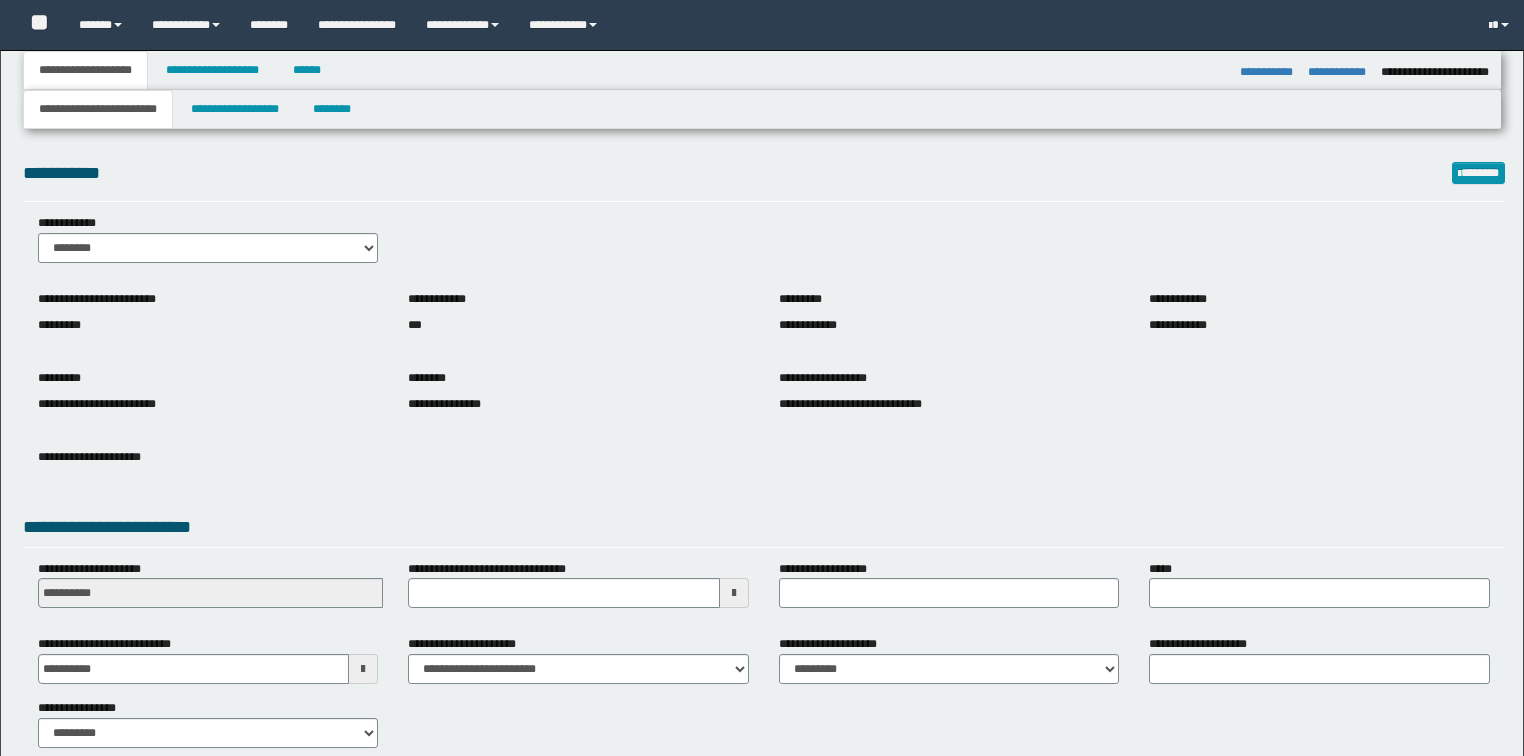 select on "*" 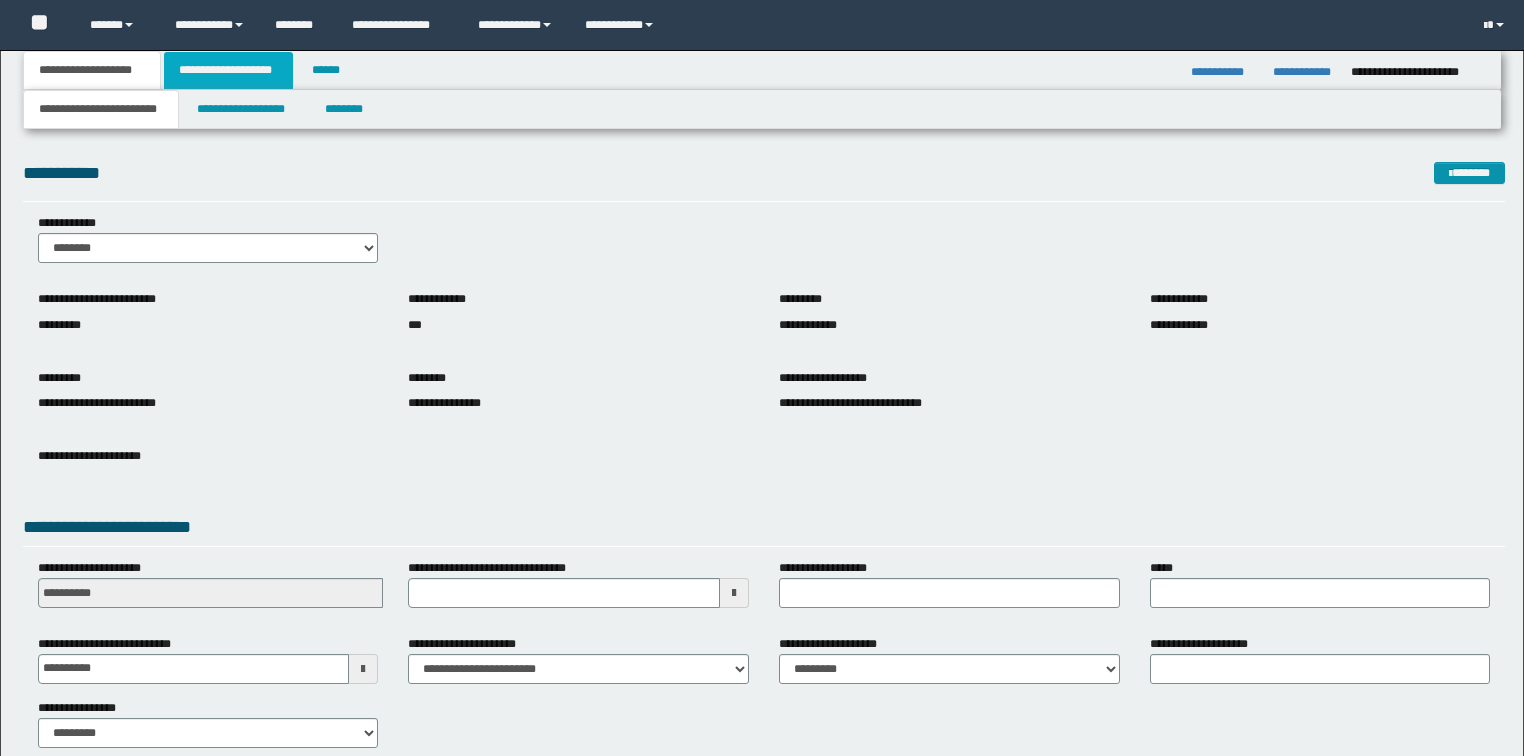 scroll, scrollTop: 0, scrollLeft: 0, axis: both 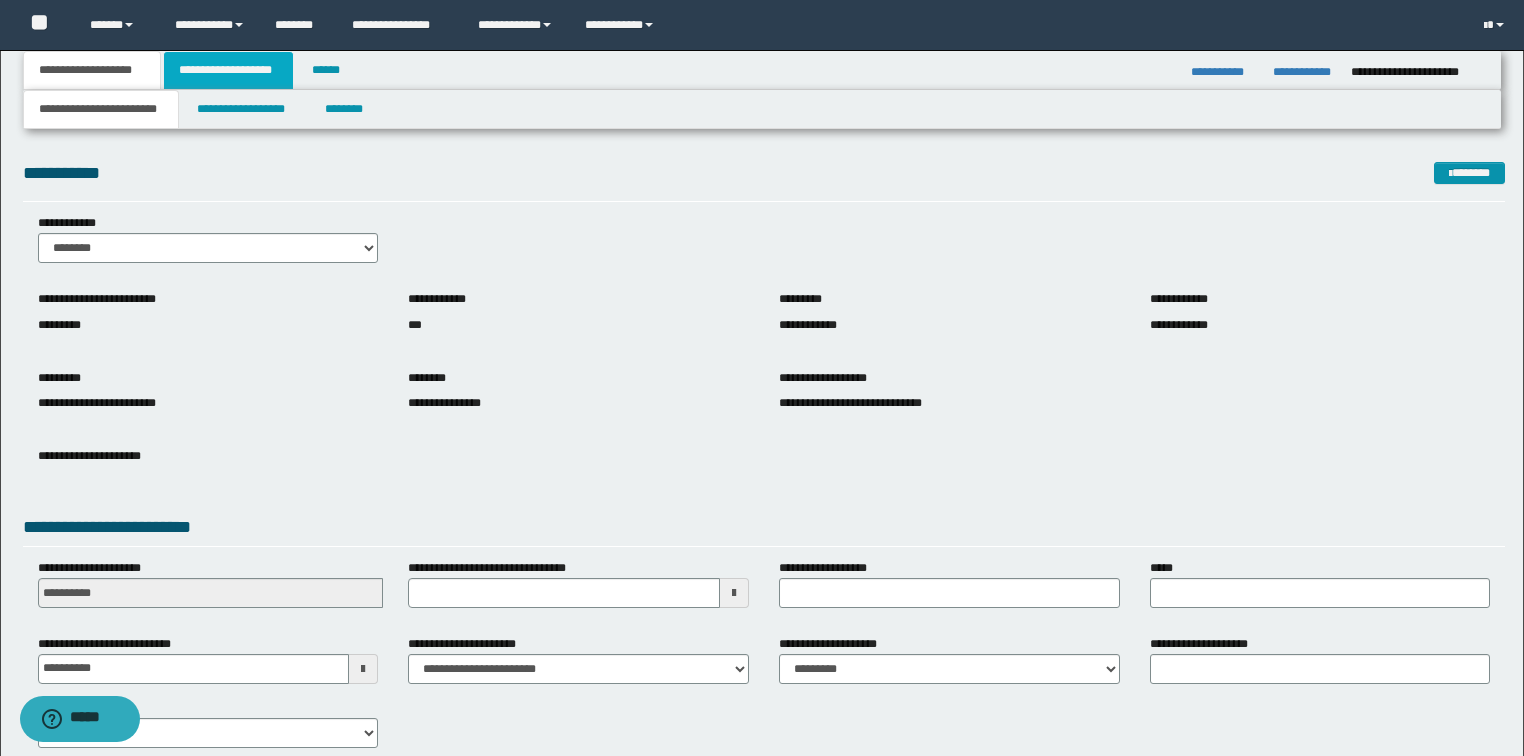 click on "**********" at bounding box center (228, 70) 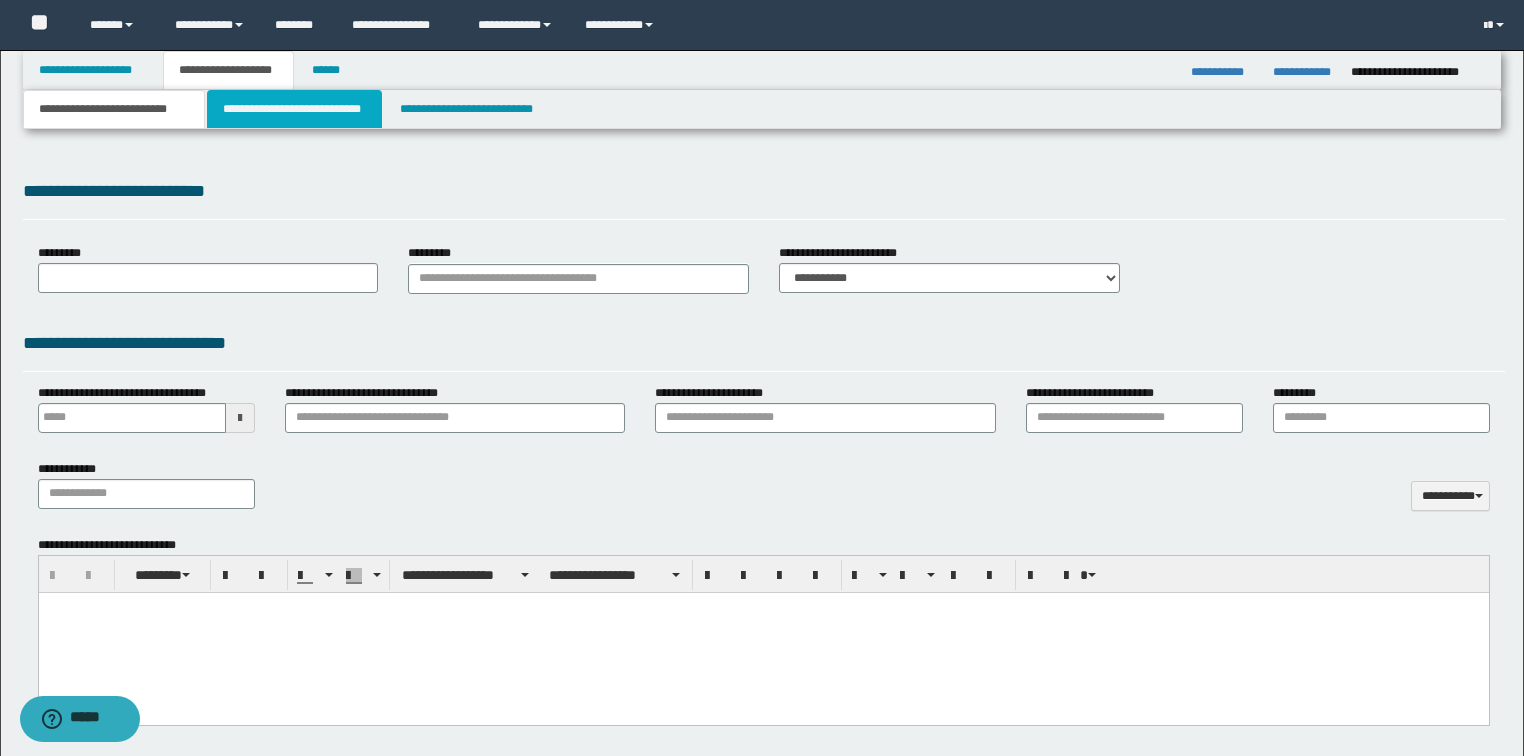 click on "**********" at bounding box center [294, 109] 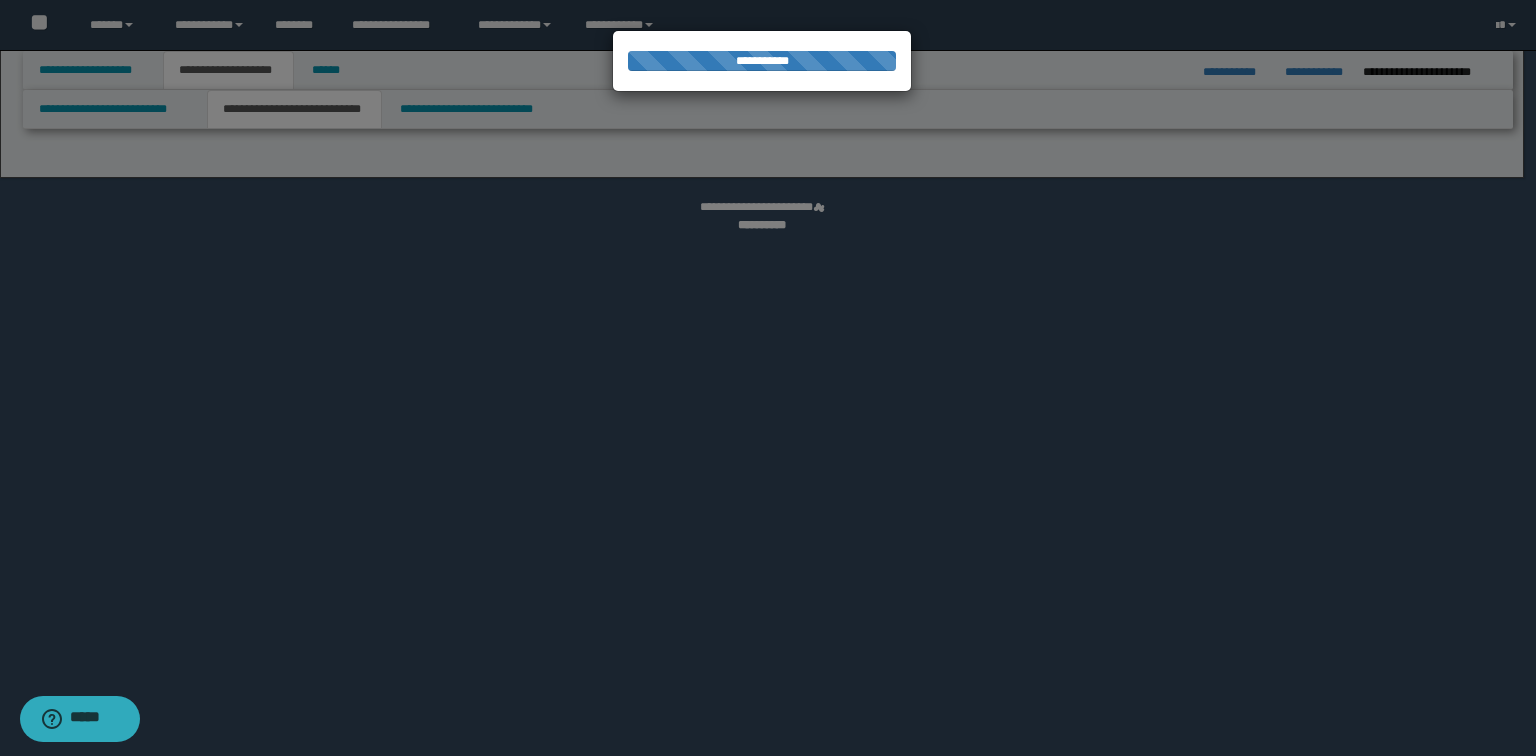 scroll, scrollTop: 0, scrollLeft: 0, axis: both 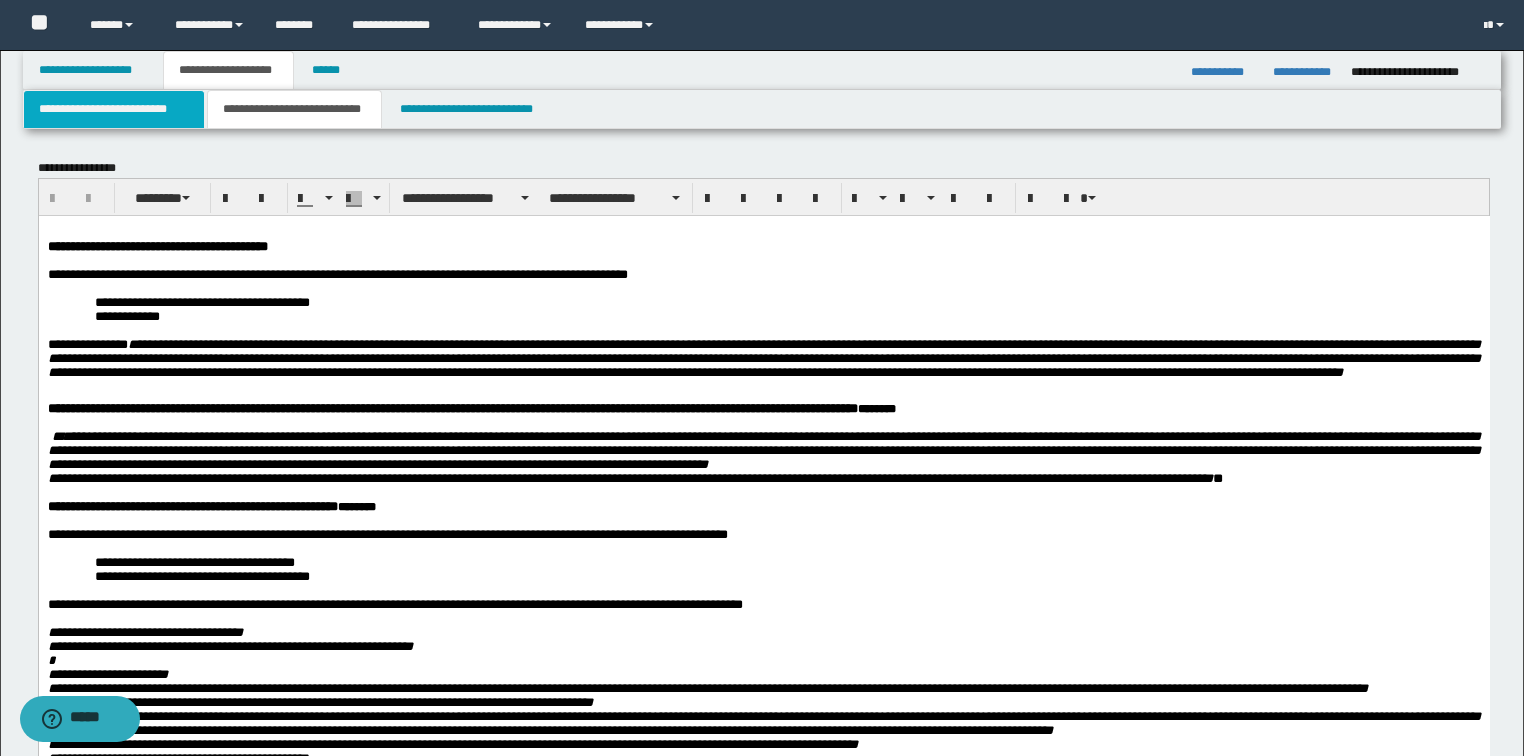 click on "**********" at bounding box center (114, 109) 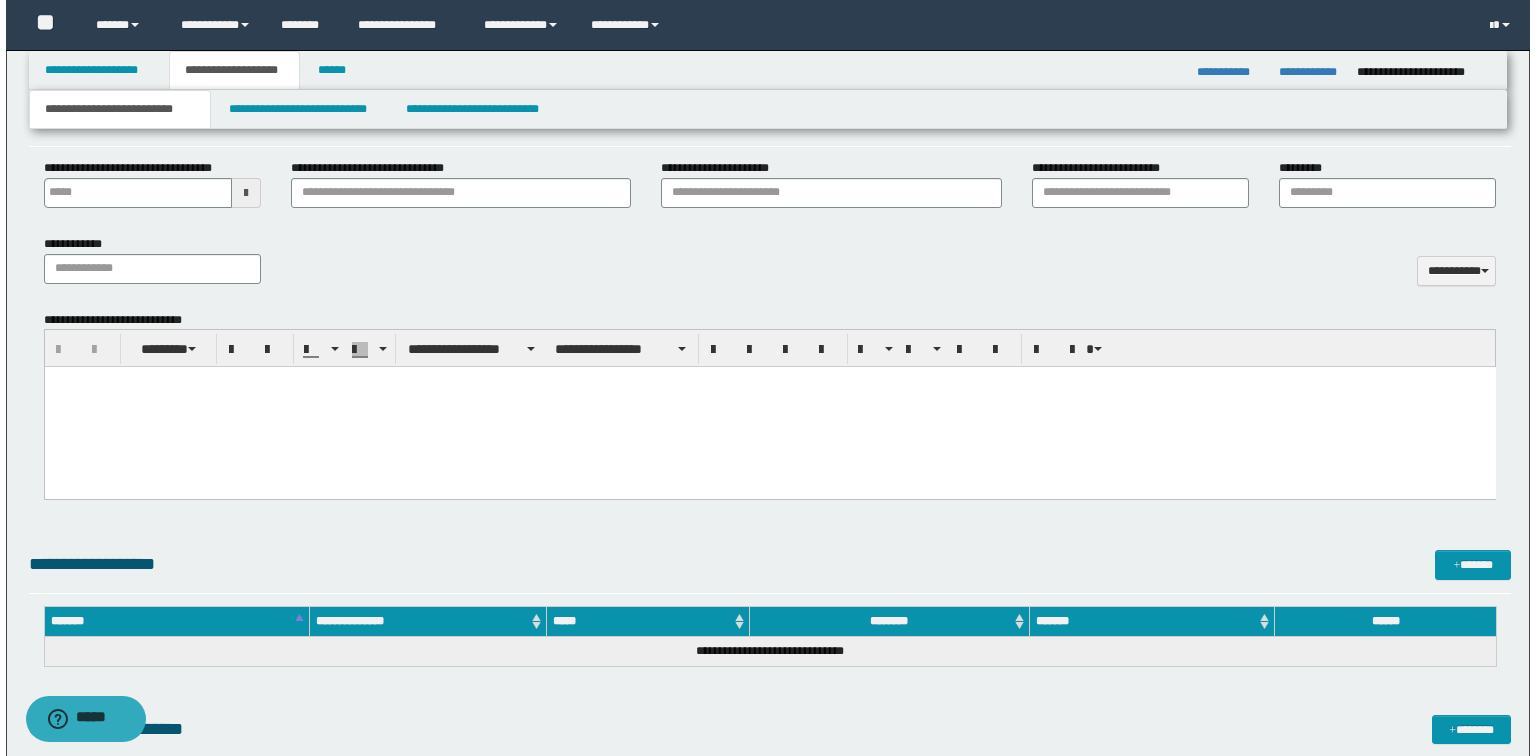 scroll, scrollTop: 562, scrollLeft: 0, axis: vertical 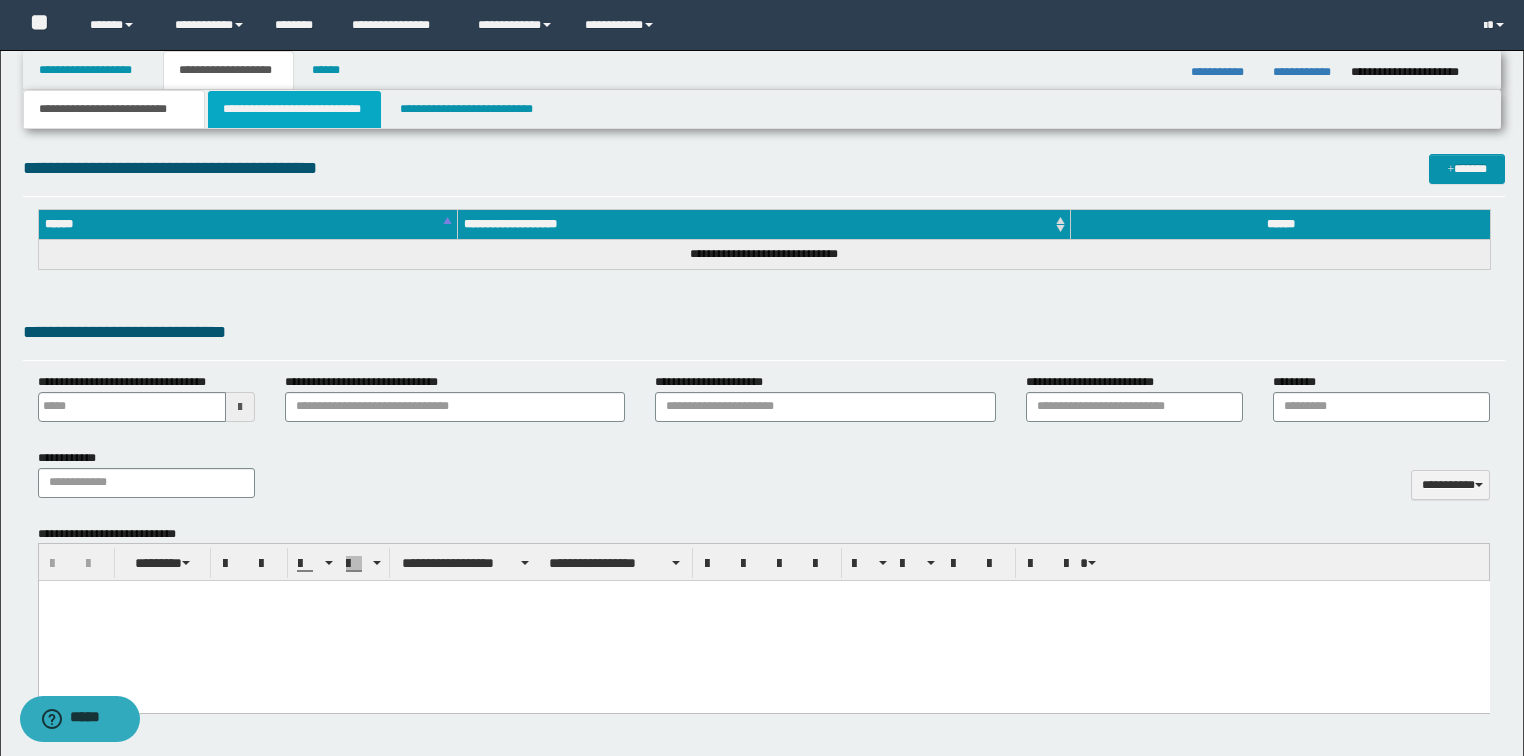 click on "**********" at bounding box center (294, 109) 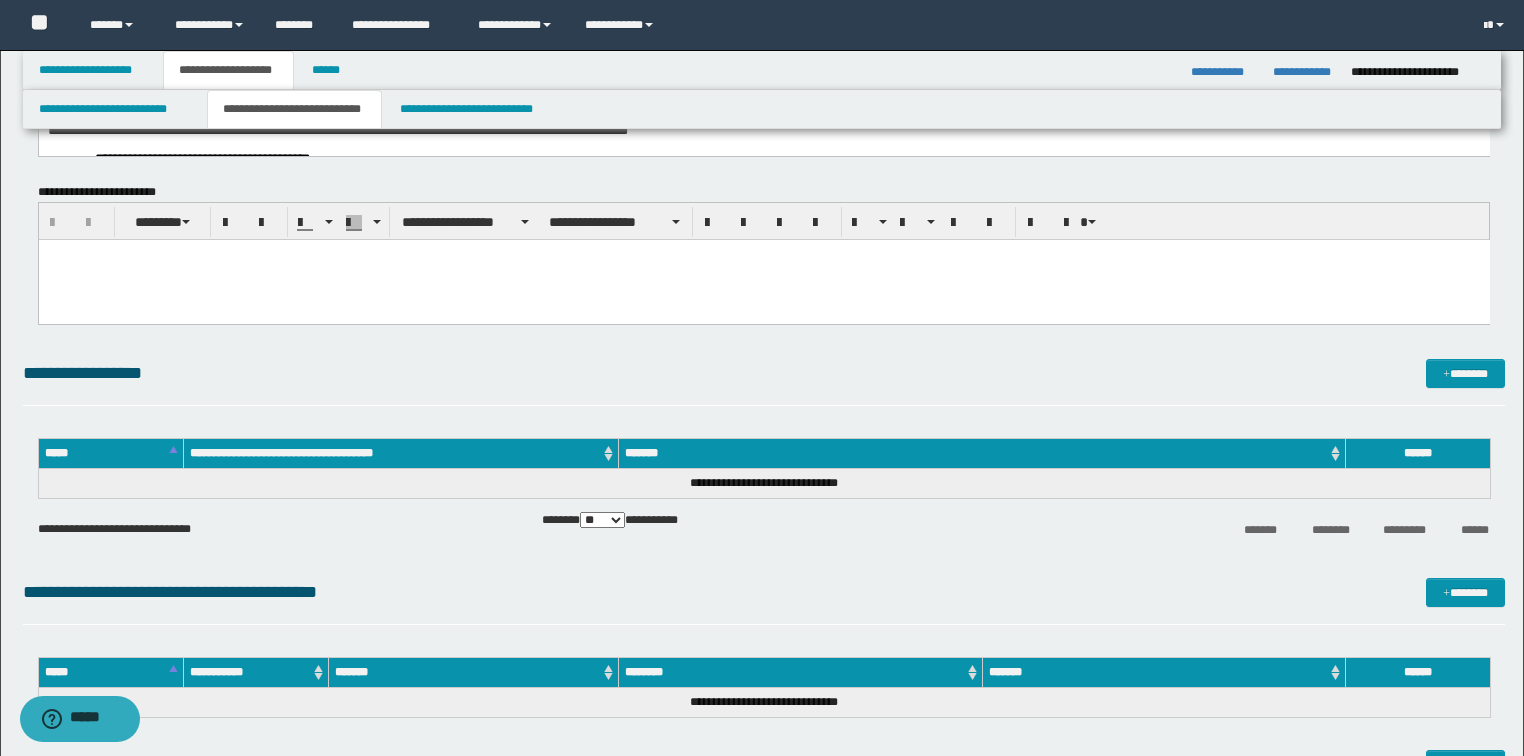 scroll, scrollTop: 0, scrollLeft: 0, axis: both 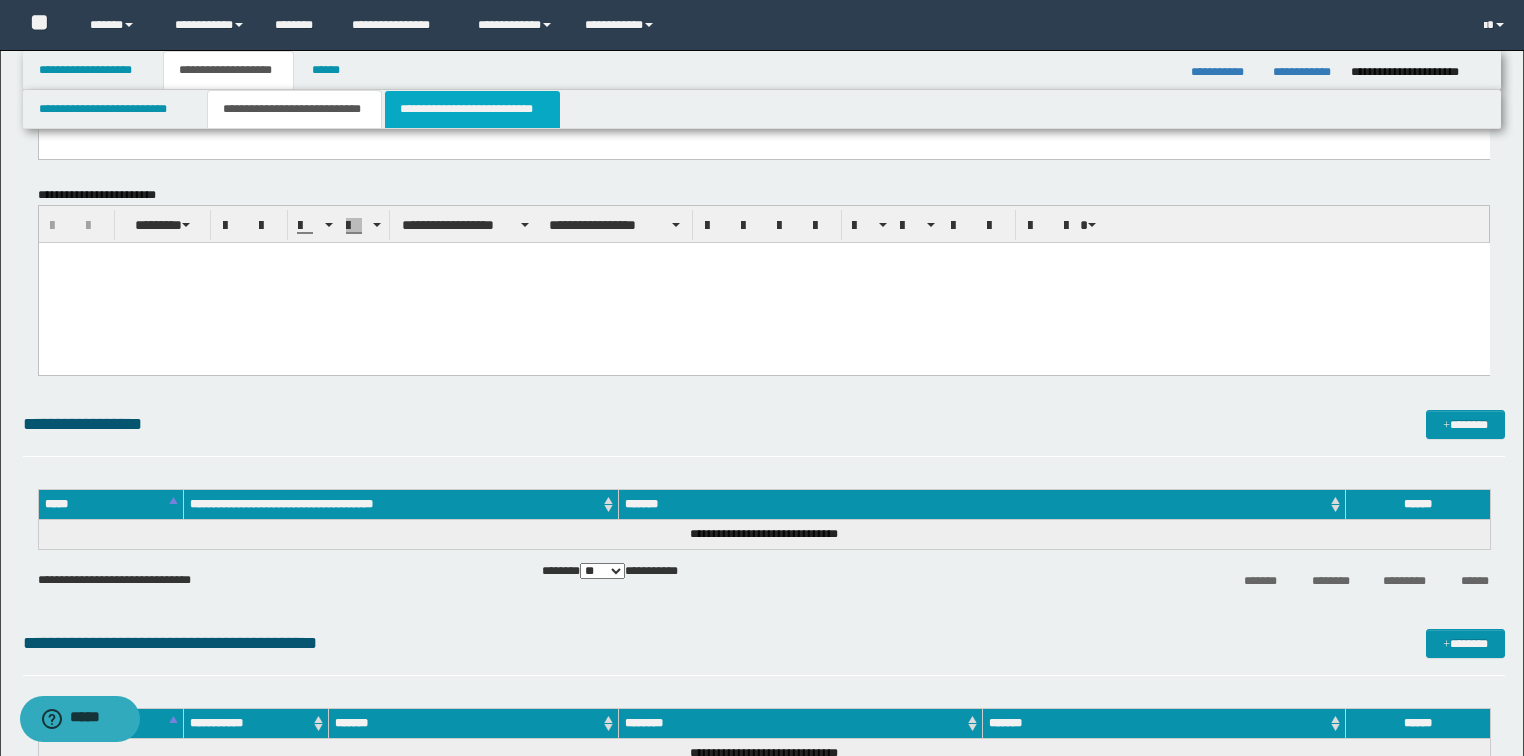 click on "**********" at bounding box center [472, 109] 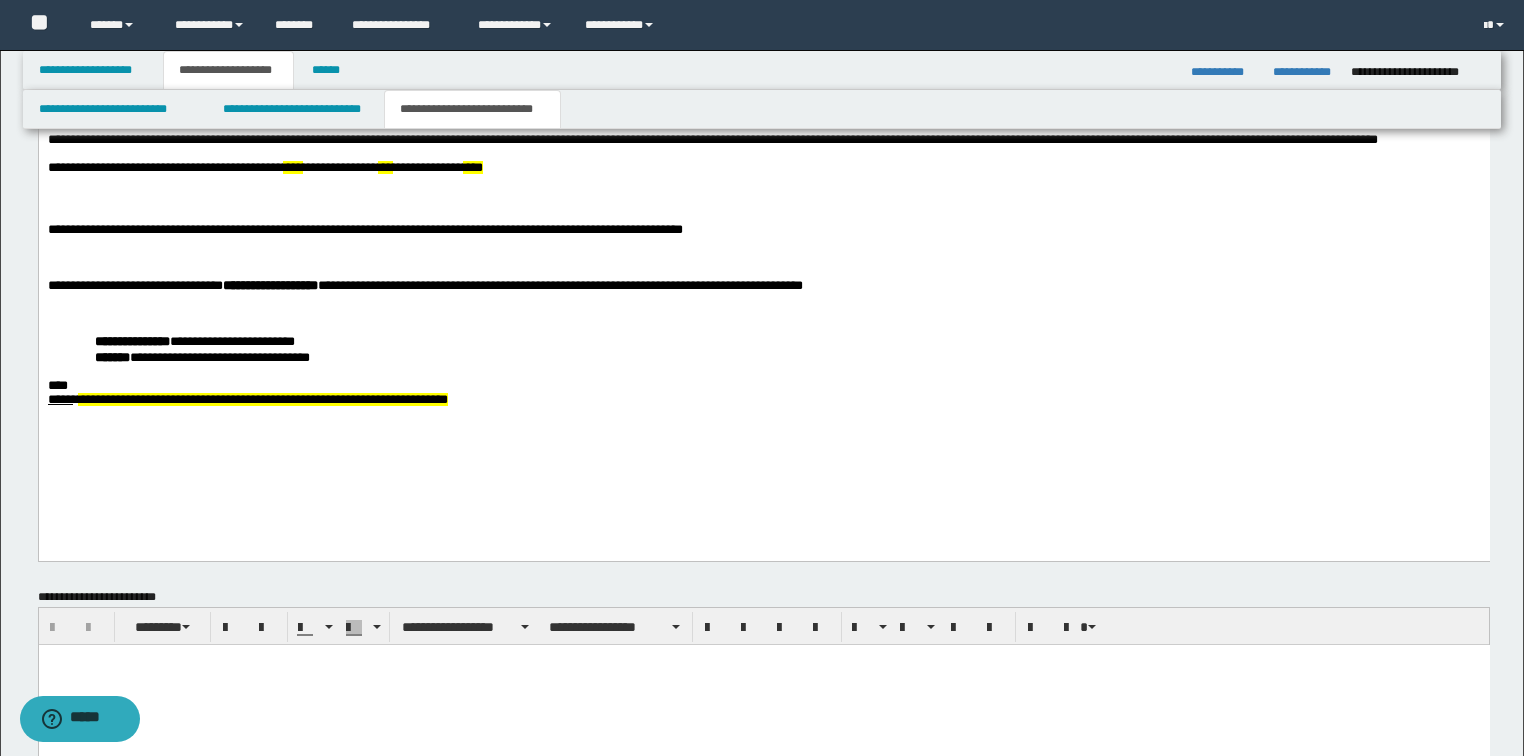 scroll, scrollTop: 1030, scrollLeft: 0, axis: vertical 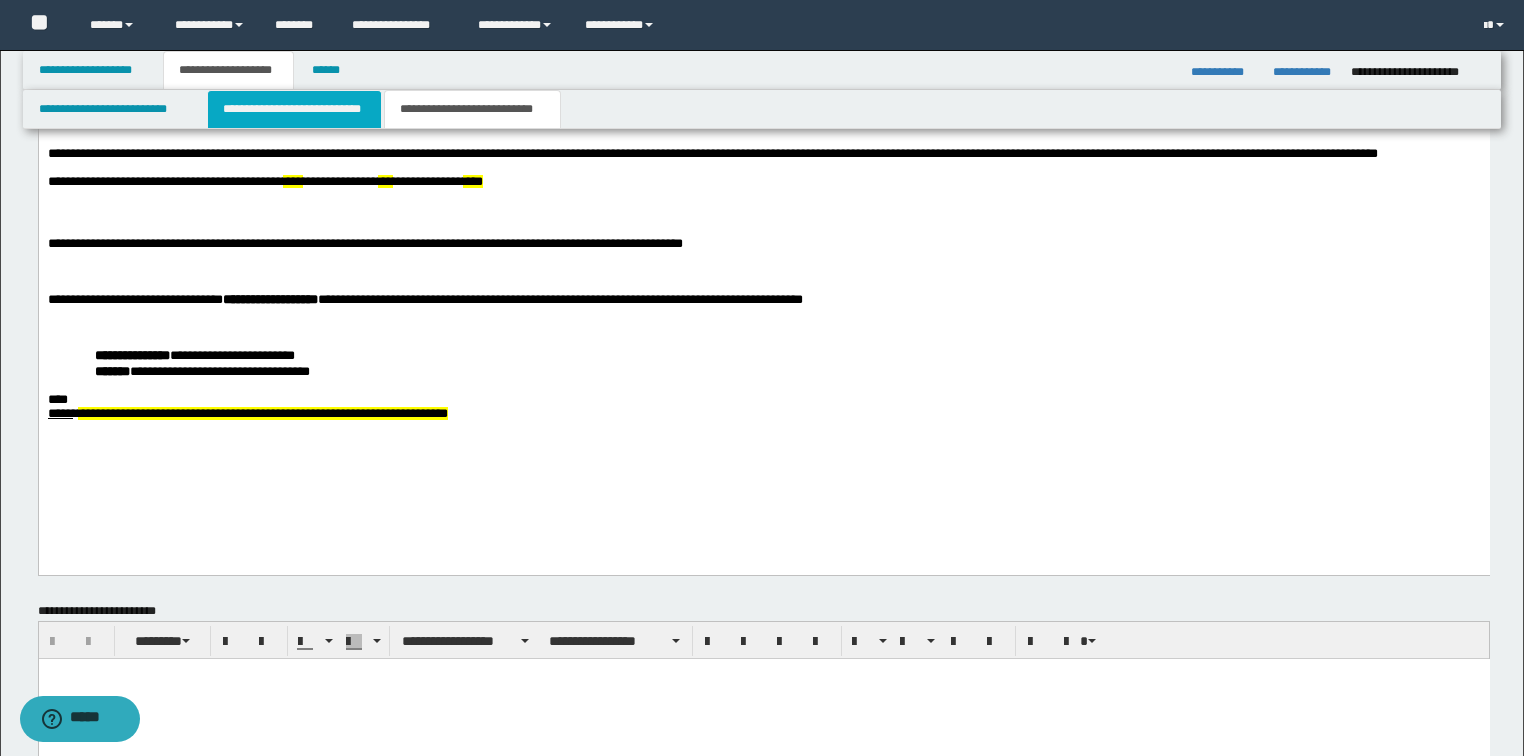 drag, startPoint x: 328, startPoint y: 106, endPoint x: 313, endPoint y: 981, distance: 875.12854 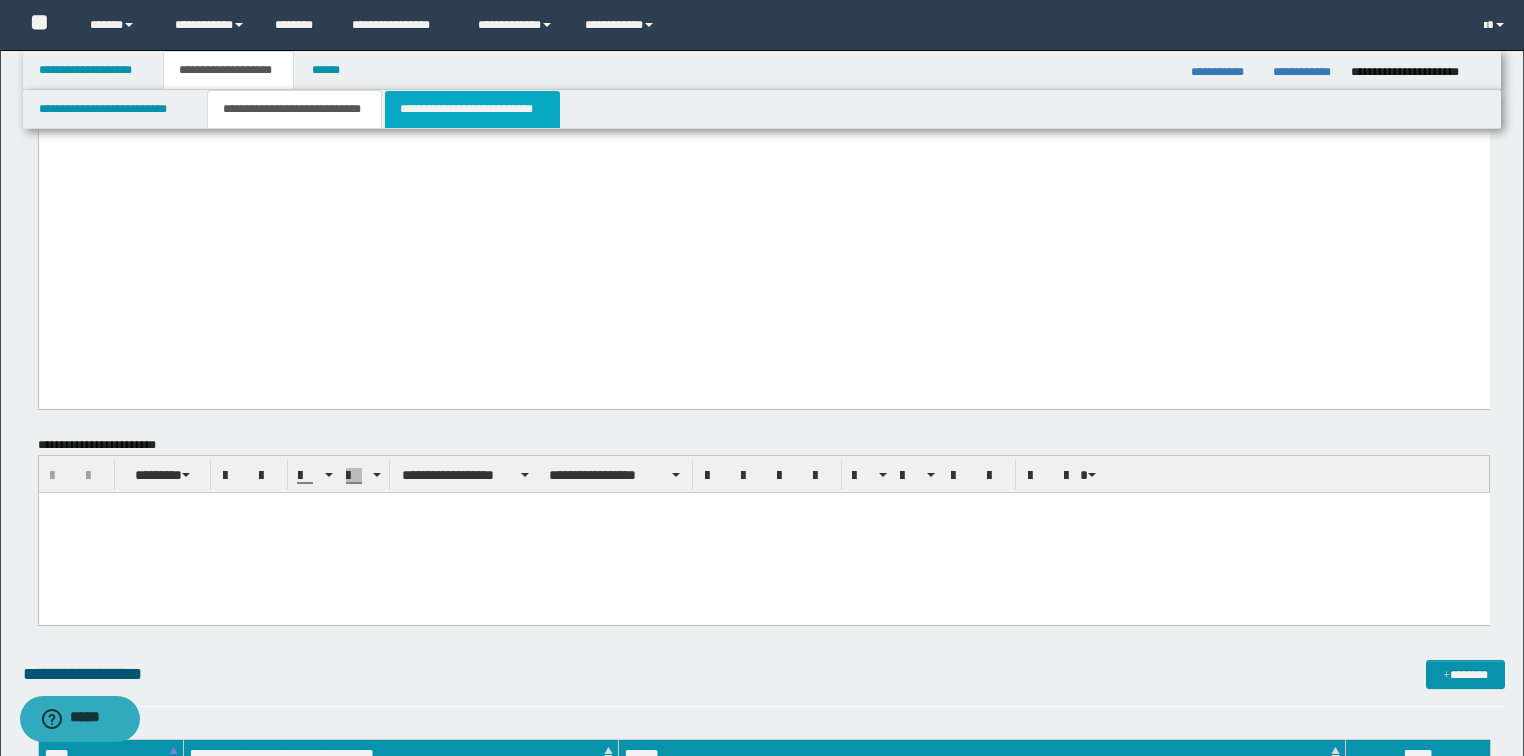 click on "**********" at bounding box center (472, 109) 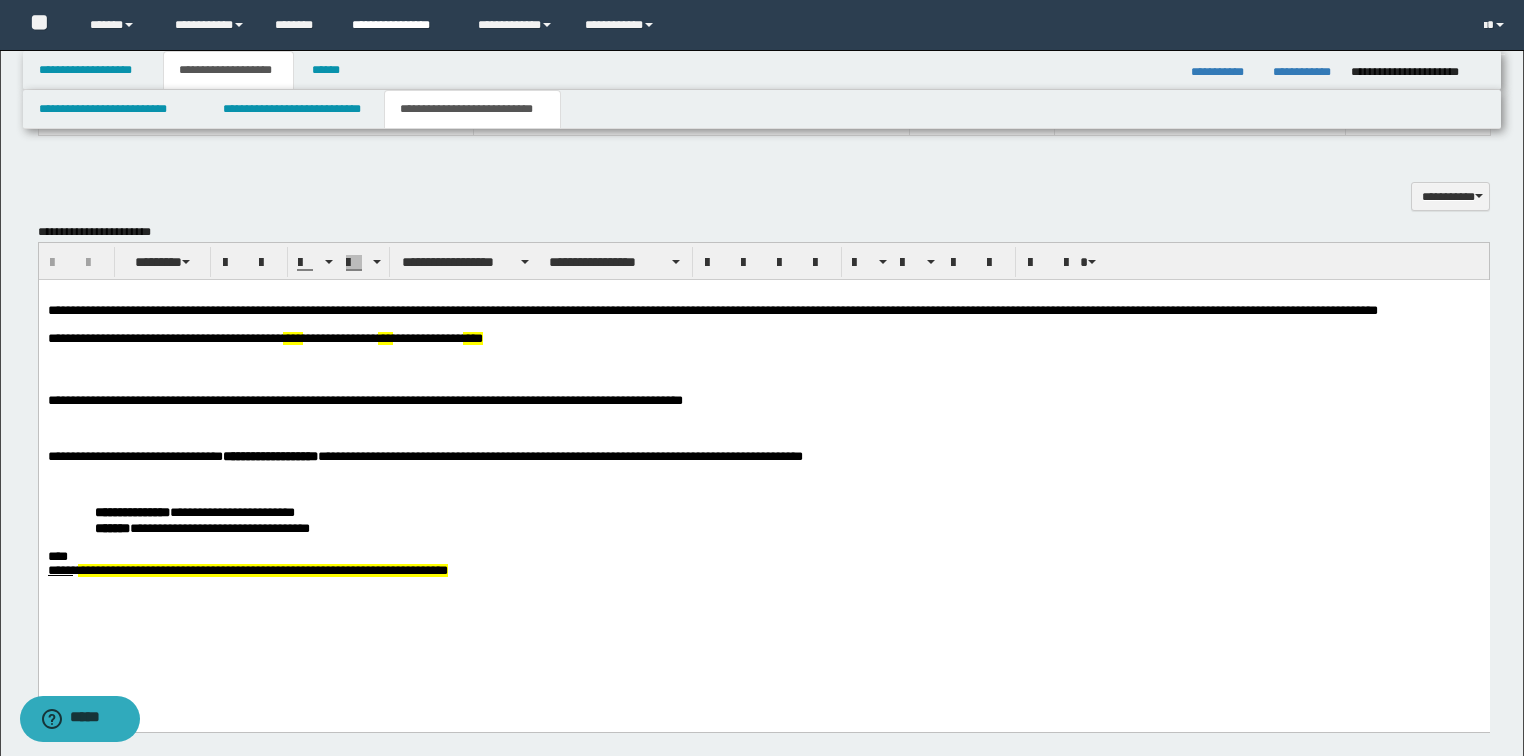 scroll, scrollTop: 870, scrollLeft: 0, axis: vertical 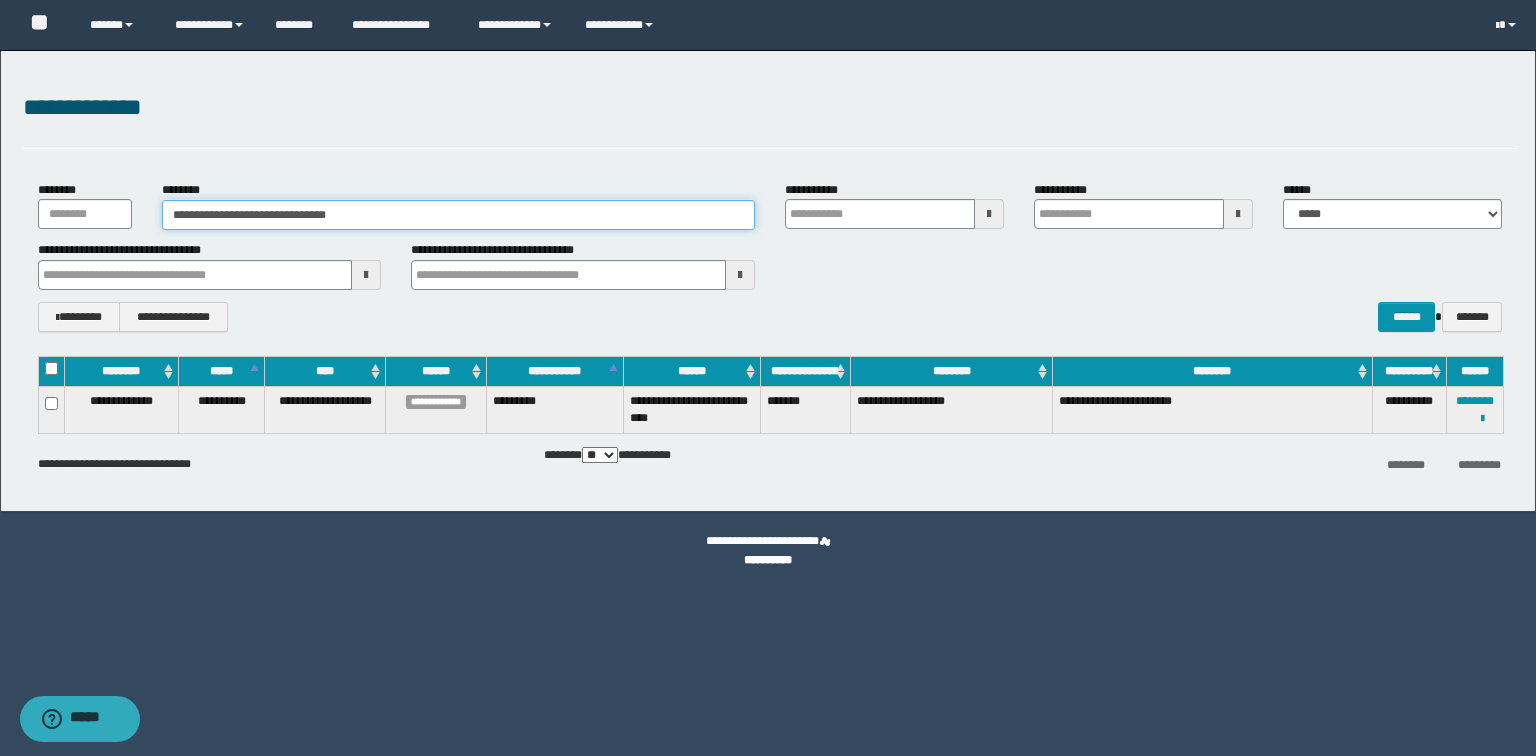 drag, startPoint x: 484, startPoint y: 220, endPoint x: 0, endPoint y: 207, distance: 484.17456 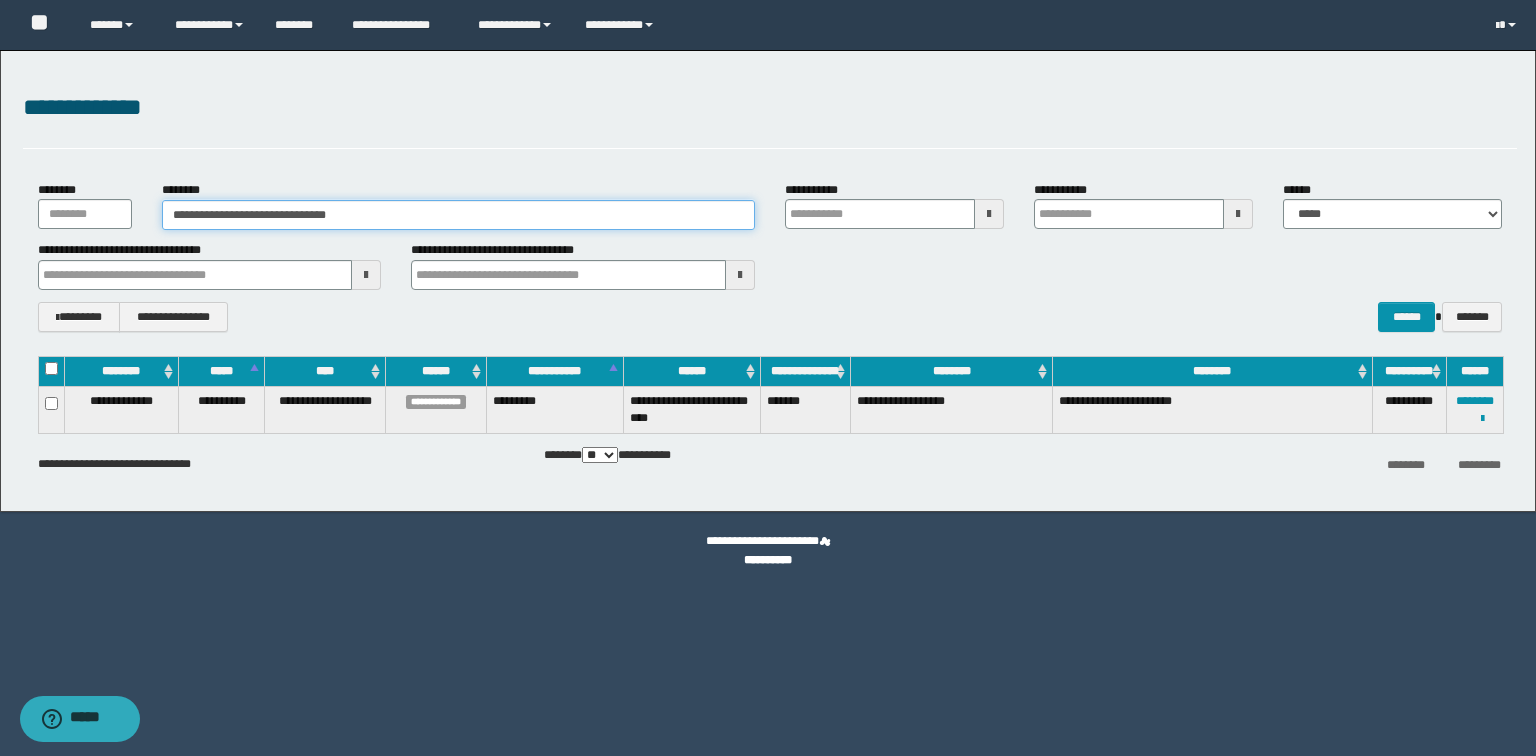 paste 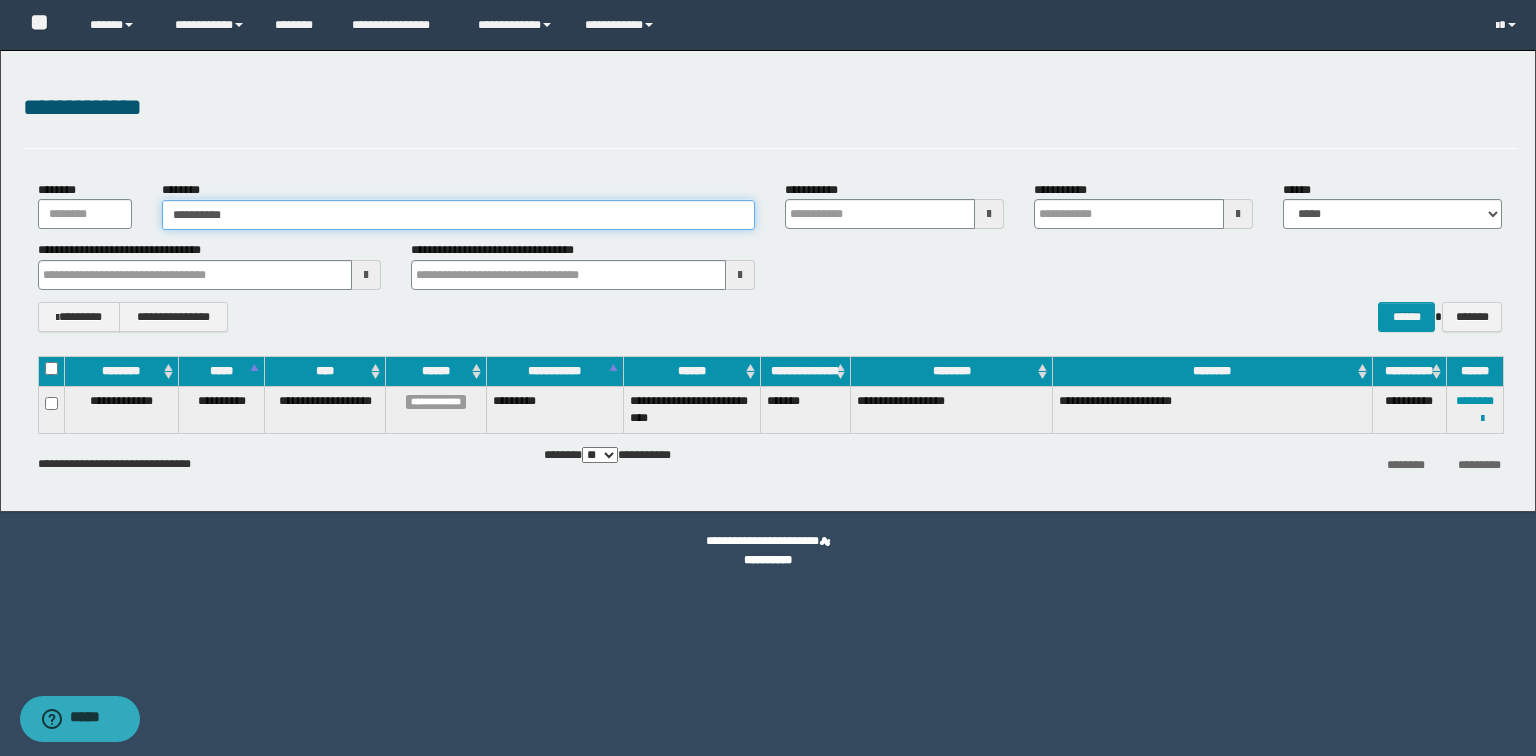 type on "**********" 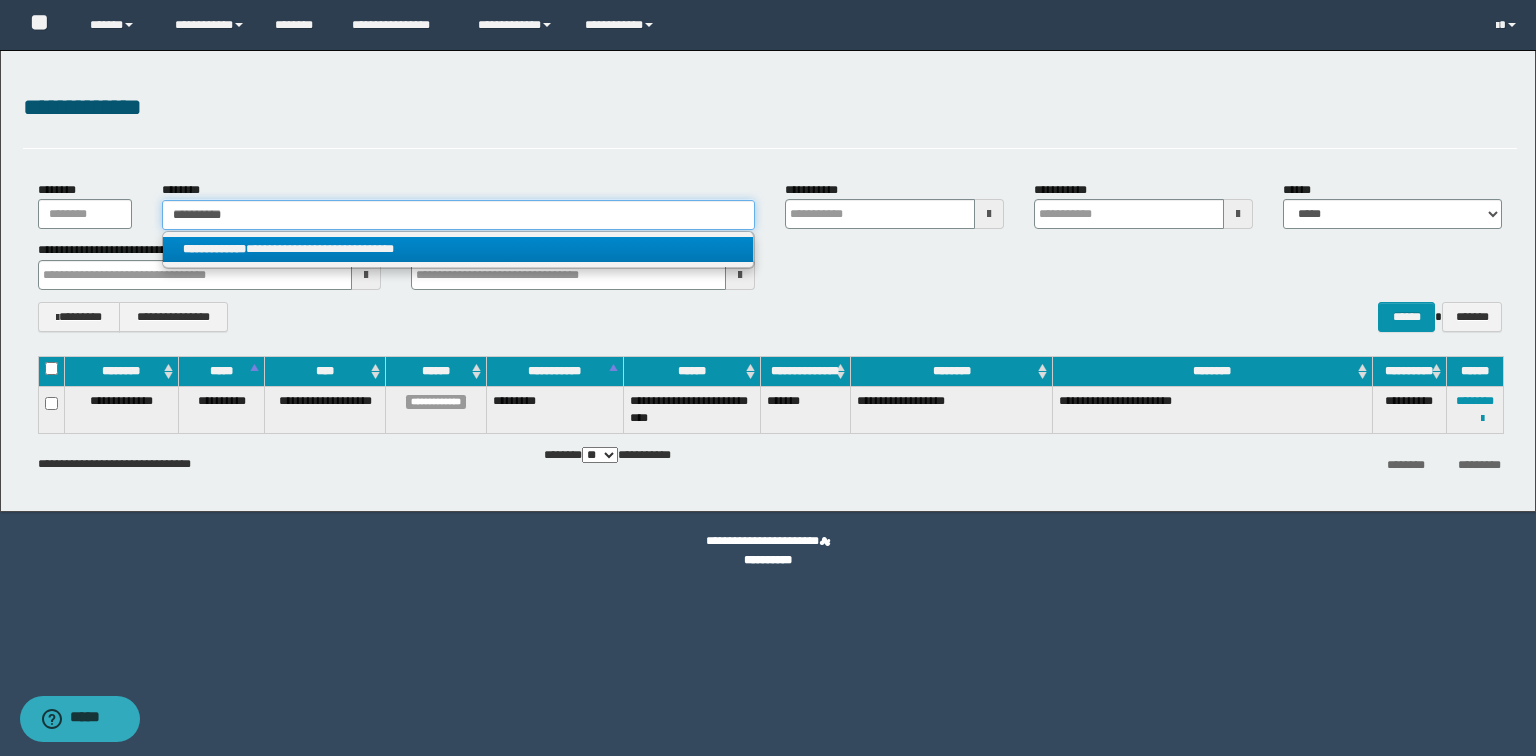 type on "**********" 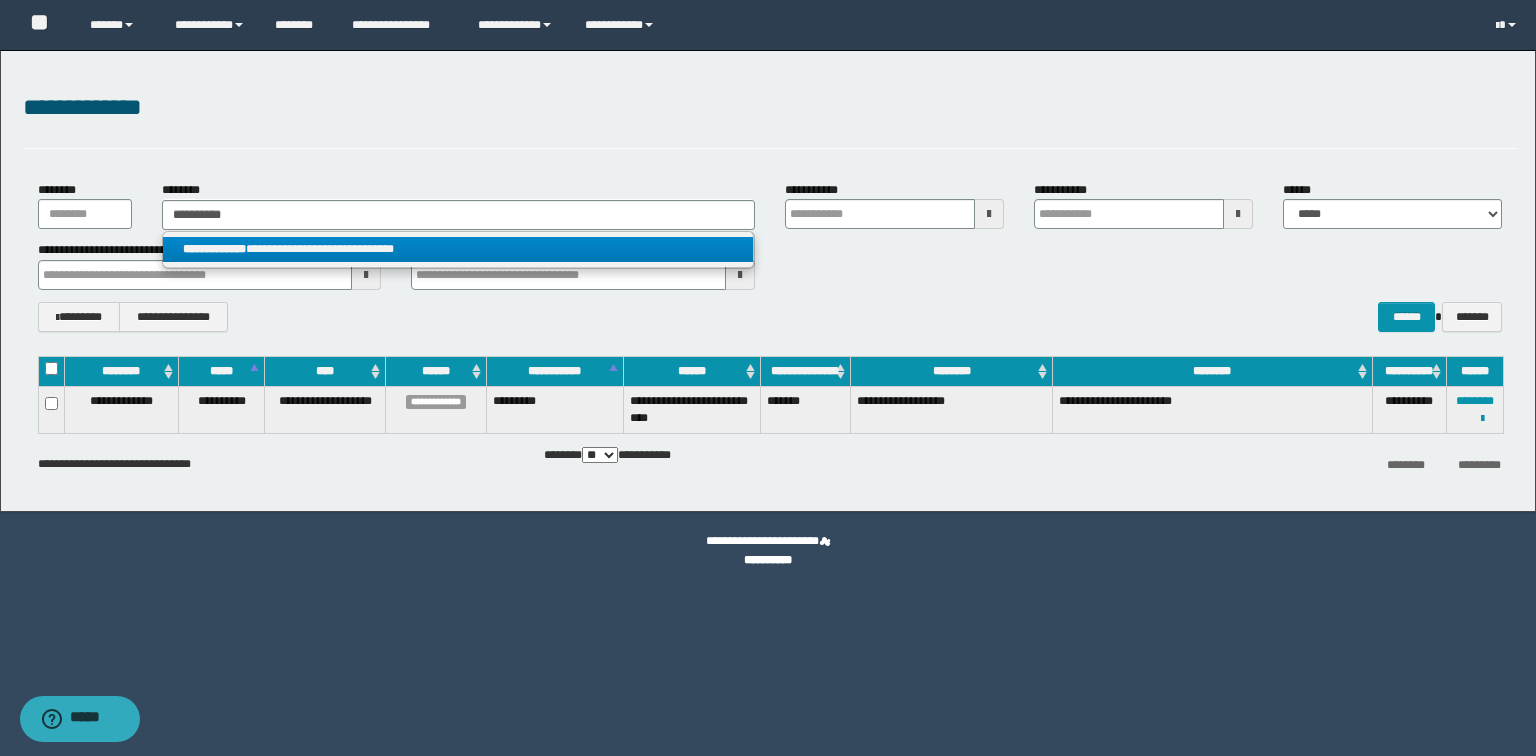 click on "**********" at bounding box center [458, 249] 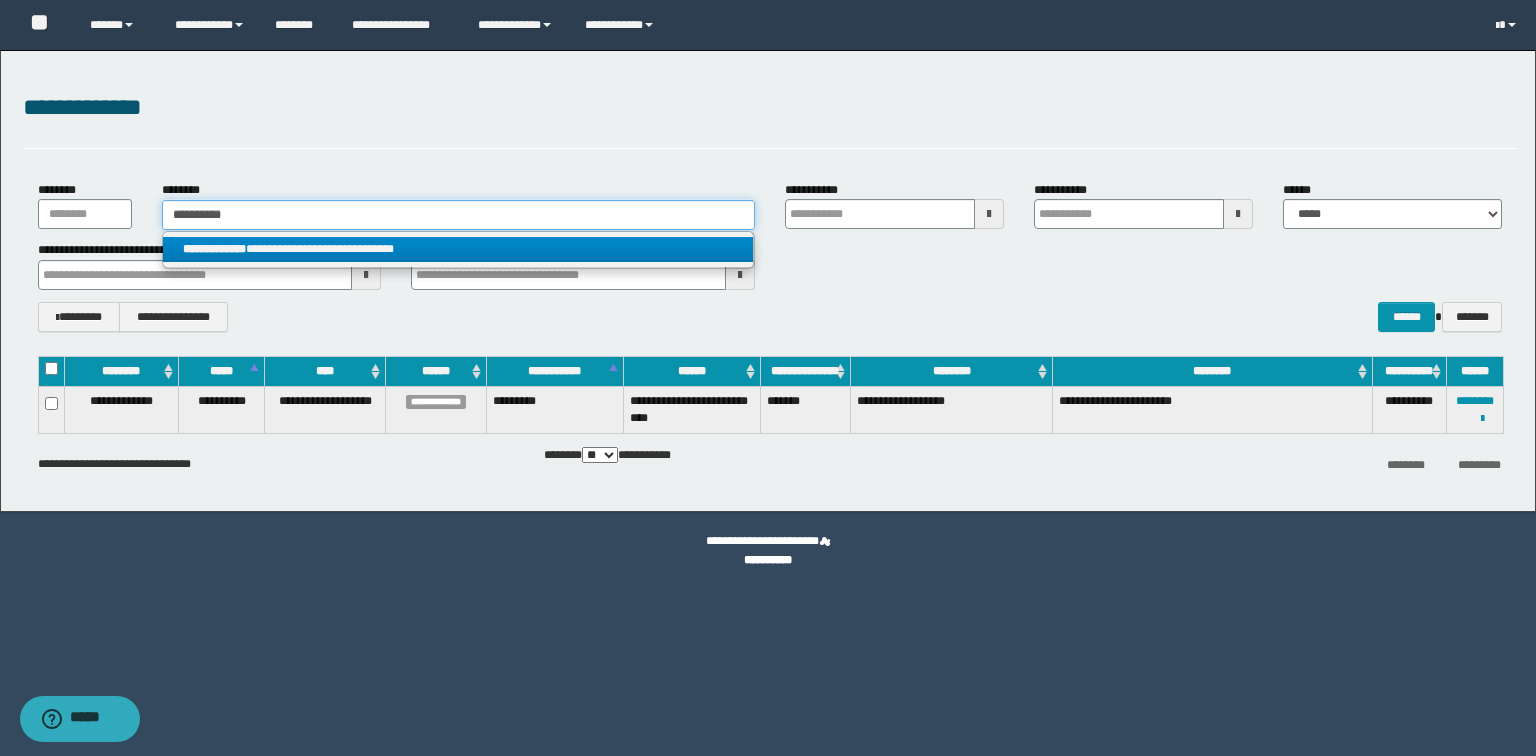 type 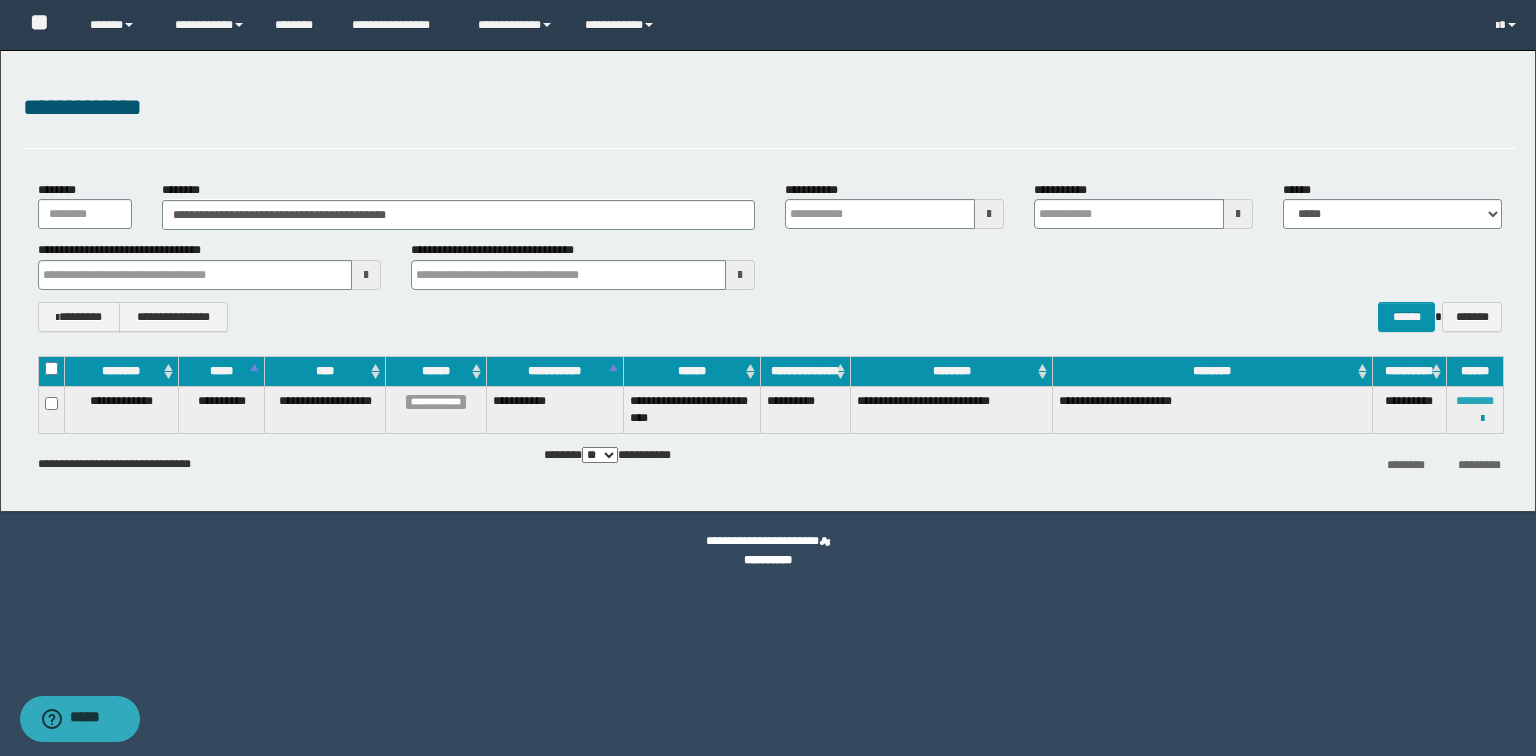 click on "********" at bounding box center (1475, 401) 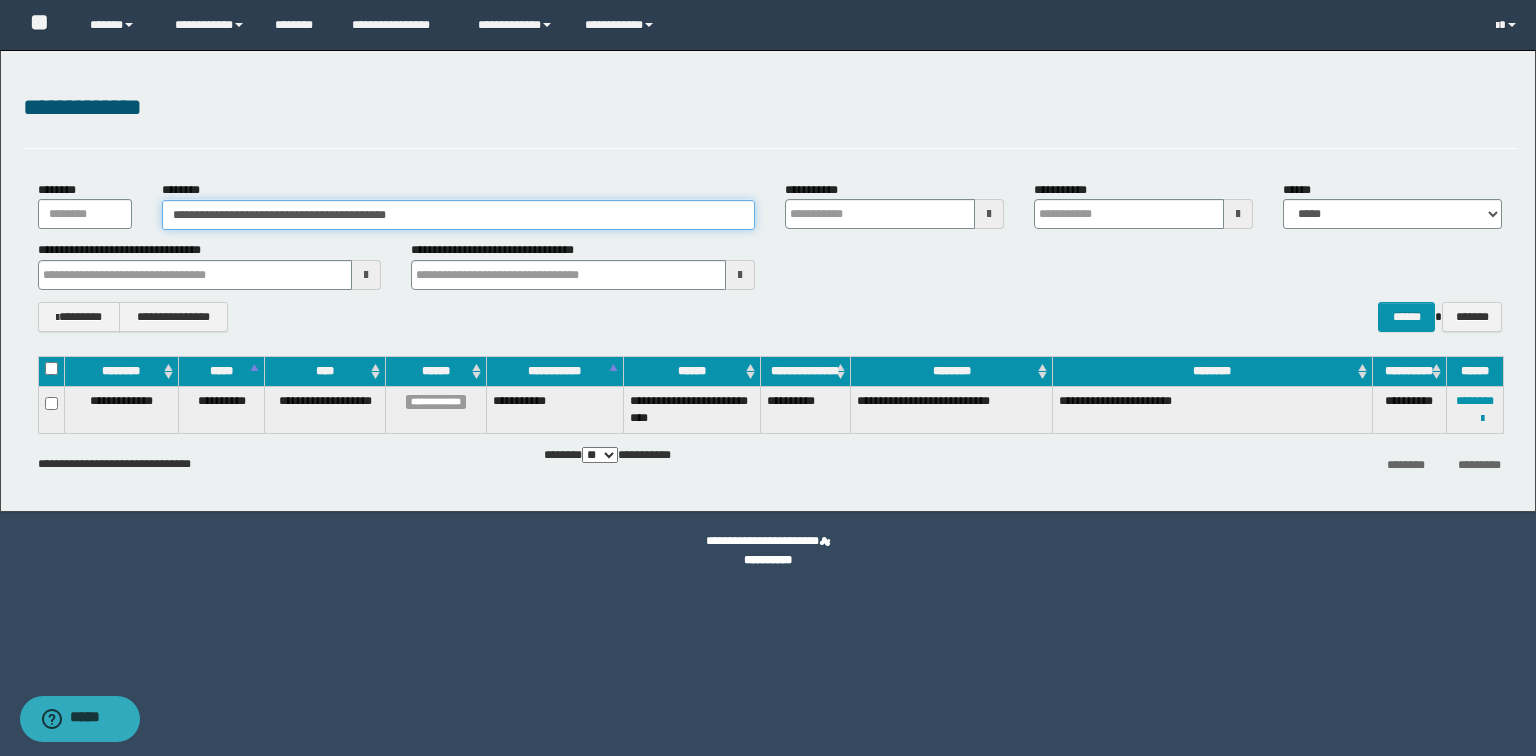 drag, startPoint x: 541, startPoint y: 222, endPoint x: 0, endPoint y: 229, distance: 541.0453 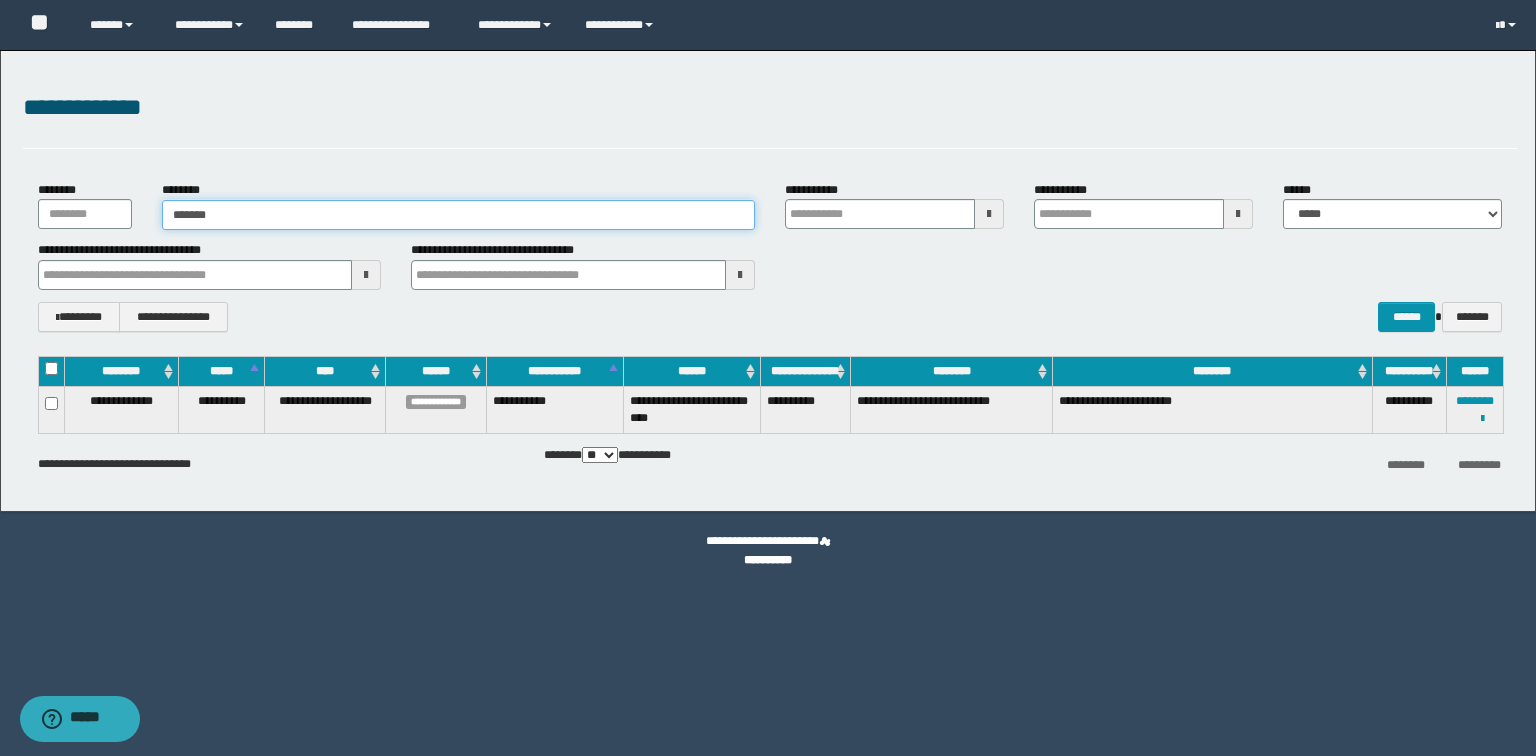 type on "*******" 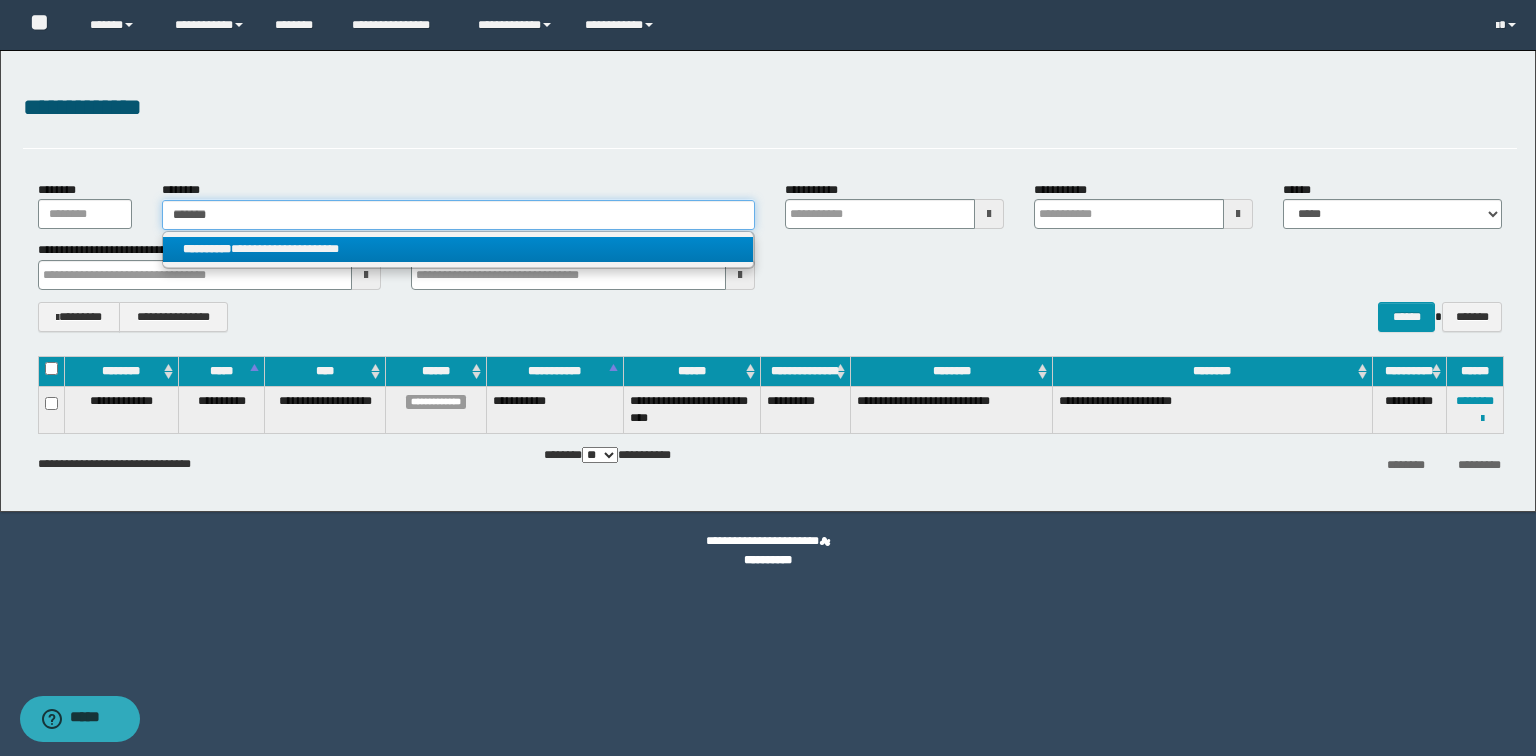 type on "*******" 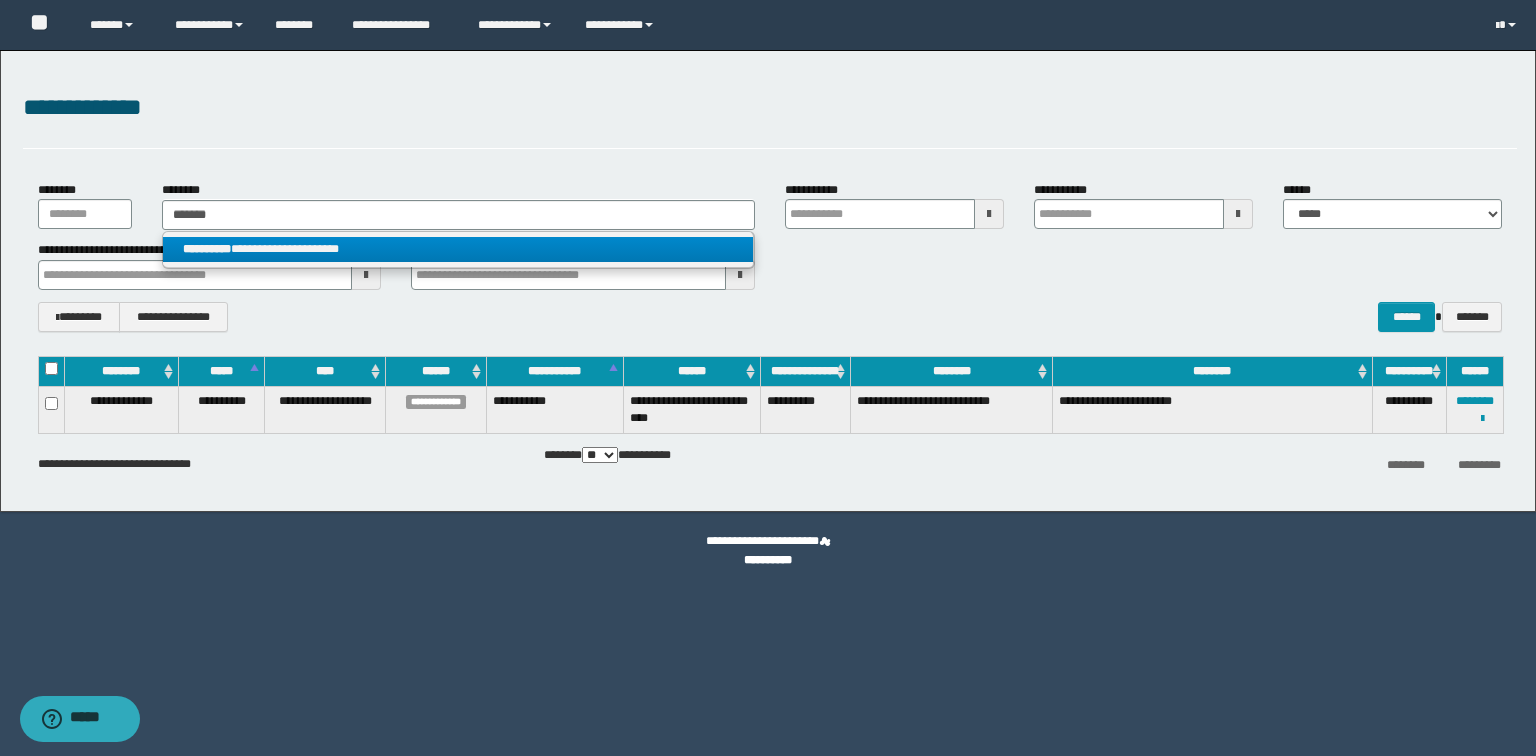 click on "**********" at bounding box center [458, 249] 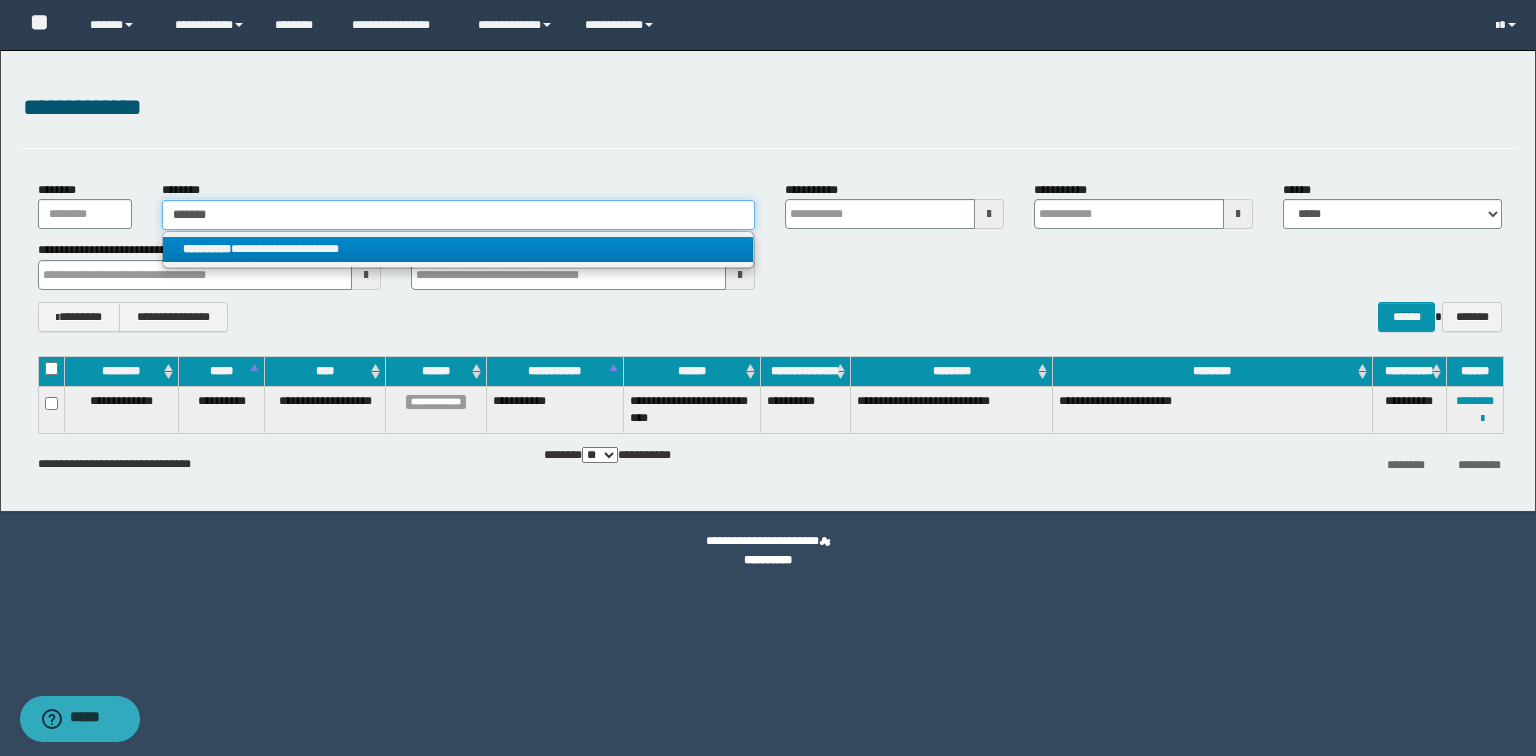 type 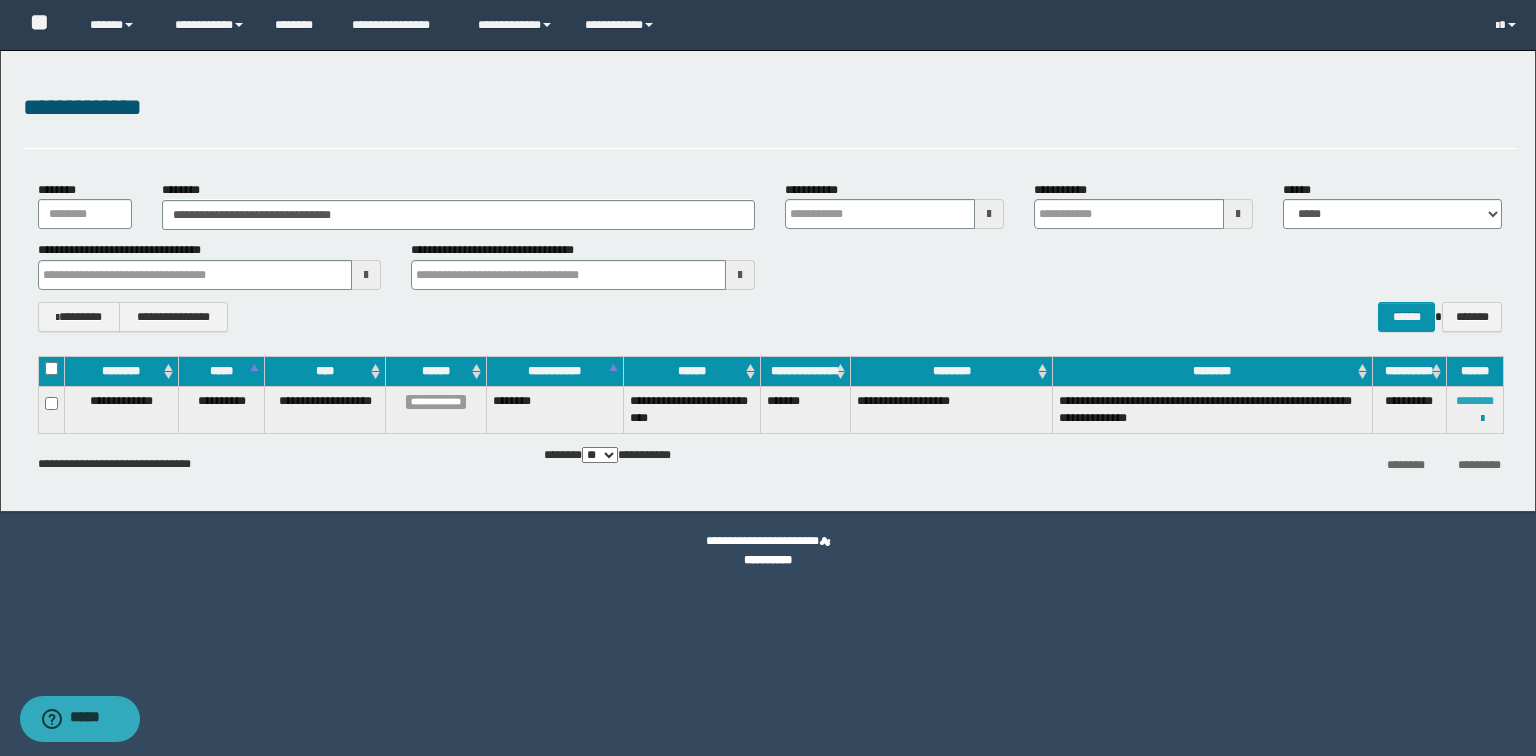 click on "********" at bounding box center [1475, 401] 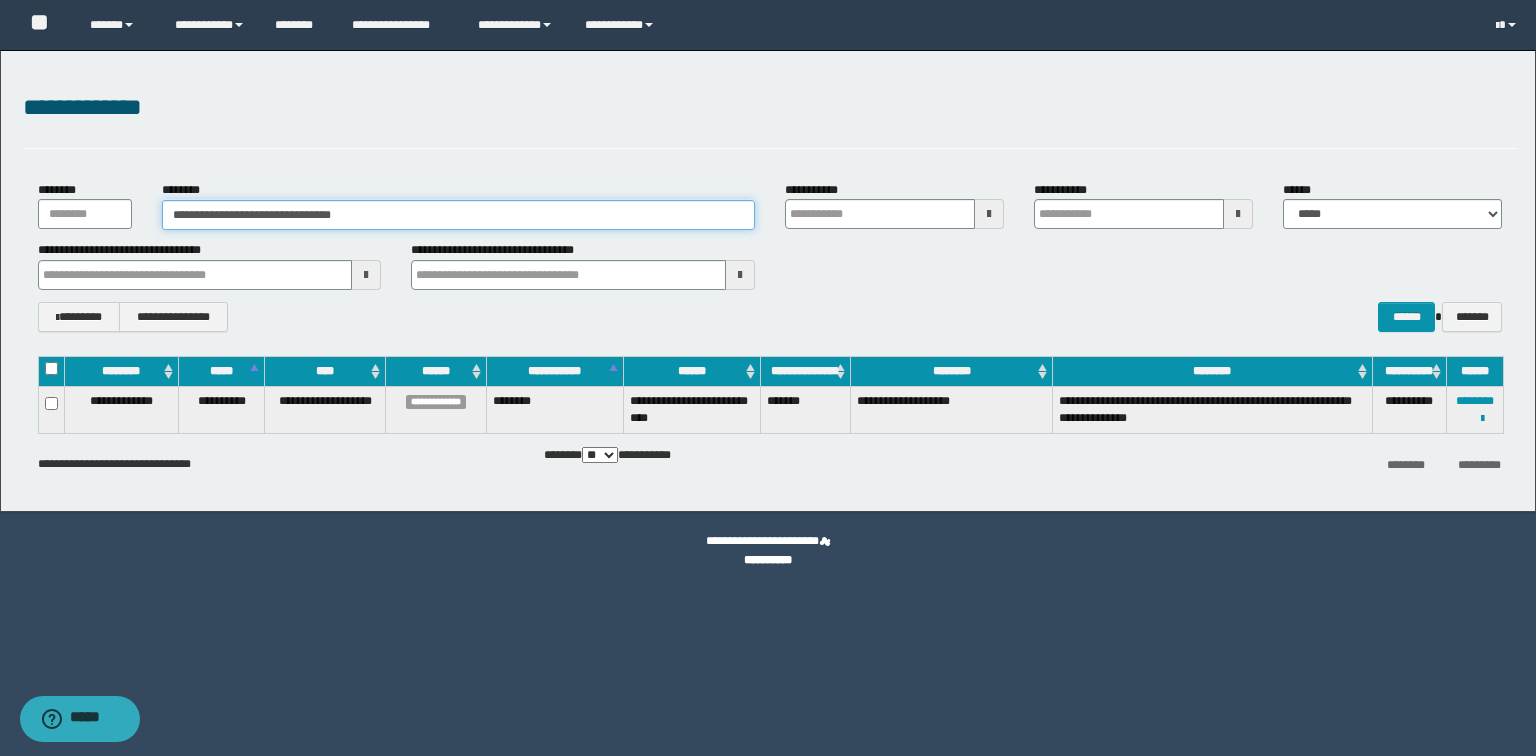 drag, startPoint x: 434, startPoint y: 211, endPoint x: 100, endPoint y: 197, distance: 334.29327 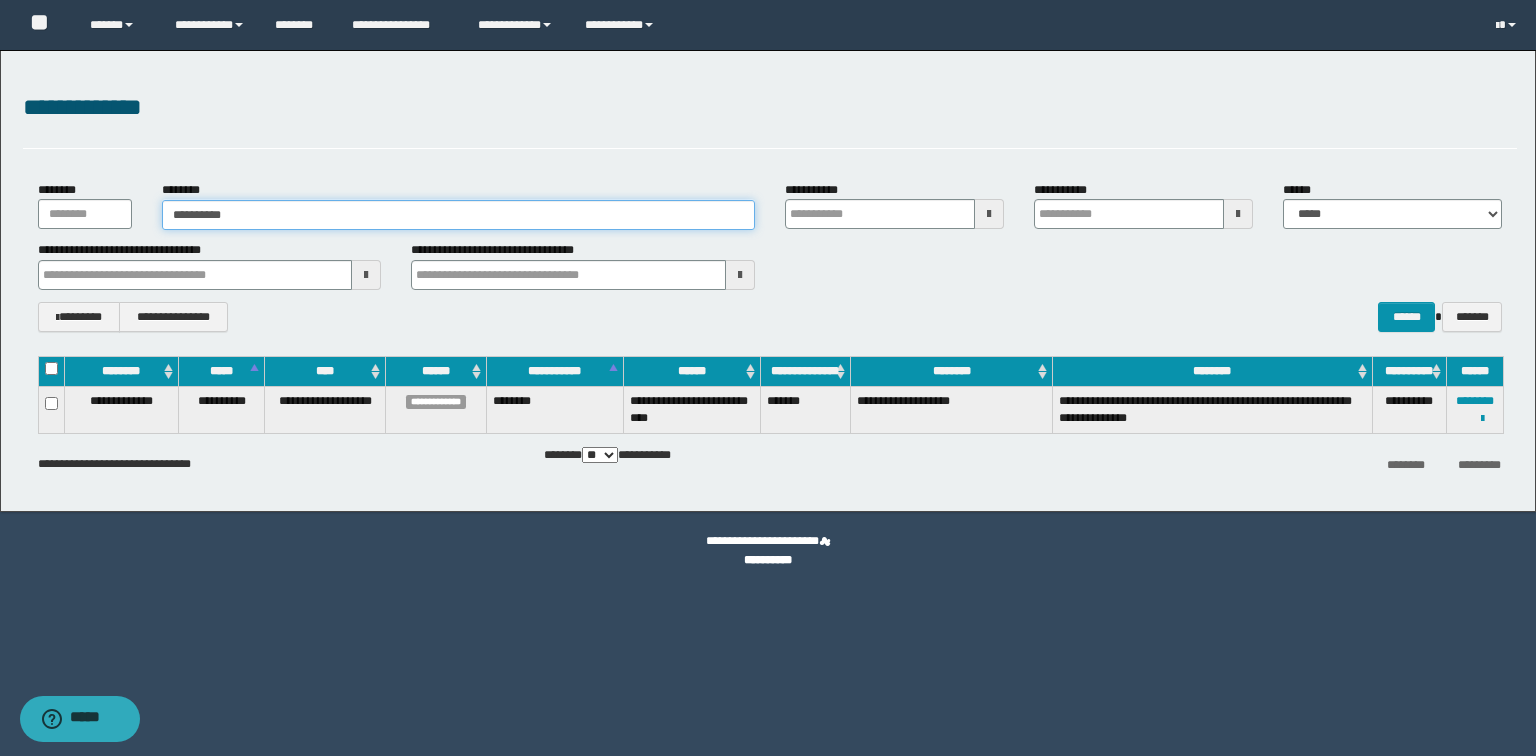 type on "**********" 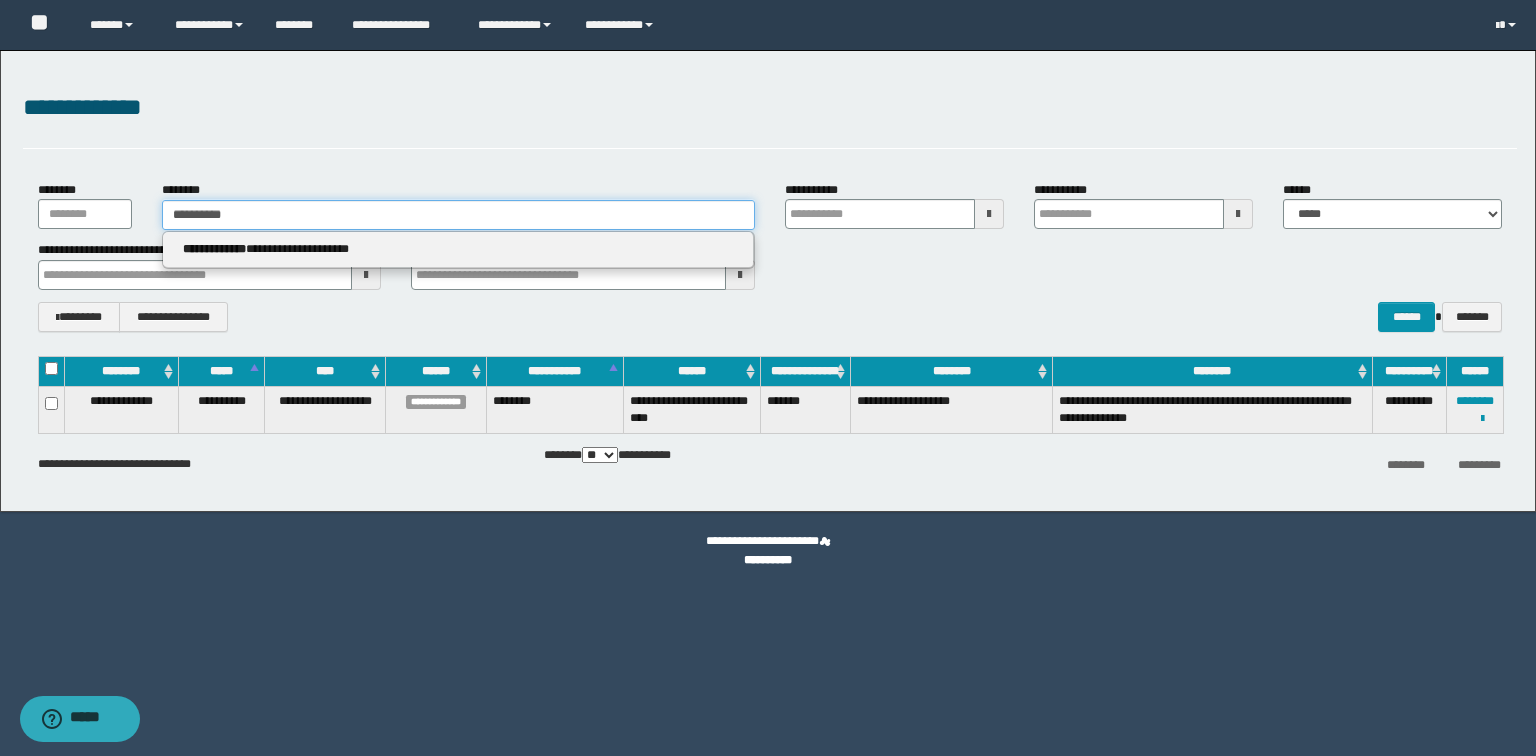 type on "**********" 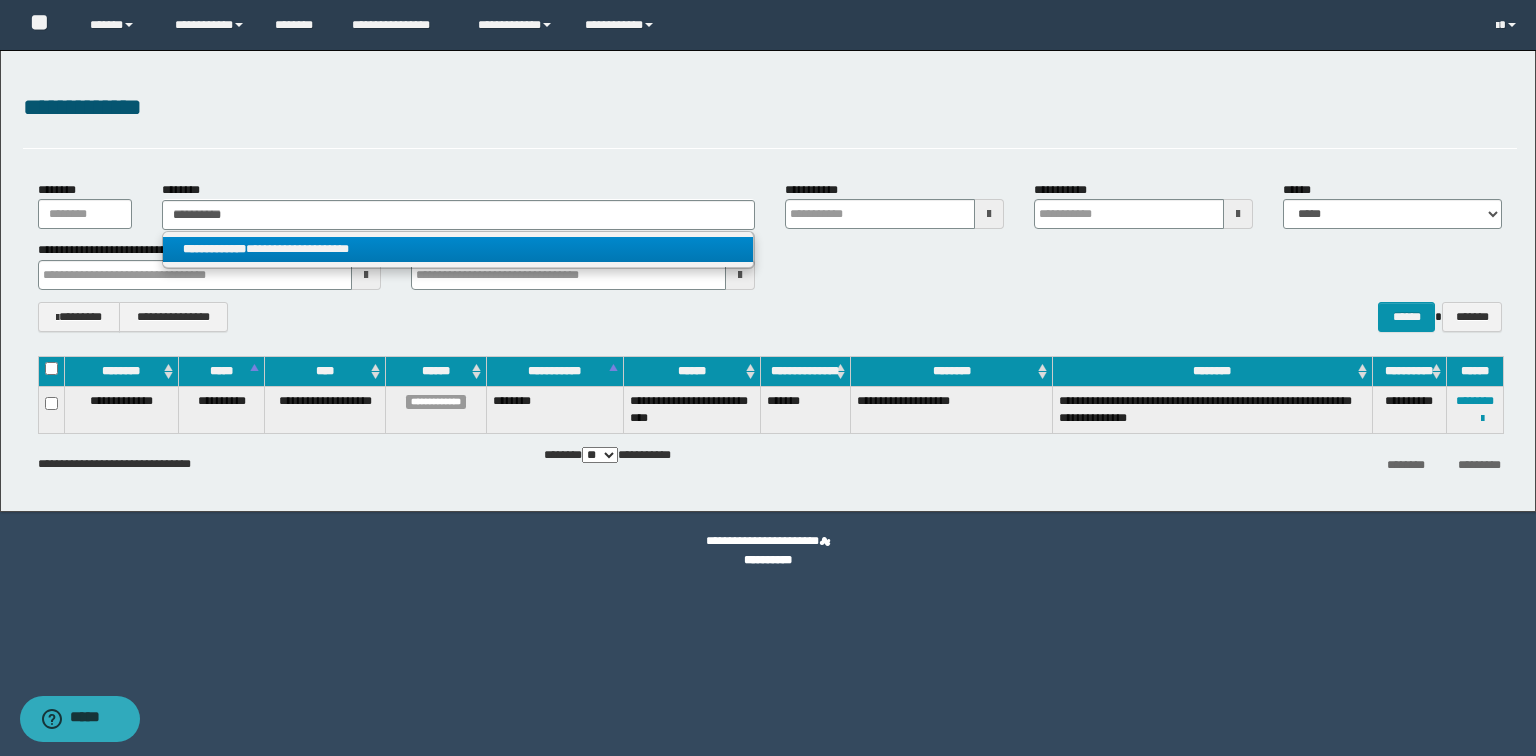 click on "**********" at bounding box center [458, 249] 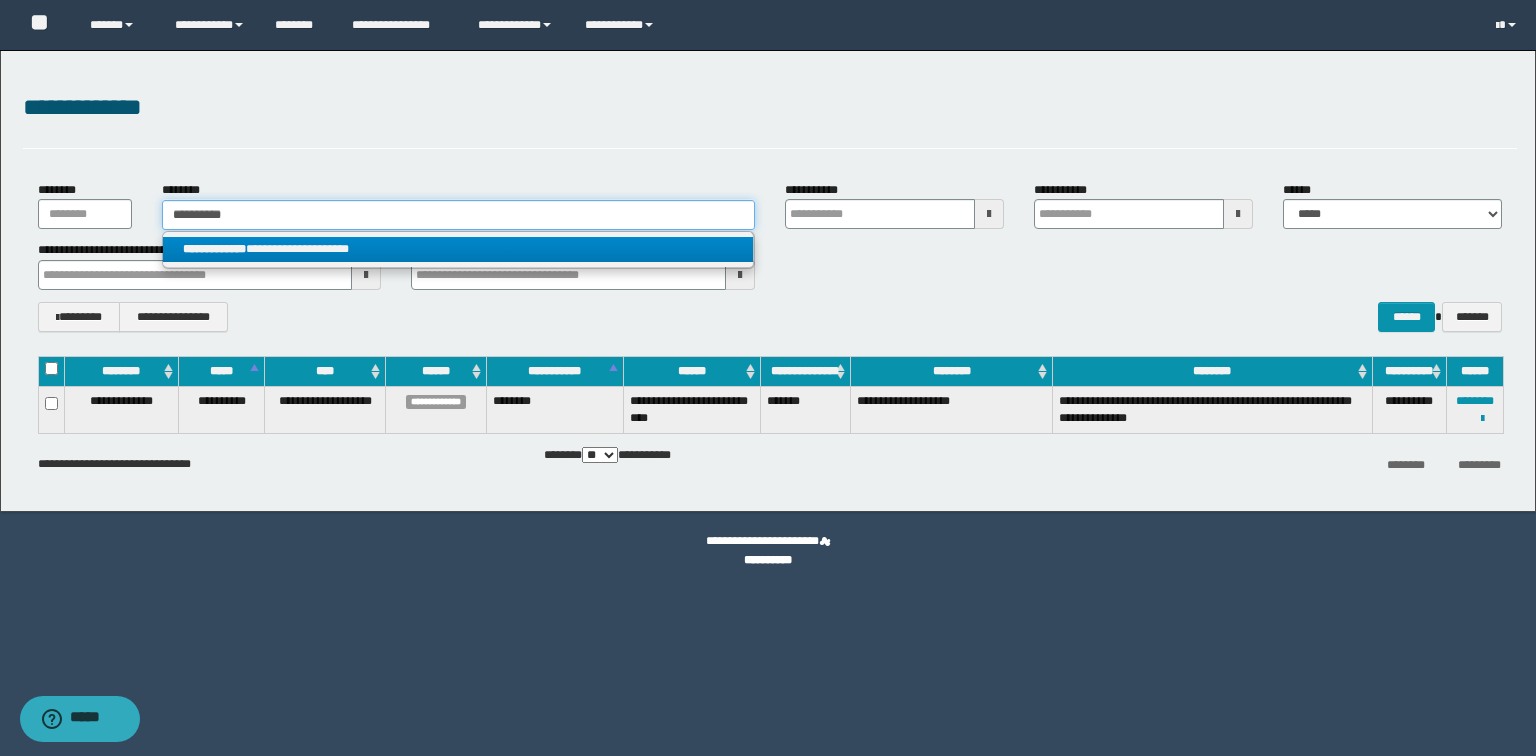 type 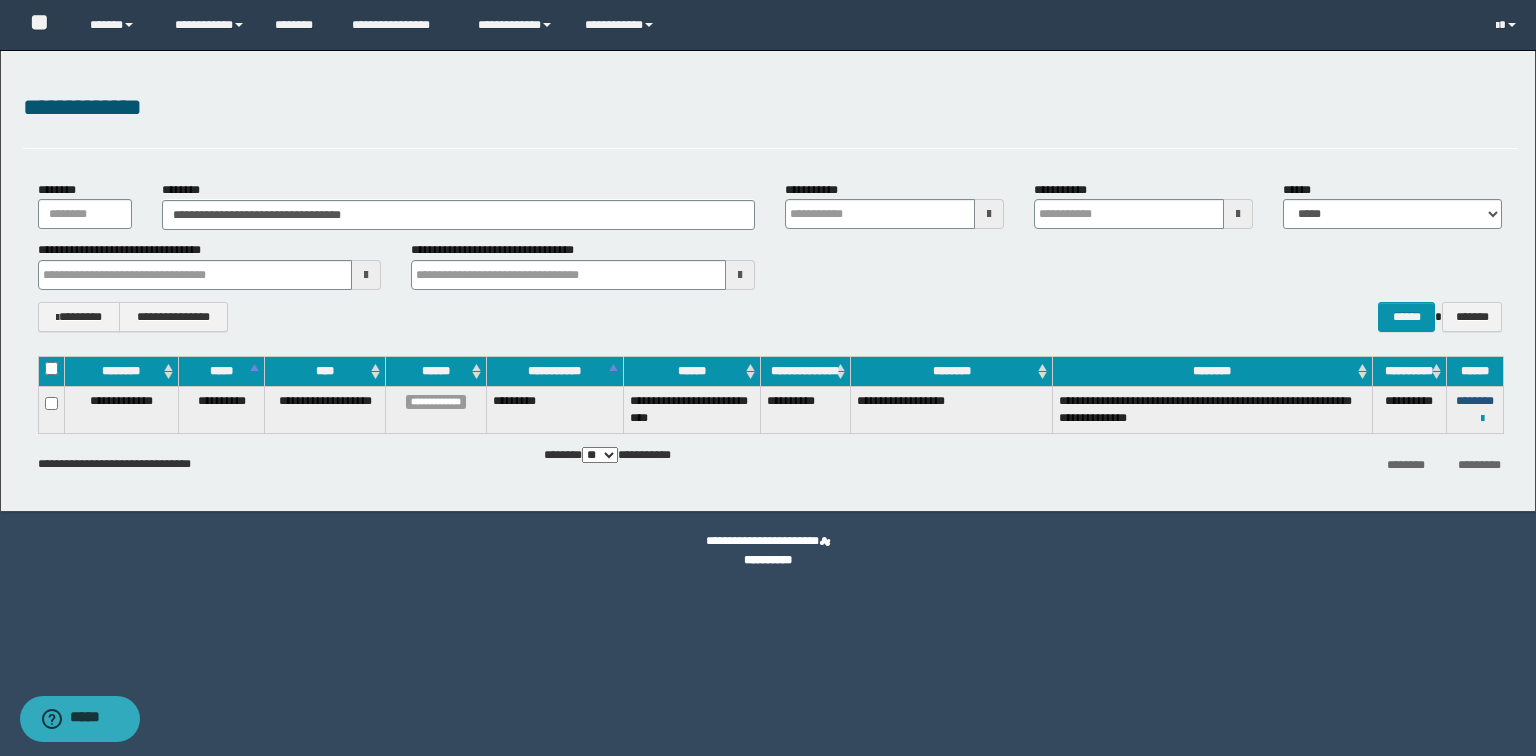 click on "********" at bounding box center (1475, 401) 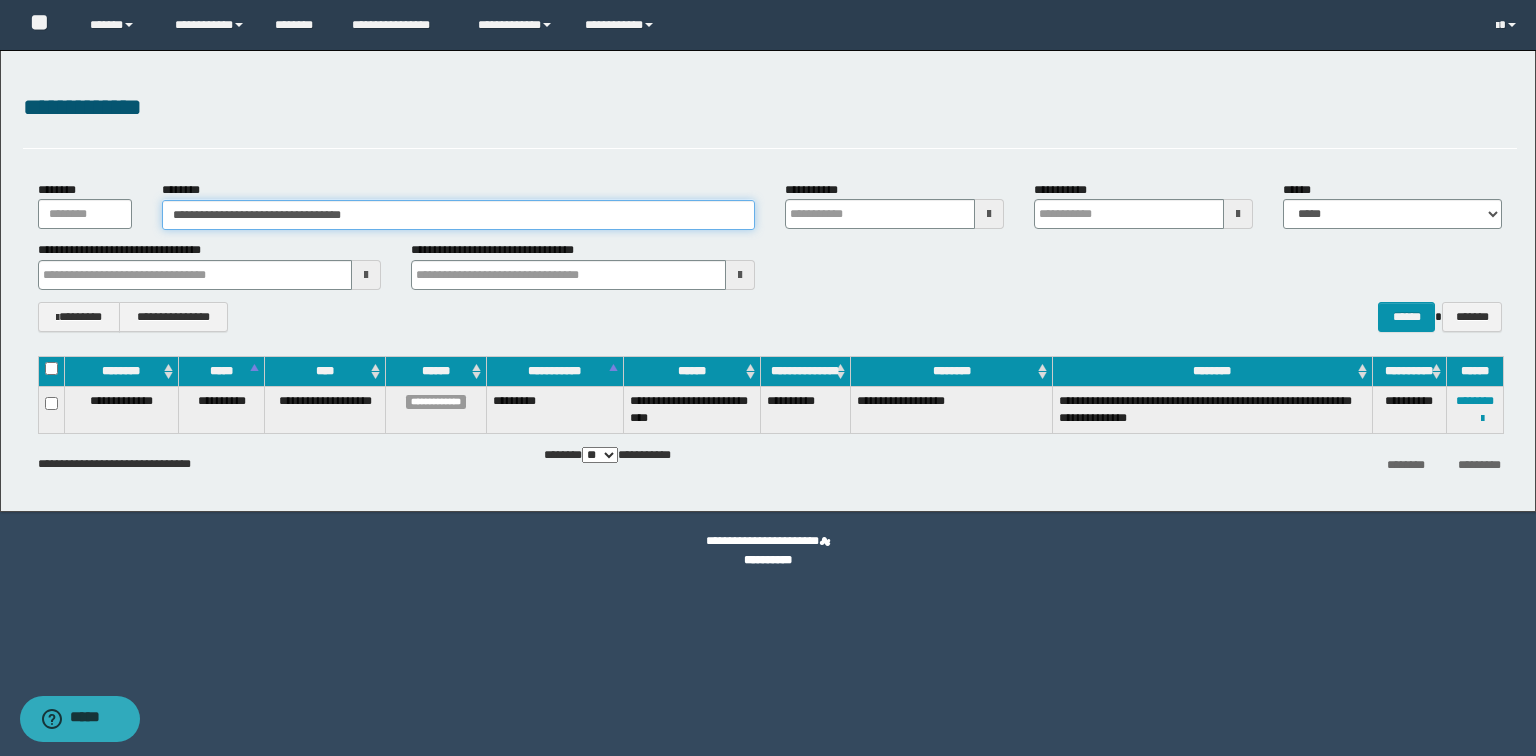 drag, startPoint x: 433, startPoint y: 226, endPoint x: 0, endPoint y: 209, distance: 433.3336 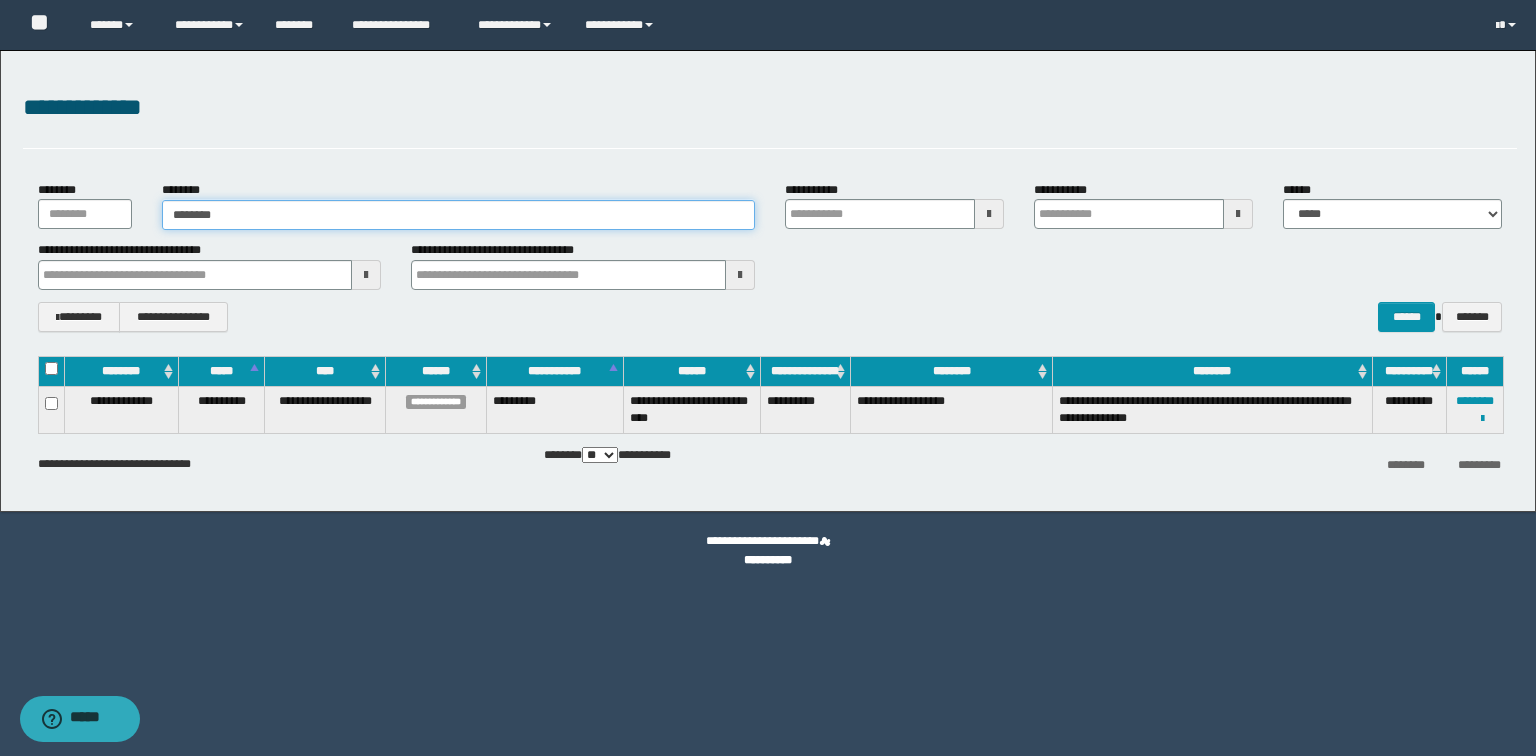type on "********" 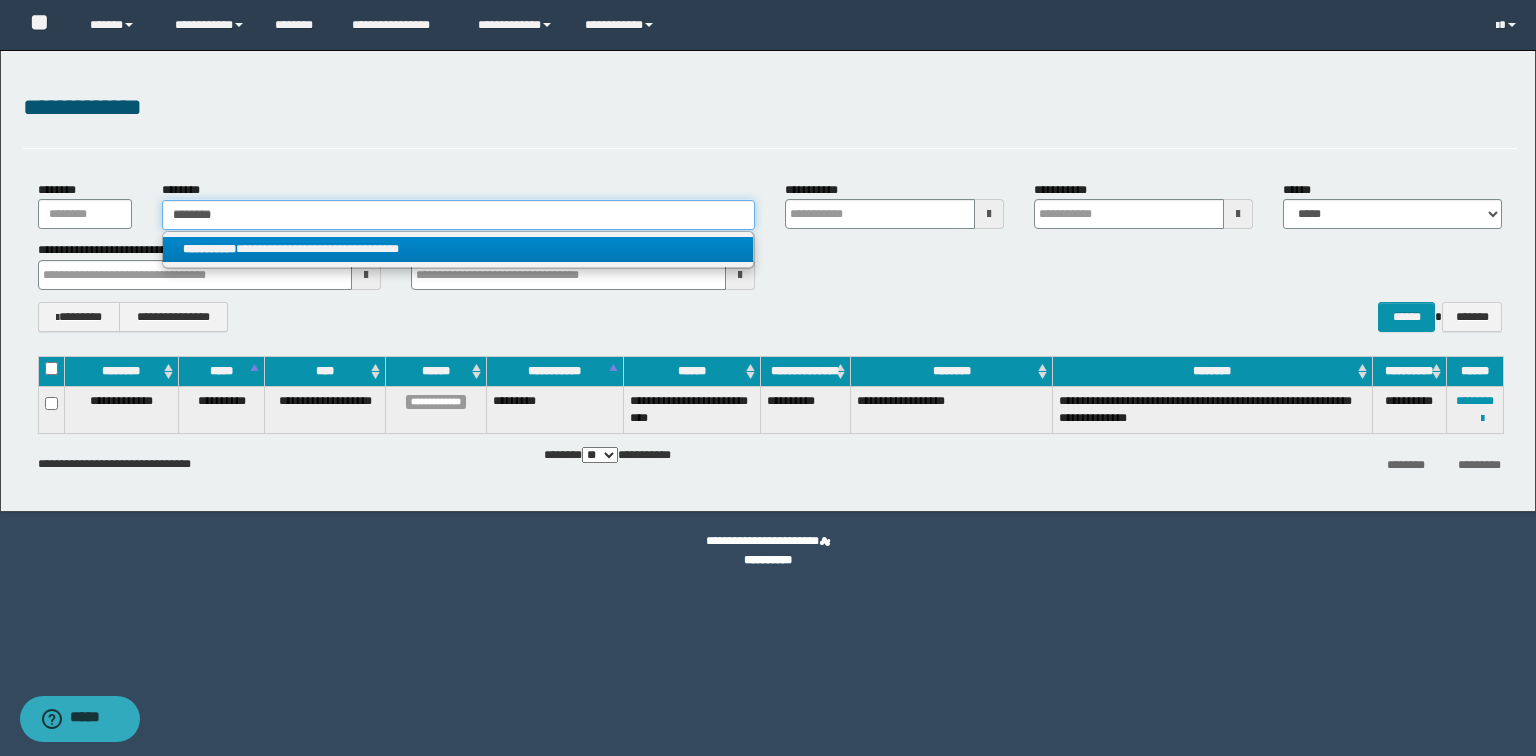 type on "********" 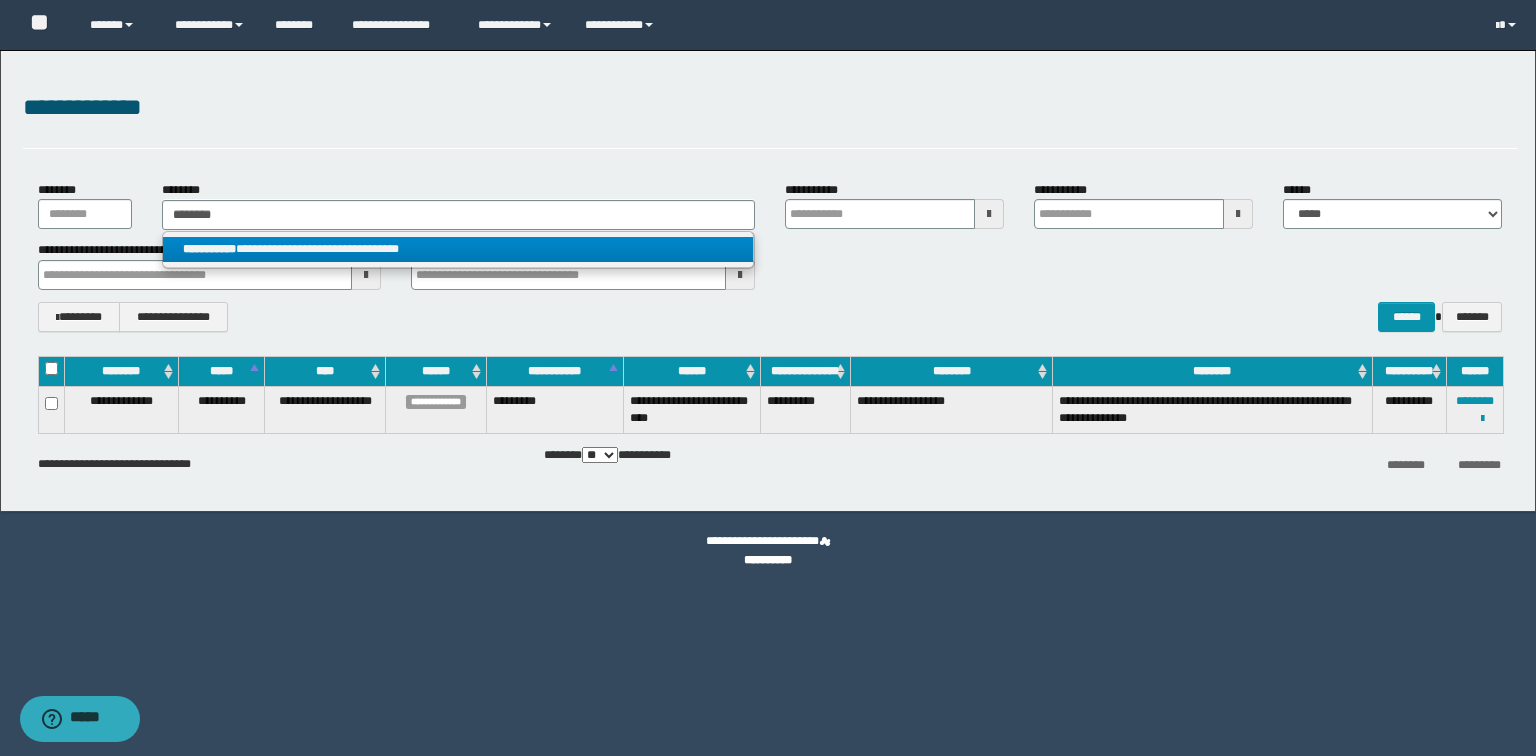 click on "**********" at bounding box center (458, 249) 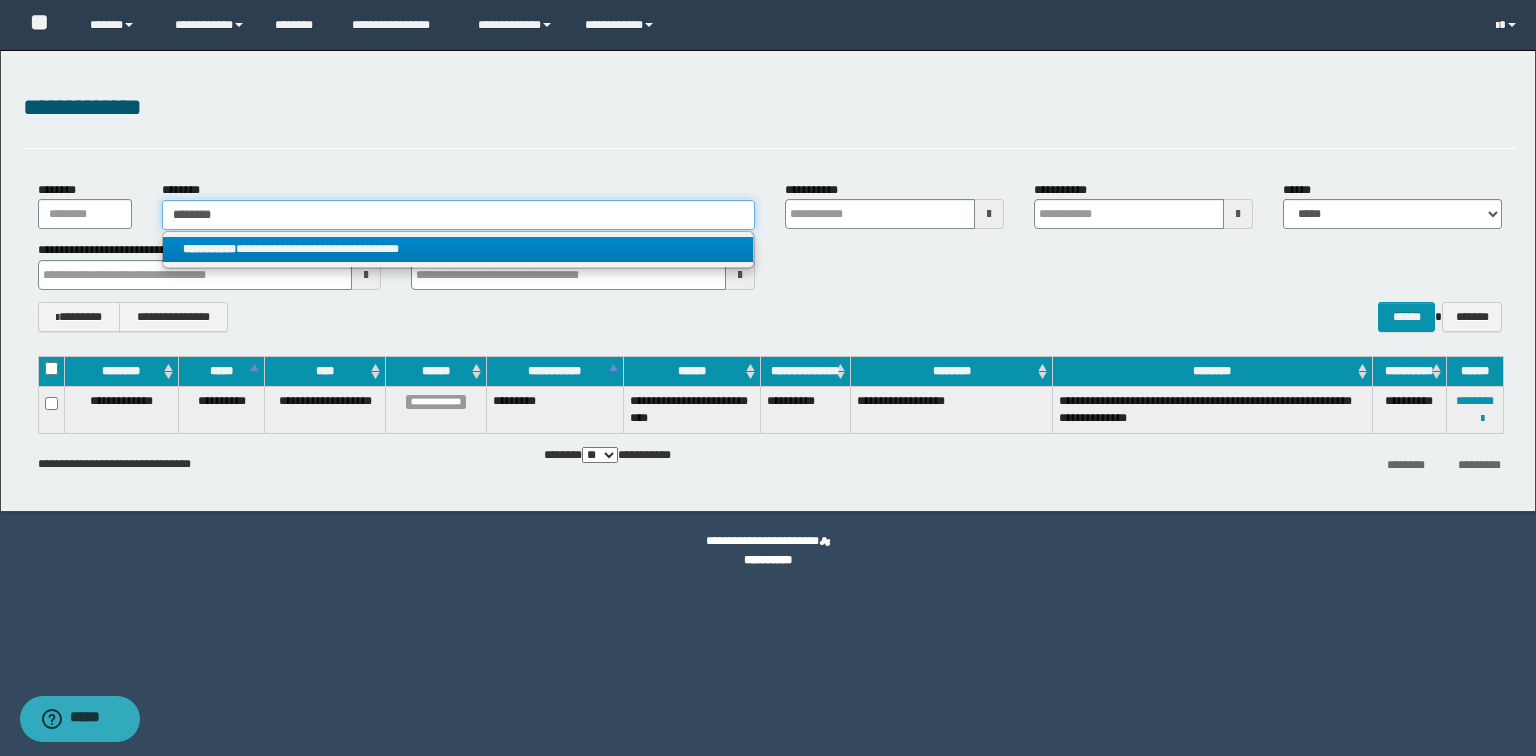 type 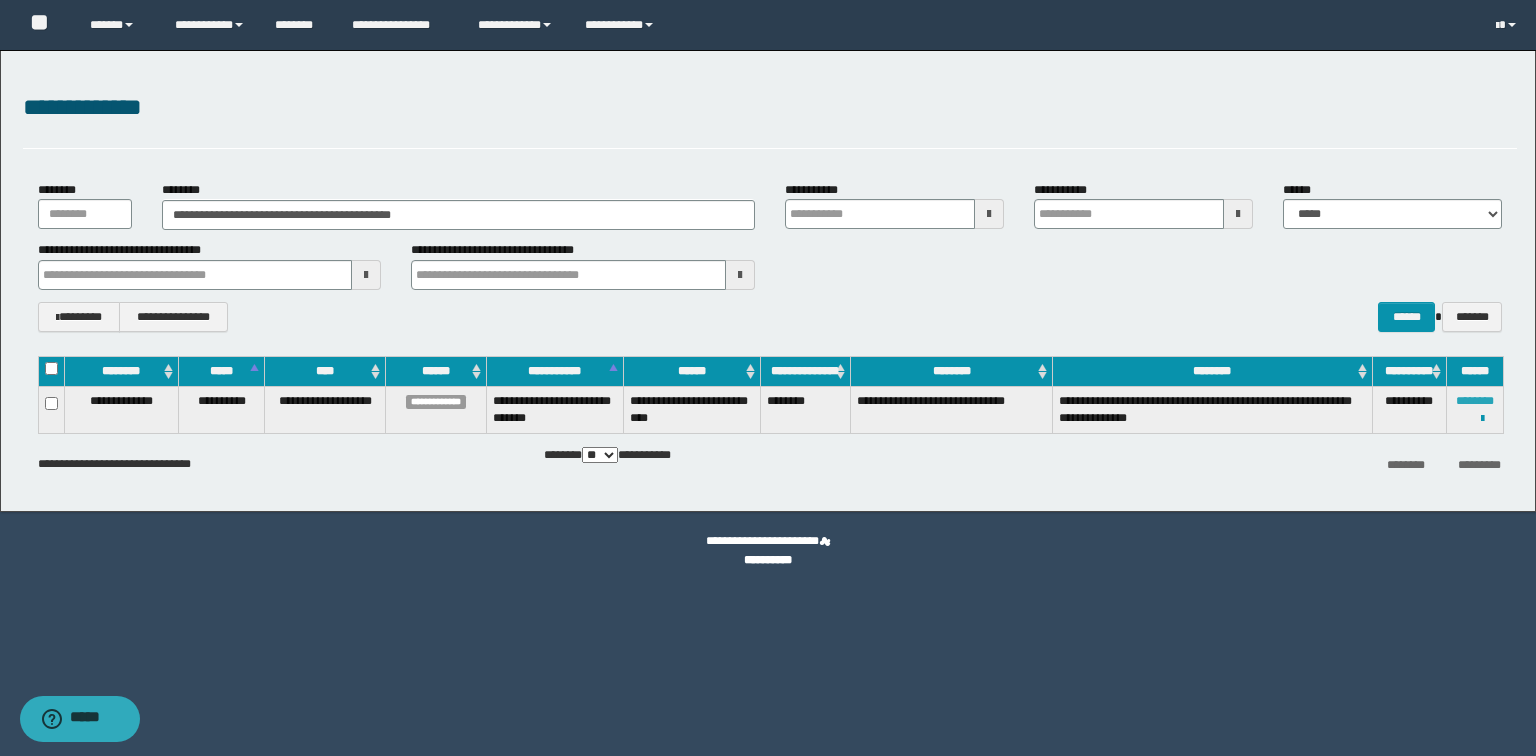 click on "********" at bounding box center [1475, 401] 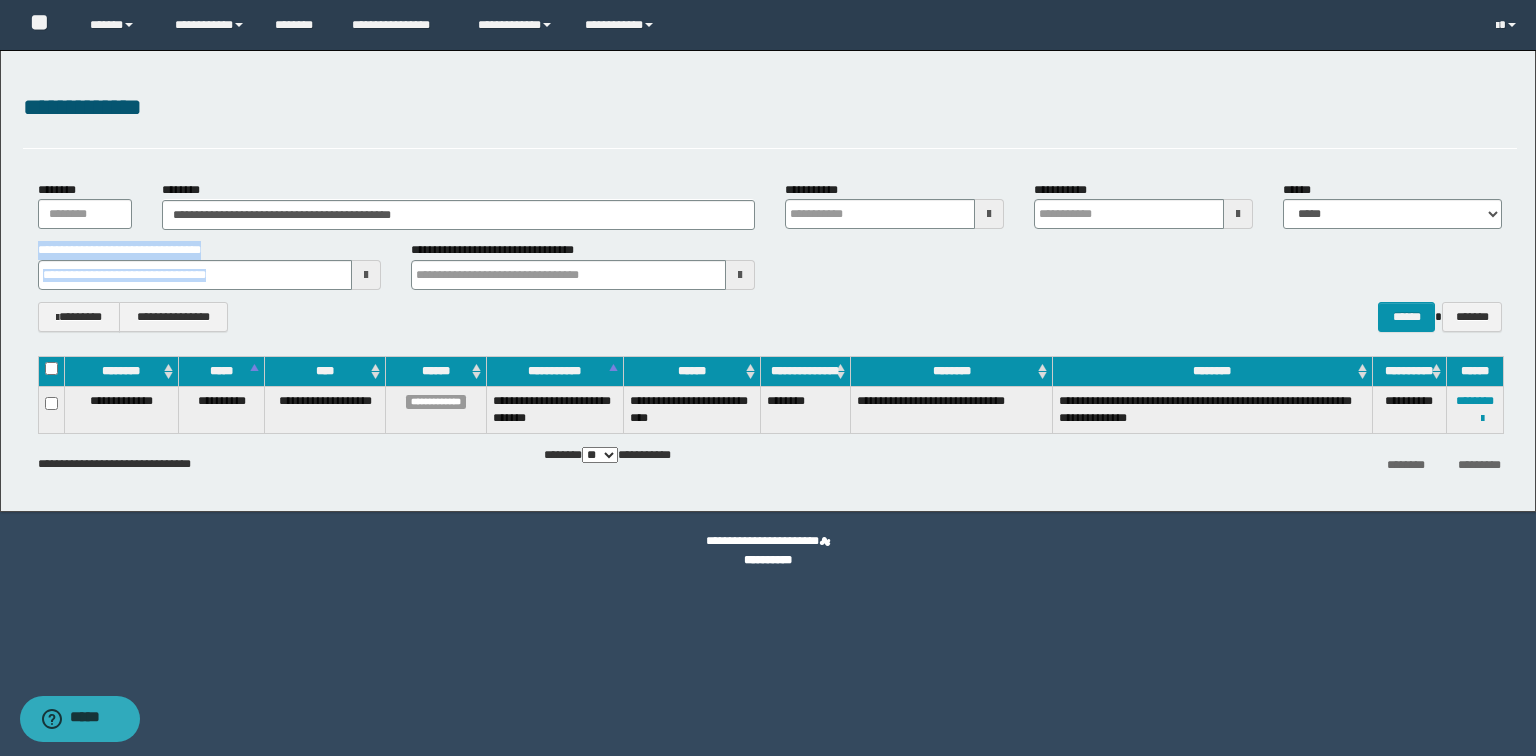 drag, startPoint x: 548, startPoint y: 230, endPoint x: 0, endPoint y: 230, distance: 548 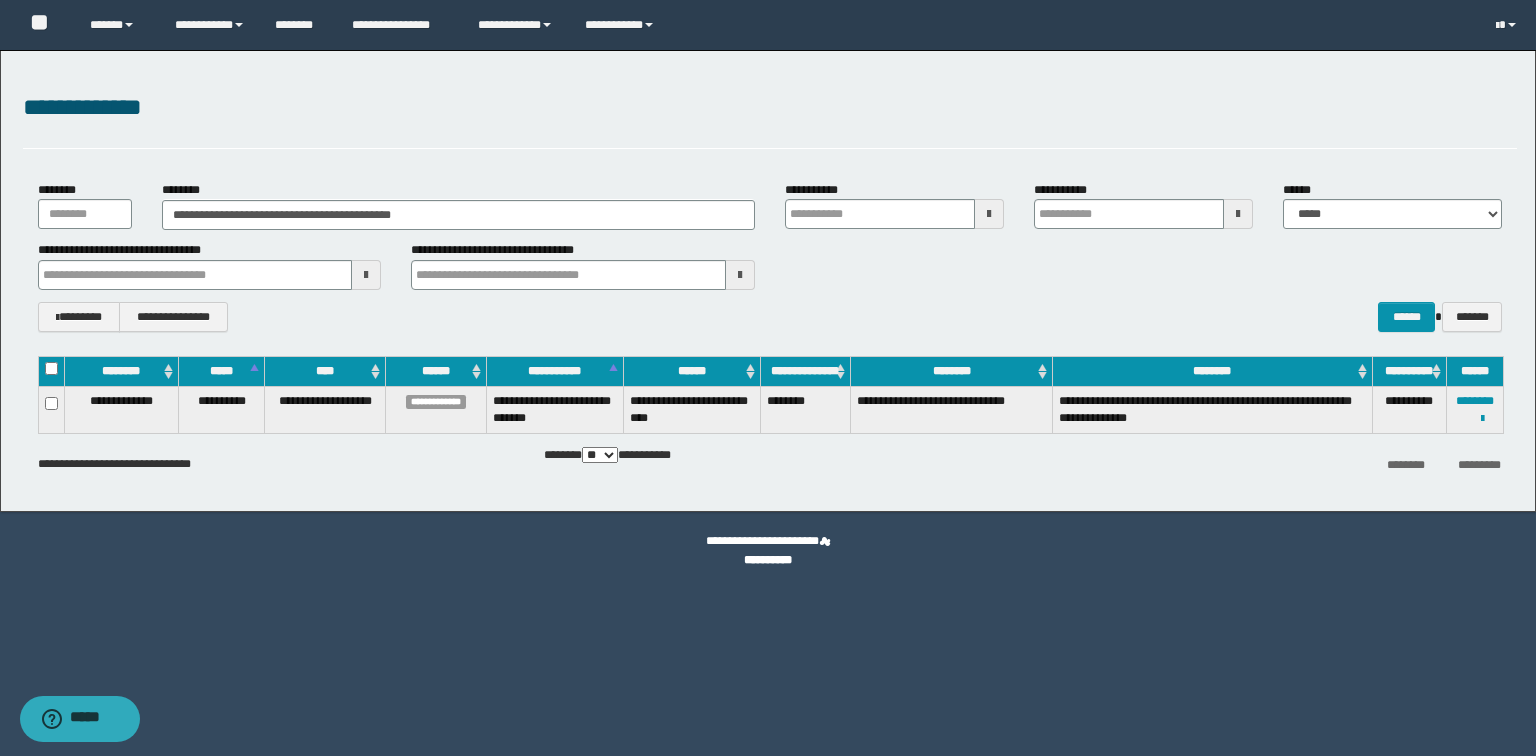 click on "**********" at bounding box center [770, 108] 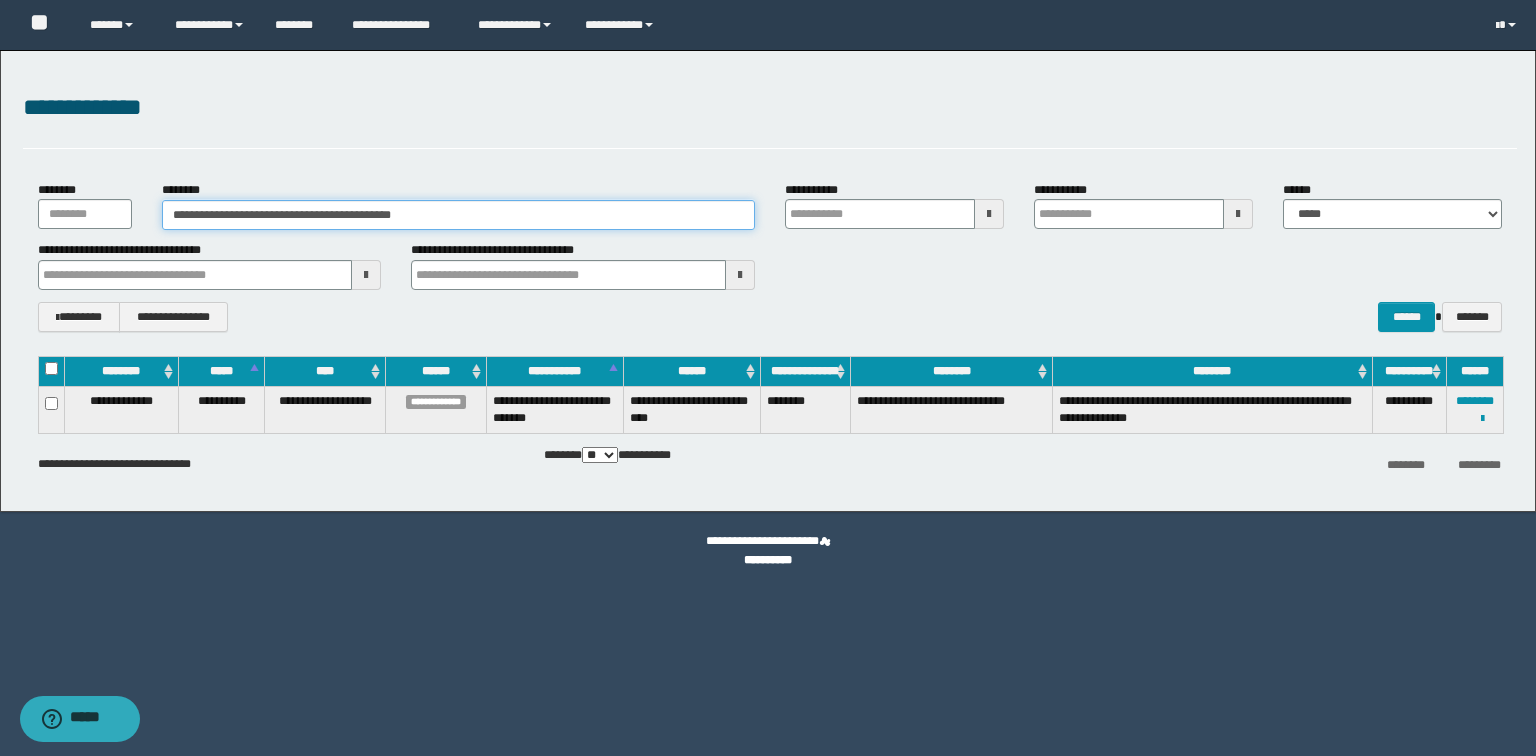 drag, startPoint x: 384, startPoint y: 213, endPoint x: 0, endPoint y: 194, distance: 384.46976 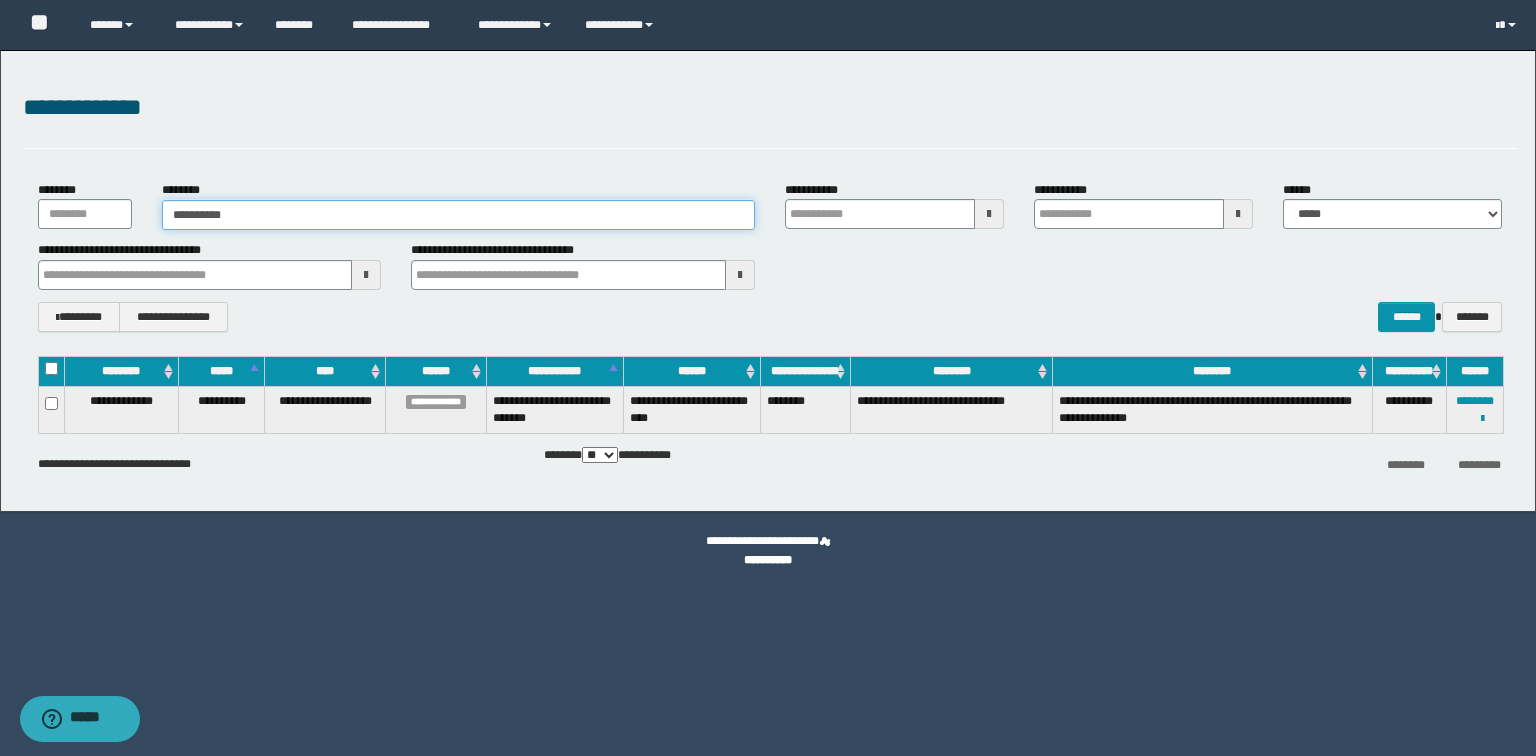 type on "**********" 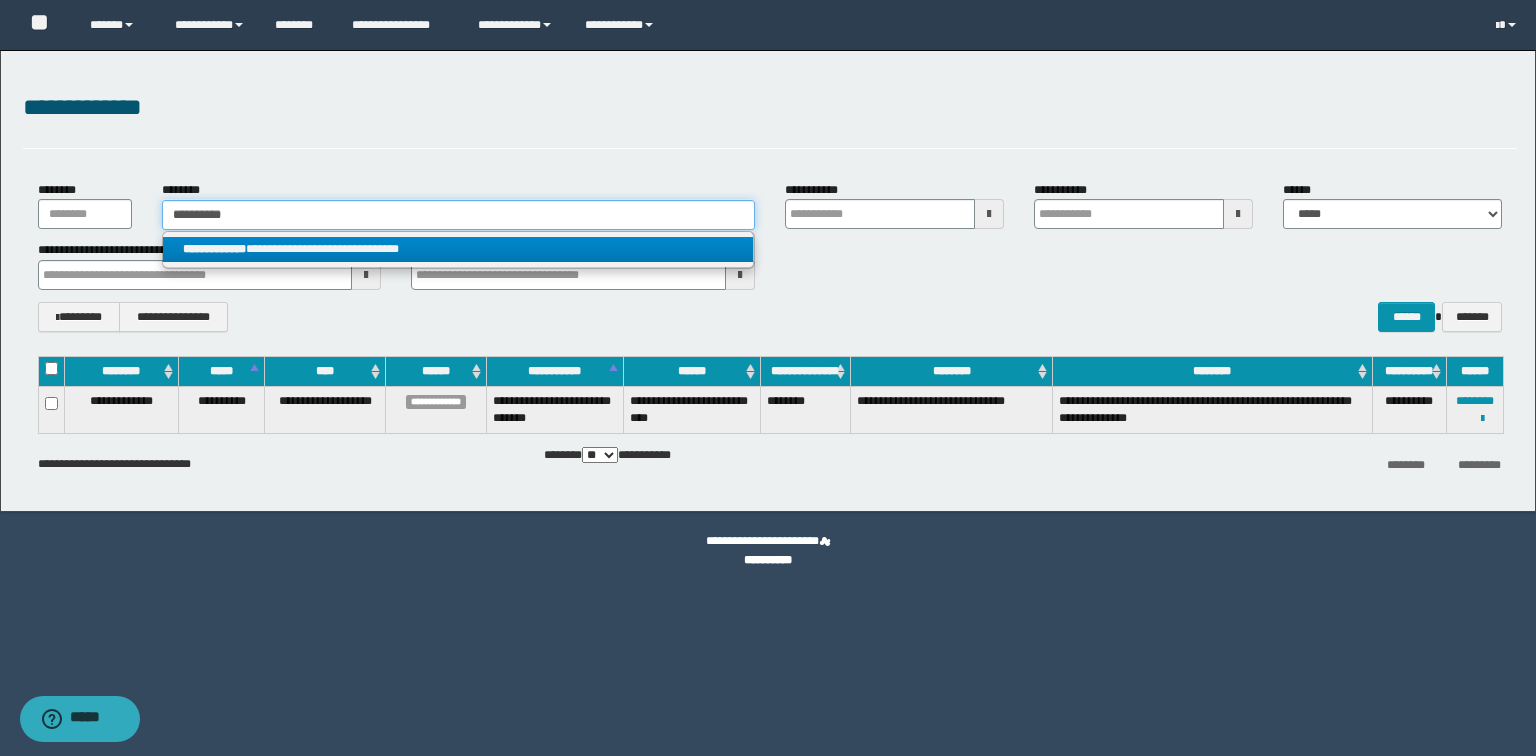type on "**********" 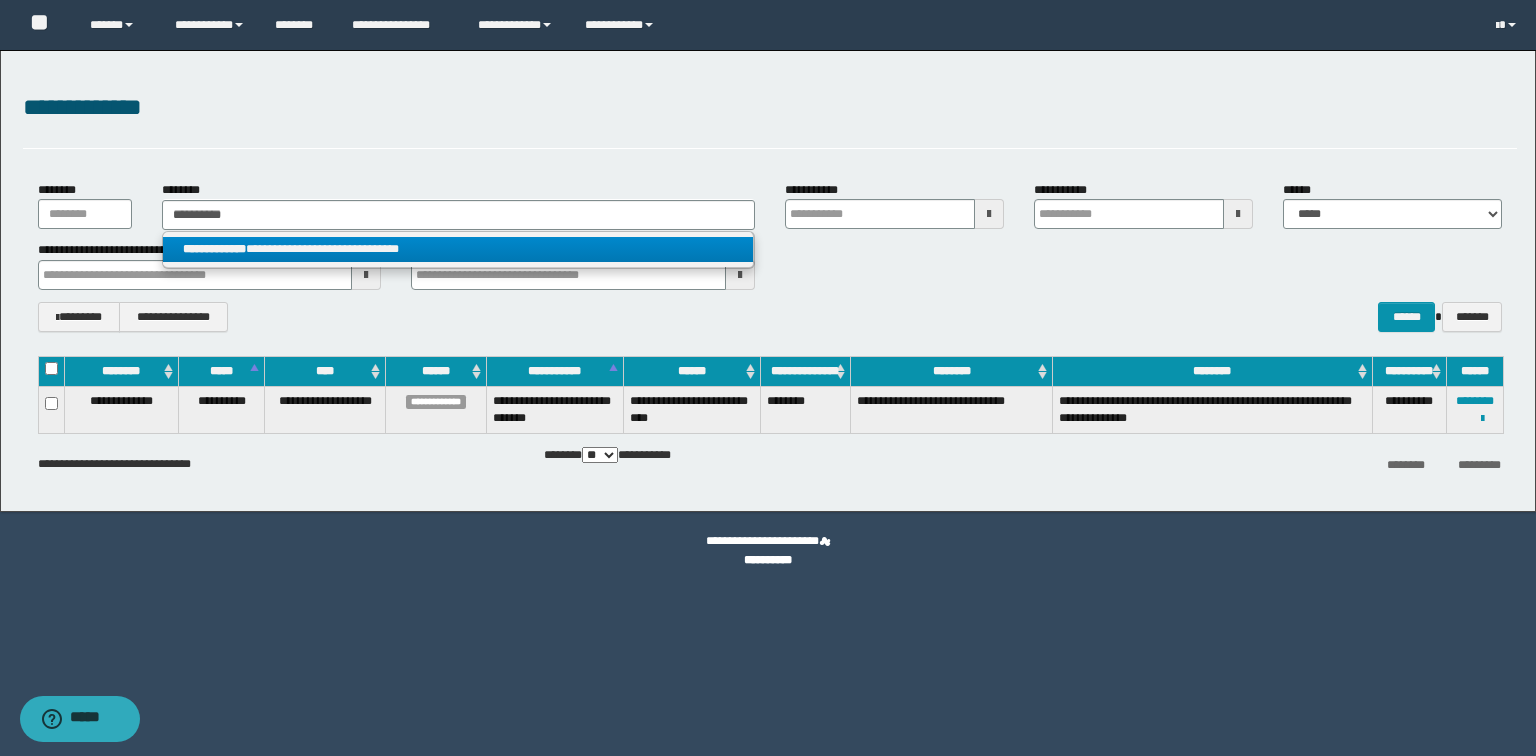 click on "**********" at bounding box center (458, 249) 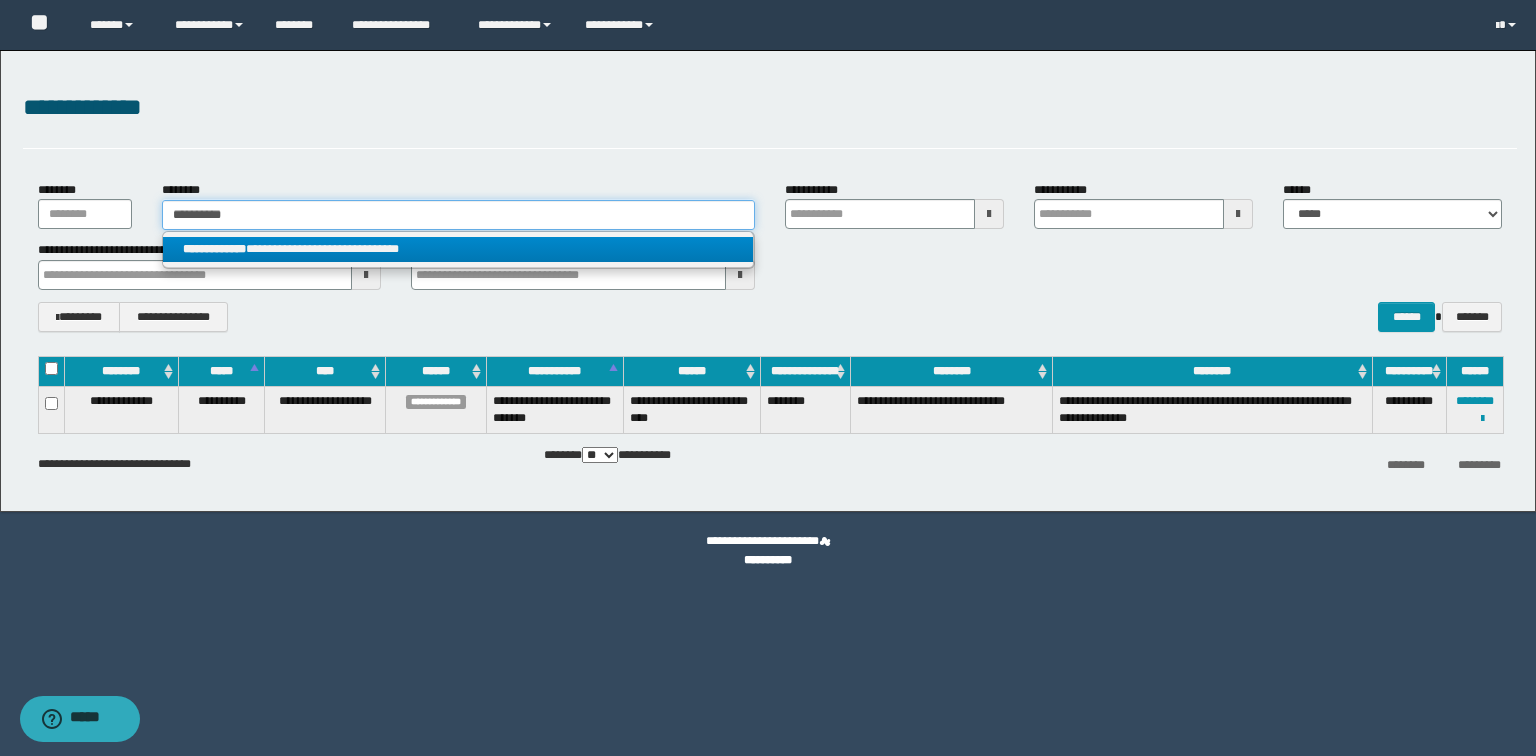 type 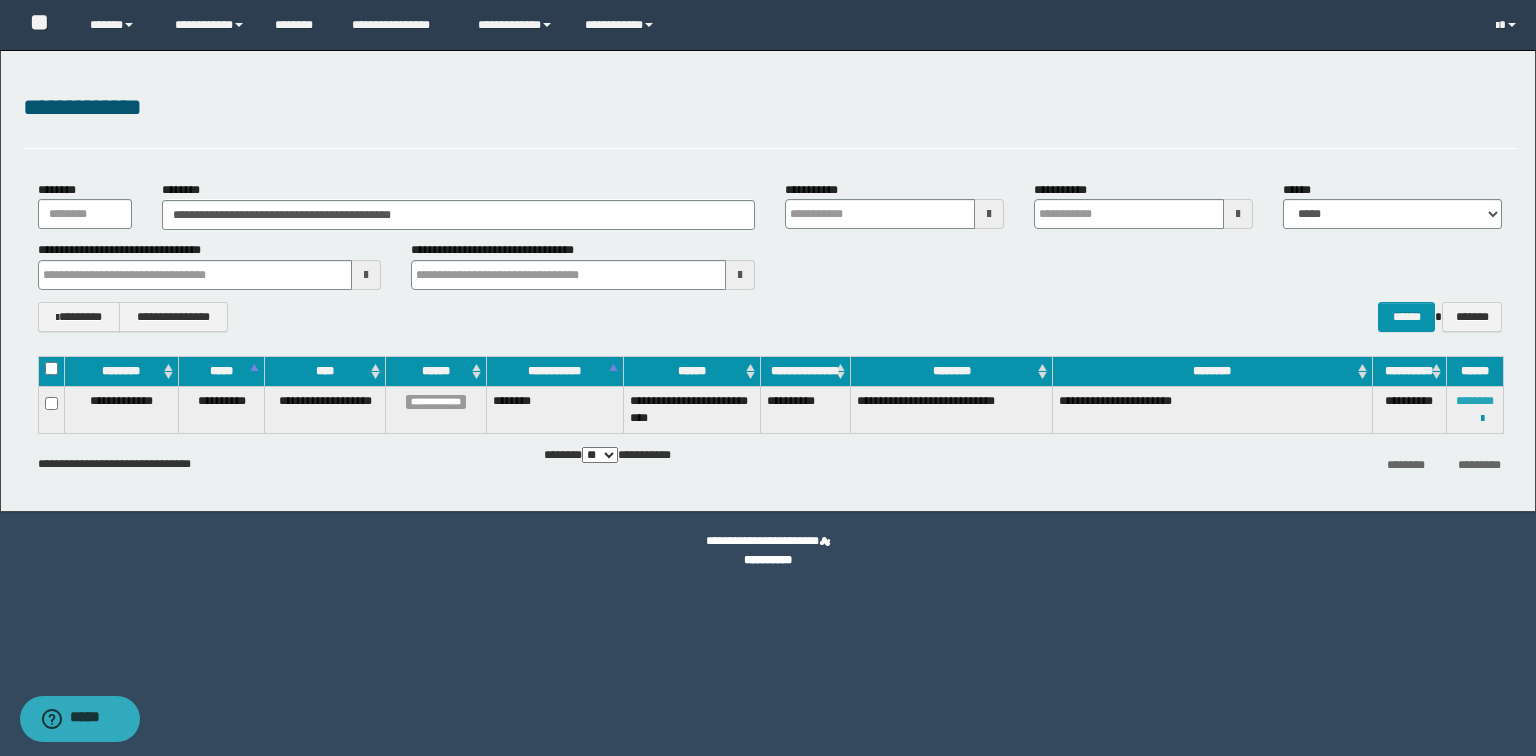 click on "********" at bounding box center [1475, 401] 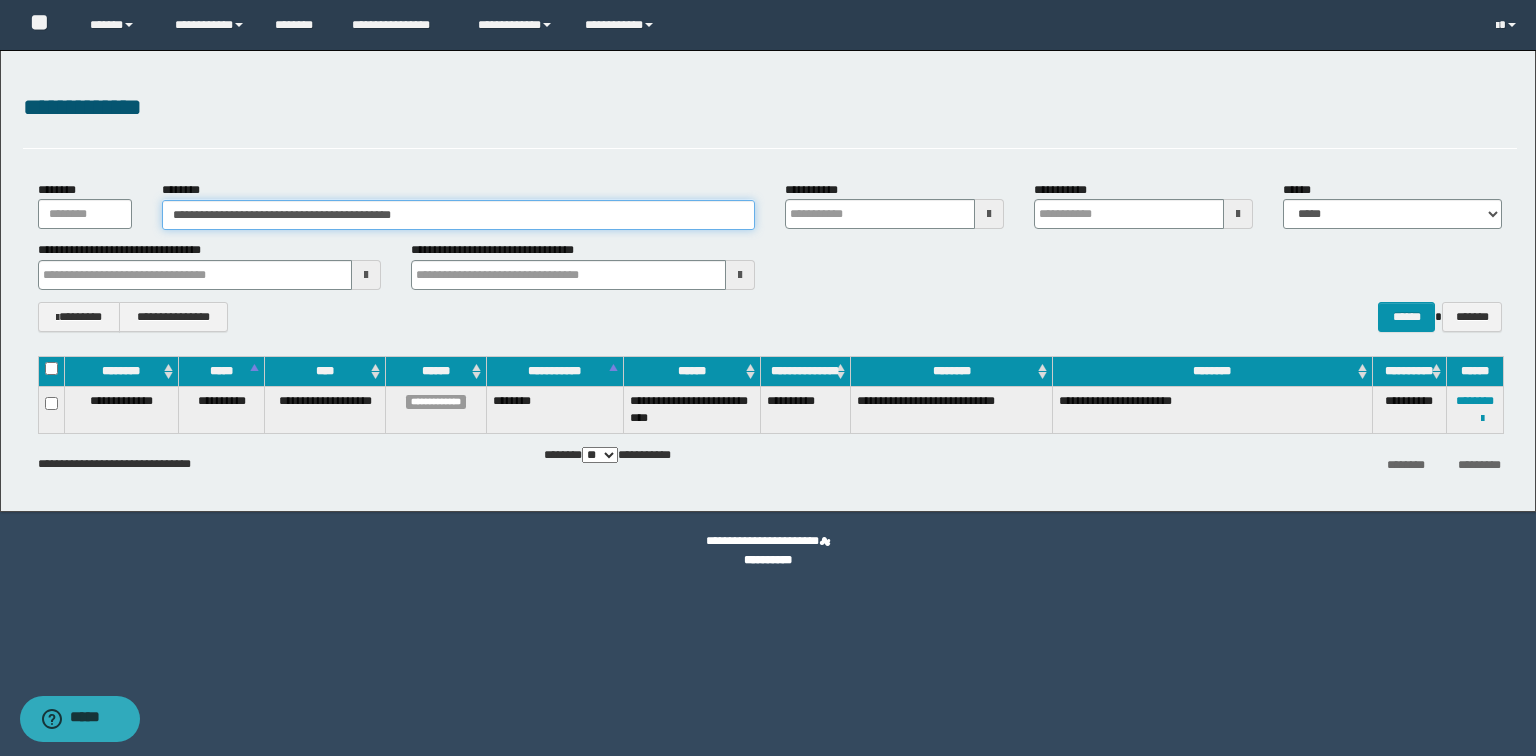 drag, startPoint x: 551, startPoint y: 221, endPoint x: 0, endPoint y: 180, distance: 552.5233 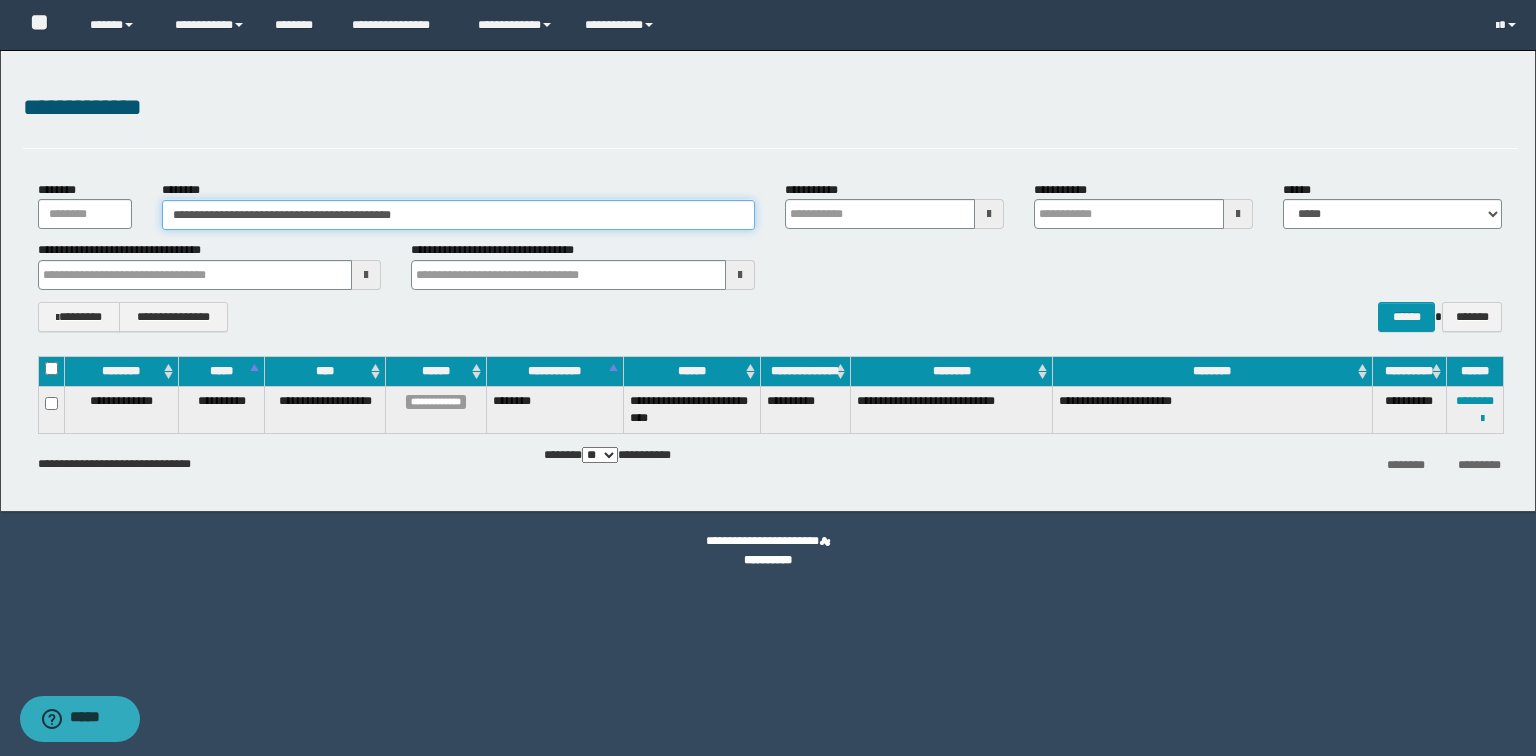 paste 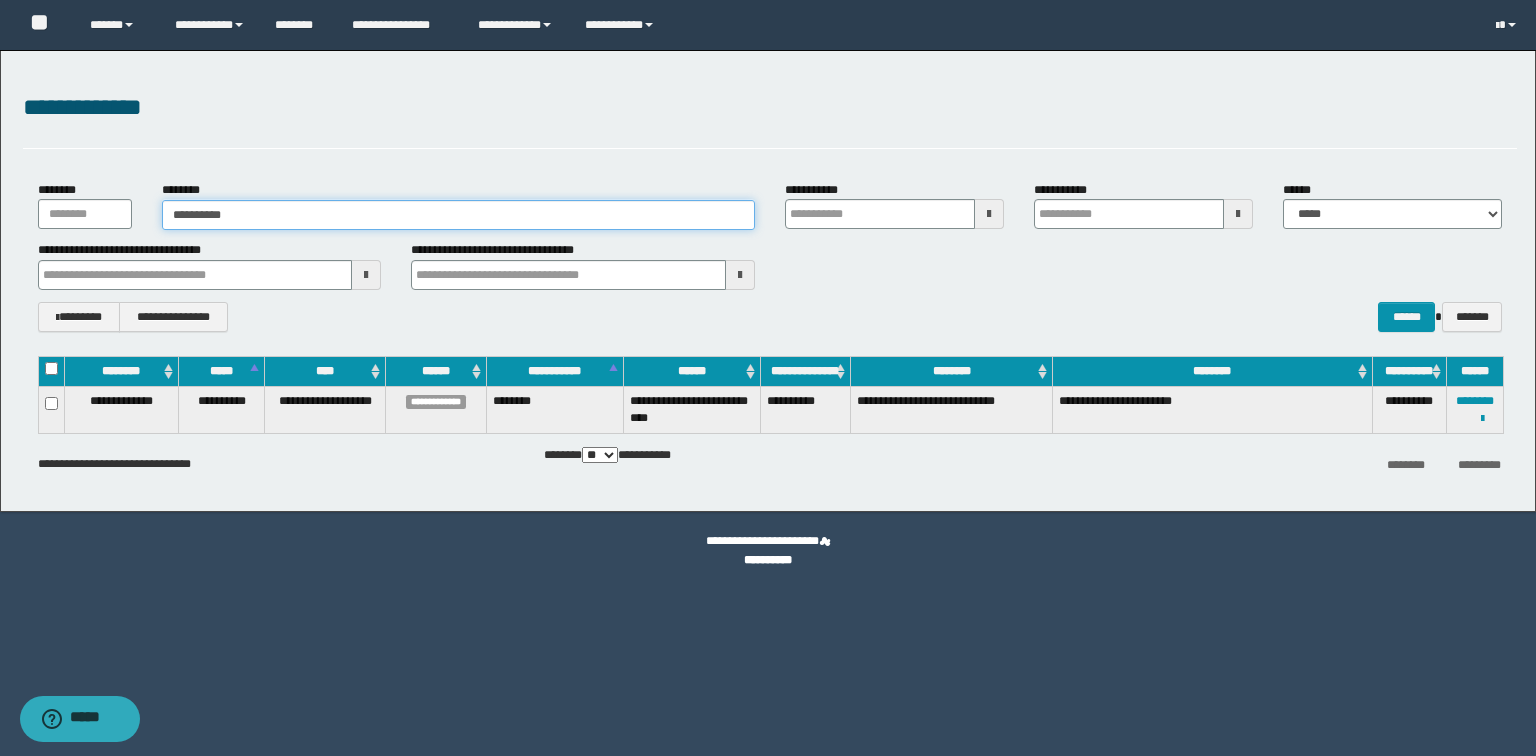 type on "**********" 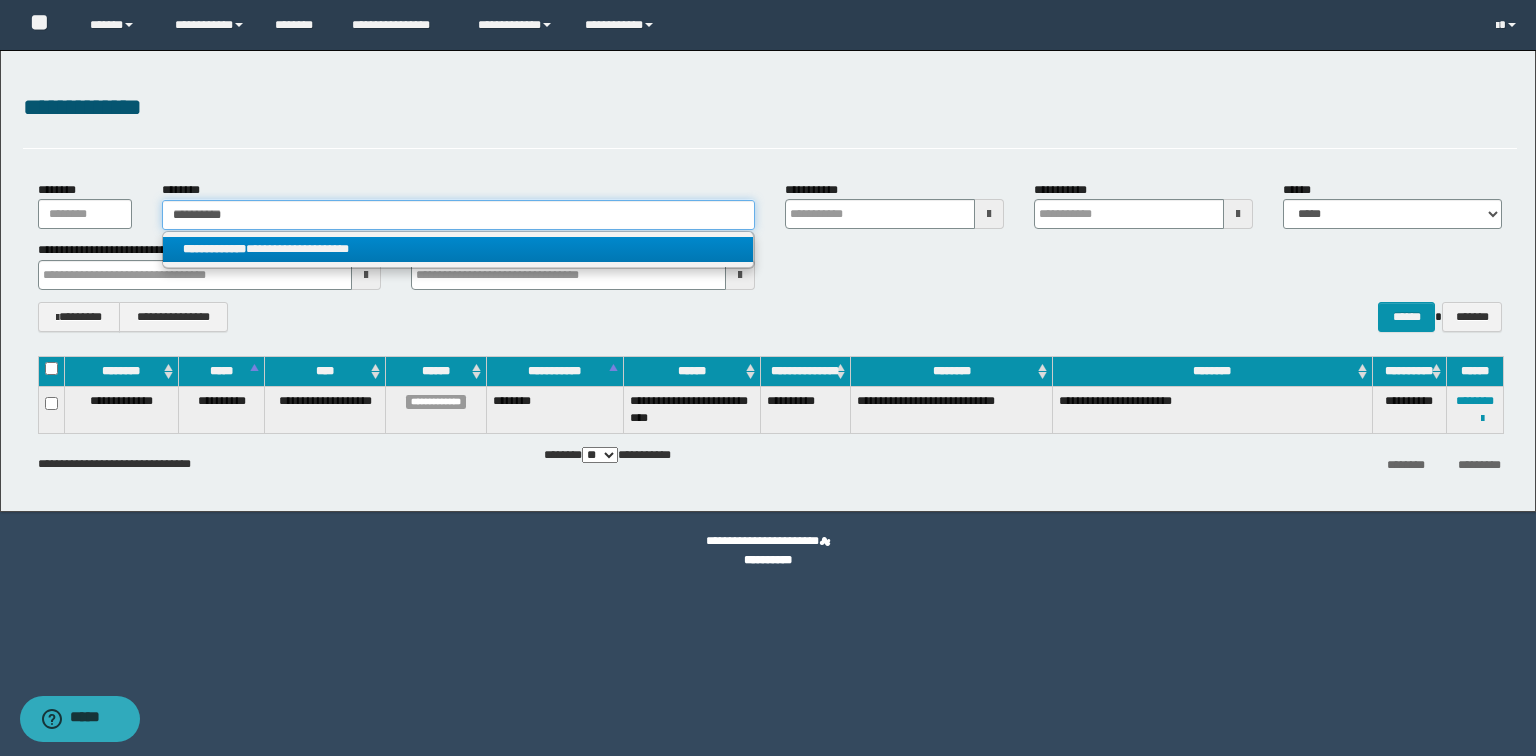 type on "**********" 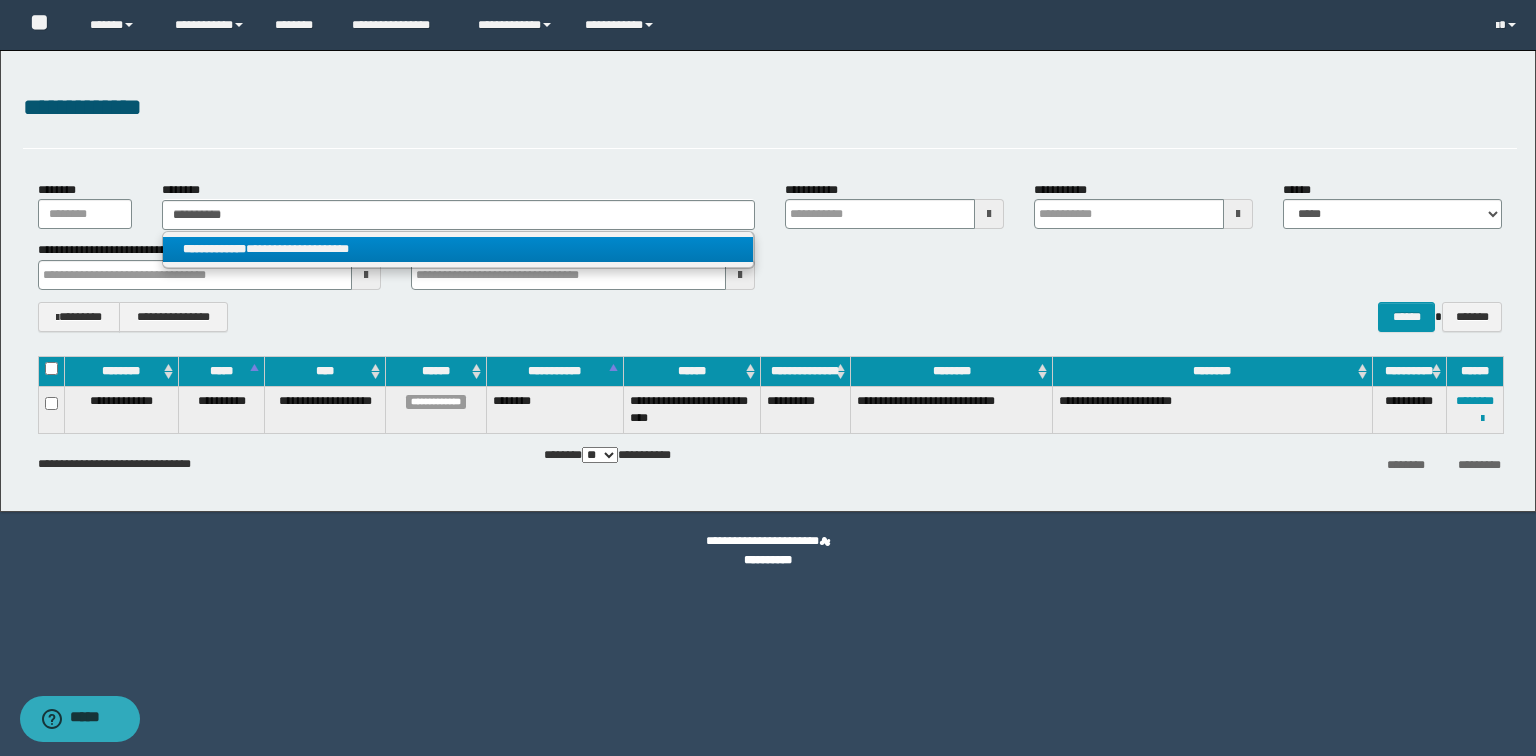 click on "**********" at bounding box center [458, 249] 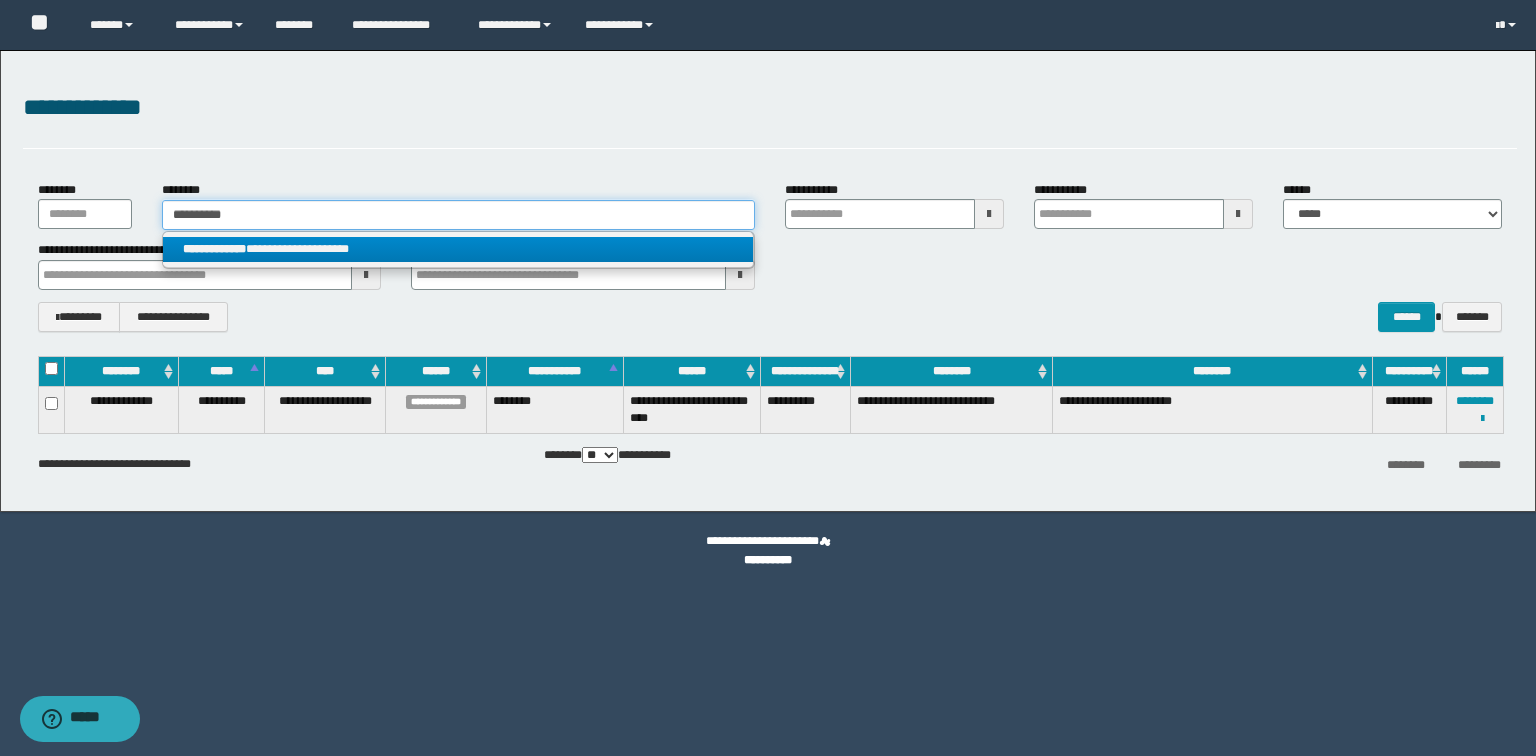 type 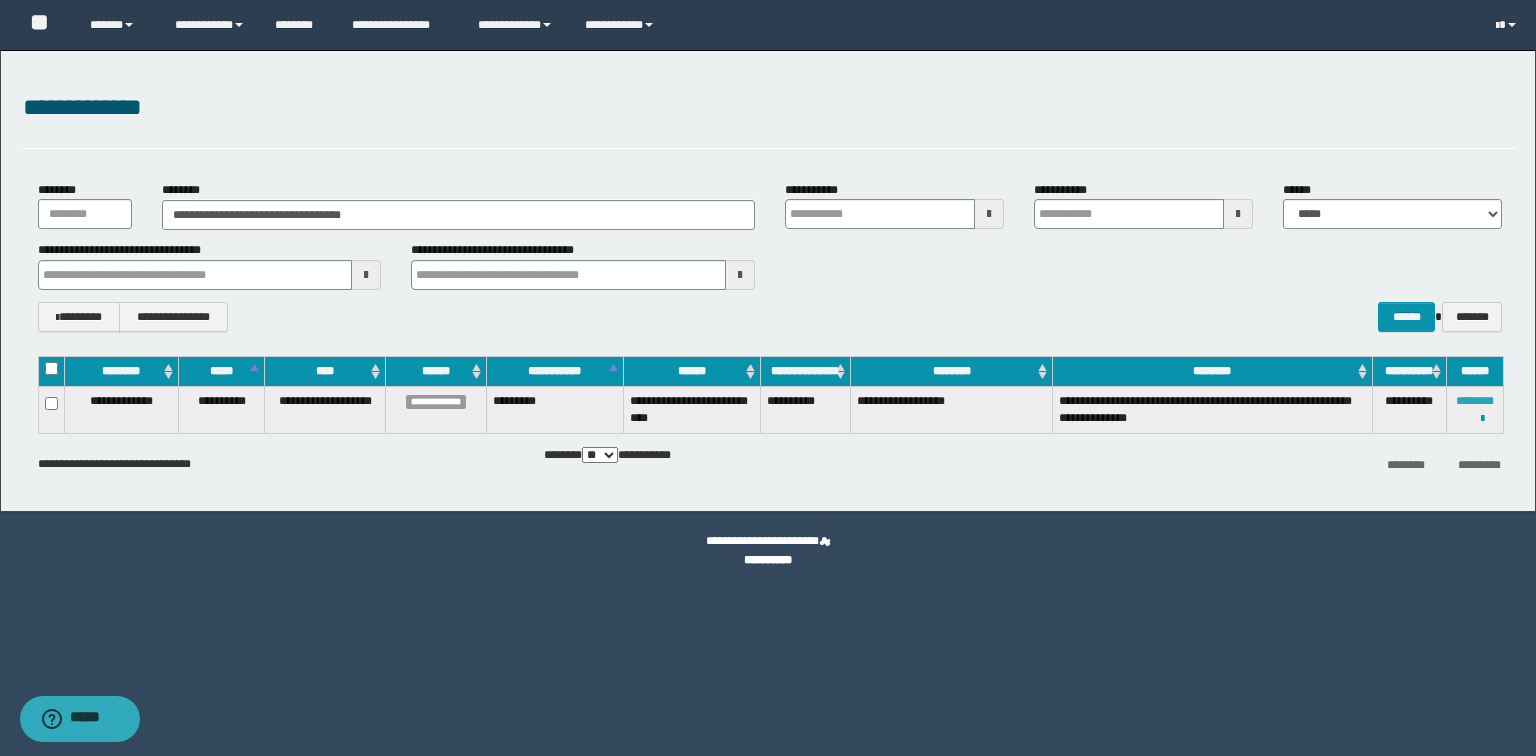 click on "********" at bounding box center [1475, 401] 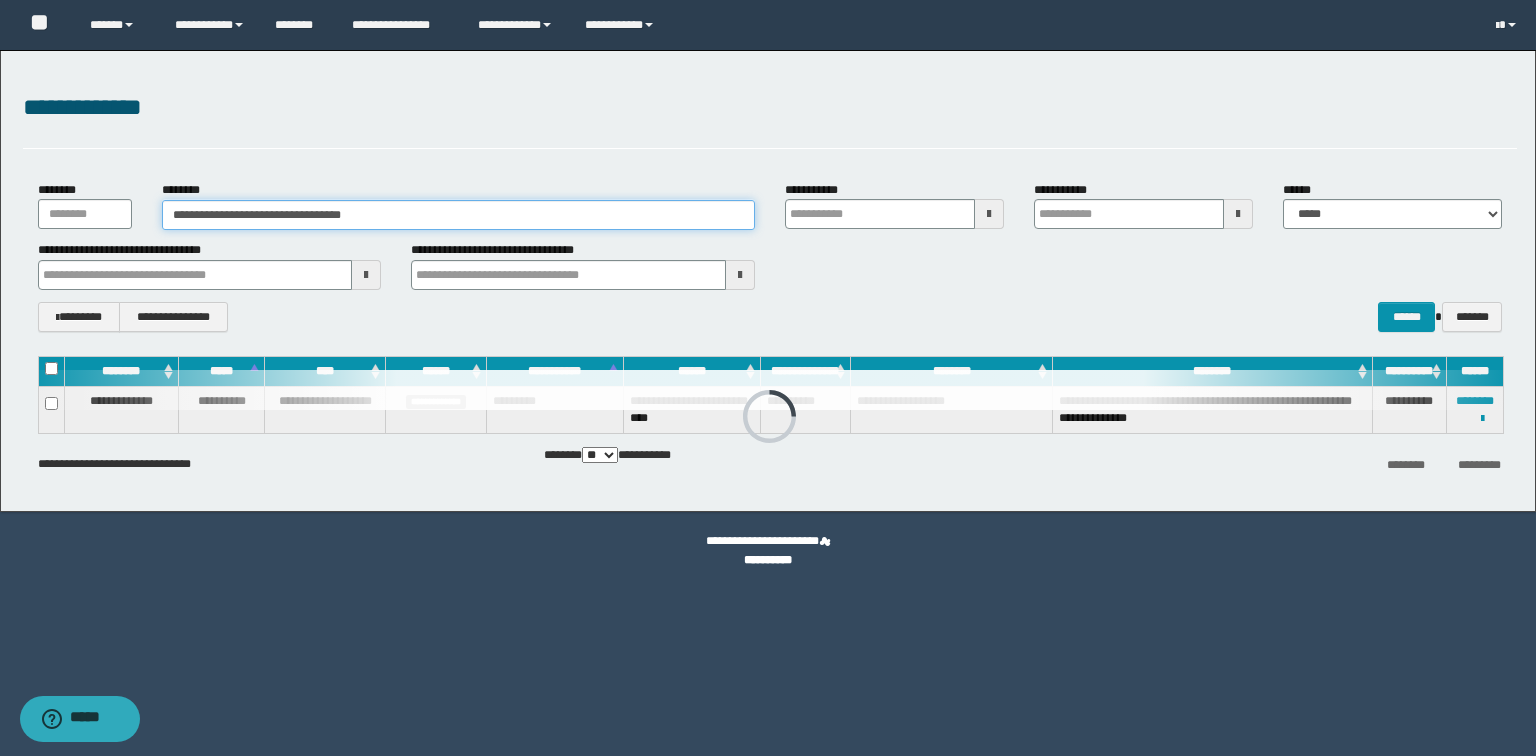 drag, startPoint x: 490, startPoint y: 228, endPoint x: 0, endPoint y: 231, distance: 490.0092 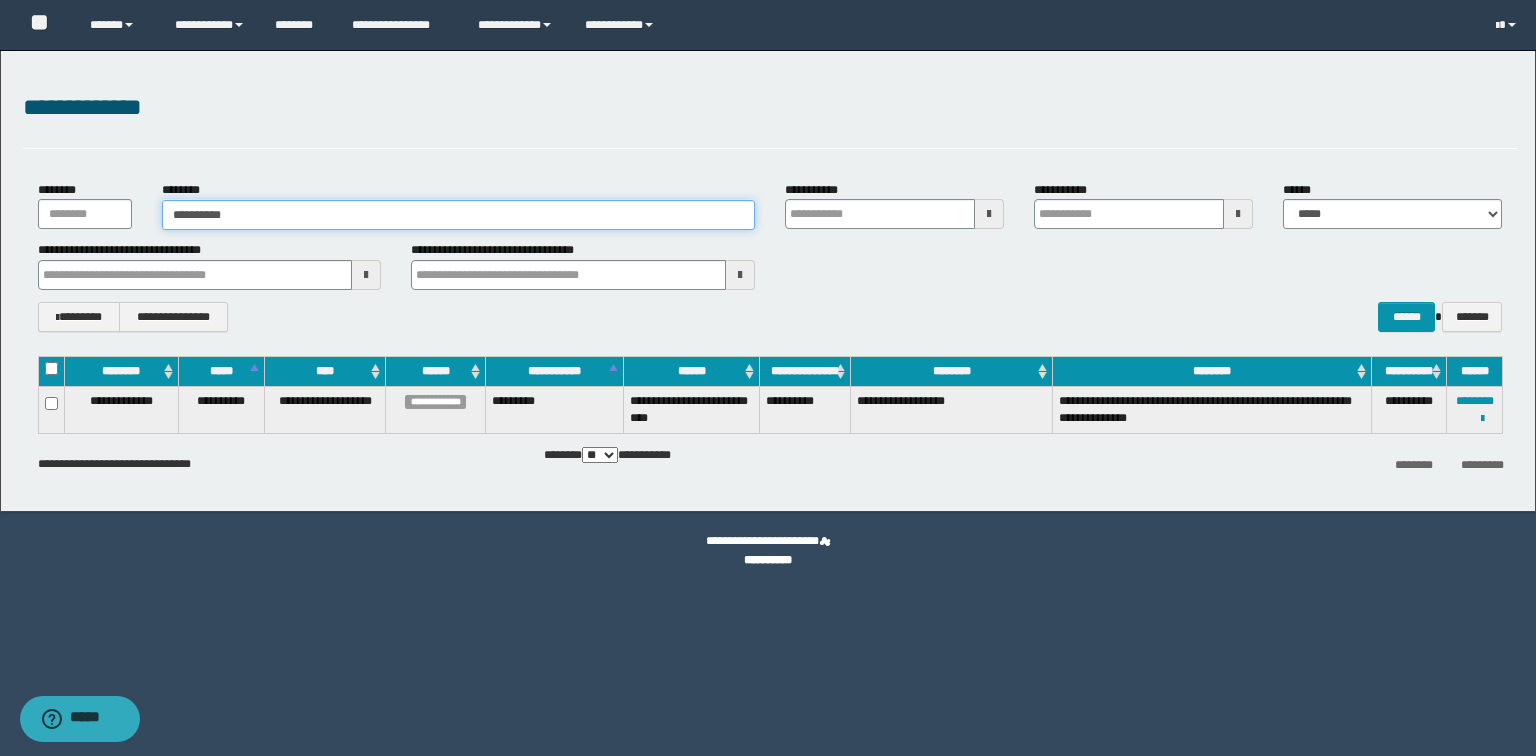 type on "**********" 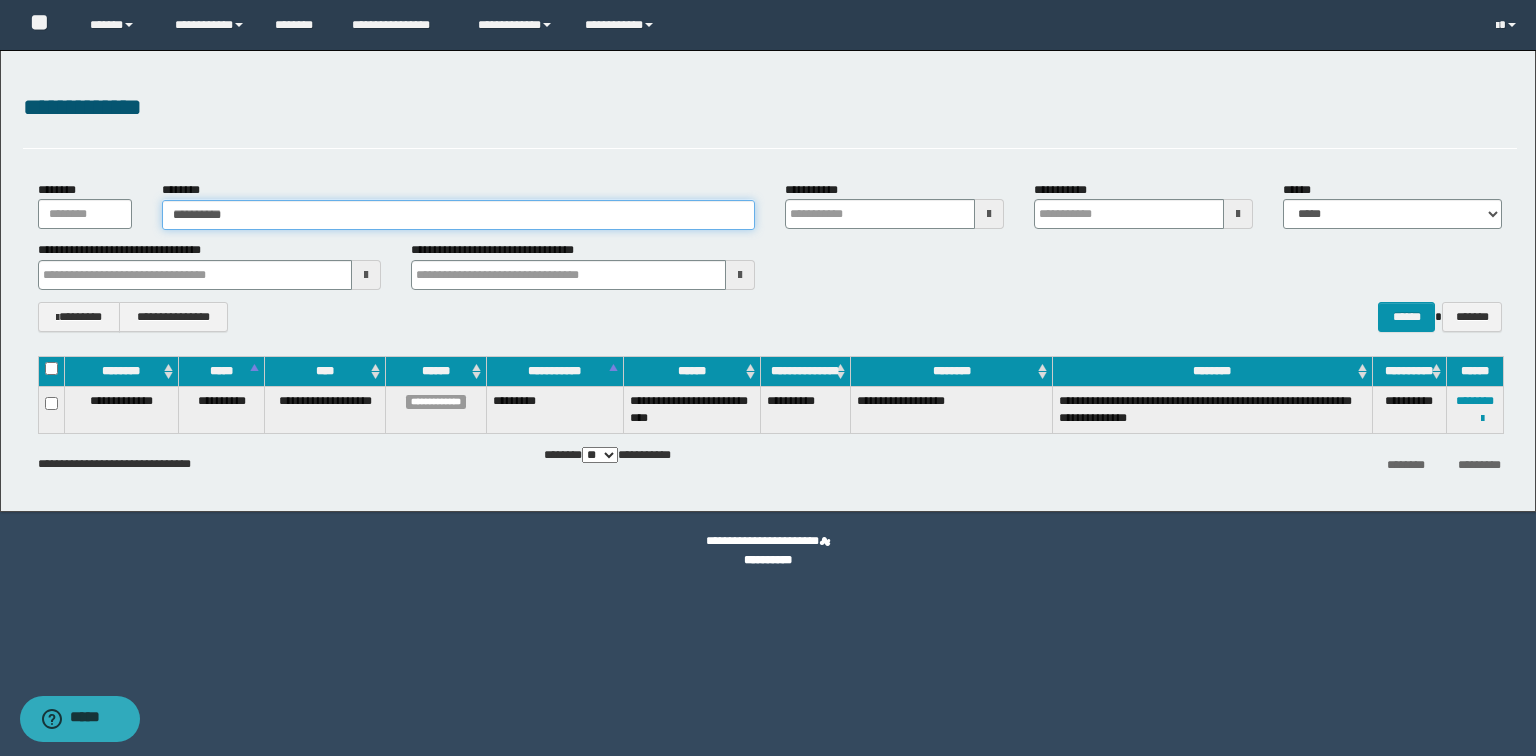 type on "**********" 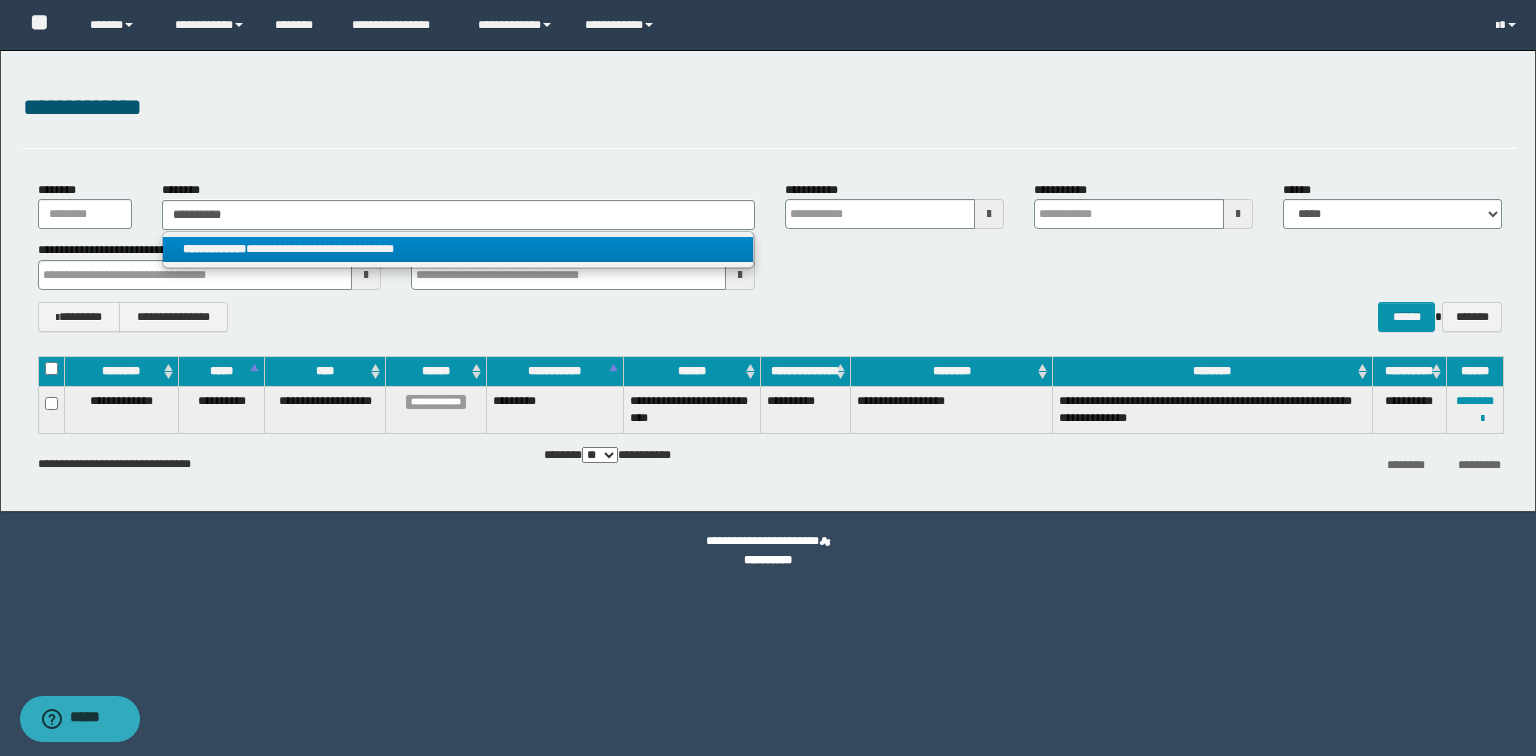 click on "**********" at bounding box center [458, 249] 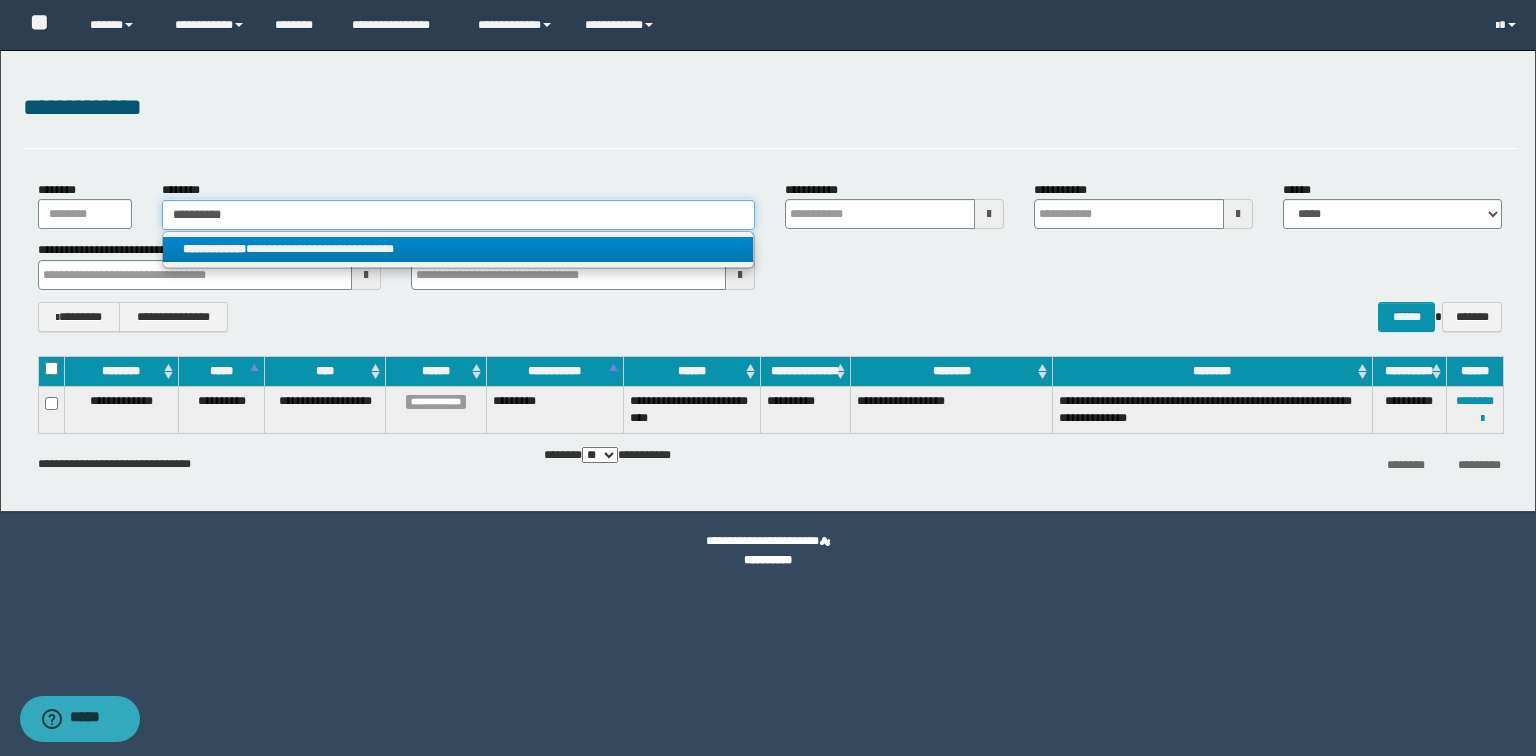 type 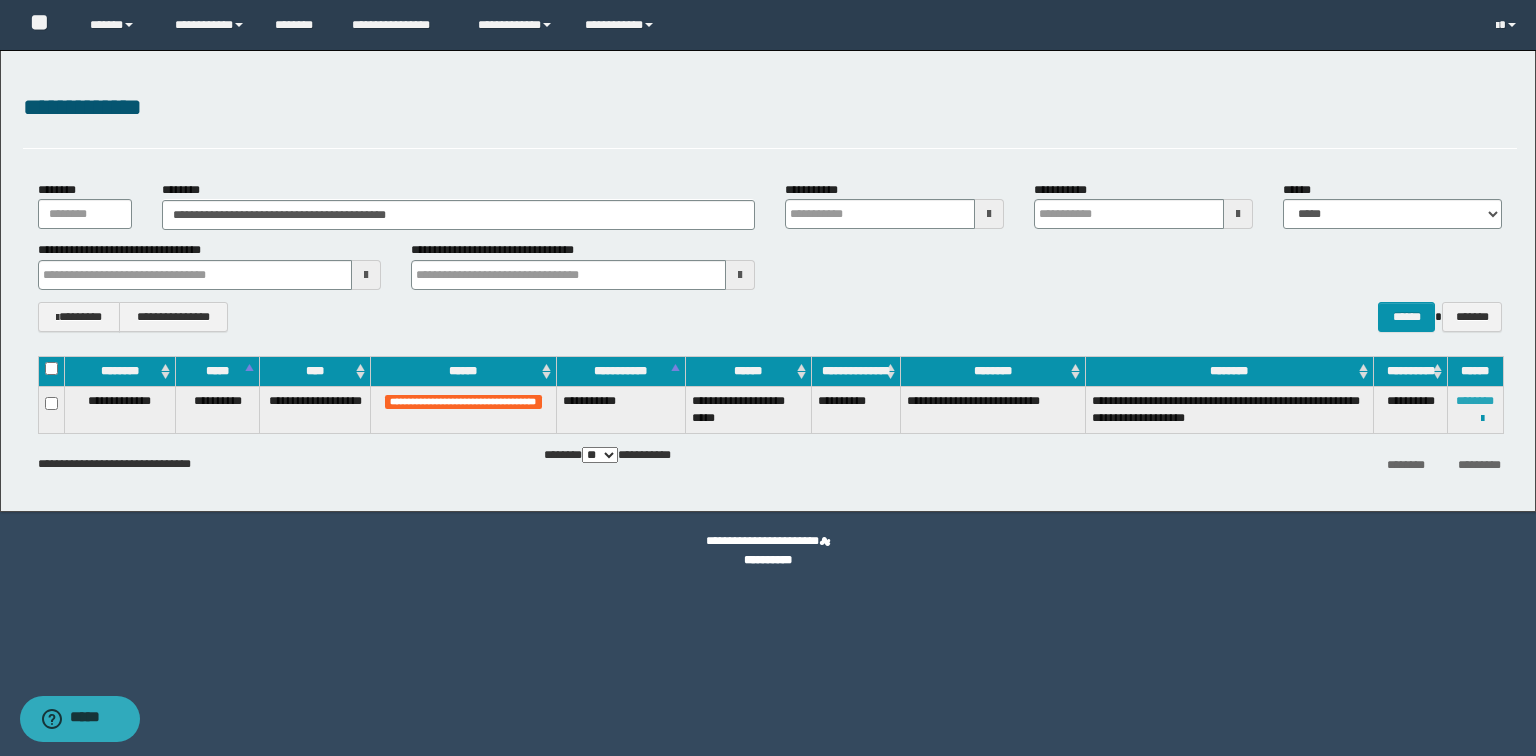 click on "********" at bounding box center (1475, 401) 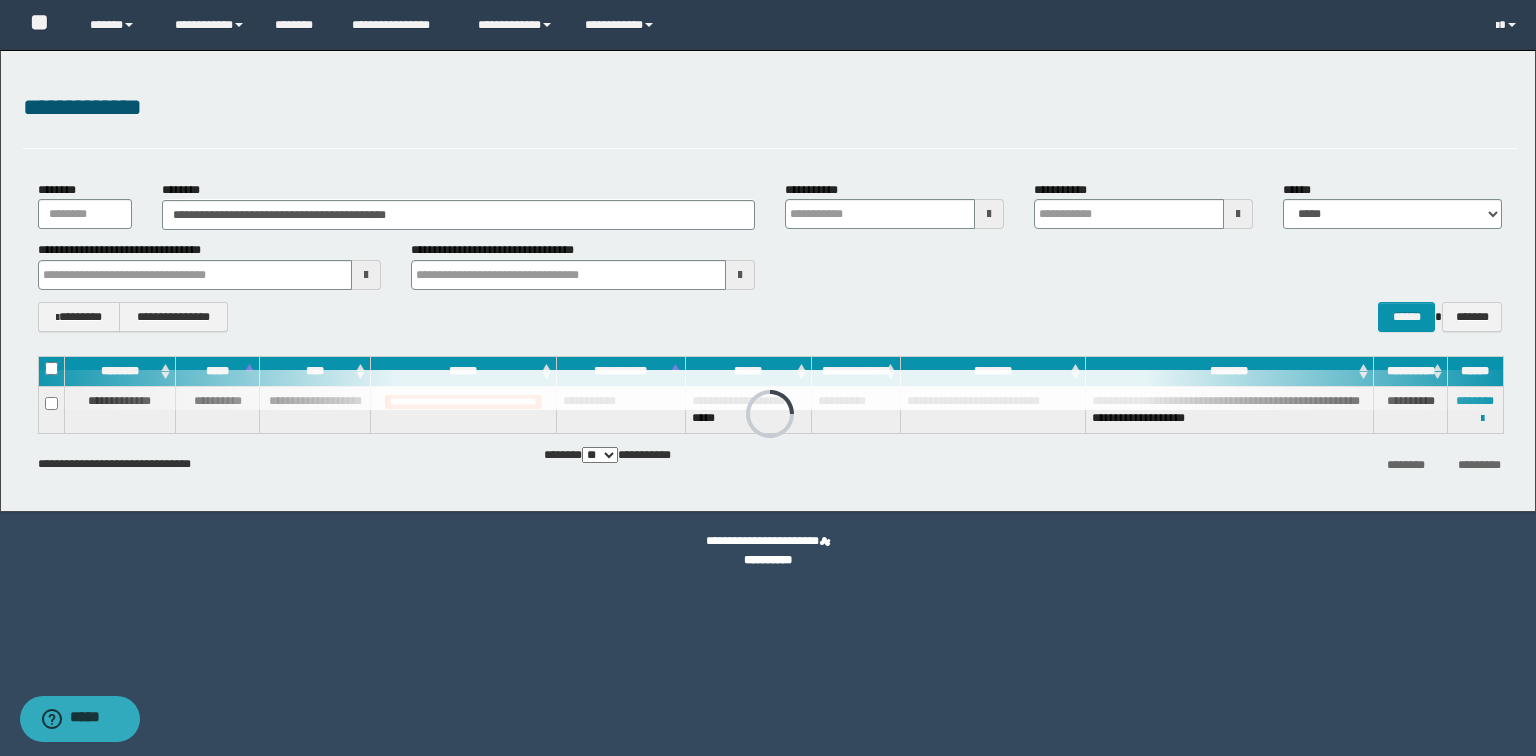click on "**********" at bounding box center [770, 456] 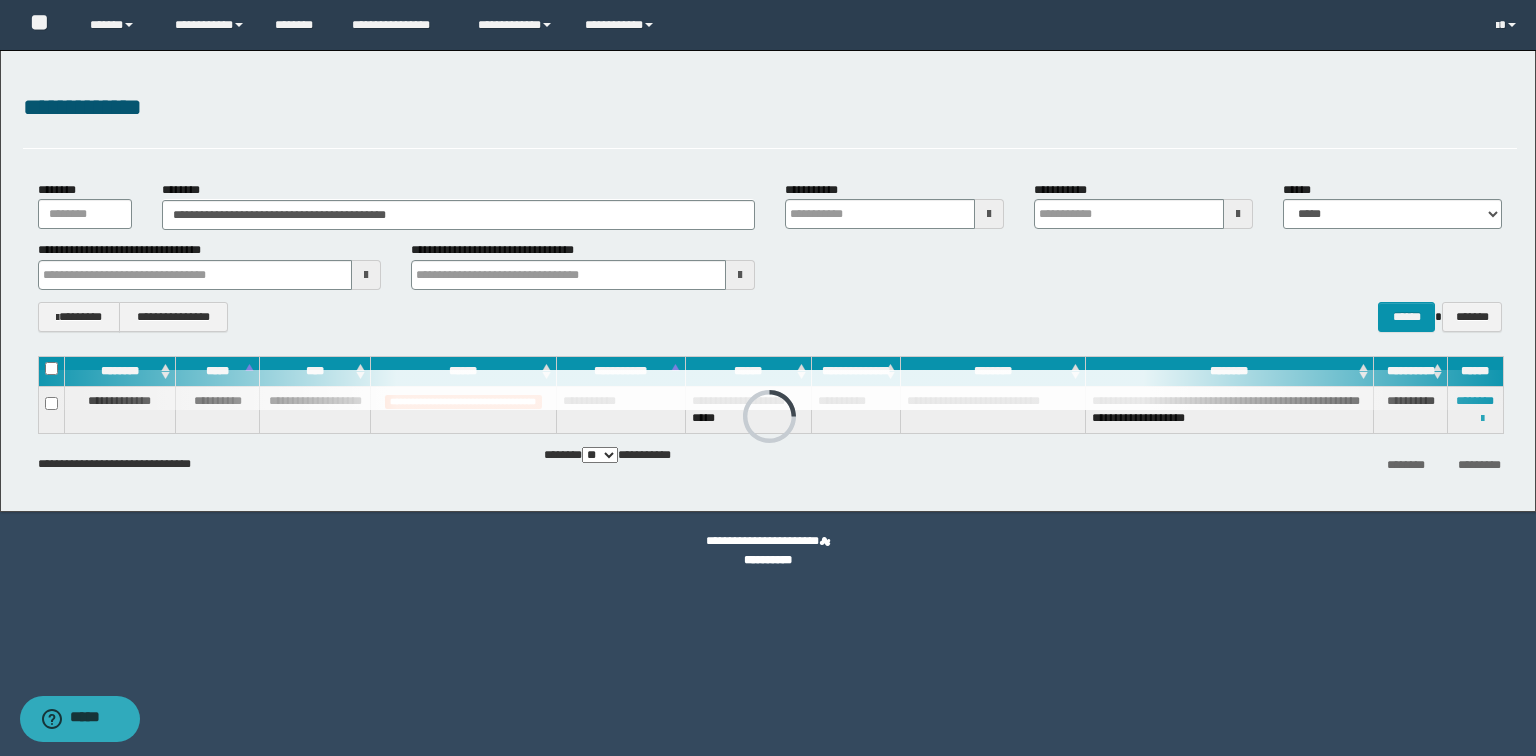 click at bounding box center [1482, 419] 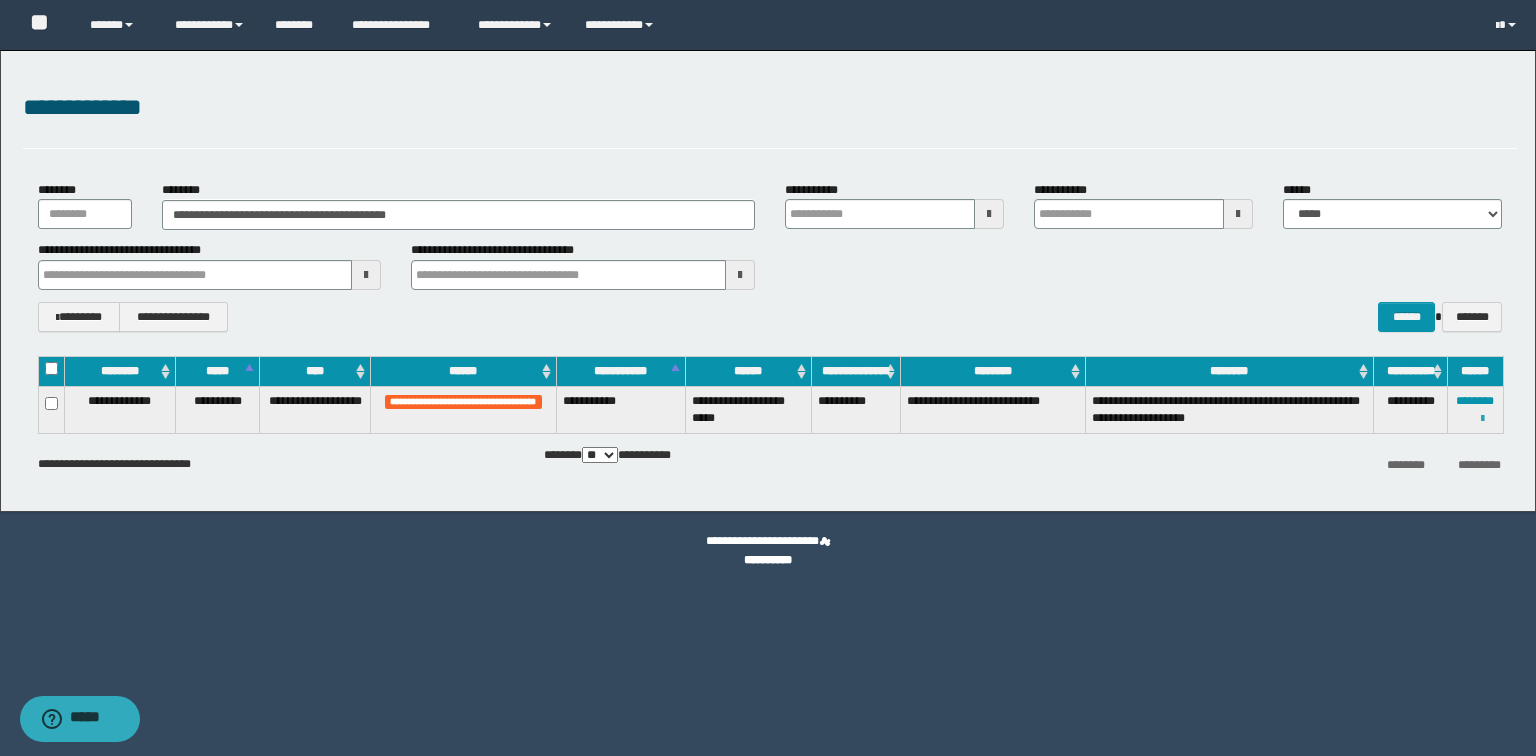 click at bounding box center (1482, 419) 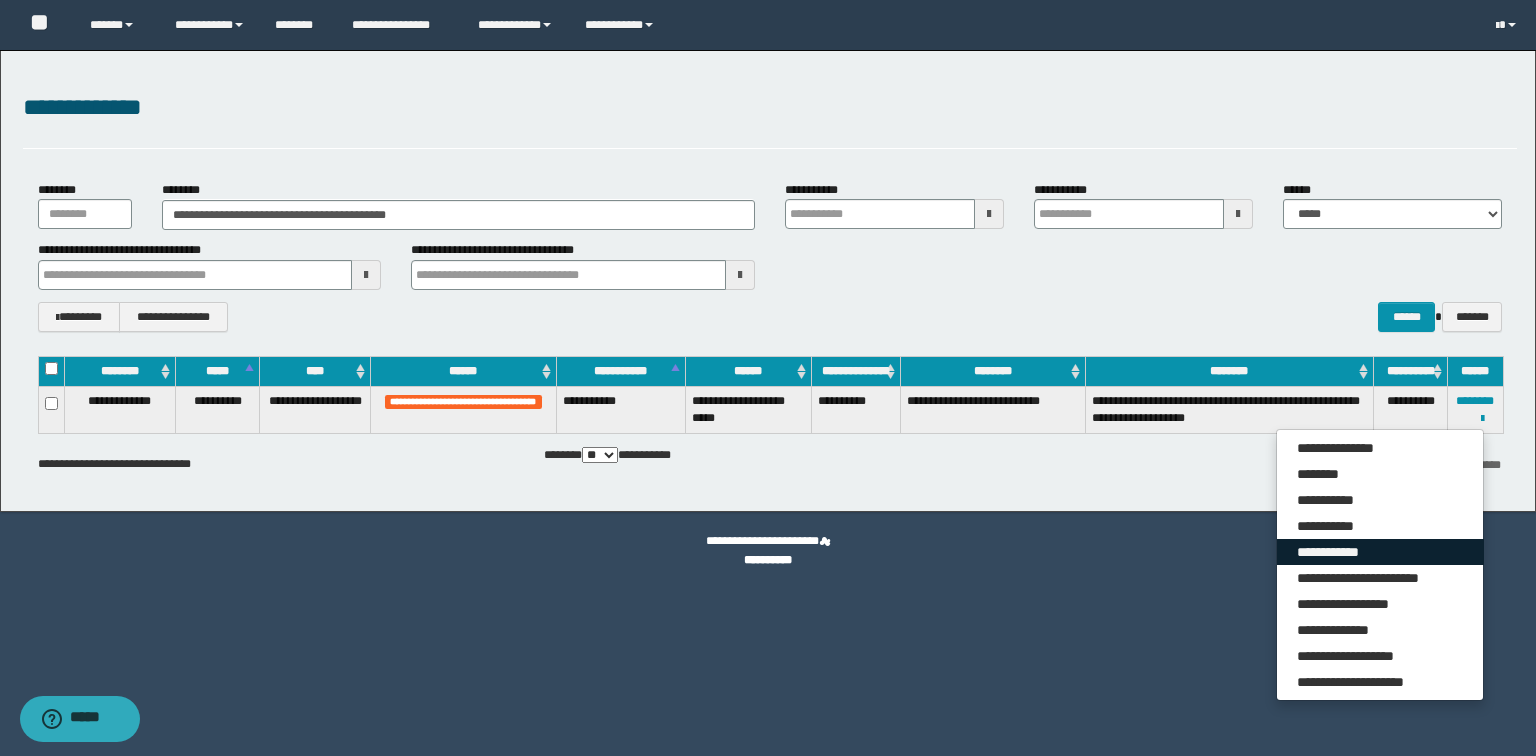 click on "**********" at bounding box center [1380, 552] 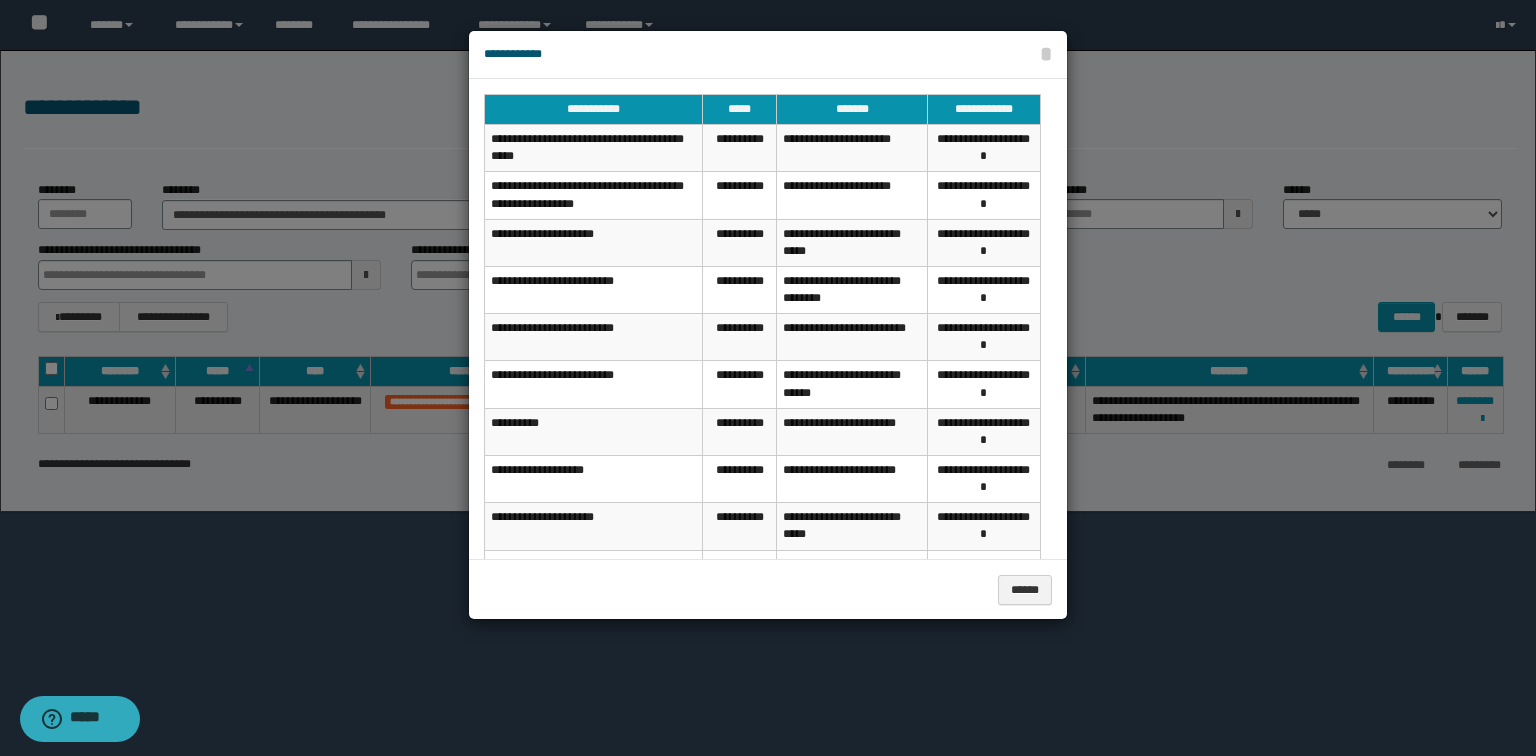 scroll, scrollTop: 260, scrollLeft: 0, axis: vertical 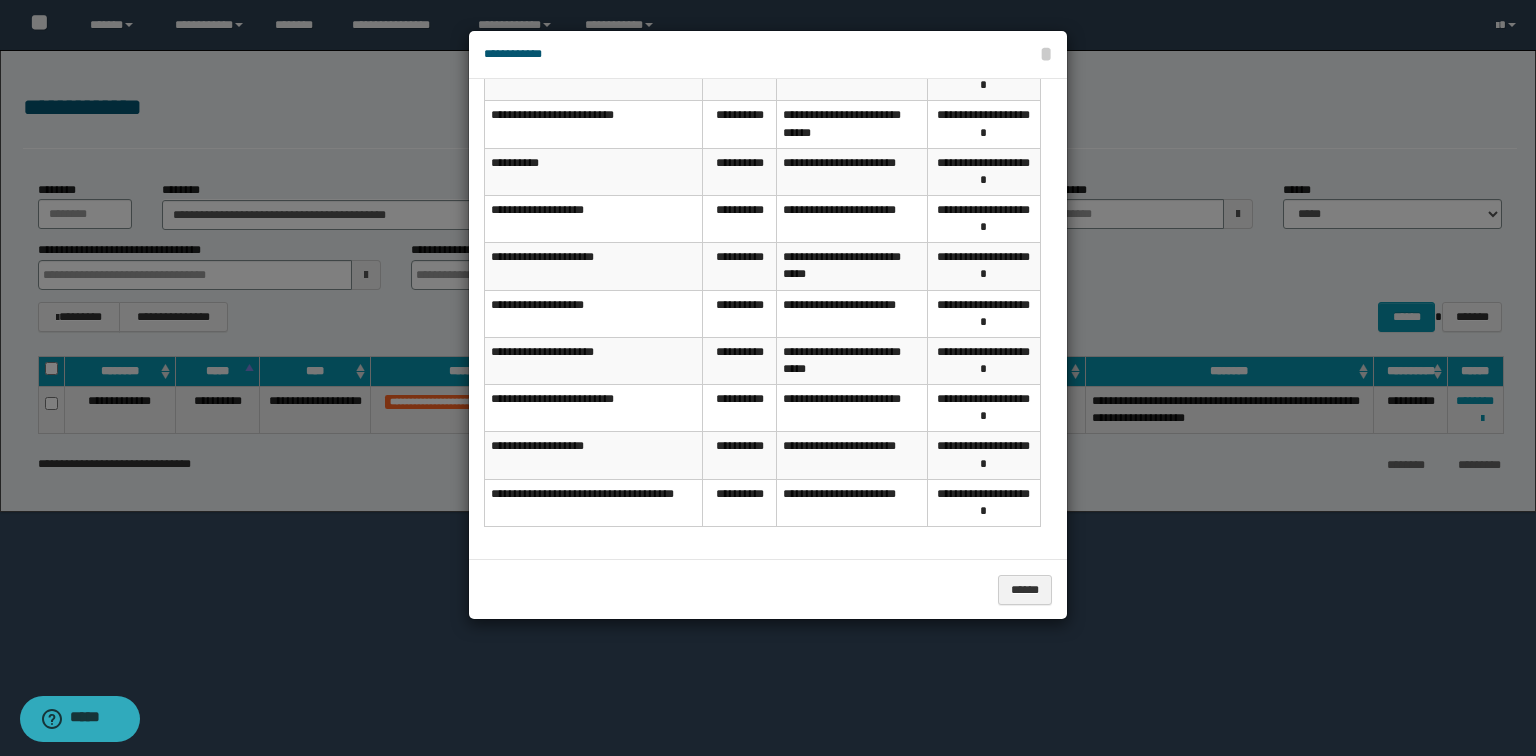 click at bounding box center (768, 378) 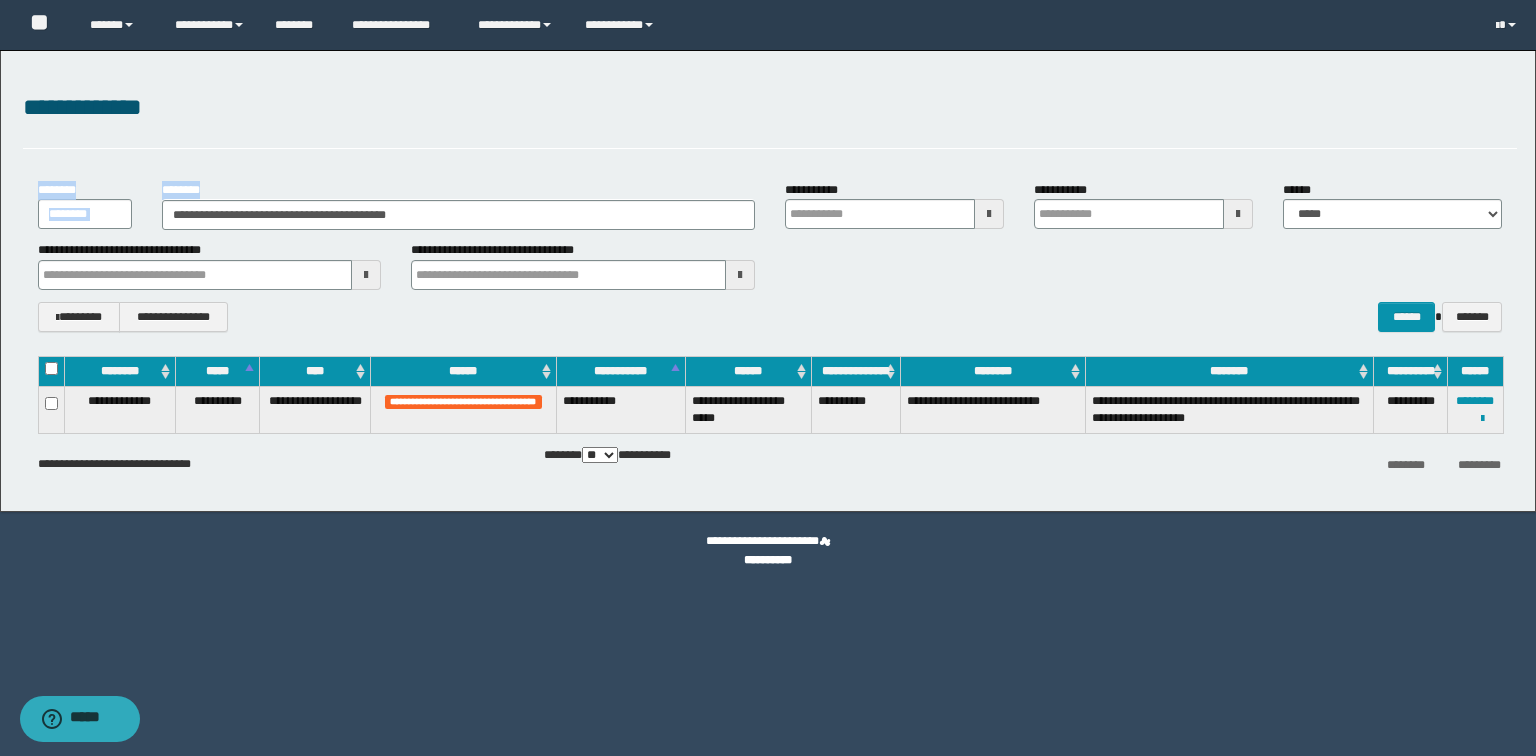 drag, startPoint x: 614, startPoint y: 196, endPoint x: 296, endPoint y: 201, distance: 318.0393 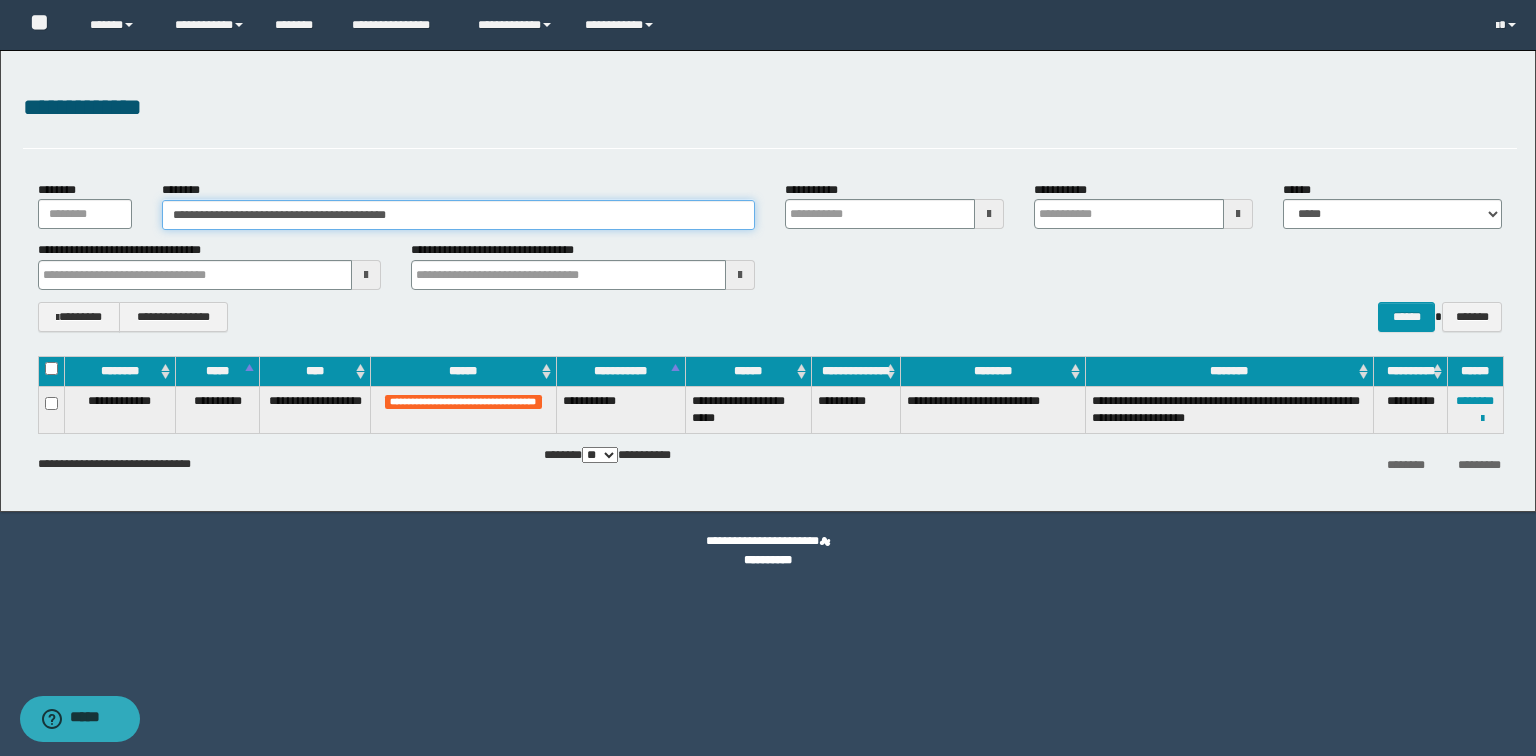 drag, startPoint x: 527, startPoint y: 210, endPoint x: 0, endPoint y: 214, distance: 527.0152 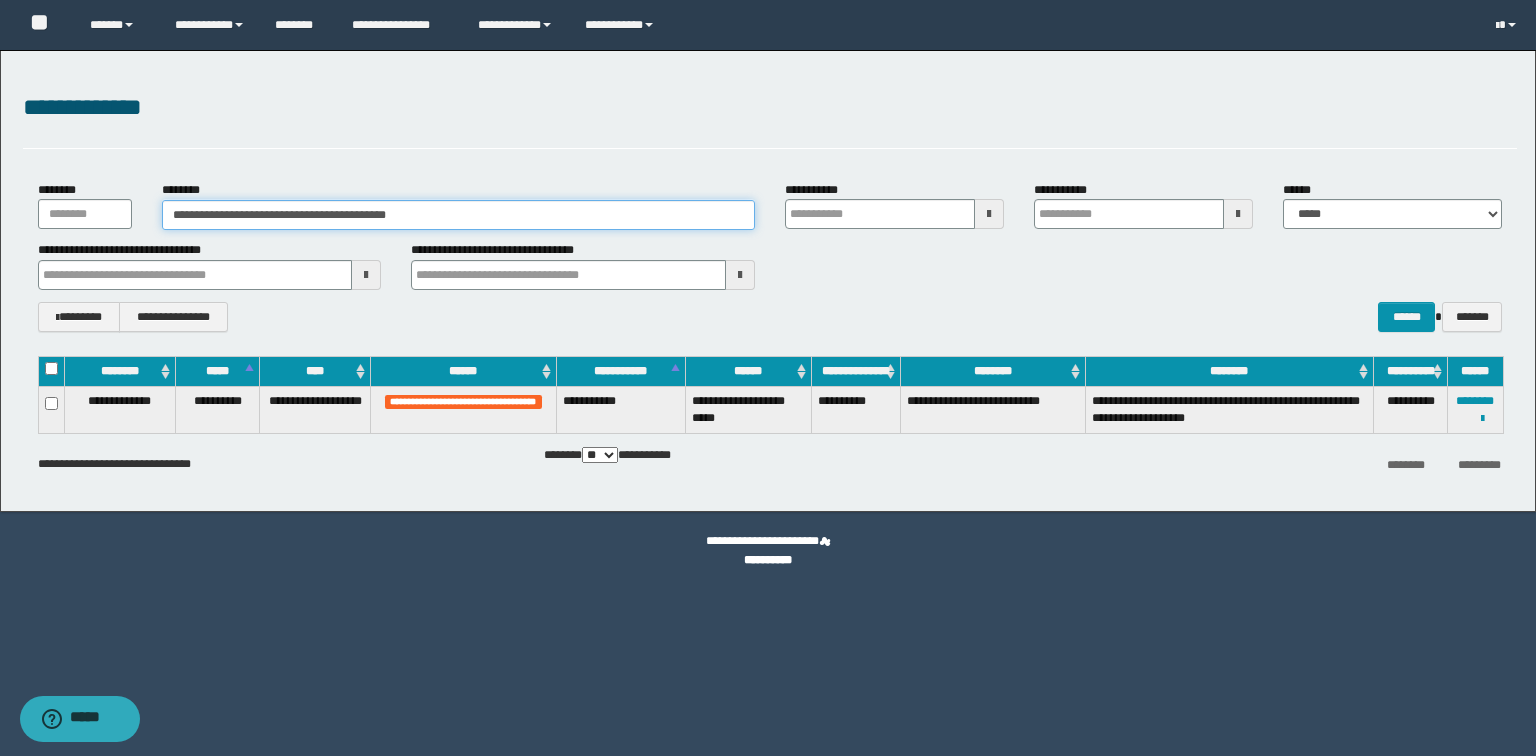 paste 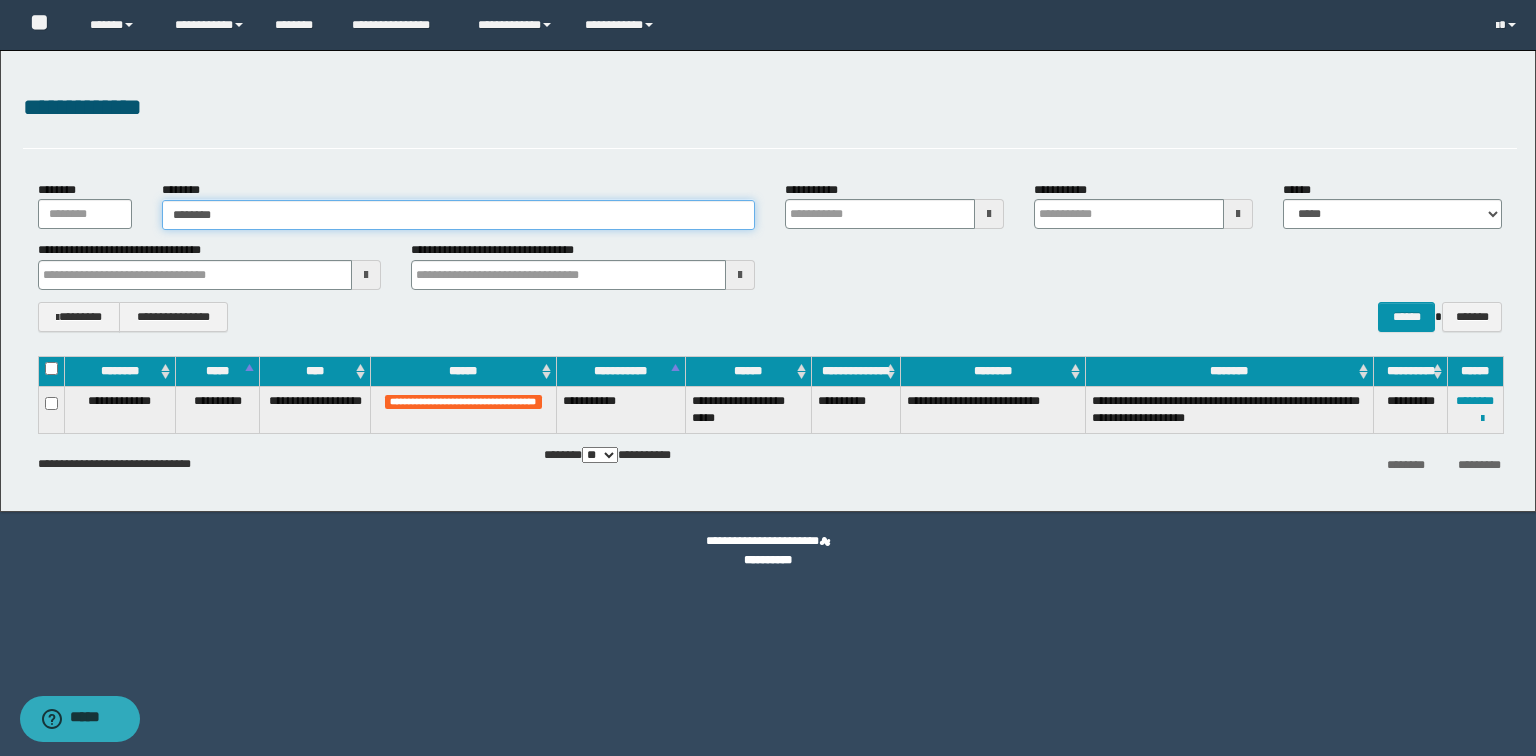 type on "********" 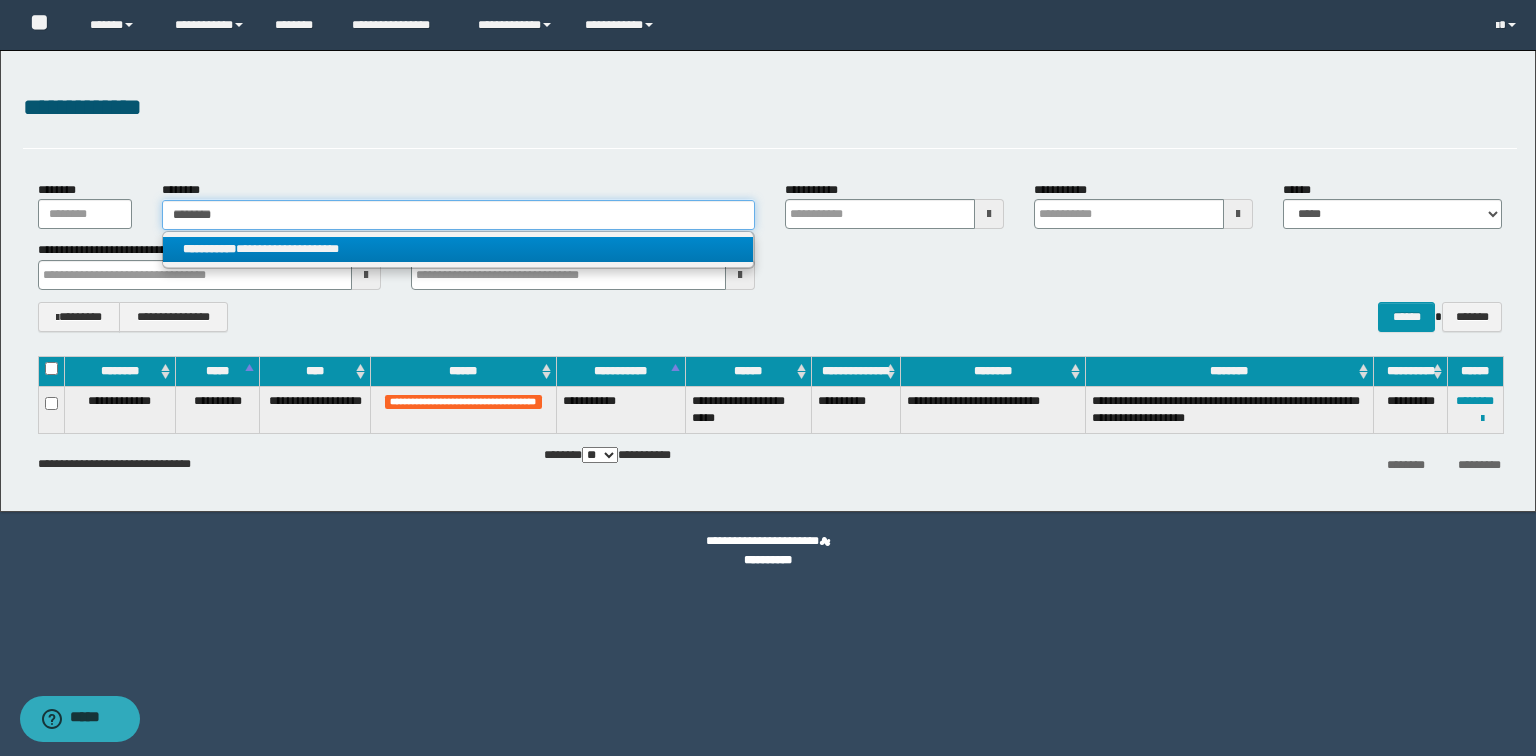 type on "********" 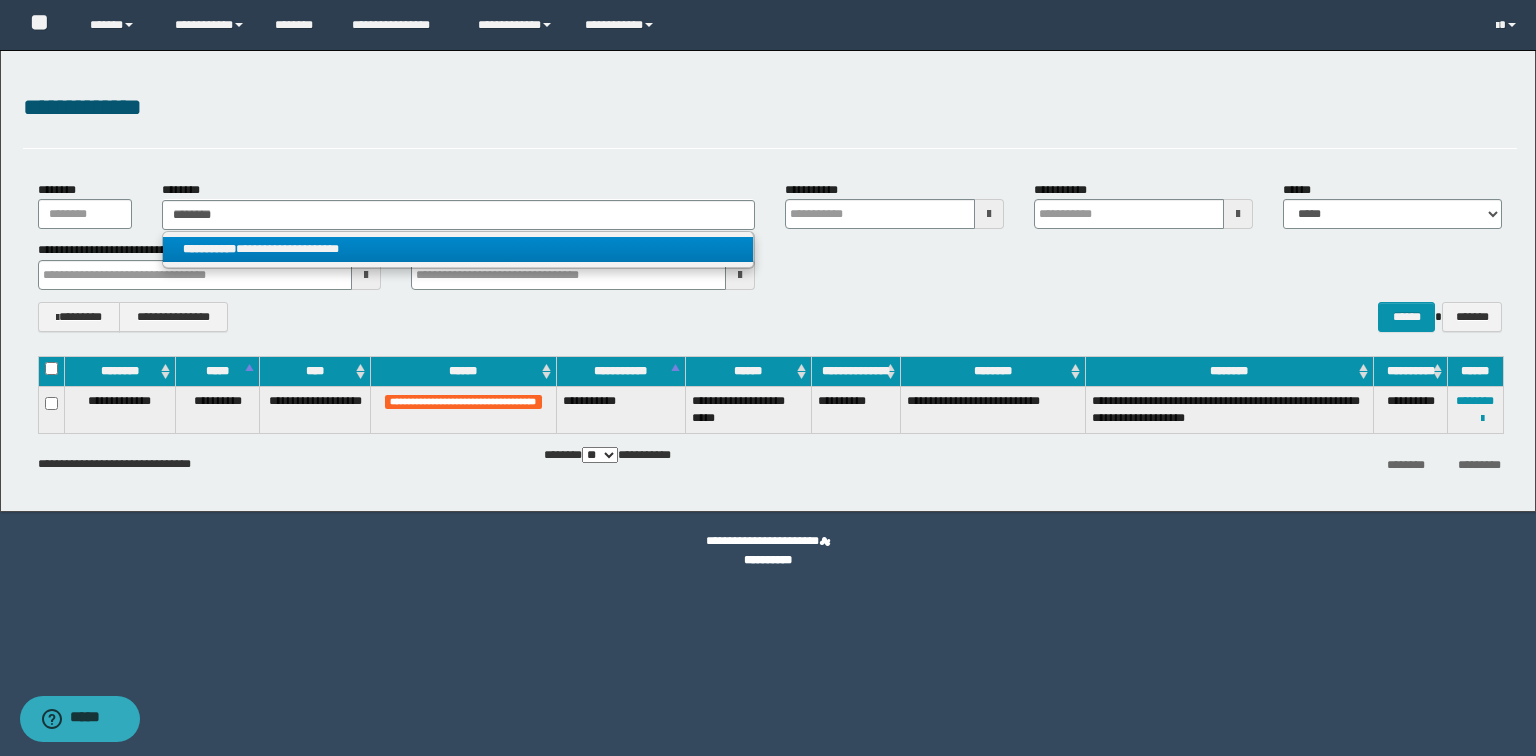 click on "**********" at bounding box center [458, 249] 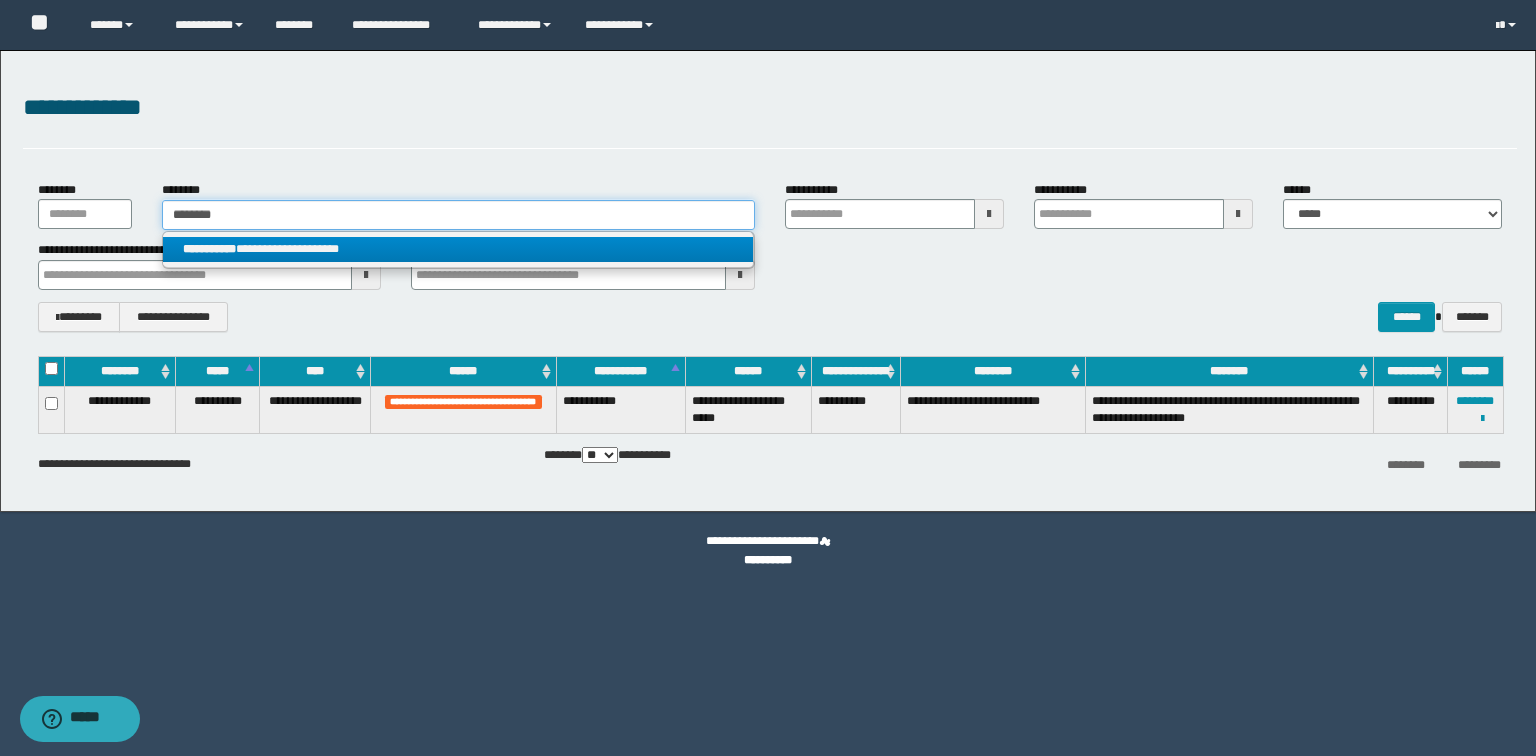 type 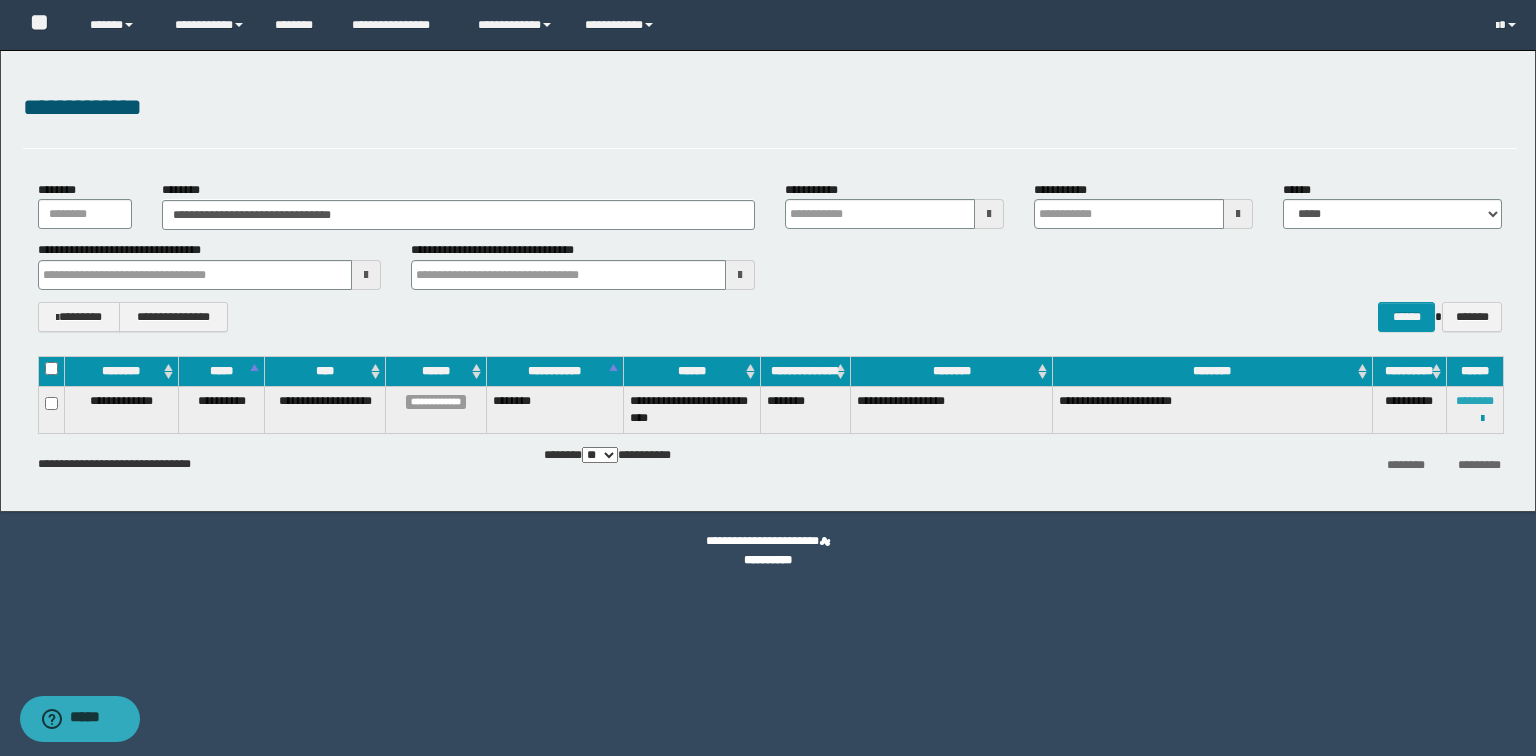 click on "********" at bounding box center (1475, 401) 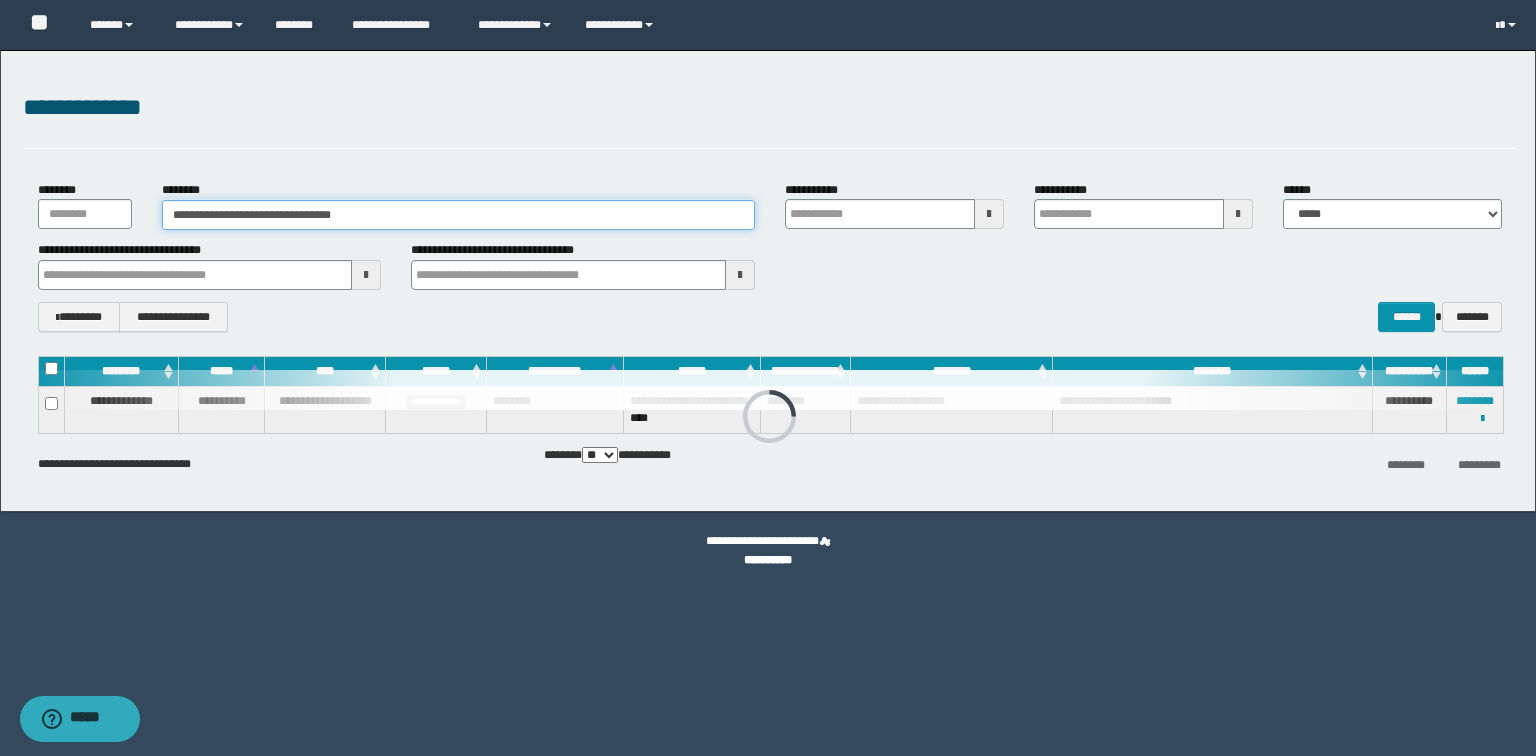 drag, startPoint x: 588, startPoint y: 214, endPoint x: 224, endPoint y: 225, distance: 364.16617 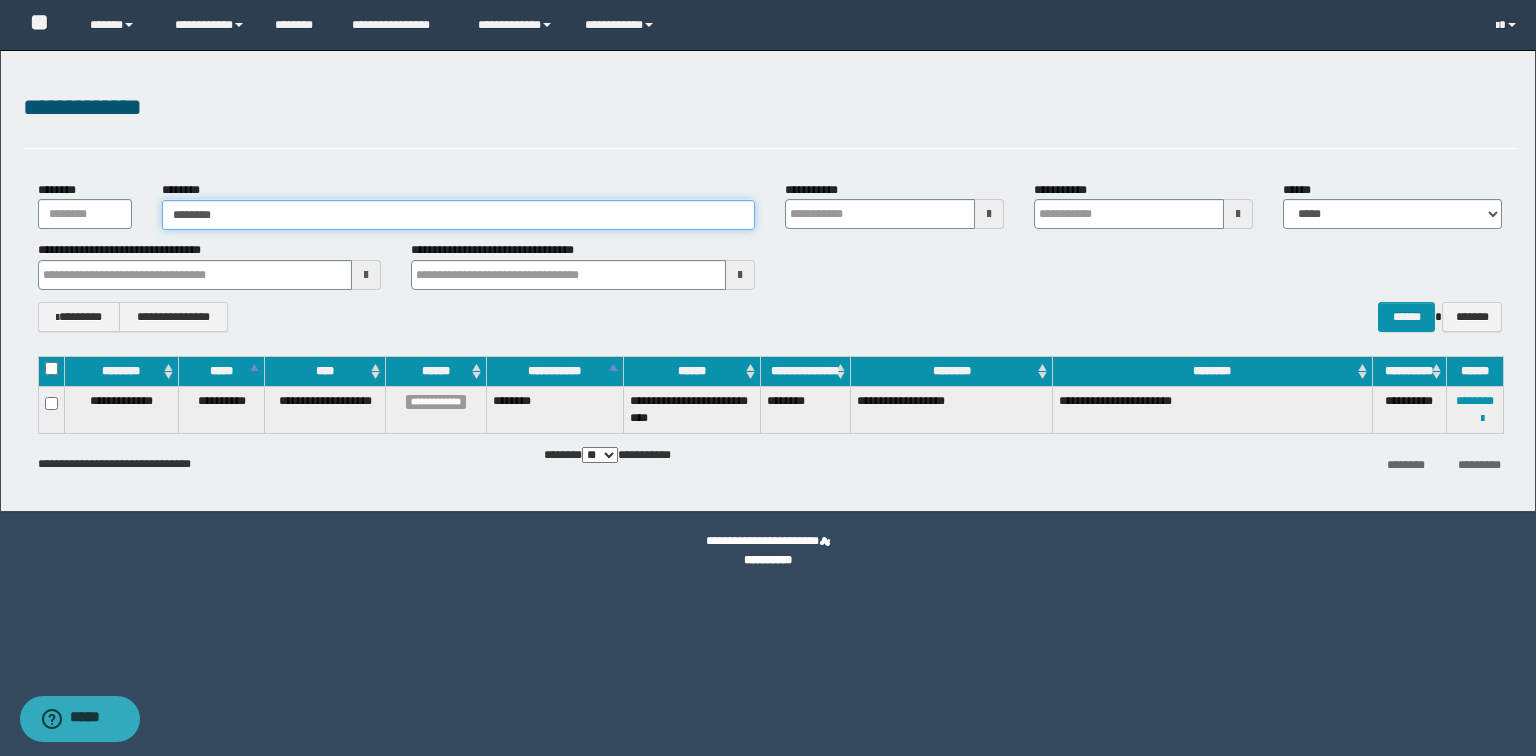 type on "********" 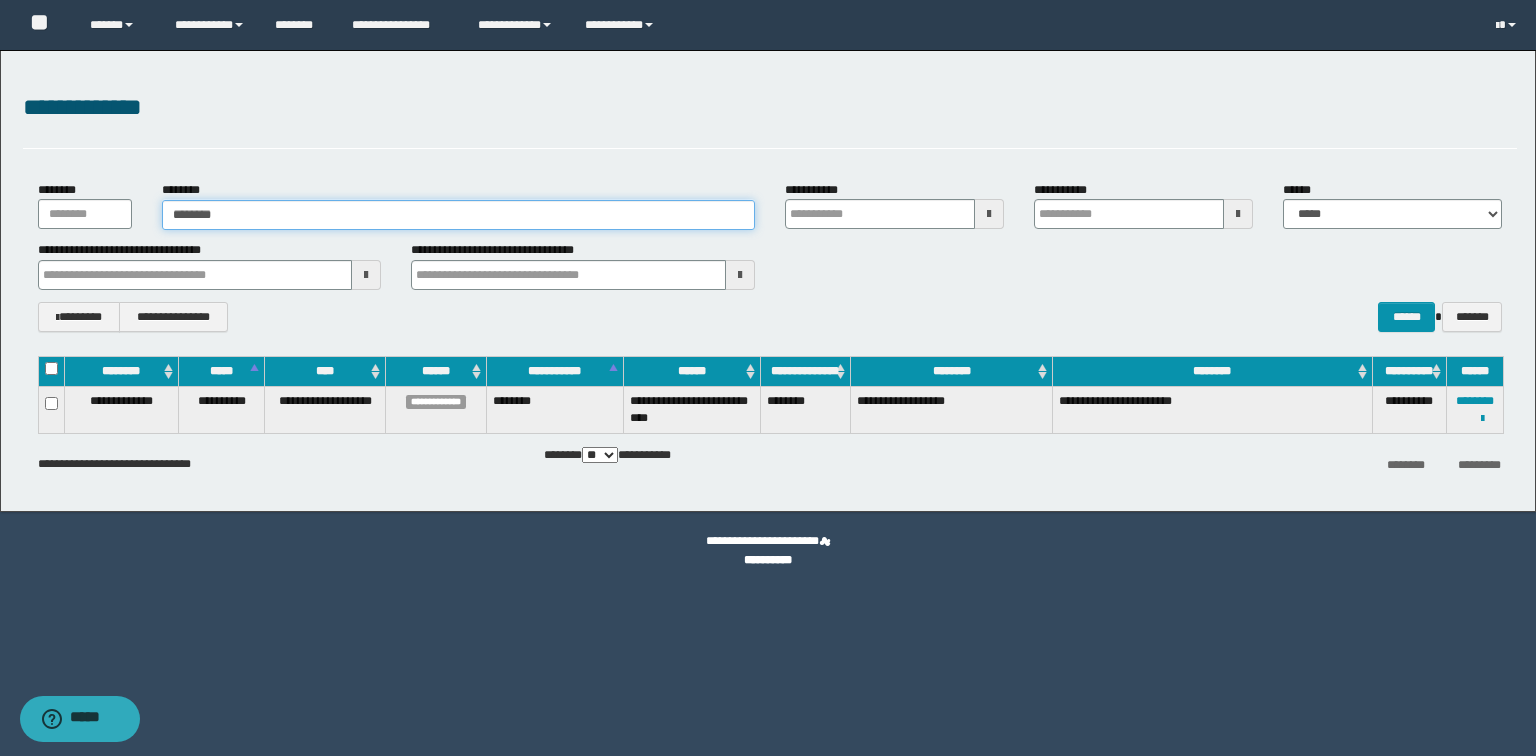 type on "********" 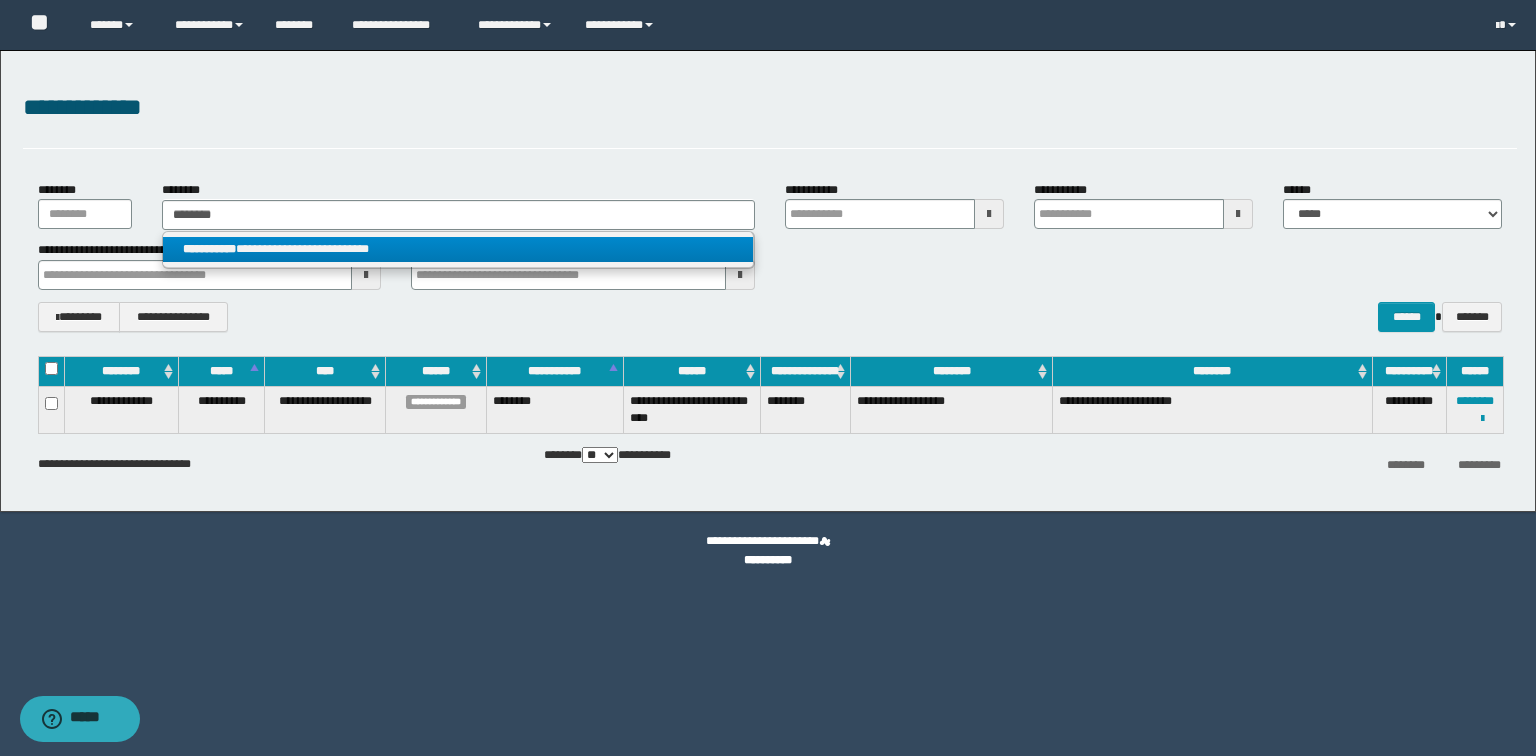 click on "**********" at bounding box center [458, 249] 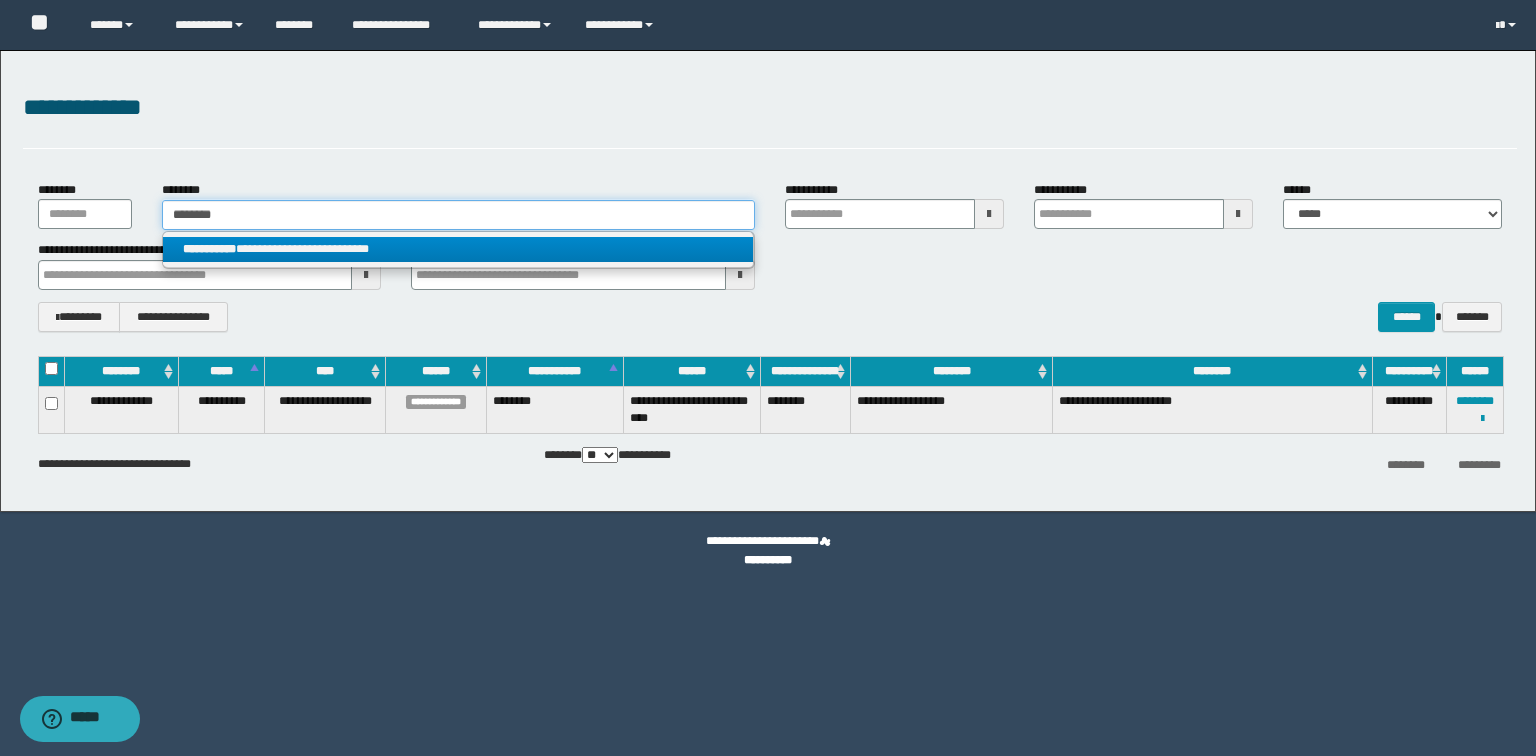 type 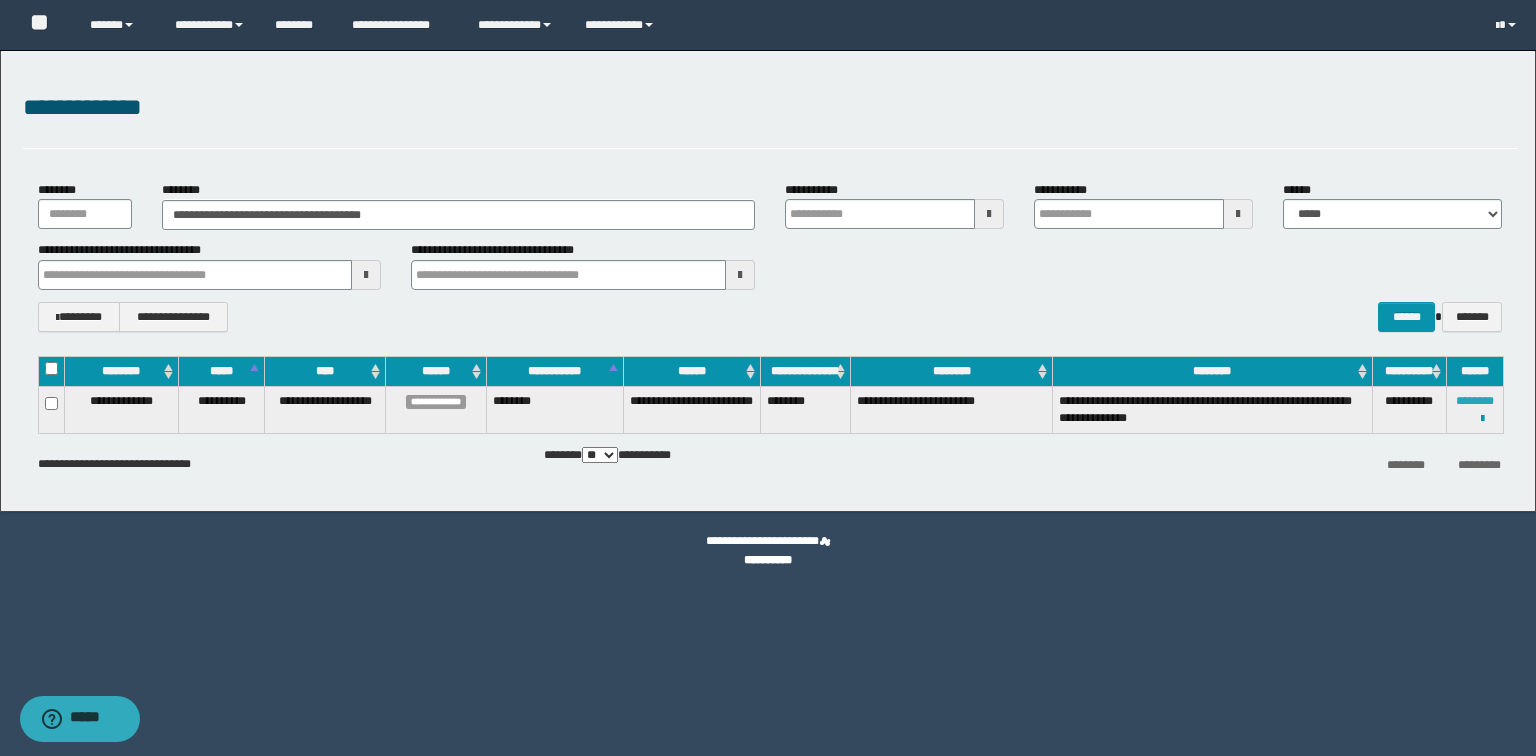 click on "********" at bounding box center (1475, 401) 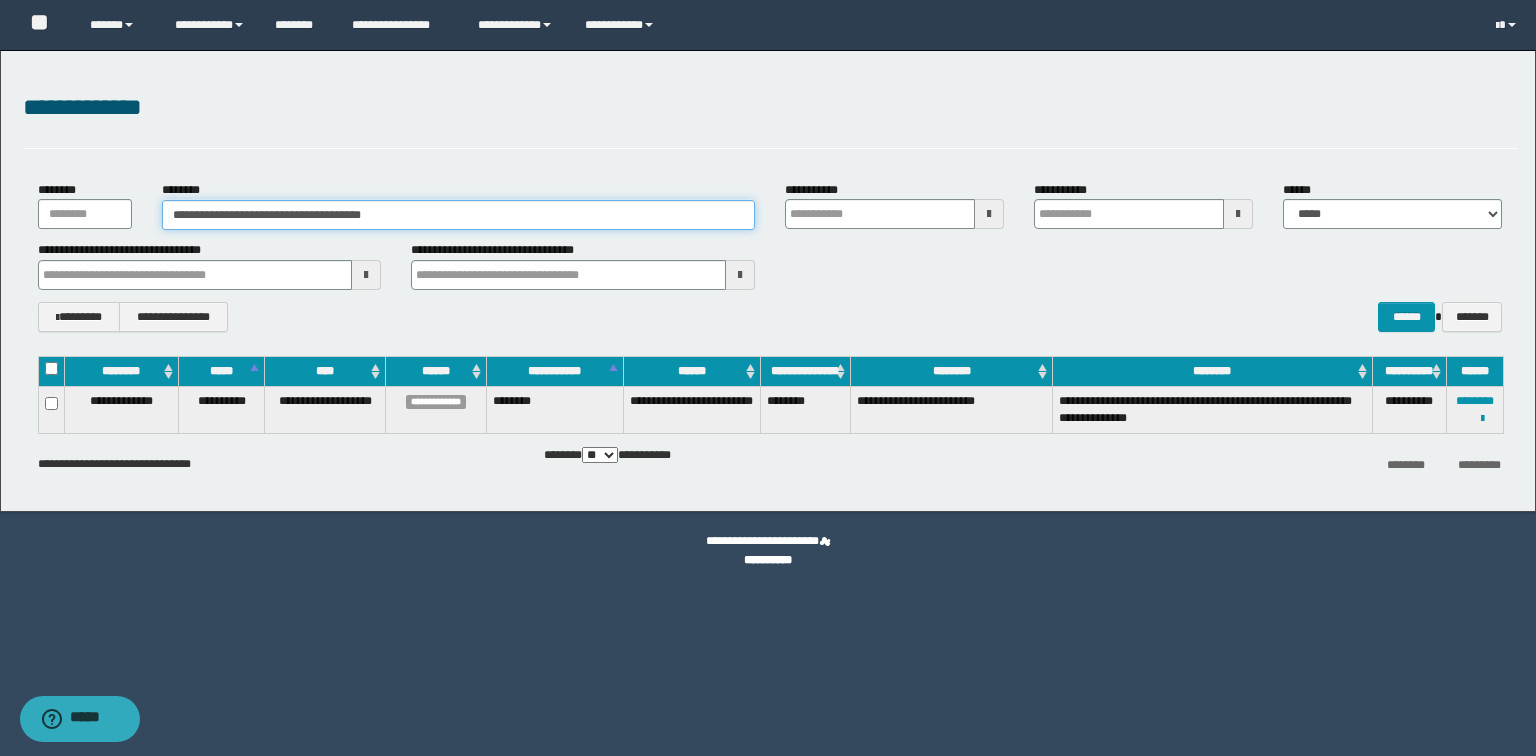 drag, startPoint x: 496, startPoint y: 210, endPoint x: 0, endPoint y: 151, distance: 499.49673 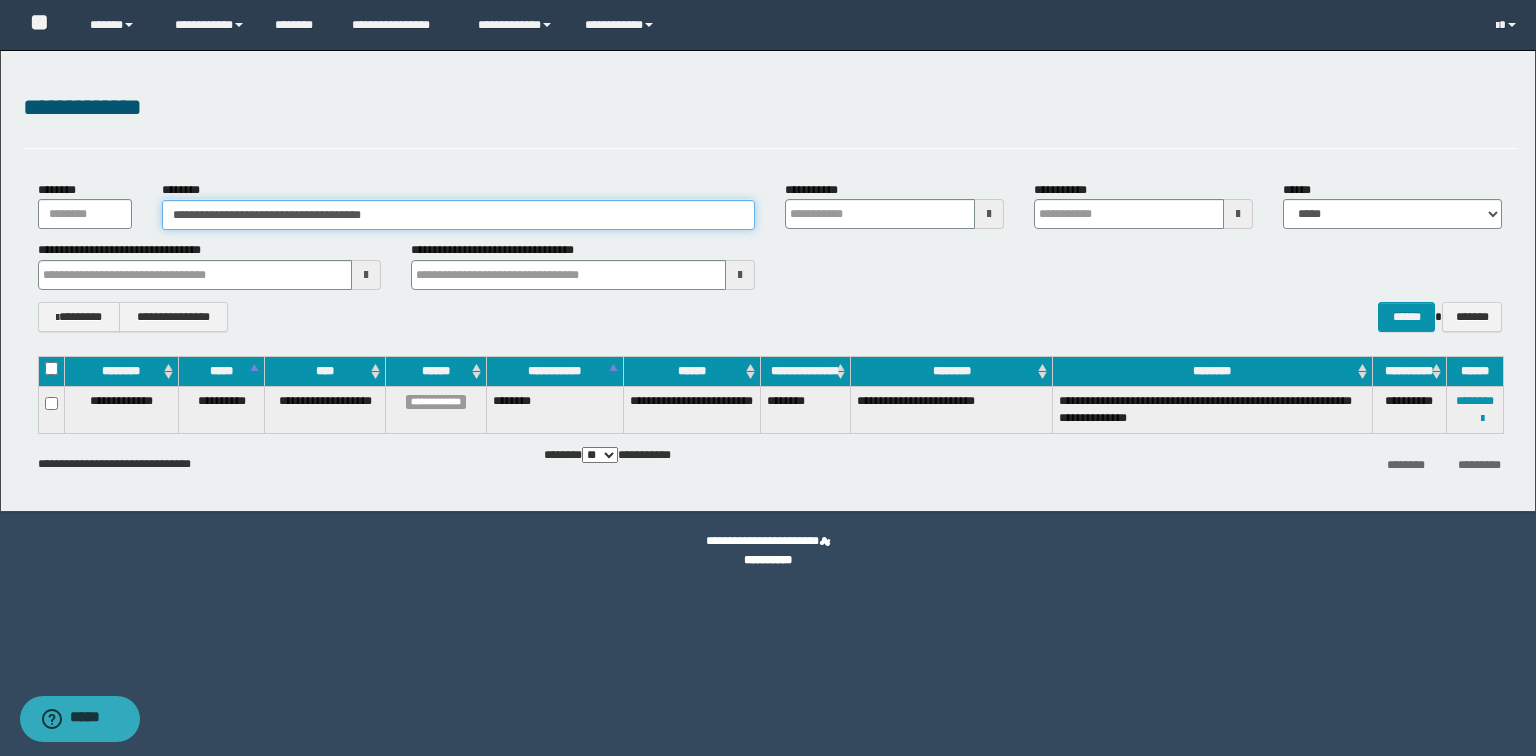 paste 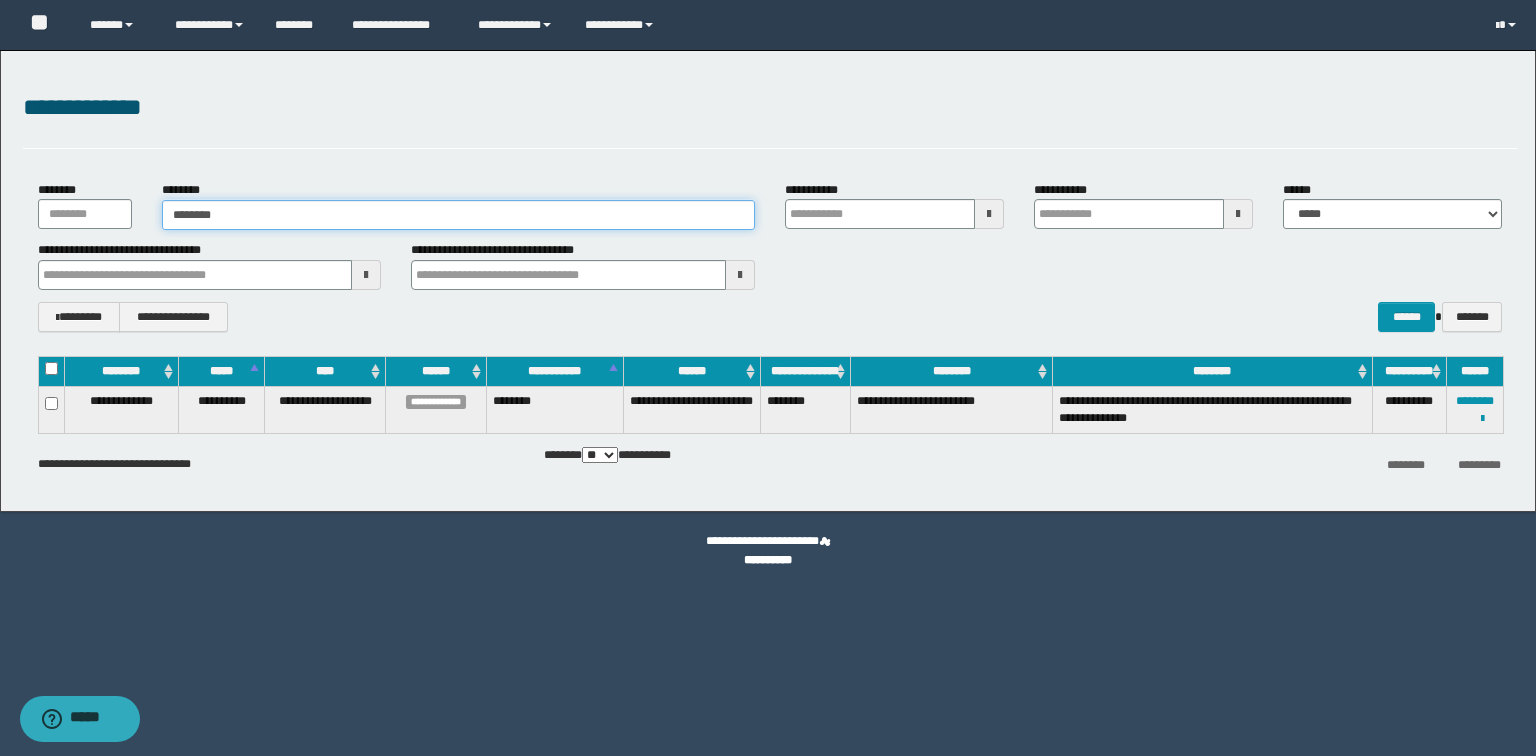 type on "********" 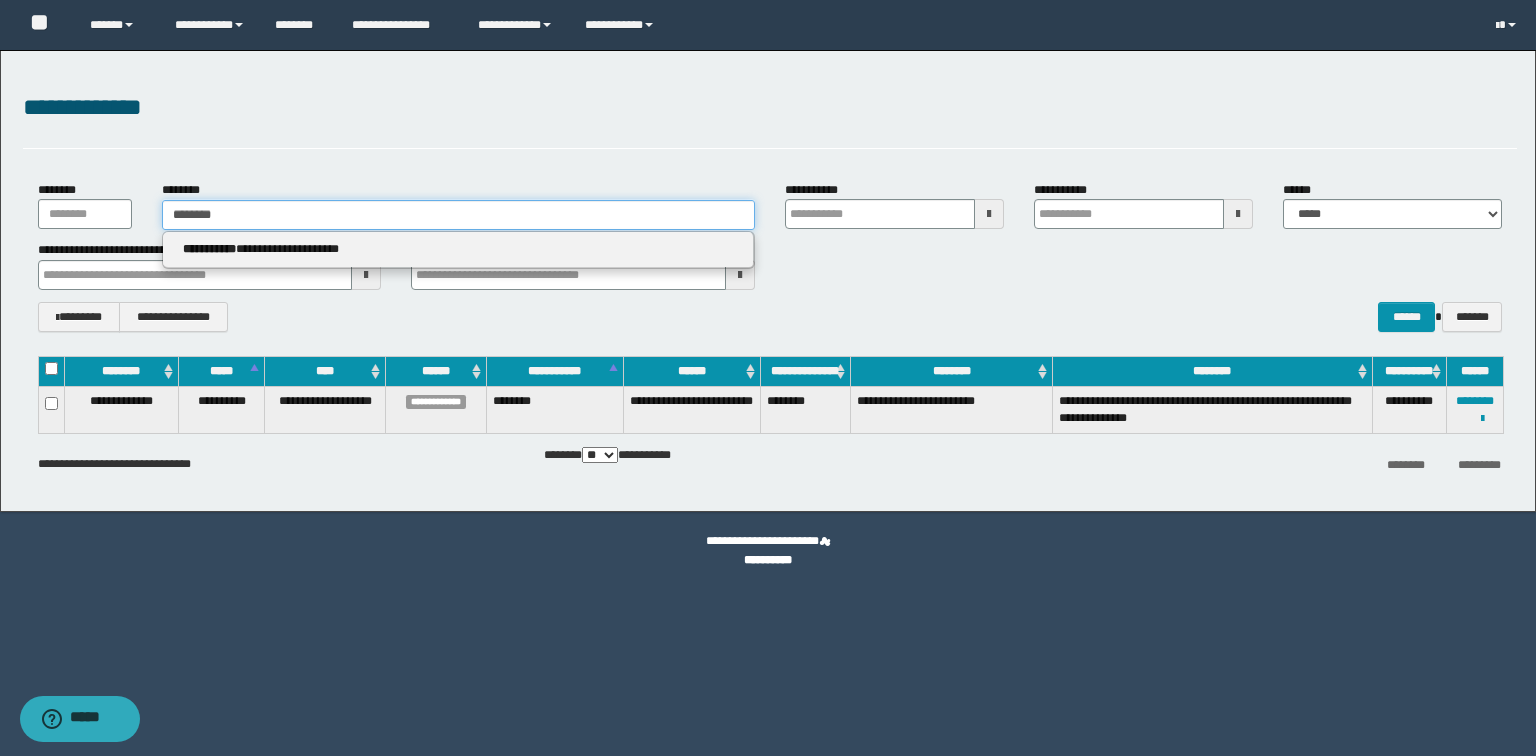 type on "********" 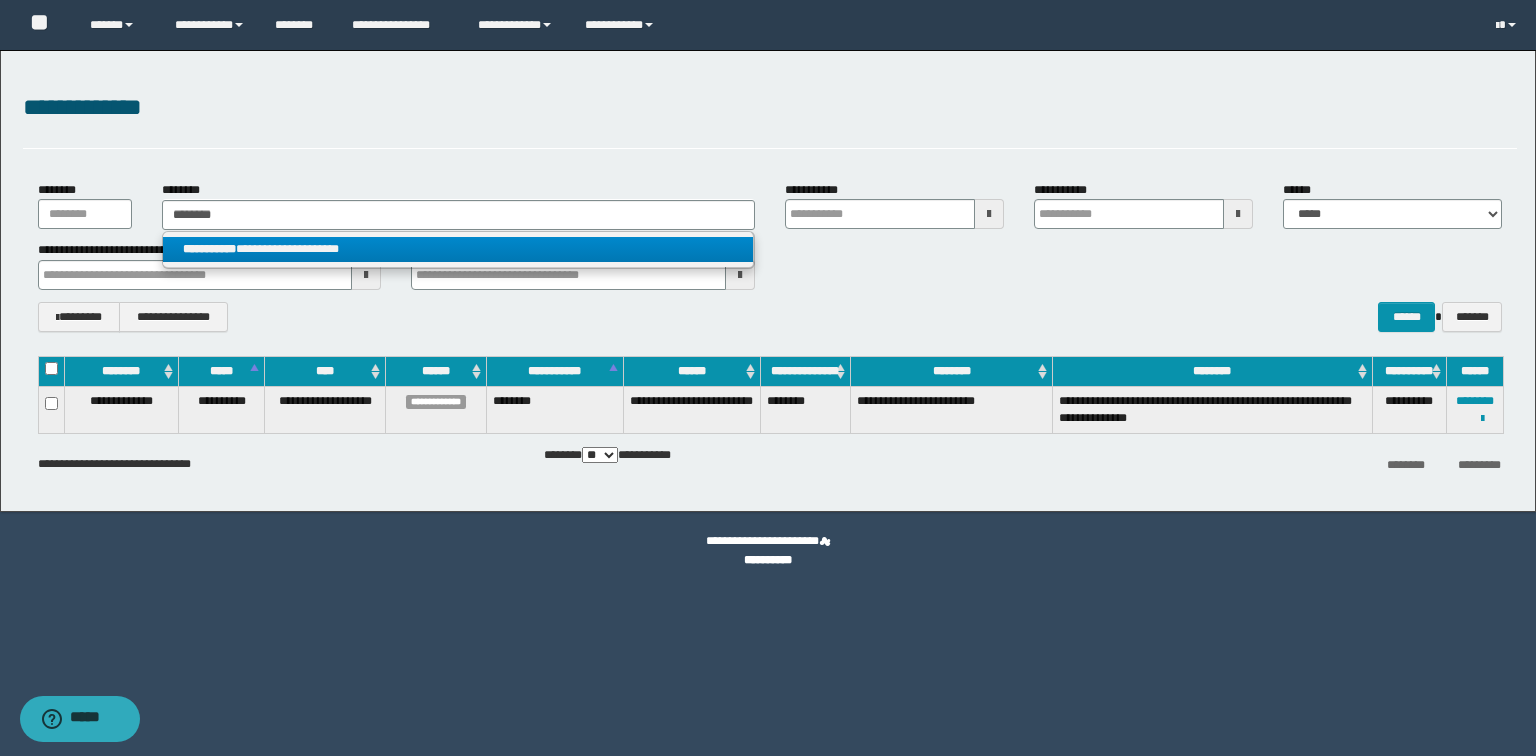 click on "**********" at bounding box center [458, 249] 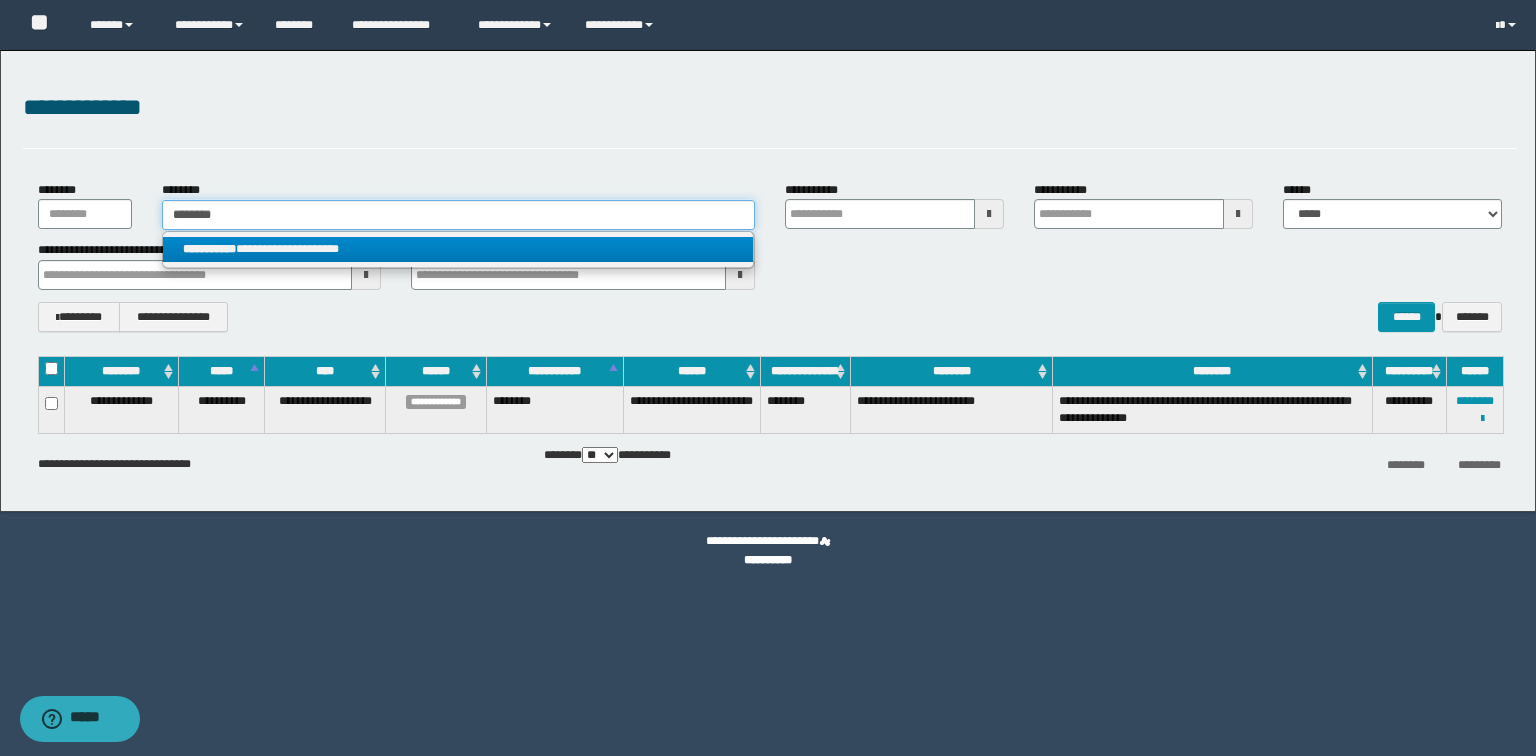 type 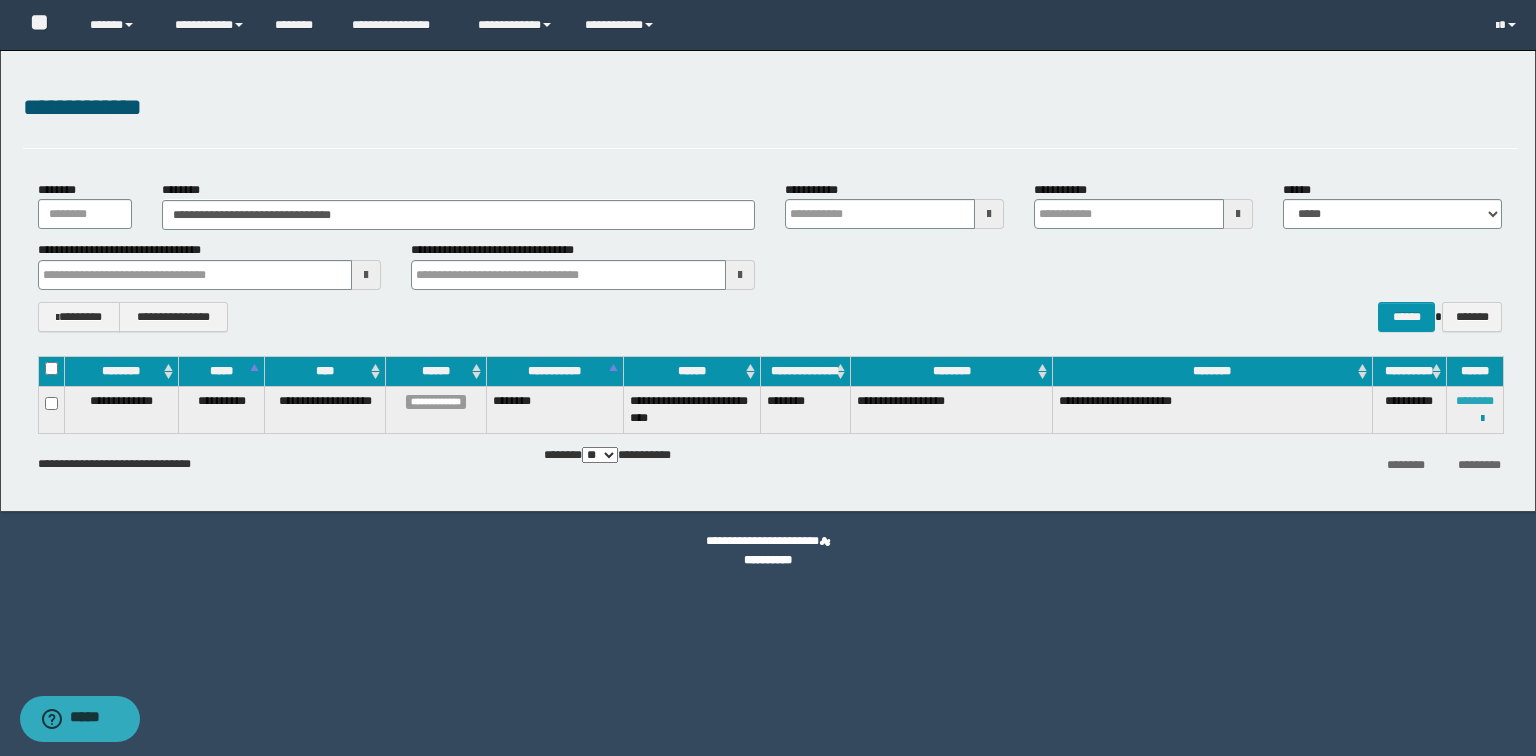 click on "********" at bounding box center (1475, 401) 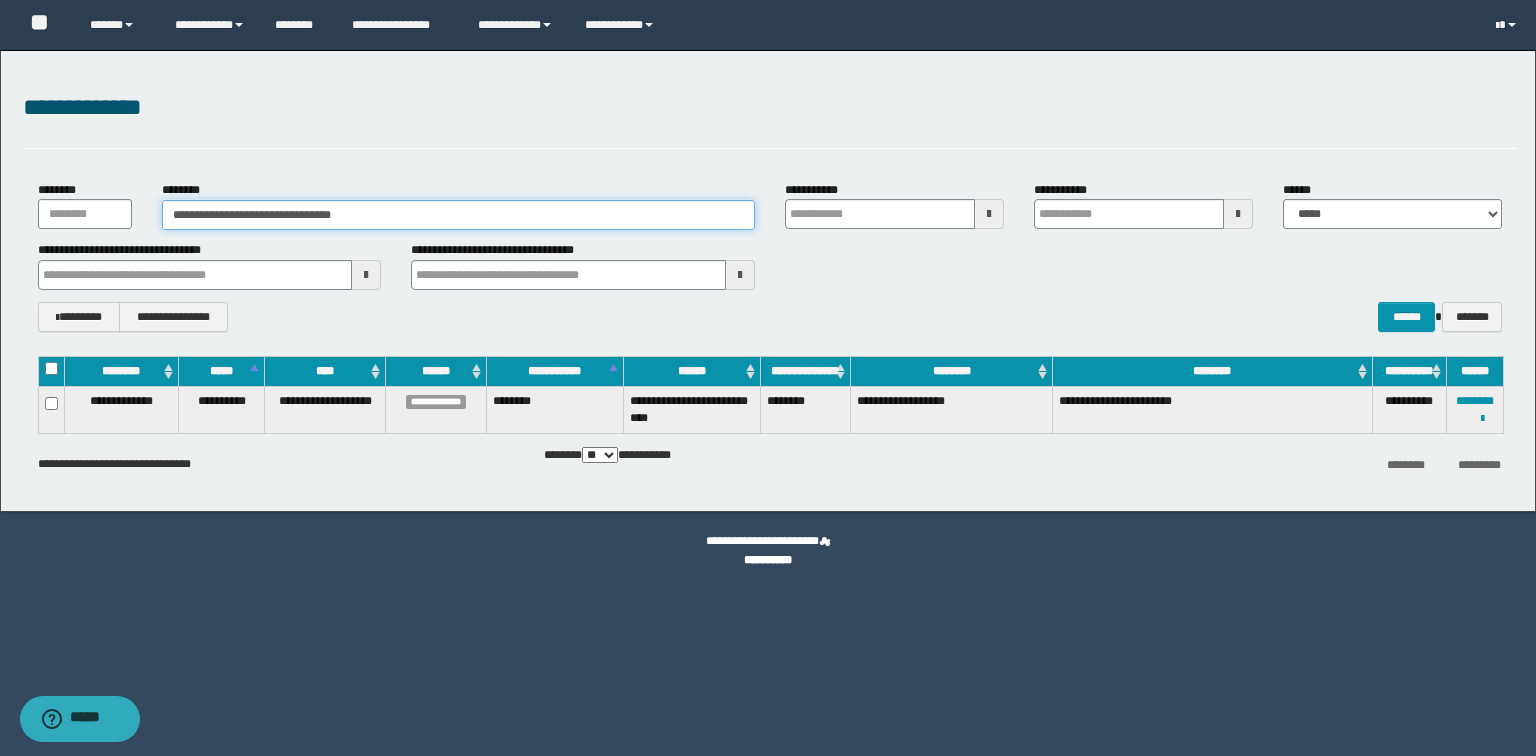 drag, startPoint x: 420, startPoint y: 205, endPoint x: 0, endPoint y: 212, distance: 420.05832 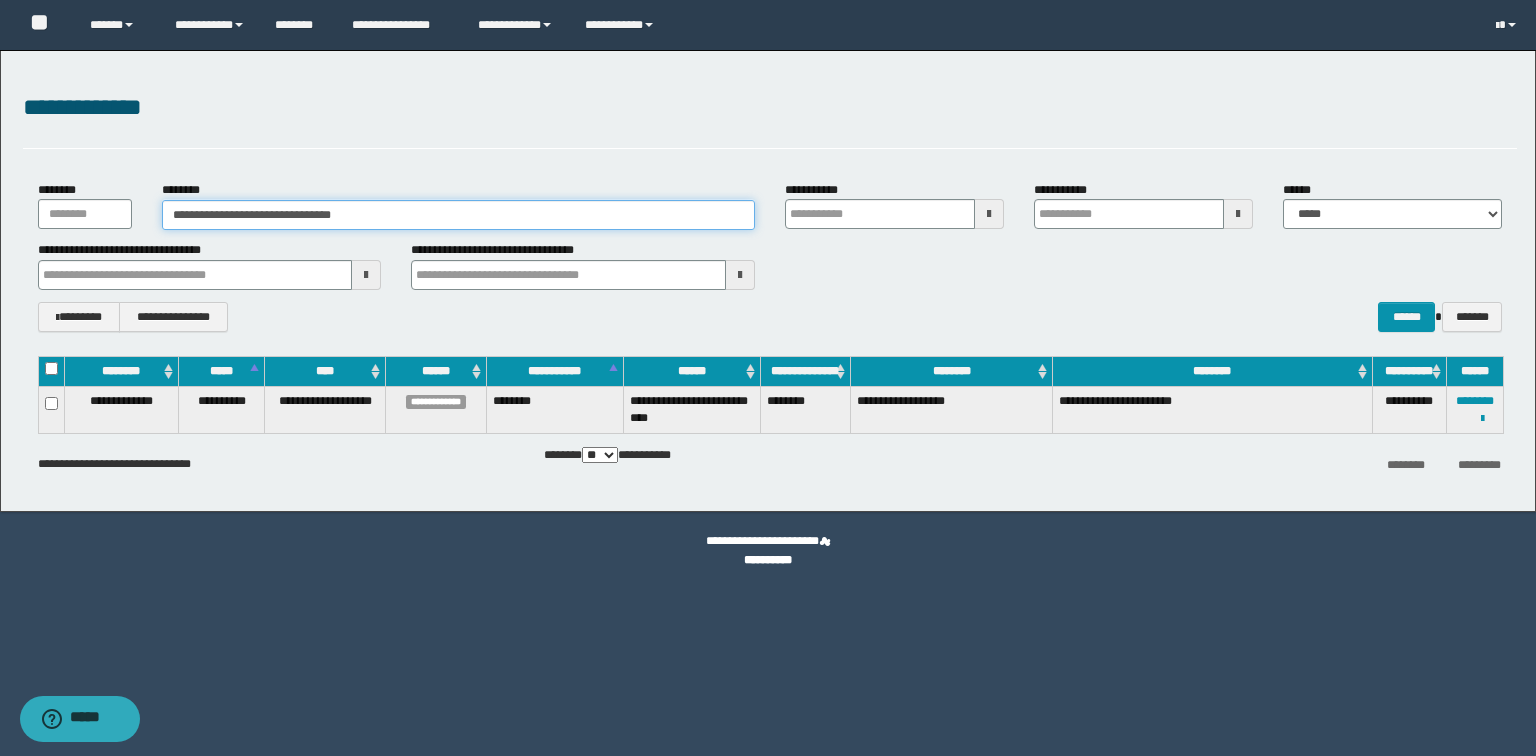 paste 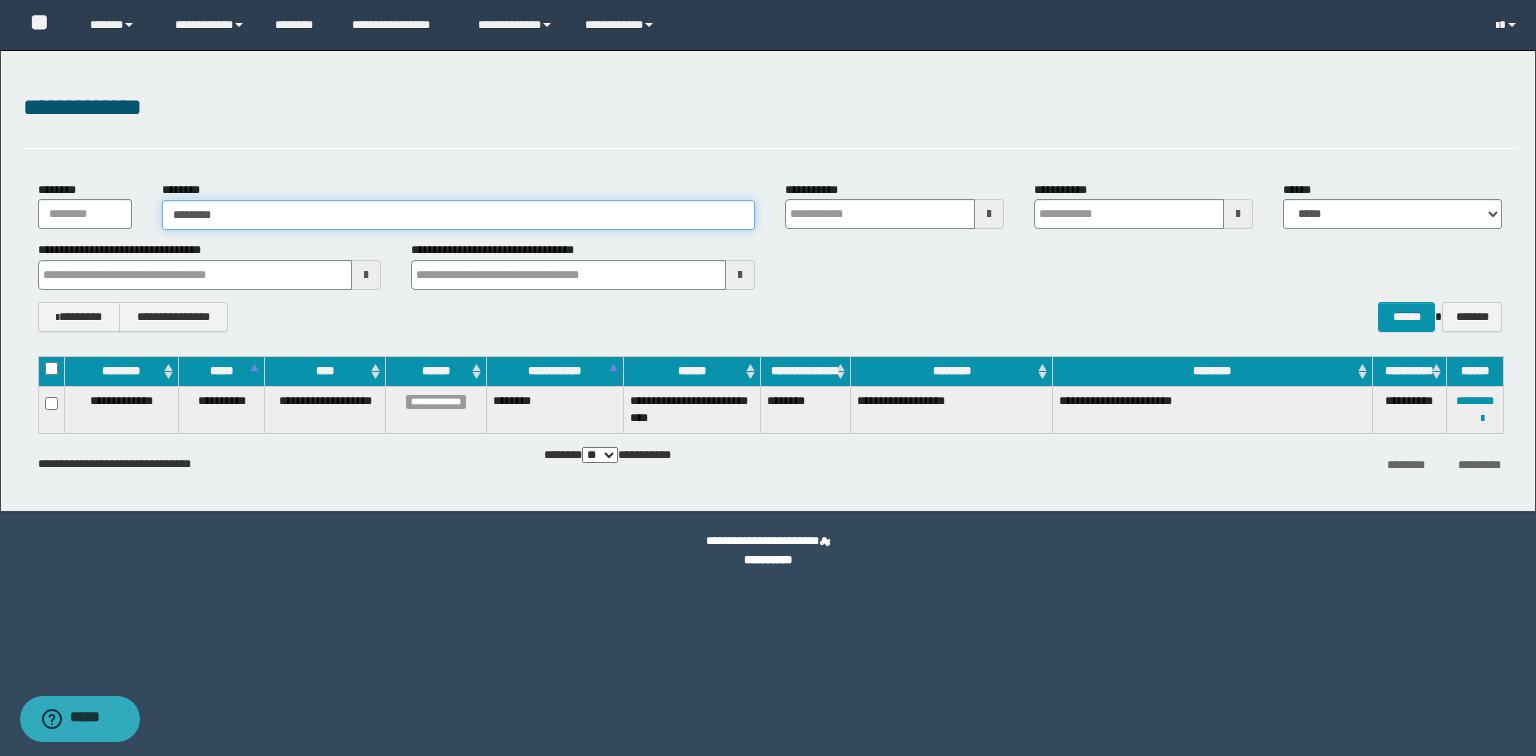 type on "********" 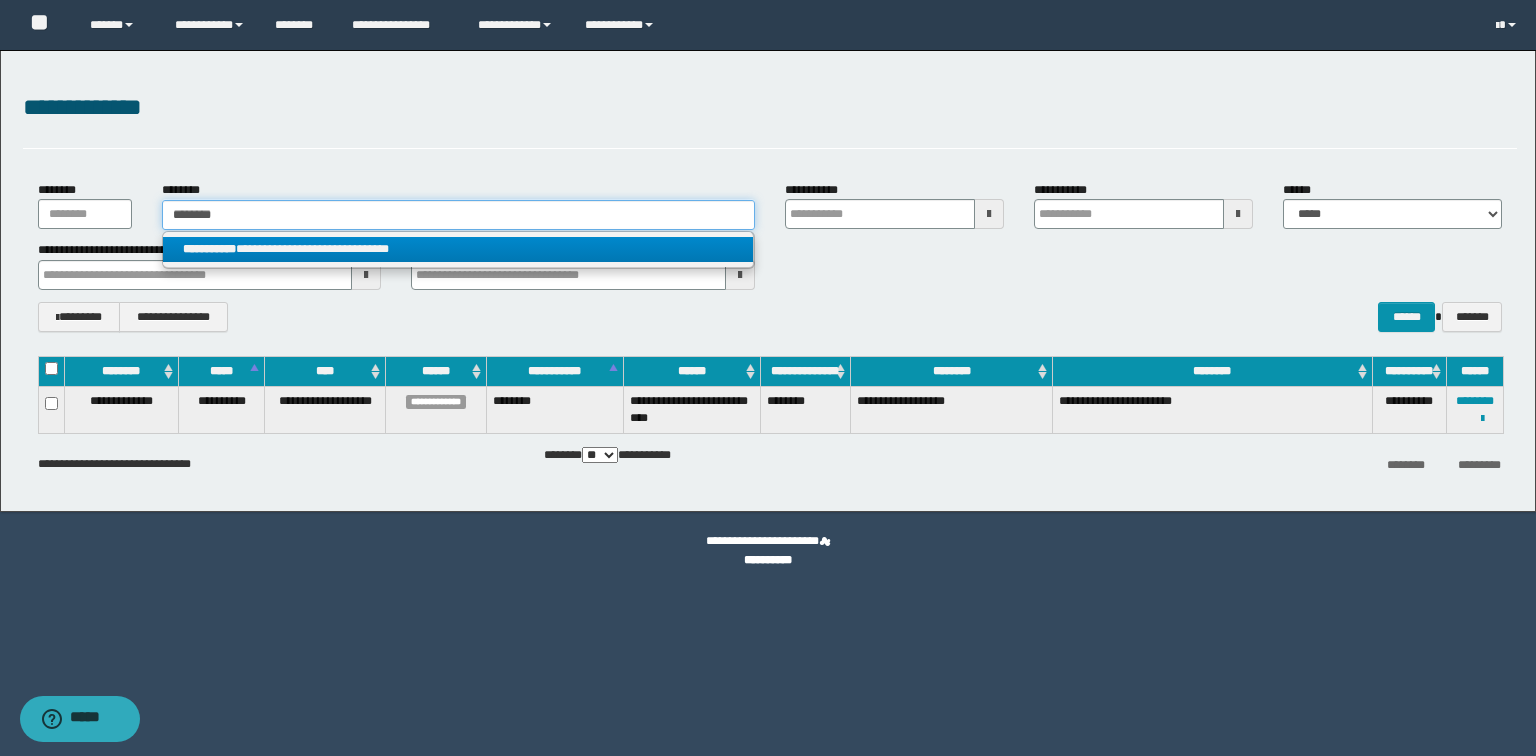 type on "********" 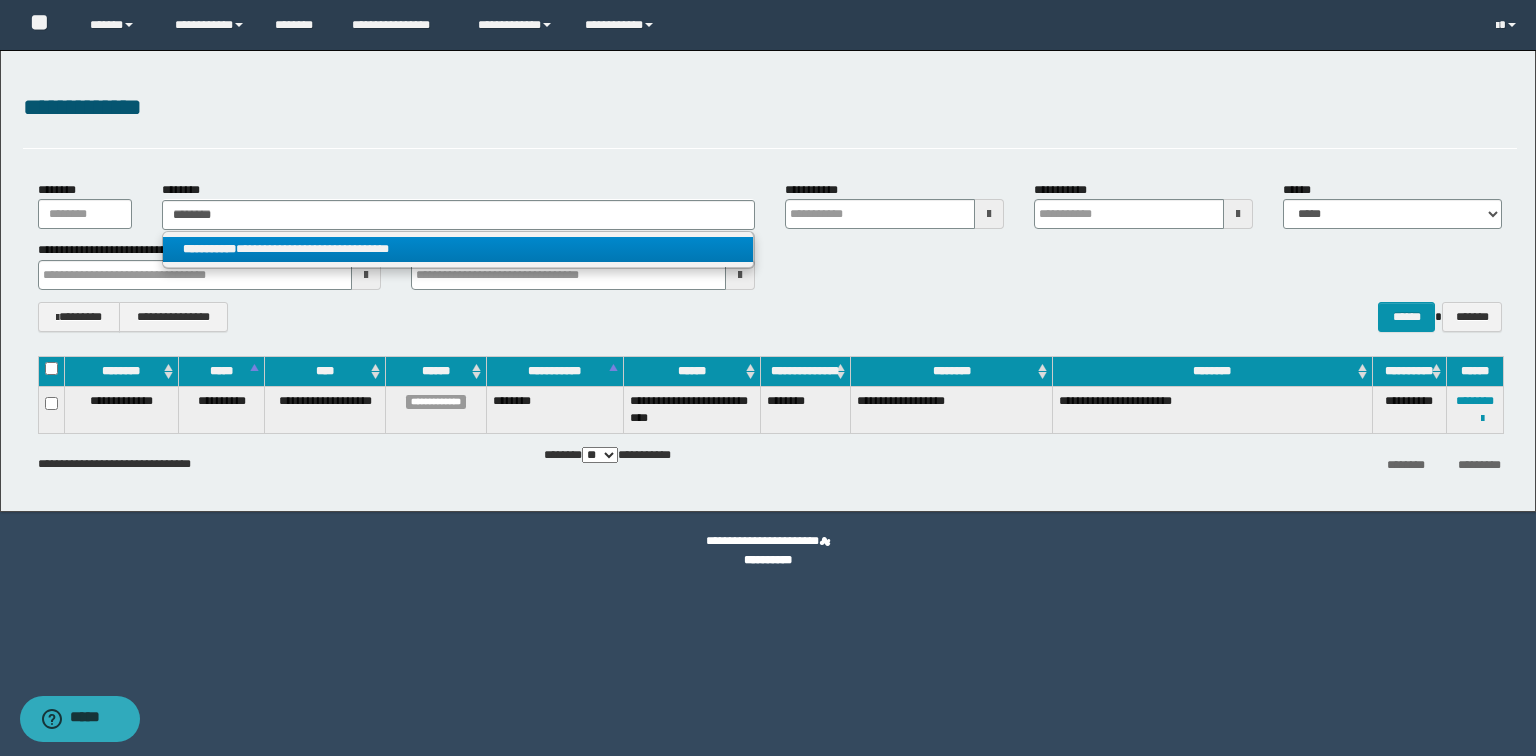 click on "**********" at bounding box center (458, 249) 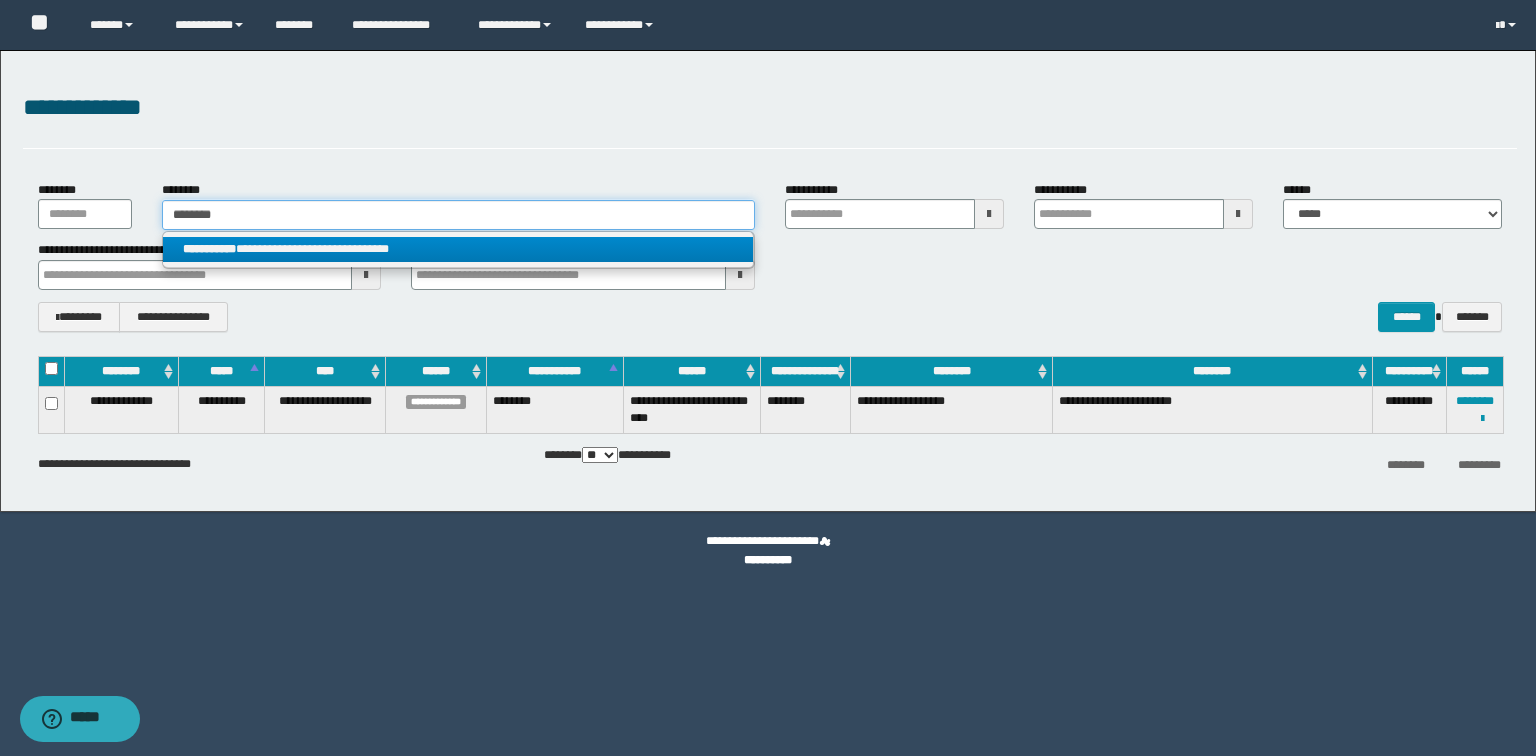 type 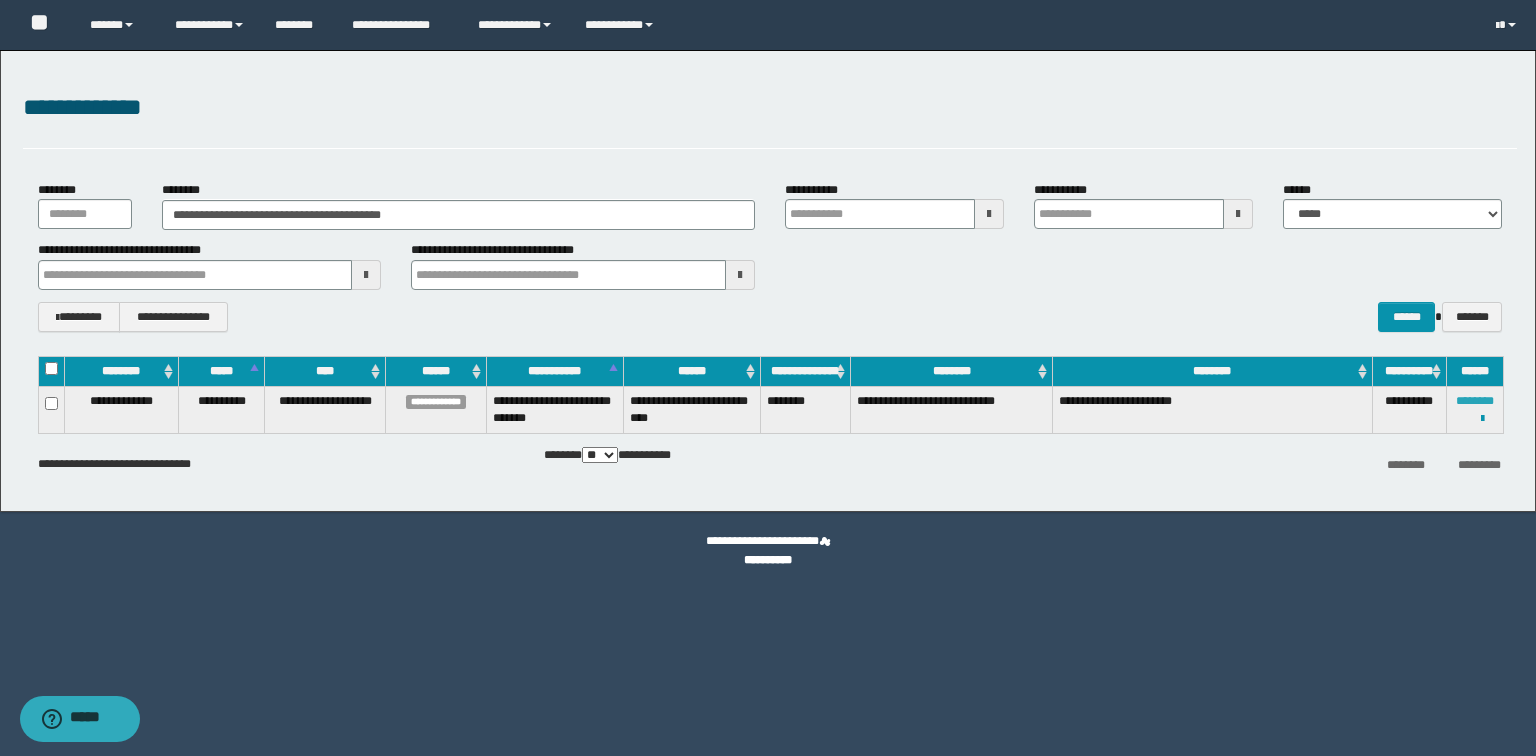 click on "********" at bounding box center [1475, 401] 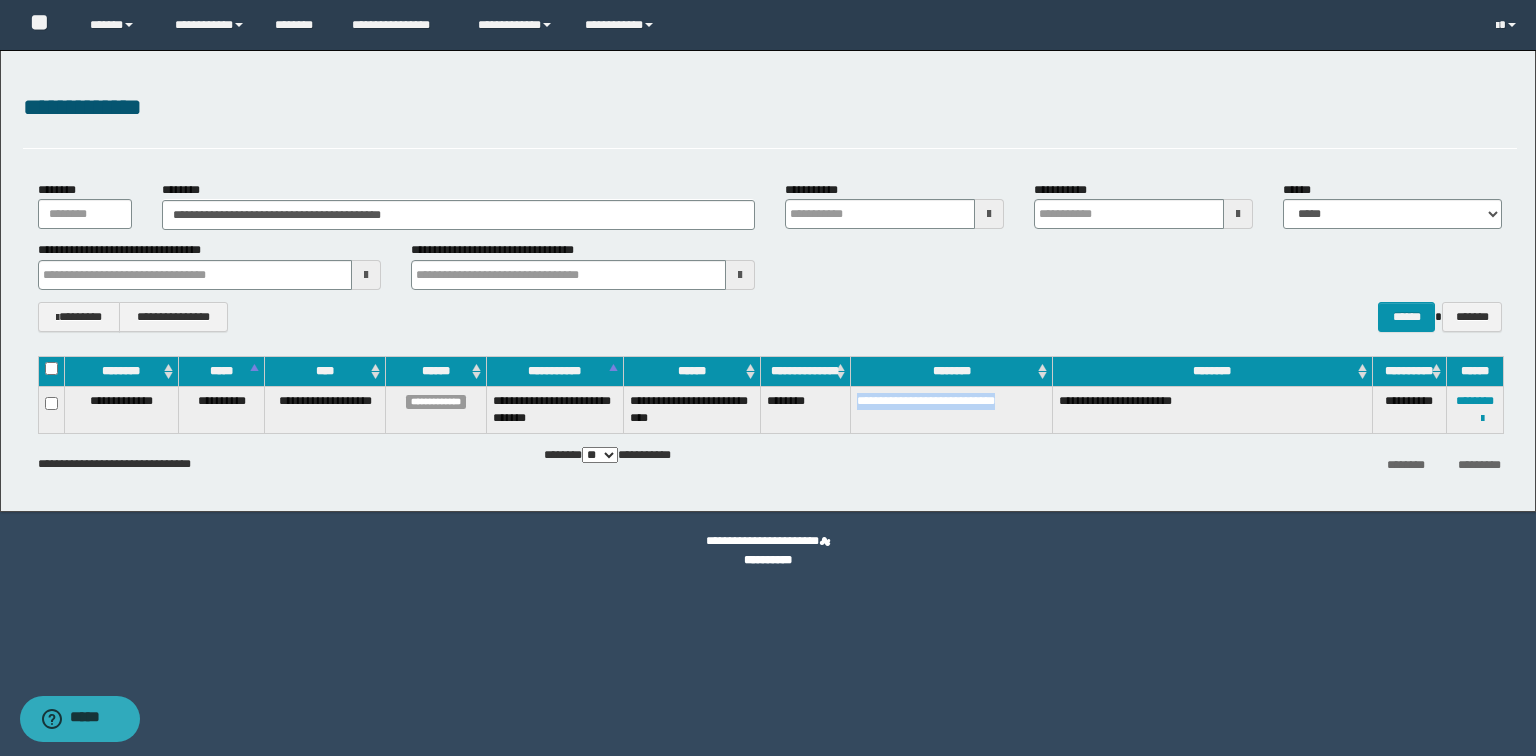 click on "**********" at bounding box center (770, 409) 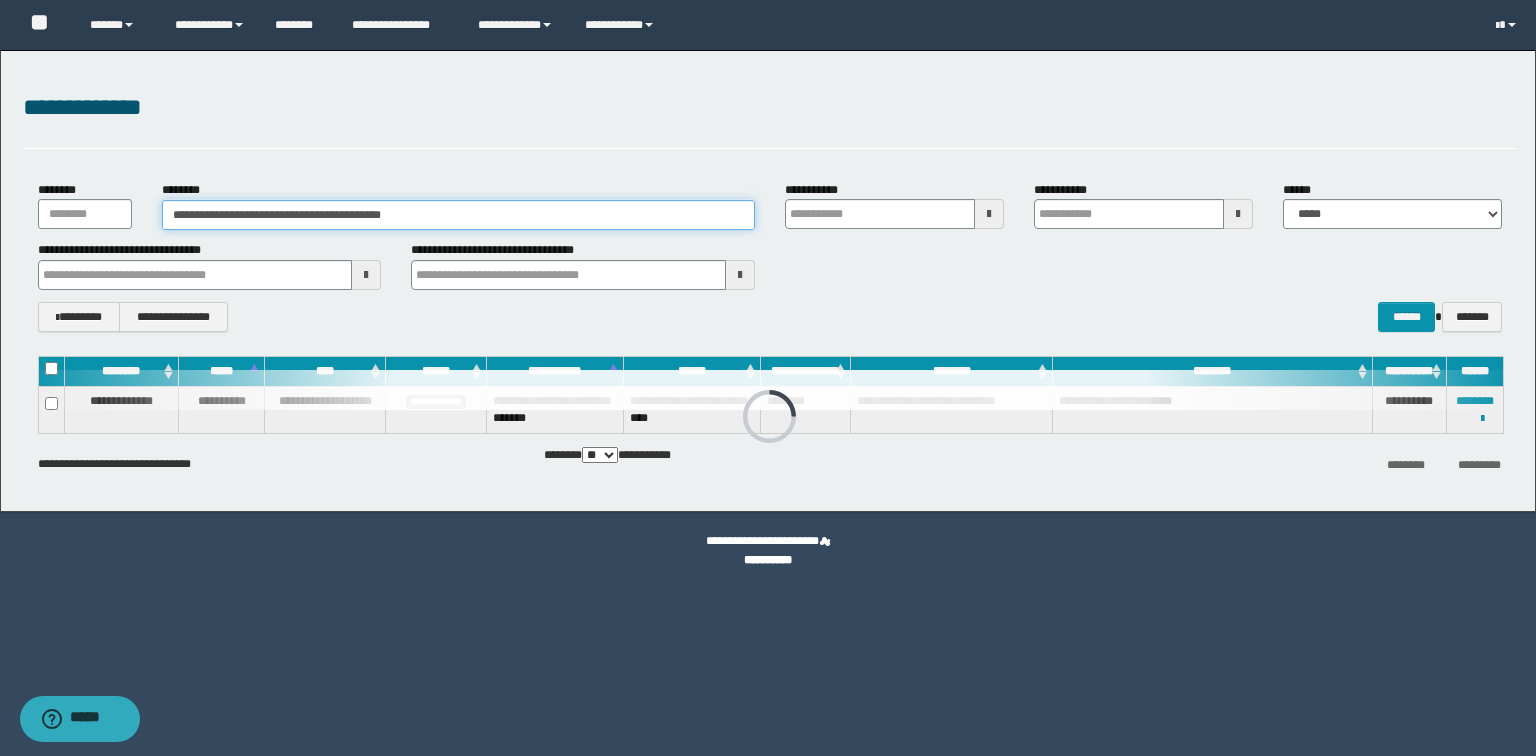 drag, startPoint x: 550, startPoint y: 208, endPoint x: 0, endPoint y: 237, distance: 550.76404 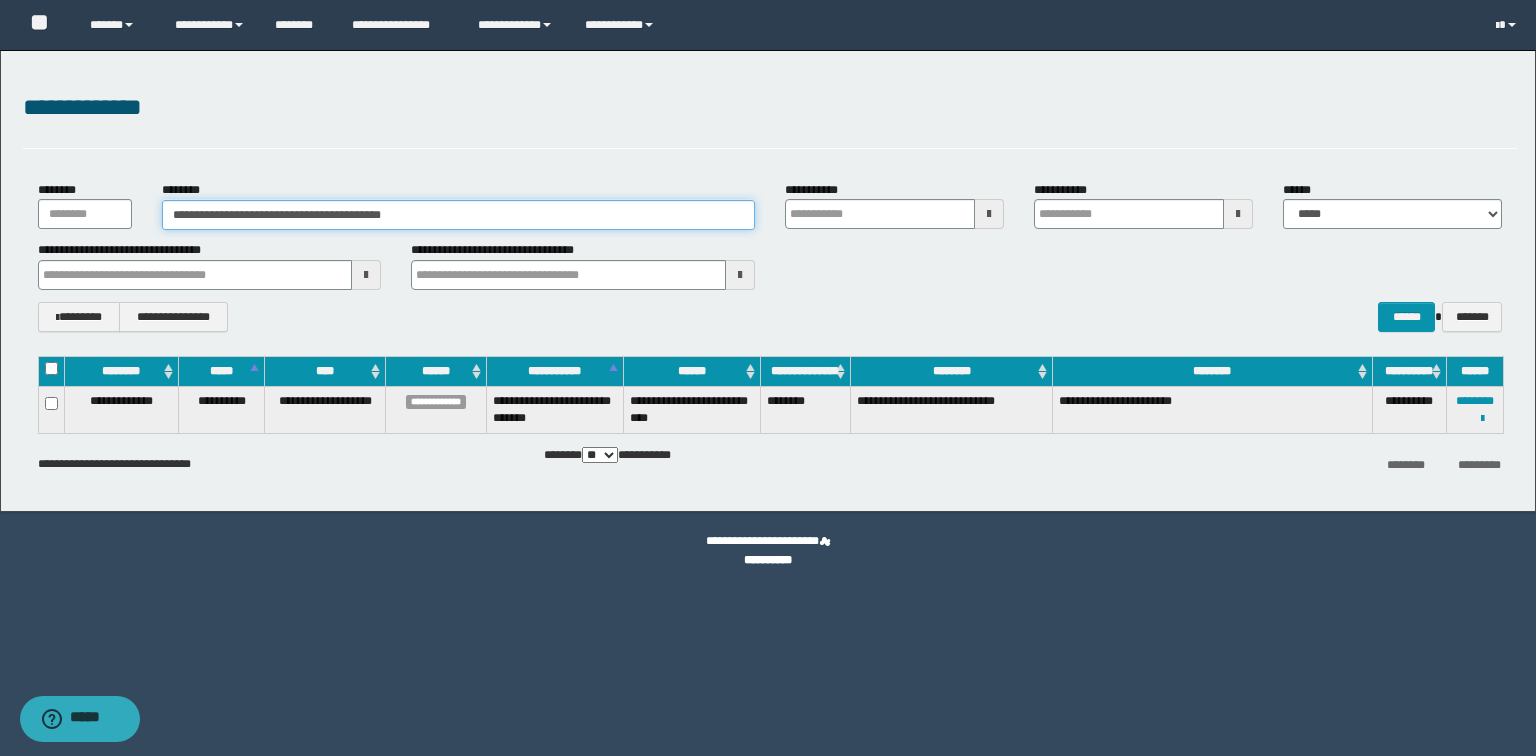 paste 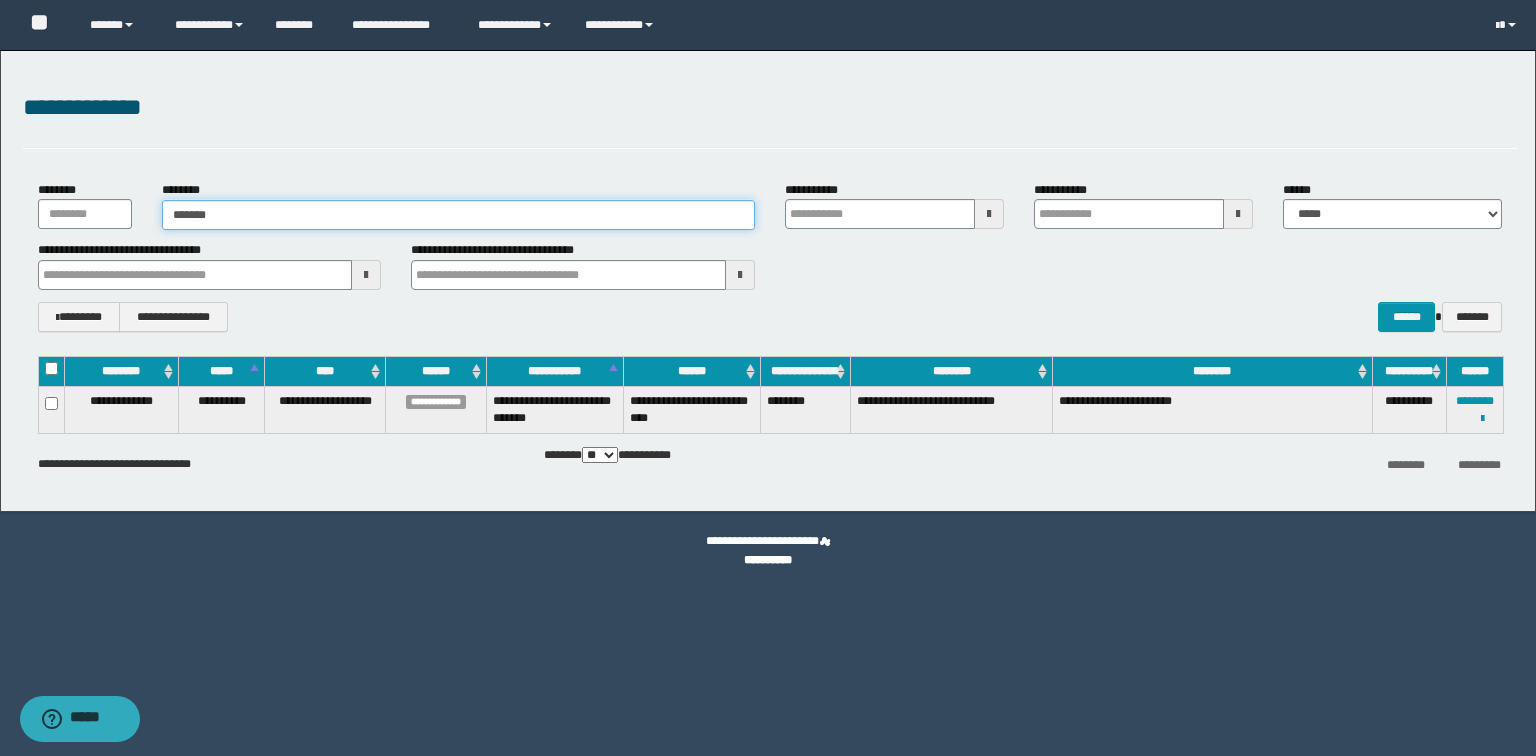 type on "*******" 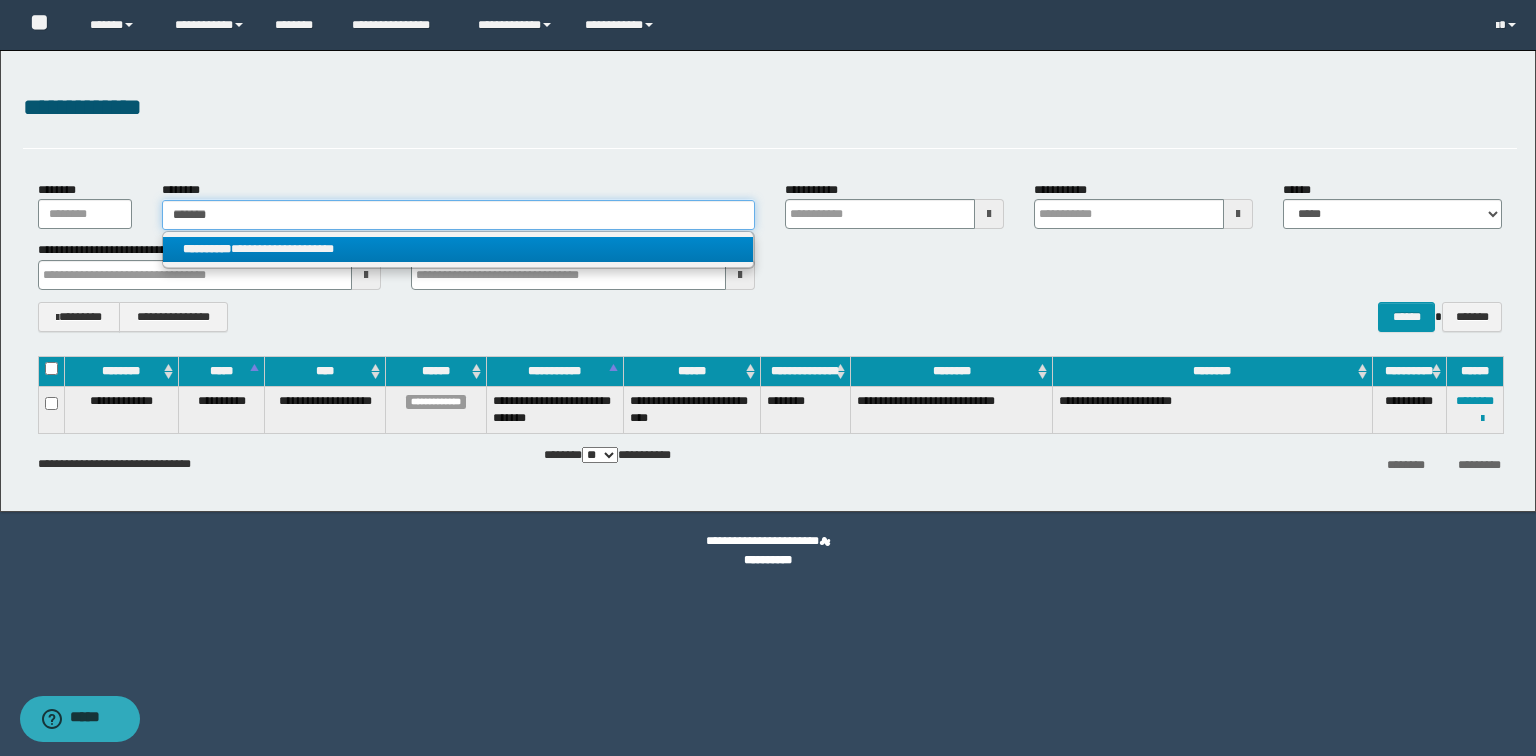 type on "*******" 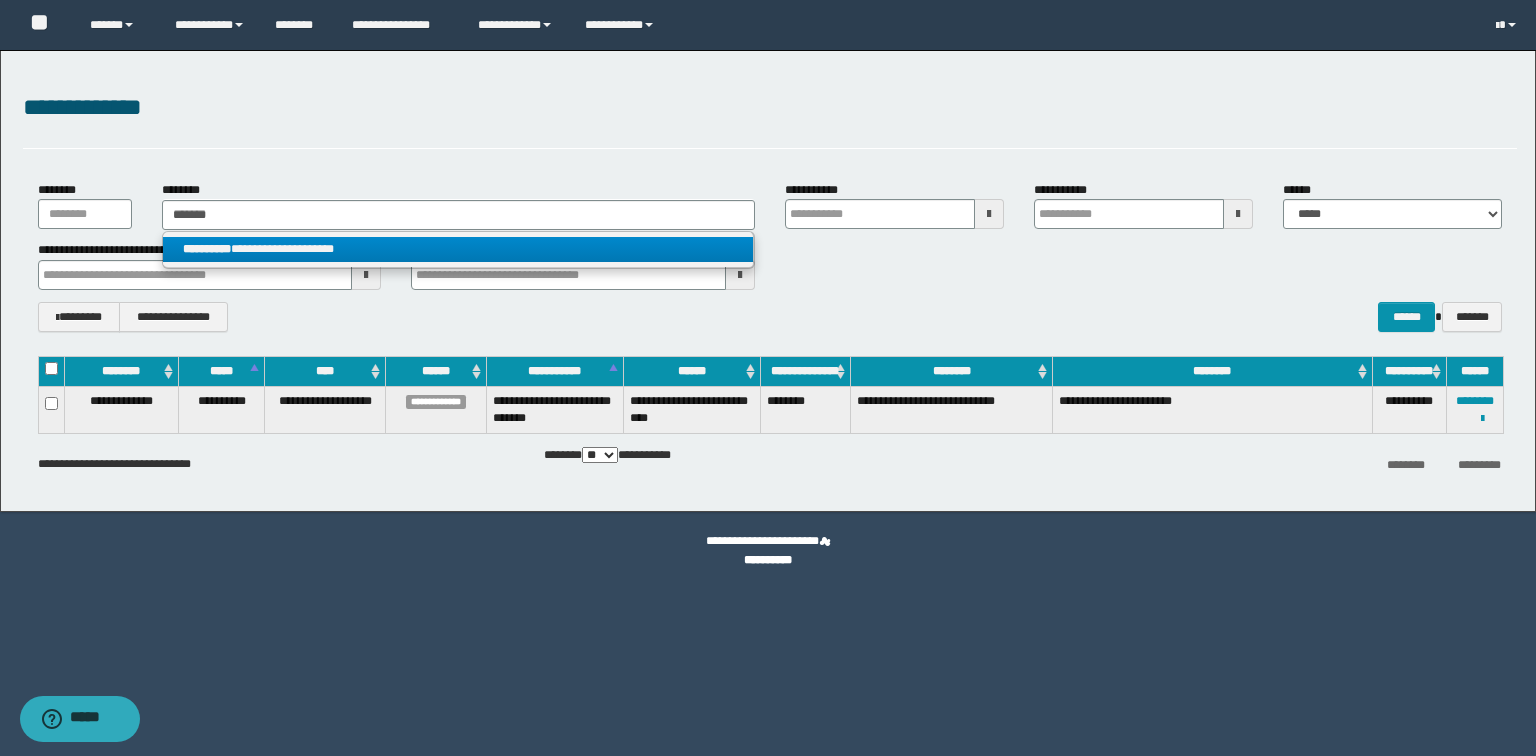 click on "**********" at bounding box center (458, 249) 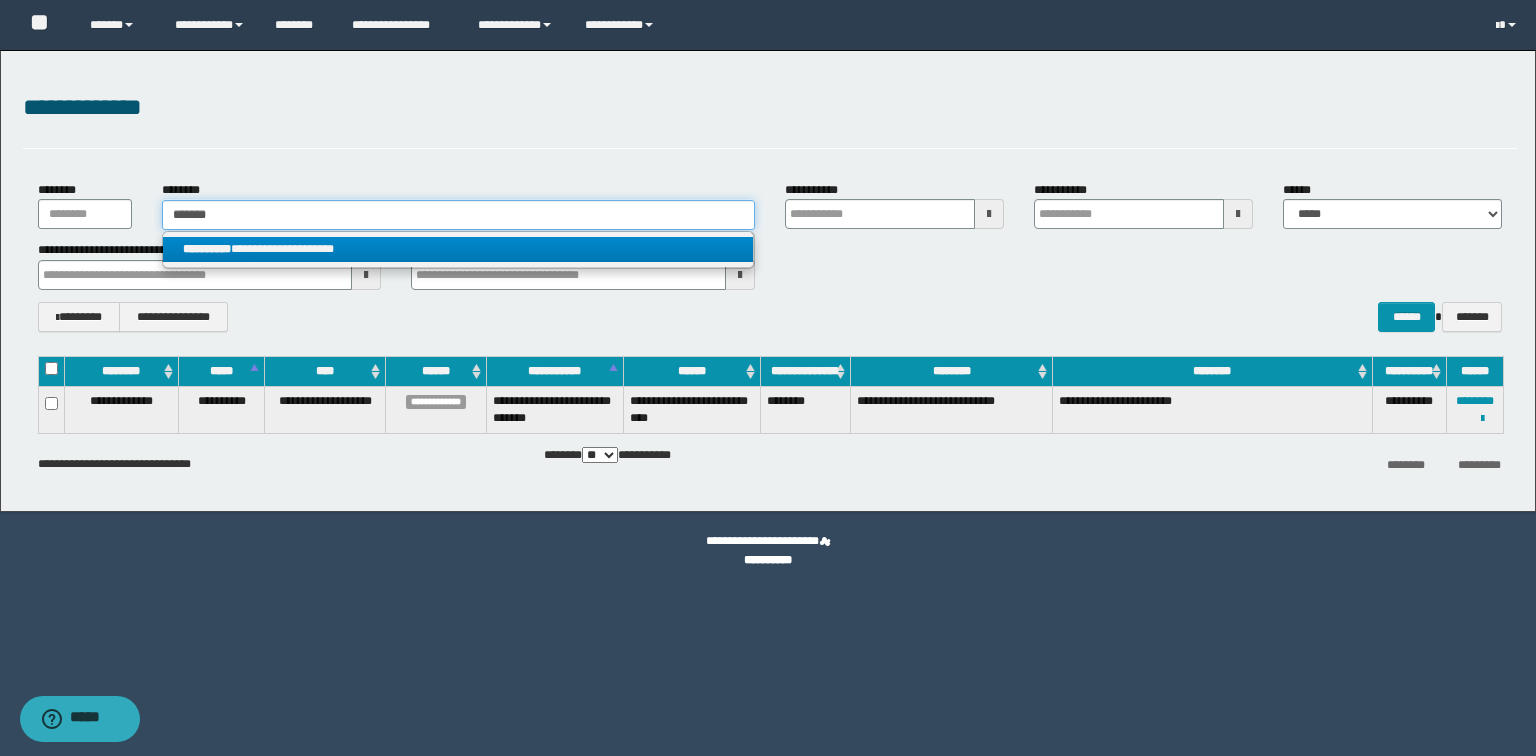 type 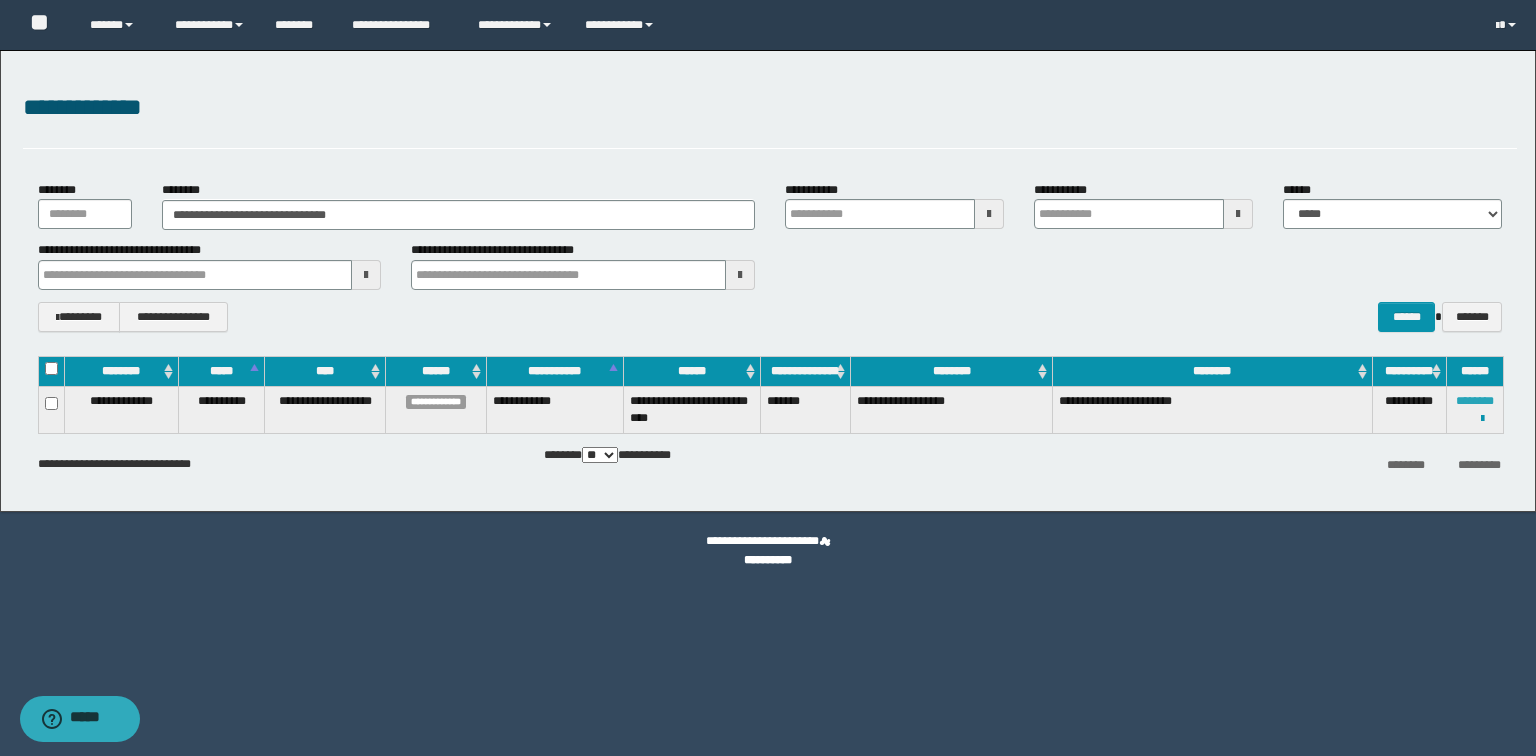 click on "********" at bounding box center (1475, 401) 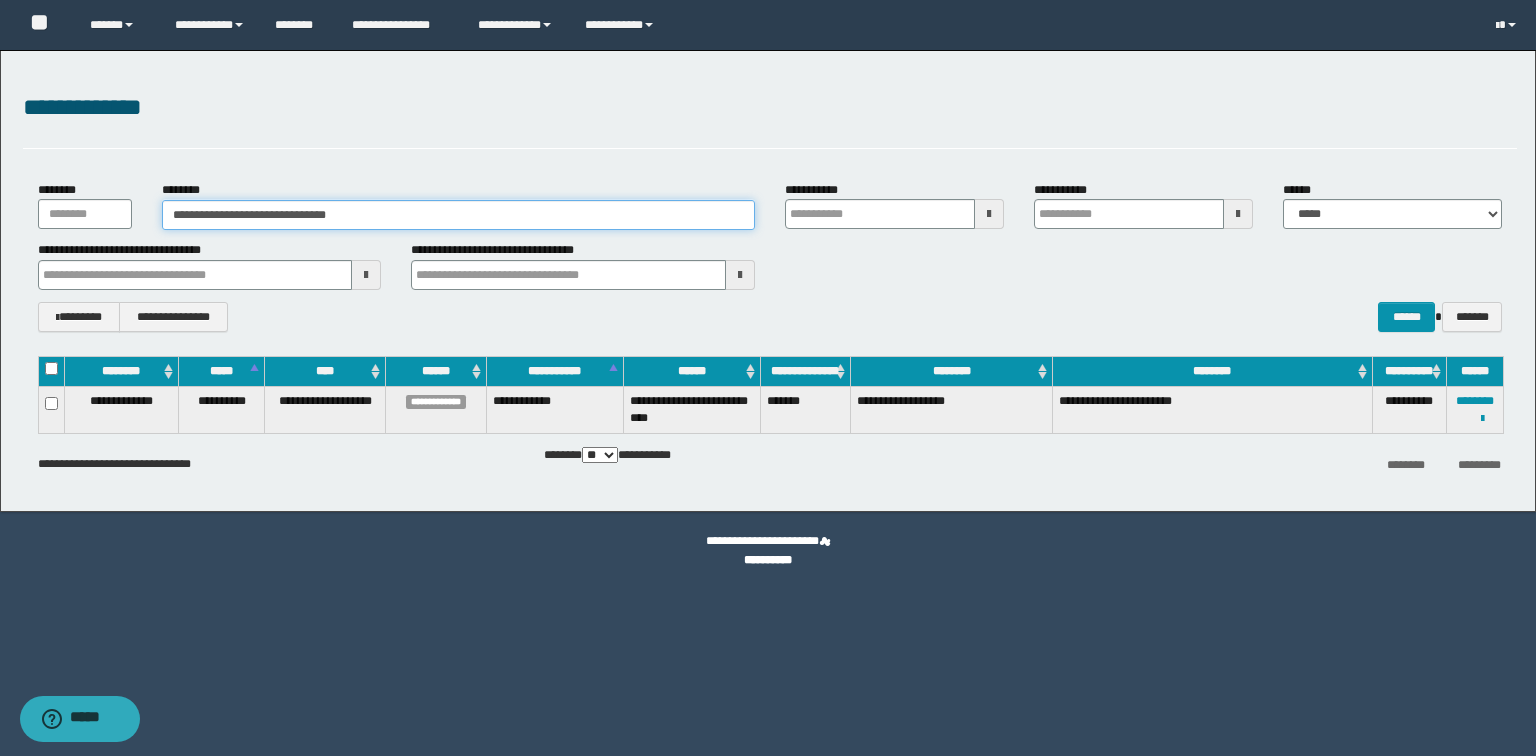 drag, startPoint x: 477, startPoint y: 210, endPoint x: 0, endPoint y: 208, distance: 477.00418 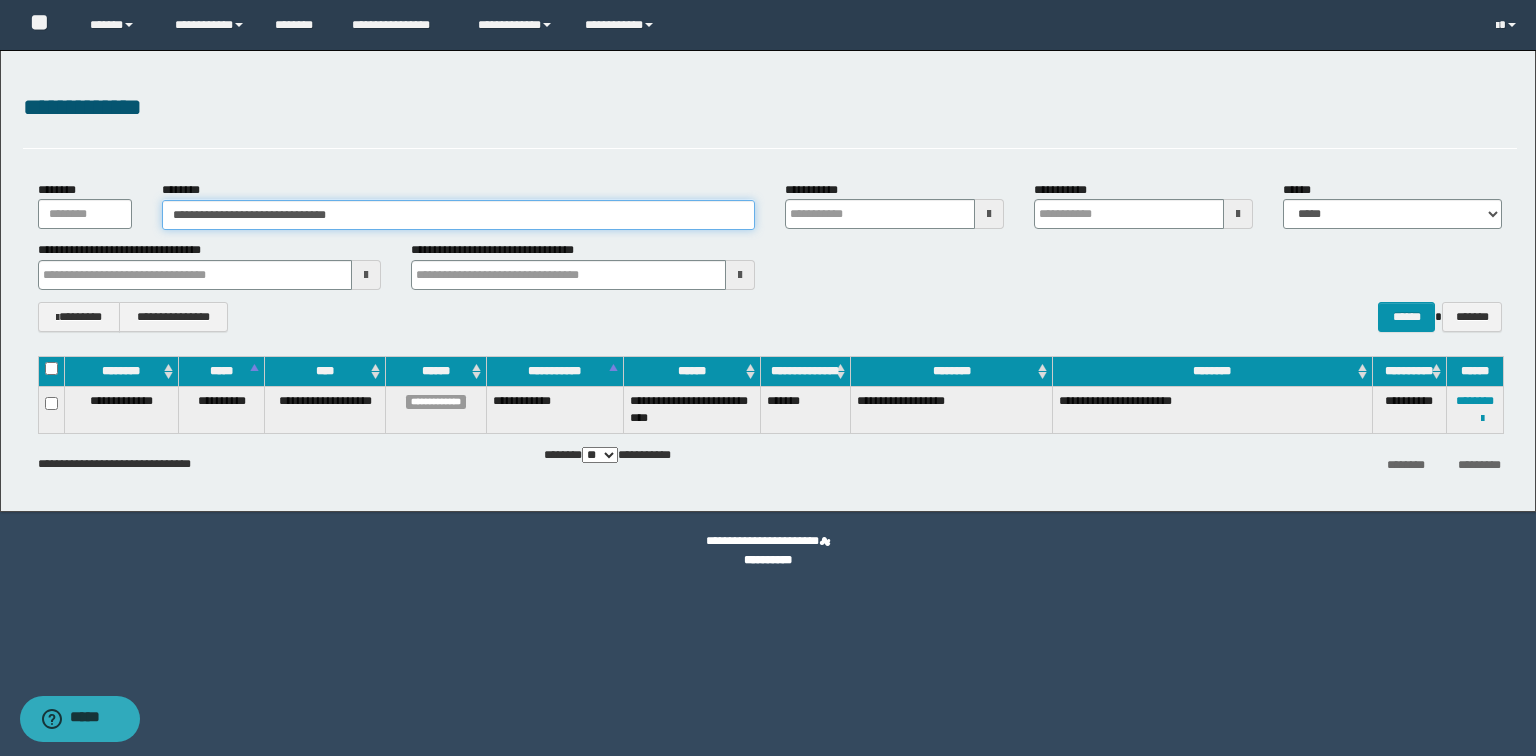 paste 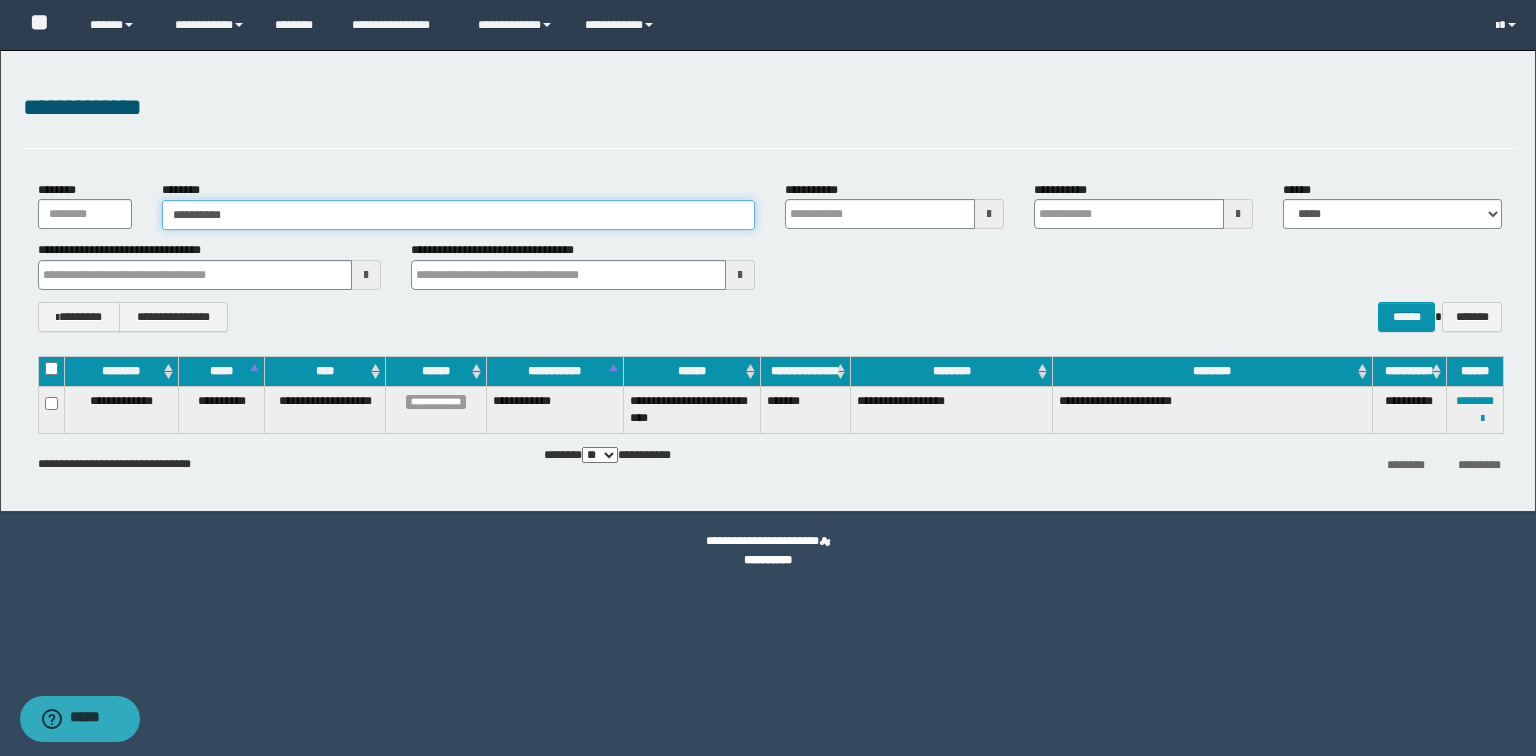 type on "**********" 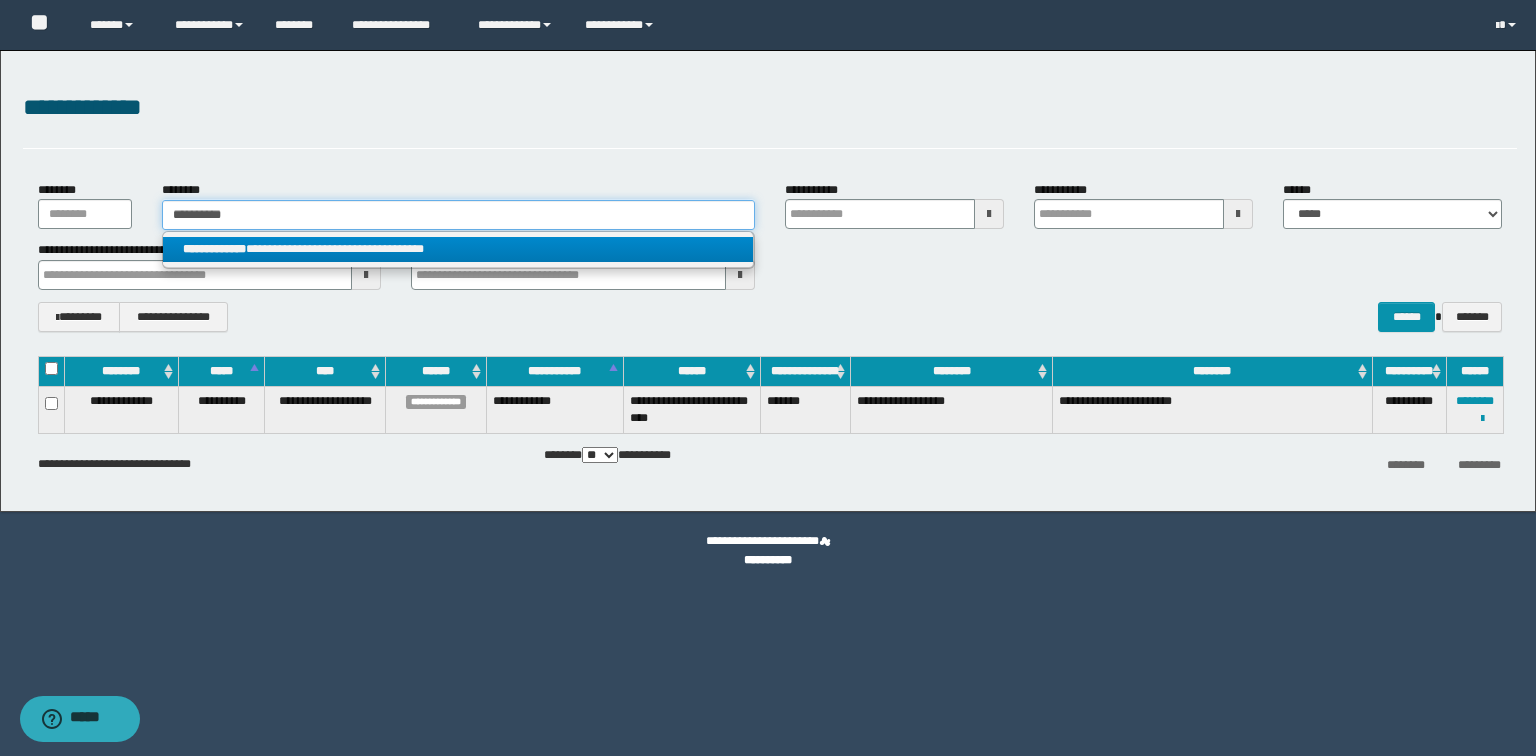 type on "**********" 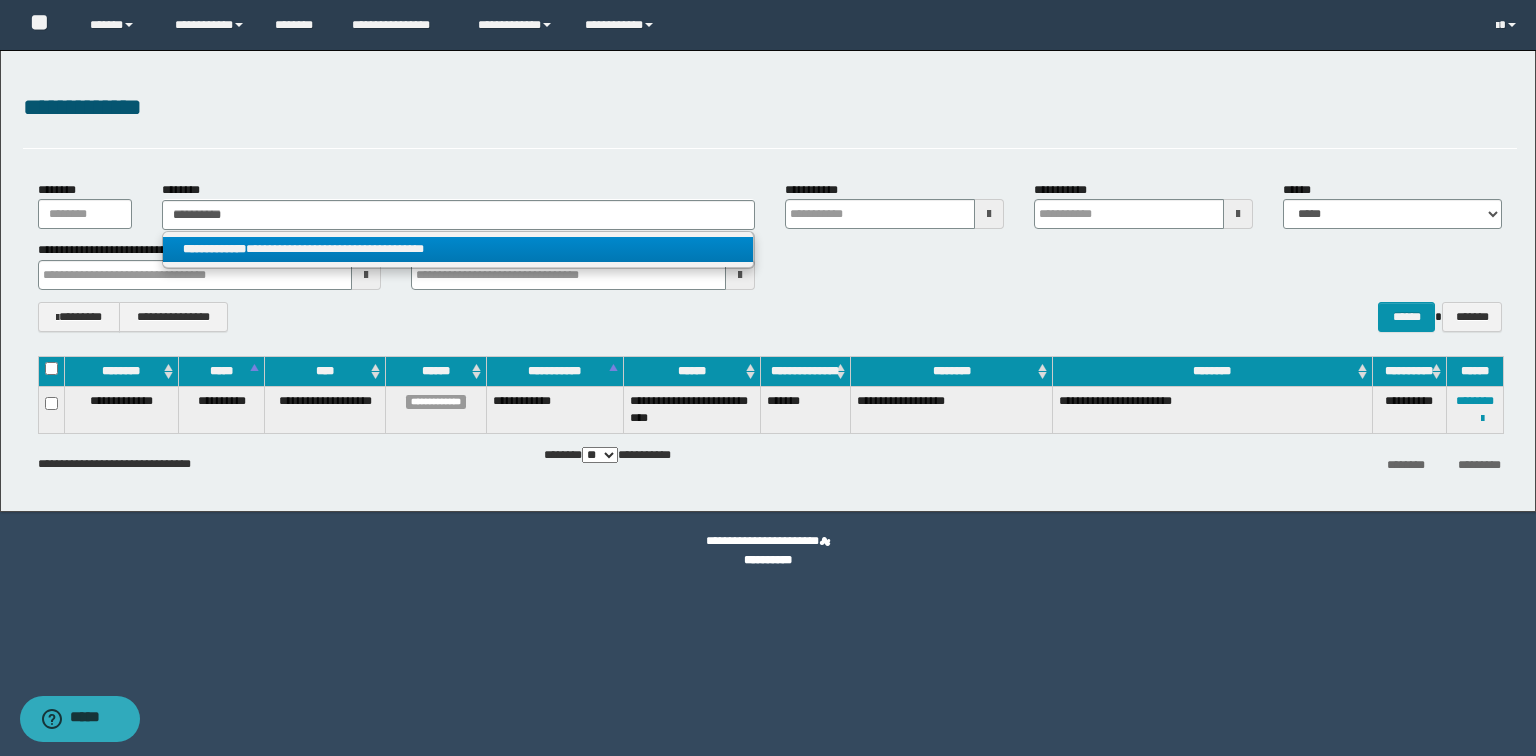 click on "**********" at bounding box center [458, 249] 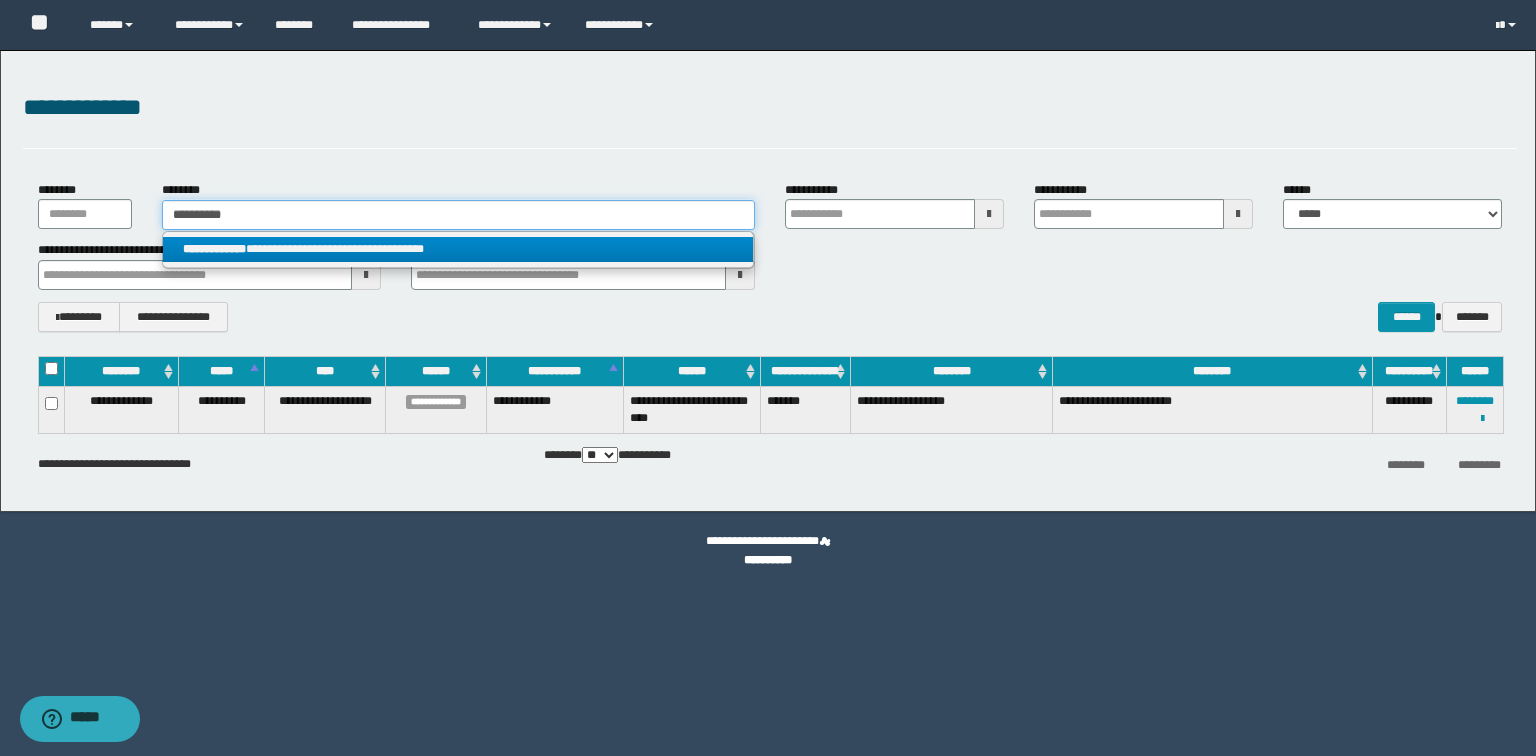 type 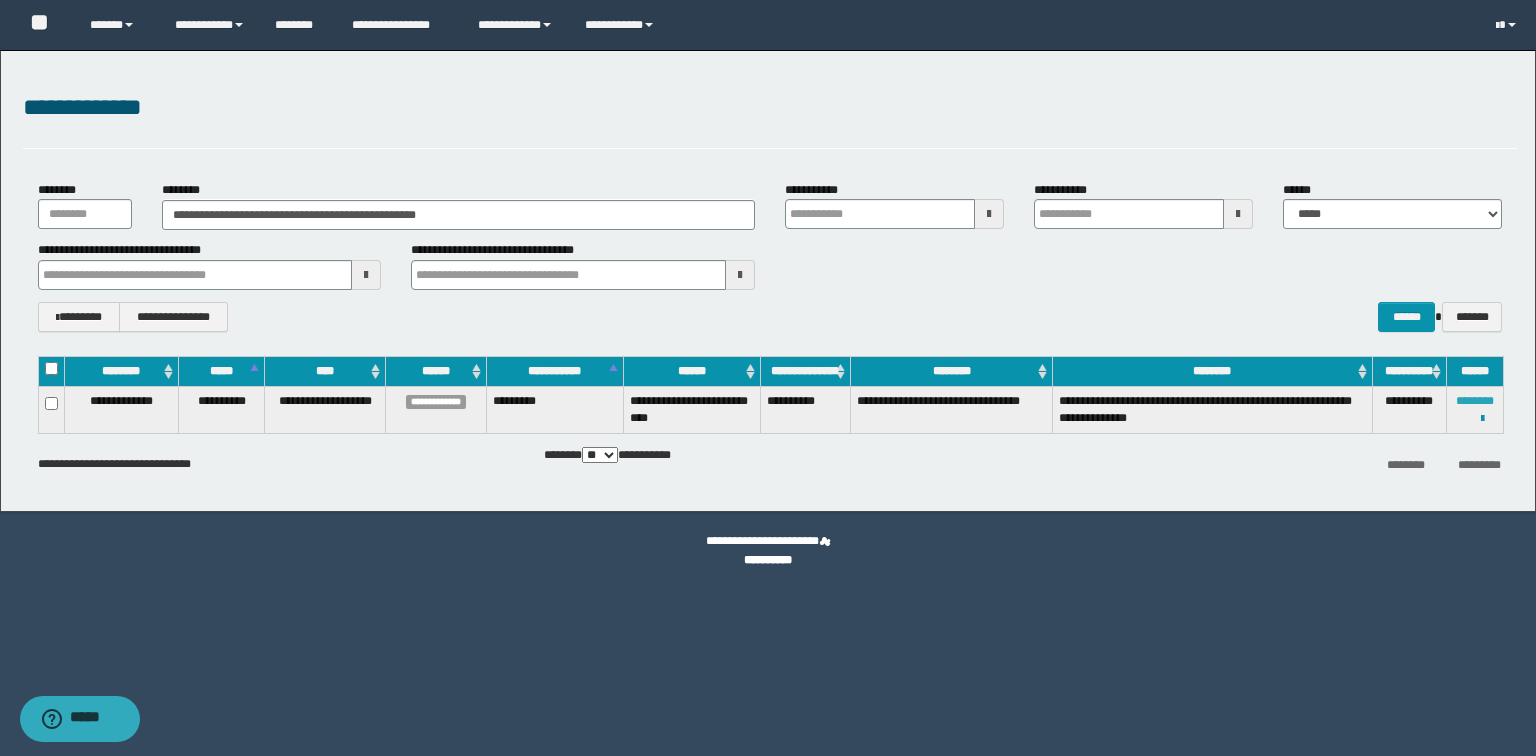 click on "********" at bounding box center (1475, 401) 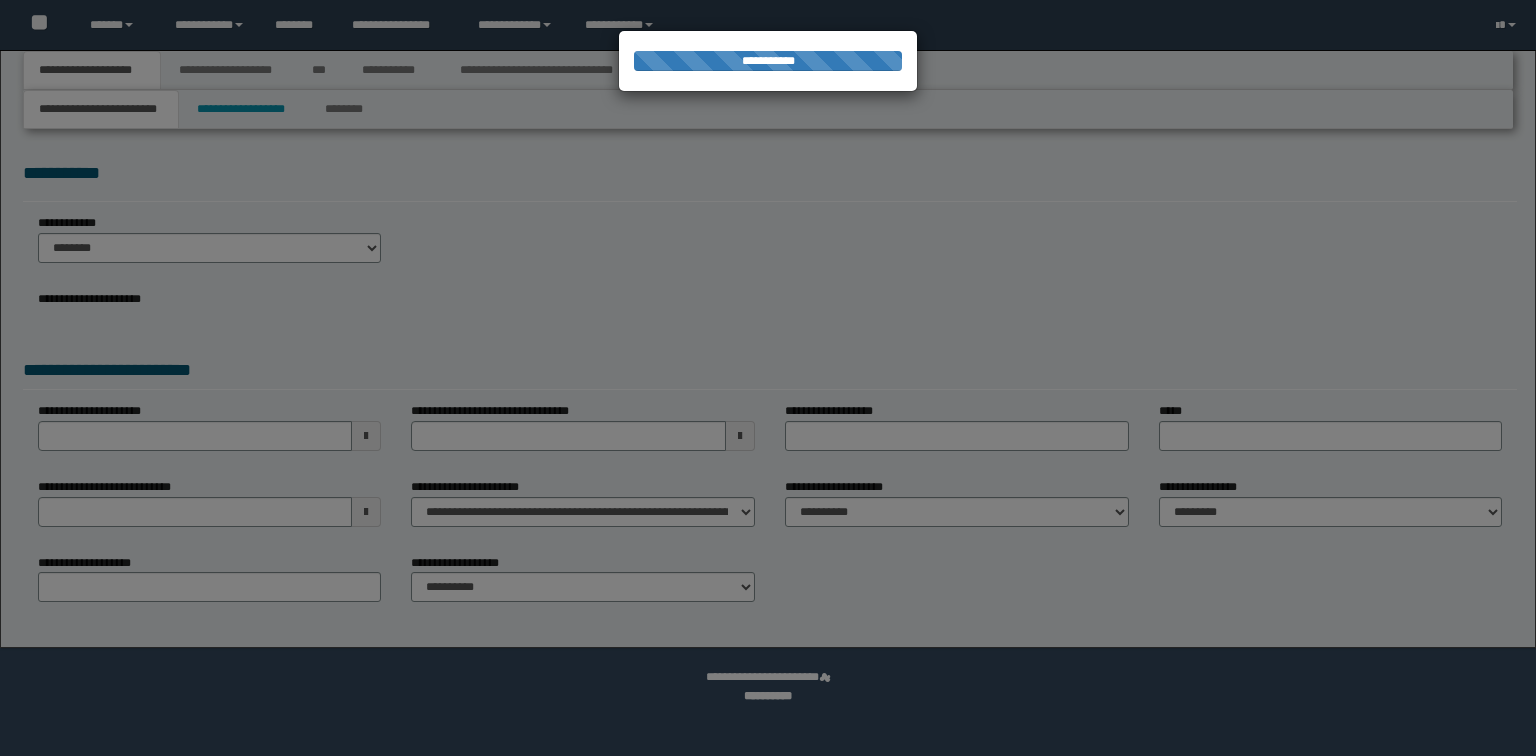 scroll, scrollTop: 0, scrollLeft: 0, axis: both 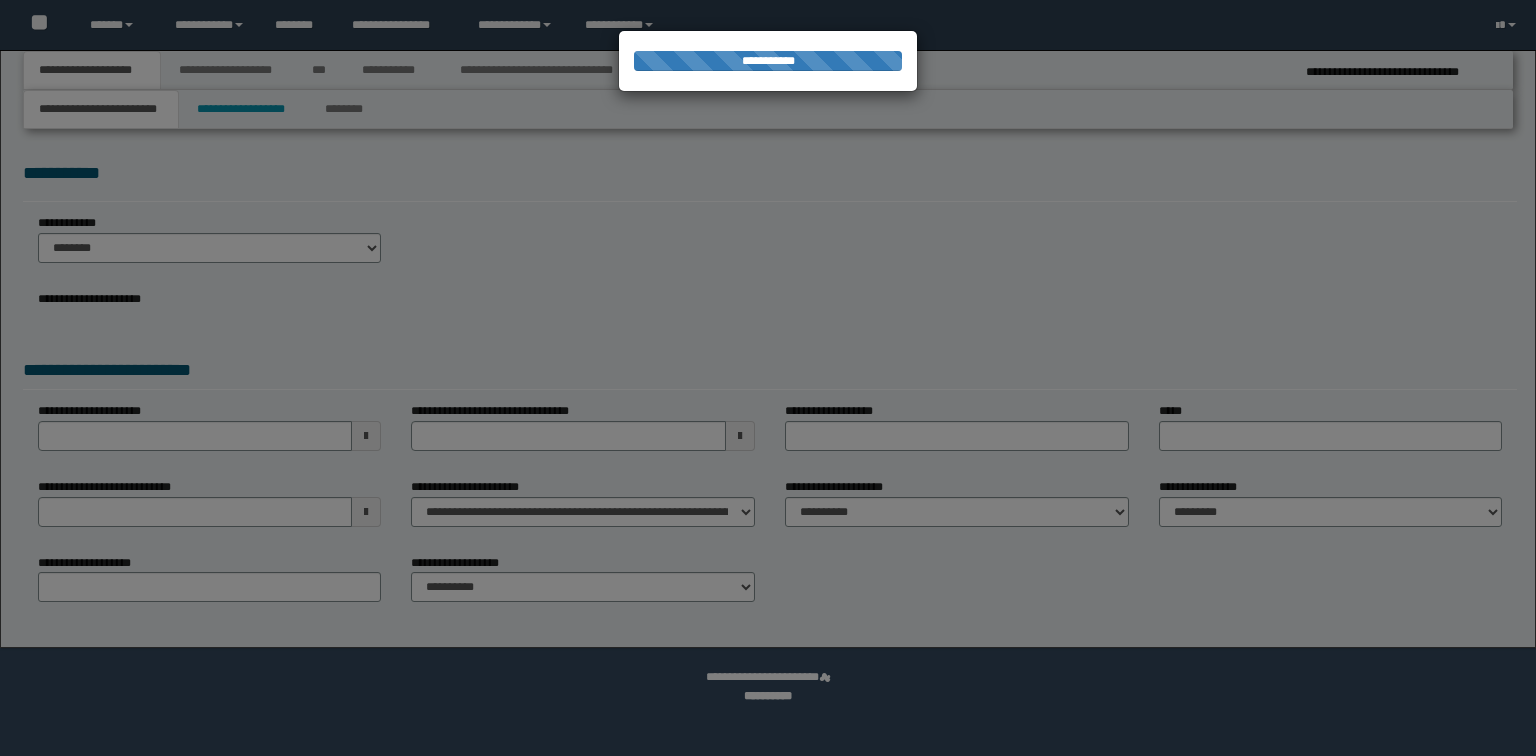 select on "*" 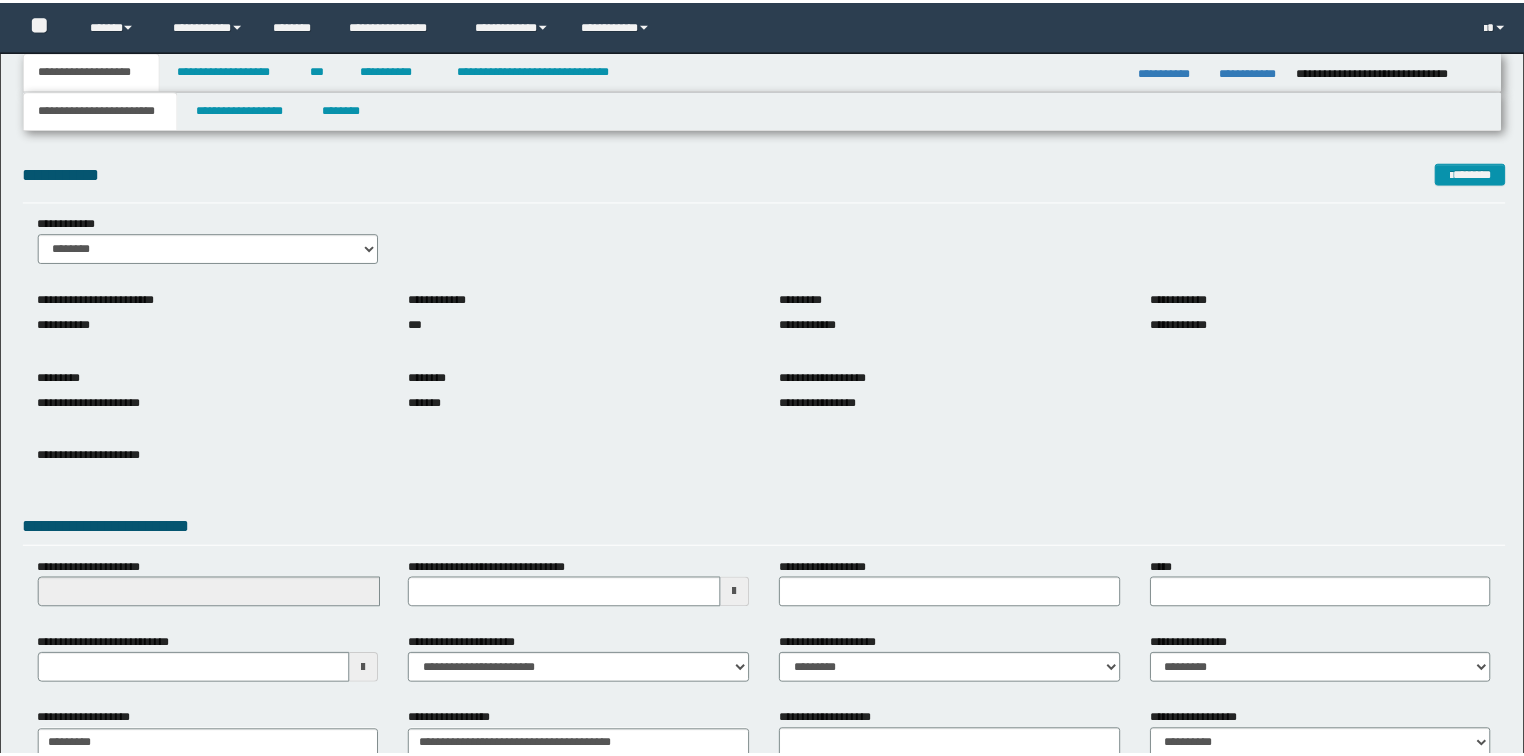scroll, scrollTop: 0, scrollLeft: 0, axis: both 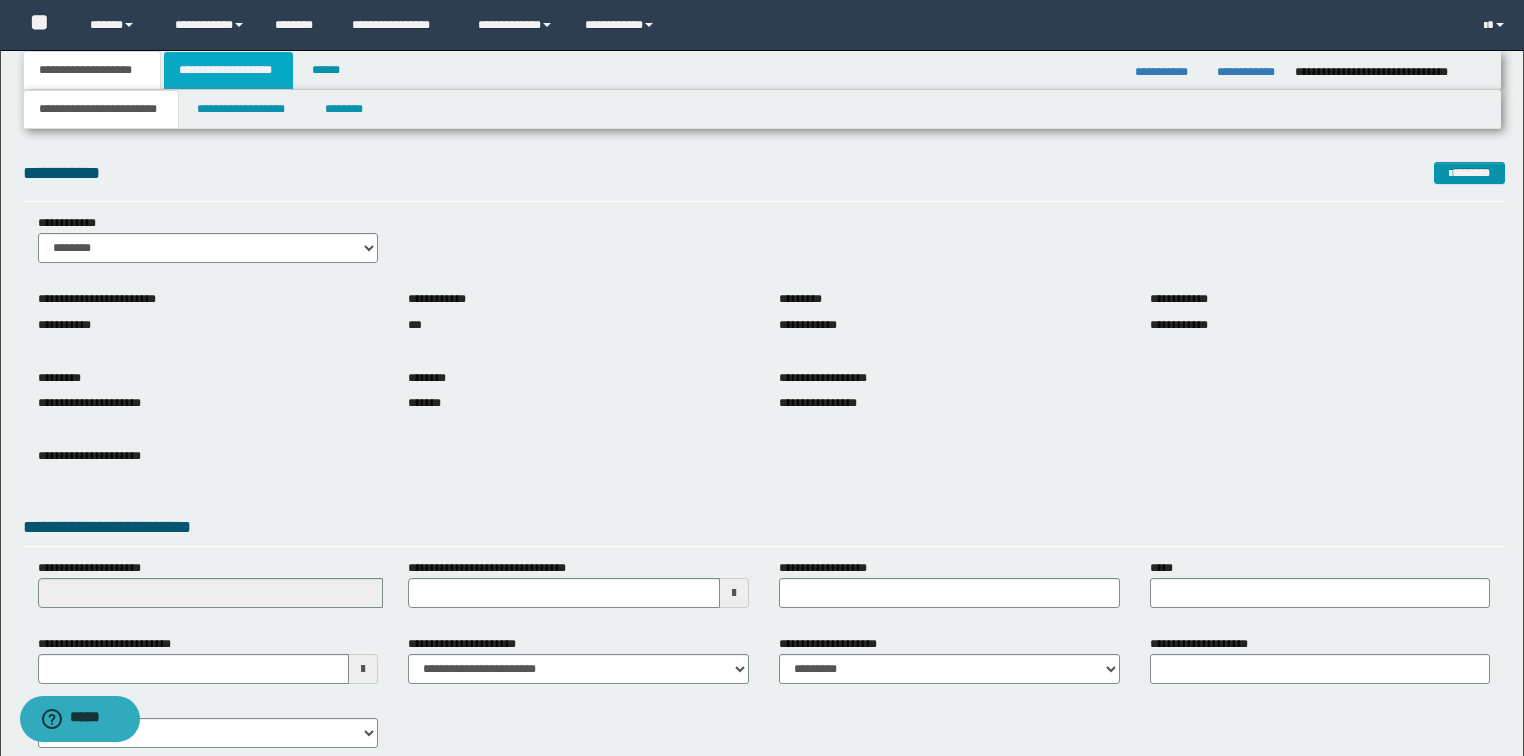 click on "**********" at bounding box center (228, 70) 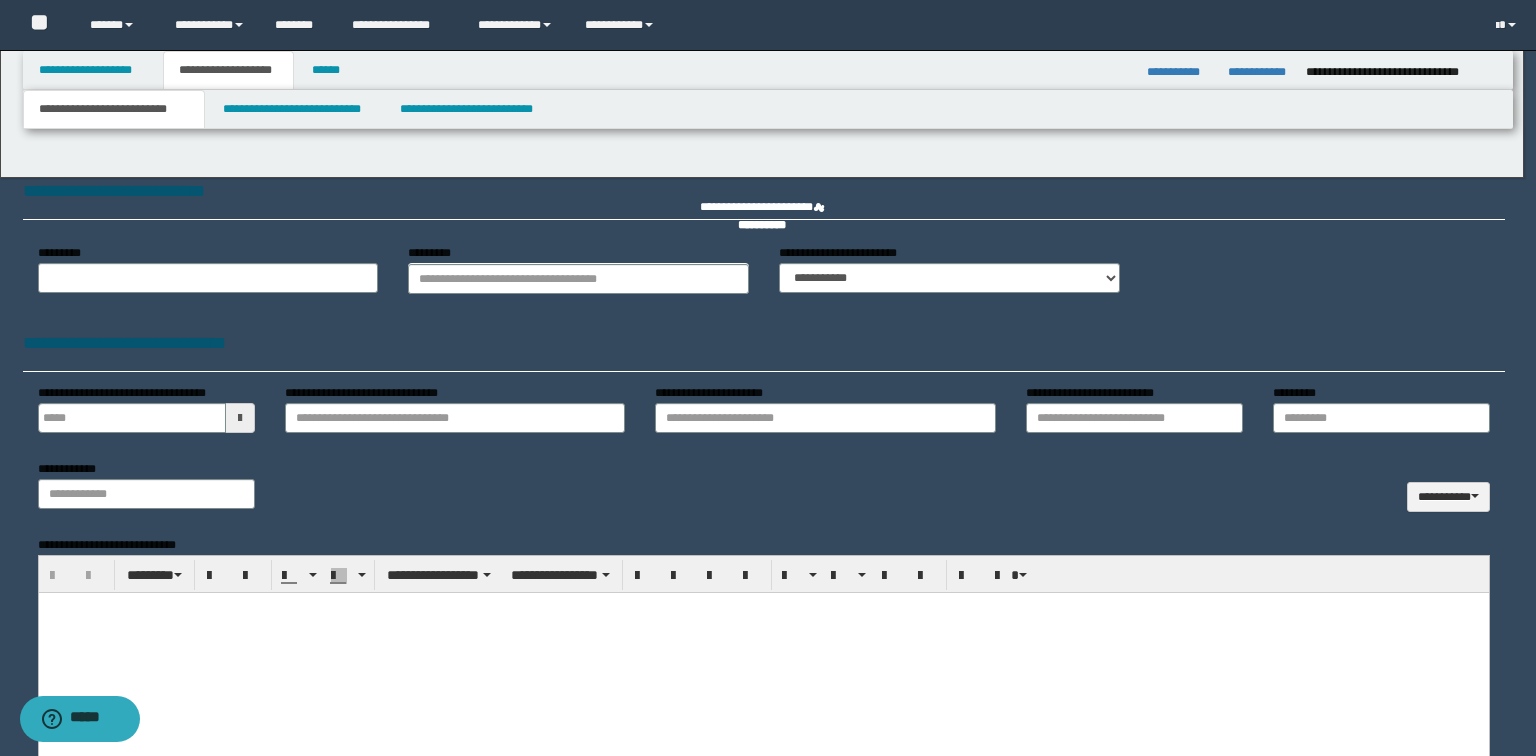 type 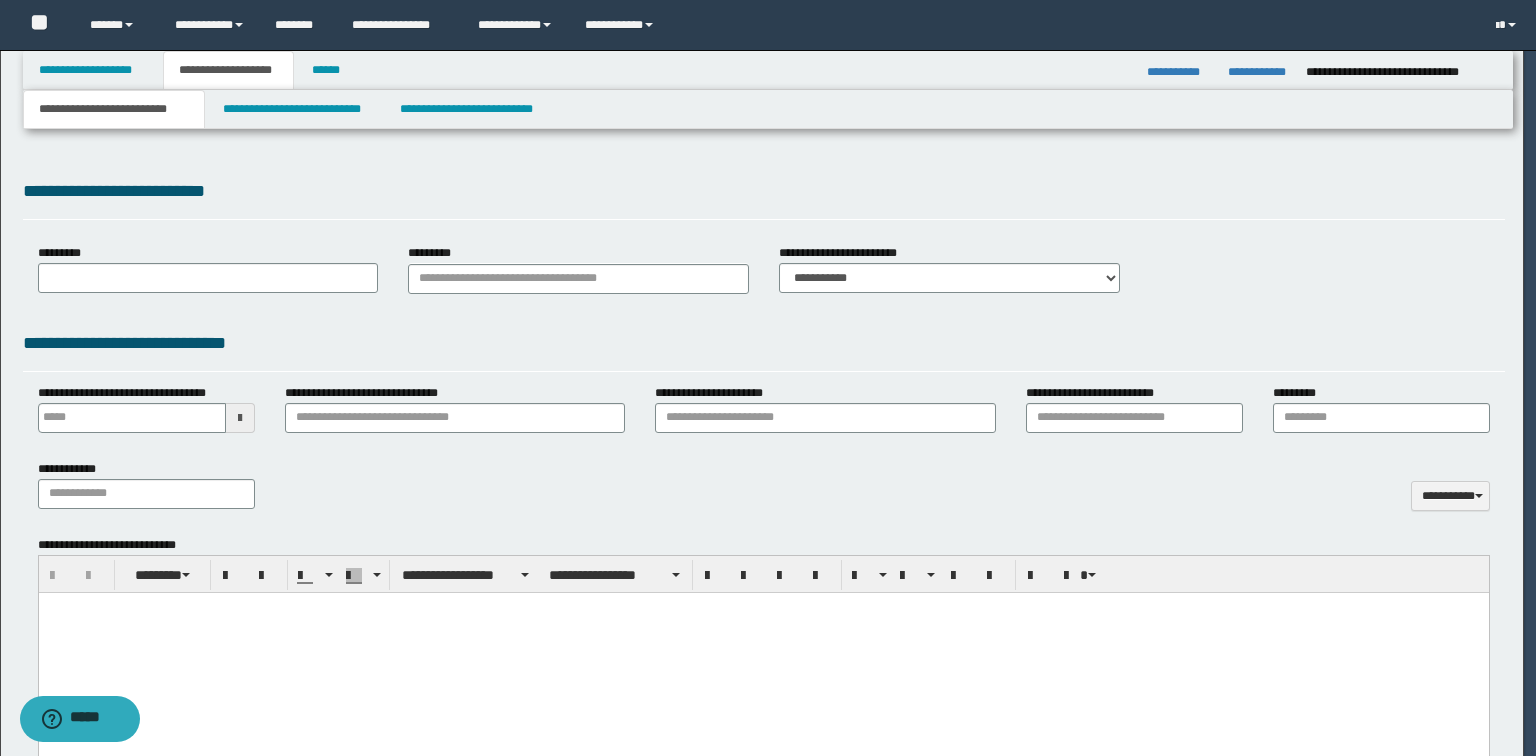 select on "*" 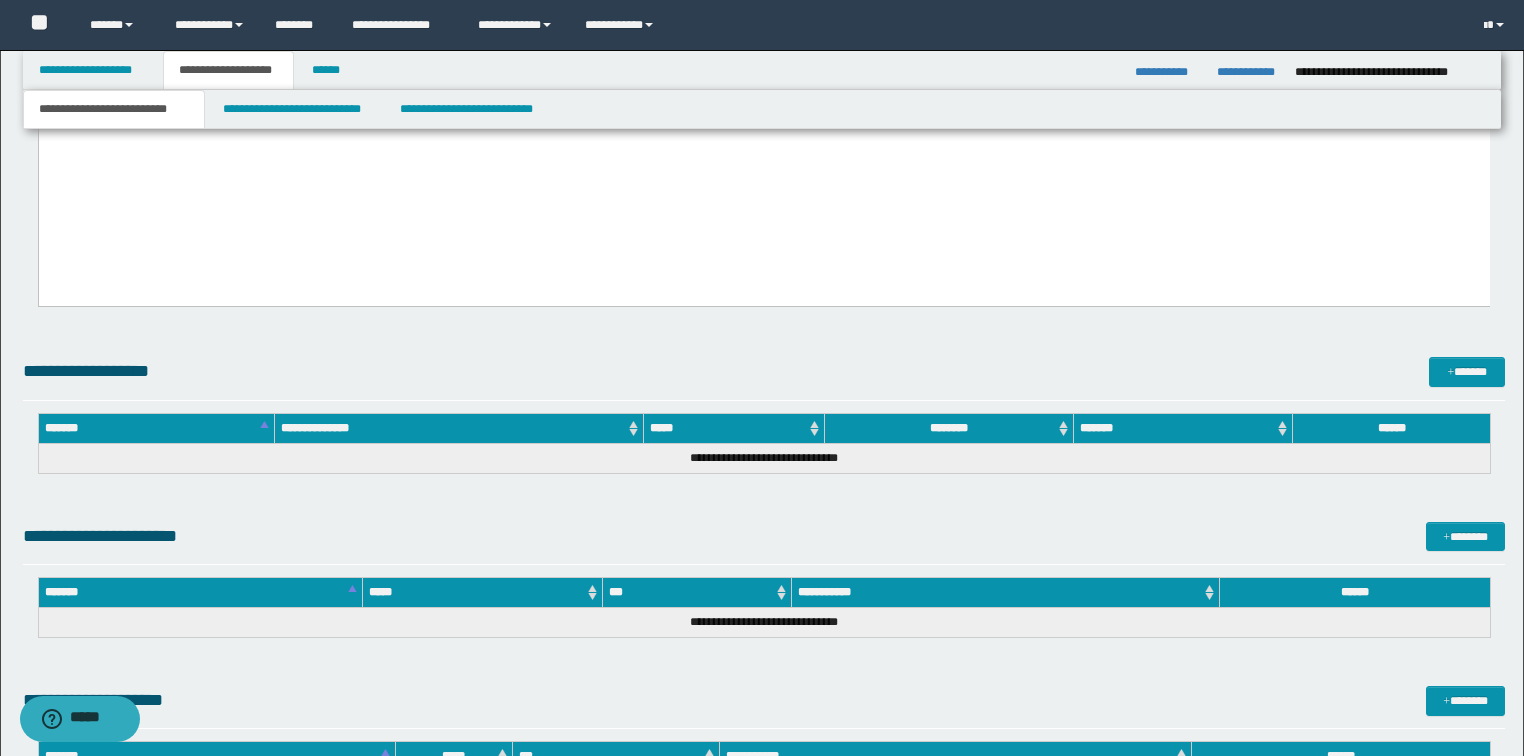 scroll, scrollTop: 2740, scrollLeft: 0, axis: vertical 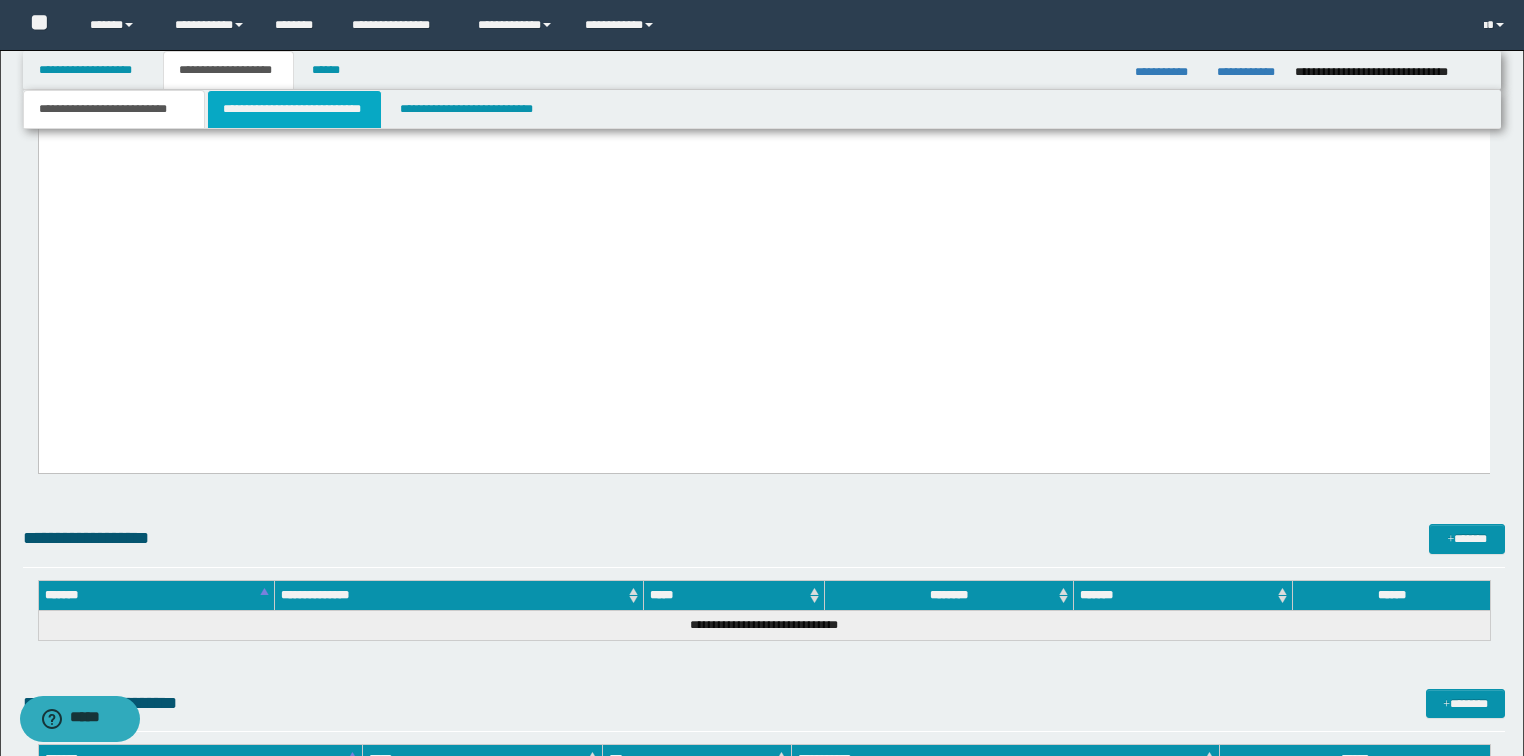 click on "**********" at bounding box center (294, 109) 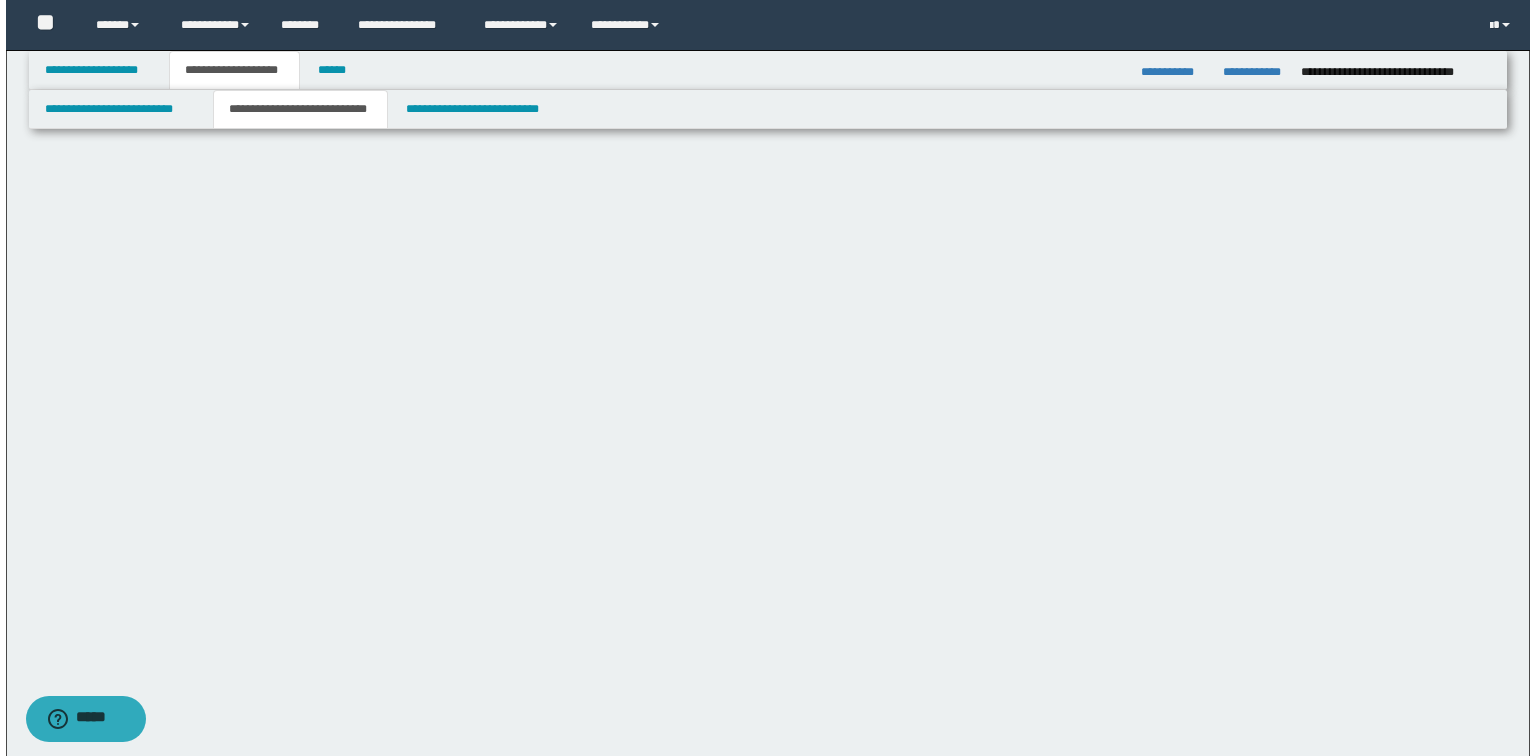 scroll, scrollTop: 0, scrollLeft: 0, axis: both 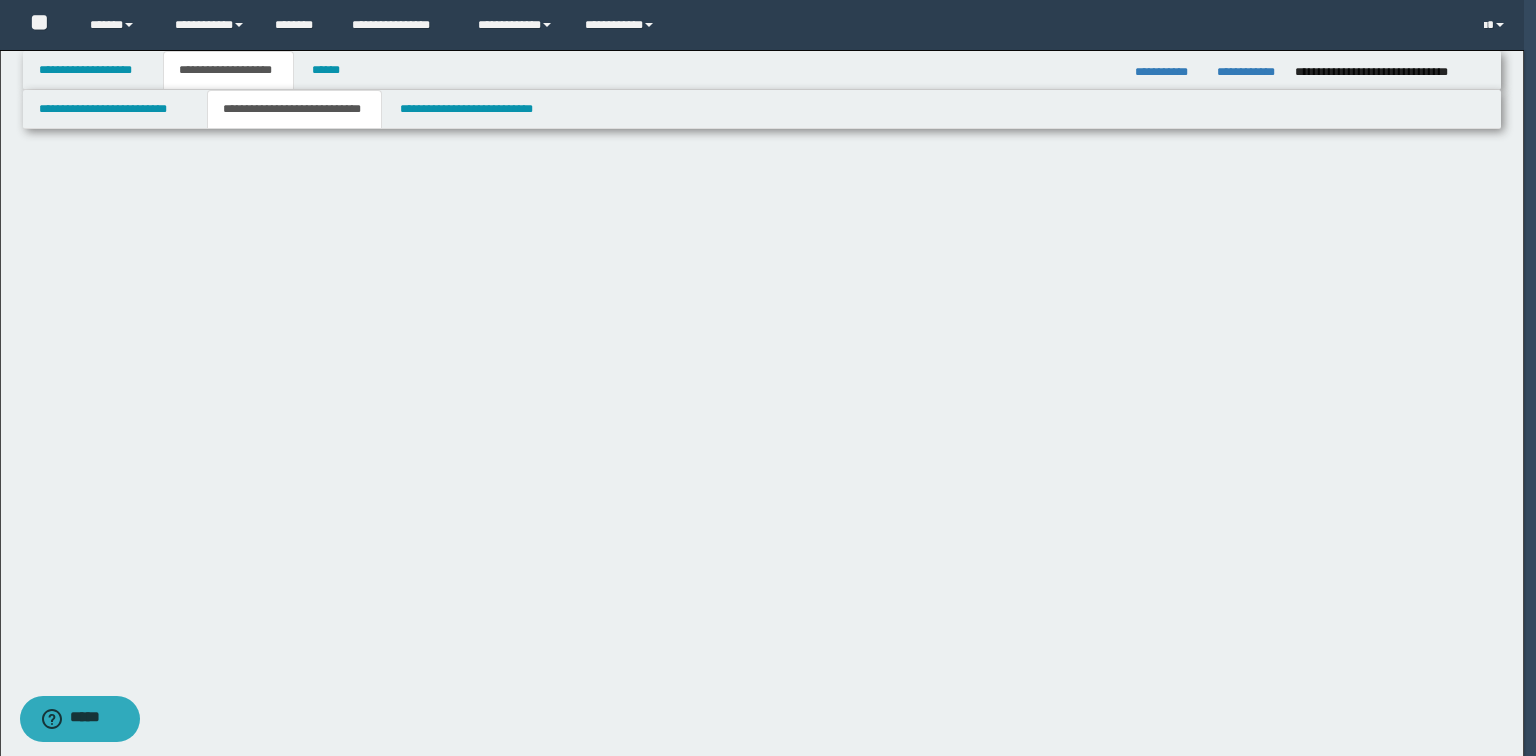 select on "*" 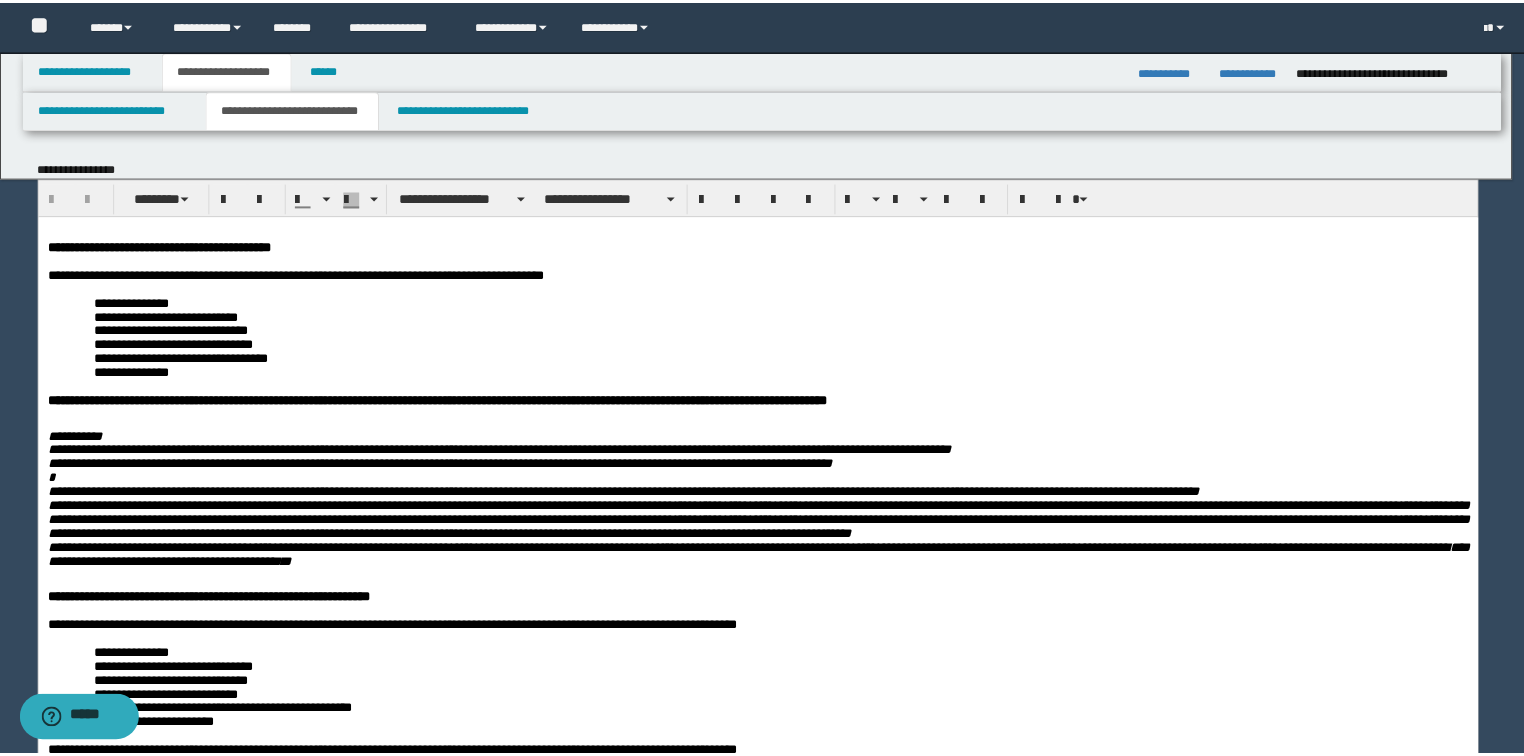 scroll, scrollTop: 0, scrollLeft: 0, axis: both 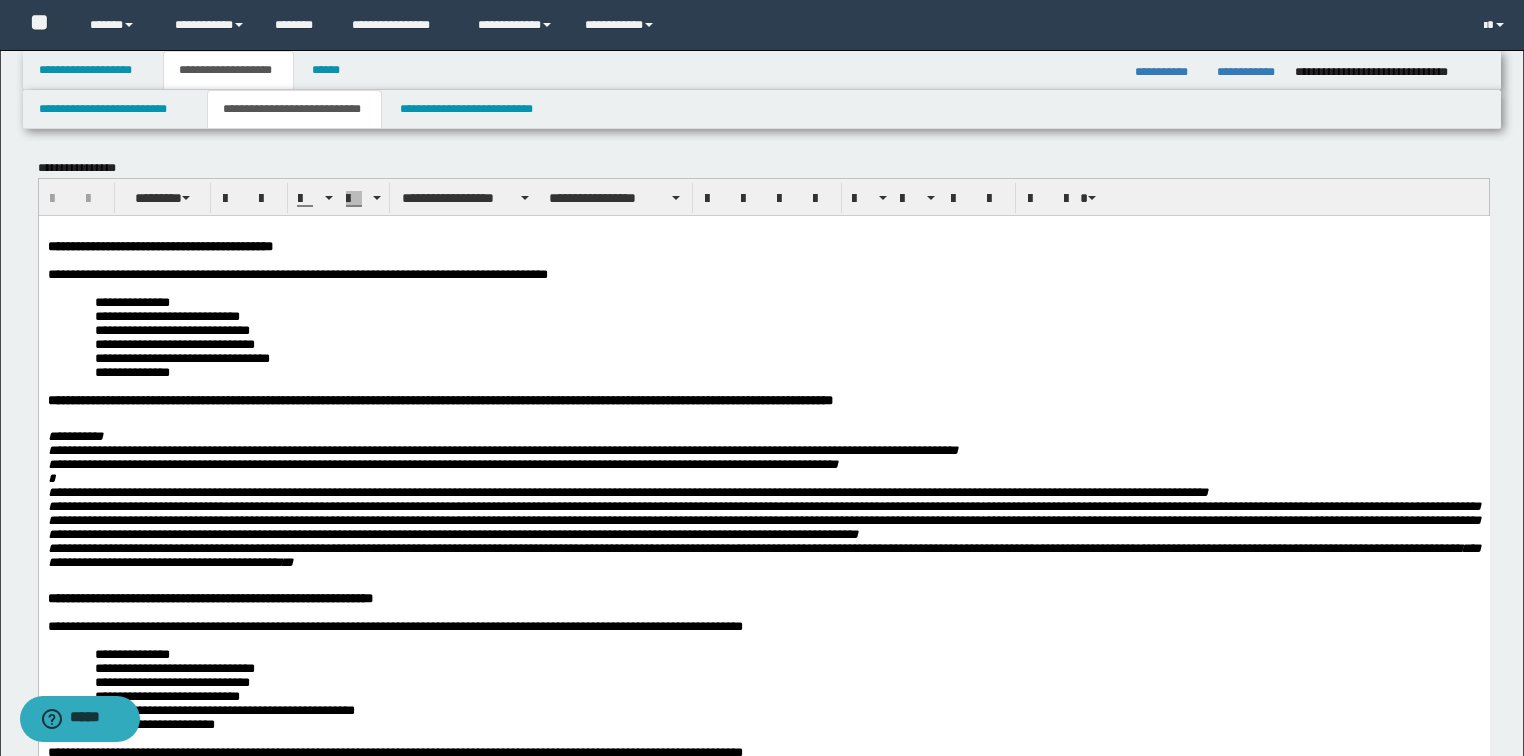 drag, startPoint x: 414, startPoint y: 608, endPoint x: 427, endPoint y: 592, distance: 20.615528 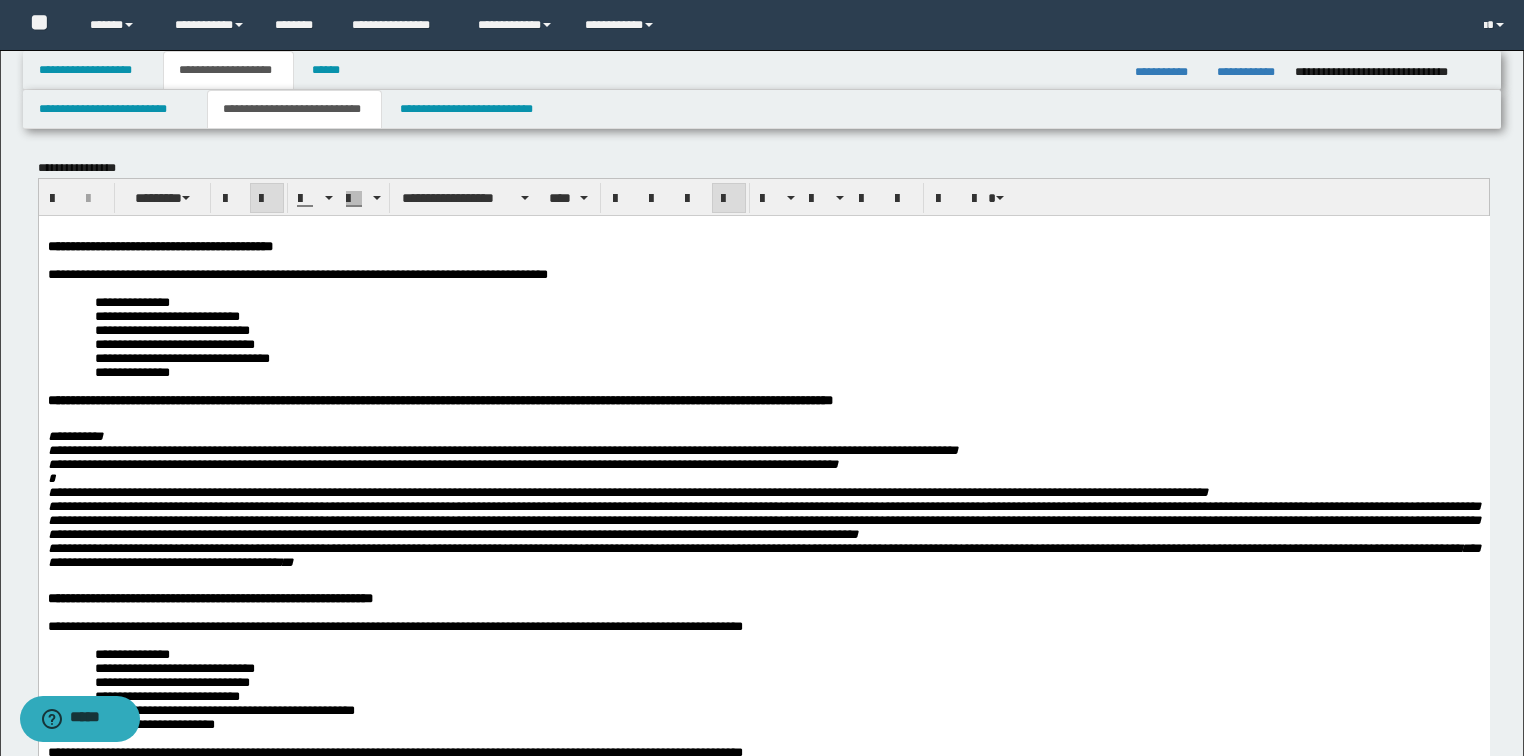 type 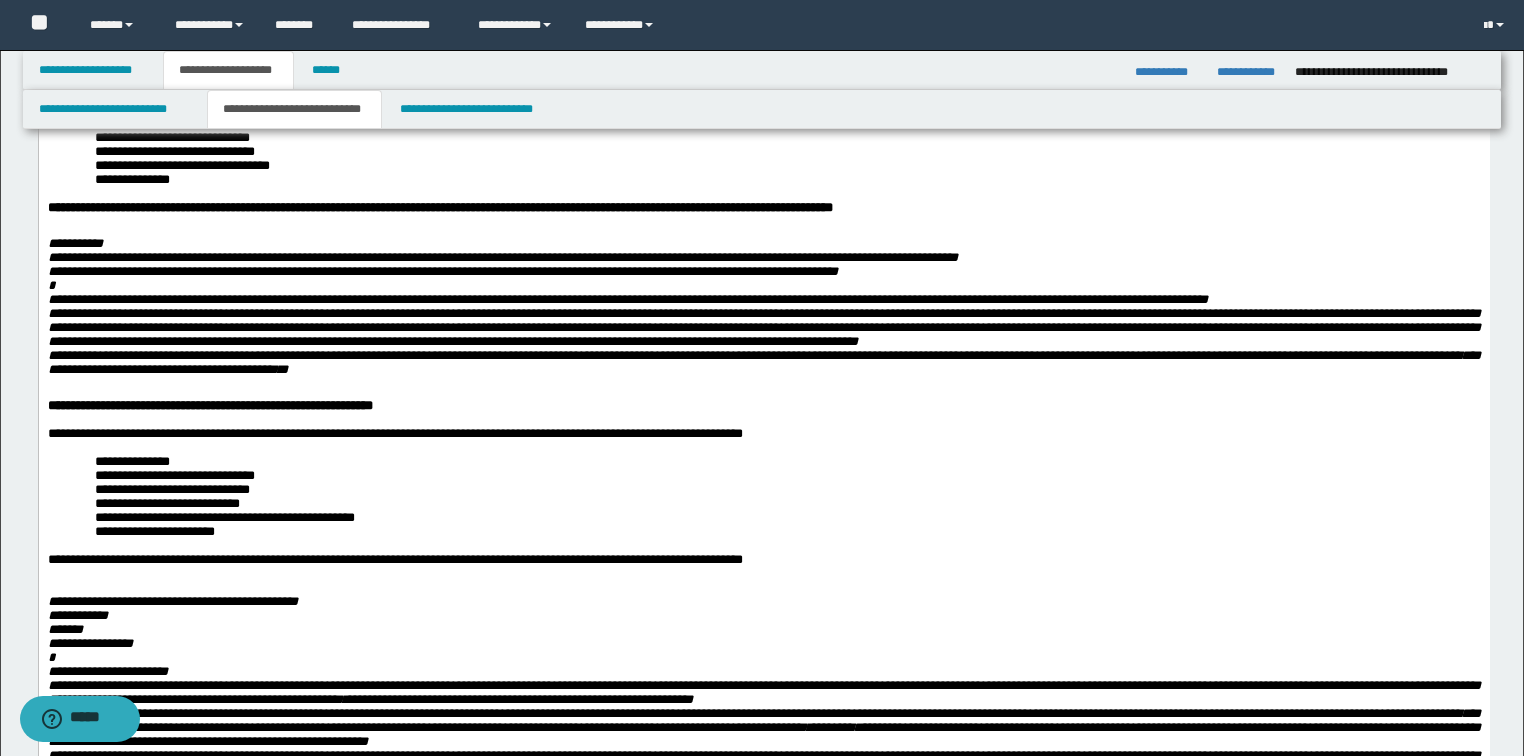 scroll, scrollTop: 240, scrollLeft: 0, axis: vertical 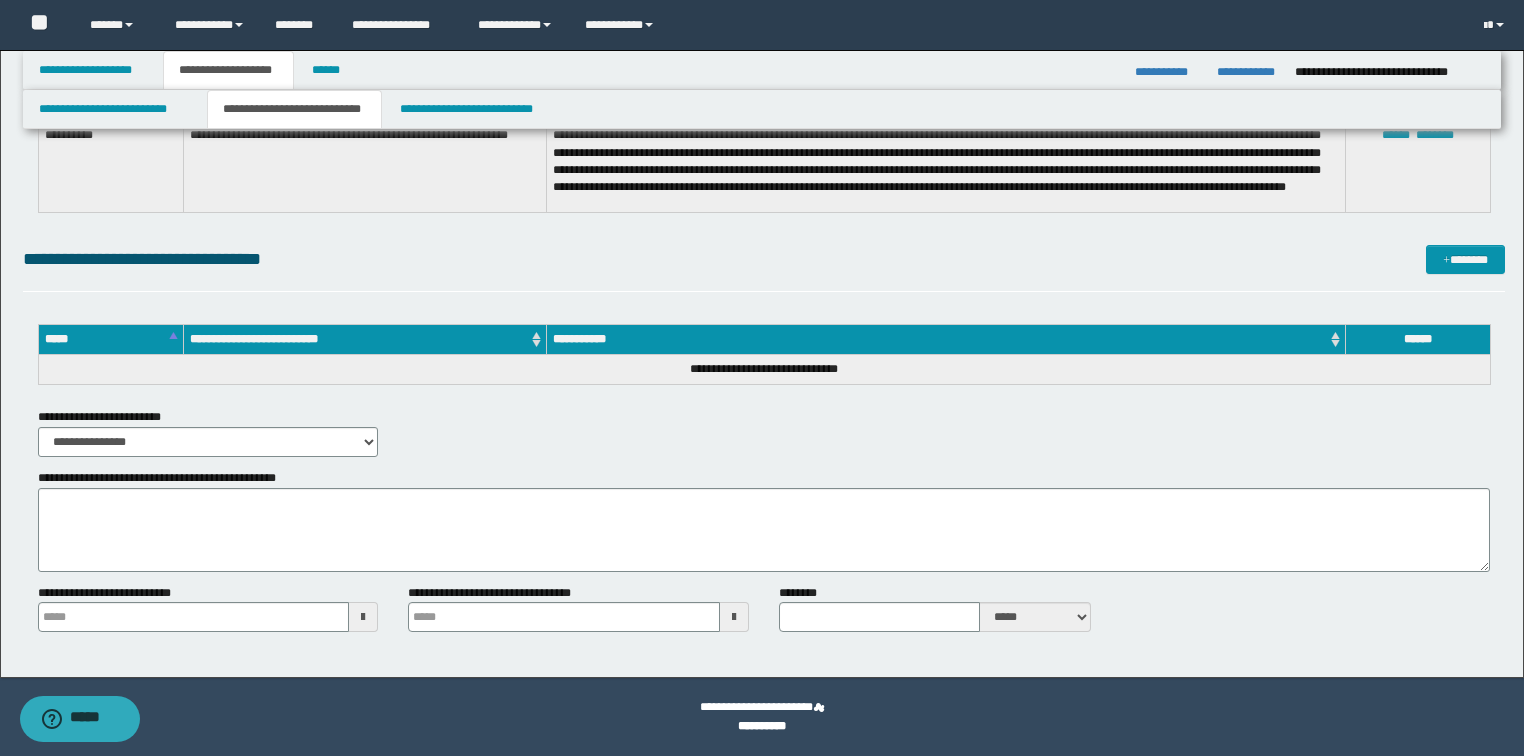 click on "**********" at bounding box center (762, 70) 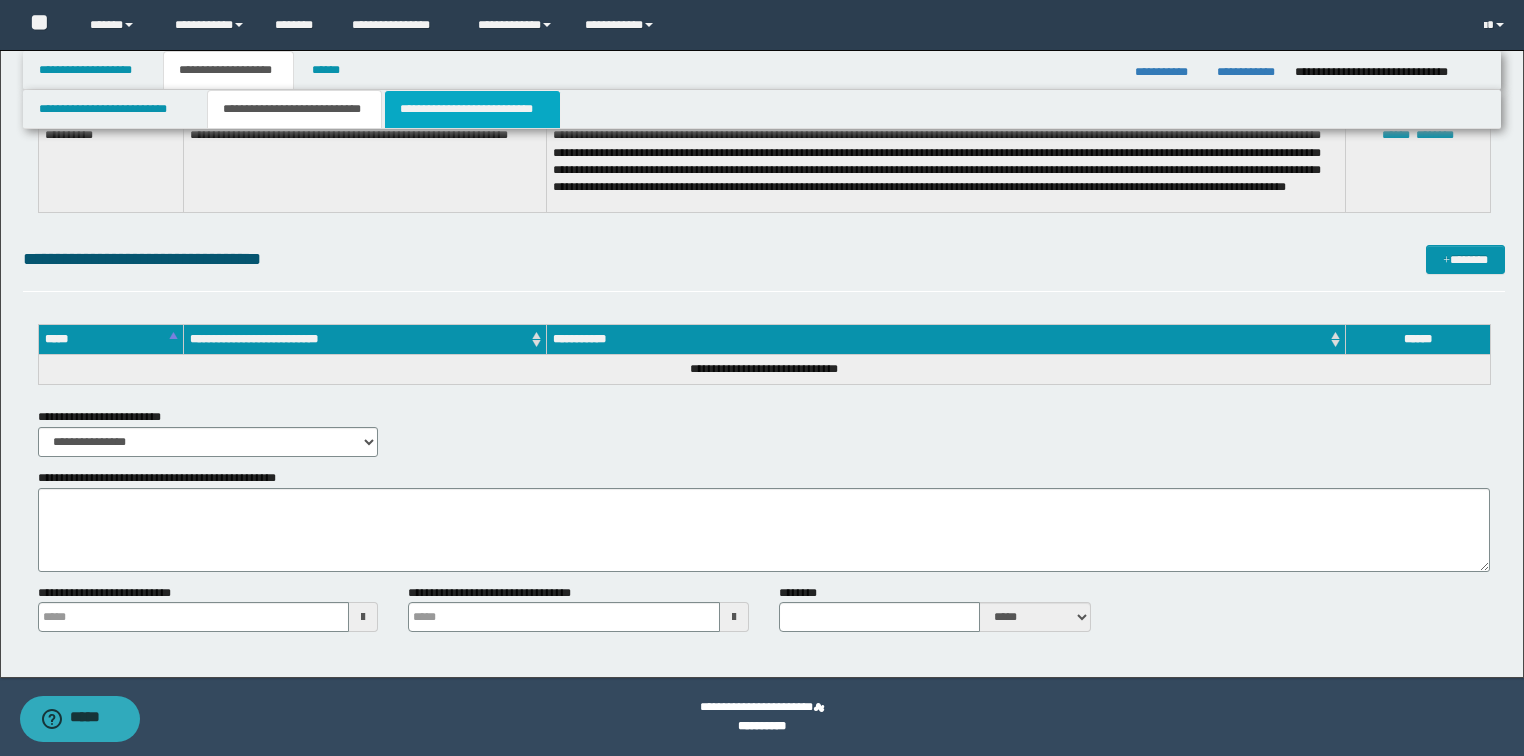 click on "**********" at bounding box center (472, 109) 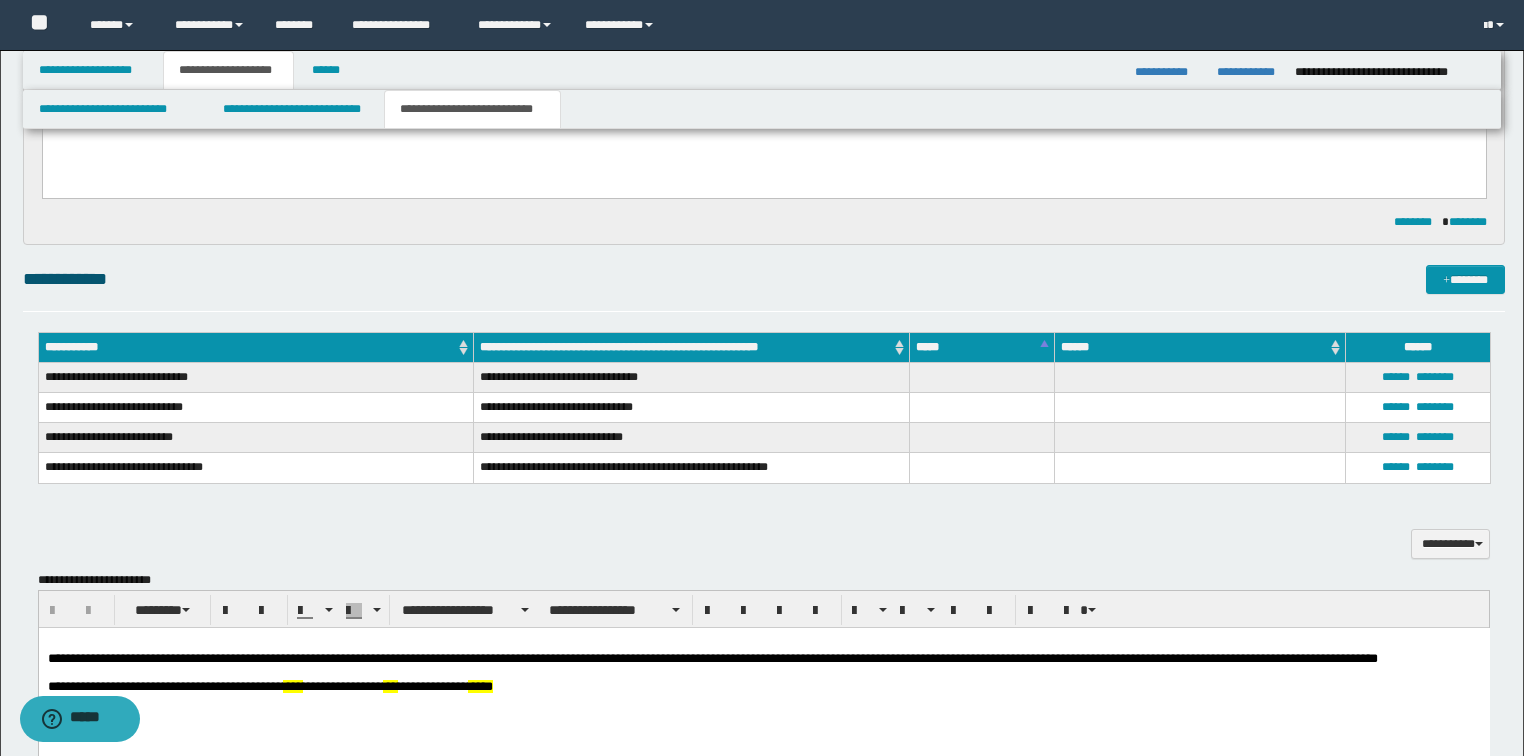 scroll, scrollTop: 744, scrollLeft: 0, axis: vertical 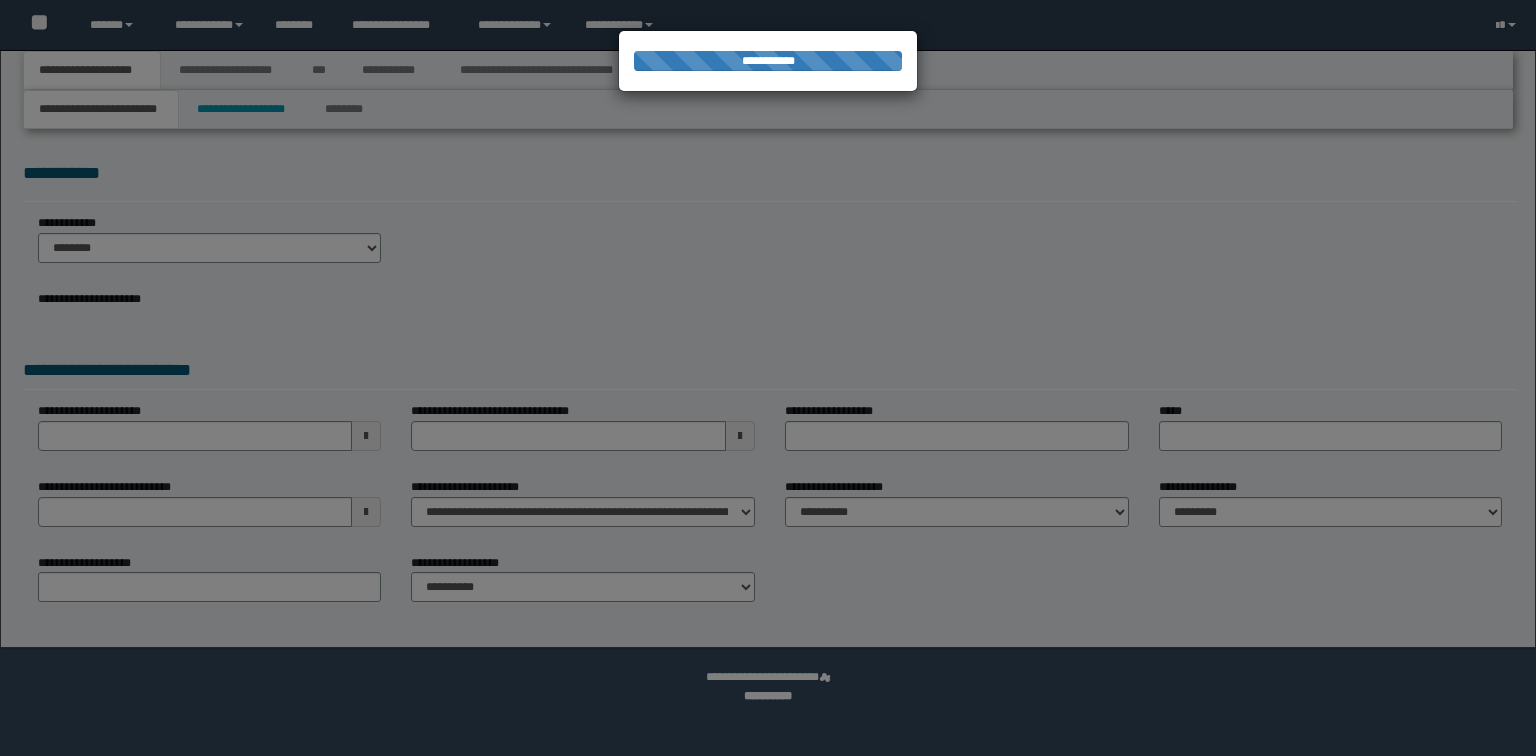 select on "*" 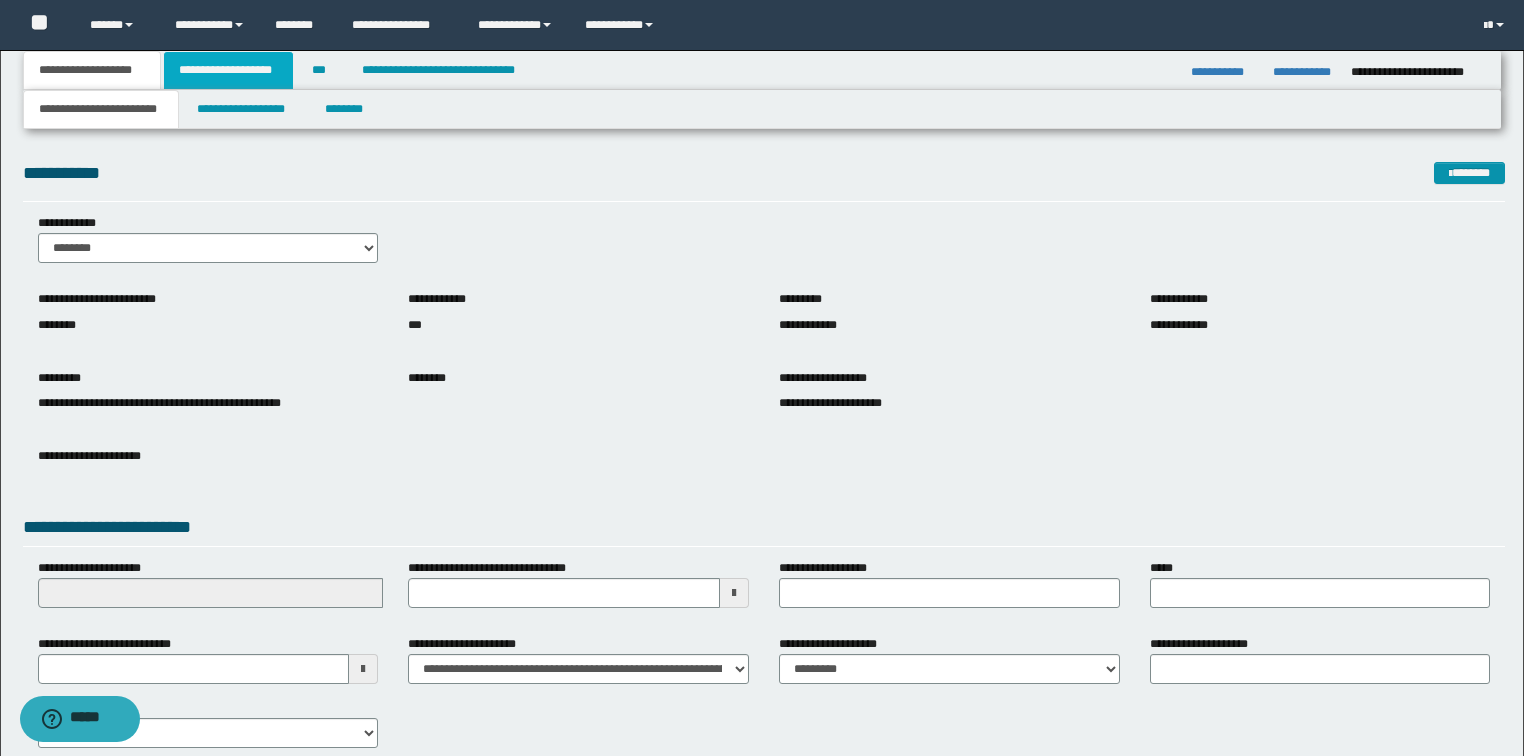 click on "**********" at bounding box center [228, 70] 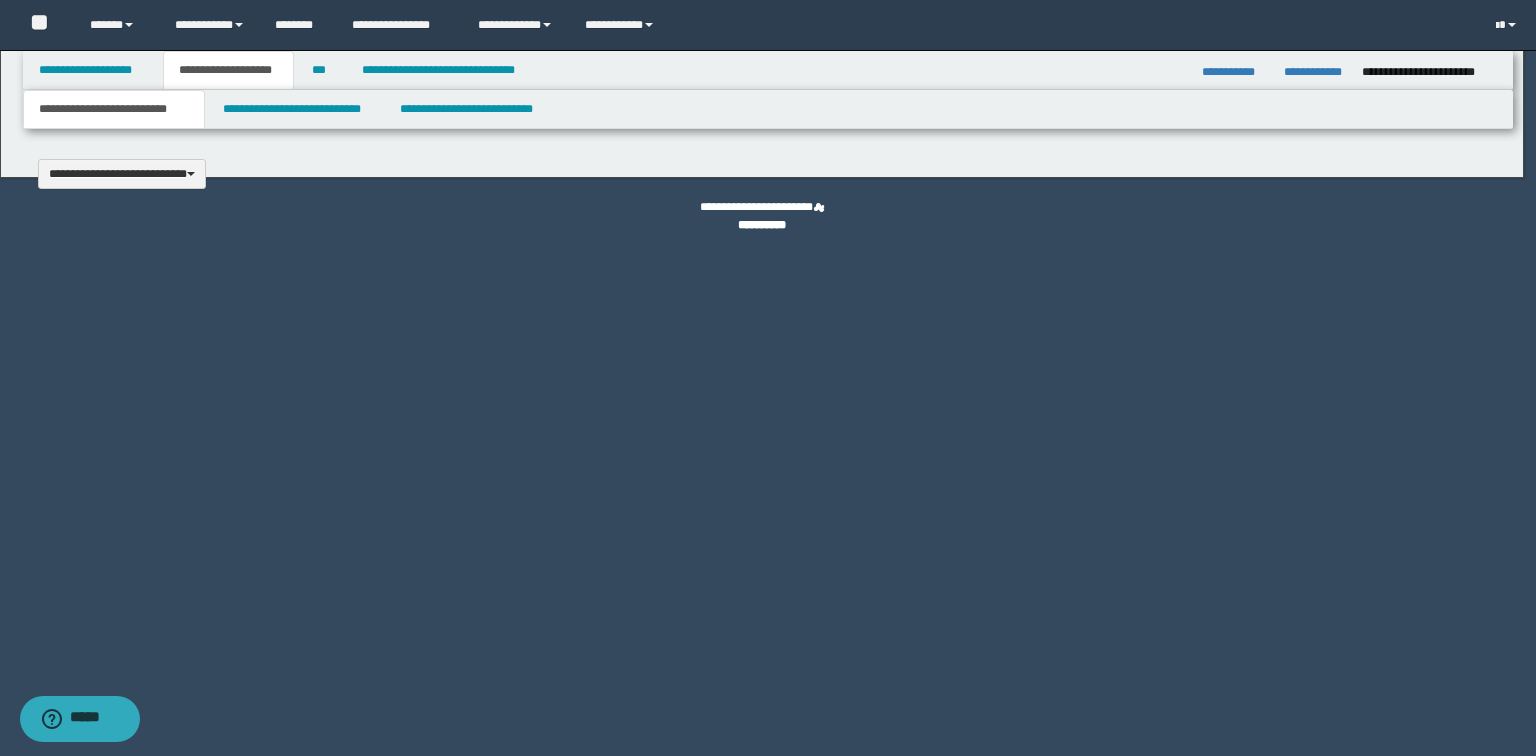 type 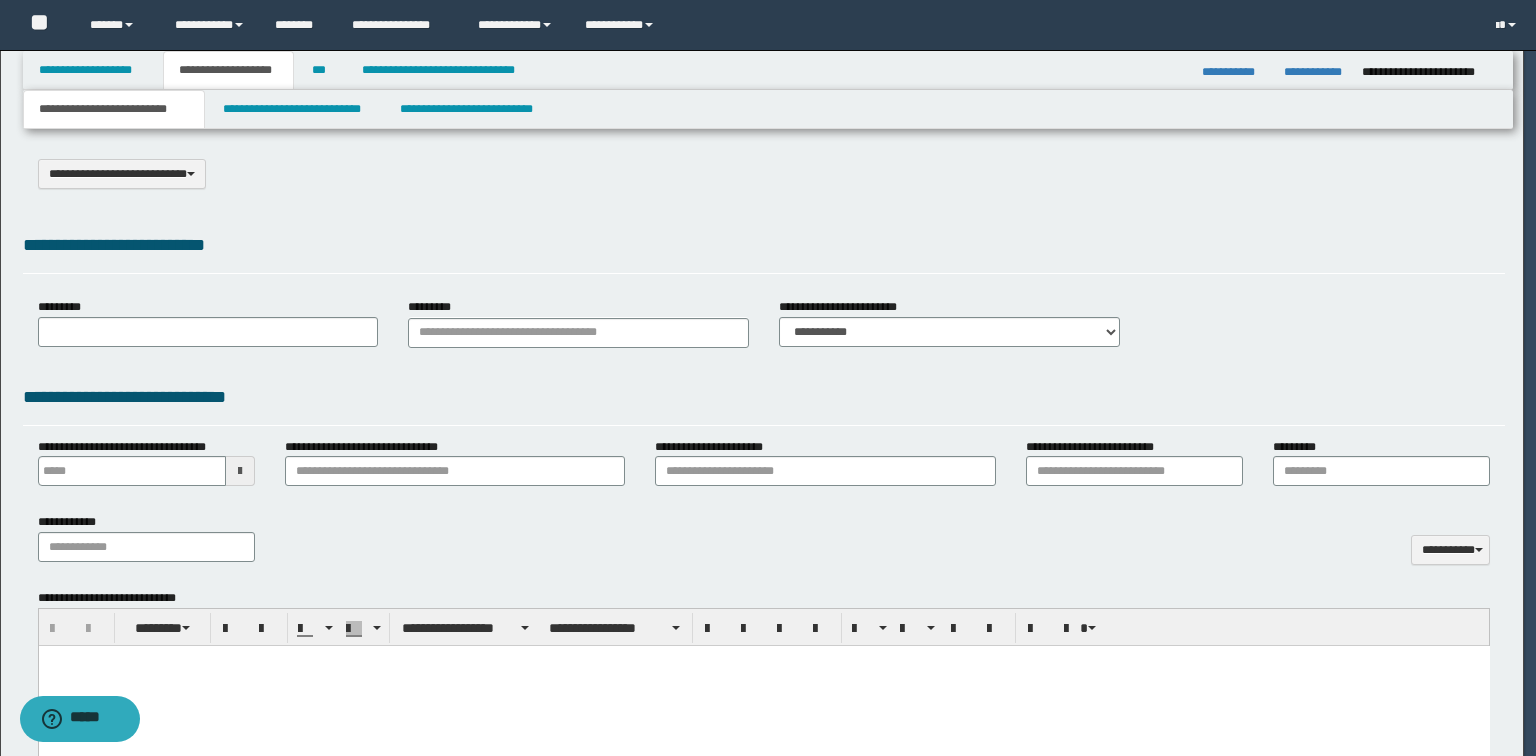 scroll, scrollTop: 0, scrollLeft: 0, axis: both 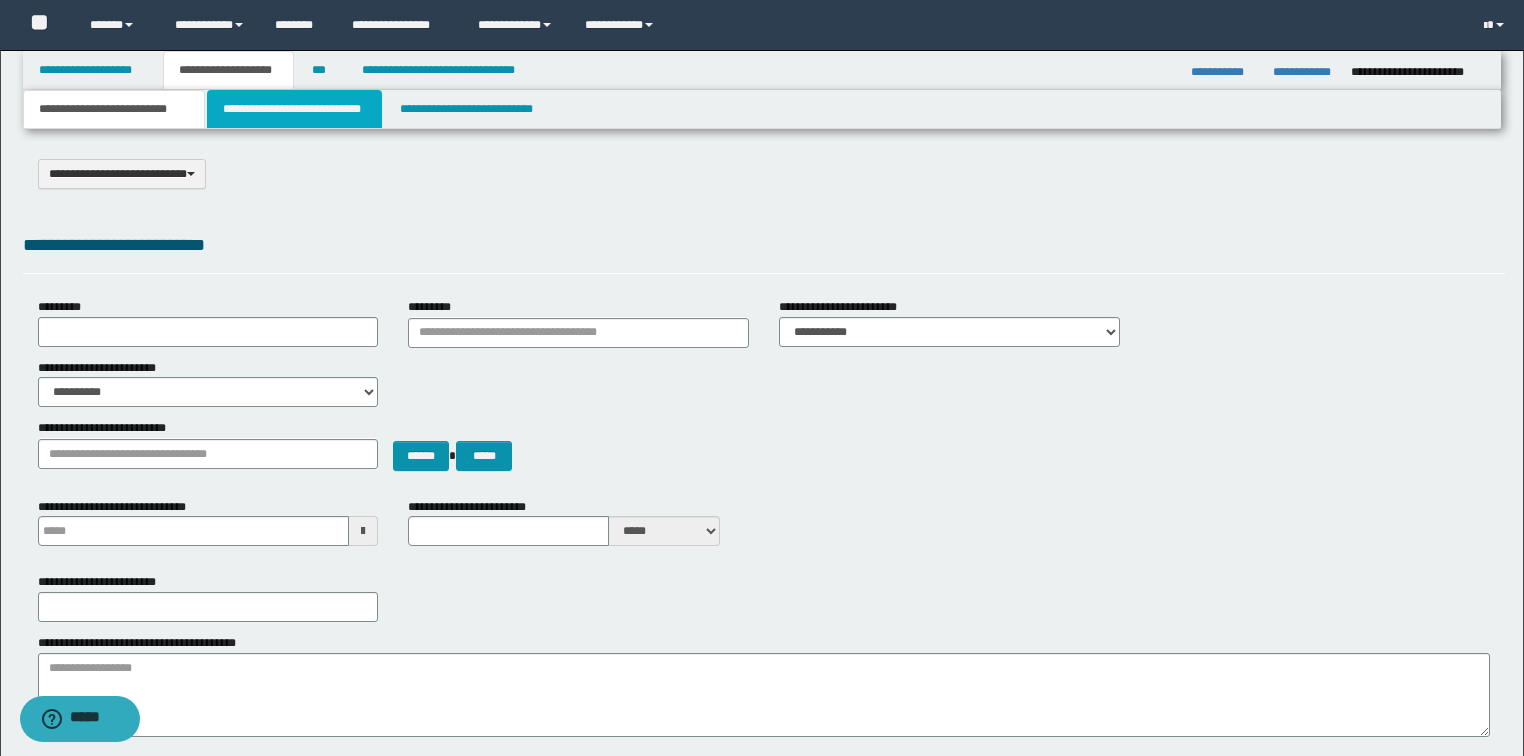 click on "**********" at bounding box center [294, 109] 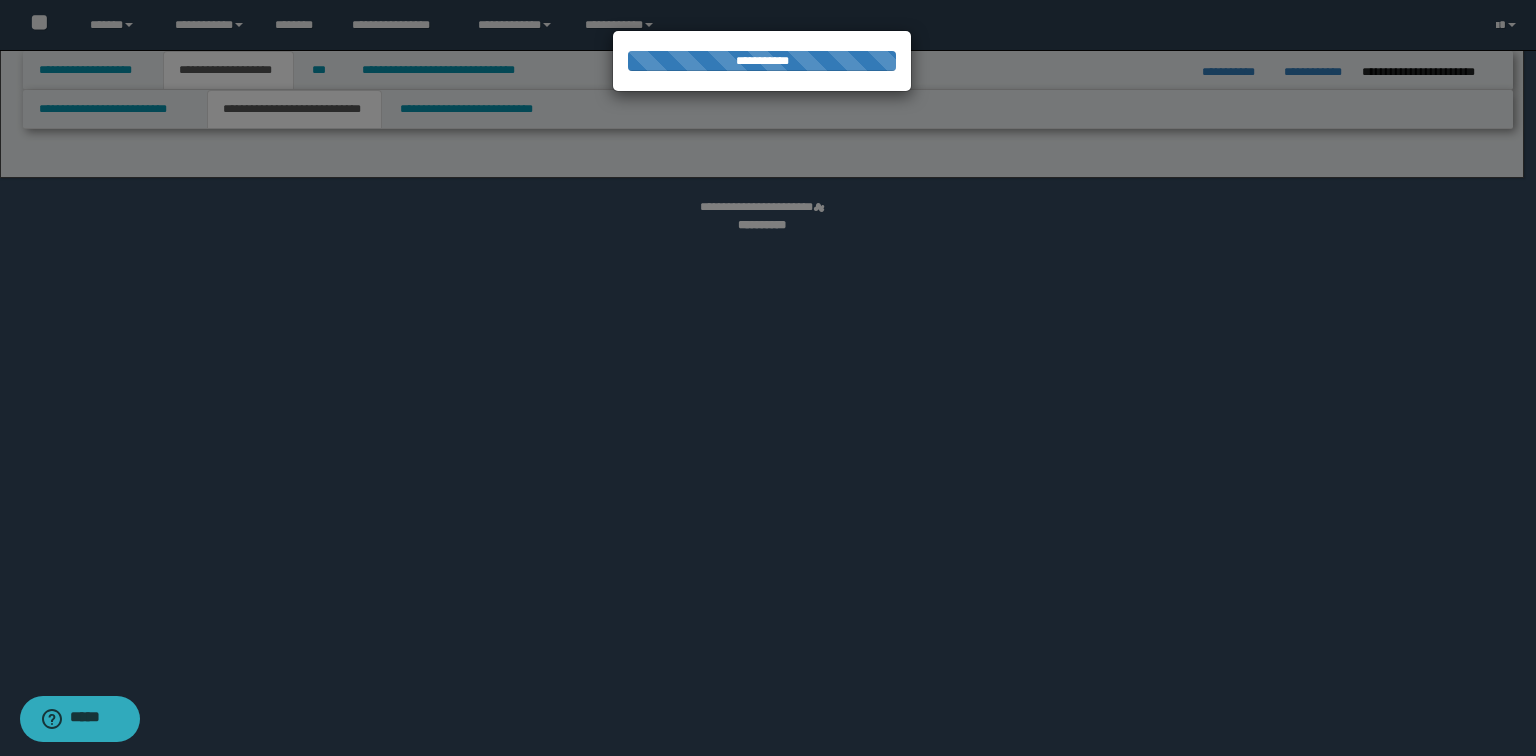 select on "*" 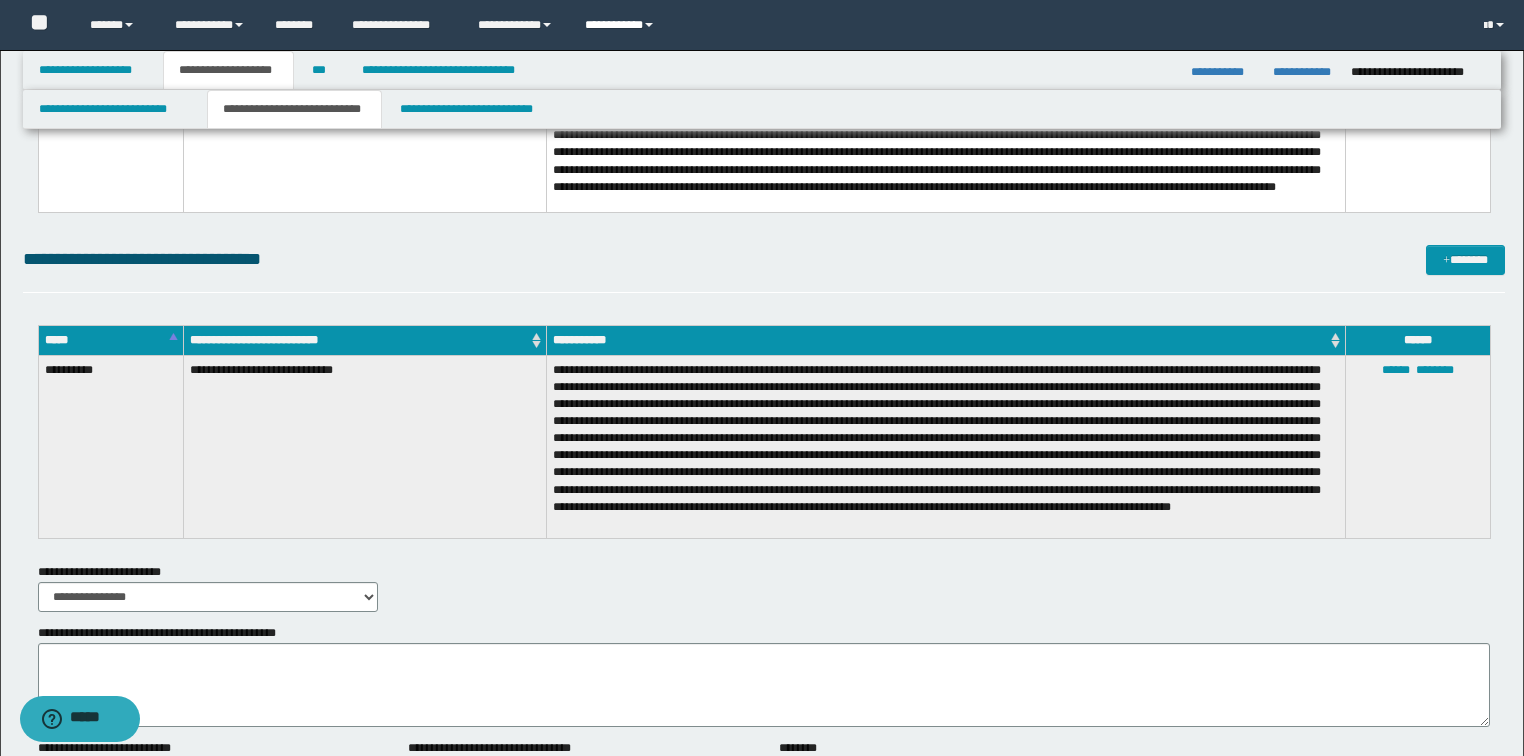 scroll, scrollTop: 3120, scrollLeft: 0, axis: vertical 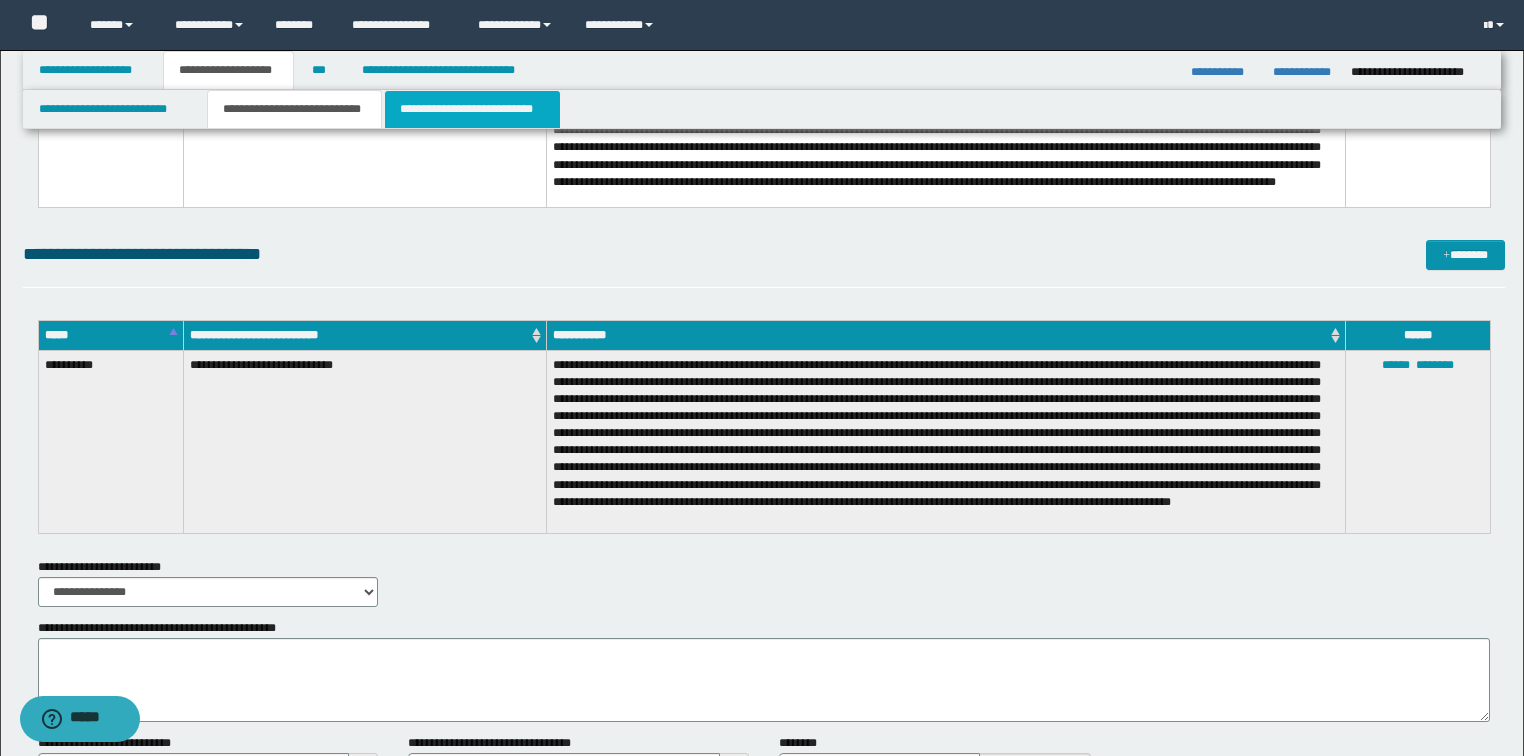 click on "**********" at bounding box center (472, 109) 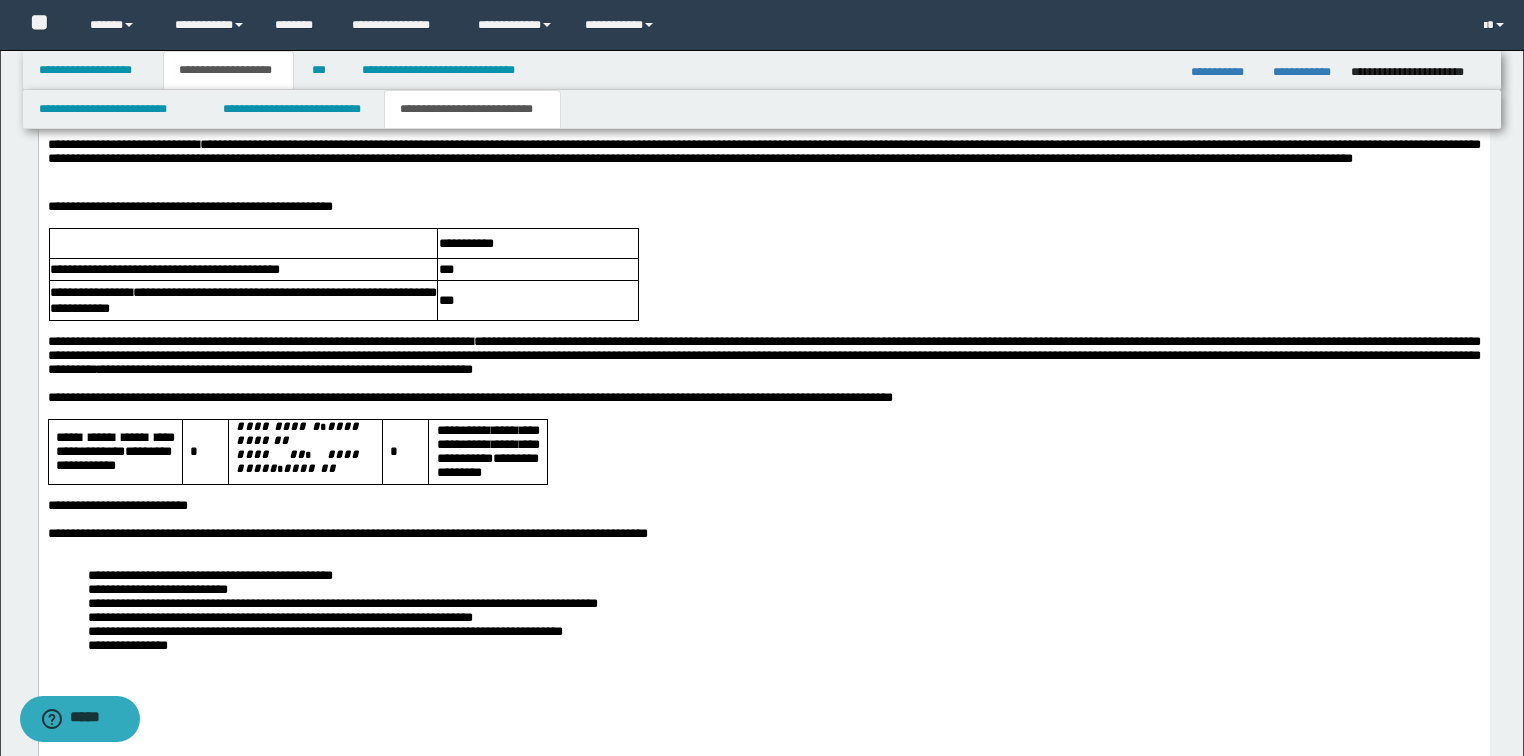 scroll, scrollTop: 2292, scrollLeft: 0, axis: vertical 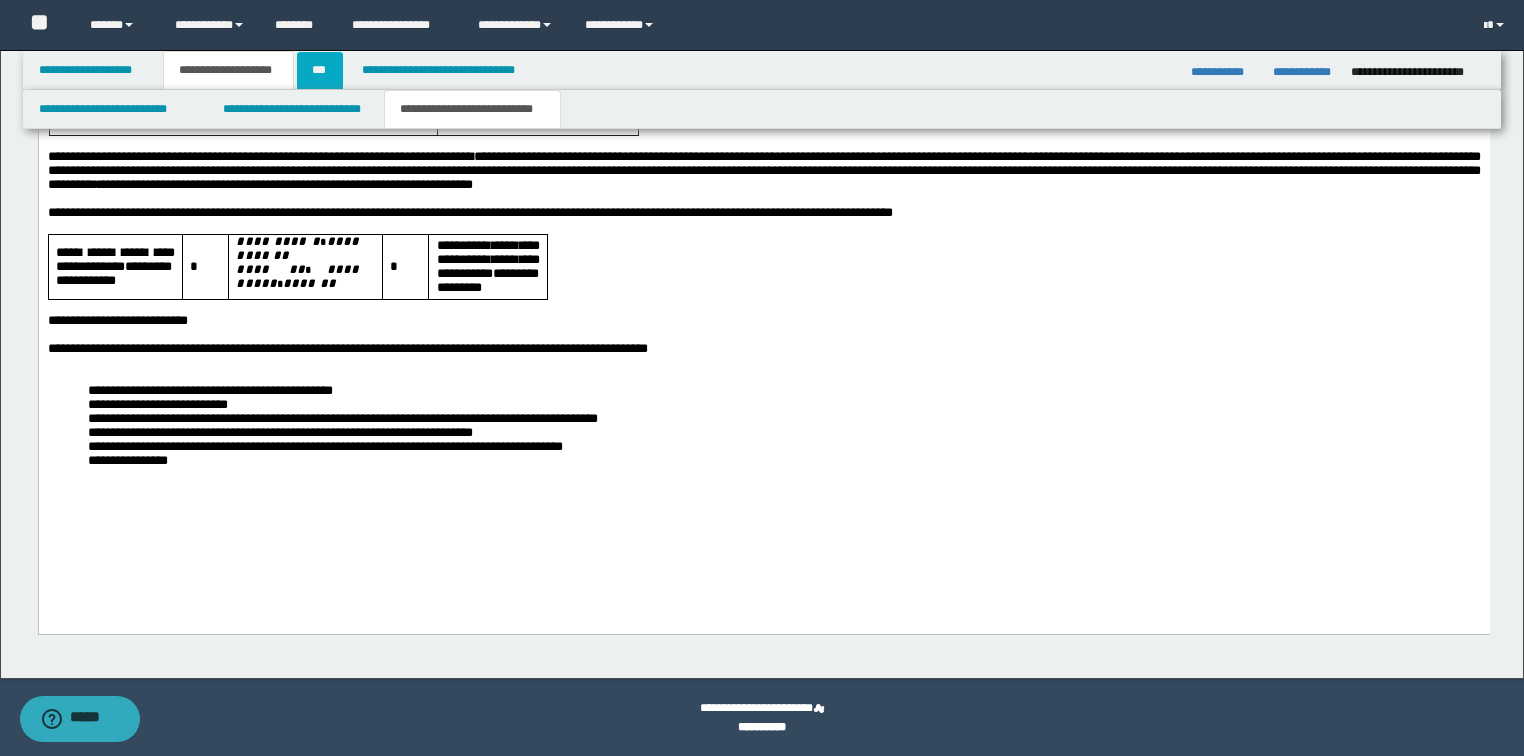 click on "***" at bounding box center [320, 70] 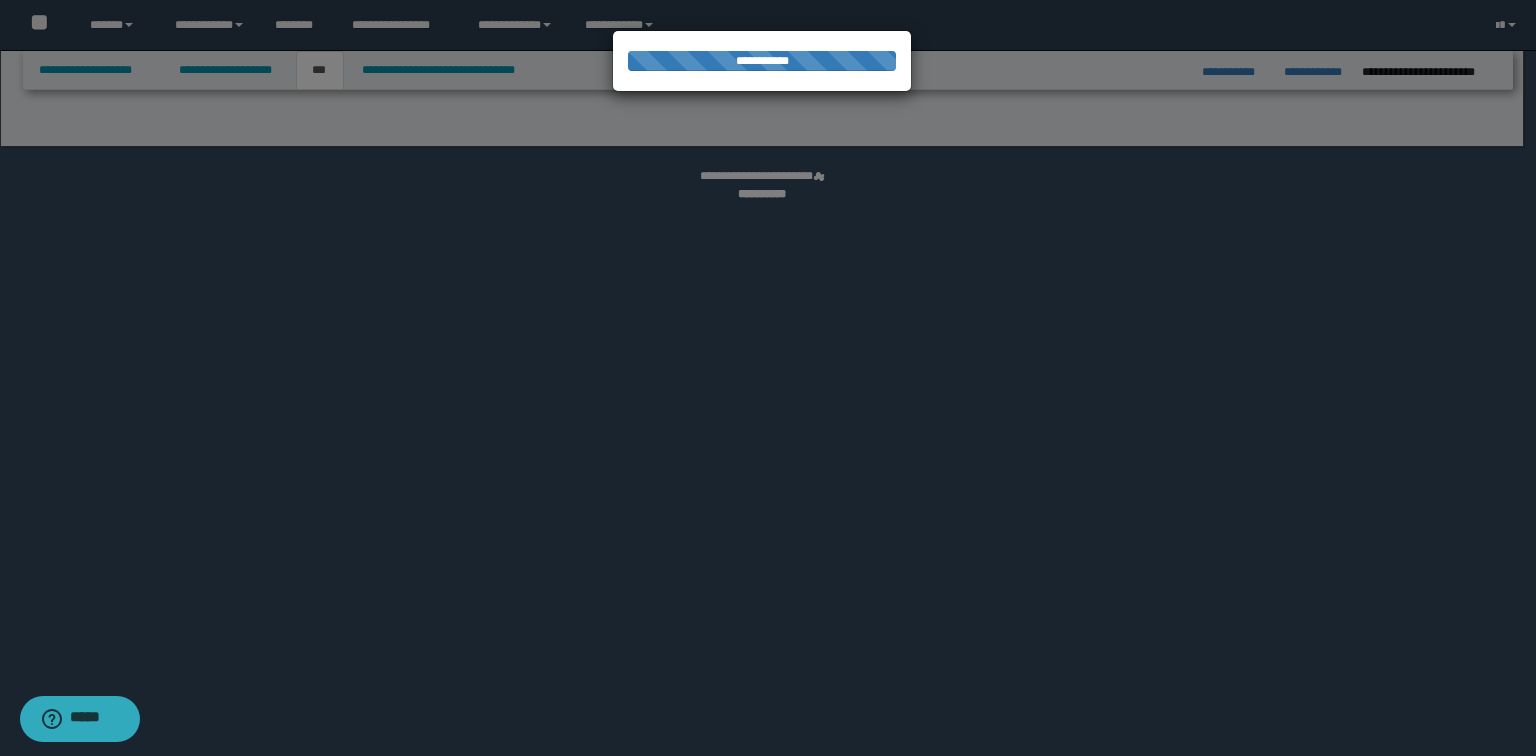select on "*" 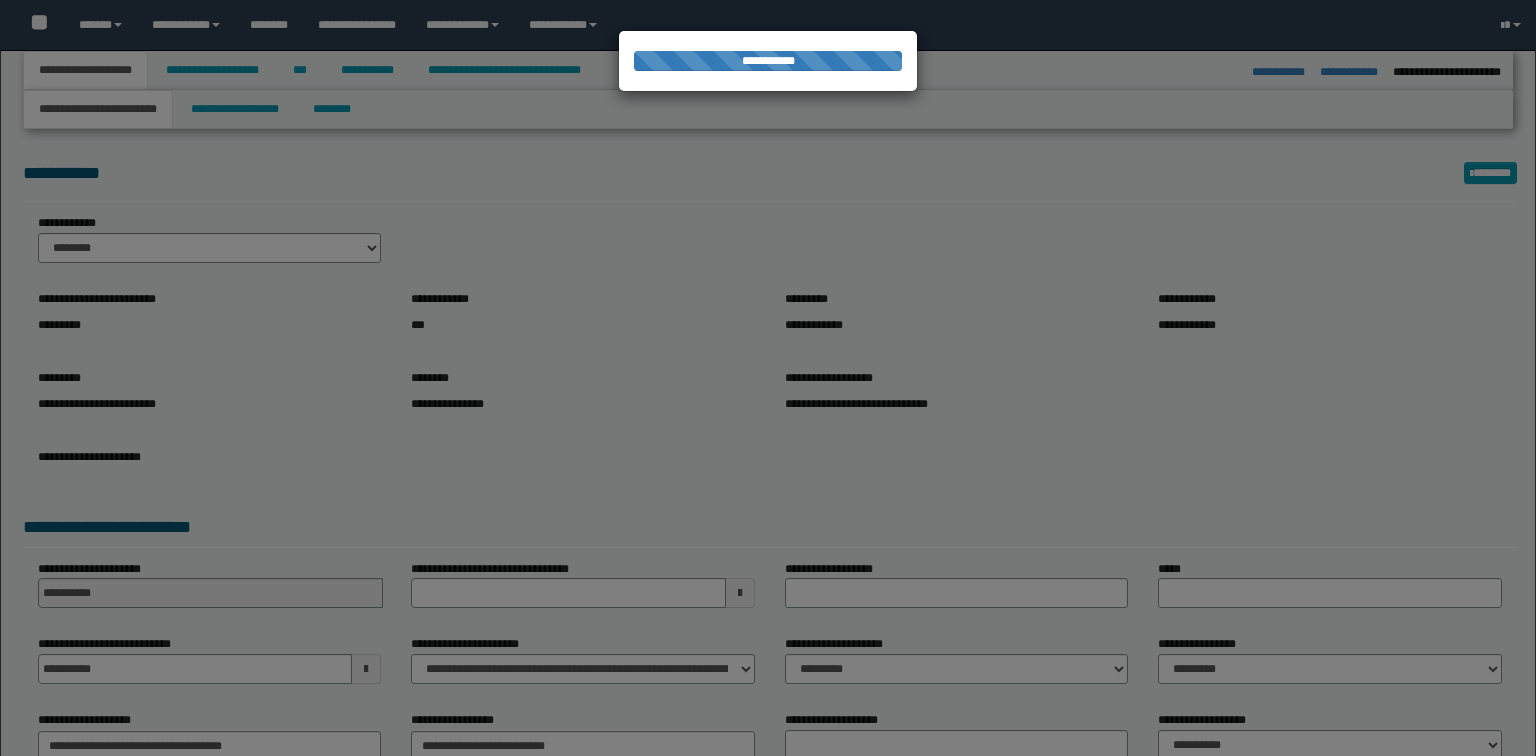 select on "*" 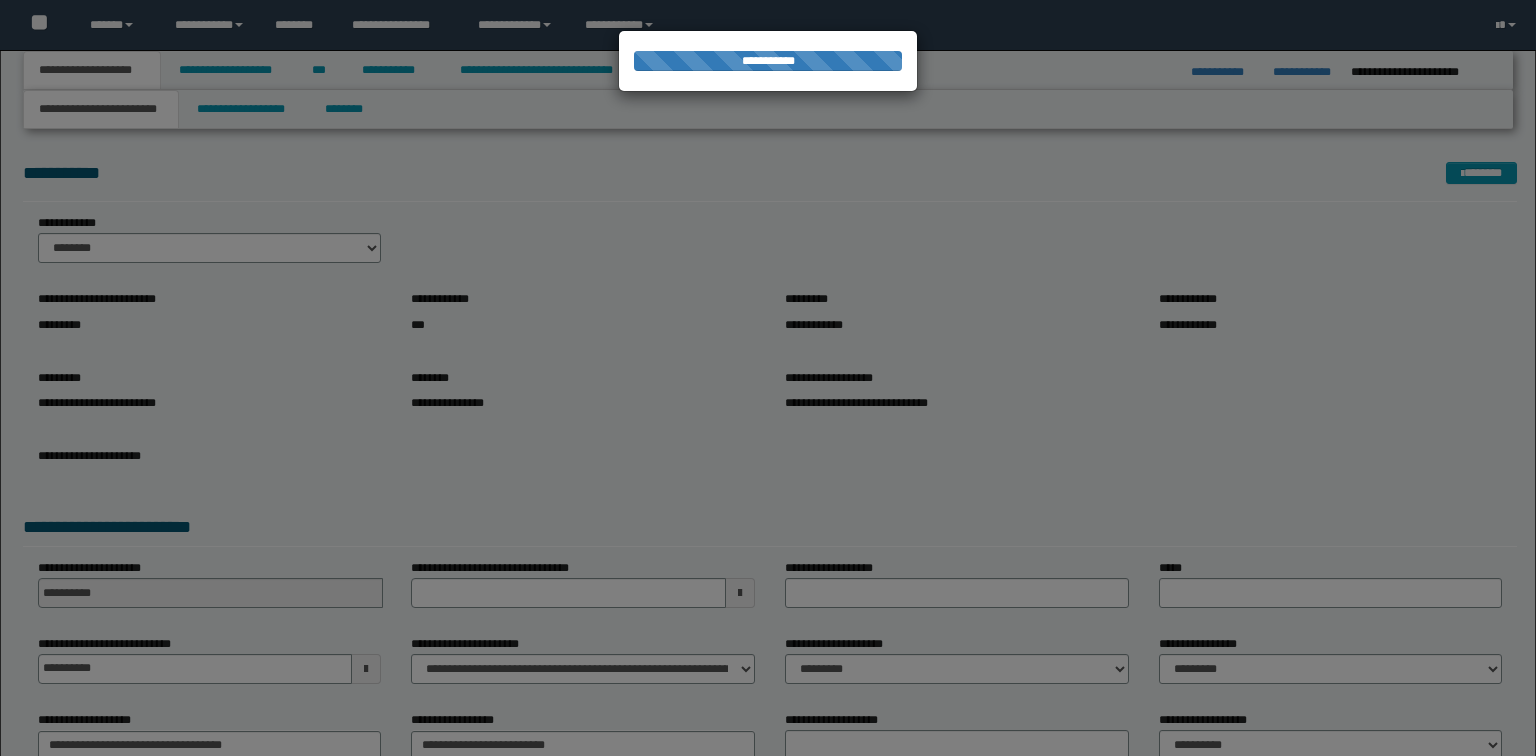 scroll, scrollTop: 0, scrollLeft: 0, axis: both 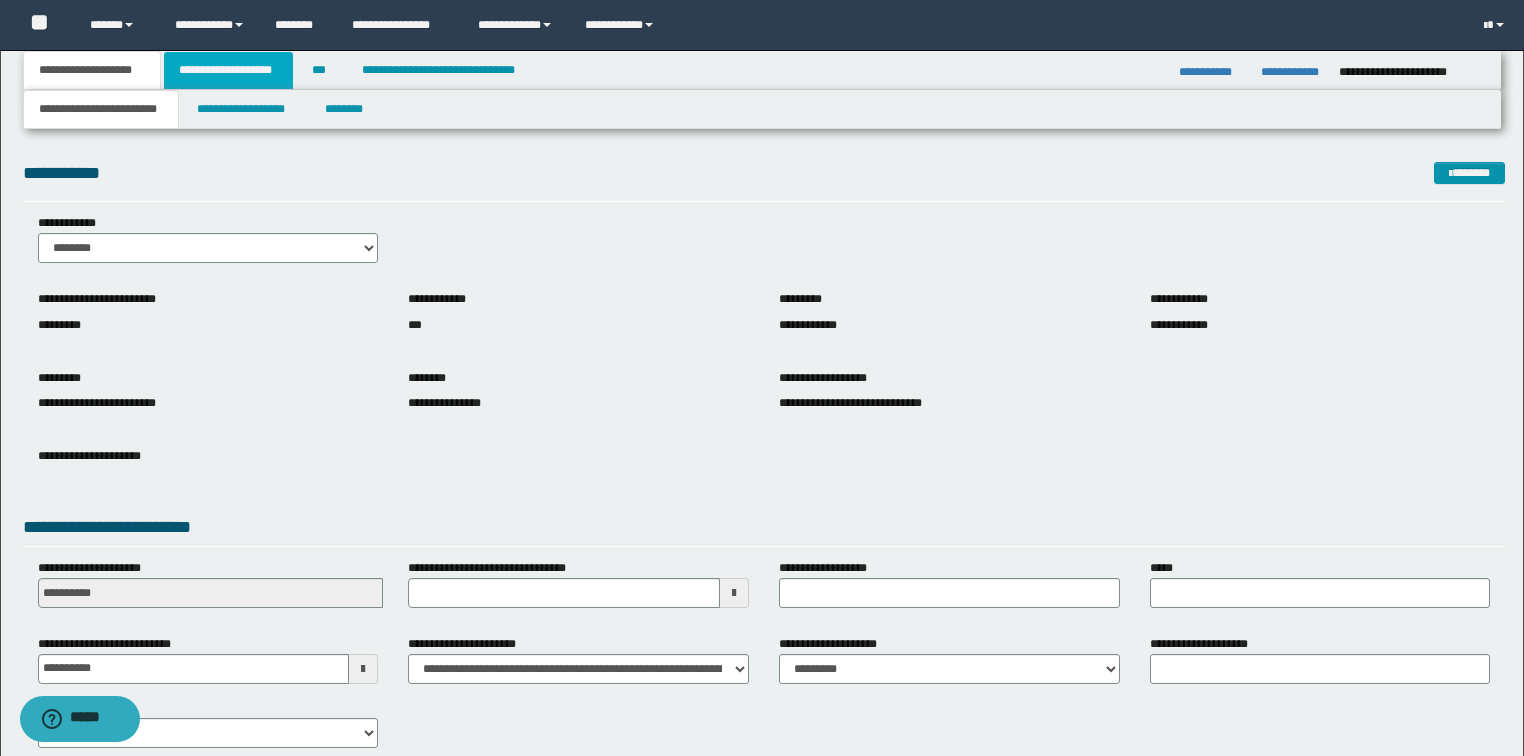 click on "**********" at bounding box center (228, 70) 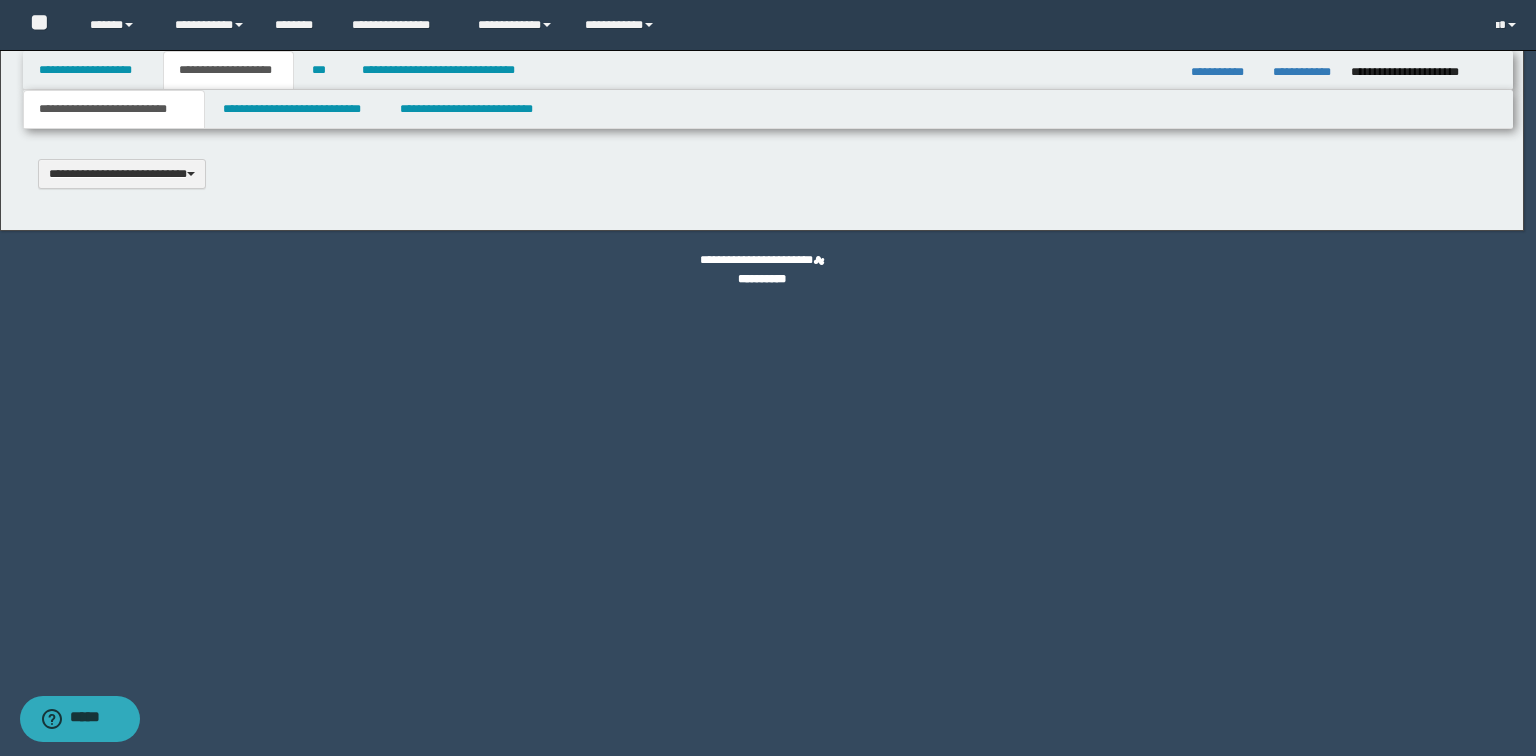 scroll, scrollTop: 0, scrollLeft: 0, axis: both 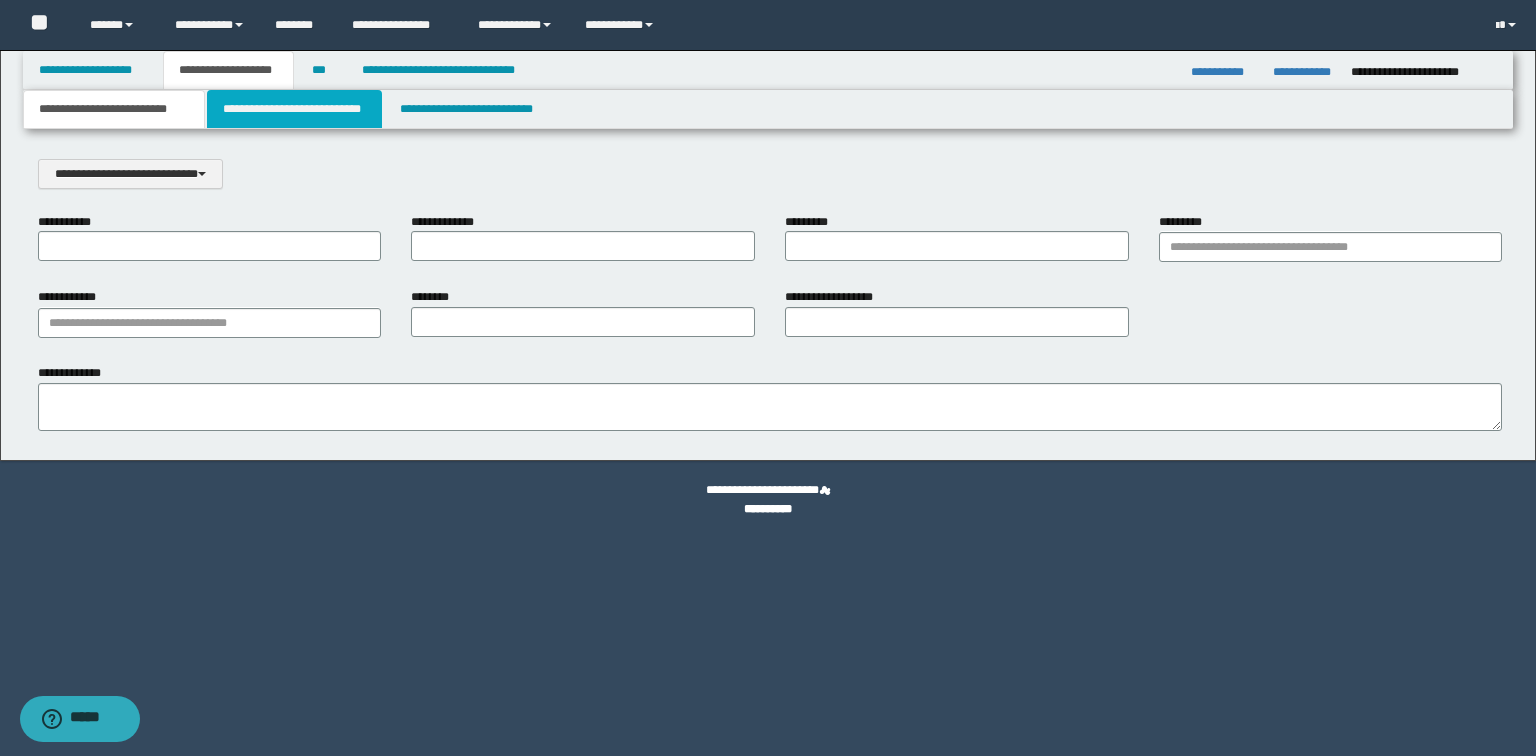 click on "**********" at bounding box center [294, 109] 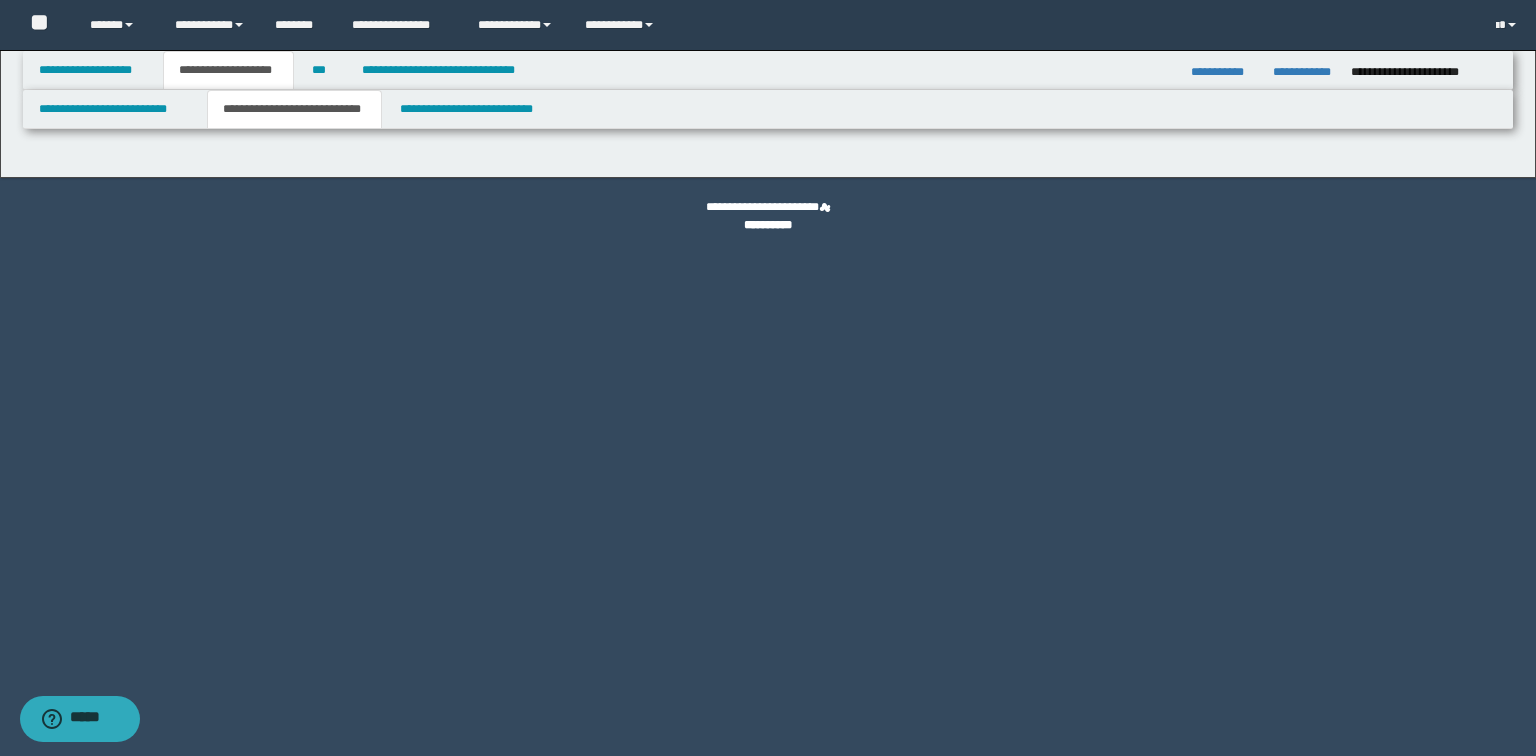 select on "*" 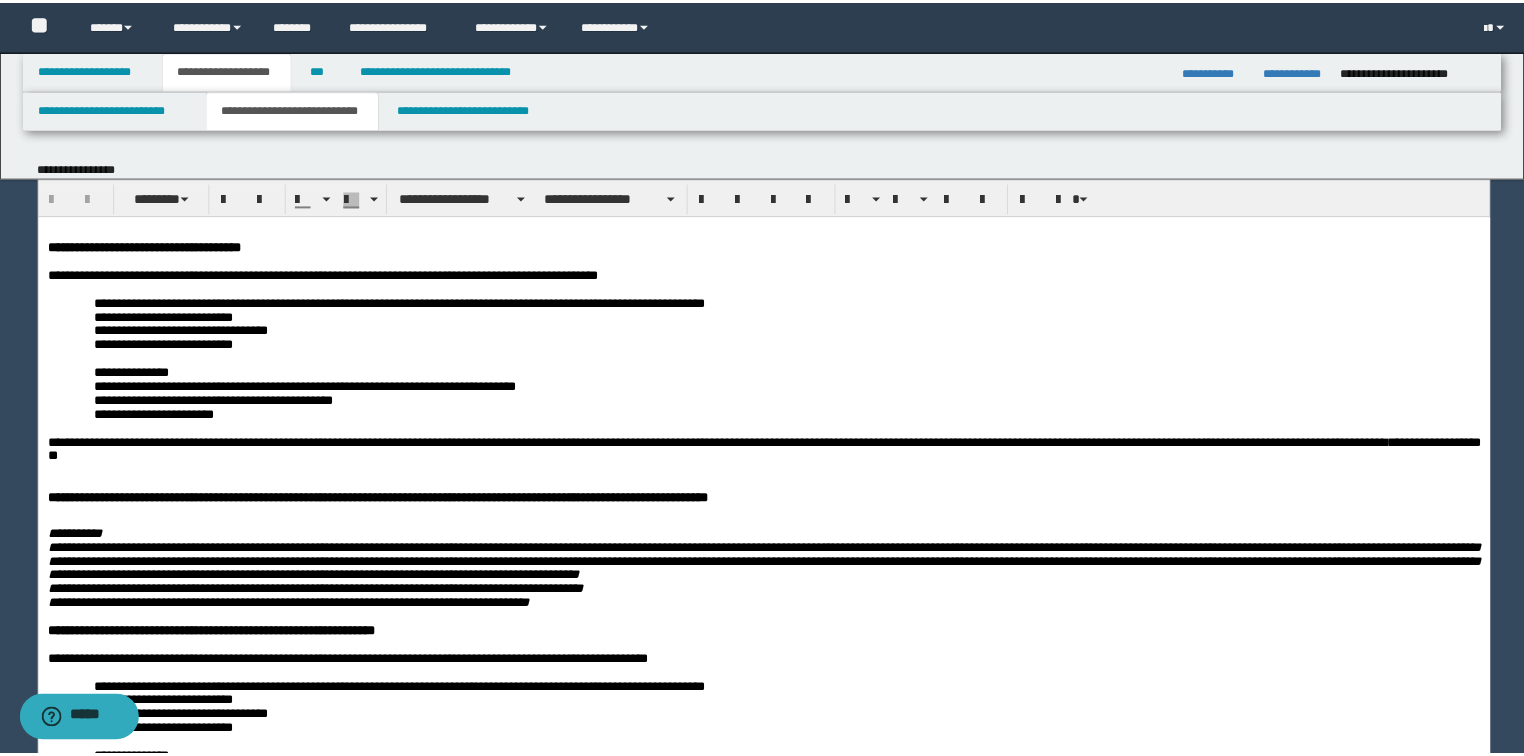 scroll, scrollTop: 0, scrollLeft: 0, axis: both 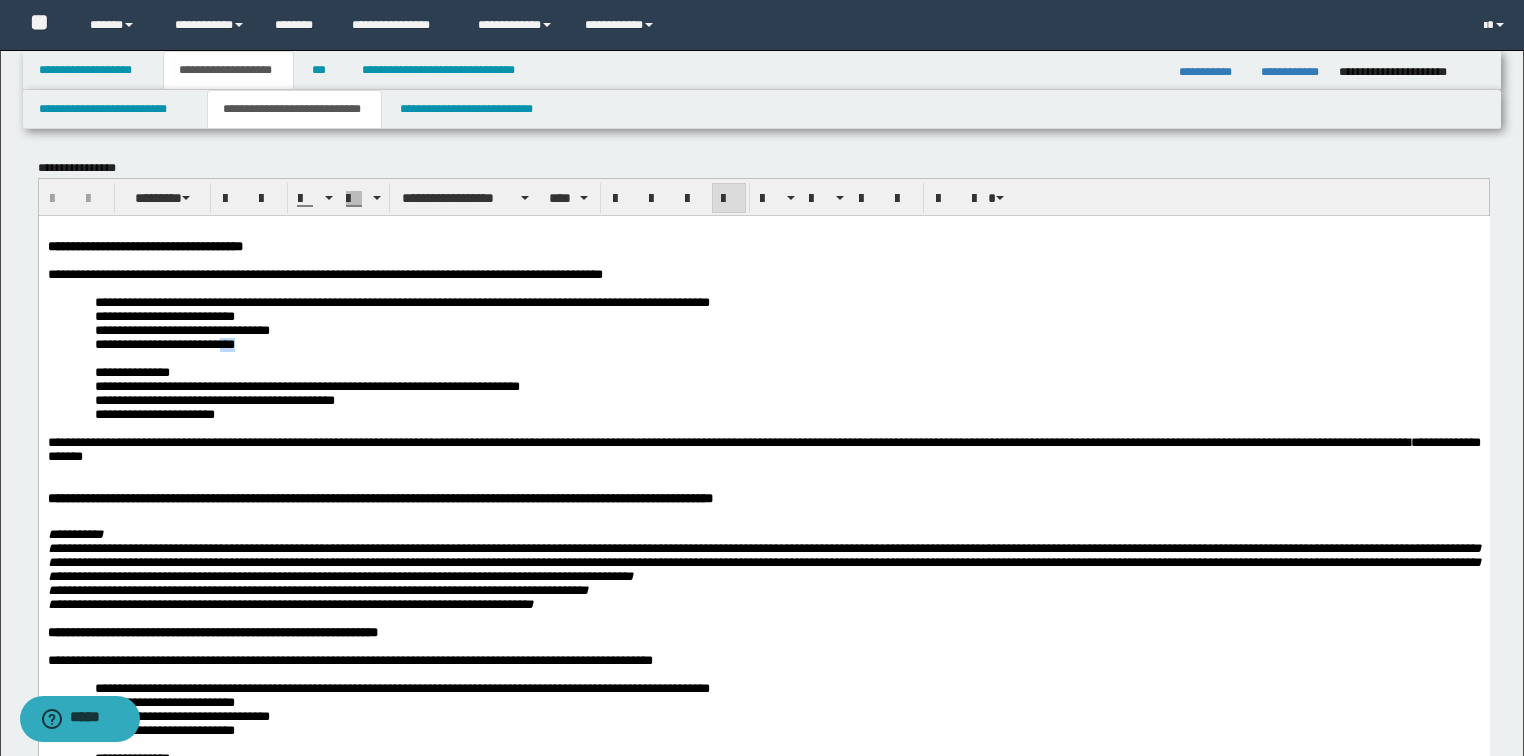 drag, startPoint x: 252, startPoint y: 361, endPoint x: 229, endPoint y: 360, distance: 23.021729 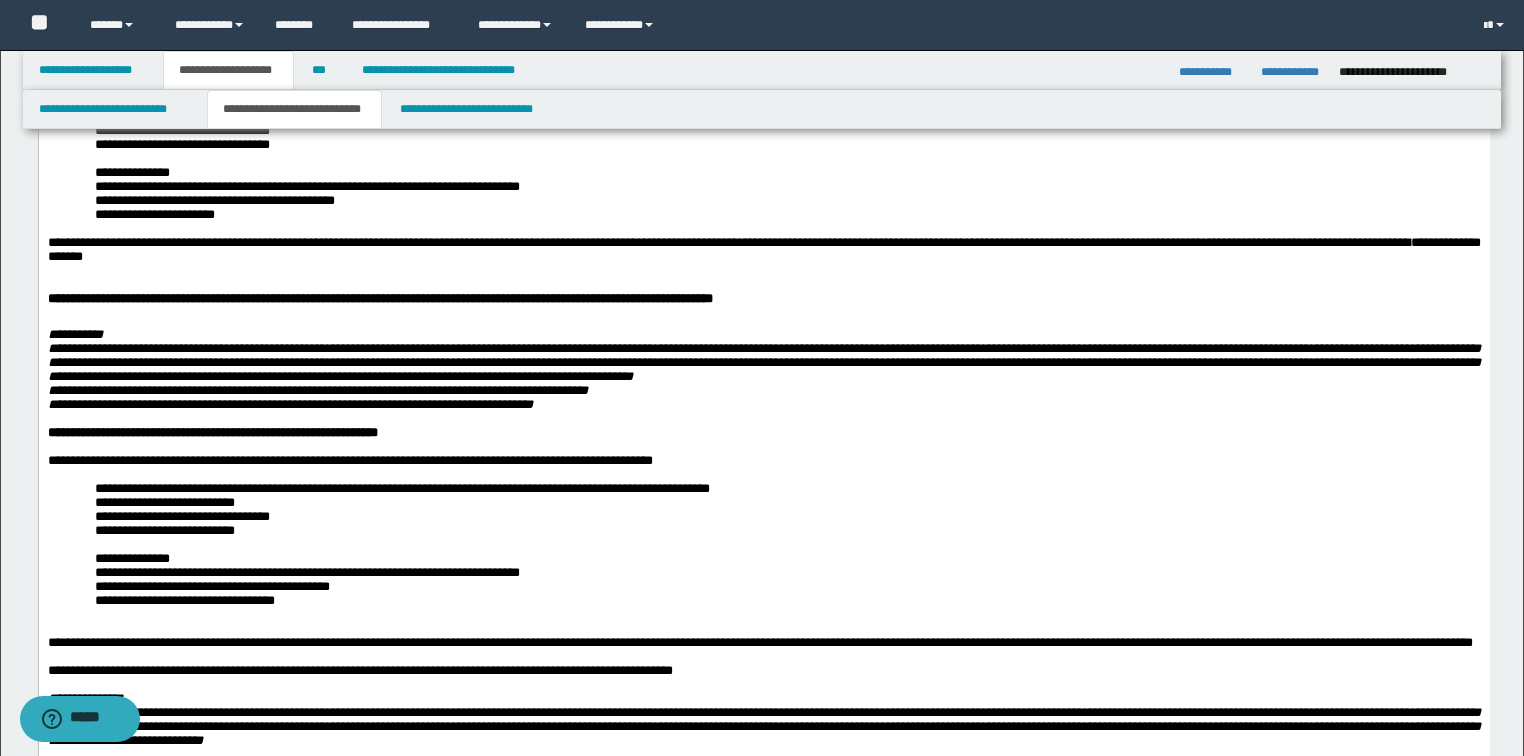 scroll, scrollTop: 240, scrollLeft: 0, axis: vertical 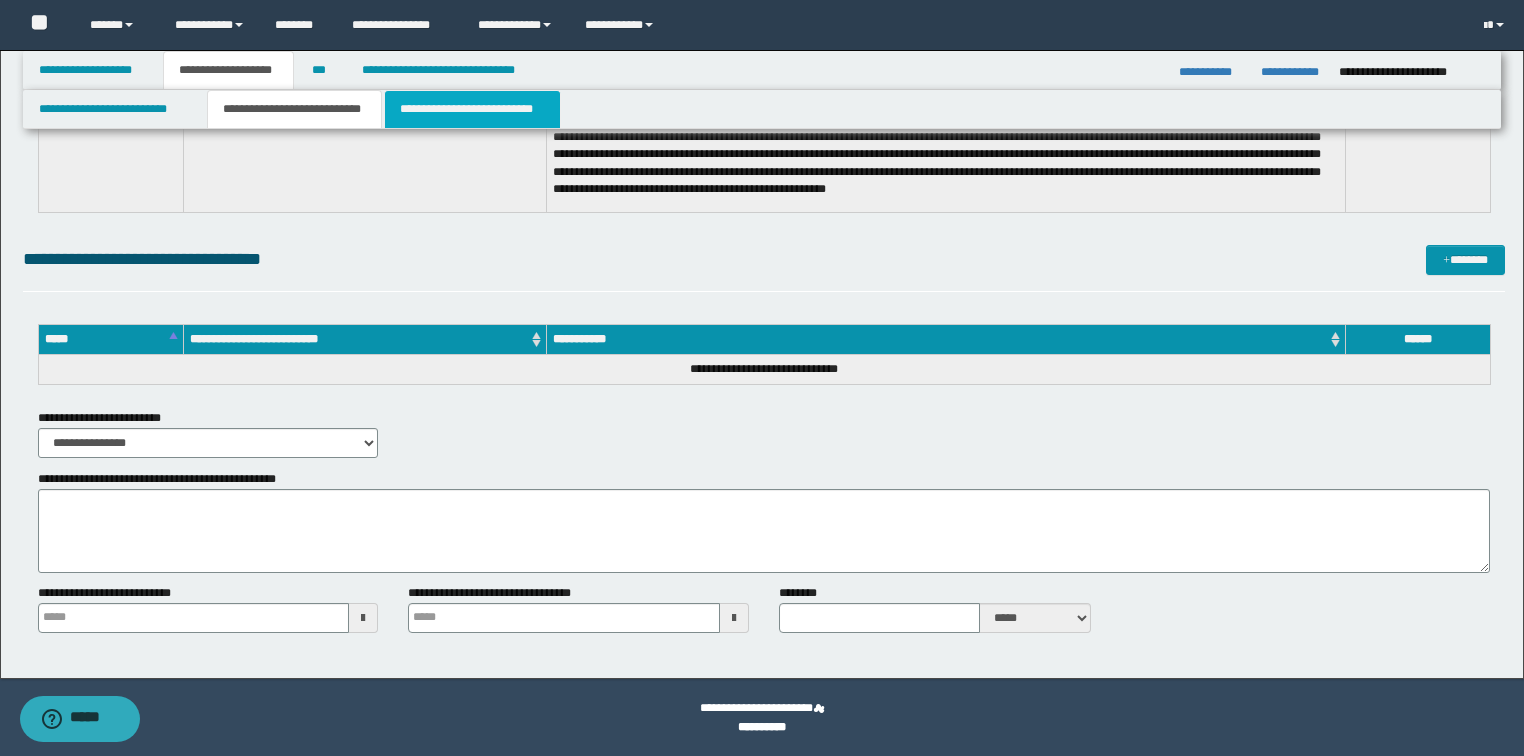 click on "**********" at bounding box center (472, 109) 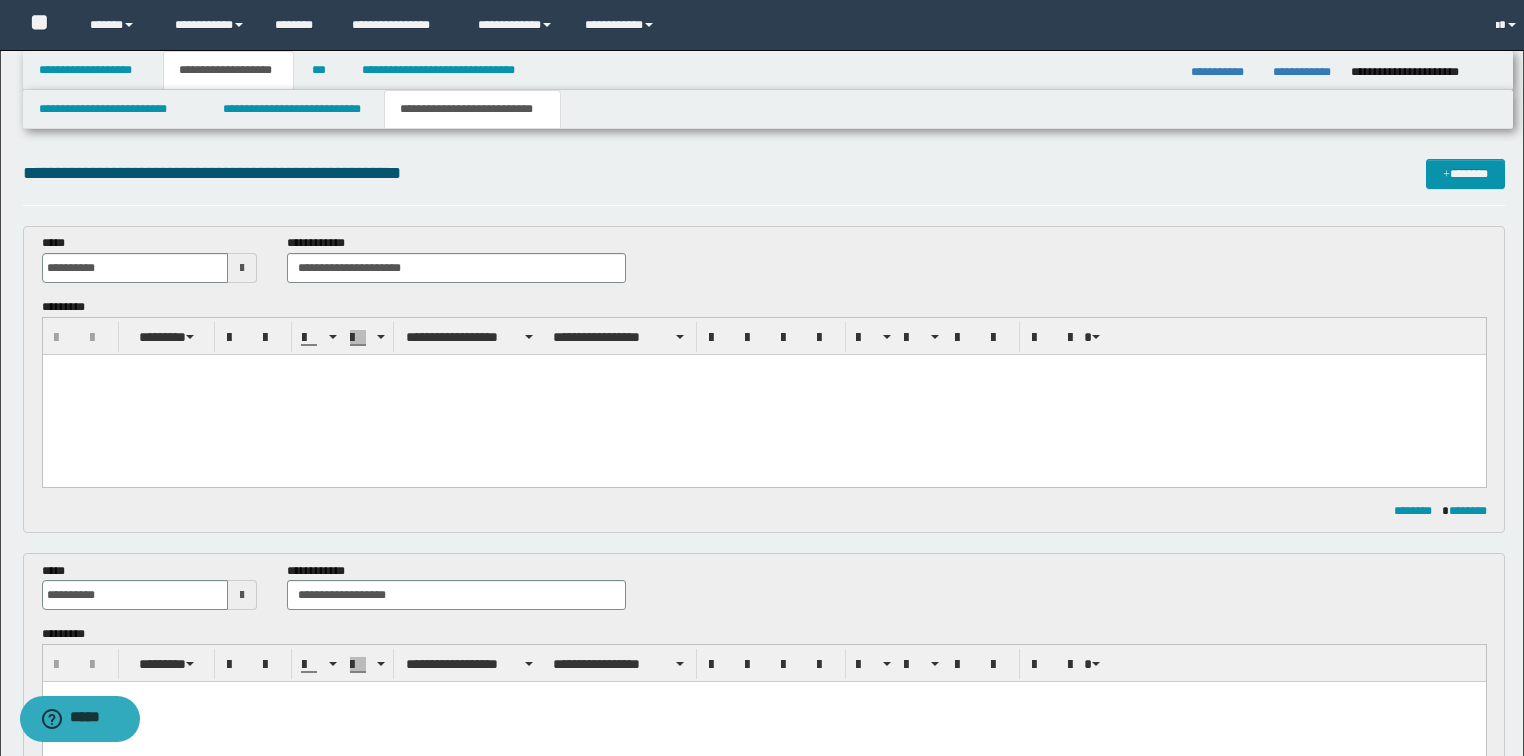 scroll, scrollTop: 0, scrollLeft: 0, axis: both 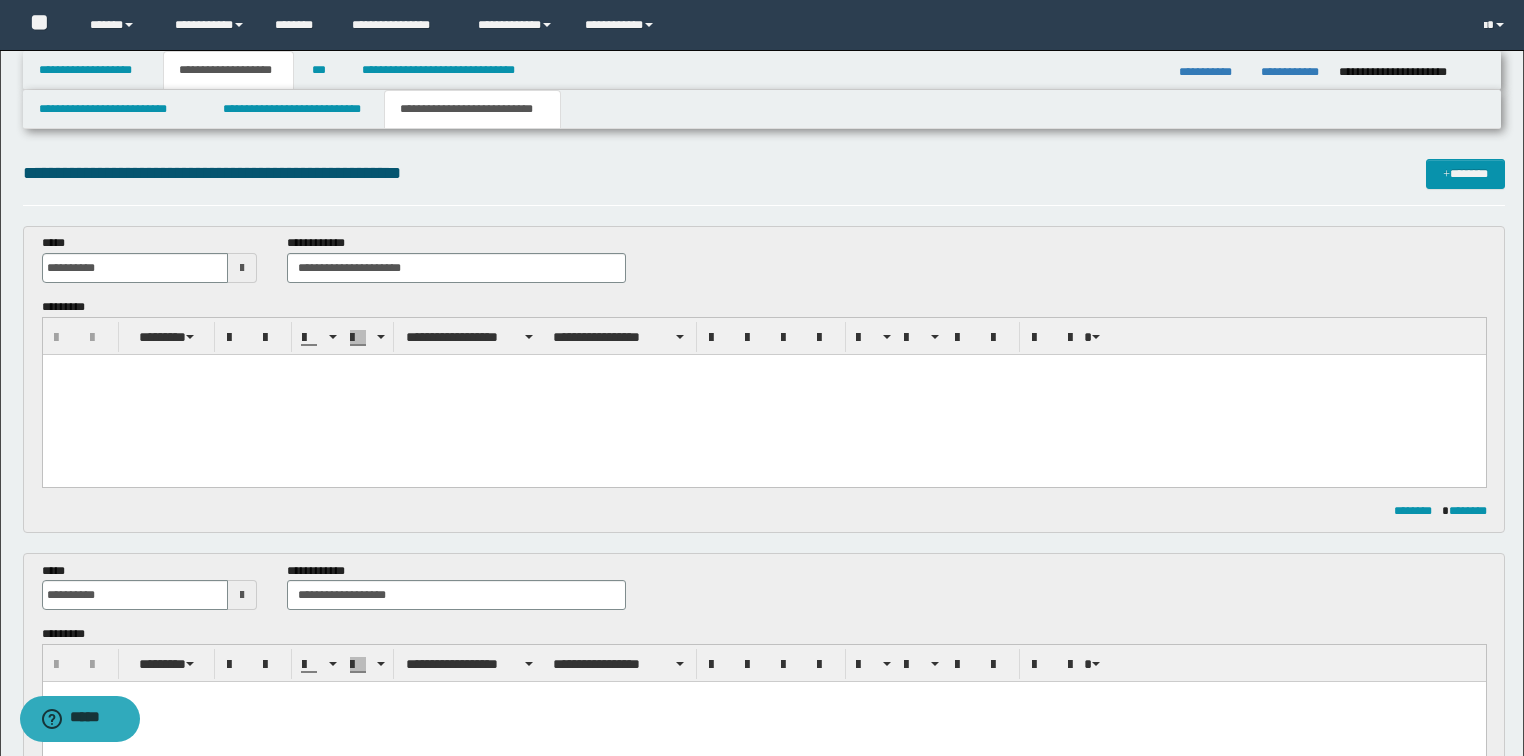 click at bounding box center (763, 394) 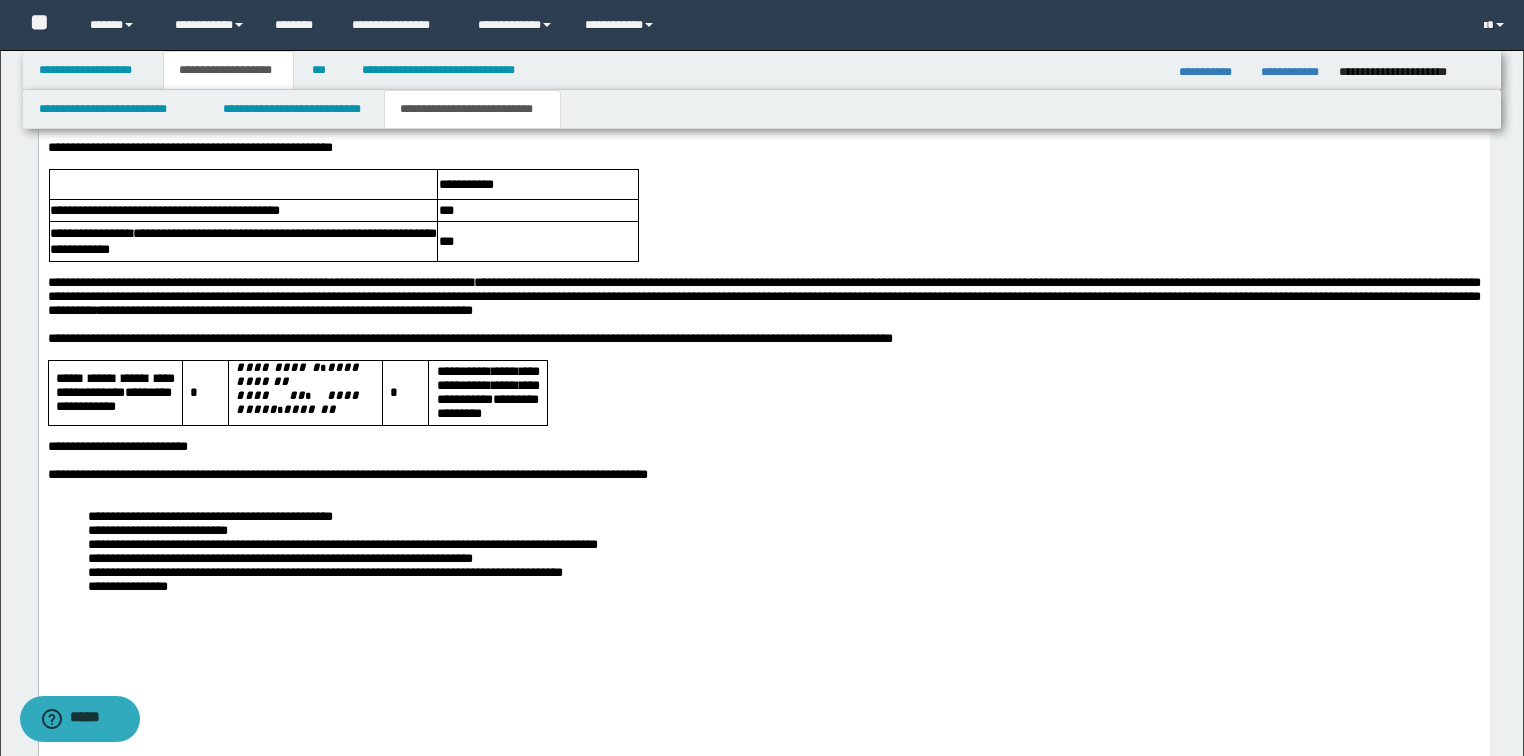 scroll, scrollTop: 2442, scrollLeft: 0, axis: vertical 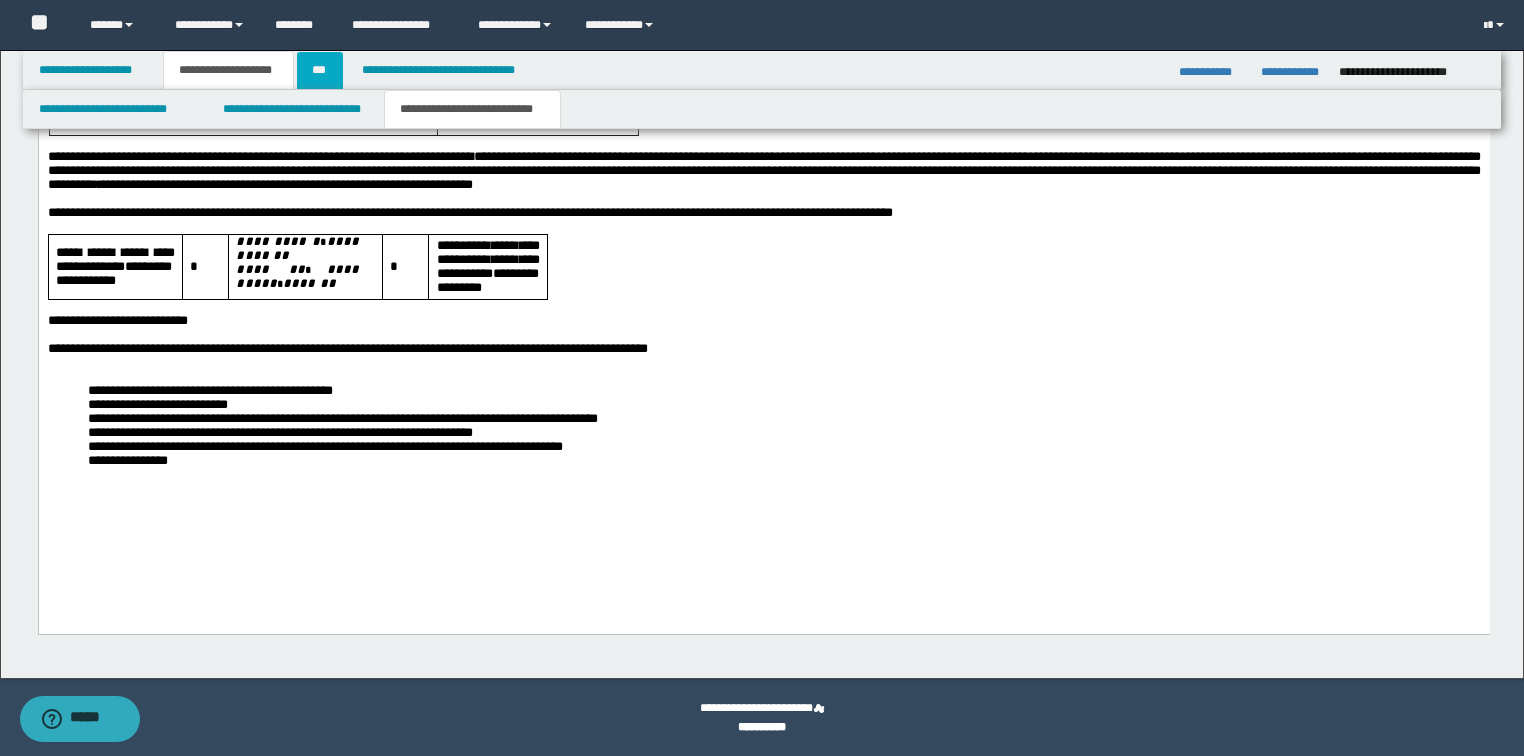 click on "***" at bounding box center (320, 70) 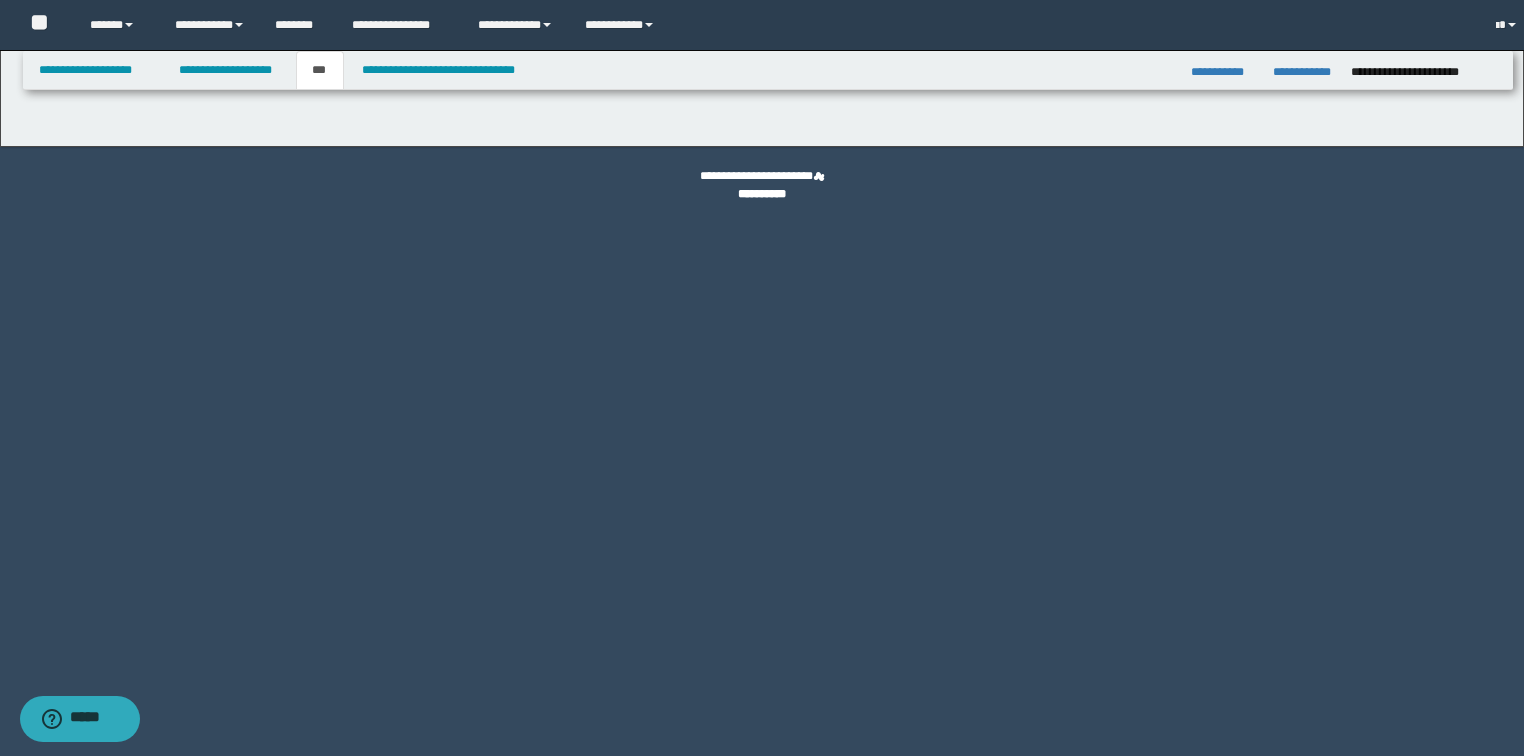 scroll, scrollTop: 0, scrollLeft: 0, axis: both 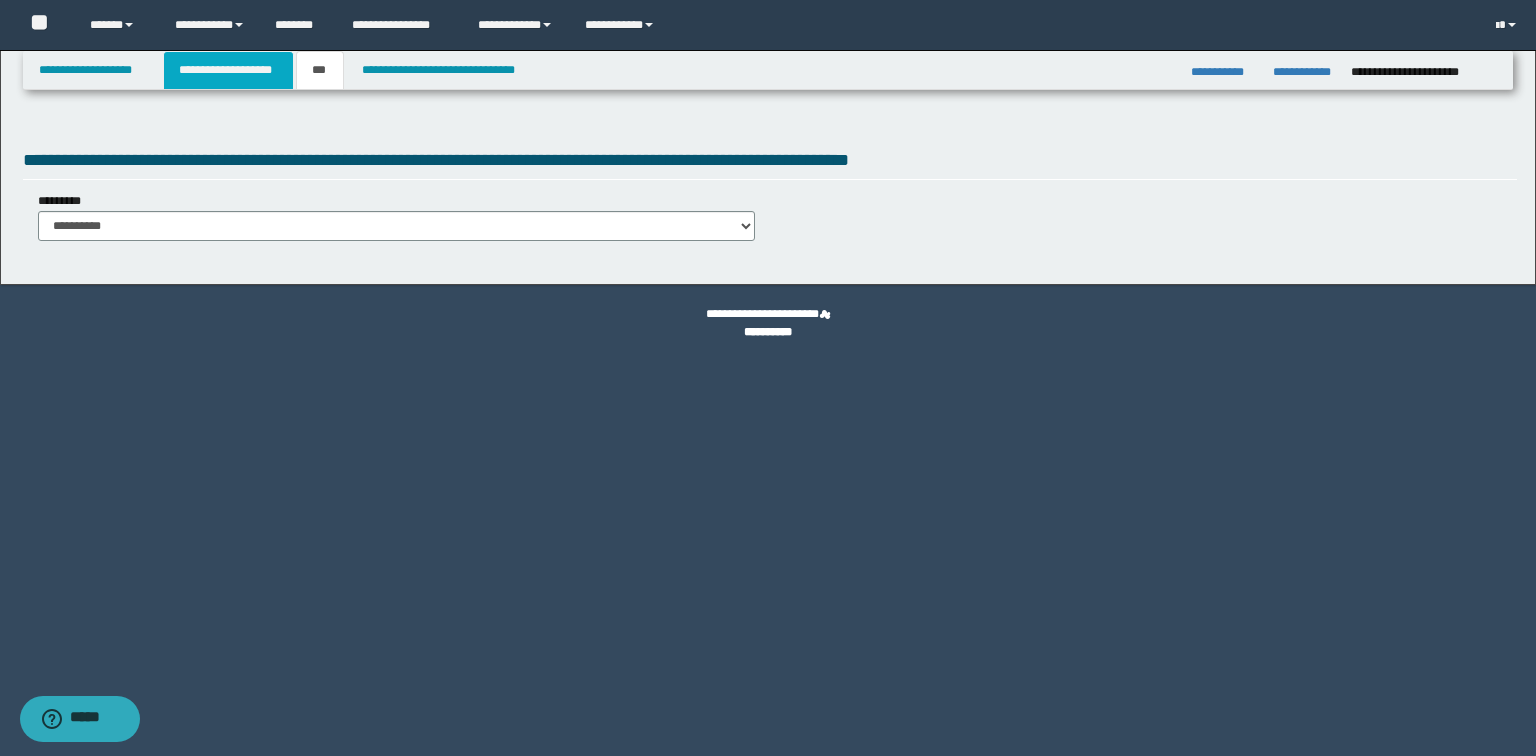 click on "**********" at bounding box center (228, 70) 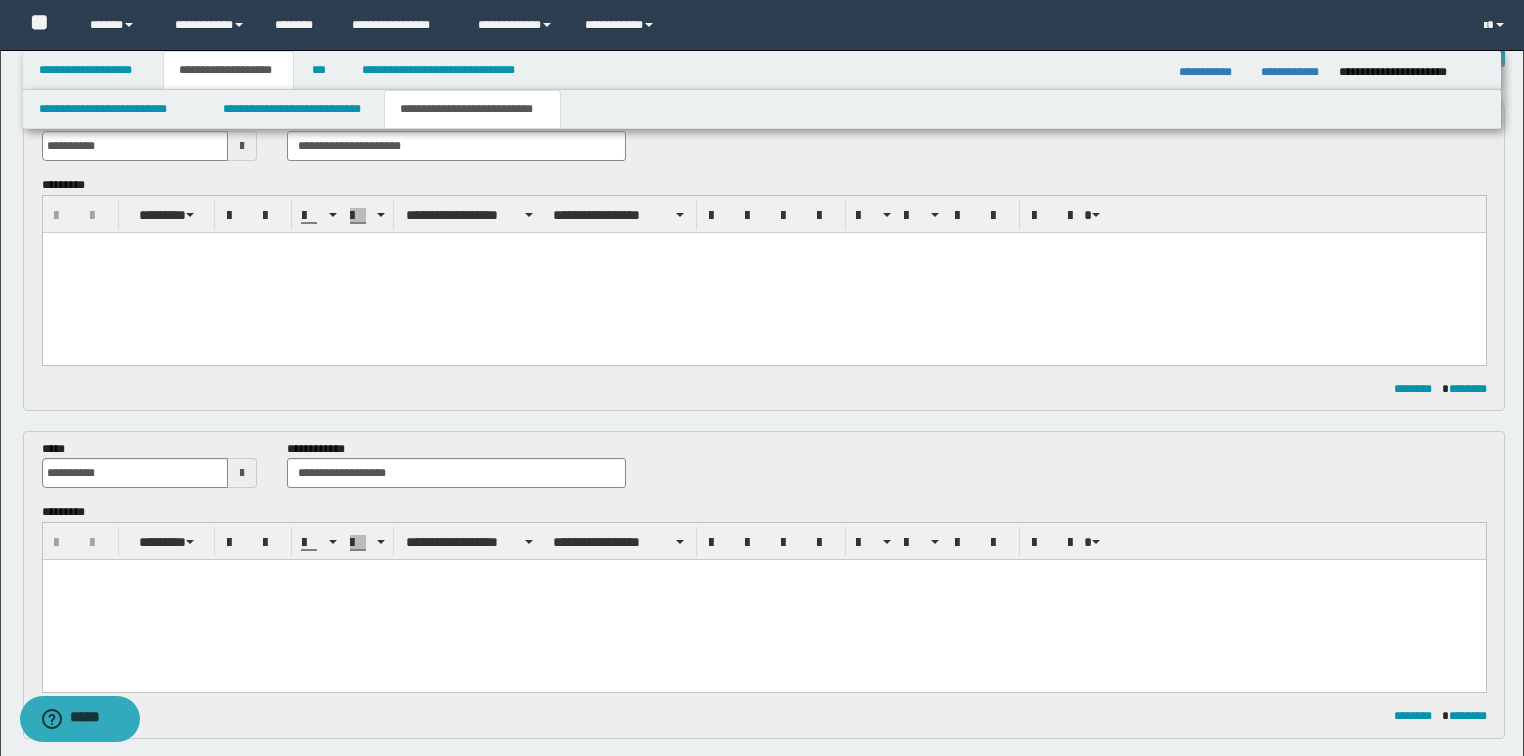 scroll, scrollTop: 160, scrollLeft: 0, axis: vertical 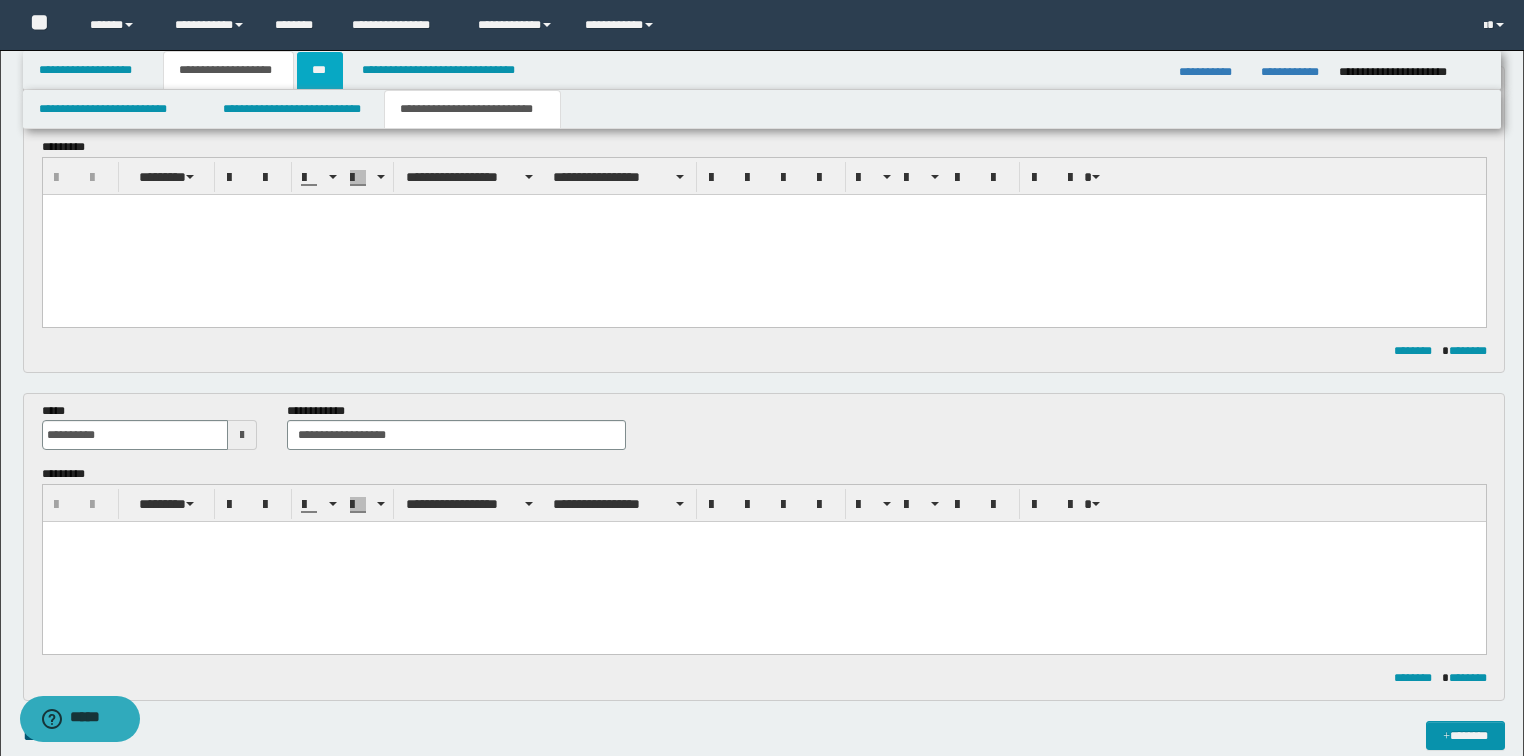 click on "***" at bounding box center [320, 70] 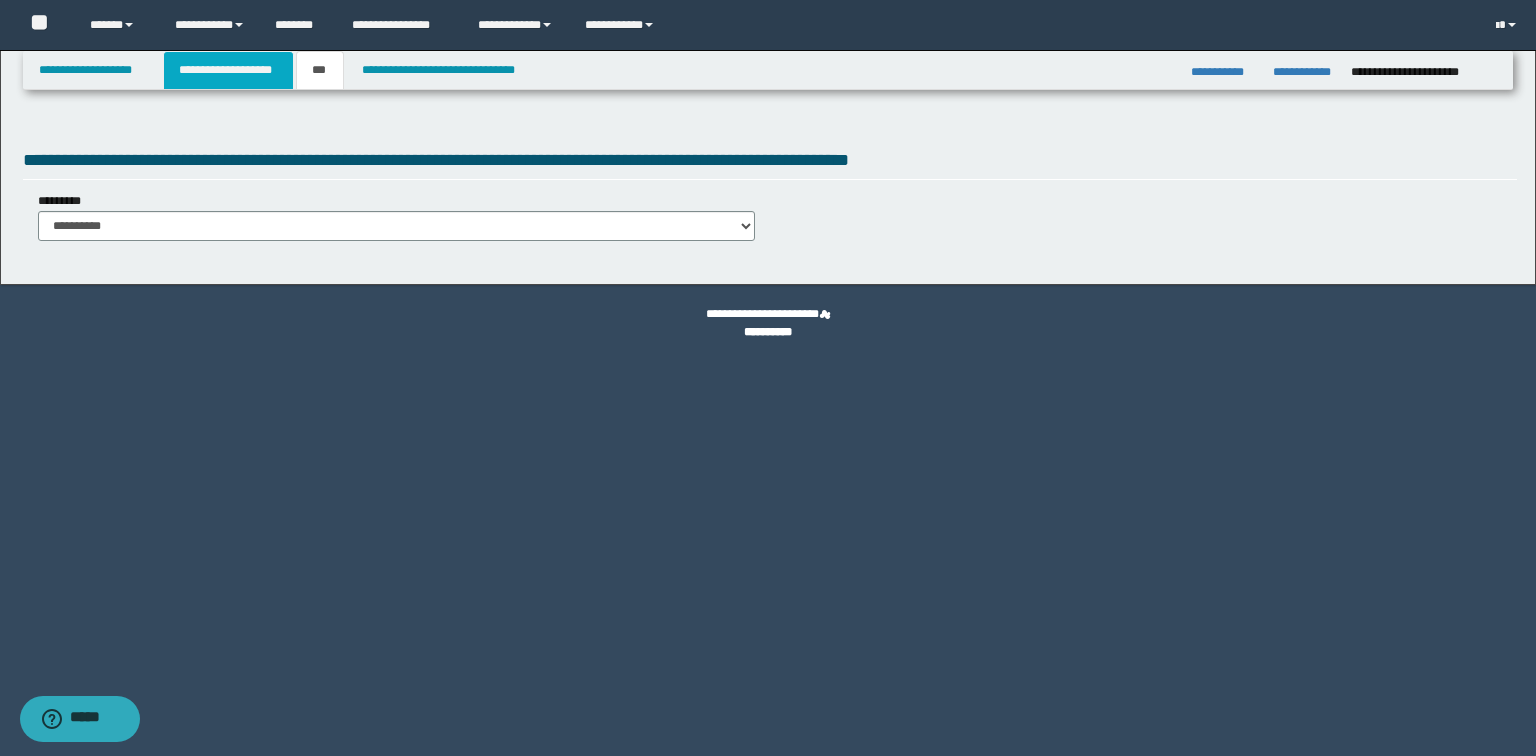 click on "**********" at bounding box center [228, 70] 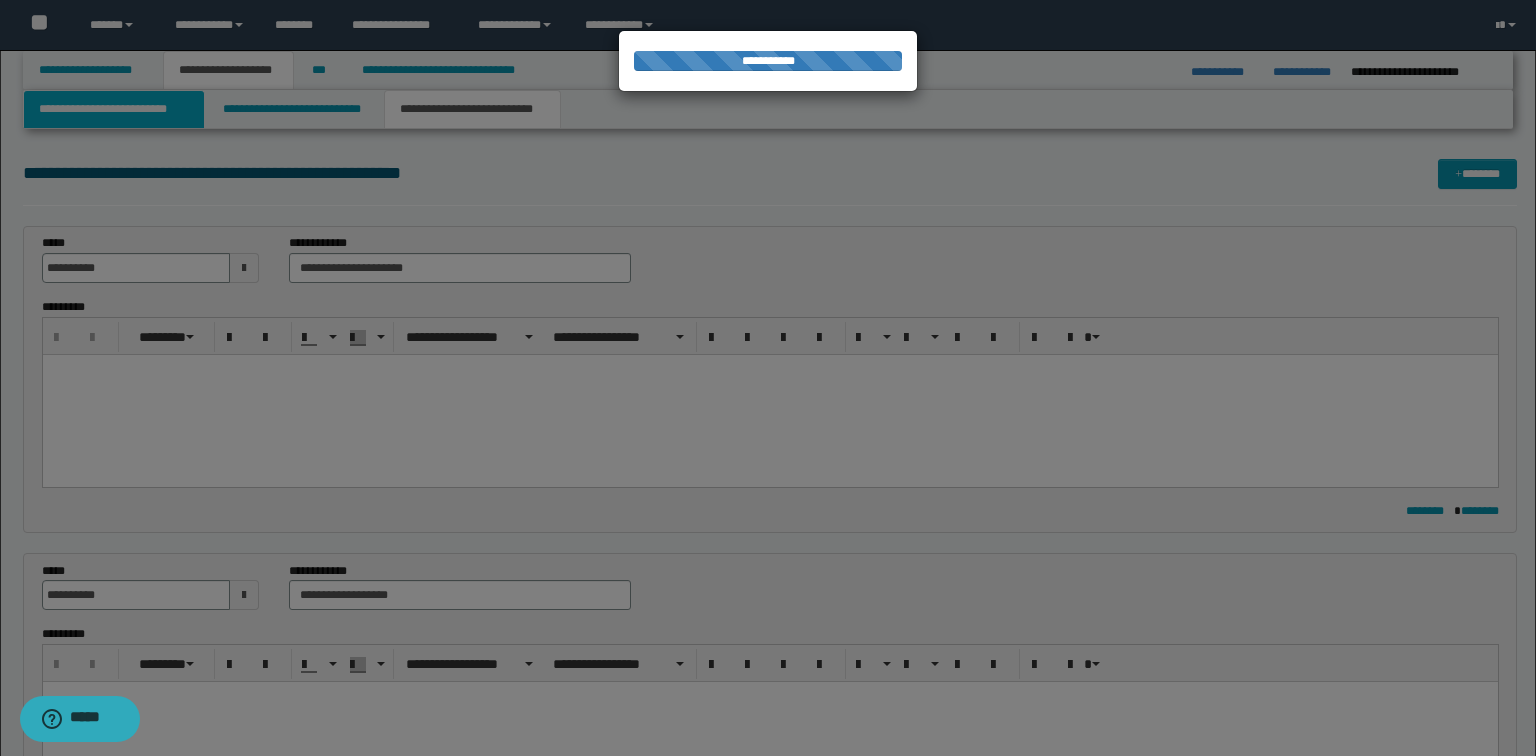 click on "**********" at bounding box center (114, 109) 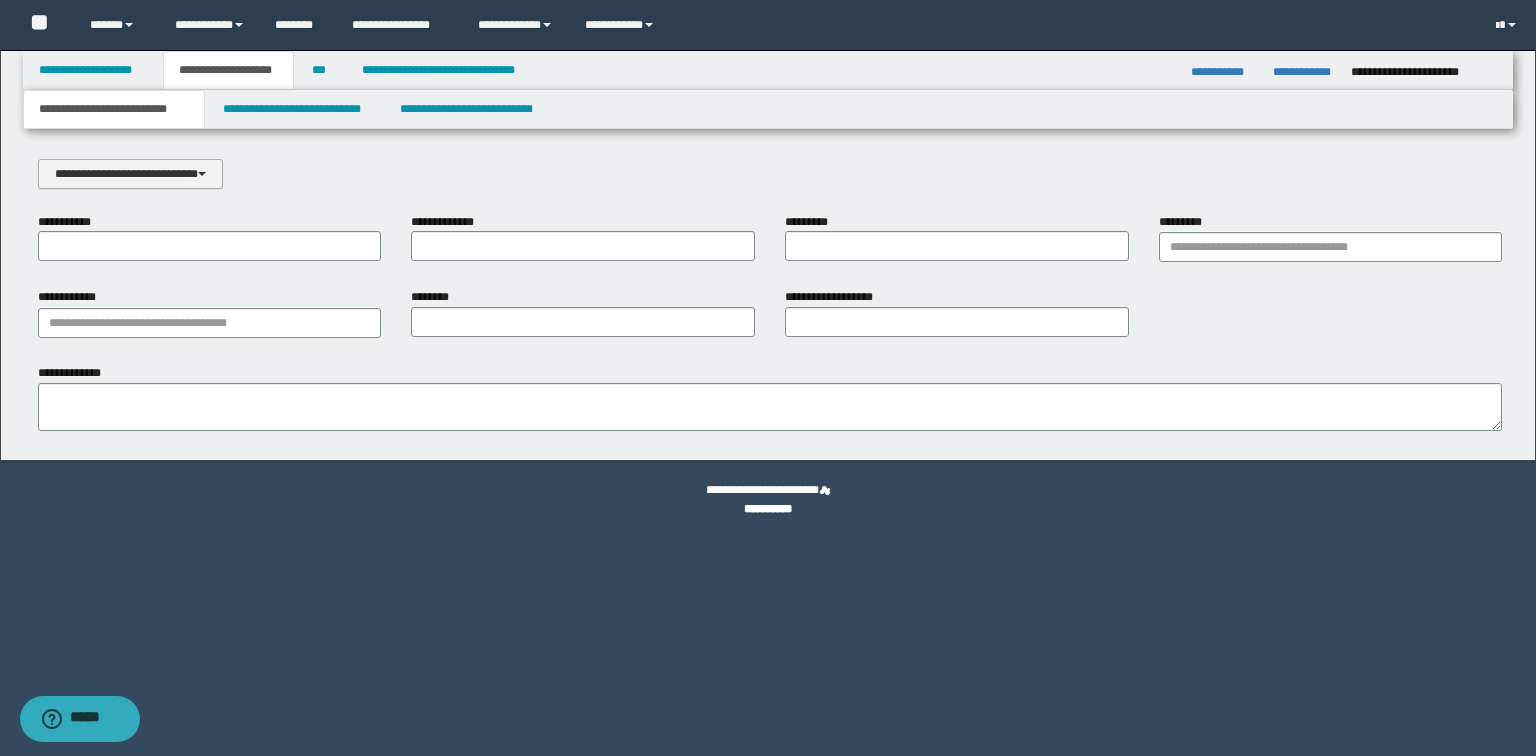 click on "**********" at bounding box center (130, 174) 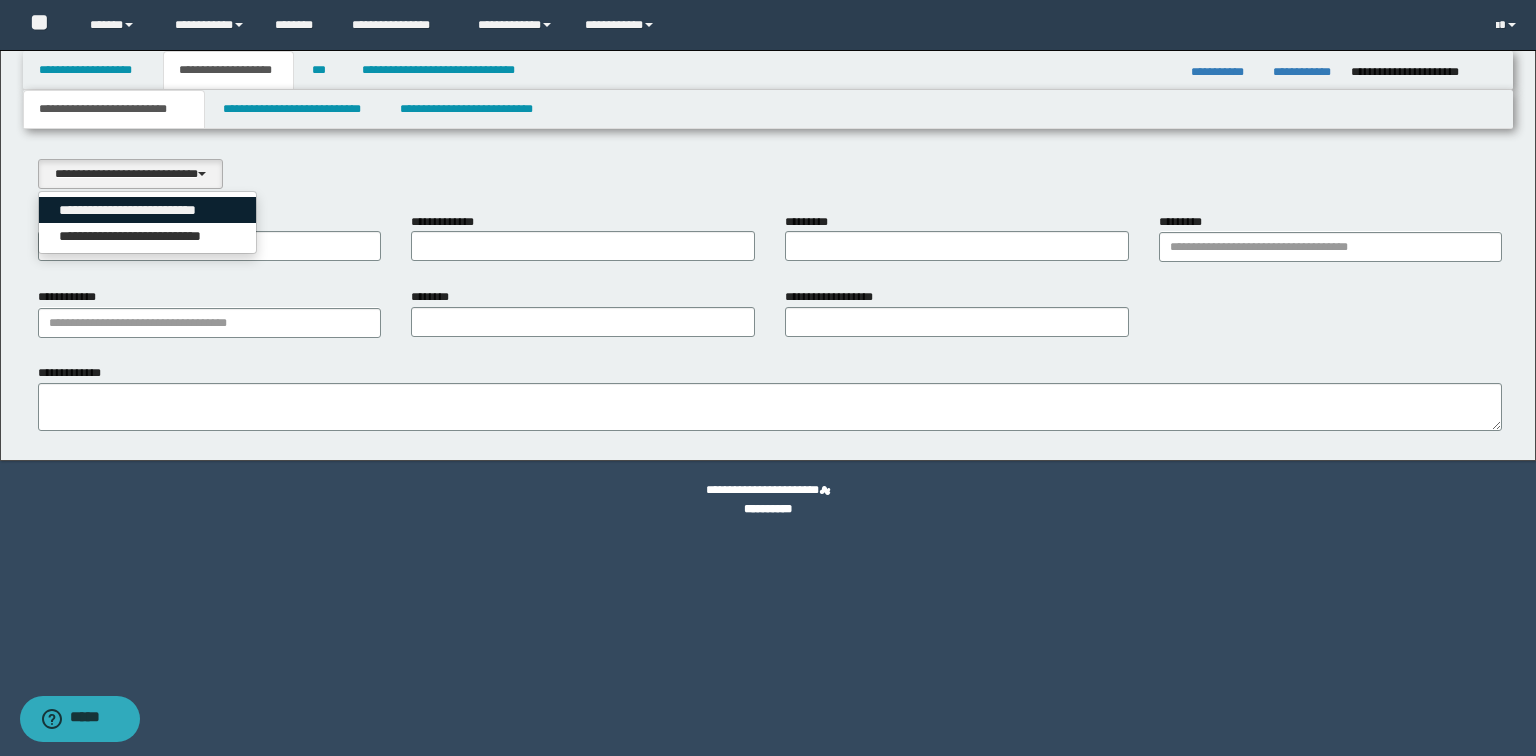 click on "**********" at bounding box center [148, 210] 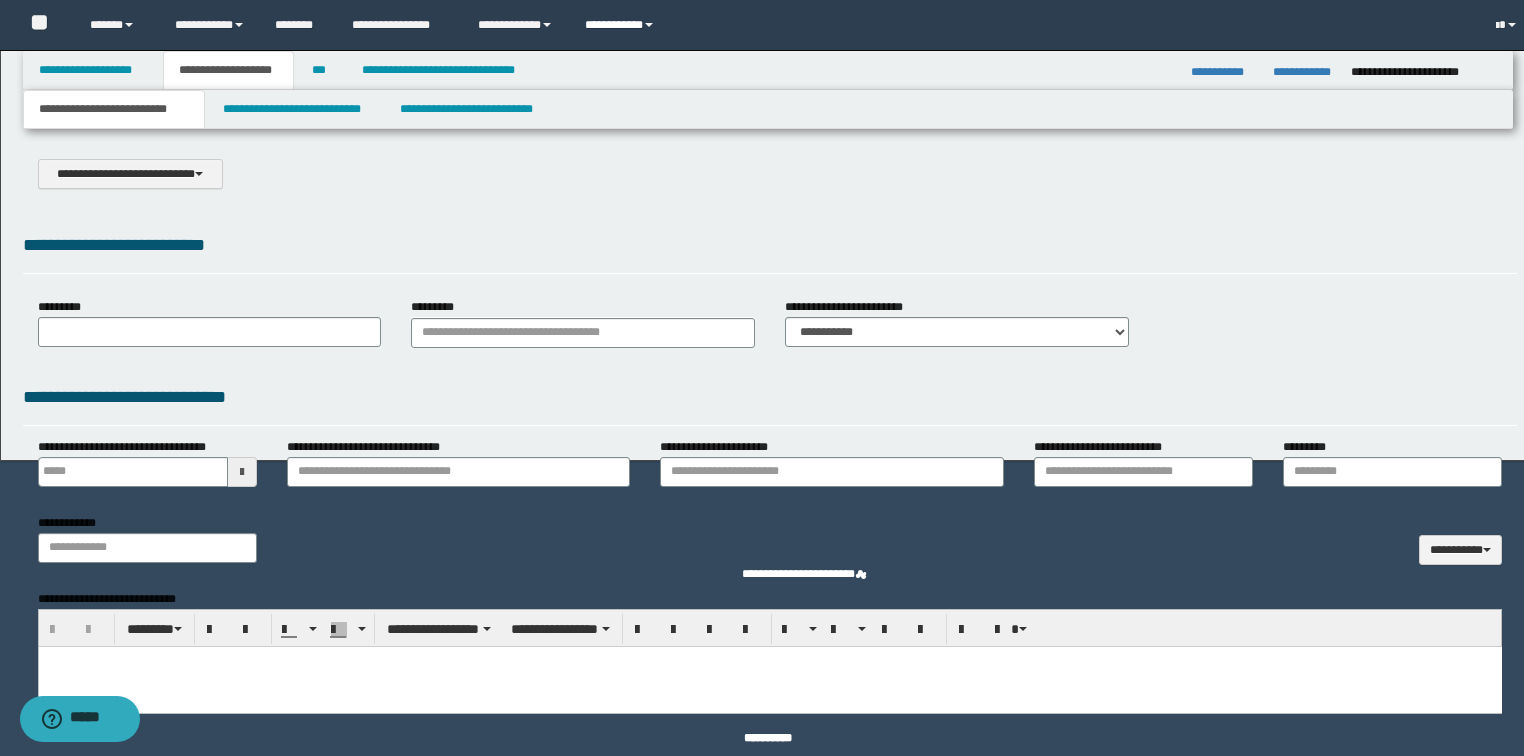 select on "*" 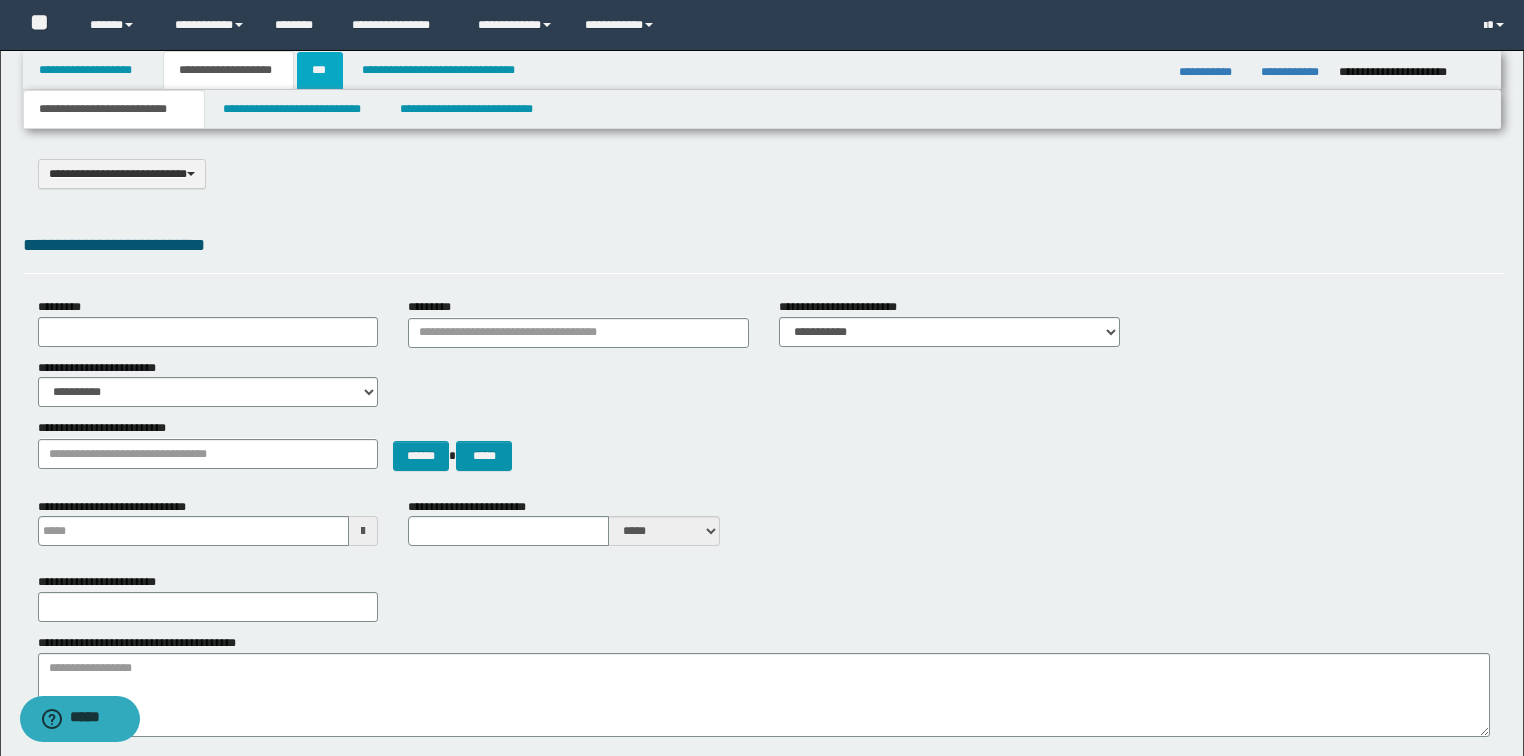 click on "***" at bounding box center [320, 70] 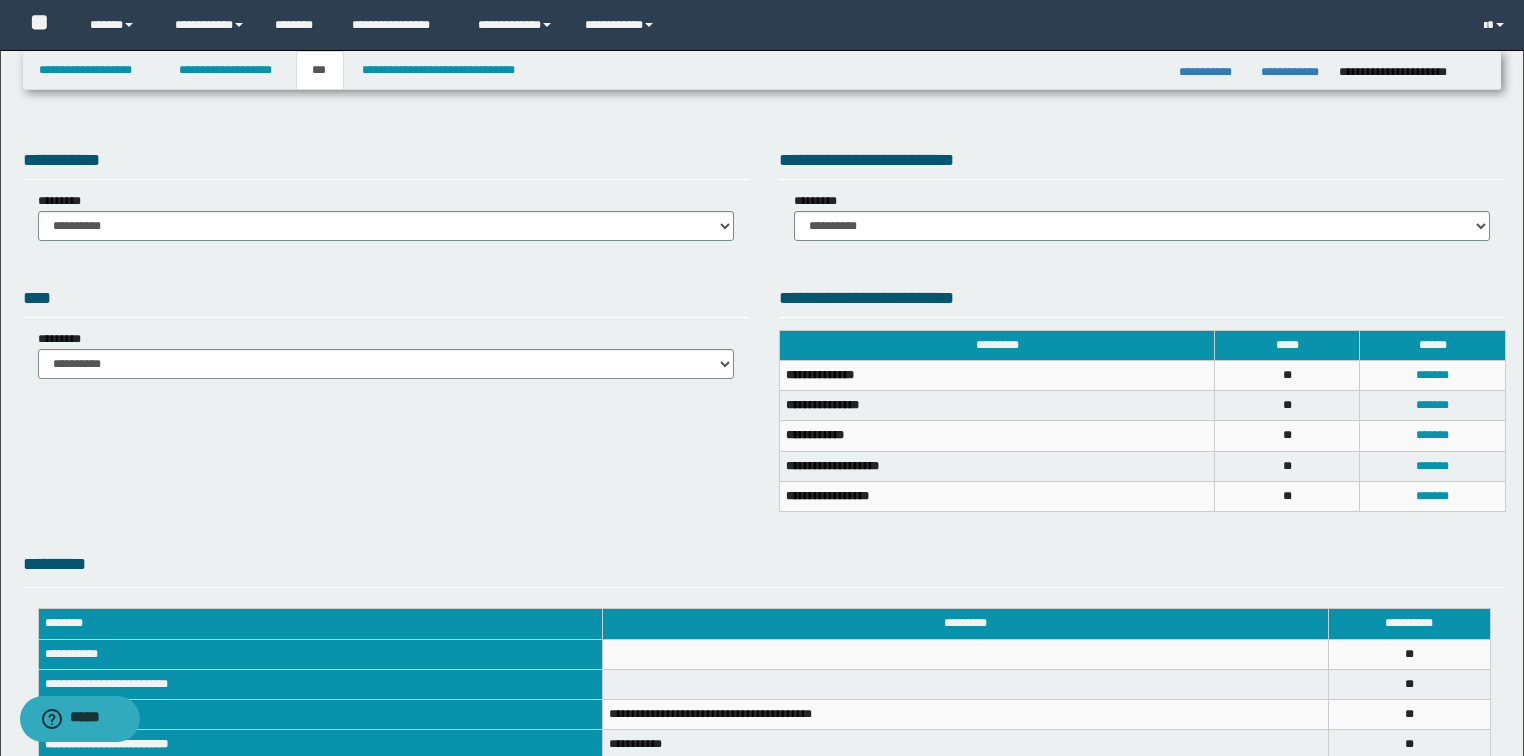 scroll, scrollTop: 240, scrollLeft: 0, axis: vertical 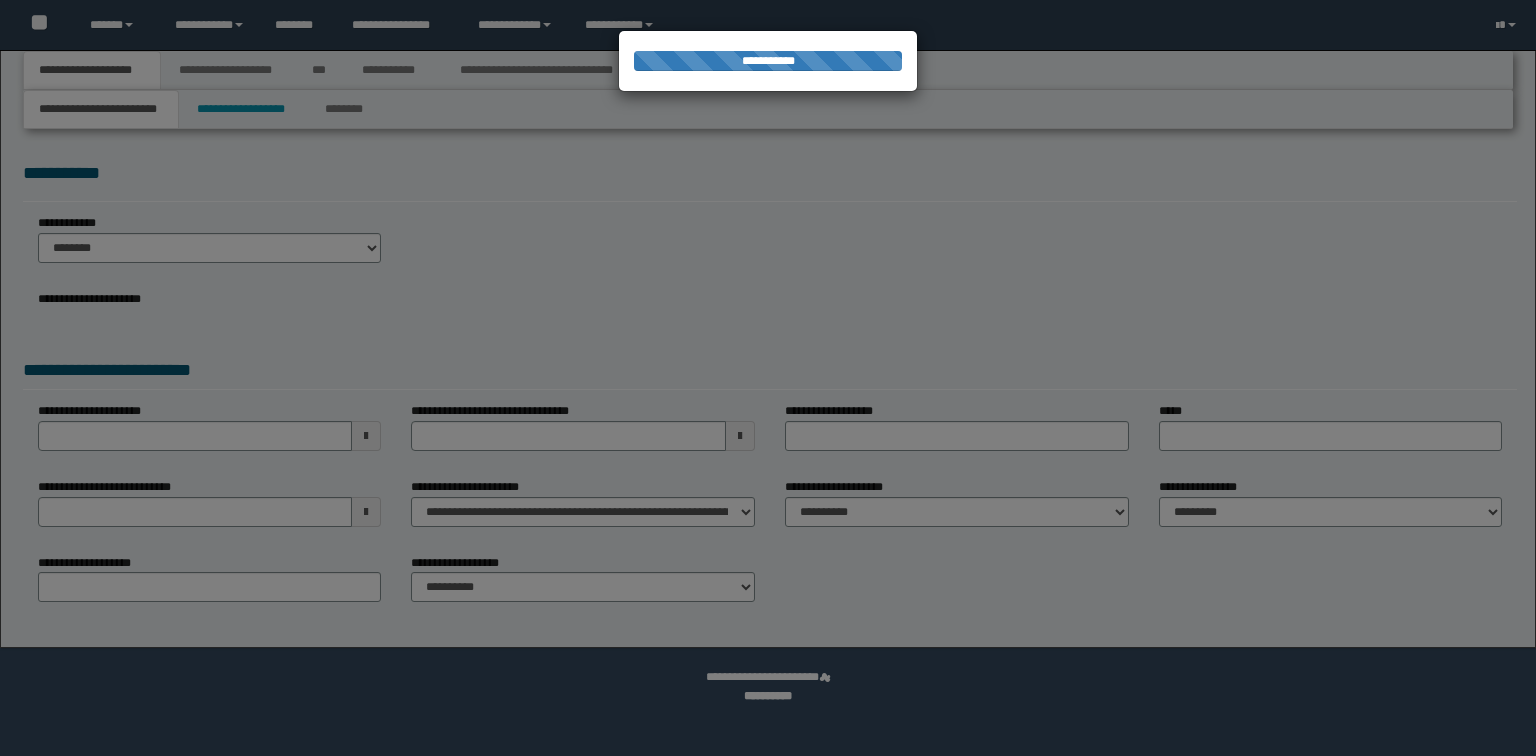 select on "*" 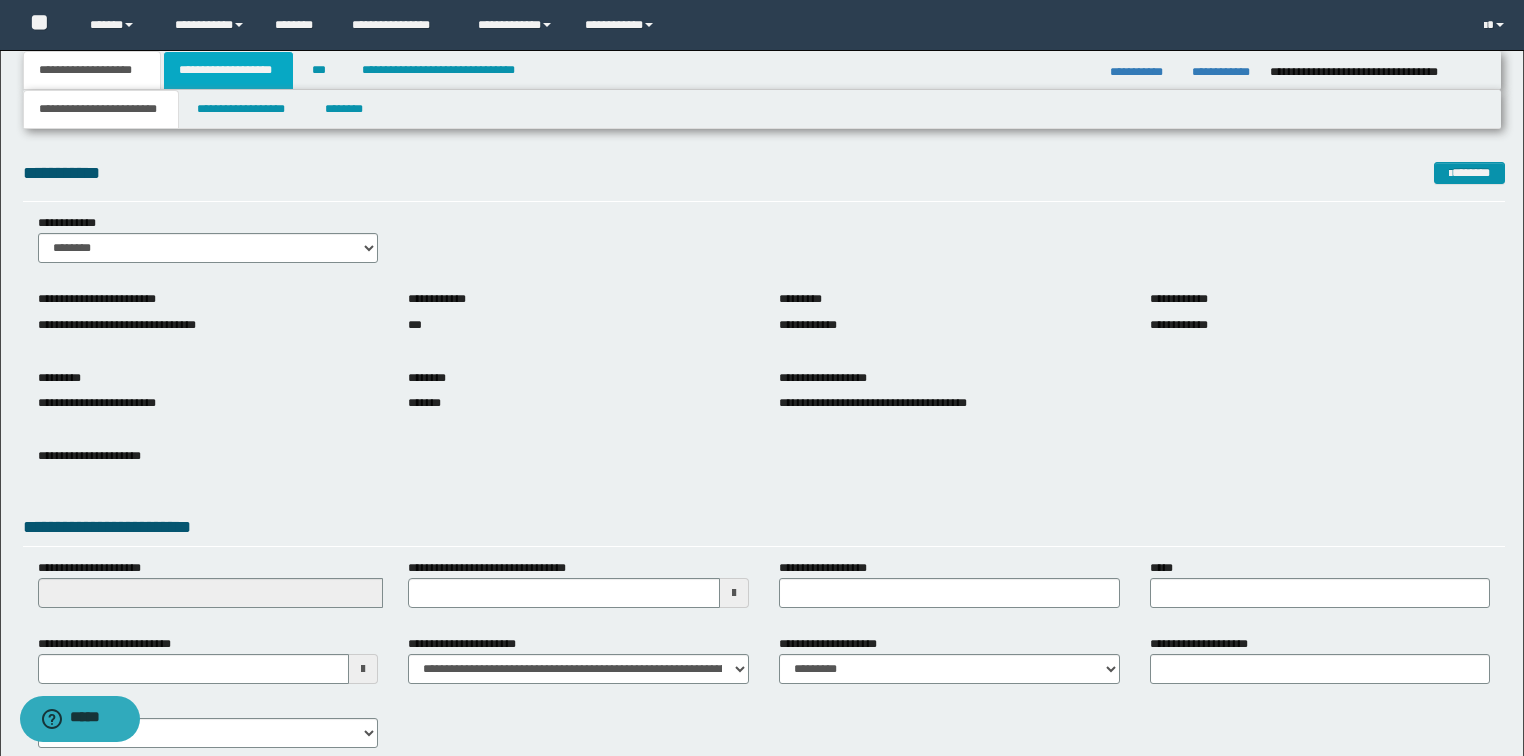 click on "**********" at bounding box center (228, 70) 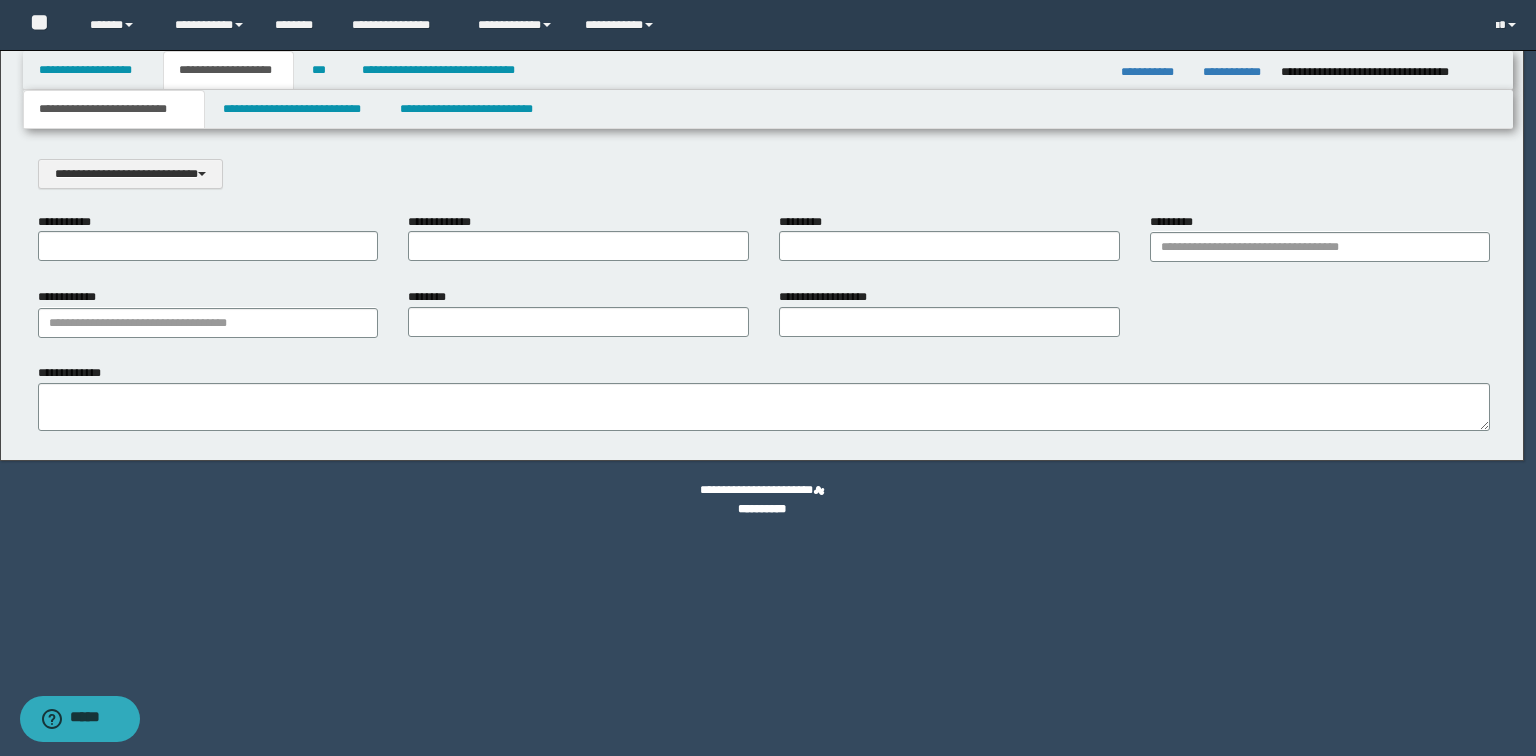 scroll, scrollTop: 0, scrollLeft: 0, axis: both 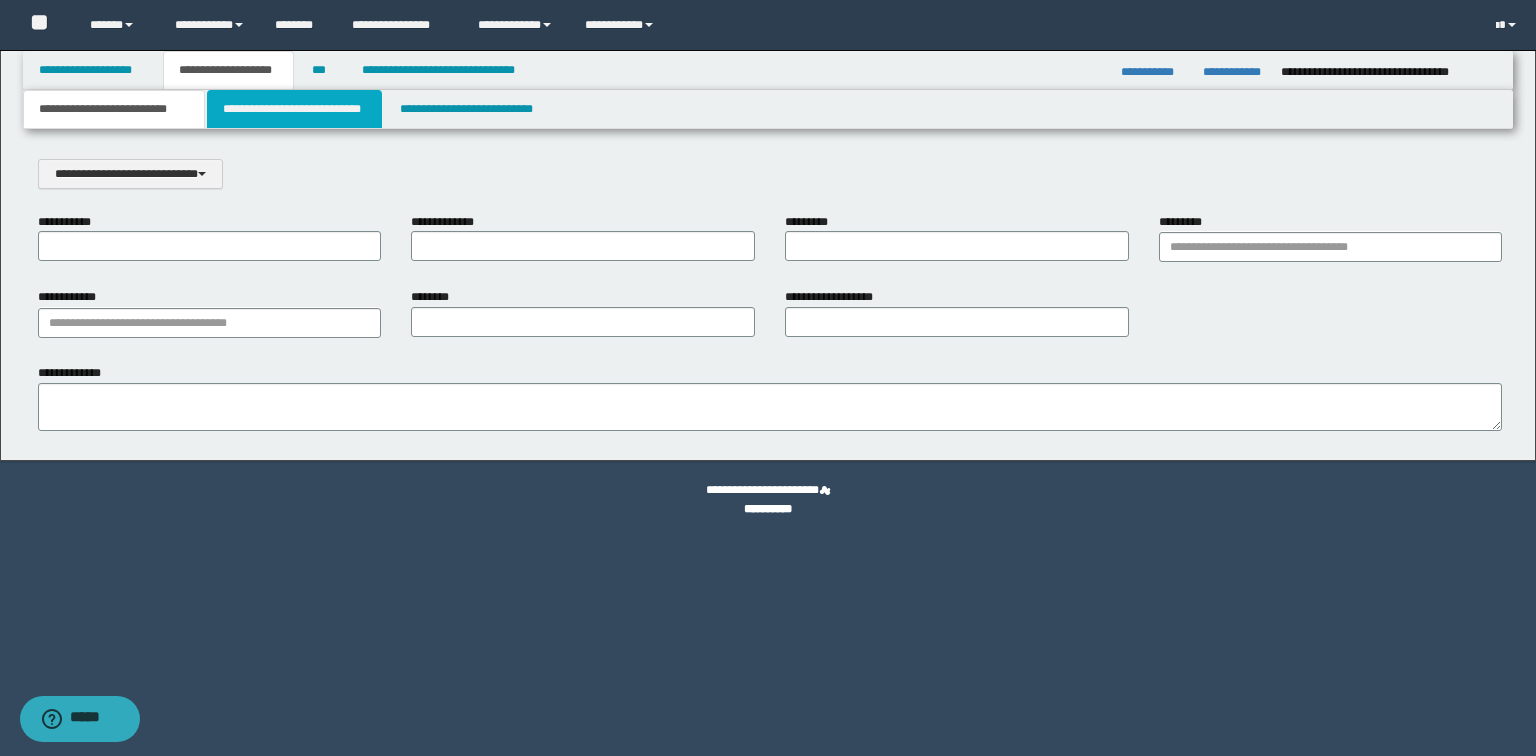 click on "**********" at bounding box center (294, 109) 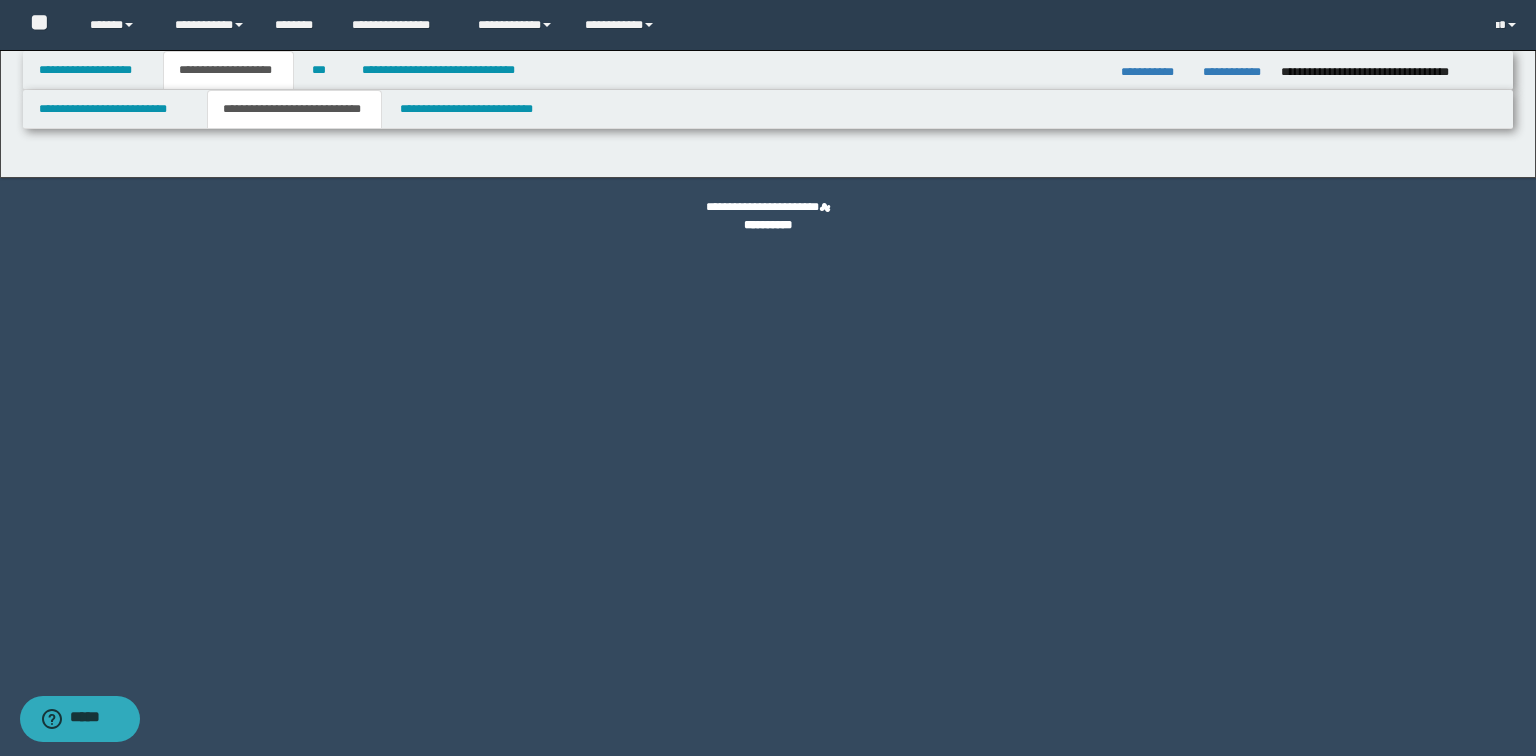 select on "*" 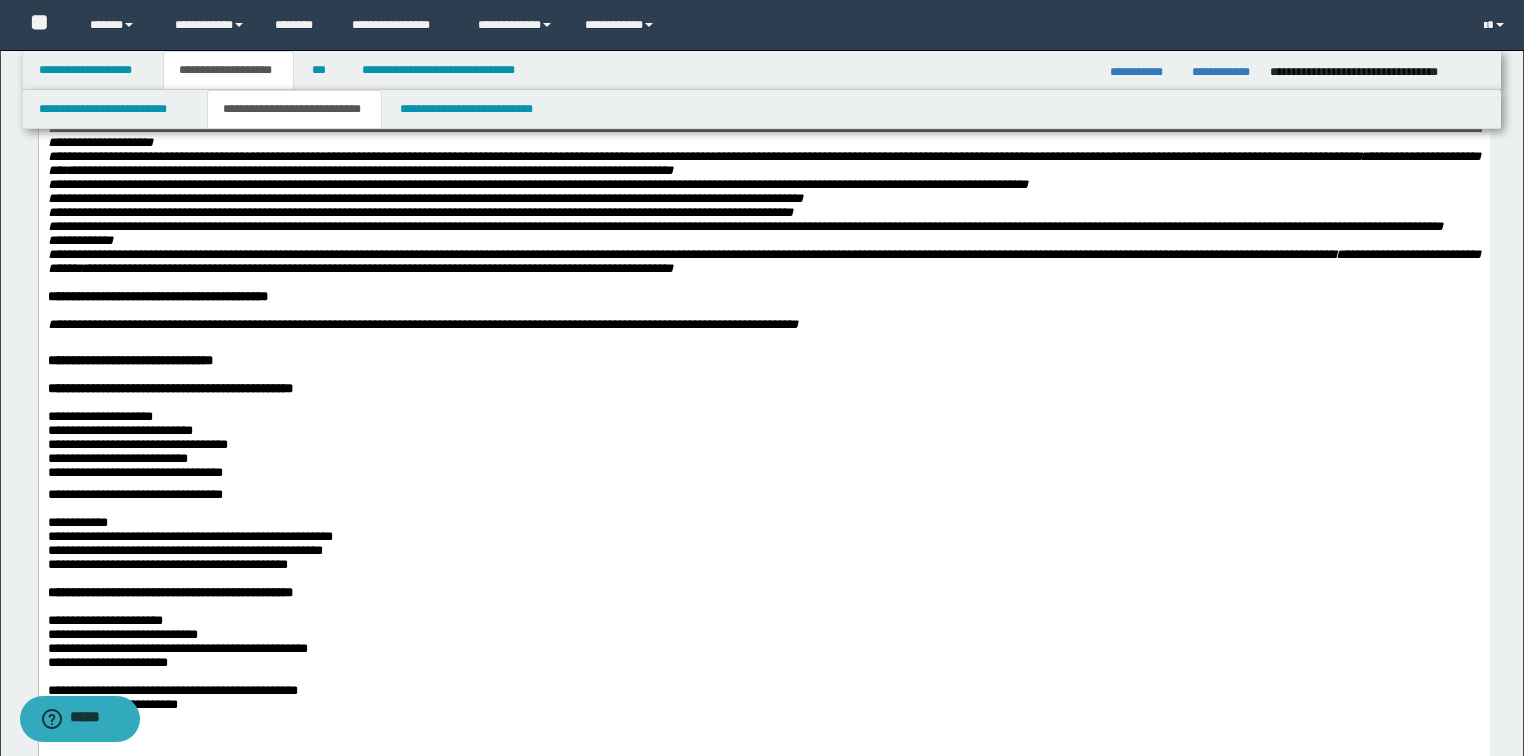 scroll, scrollTop: 880, scrollLeft: 0, axis: vertical 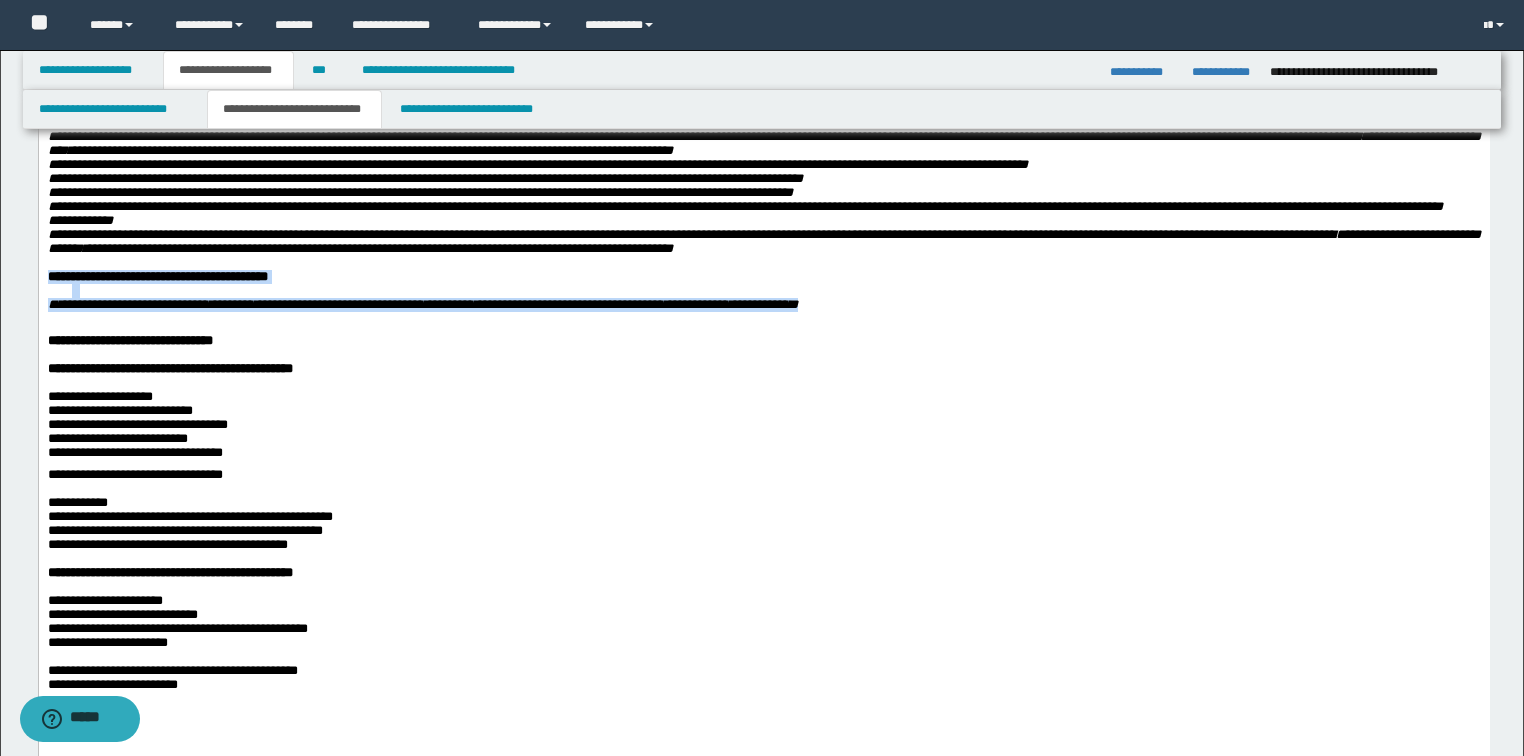 drag, startPoint x: 887, startPoint y: 453, endPoint x: -1, endPoint y: 420, distance: 888.613 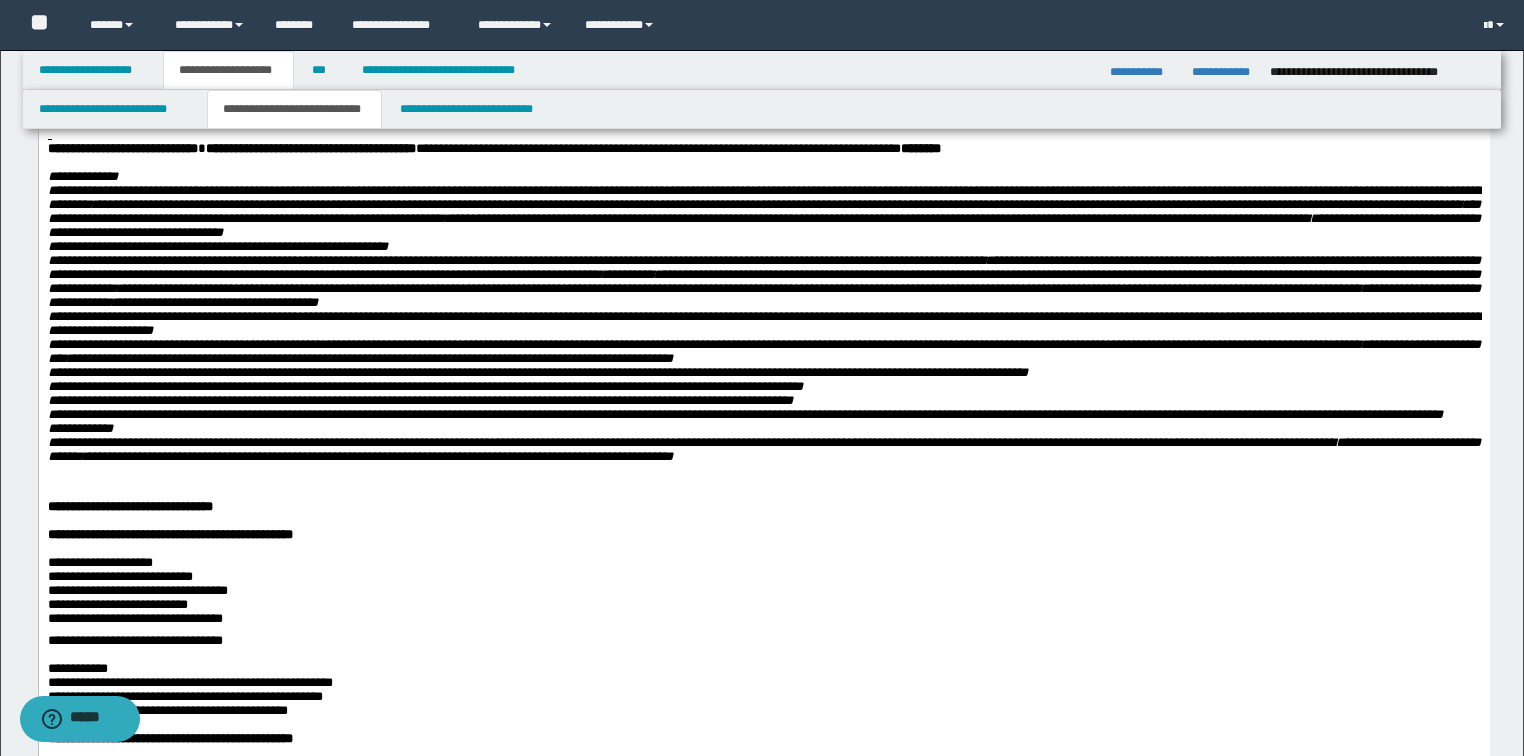 scroll, scrollTop: 480, scrollLeft: 0, axis: vertical 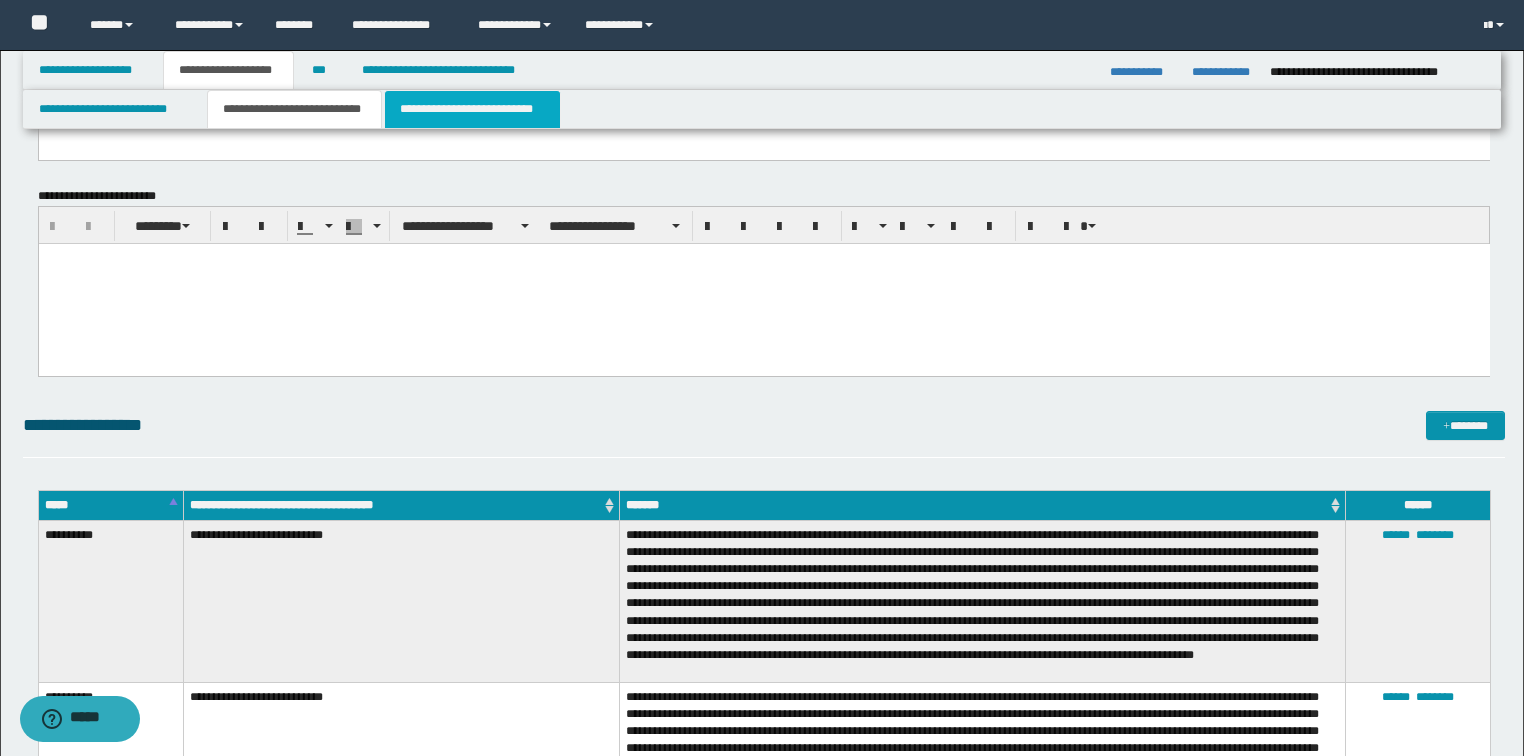 click on "**********" at bounding box center (472, 109) 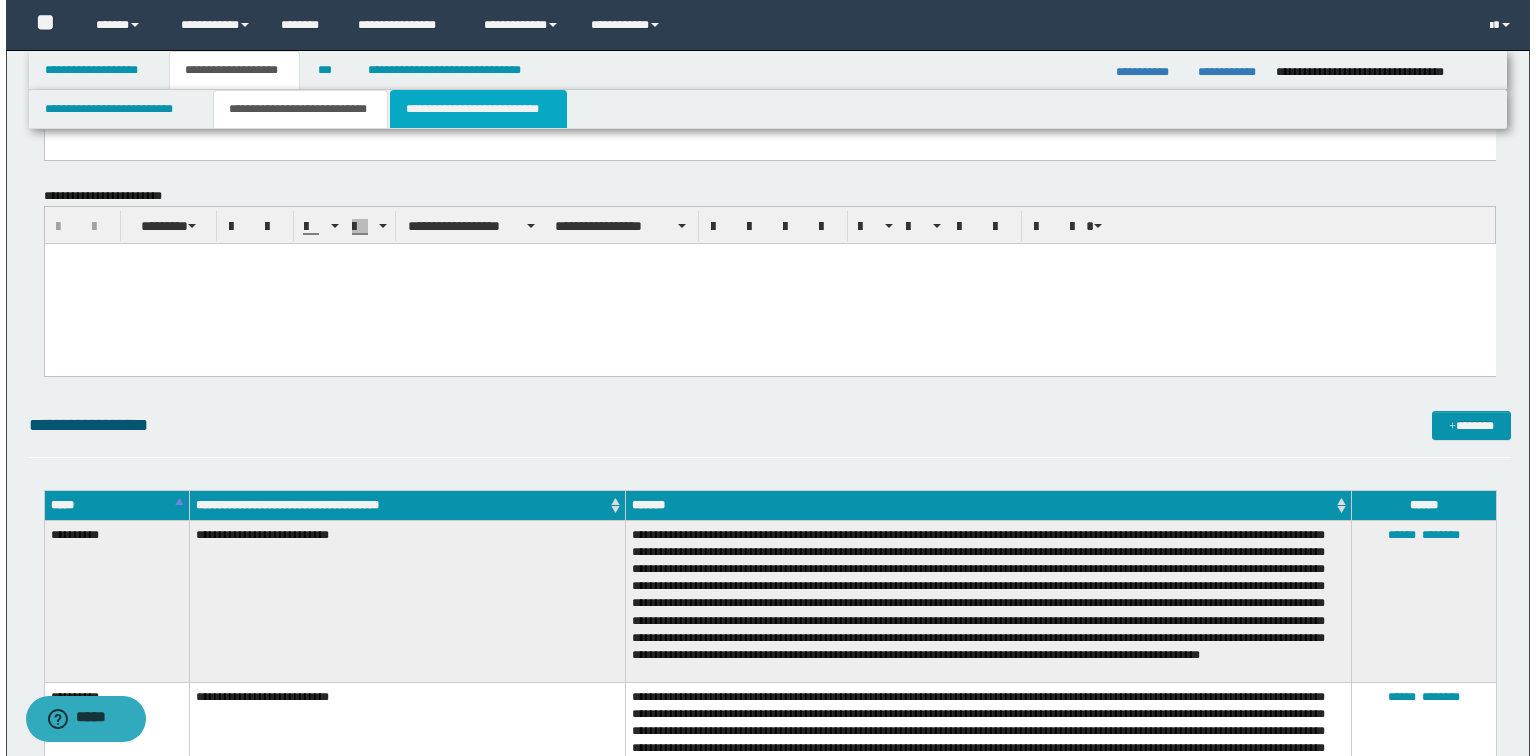 scroll, scrollTop: 0, scrollLeft: 0, axis: both 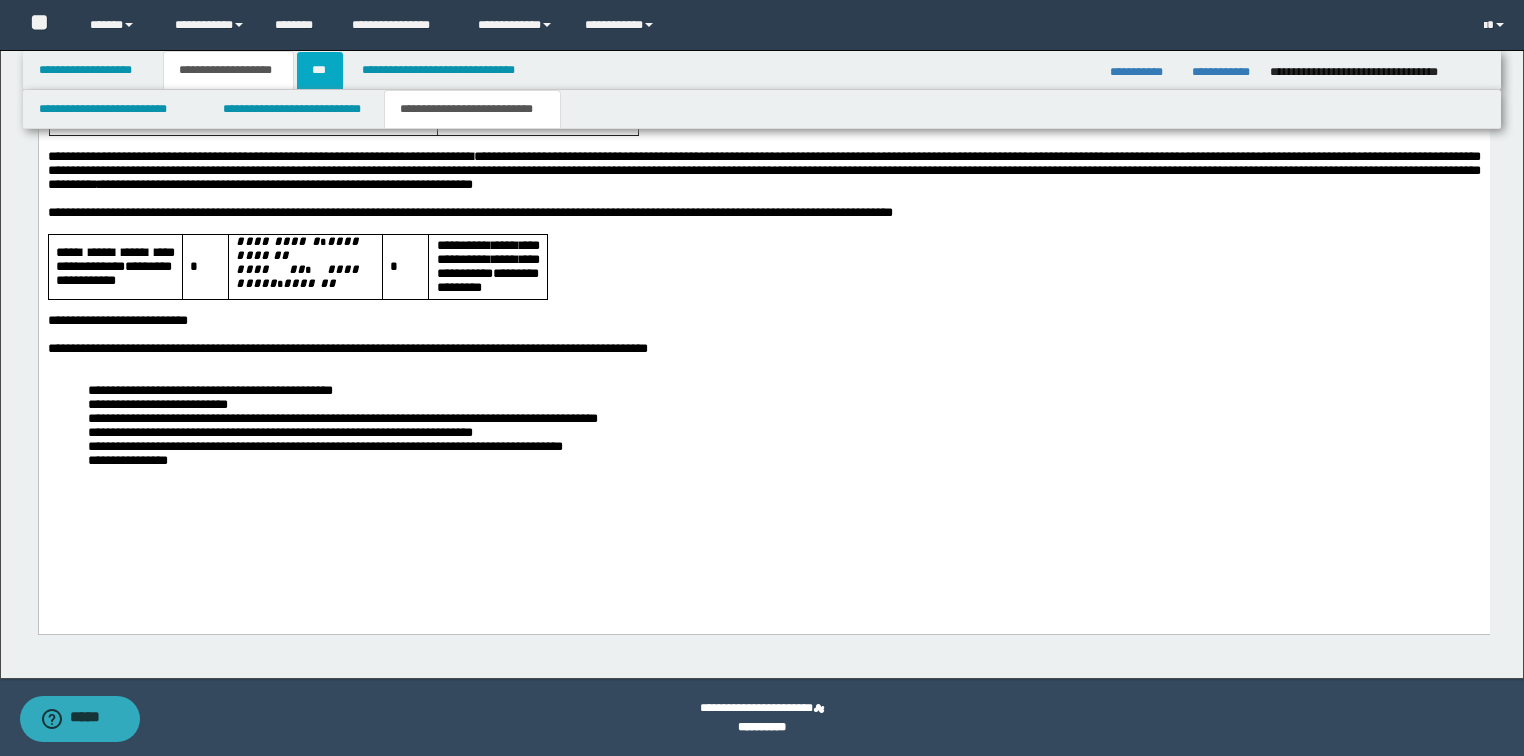 click on "***" at bounding box center [320, 70] 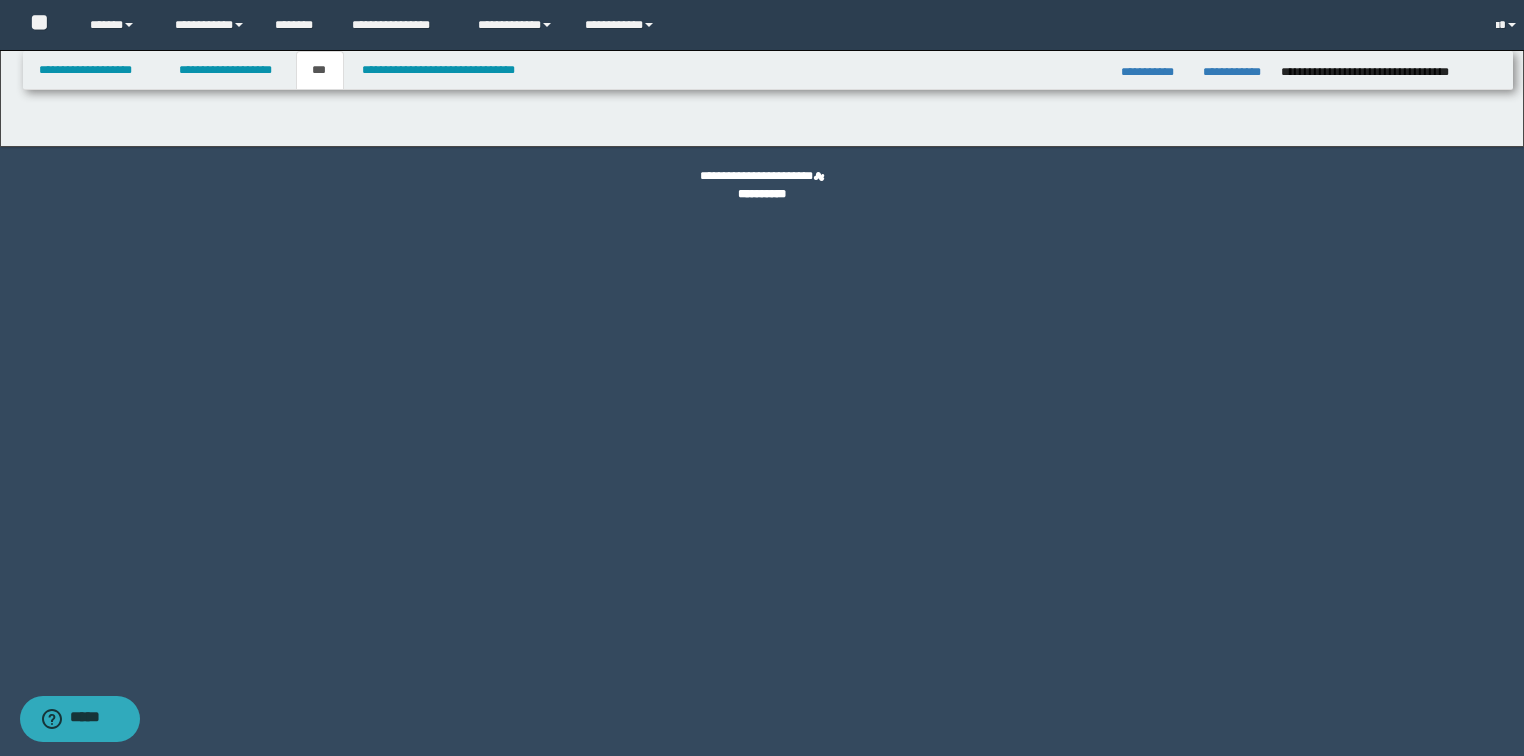 scroll, scrollTop: 0, scrollLeft: 0, axis: both 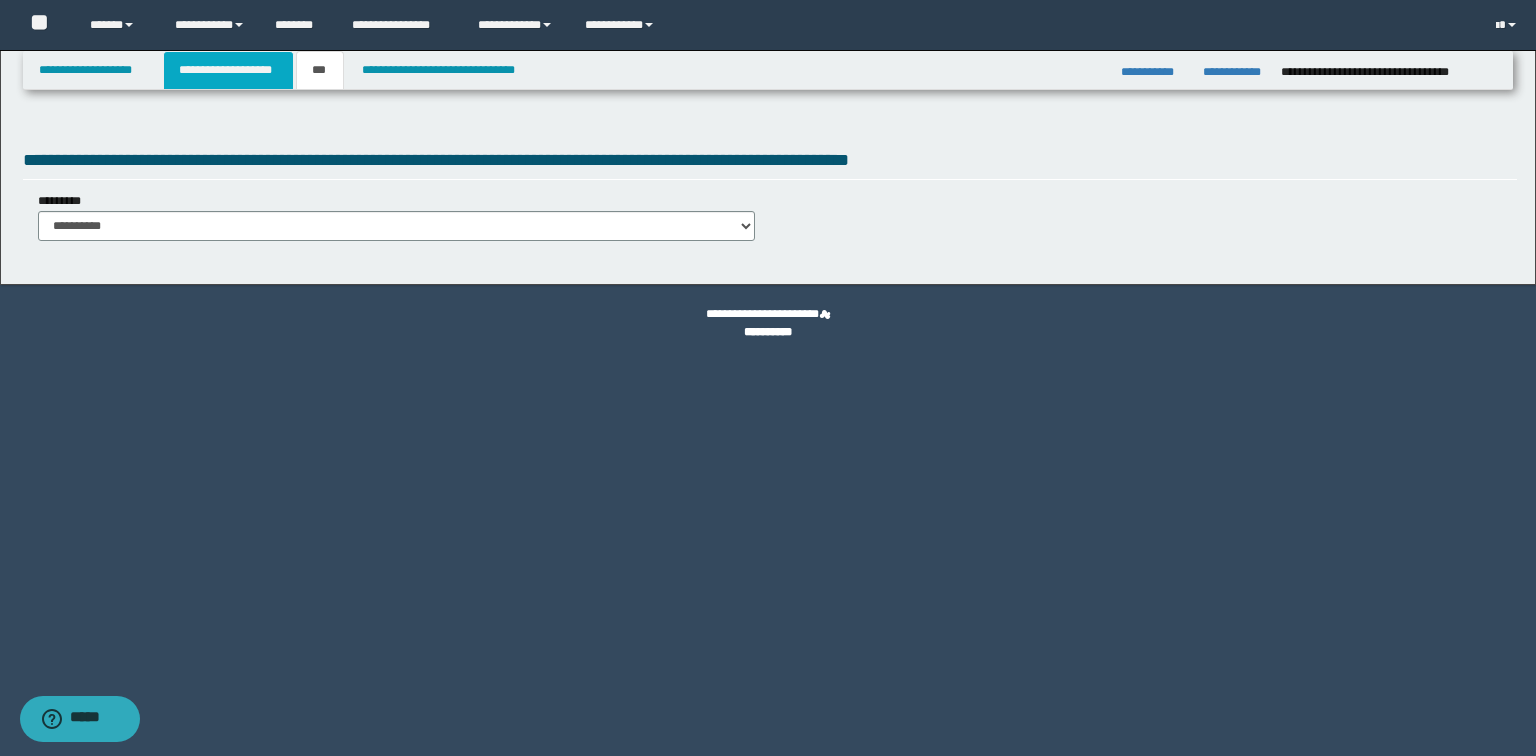 click on "**********" at bounding box center (228, 70) 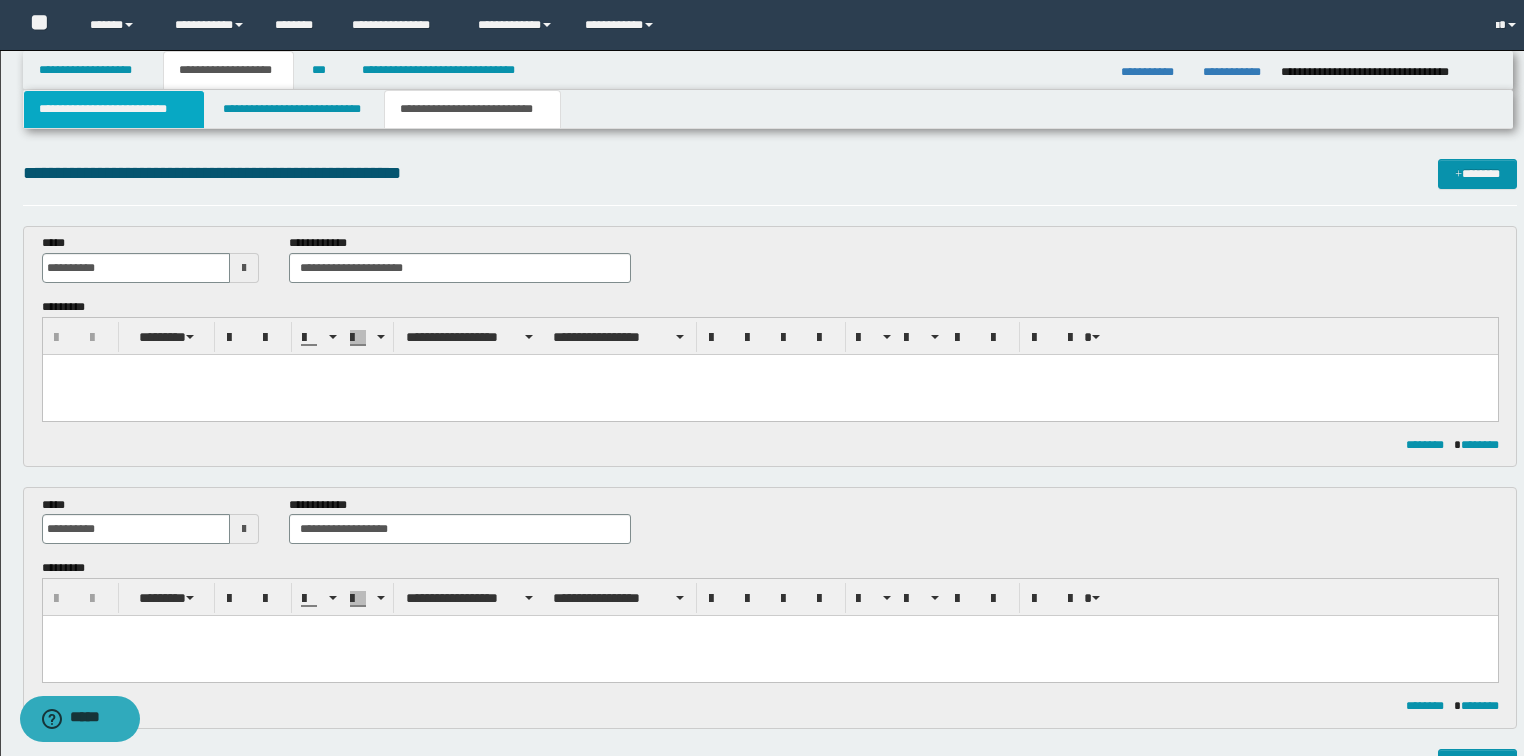 click on "**********" at bounding box center [114, 109] 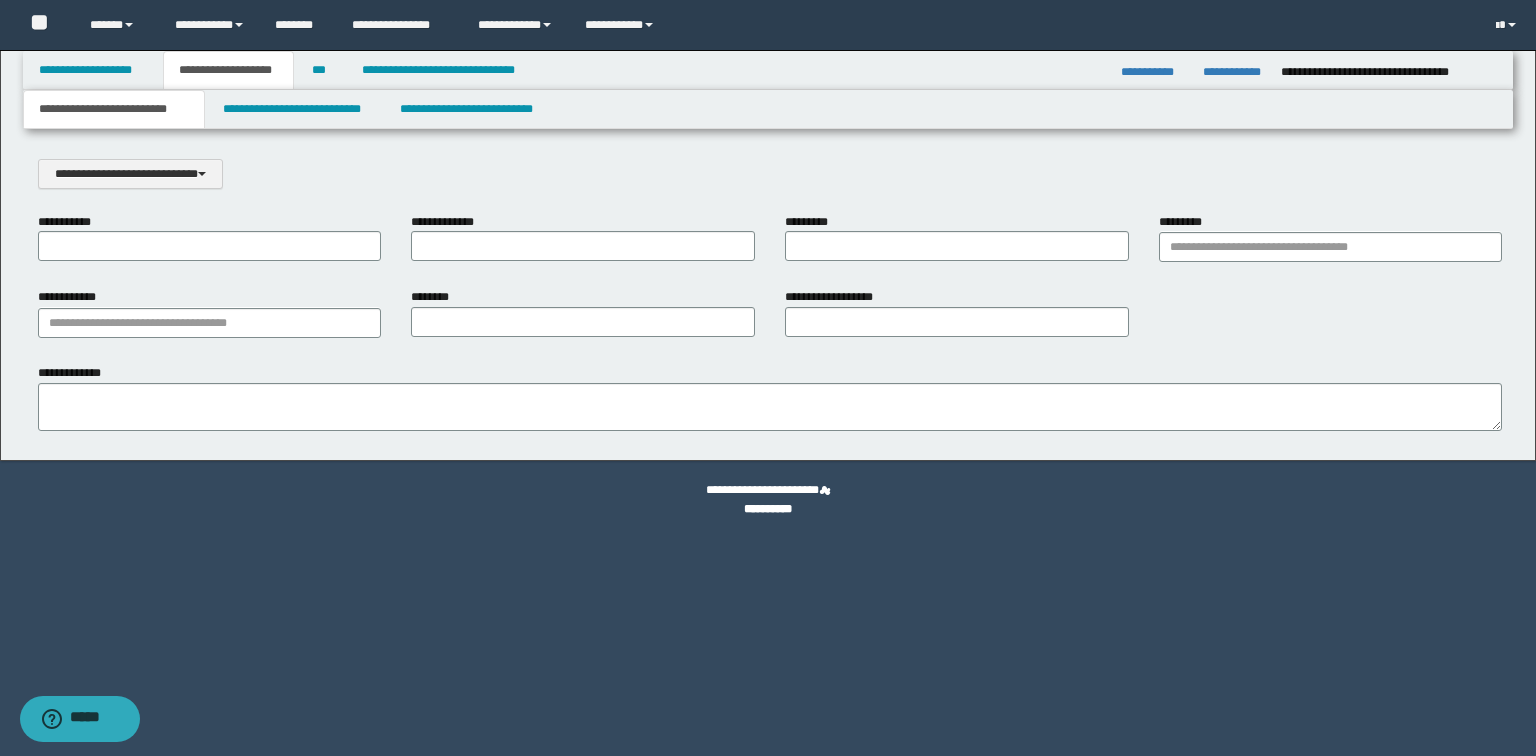 click on "**********" at bounding box center [770, 295] 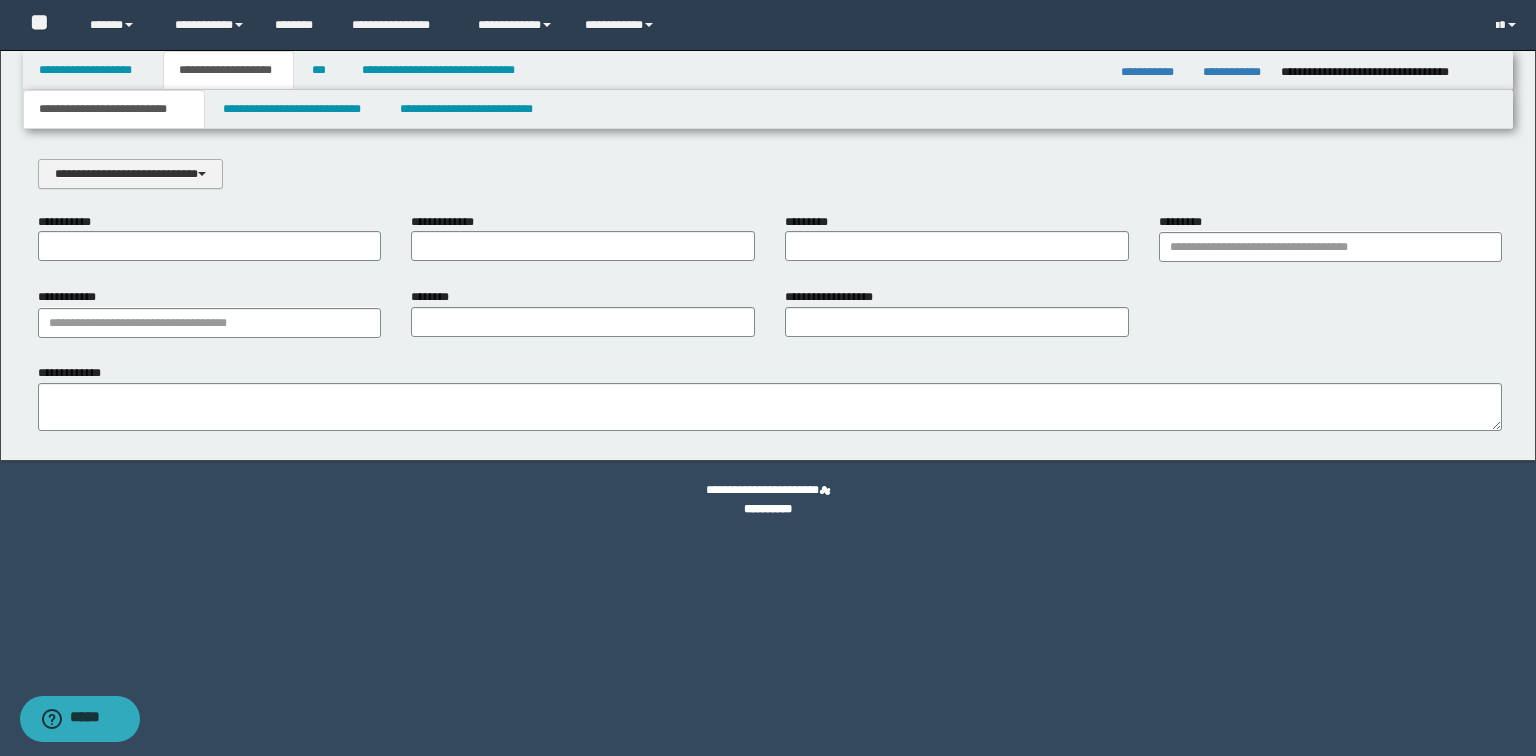 click on "**********" at bounding box center (130, 174) 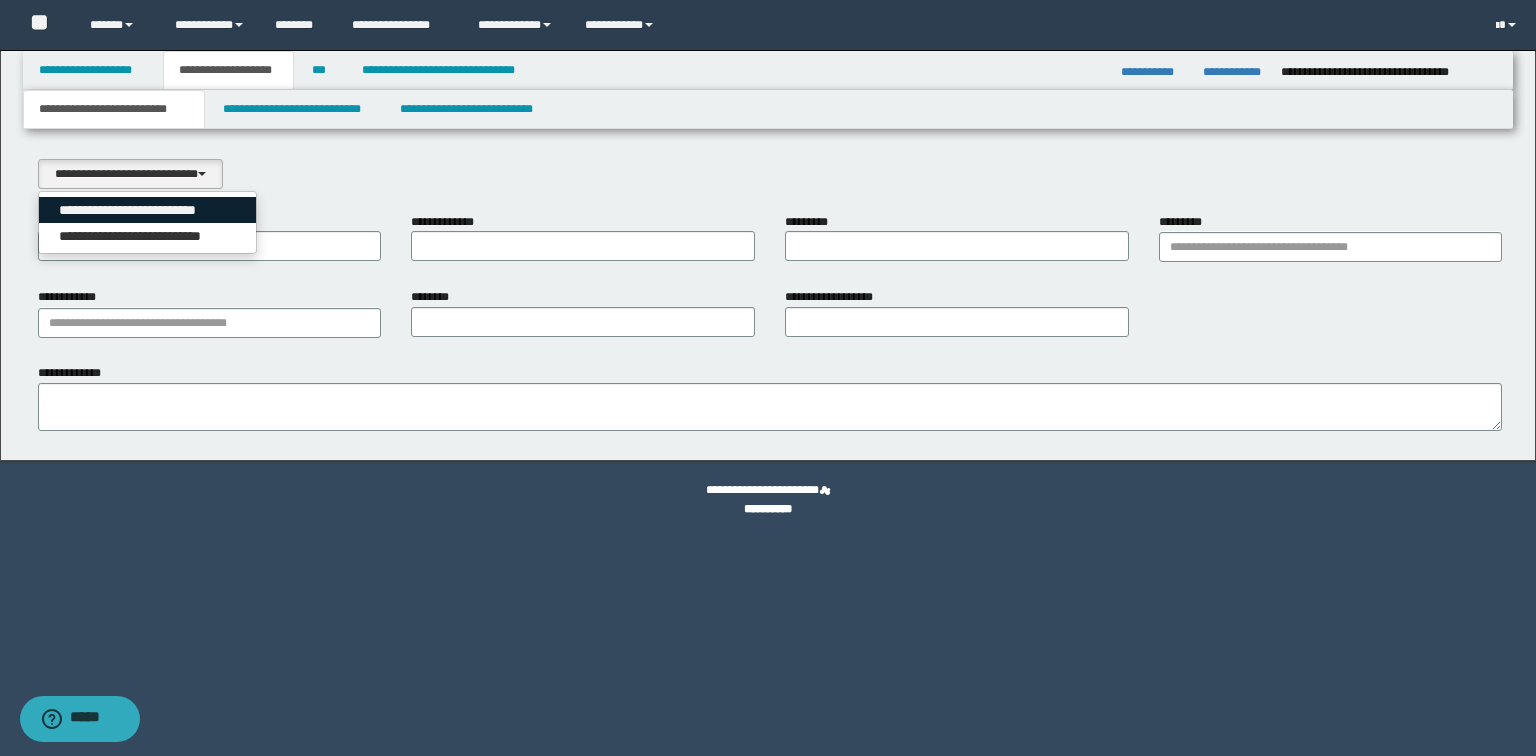 click on "**********" at bounding box center [148, 210] 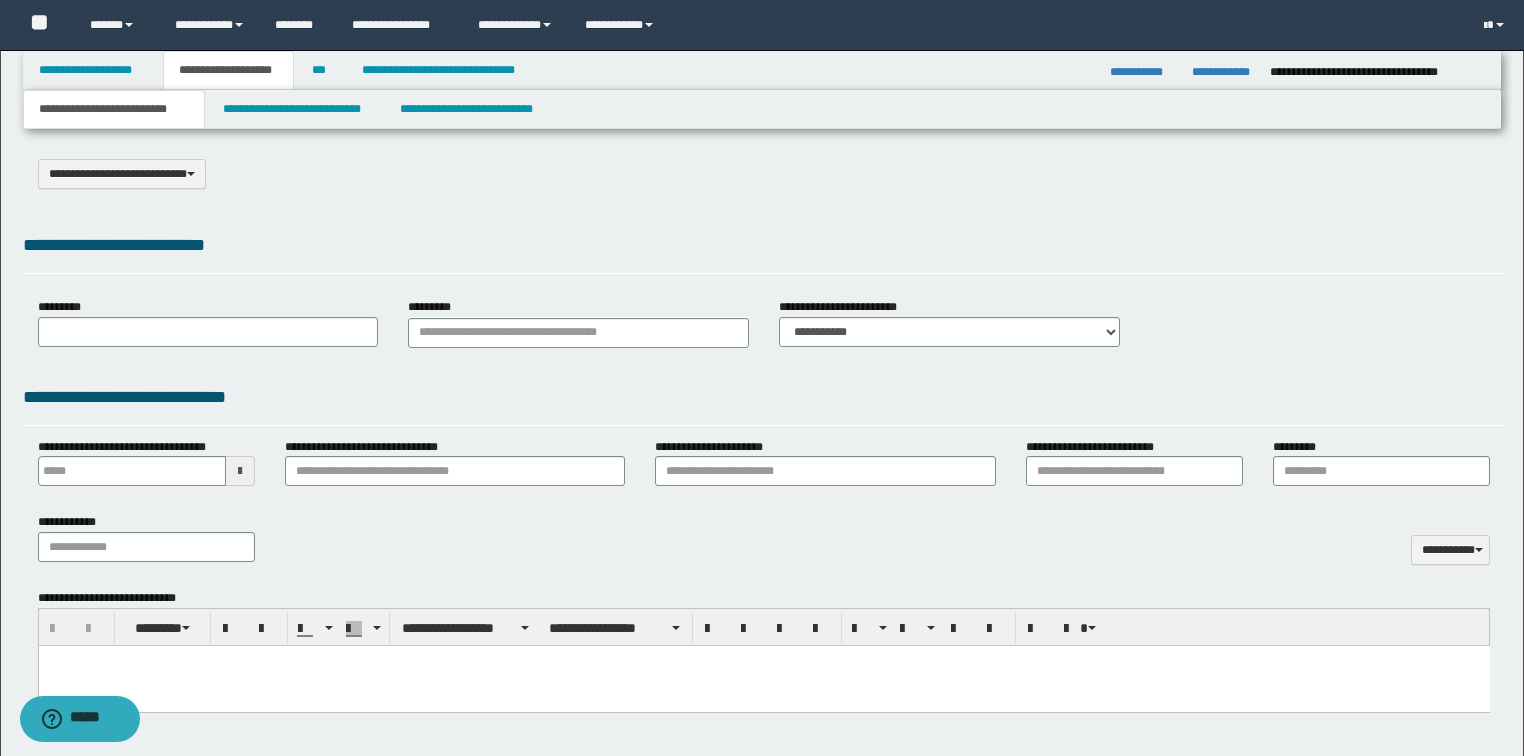 type on "*********" 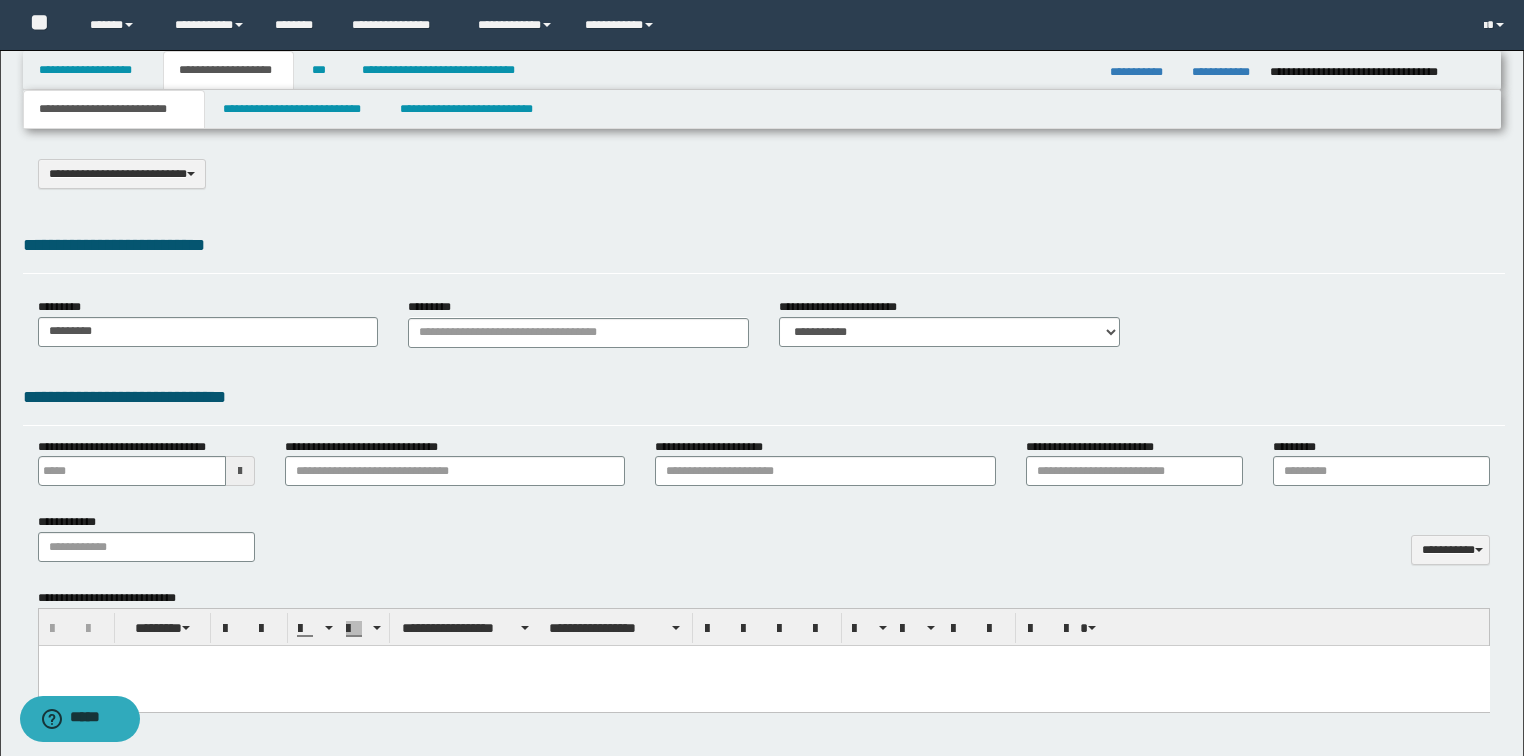 type on "**********" 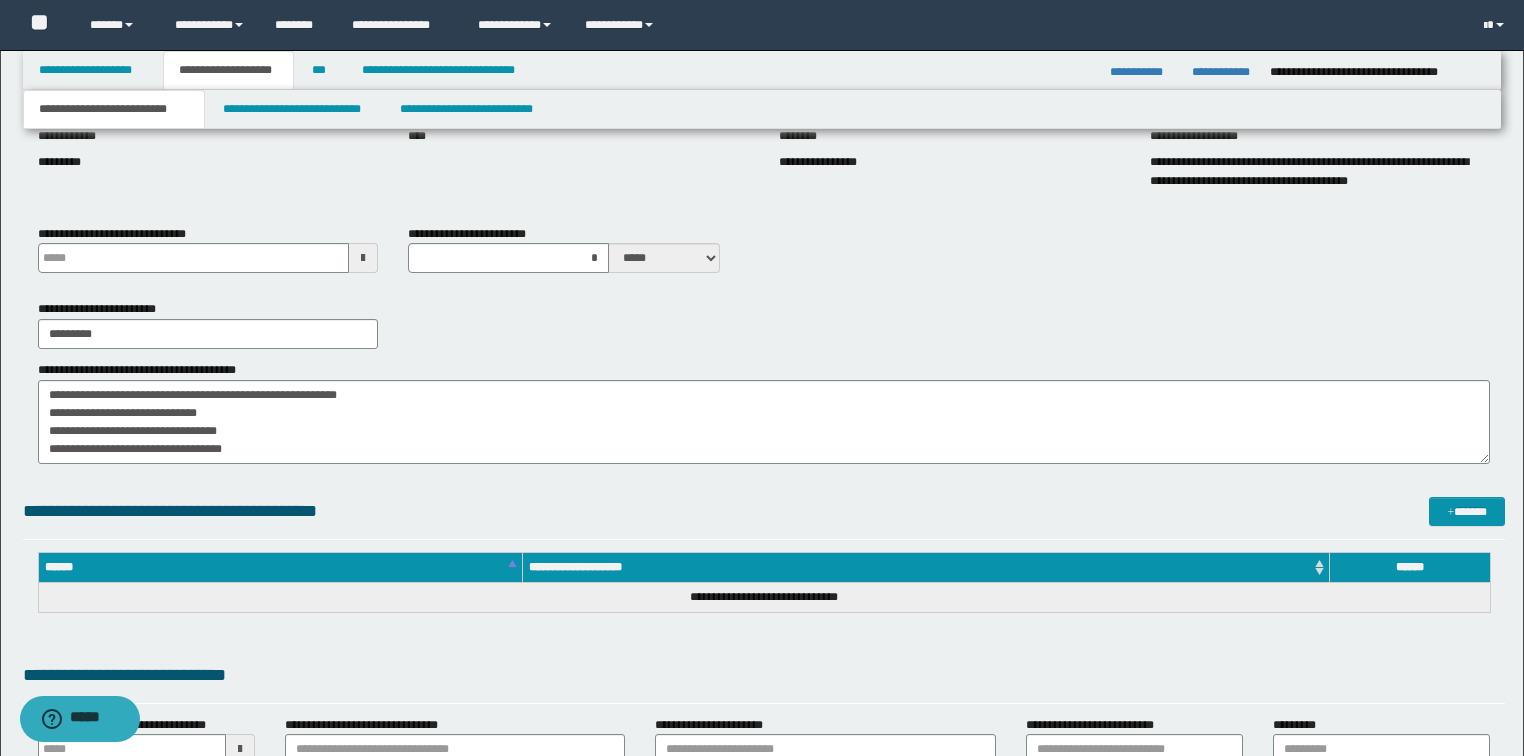 scroll, scrollTop: 400, scrollLeft: 0, axis: vertical 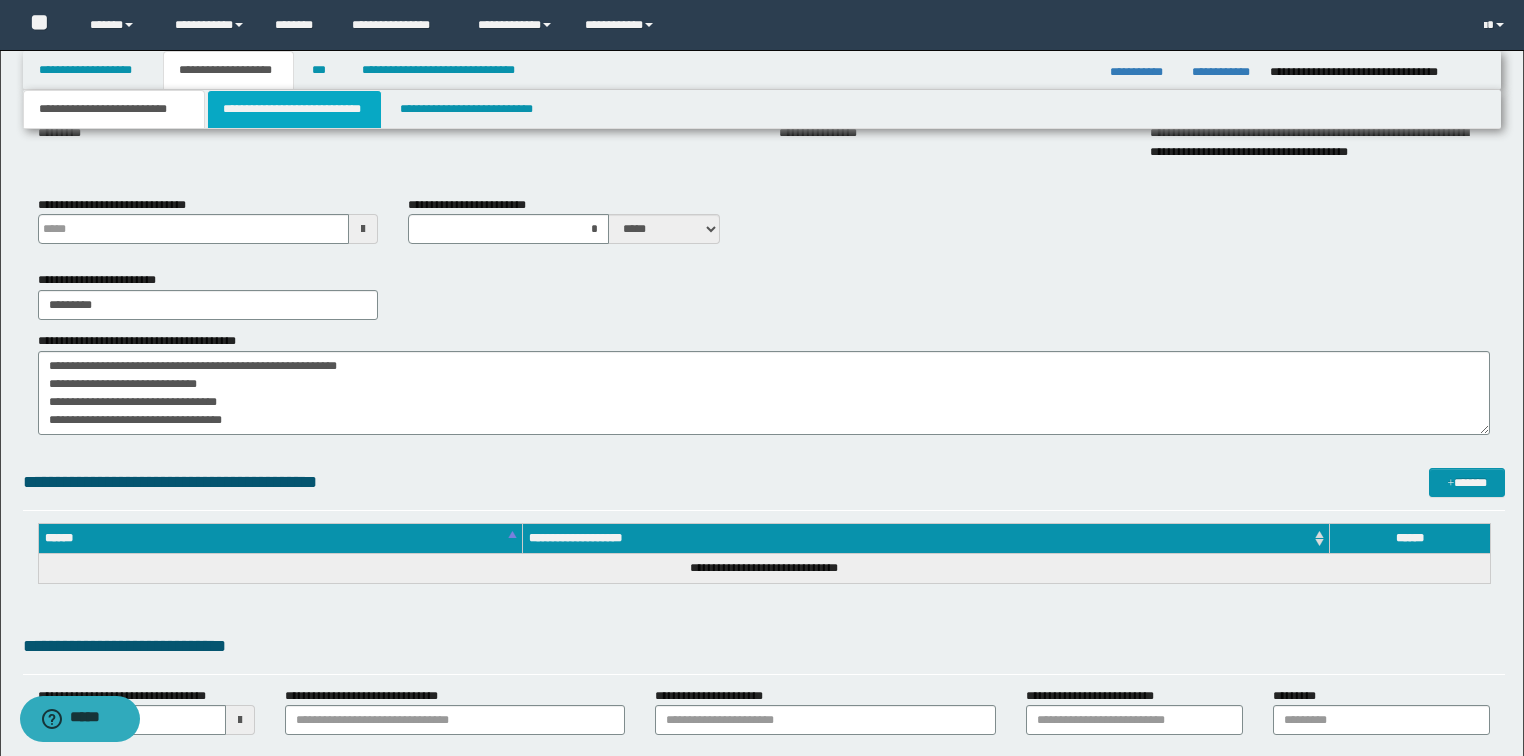 click on "**********" at bounding box center (294, 109) 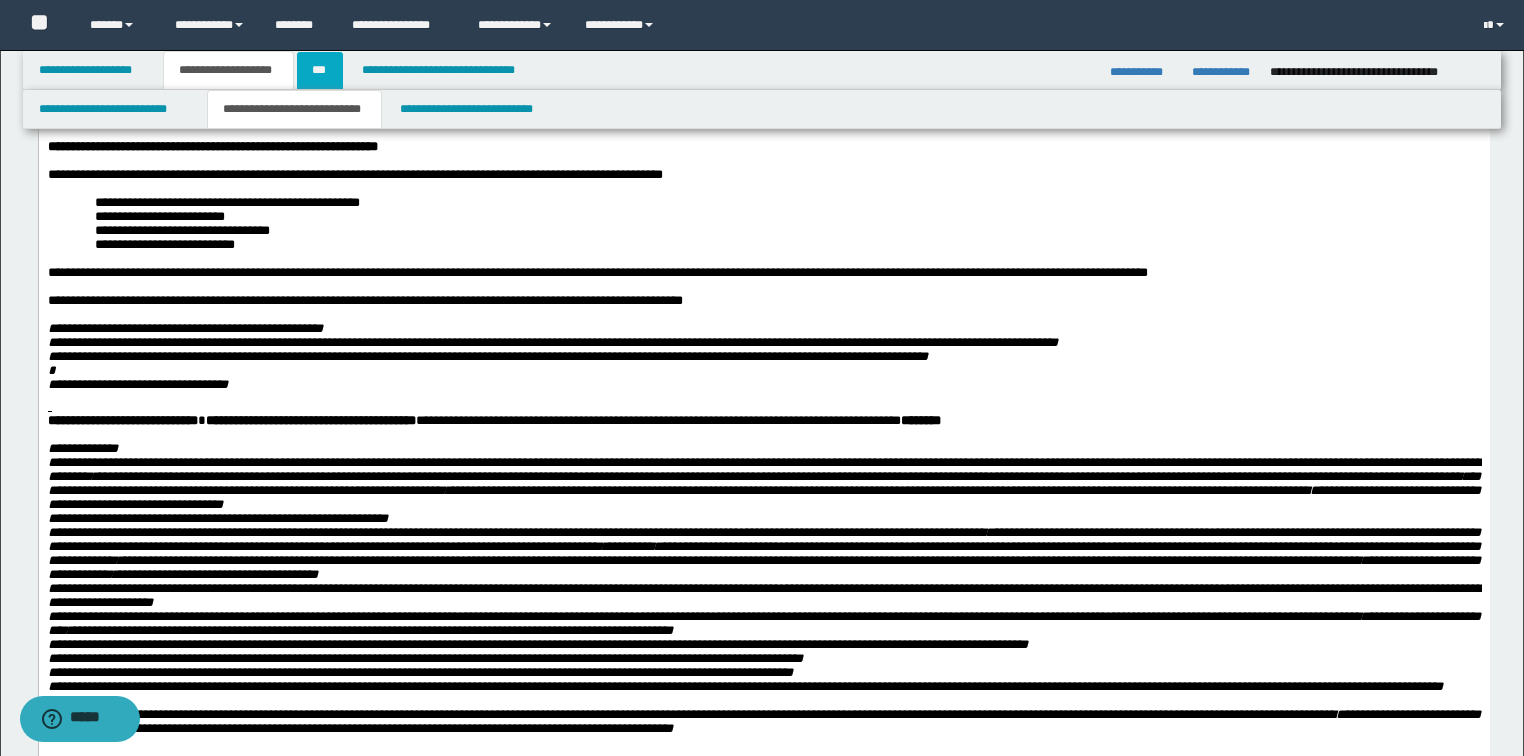 click on "***" at bounding box center (320, 70) 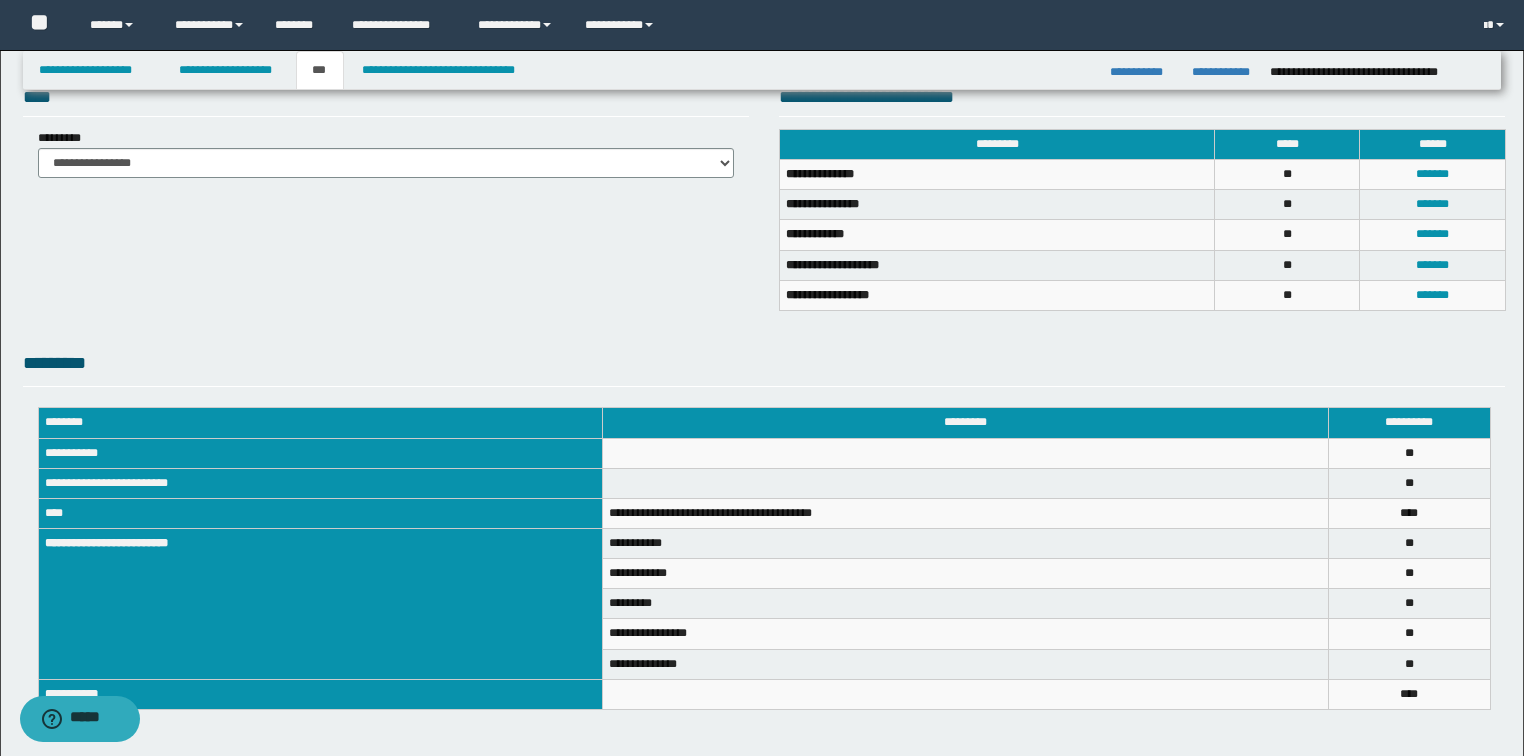 scroll, scrollTop: 40, scrollLeft: 0, axis: vertical 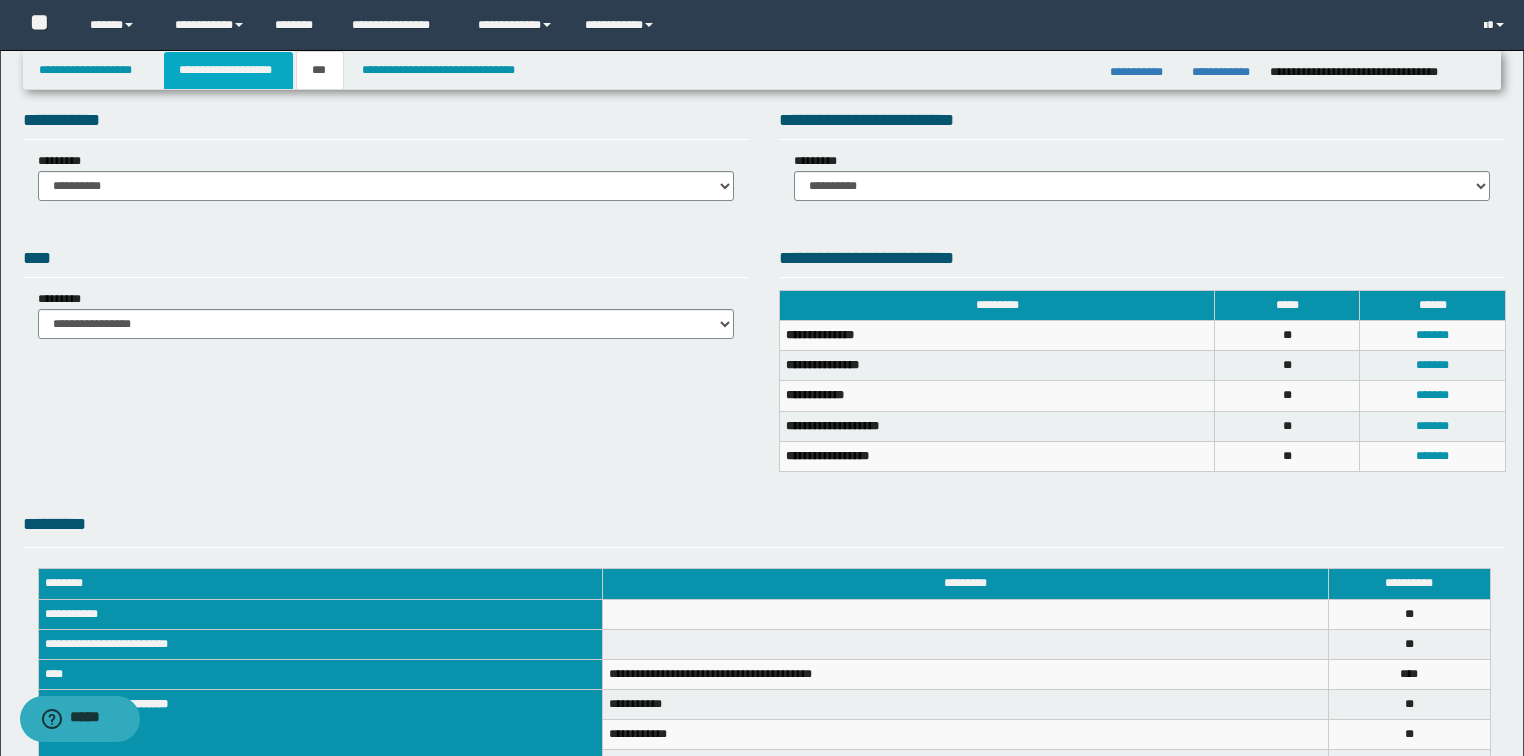 click on "**********" at bounding box center [228, 70] 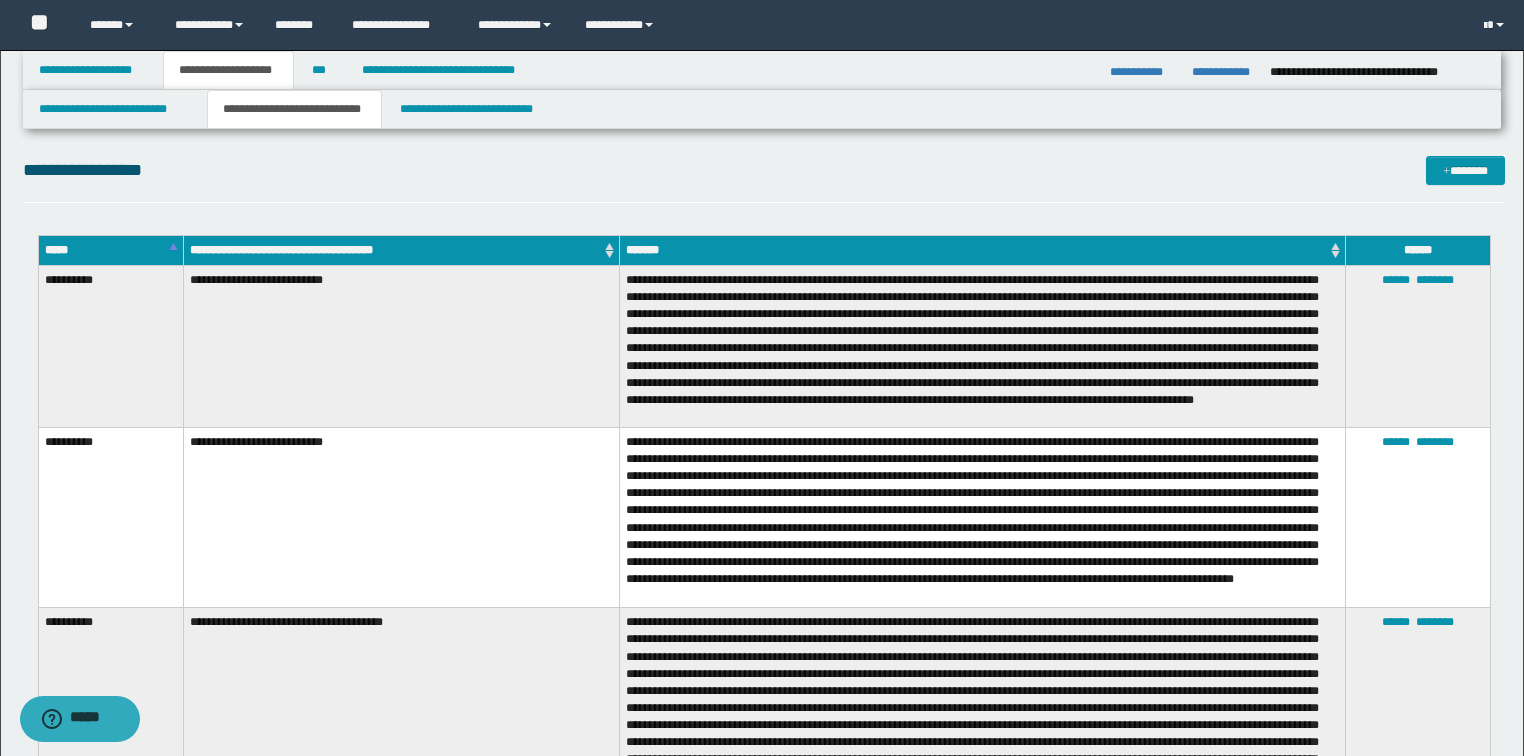 scroll, scrollTop: 2072, scrollLeft: 0, axis: vertical 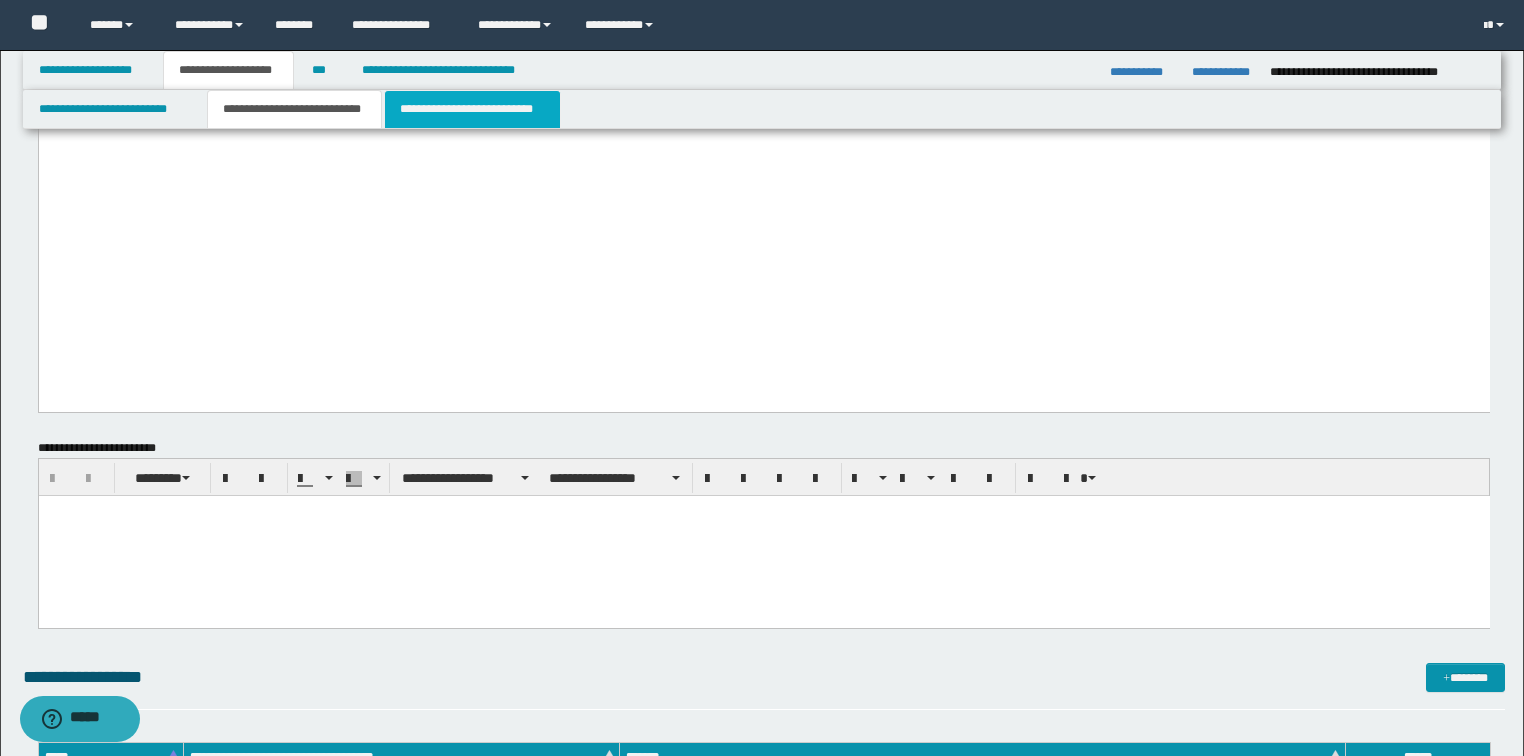 click on "**********" at bounding box center (472, 109) 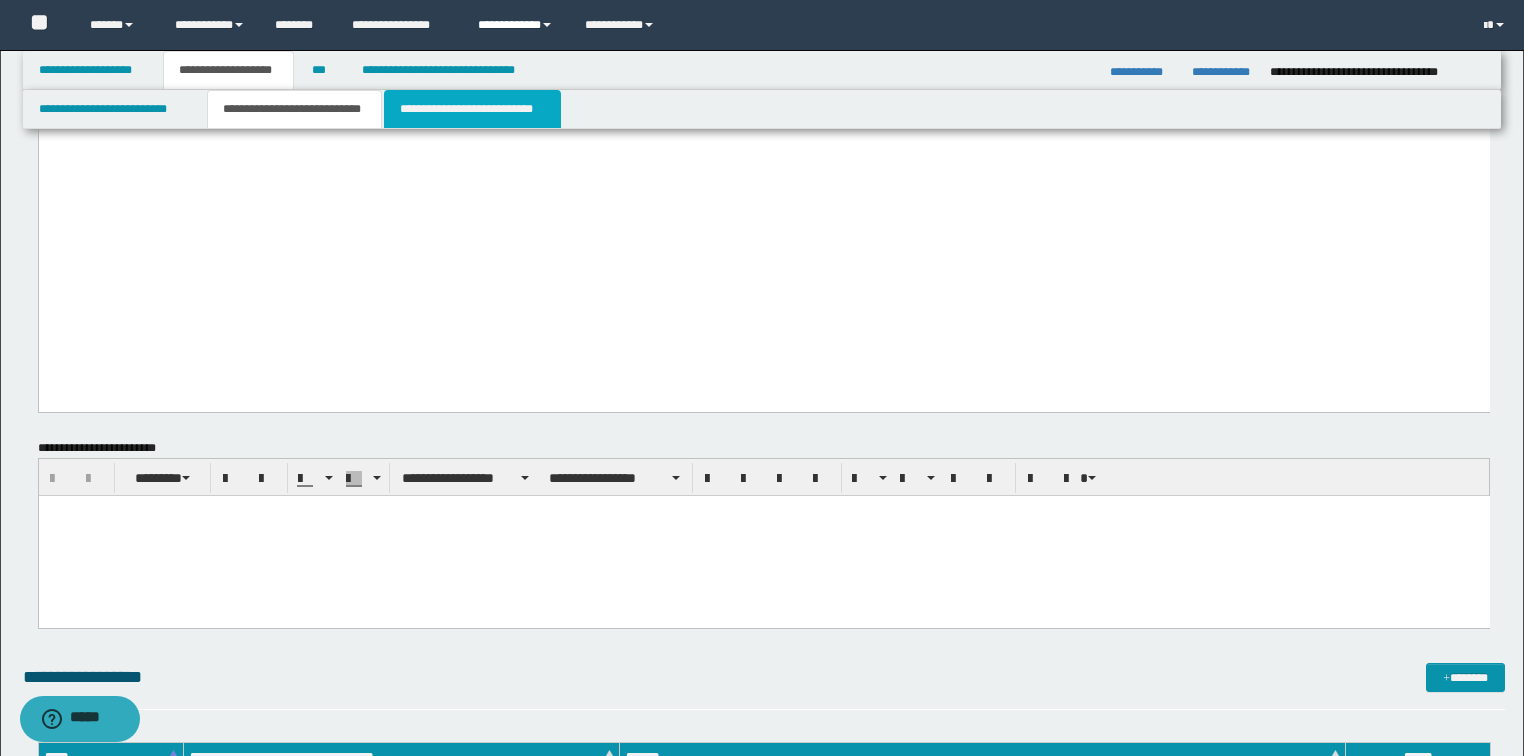 scroll, scrollTop: 807, scrollLeft: 0, axis: vertical 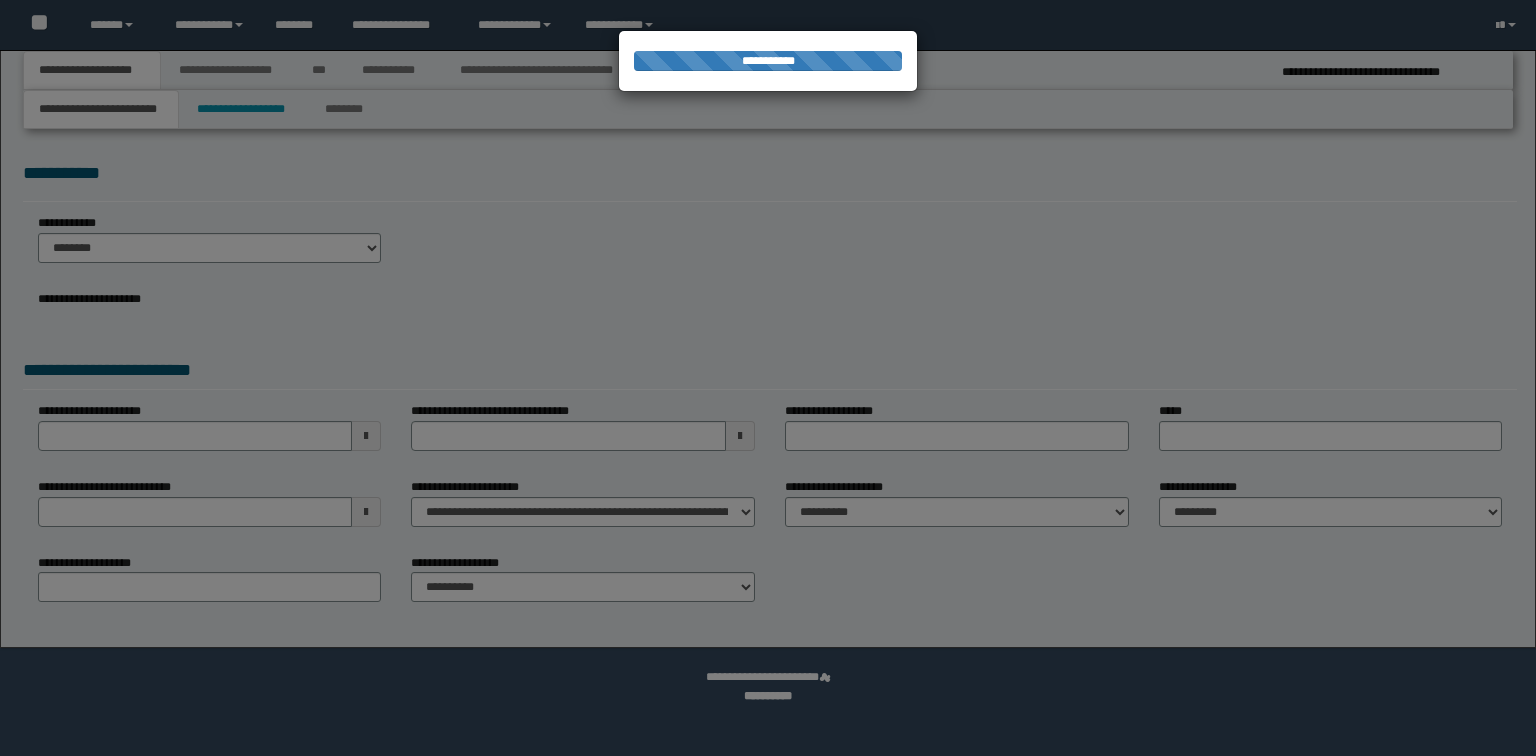 select on "*" 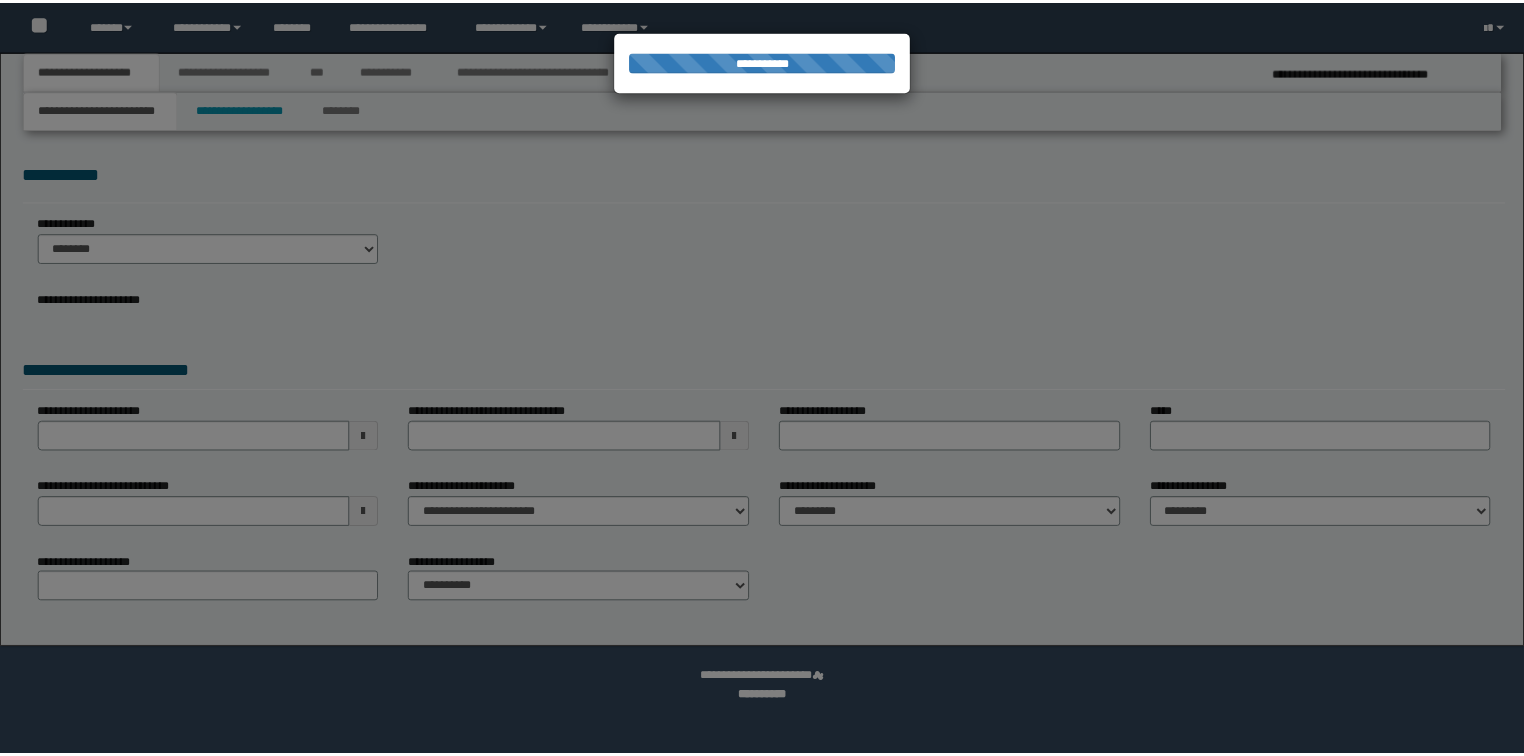 scroll, scrollTop: 0, scrollLeft: 0, axis: both 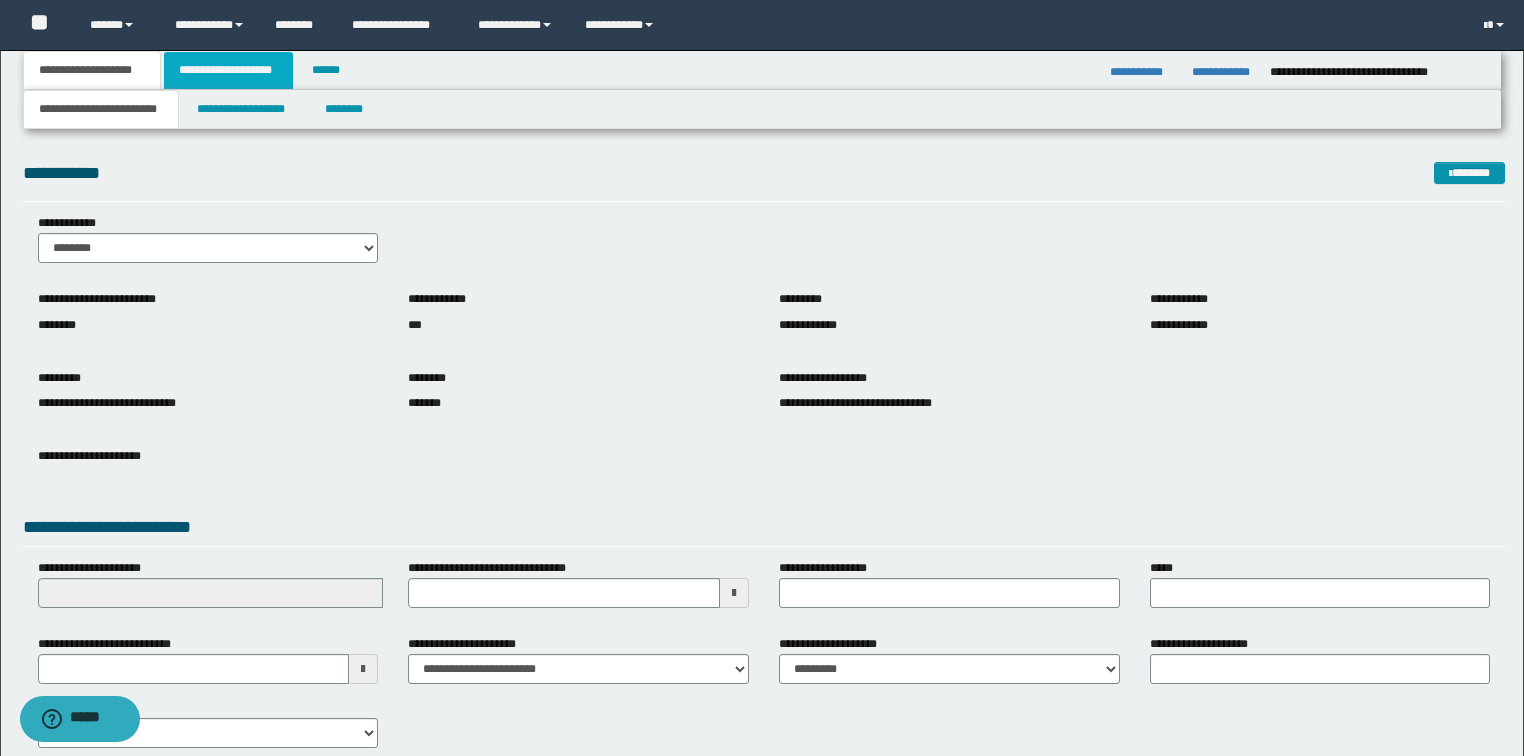 click on "**********" at bounding box center (228, 70) 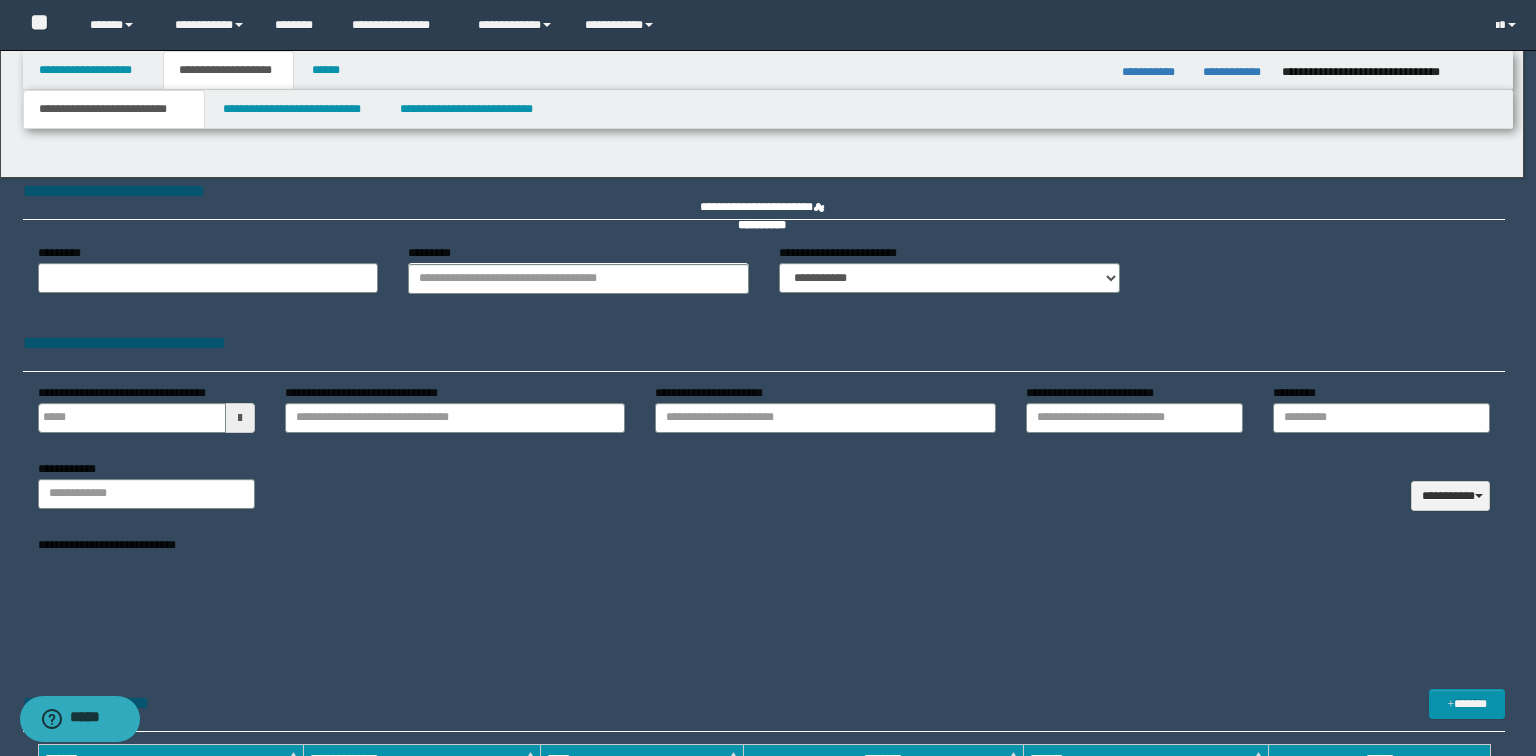 type 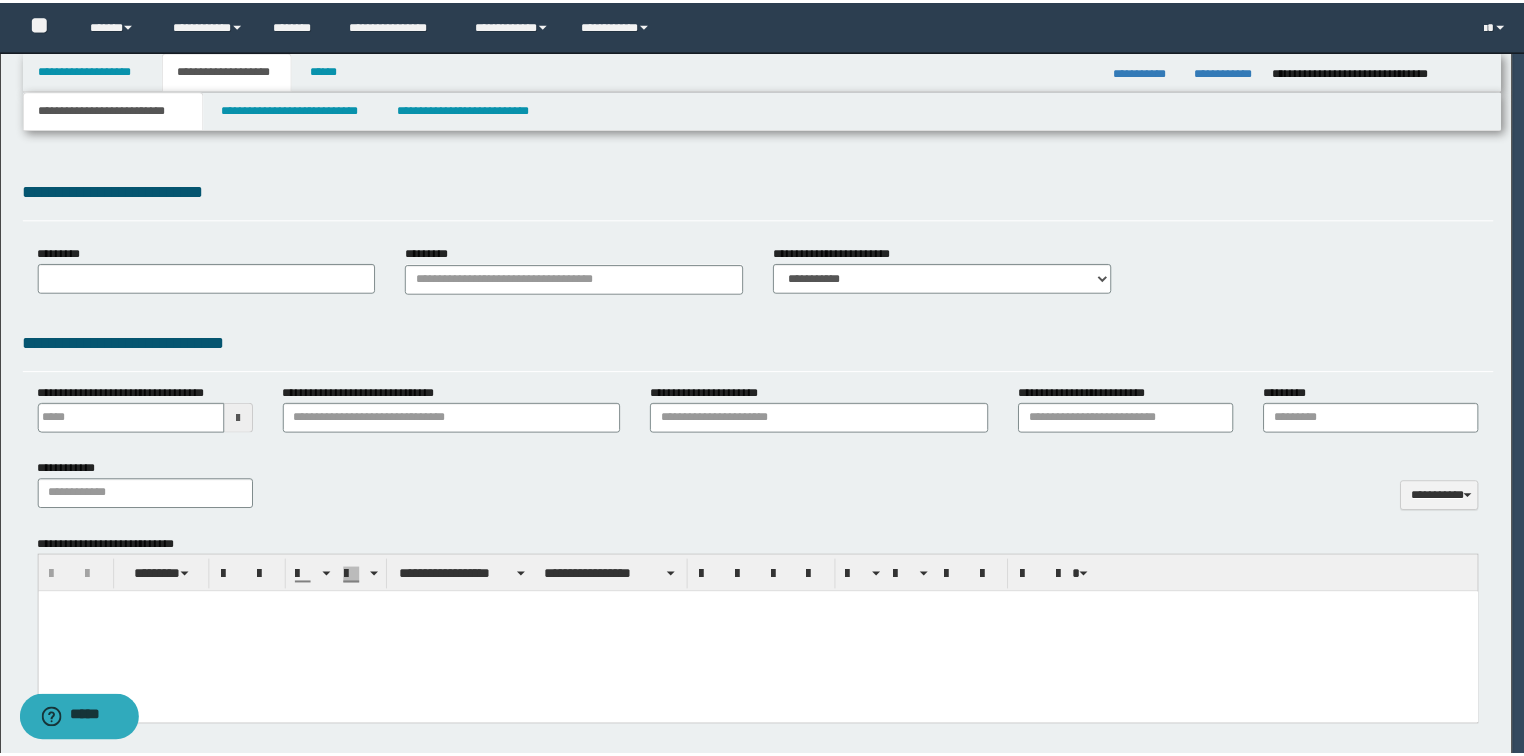 scroll, scrollTop: 0, scrollLeft: 0, axis: both 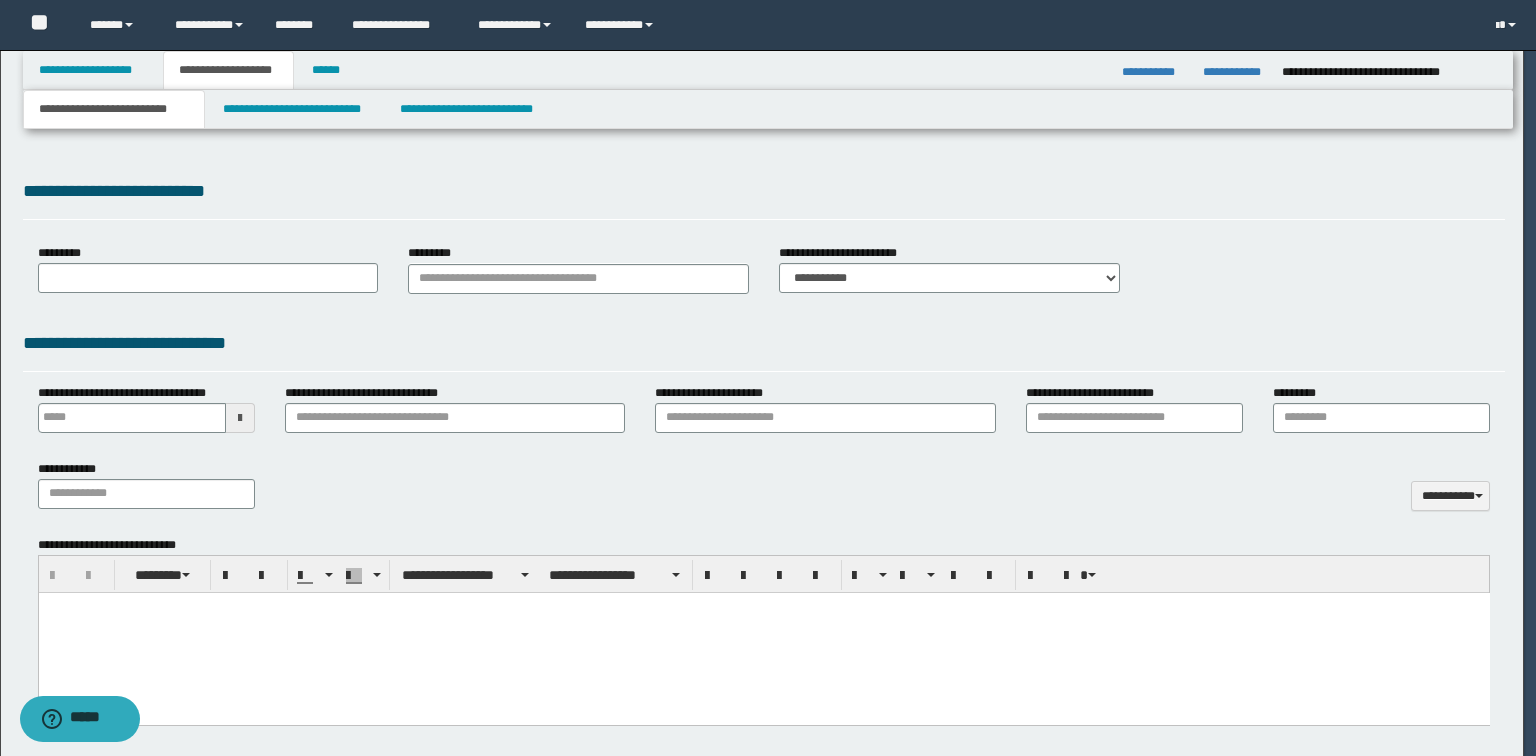 select on "*" 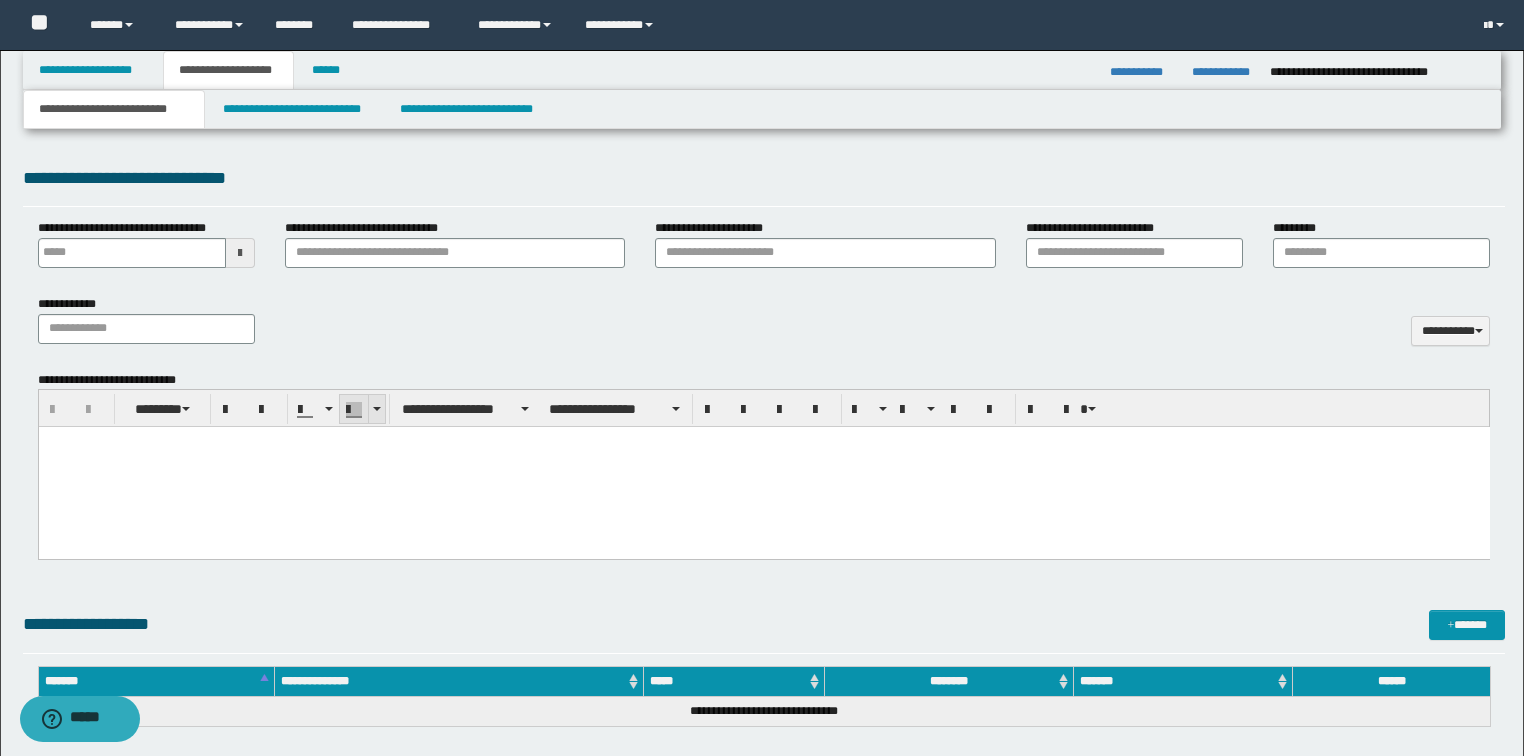 scroll, scrollTop: 880, scrollLeft: 0, axis: vertical 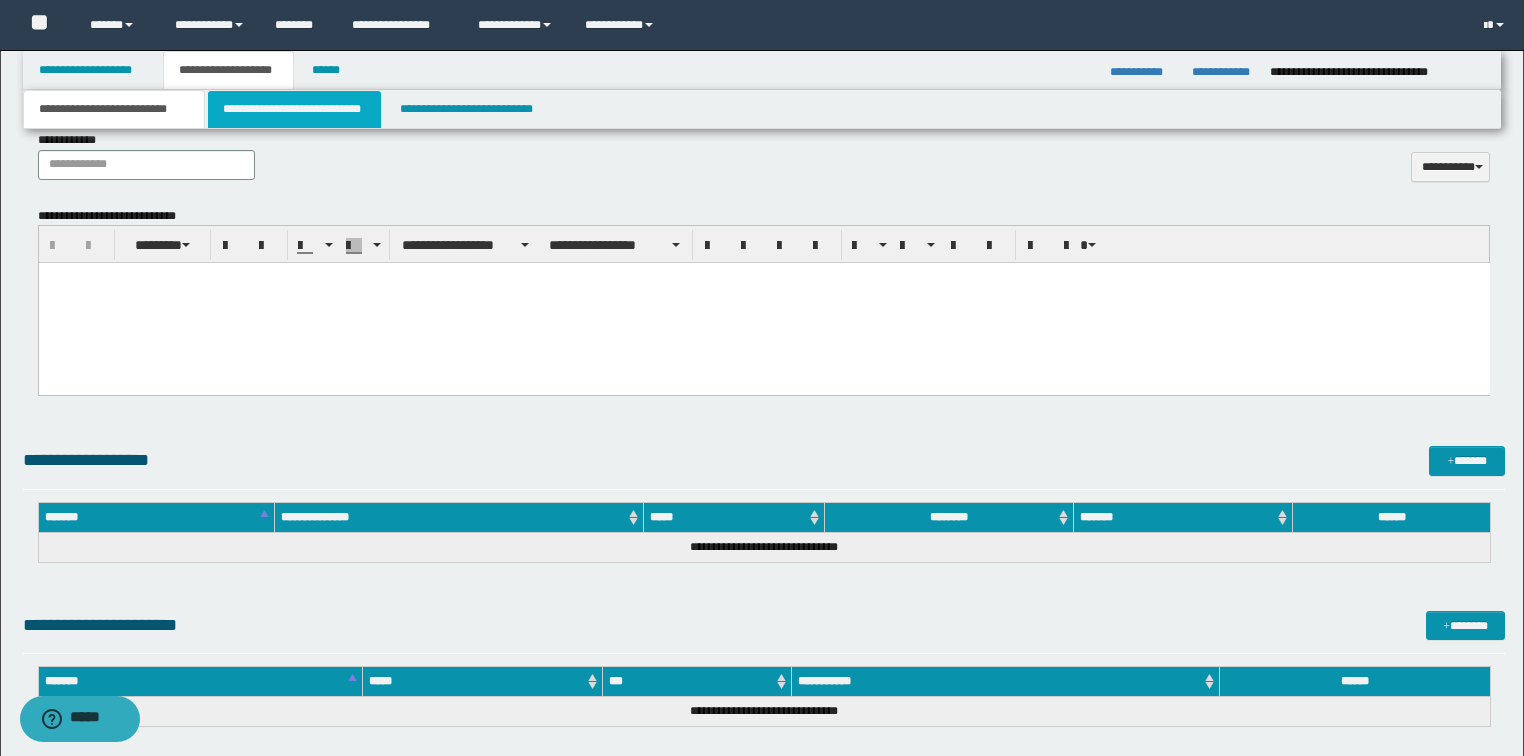 click on "**********" at bounding box center [294, 109] 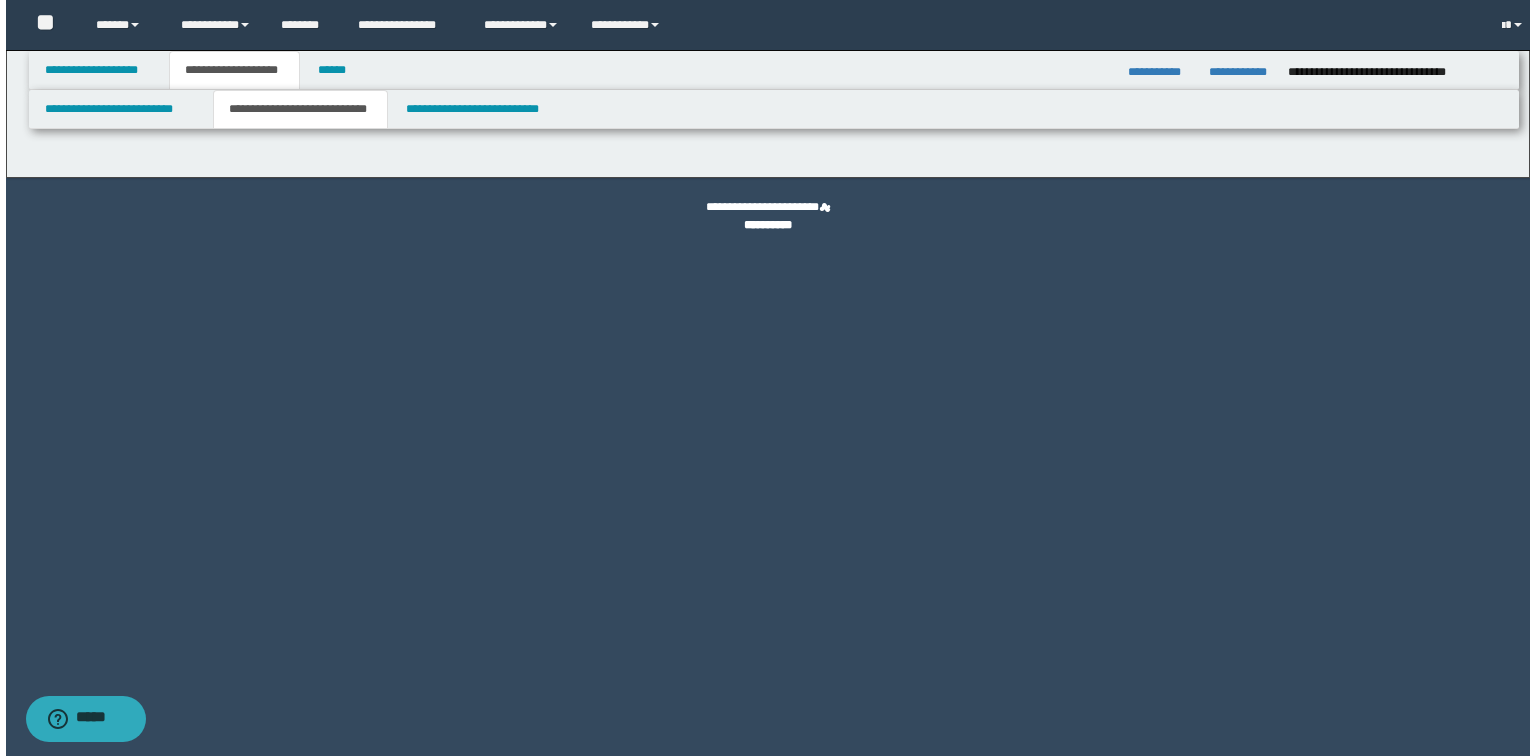 scroll, scrollTop: 0, scrollLeft: 0, axis: both 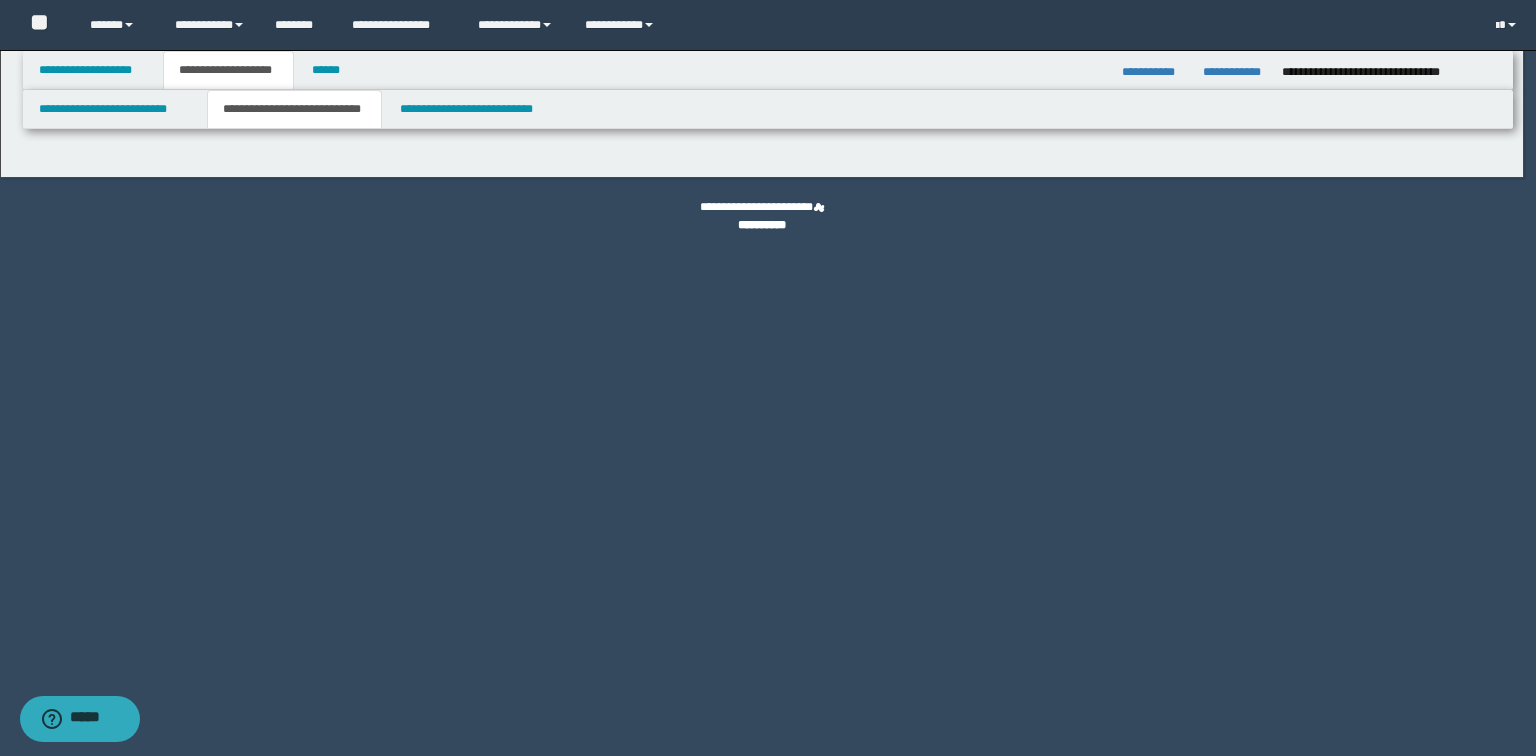 select on "*" 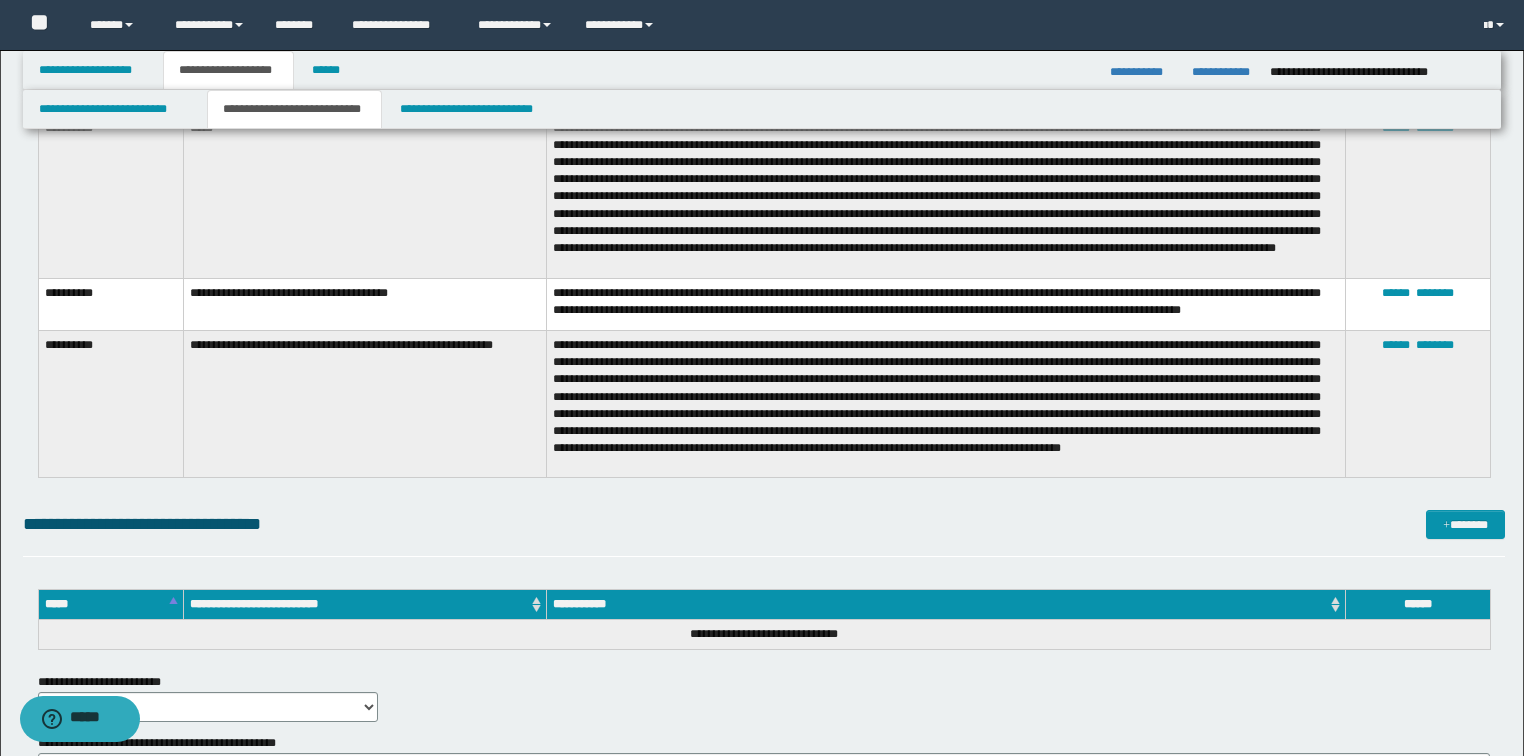 scroll, scrollTop: 4880, scrollLeft: 0, axis: vertical 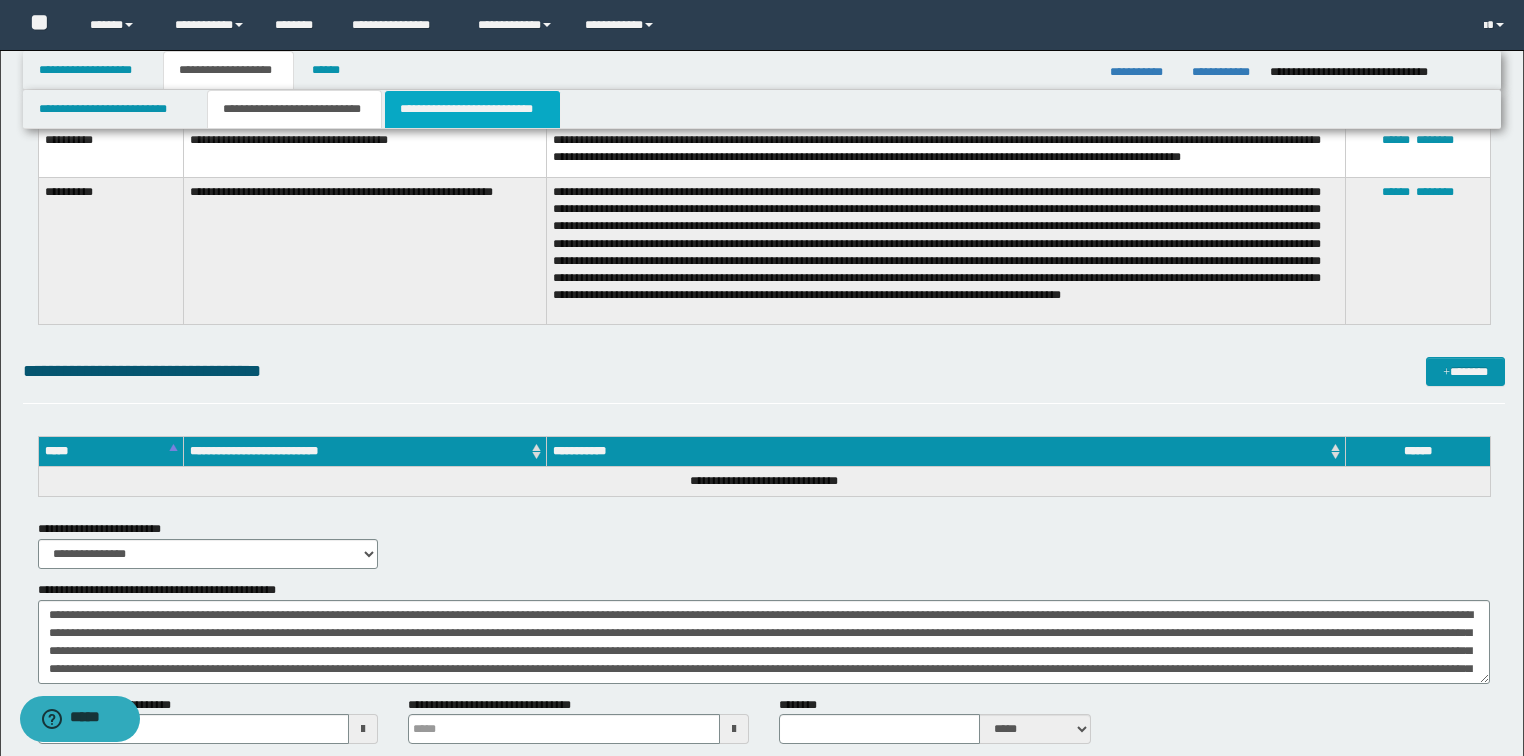 click on "**********" at bounding box center (472, 109) 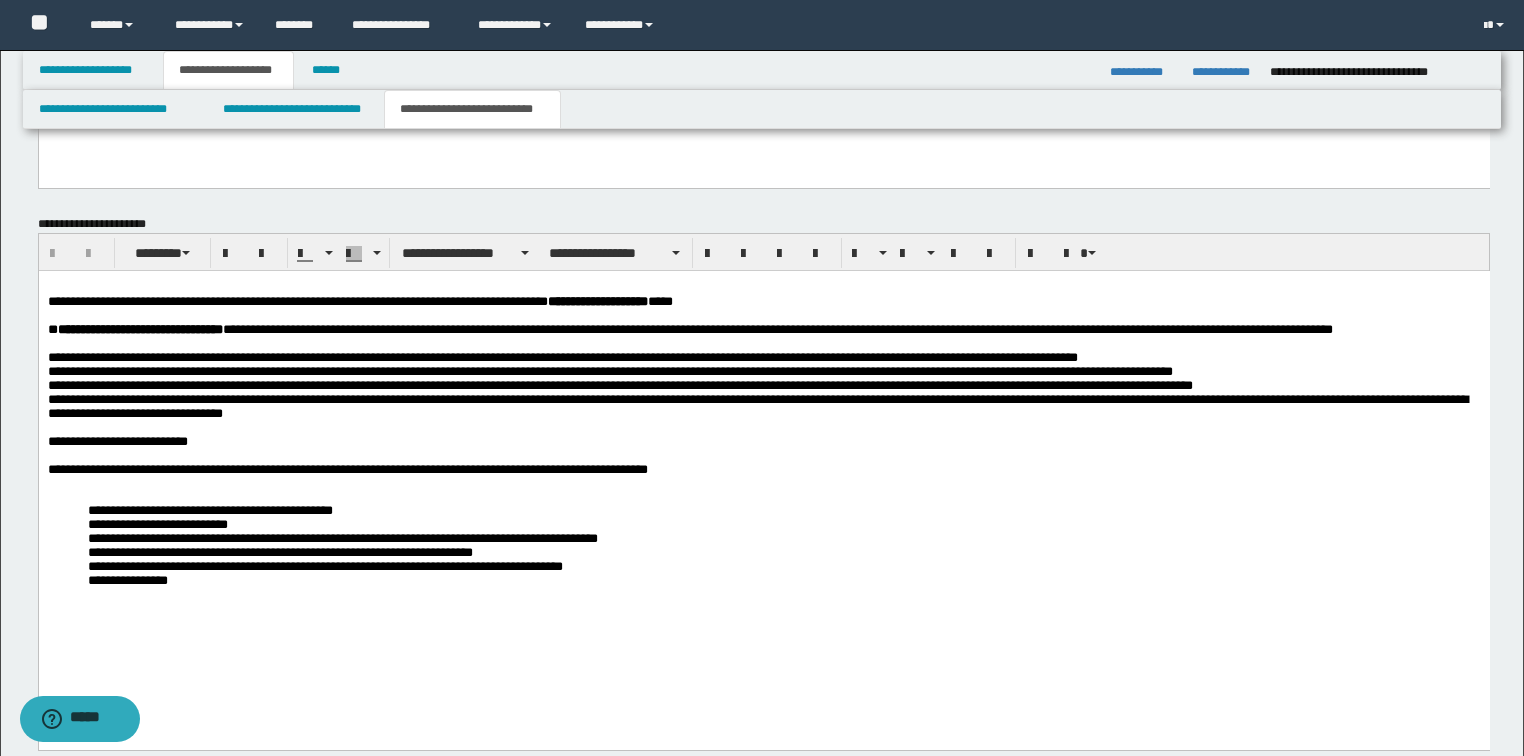 scroll, scrollTop: 1876, scrollLeft: 0, axis: vertical 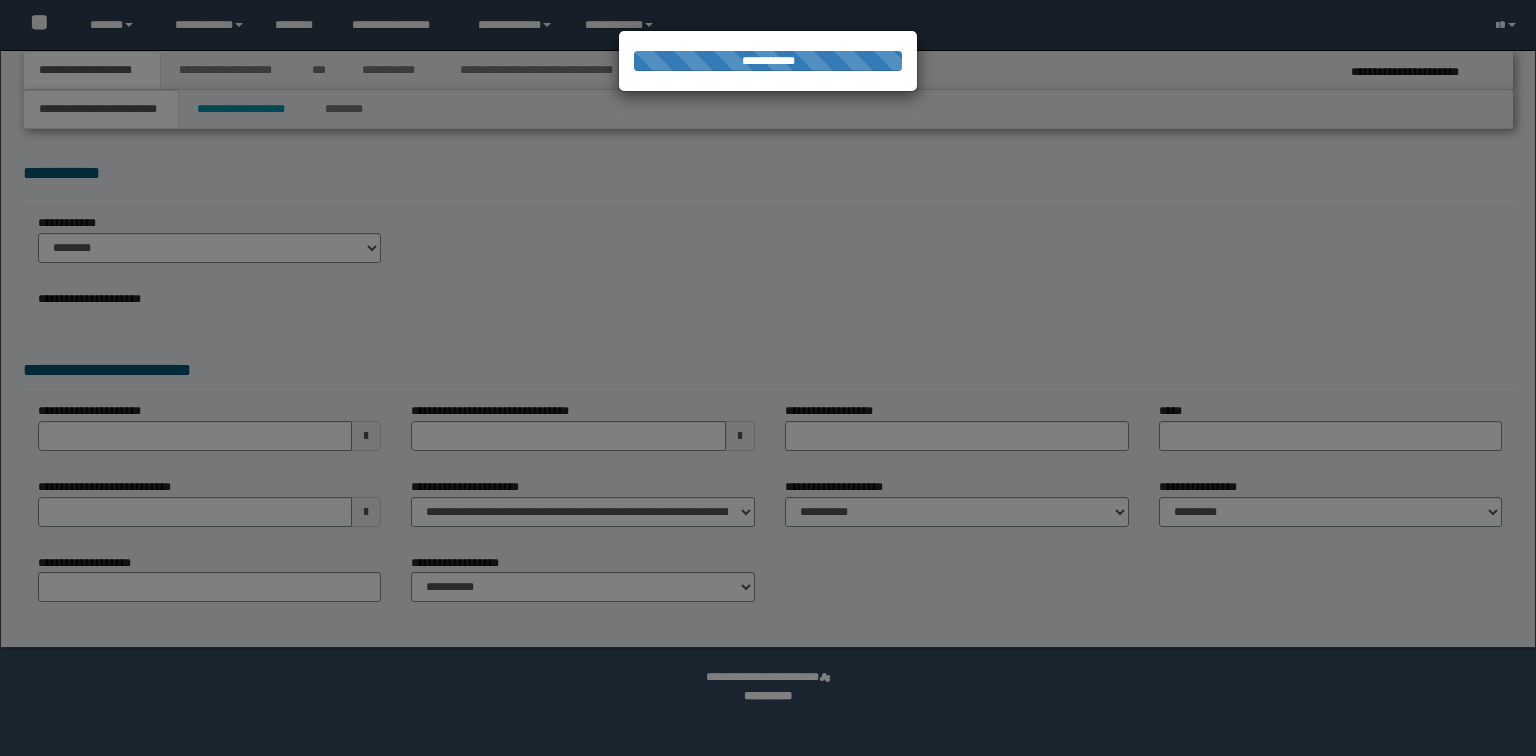select on "*" 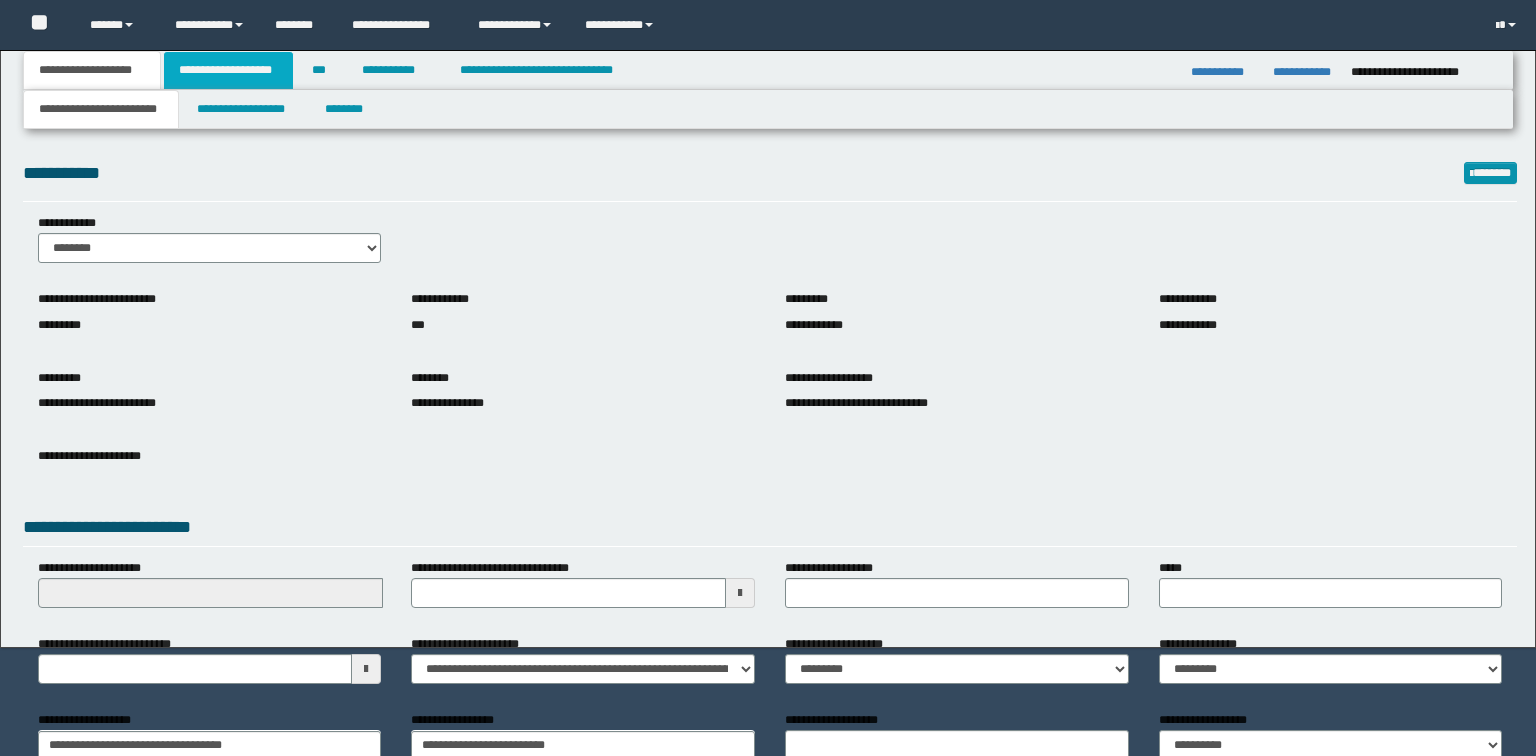 scroll, scrollTop: 0, scrollLeft: 0, axis: both 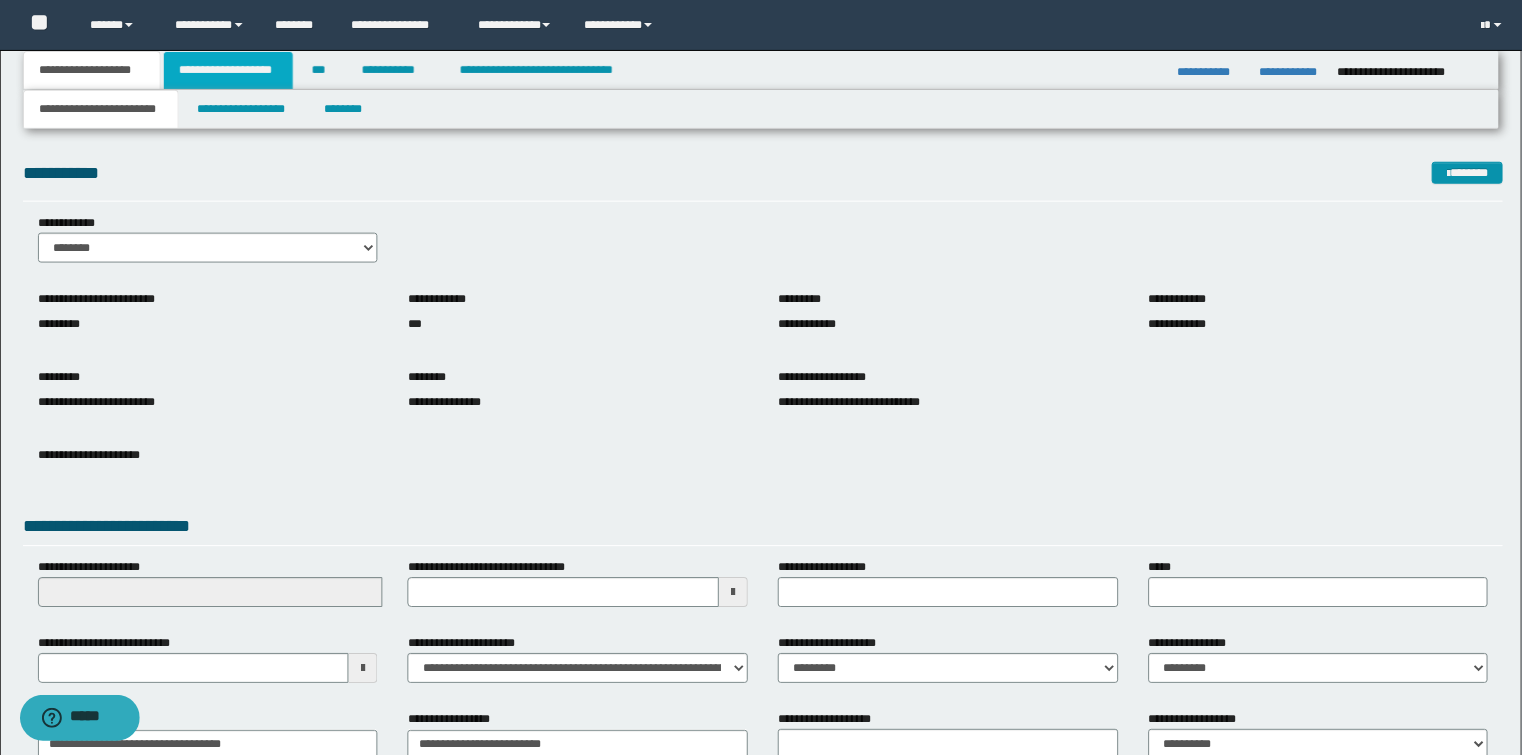 click on "**********" at bounding box center (228, 70) 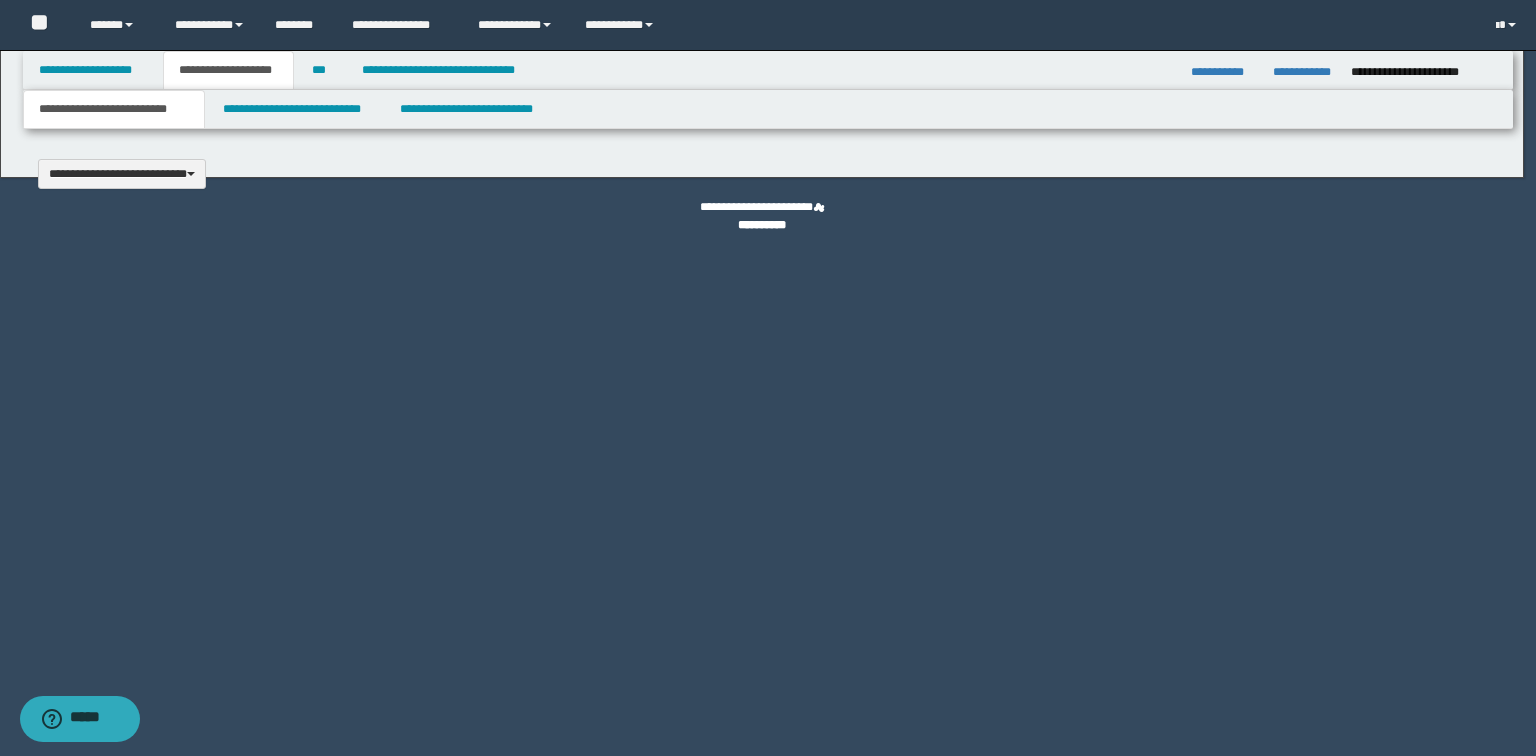 type 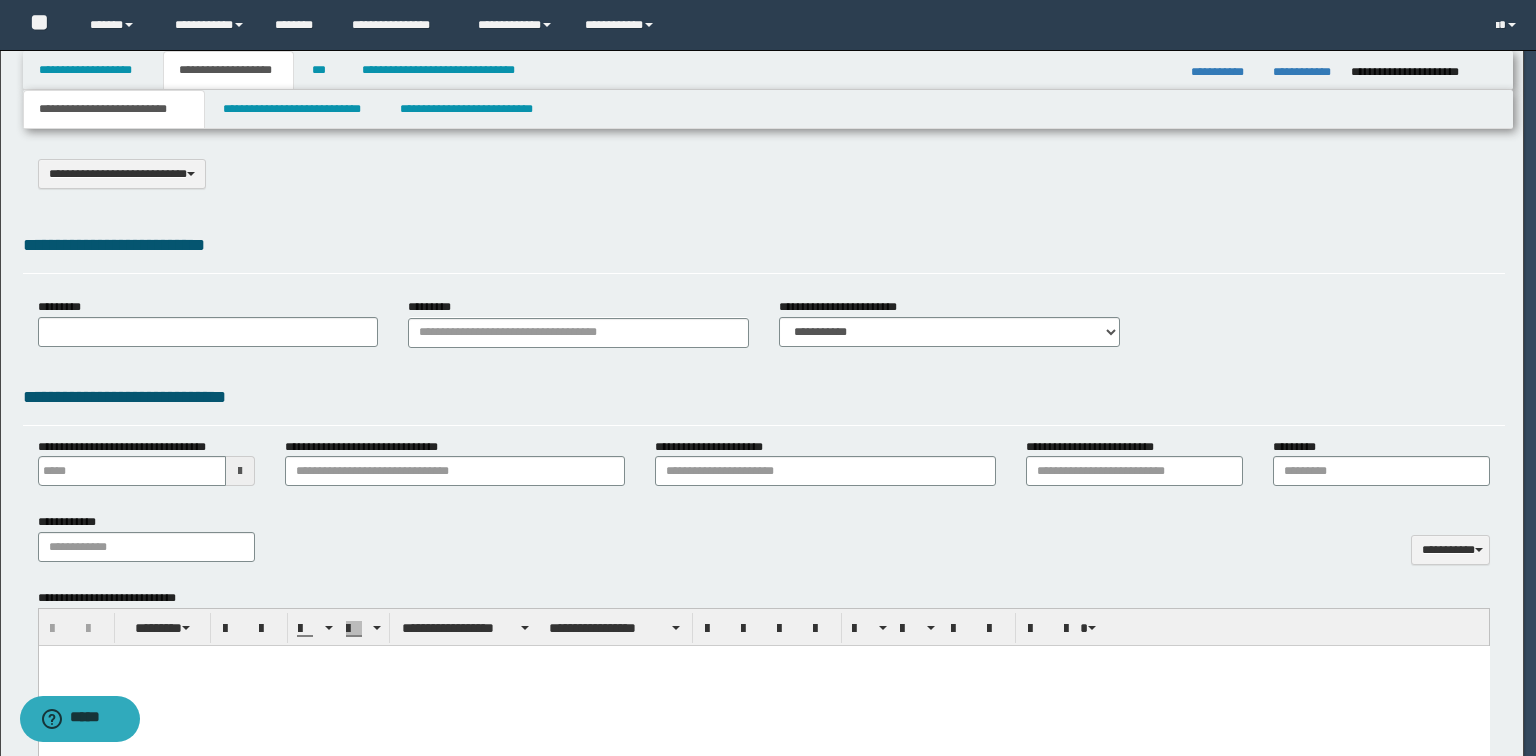 scroll, scrollTop: 0, scrollLeft: 0, axis: both 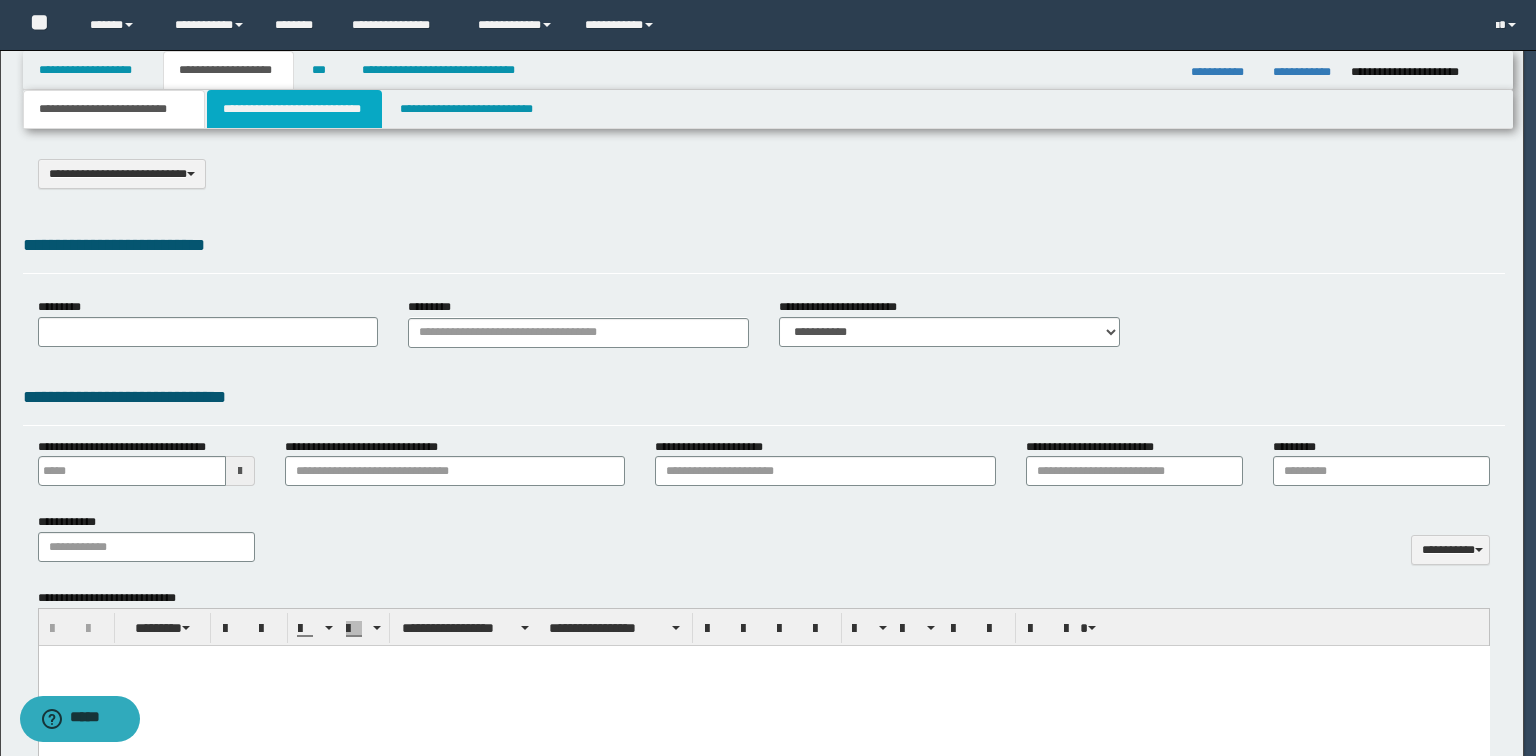 select on "*" 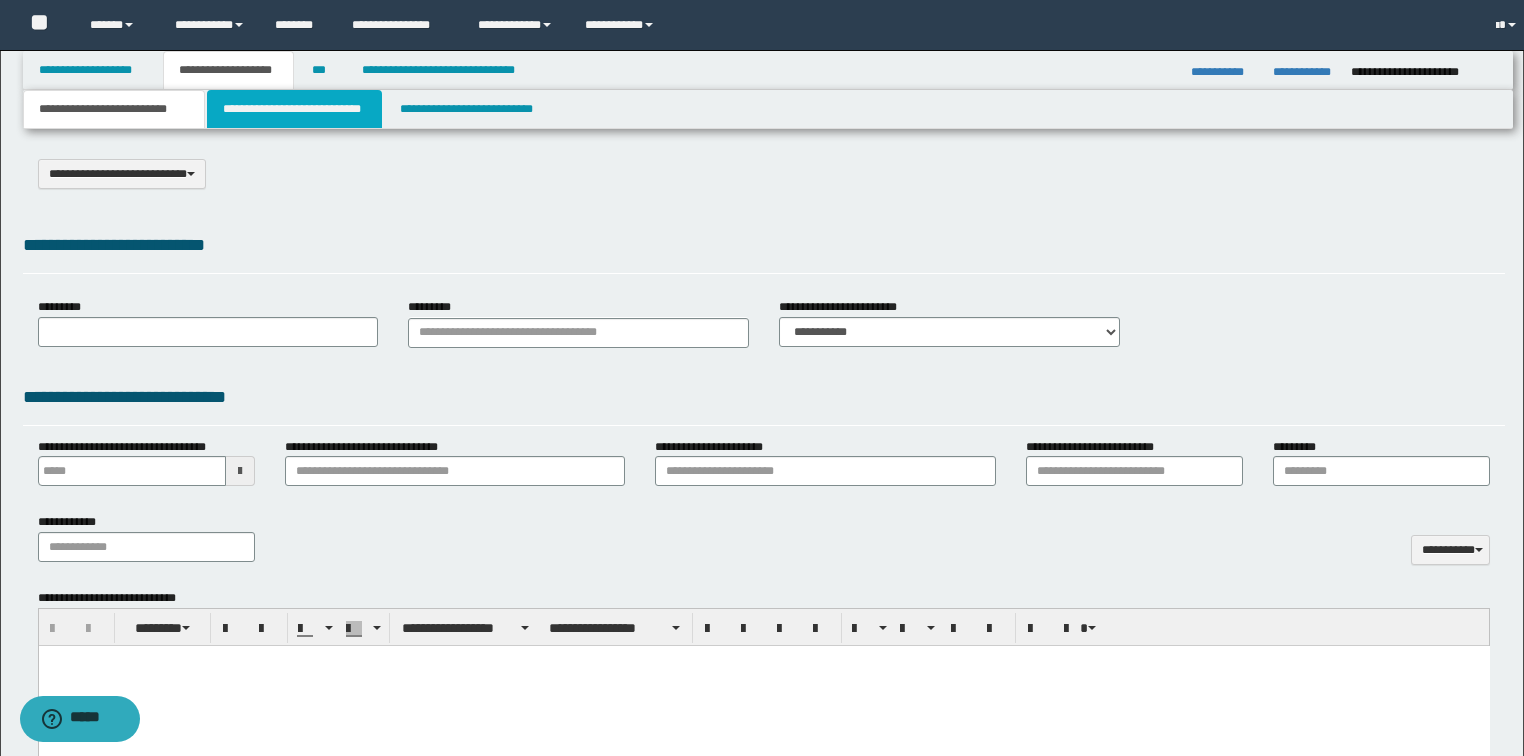 click on "**********" at bounding box center [294, 109] 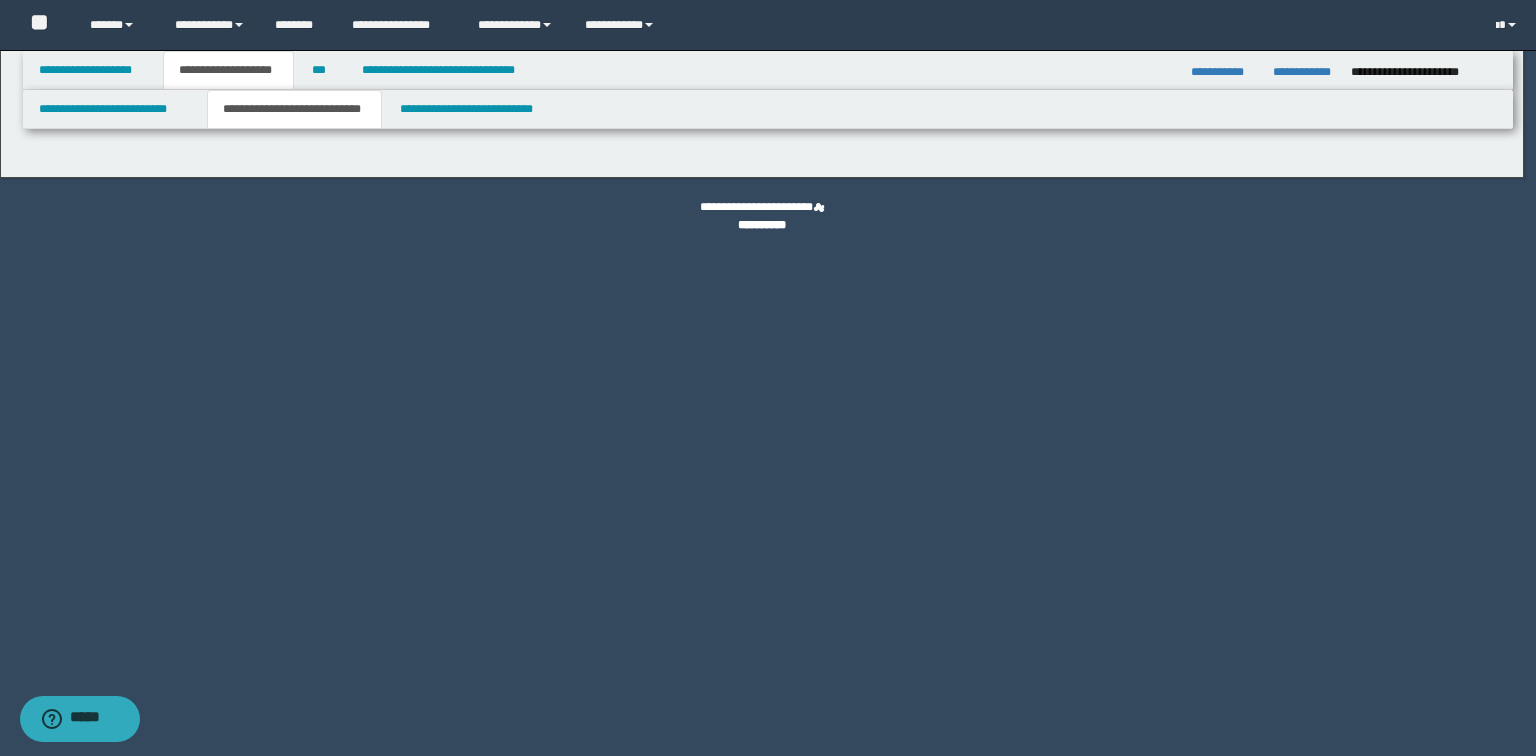 select on "*" 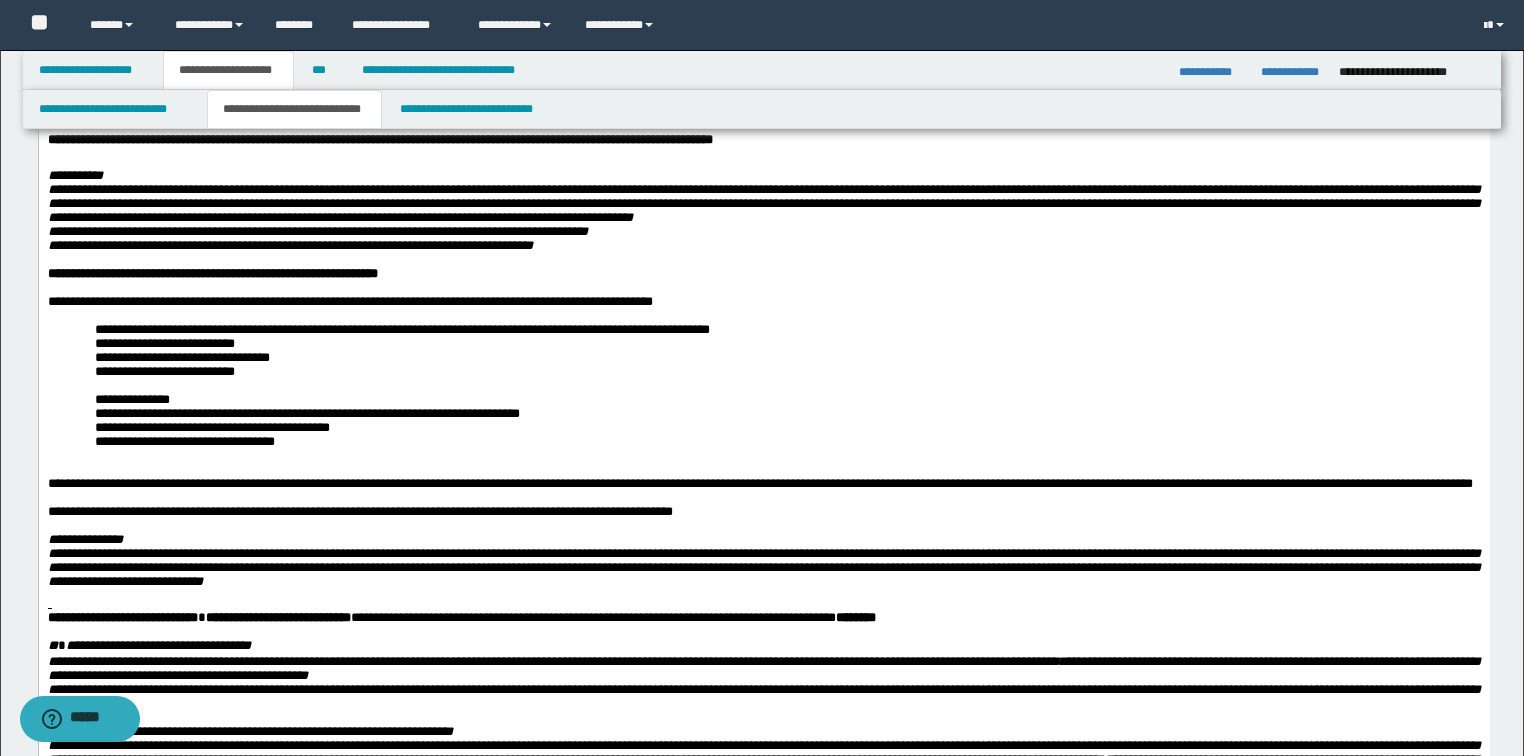 scroll, scrollTop: 400, scrollLeft: 0, axis: vertical 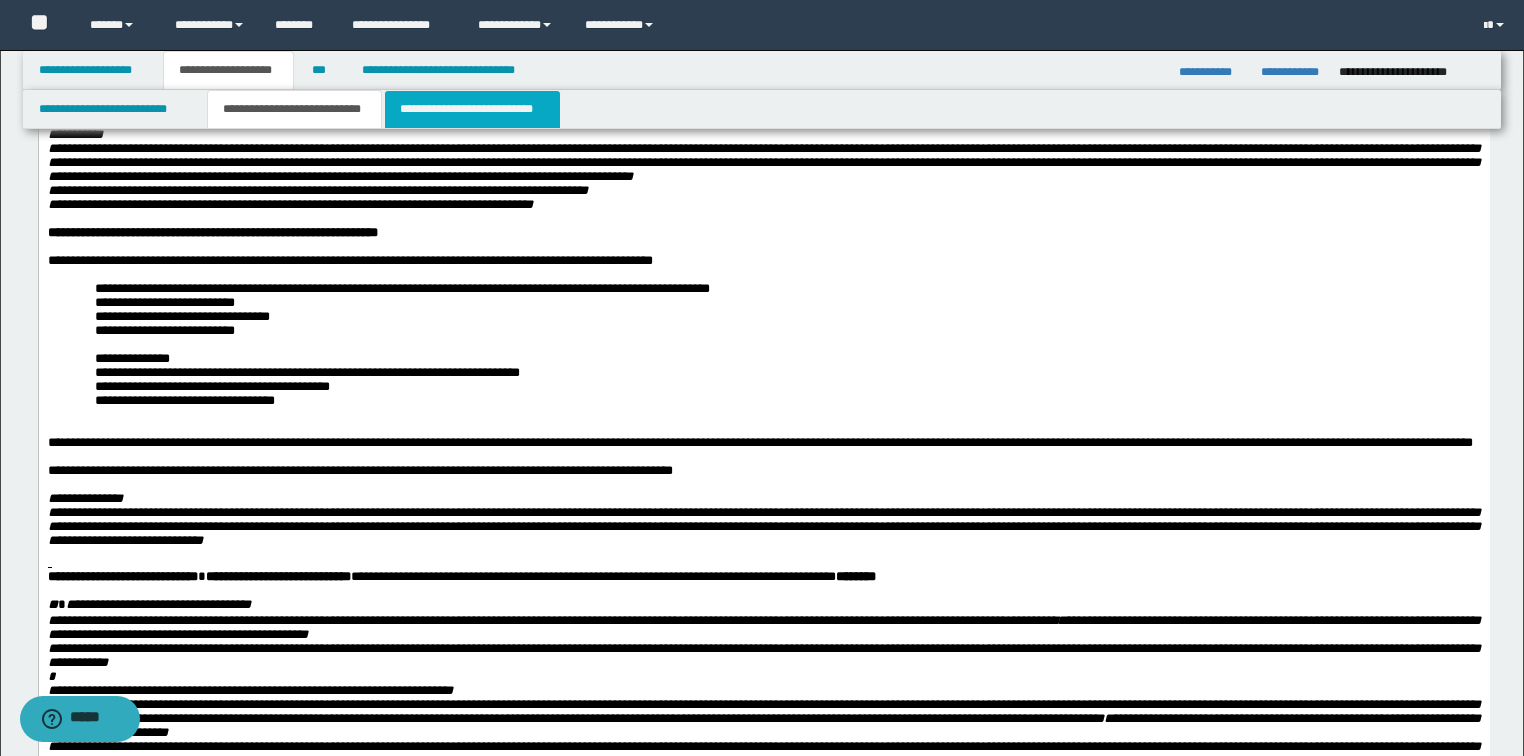 click on "**********" at bounding box center (472, 109) 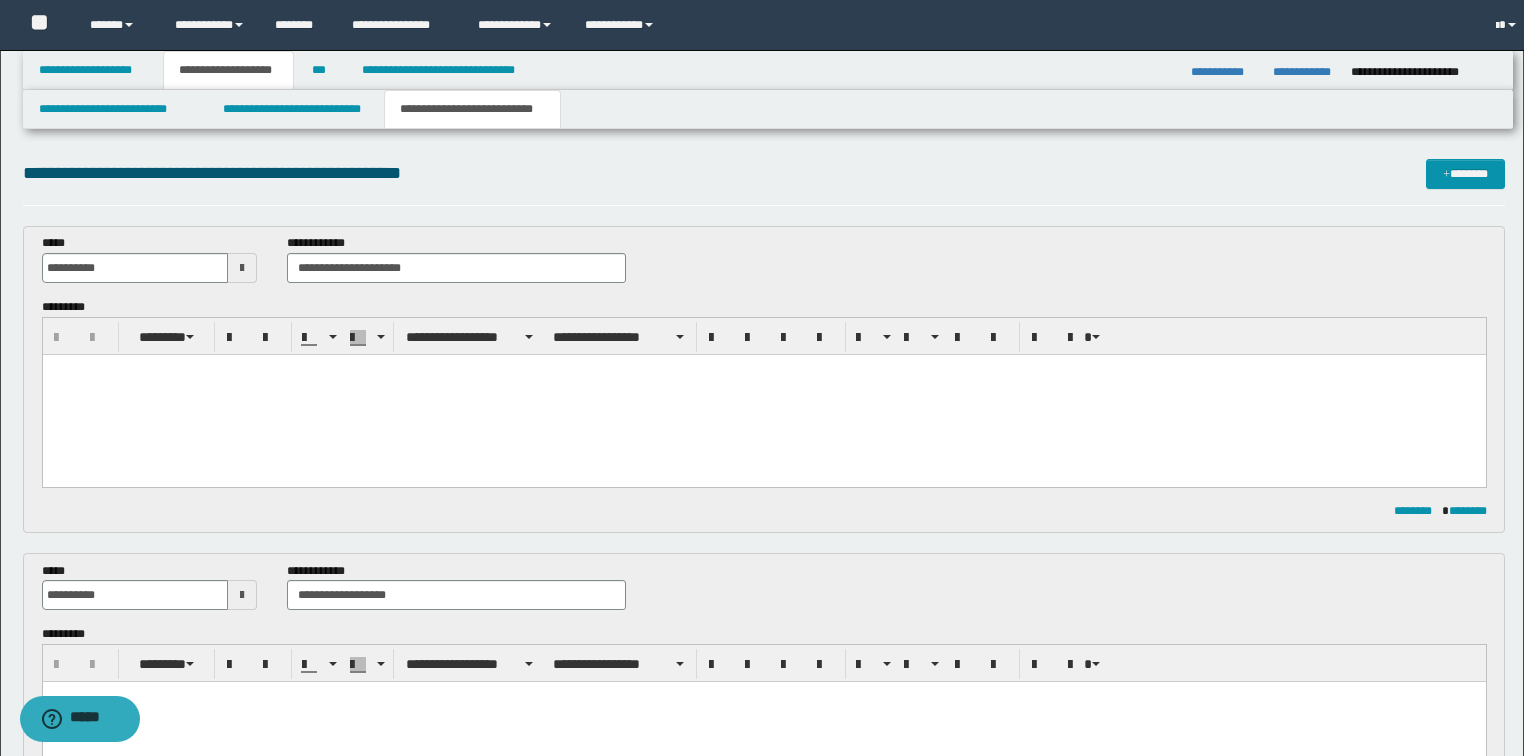 scroll, scrollTop: 0, scrollLeft: 0, axis: both 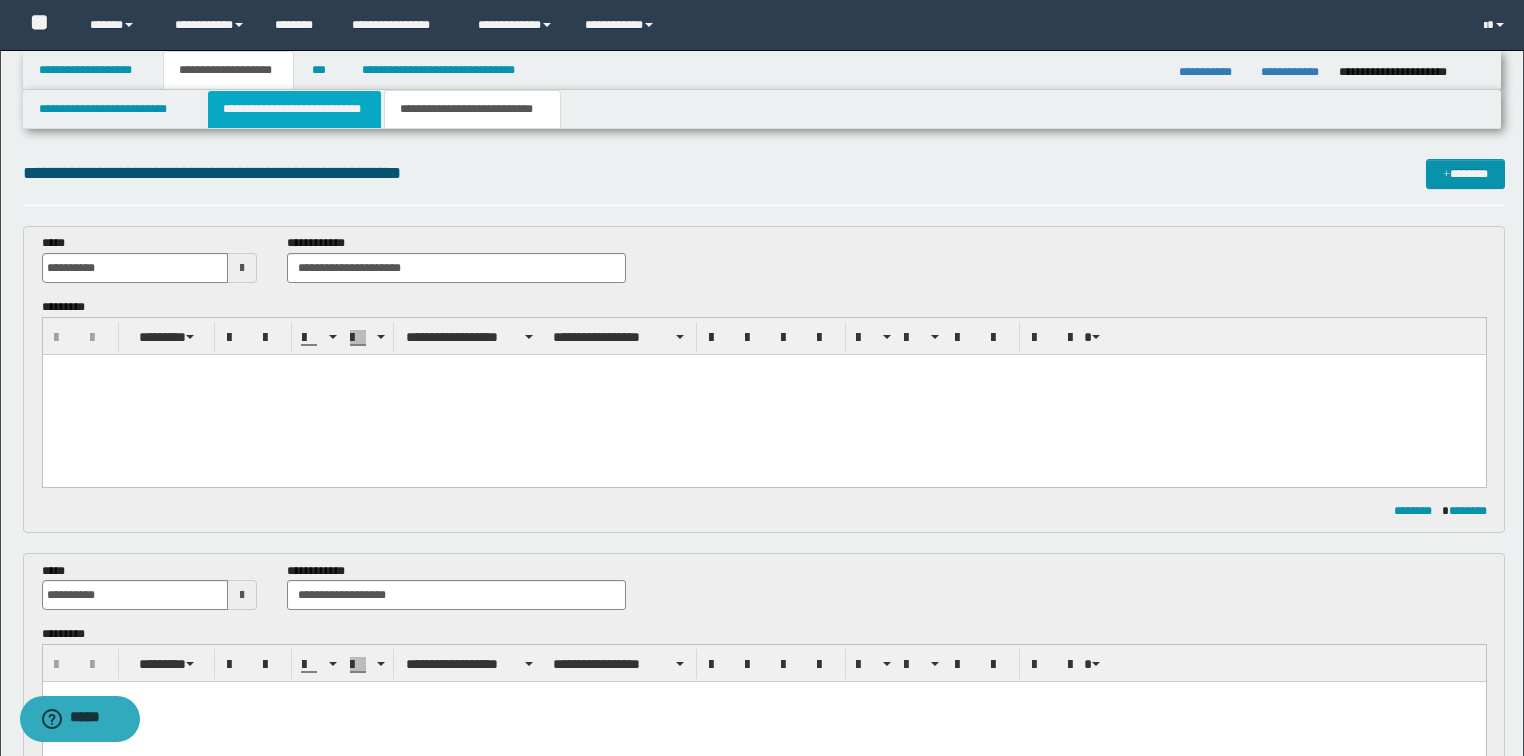 click on "**********" at bounding box center (294, 109) 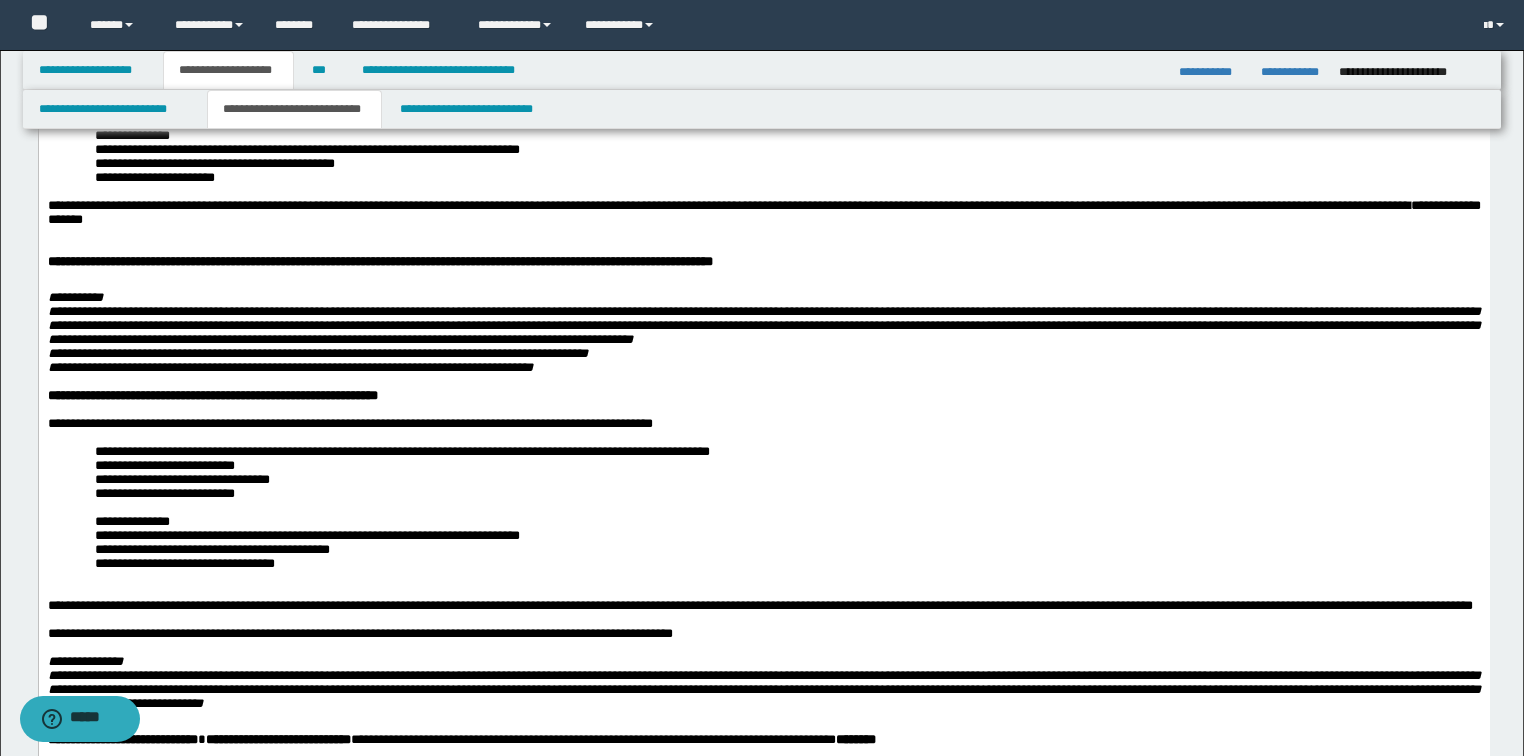 scroll, scrollTop: 240, scrollLeft: 0, axis: vertical 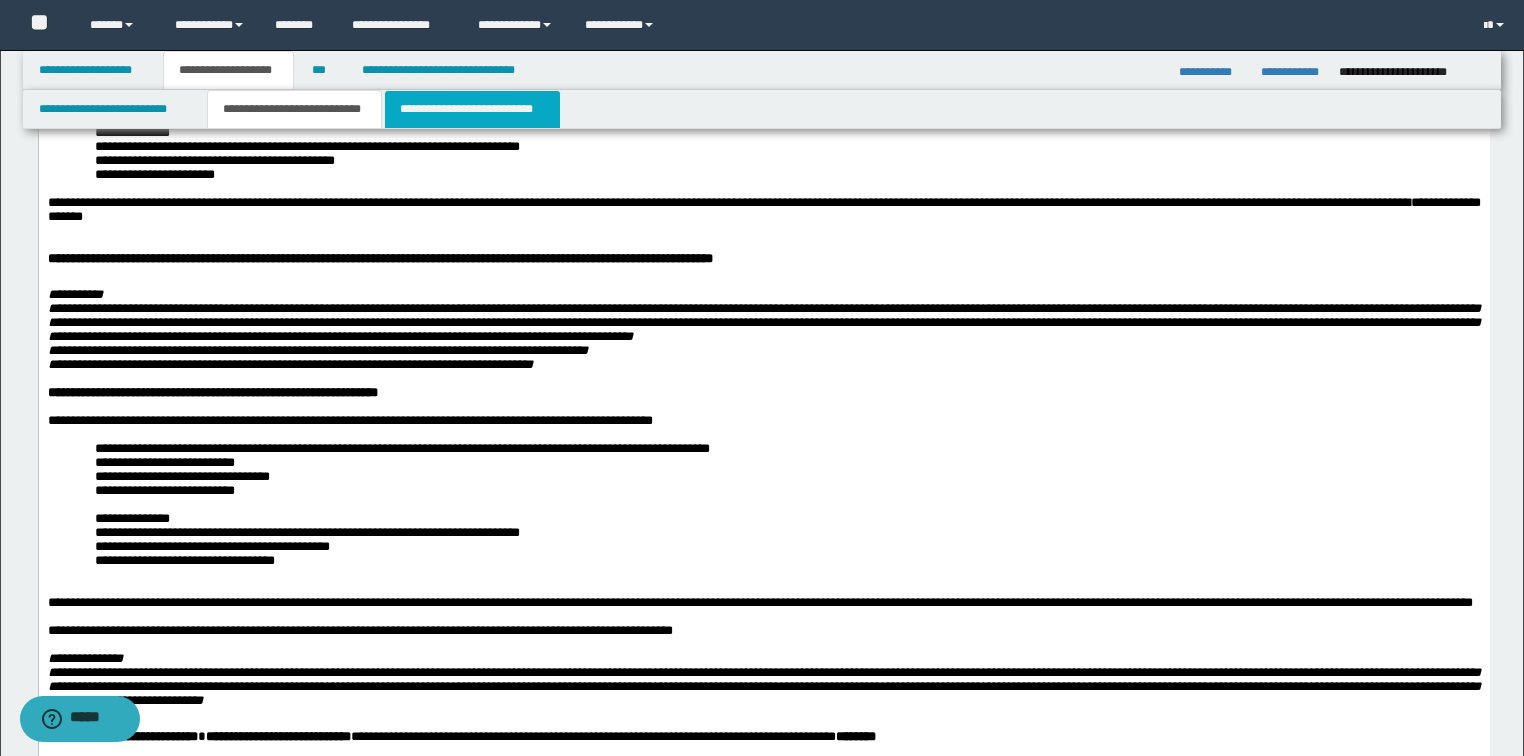 click on "**********" at bounding box center (472, 109) 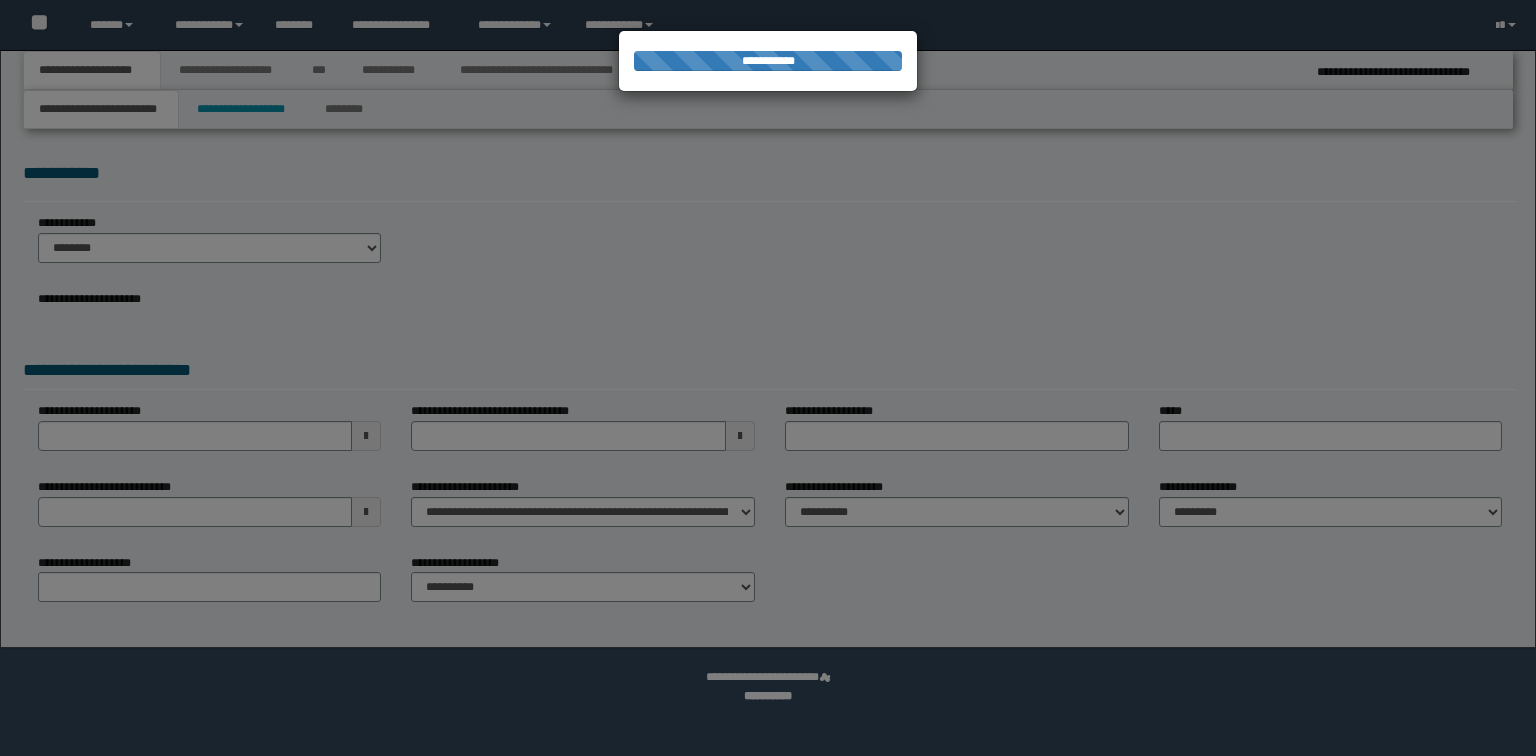 scroll, scrollTop: 0, scrollLeft: 0, axis: both 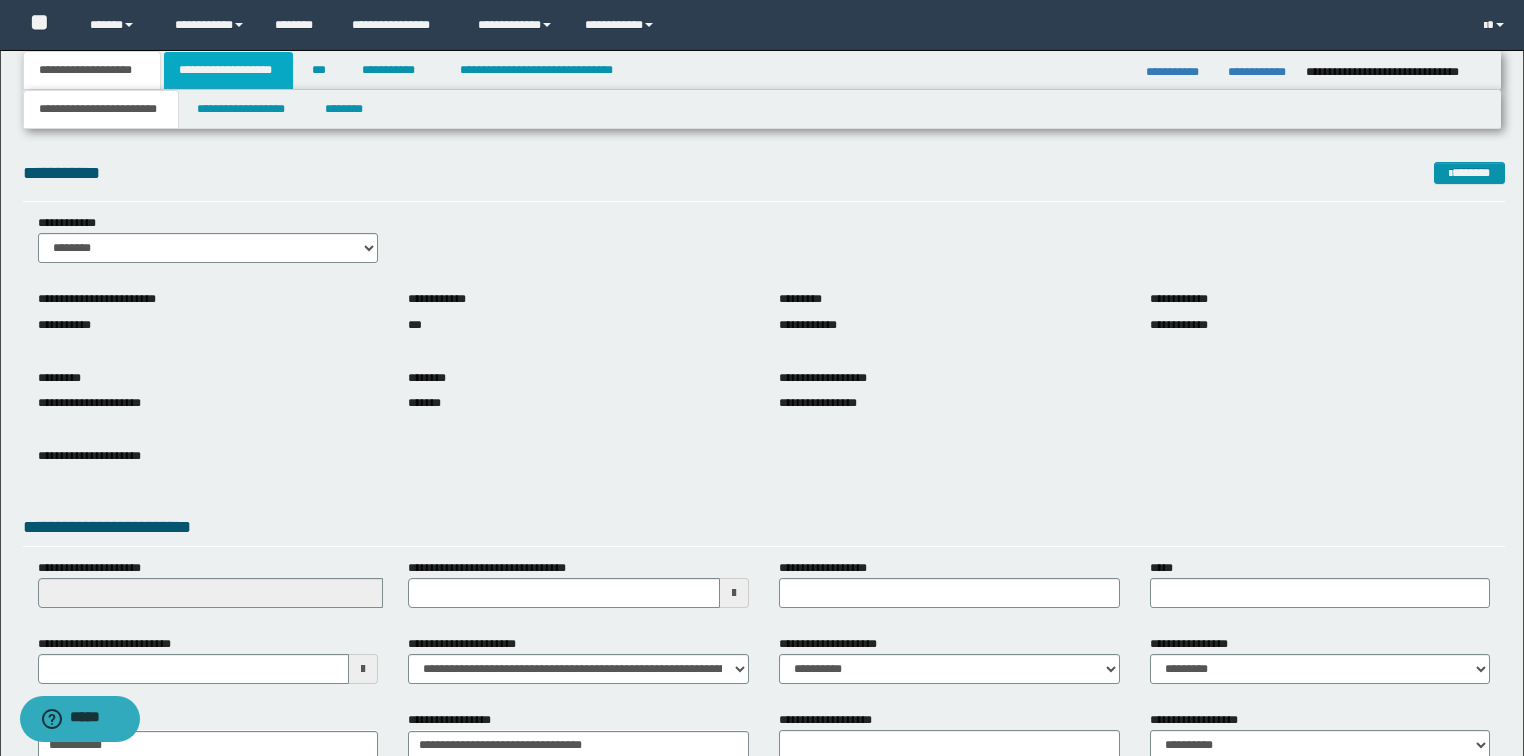 click on "**********" at bounding box center [228, 70] 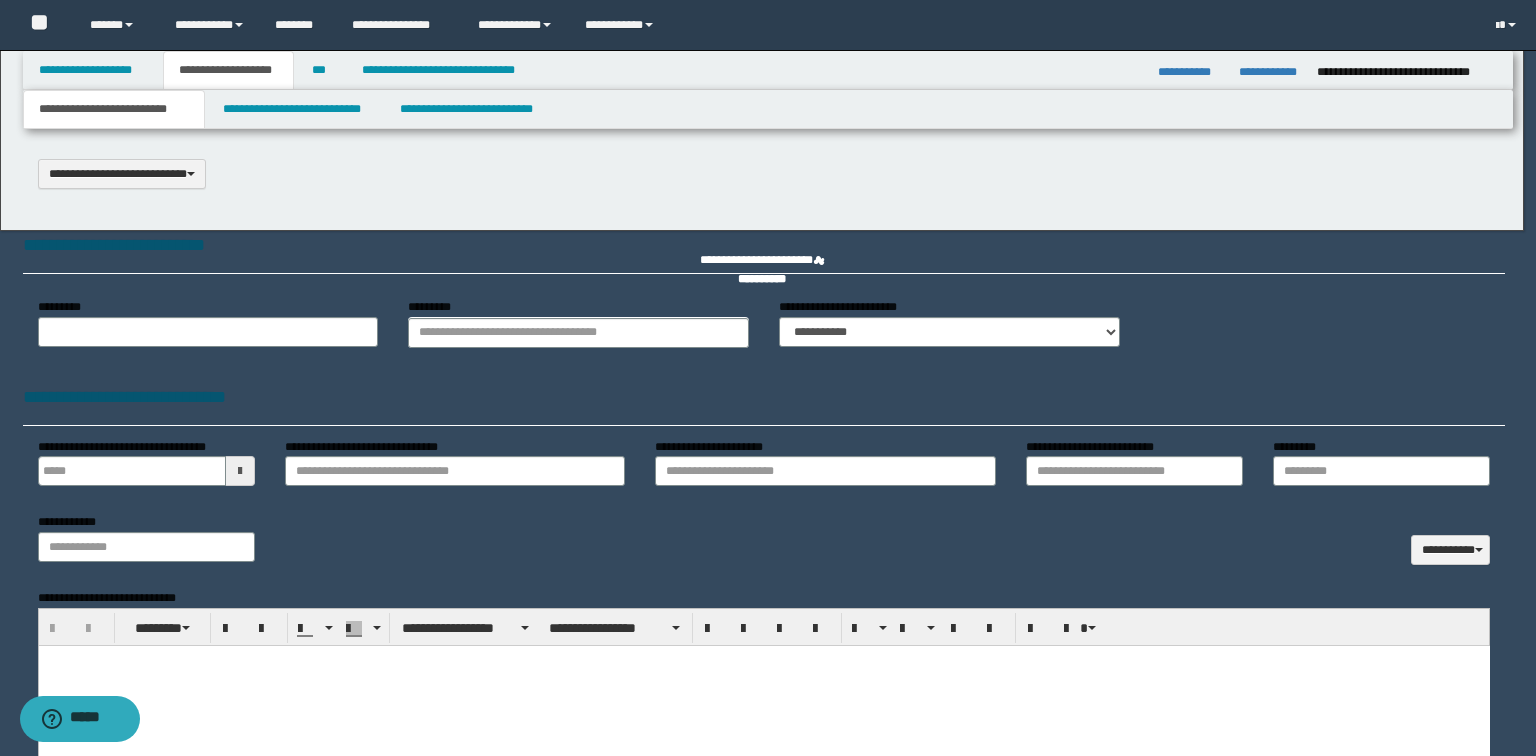 scroll, scrollTop: 0, scrollLeft: 0, axis: both 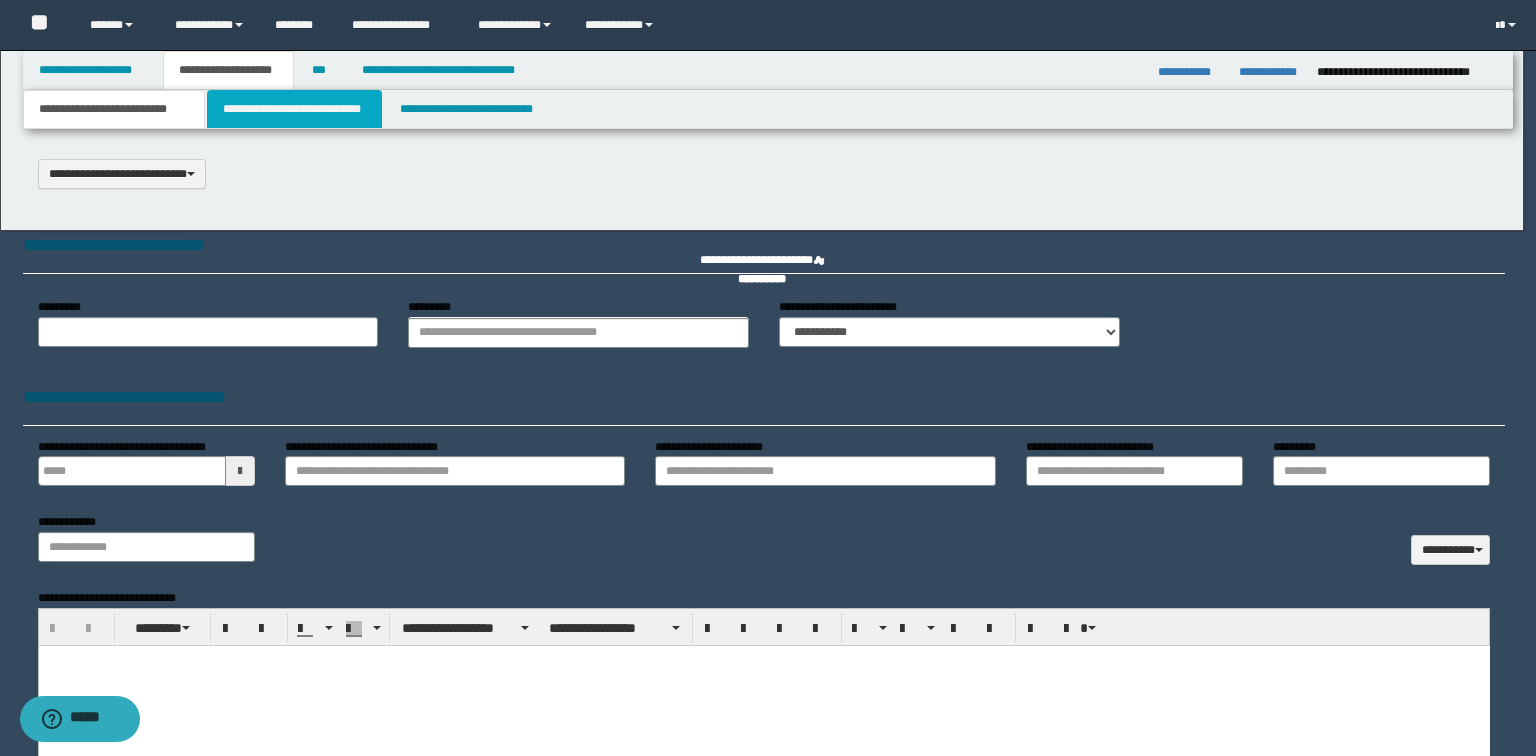 click on "**********" at bounding box center [294, 109] 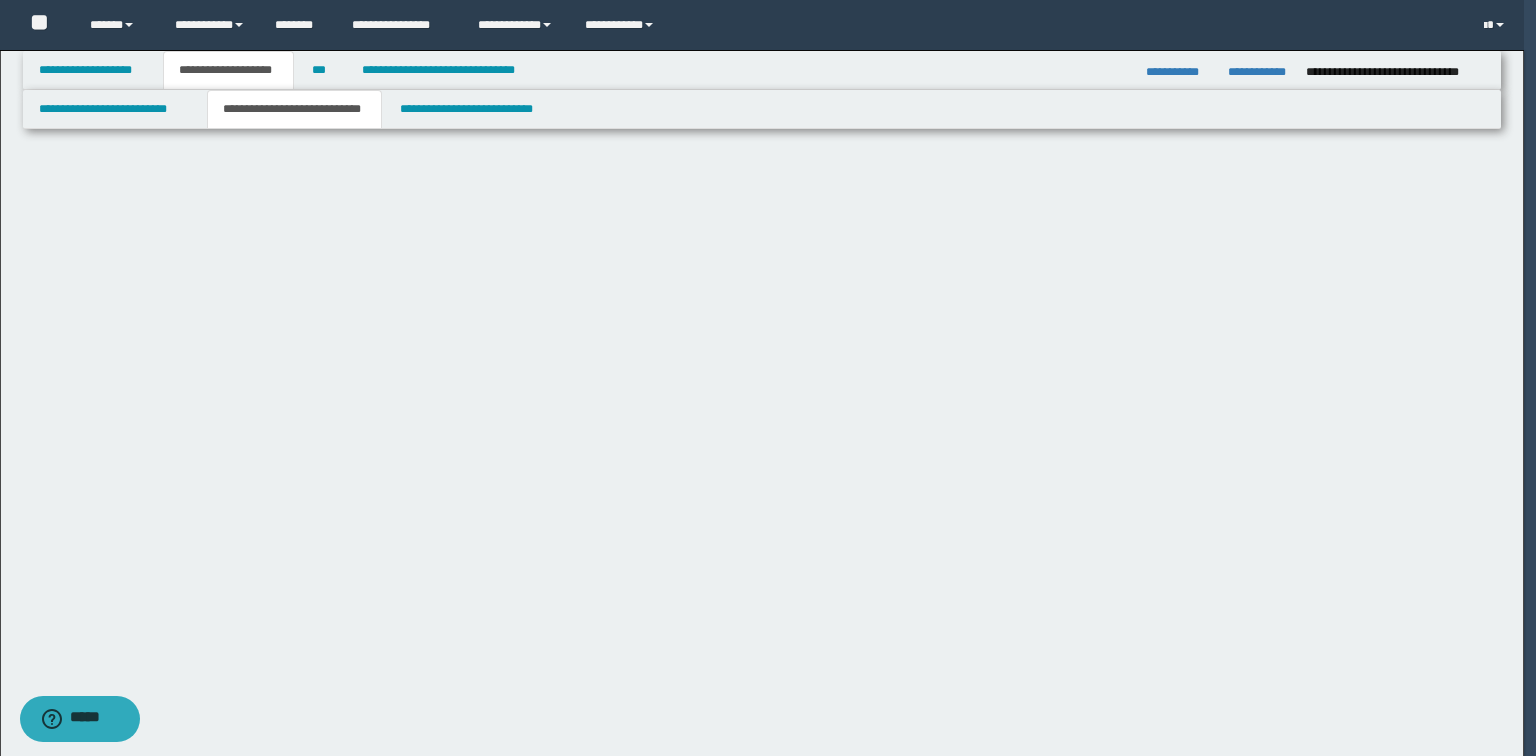 select on "*" 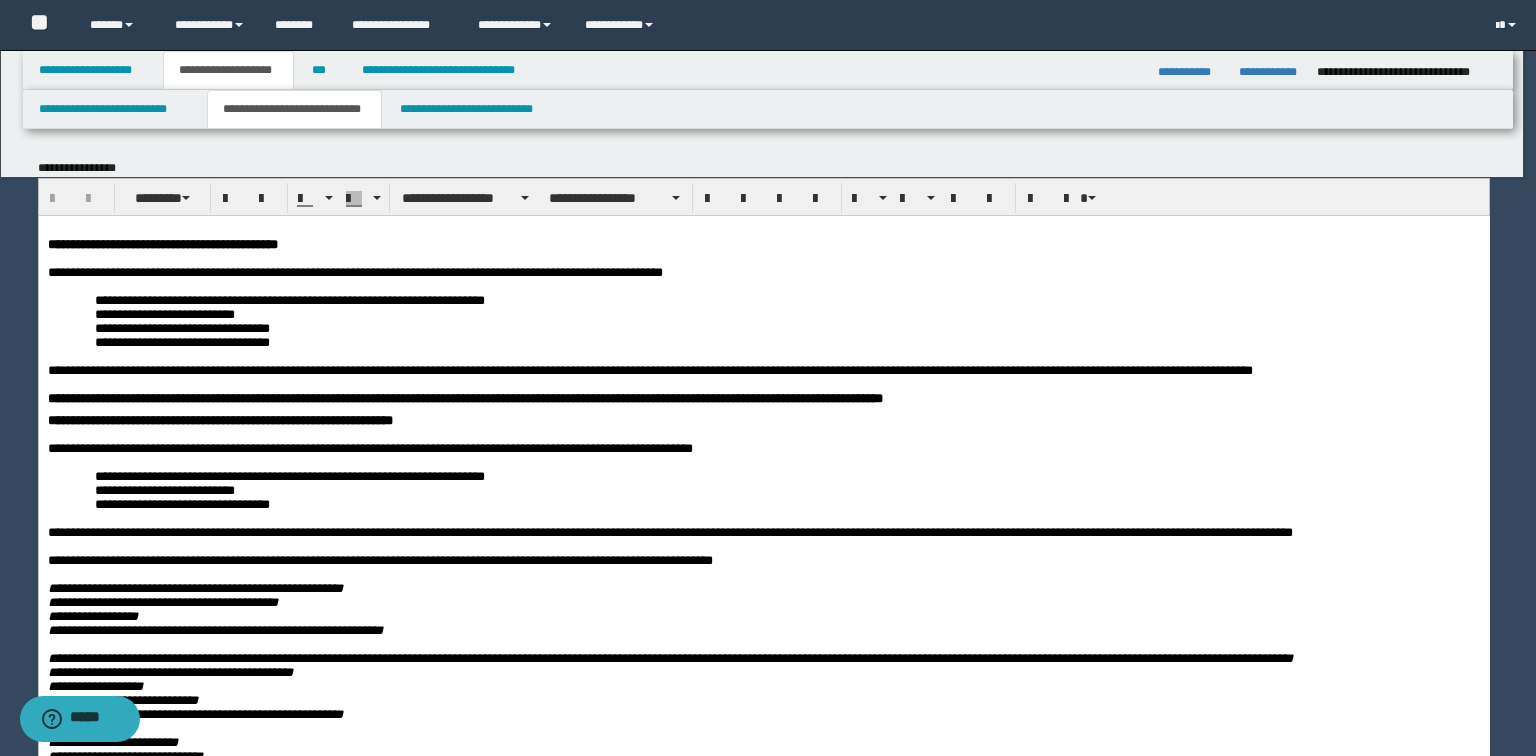 scroll, scrollTop: 0, scrollLeft: 0, axis: both 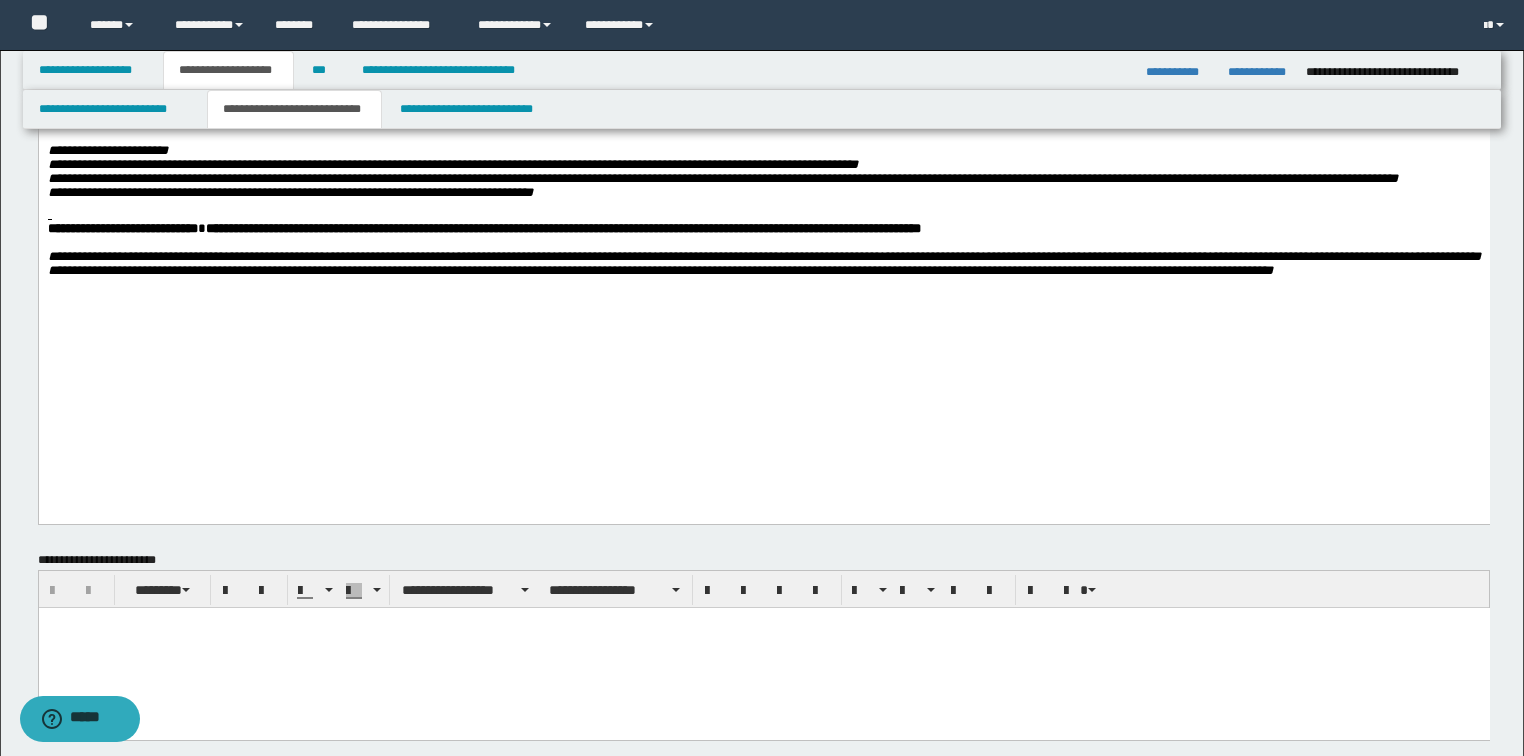 click on "**********" at bounding box center [763, 264] 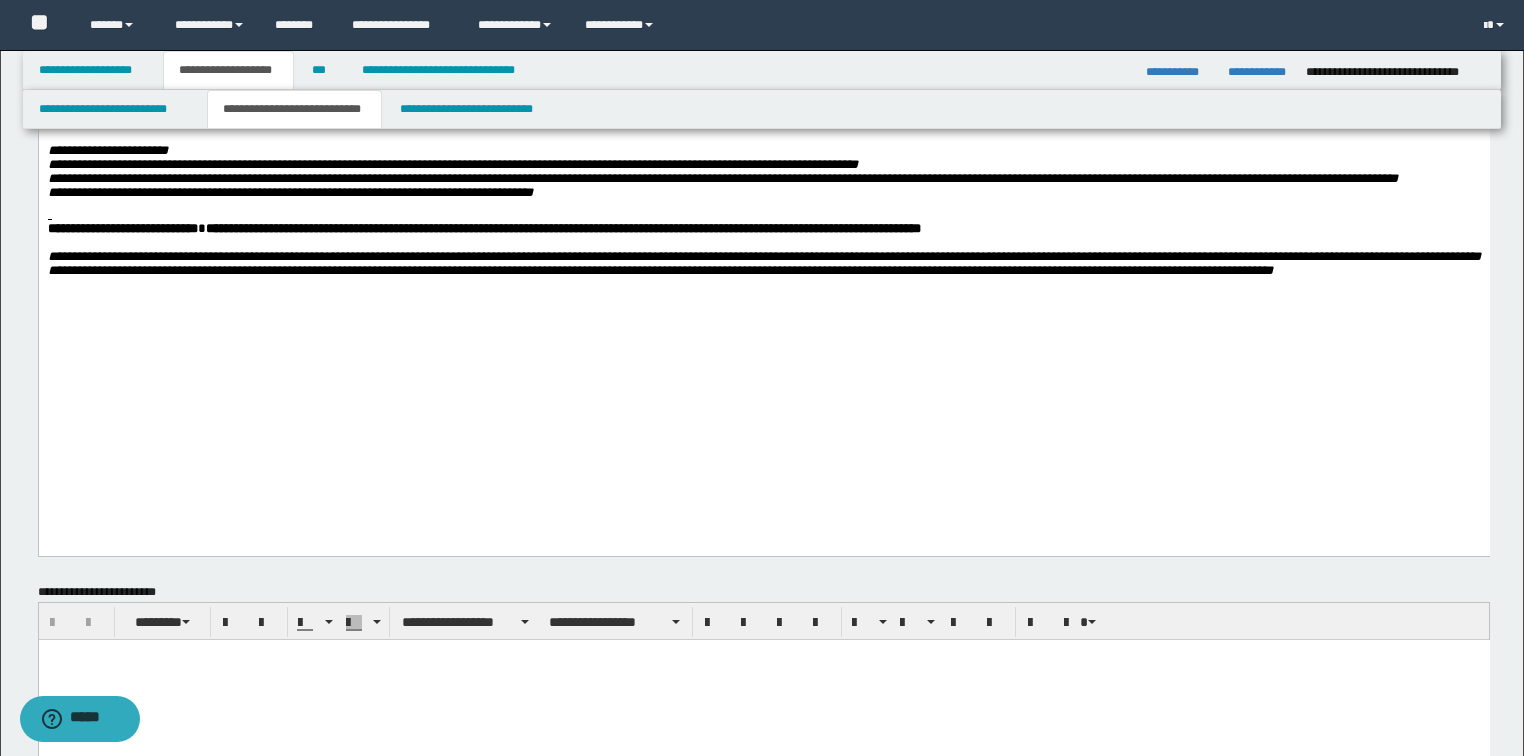 paste 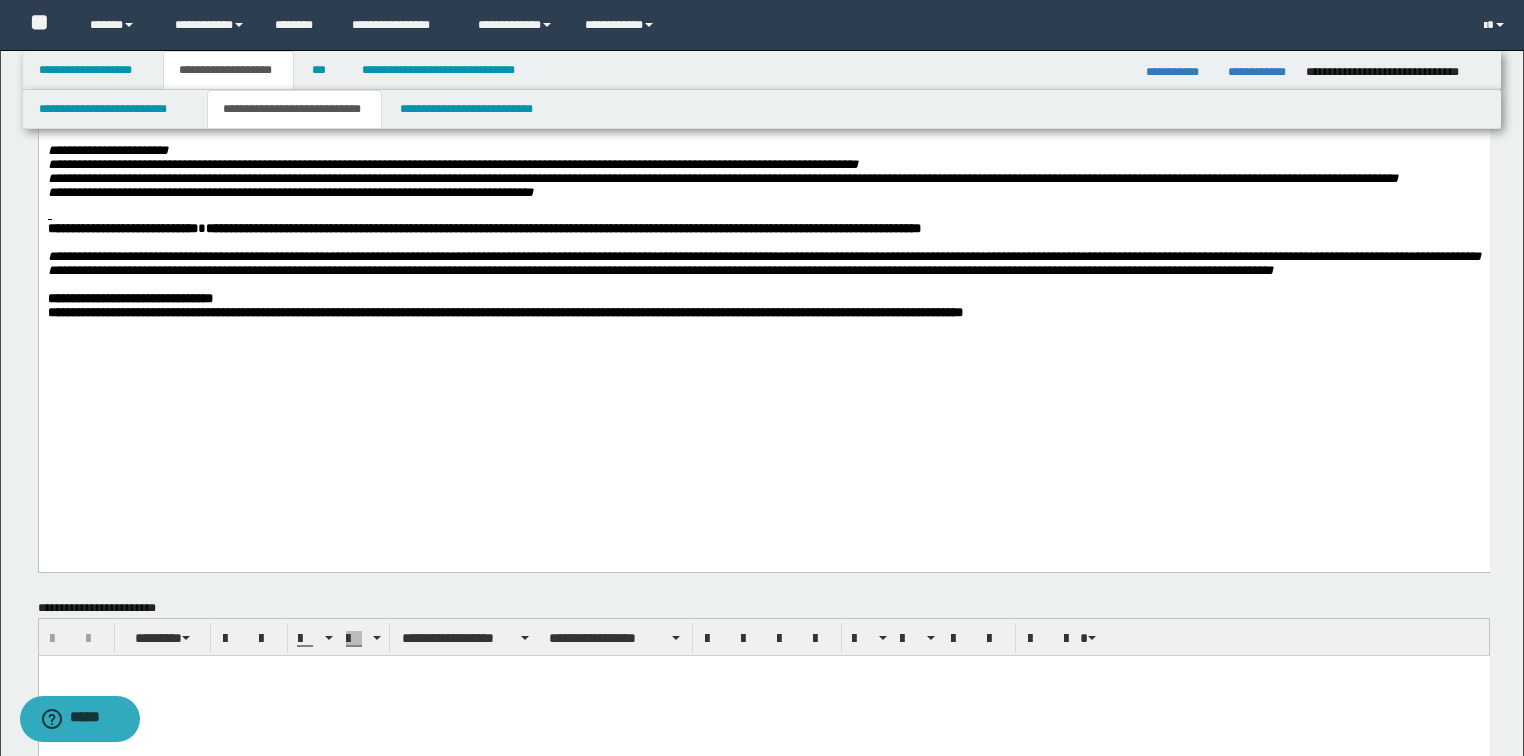 click on "**********" at bounding box center (763, 299) 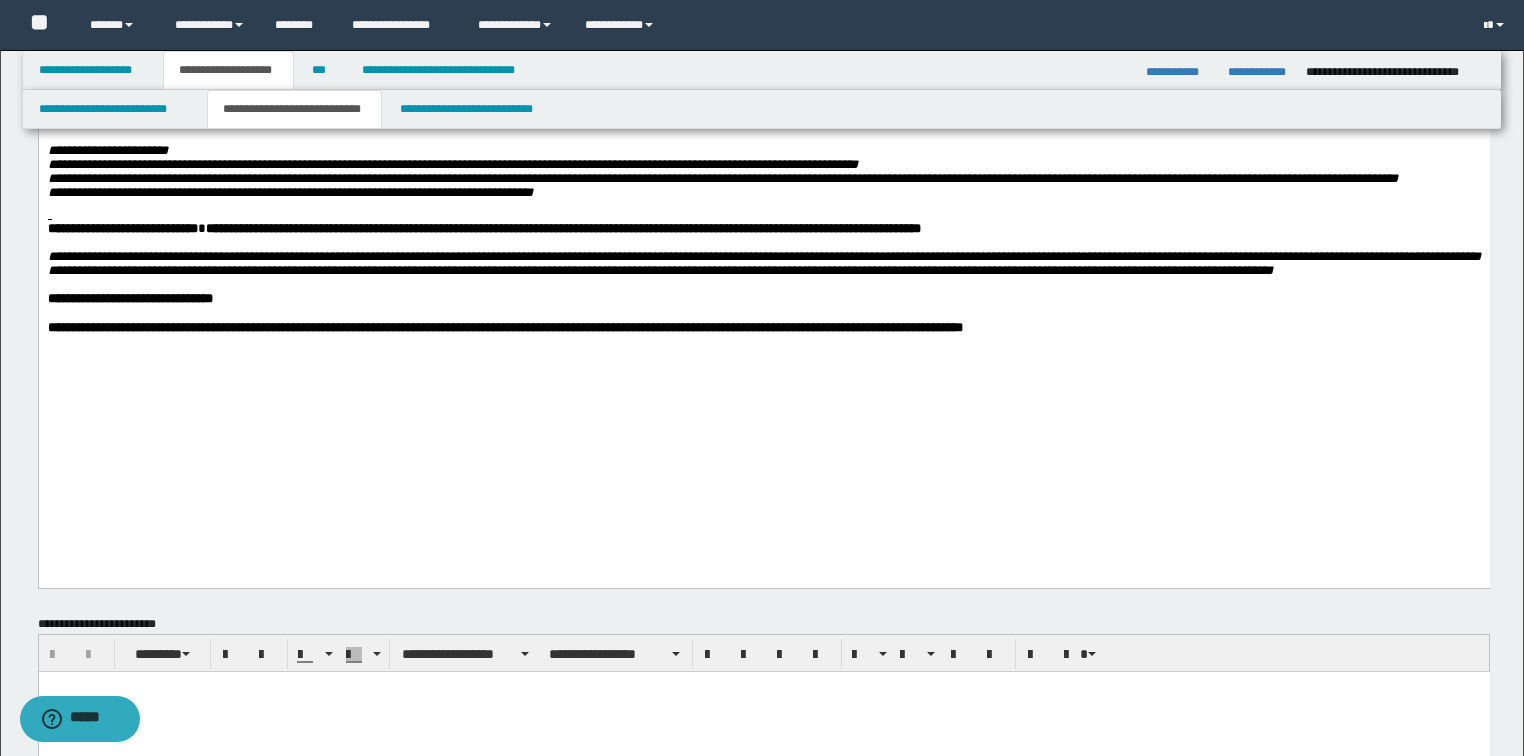 click on "**********" at bounding box center (763, -56) 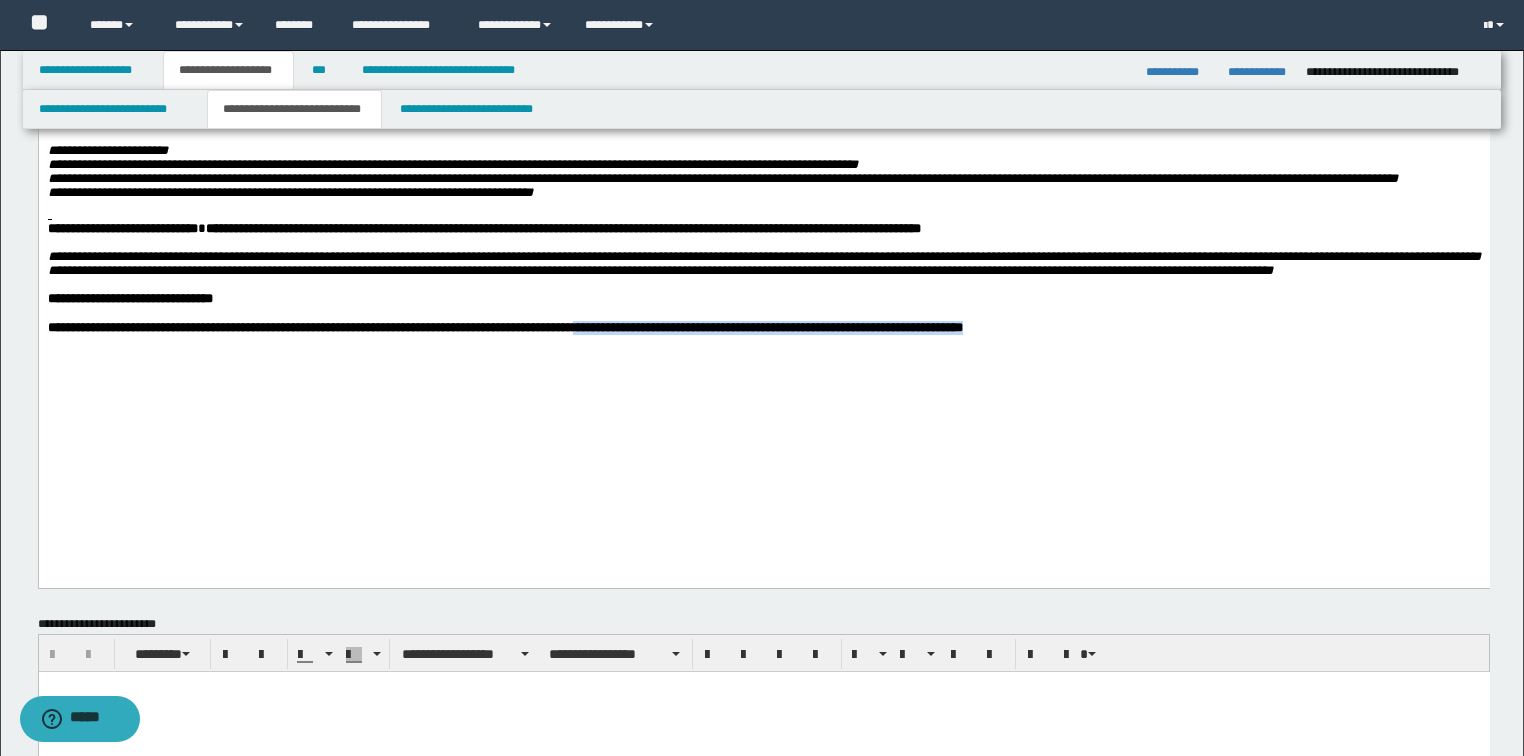 drag, startPoint x: 1114, startPoint y: 475, endPoint x: 633, endPoint y: 475, distance: 481 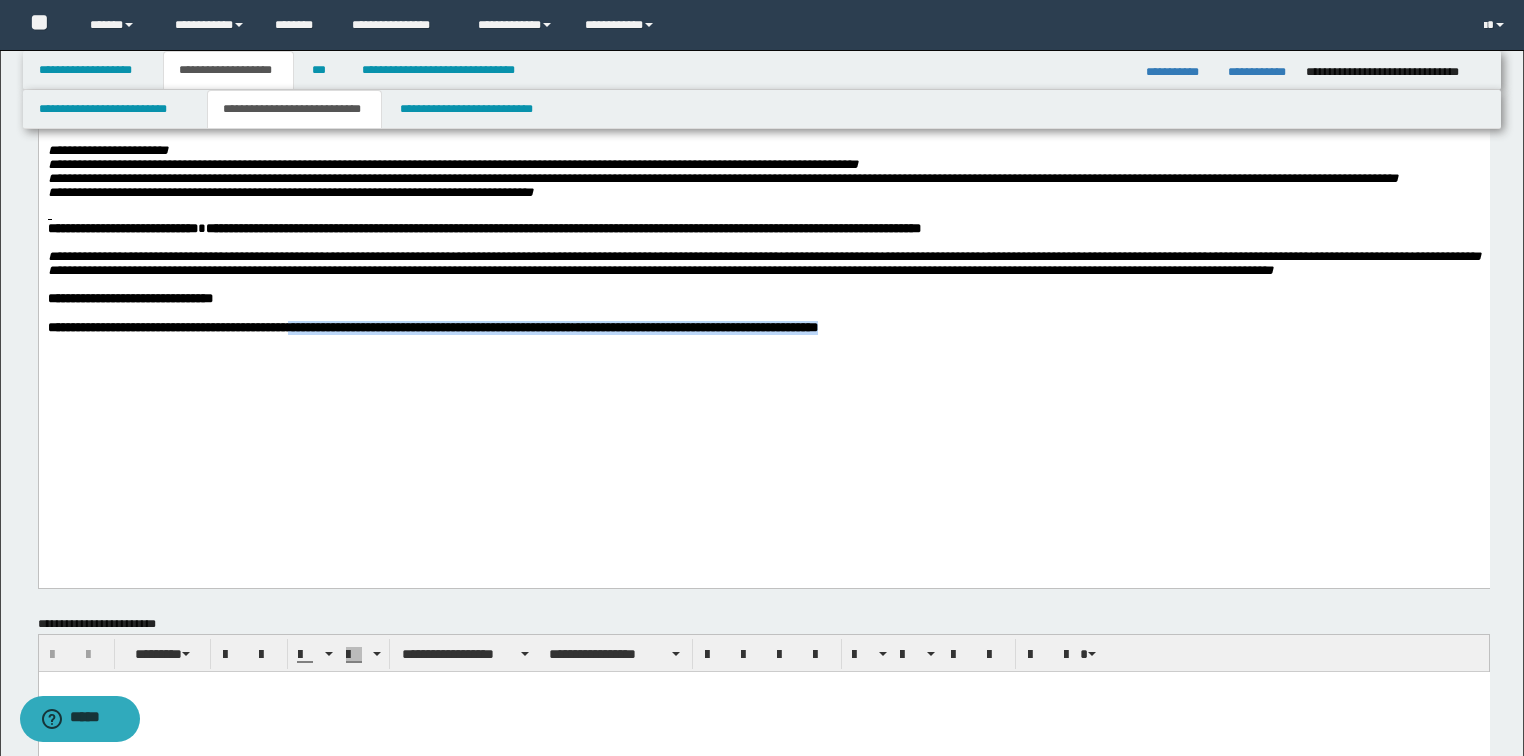 drag, startPoint x: 967, startPoint y: 466, endPoint x: 313, endPoint y: 500, distance: 654.8832 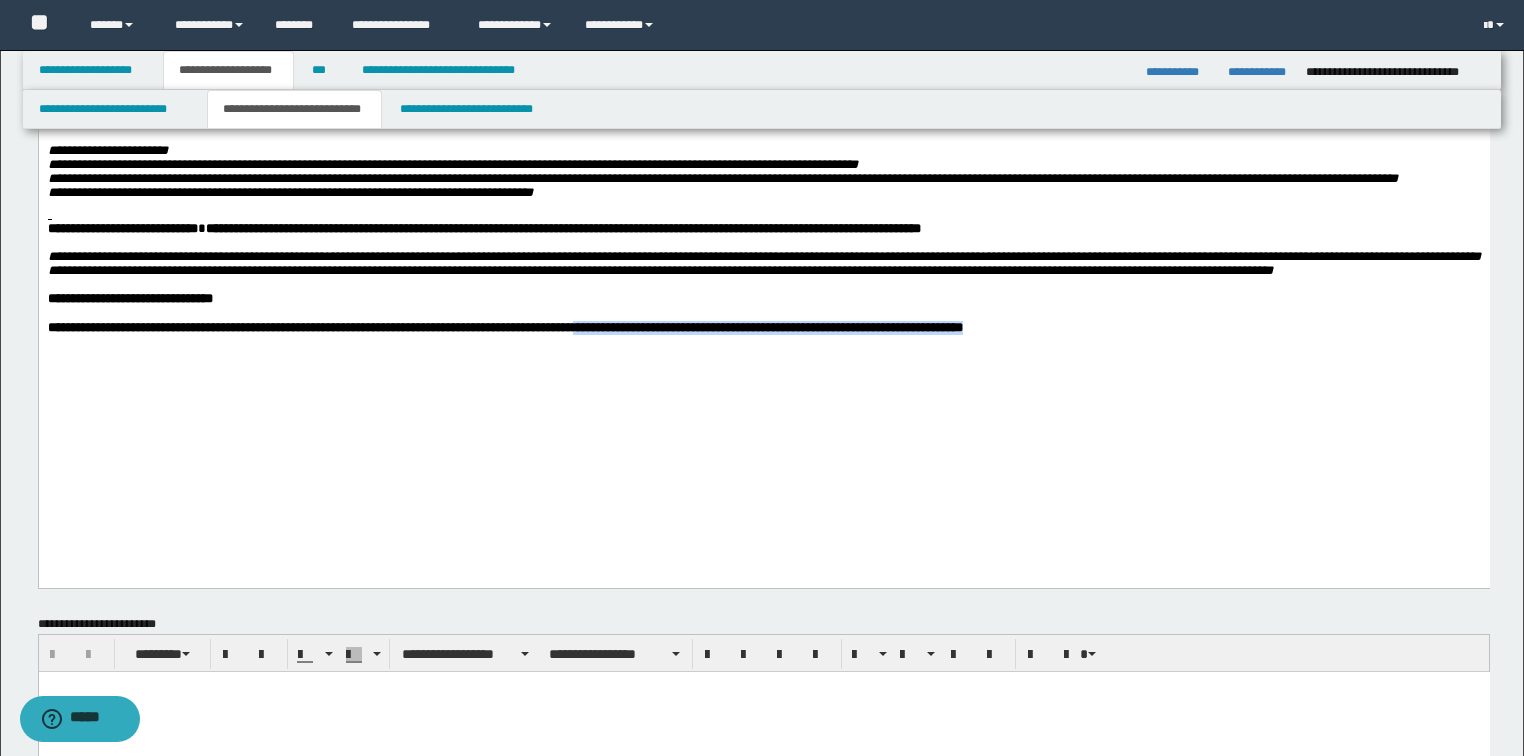 click on "**********" at bounding box center [763, -56] 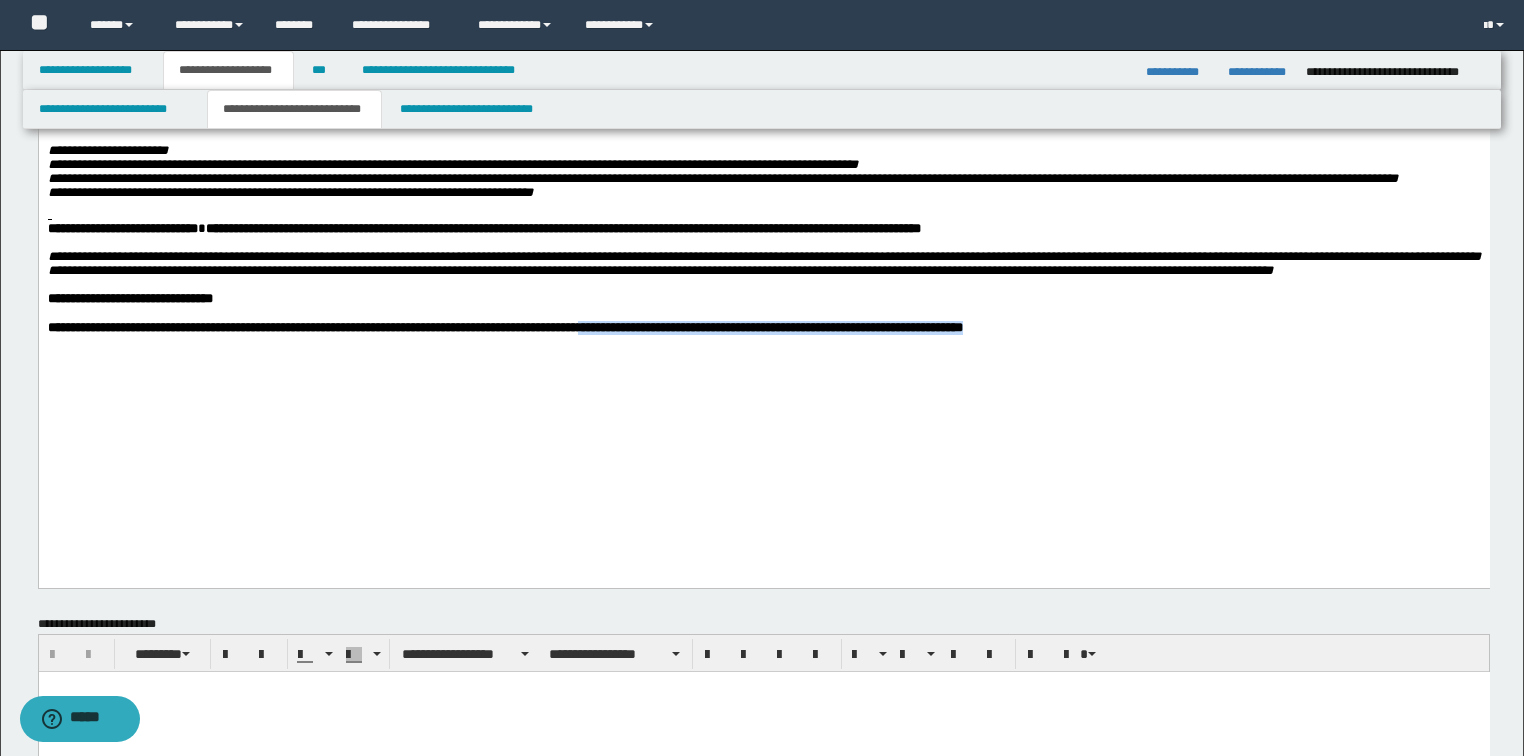 drag, startPoint x: 1079, startPoint y: 470, endPoint x: 636, endPoint y: 478, distance: 443.07224 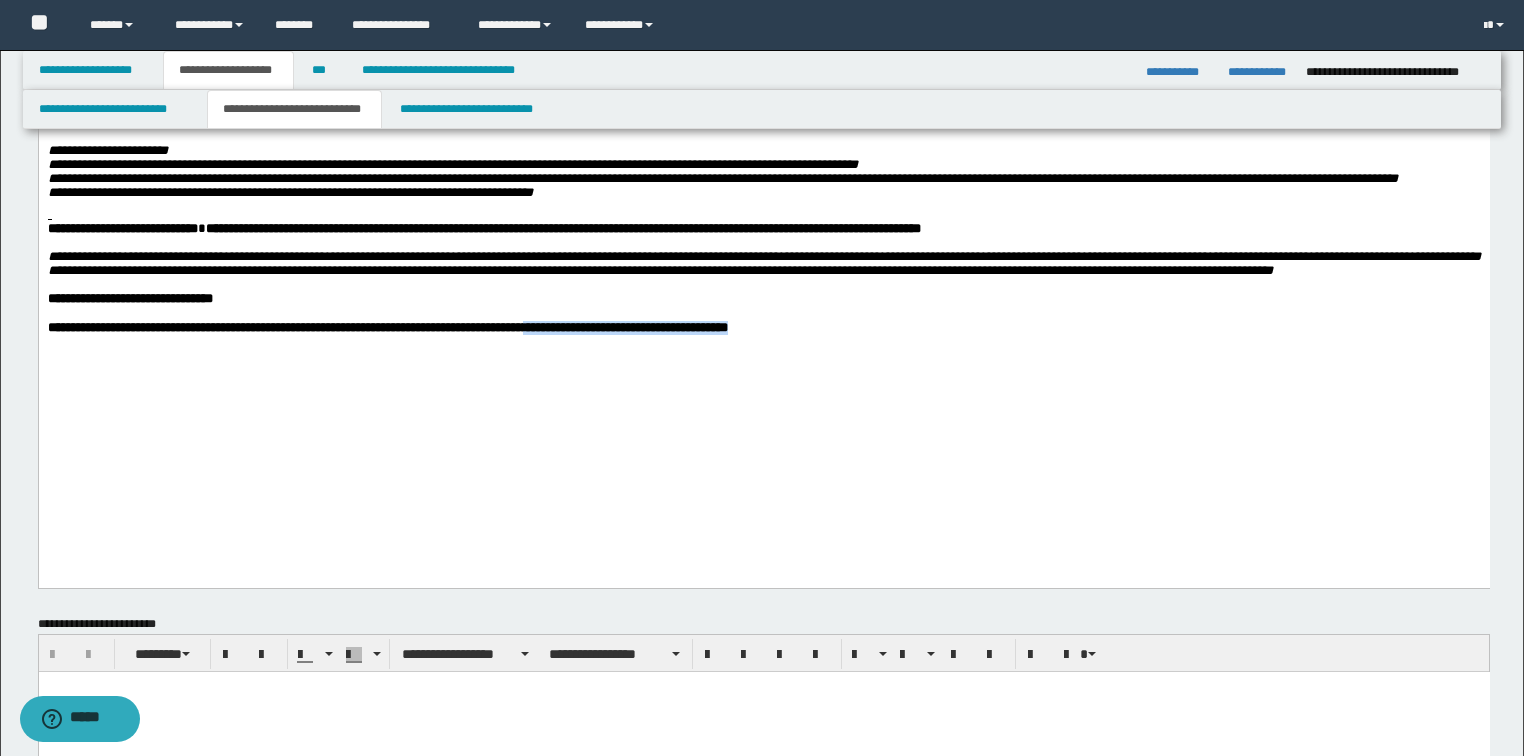 click on "**********" at bounding box center (387, 327) 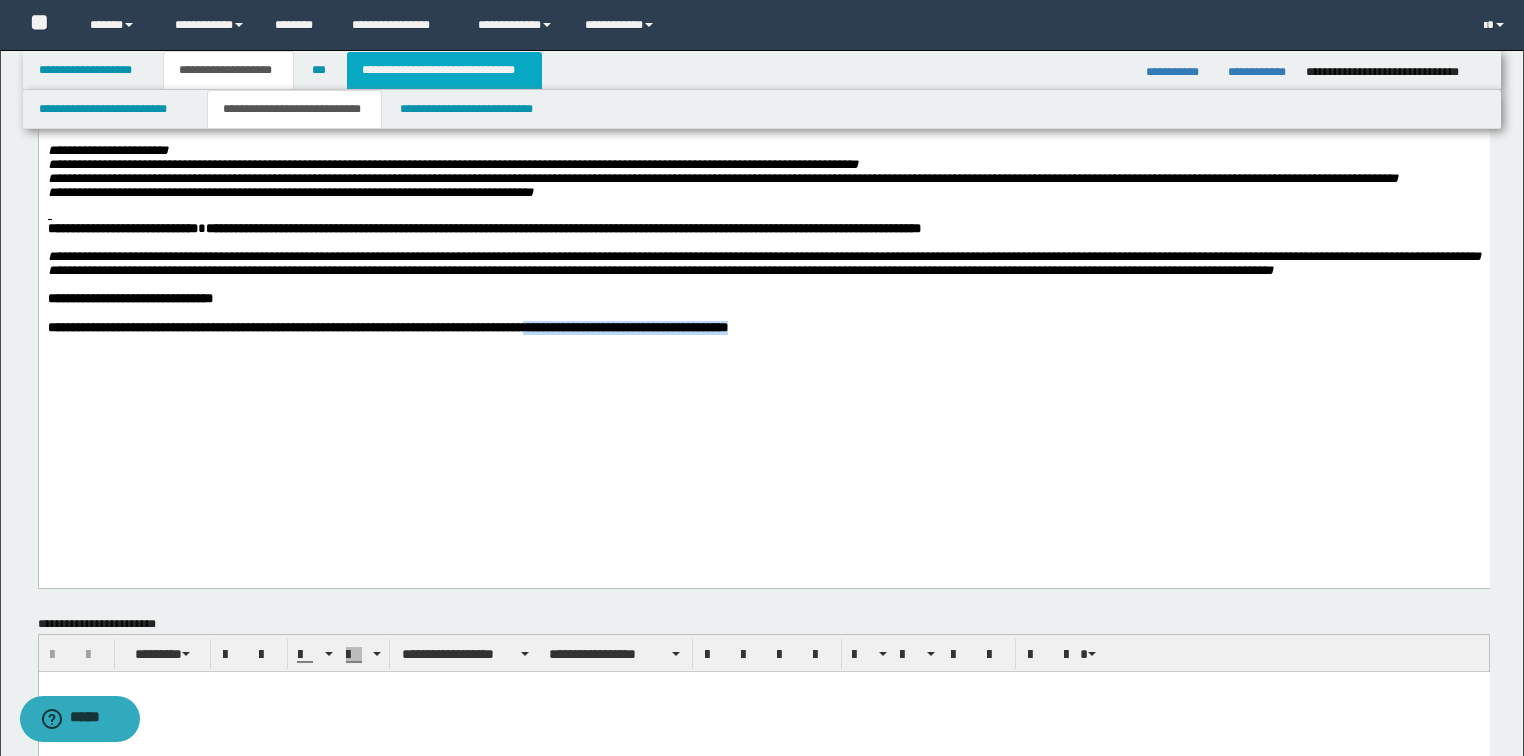 copy on "**********" 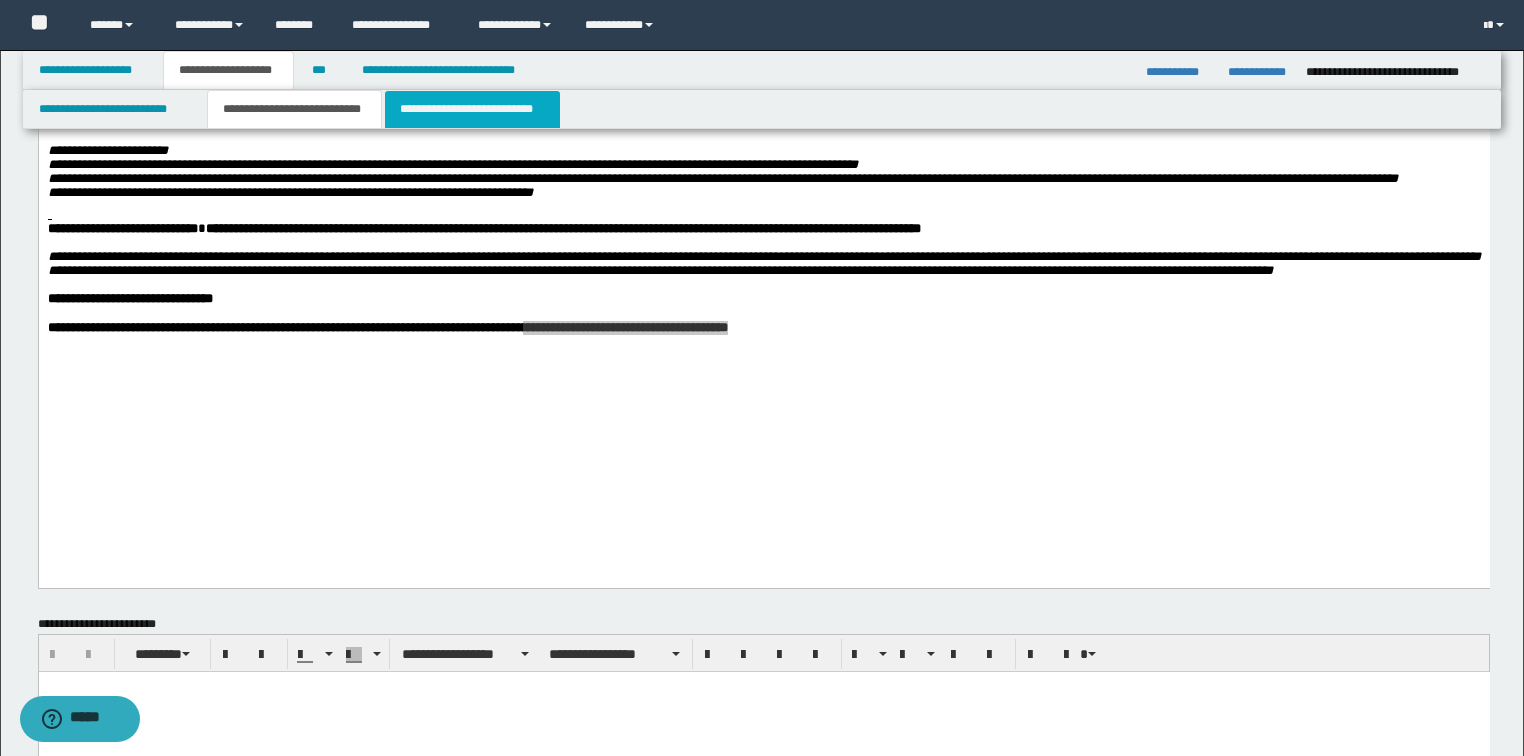 click on "**********" at bounding box center [472, 109] 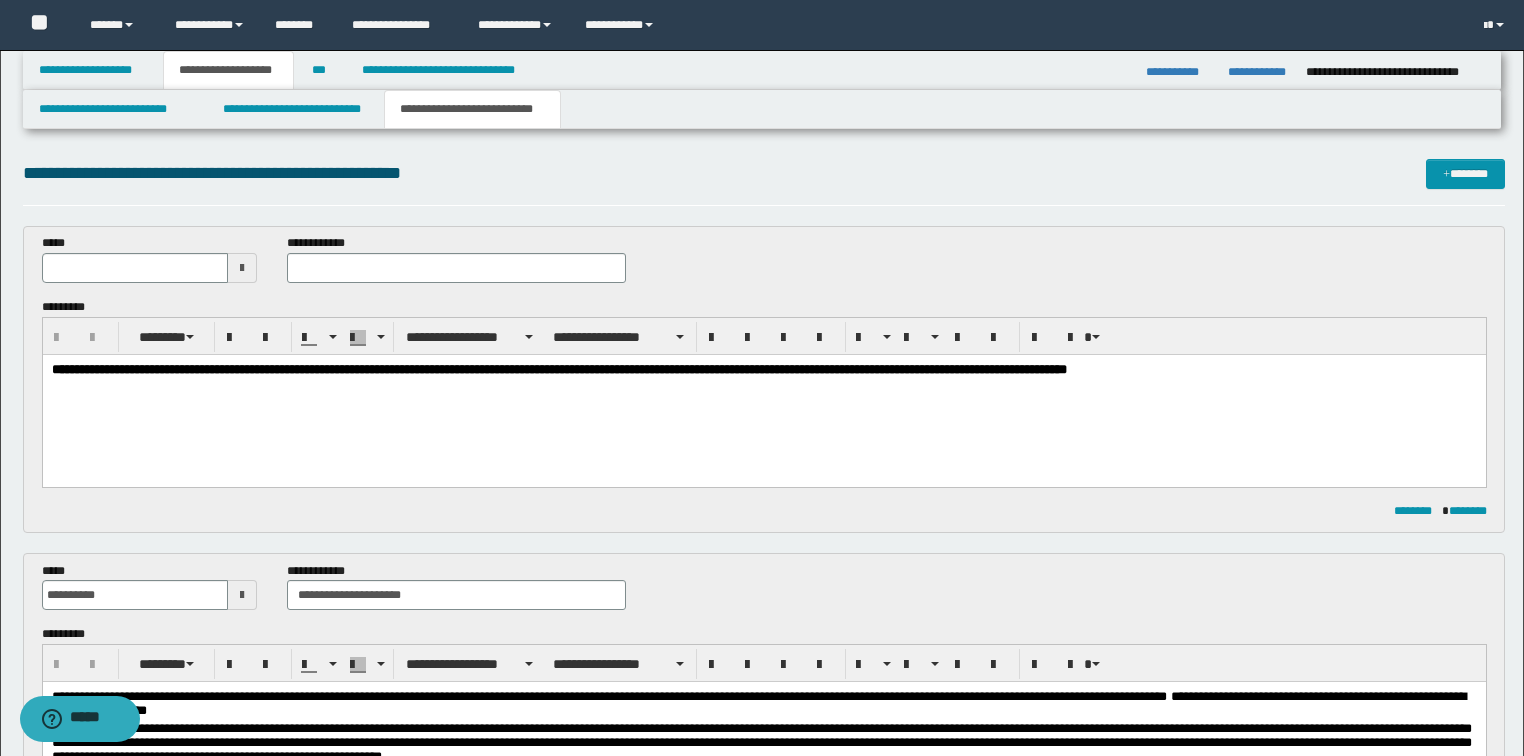 scroll, scrollTop: 0, scrollLeft: 0, axis: both 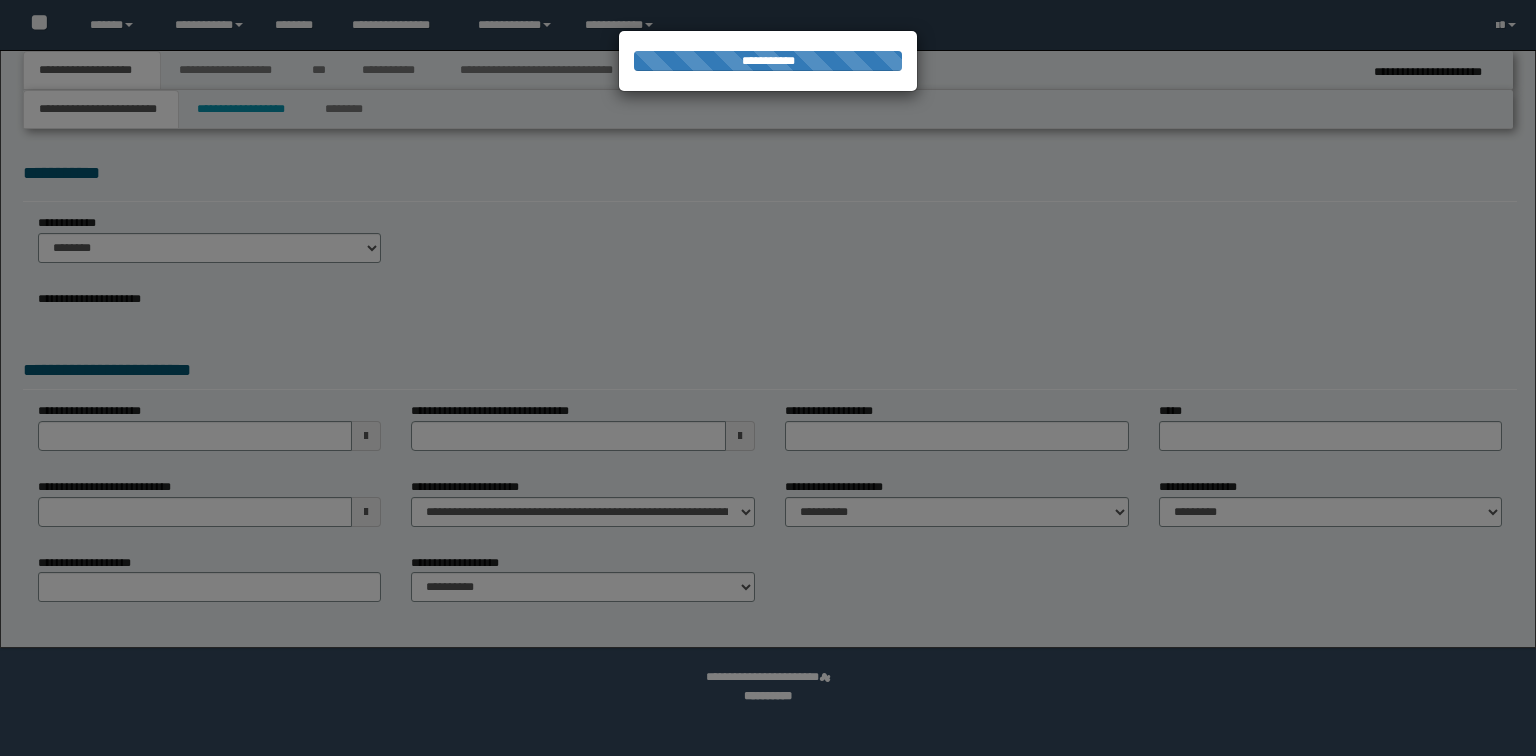 select on "*" 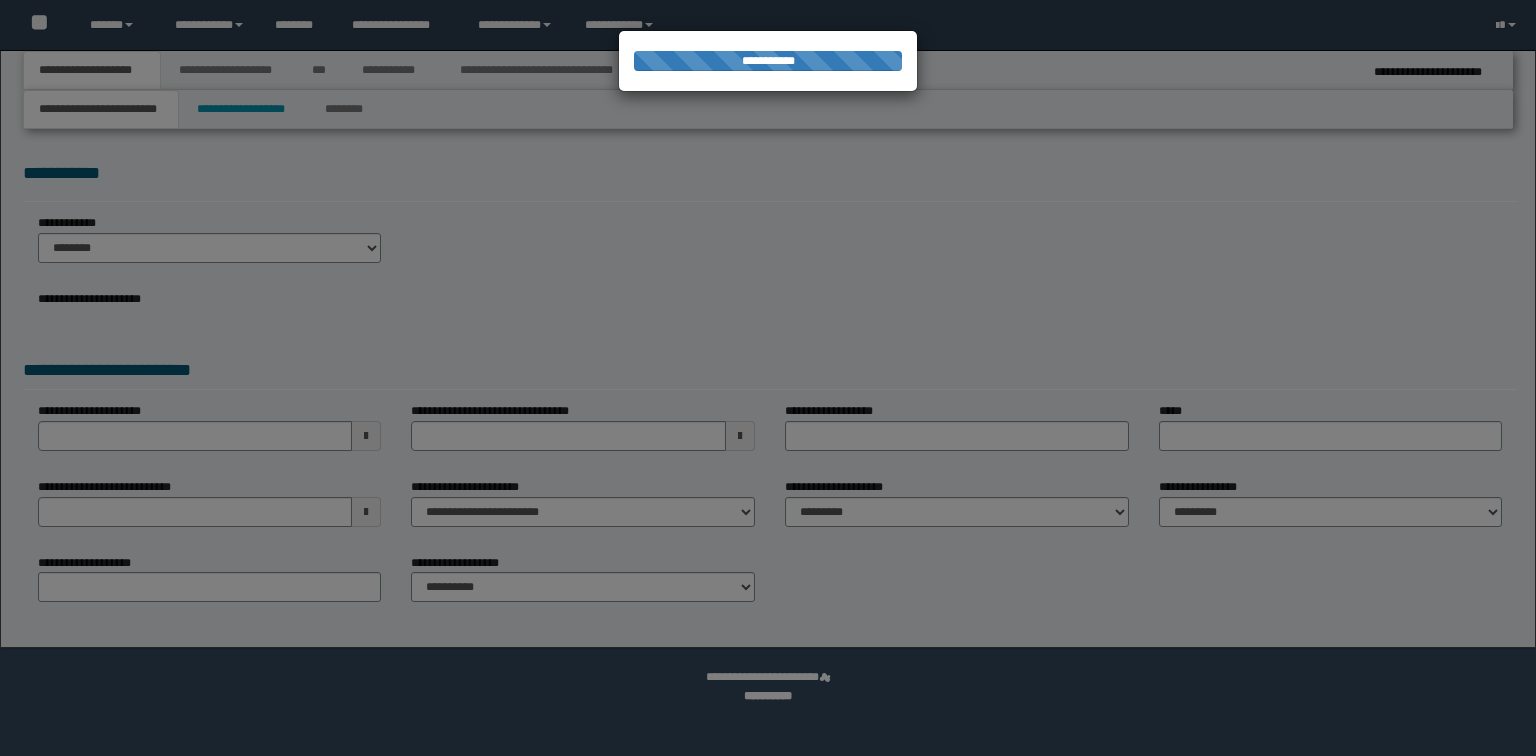 type on "**********" 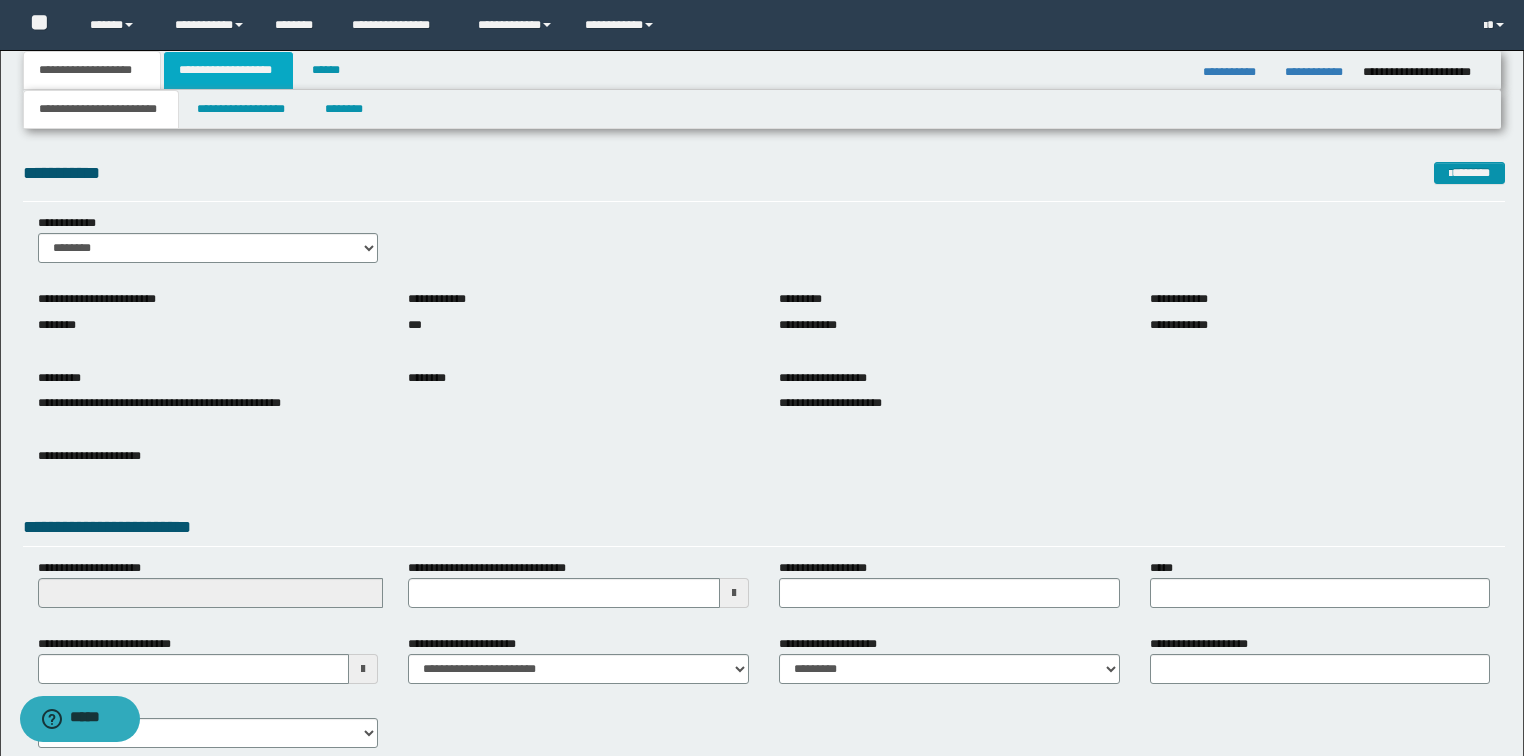click on "**********" at bounding box center [228, 70] 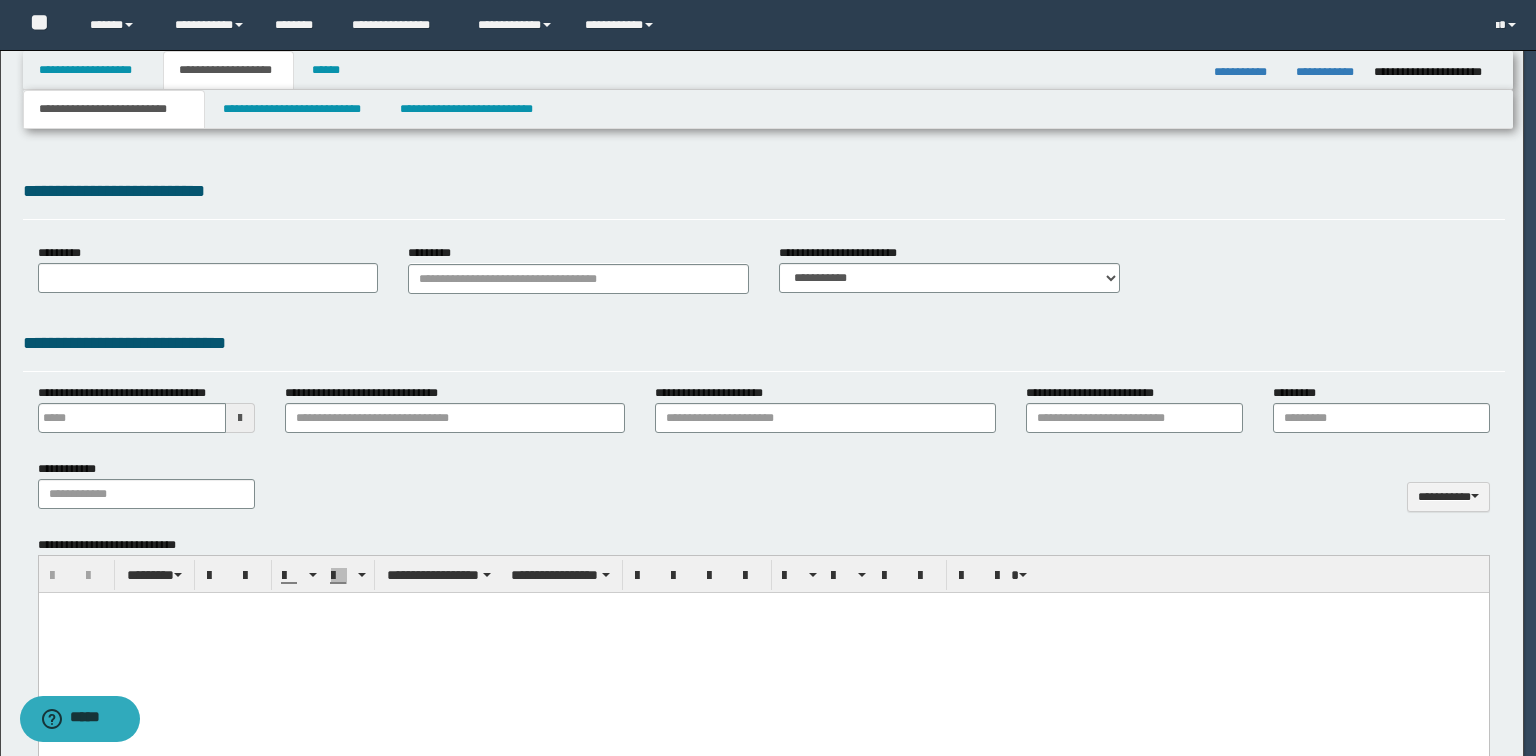 type 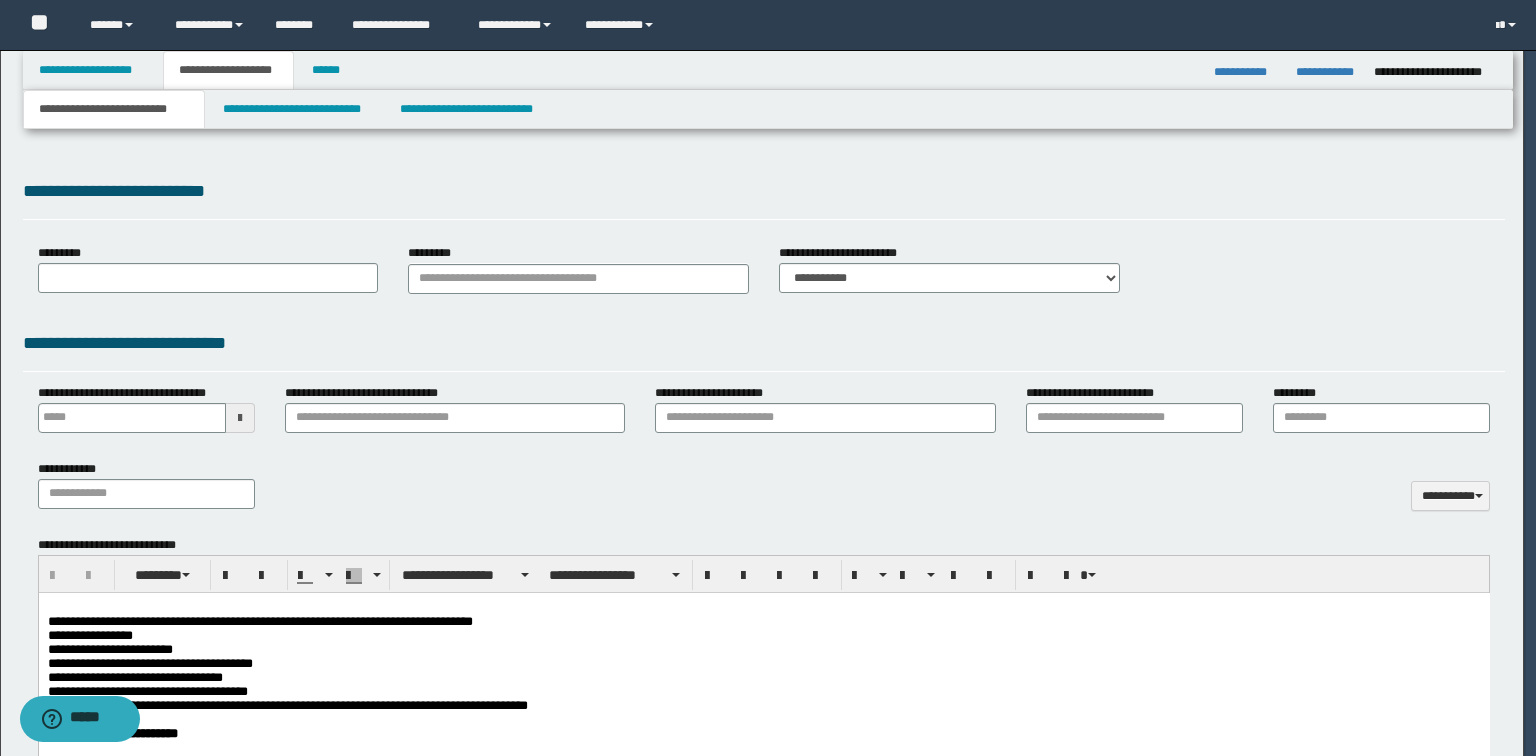 scroll, scrollTop: 0, scrollLeft: 0, axis: both 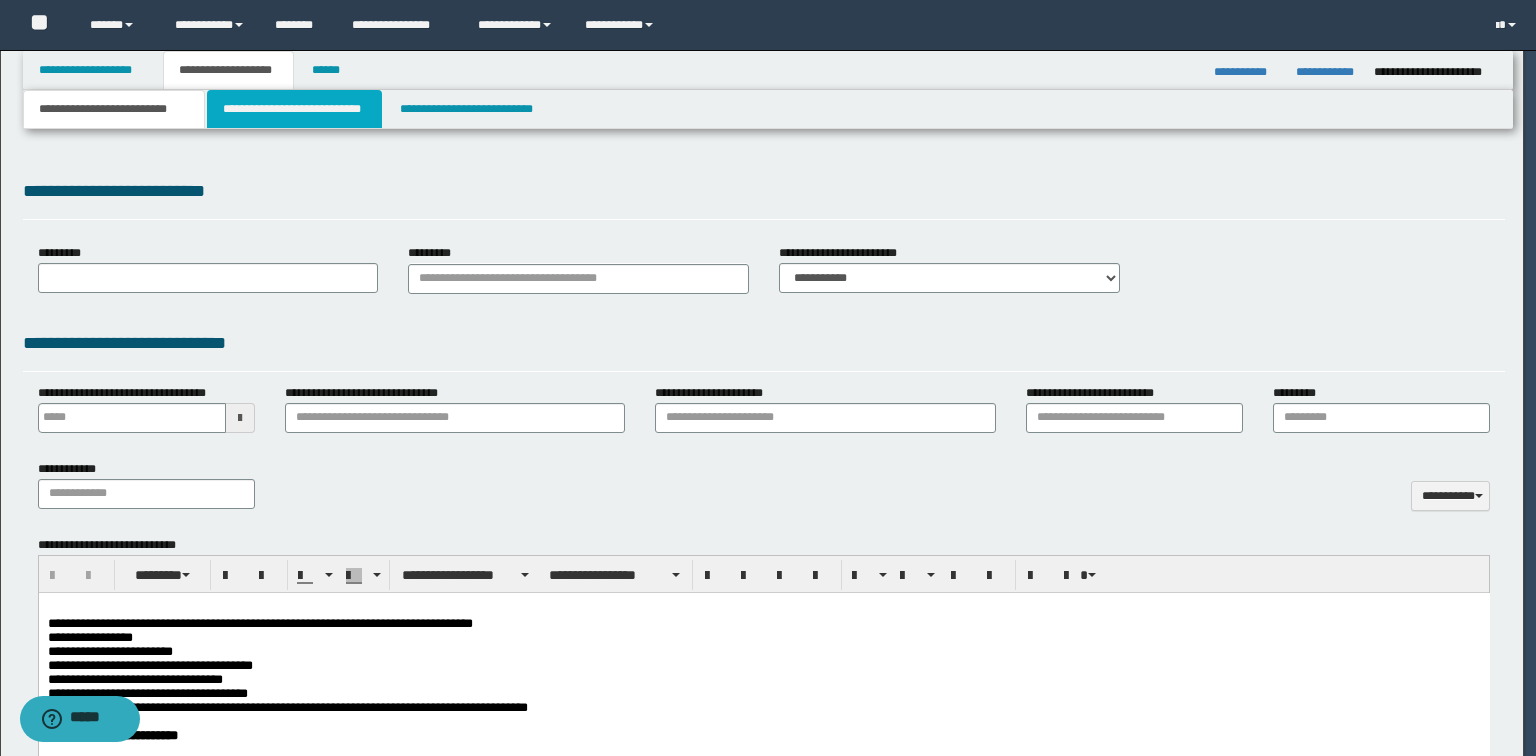 type on "**********" 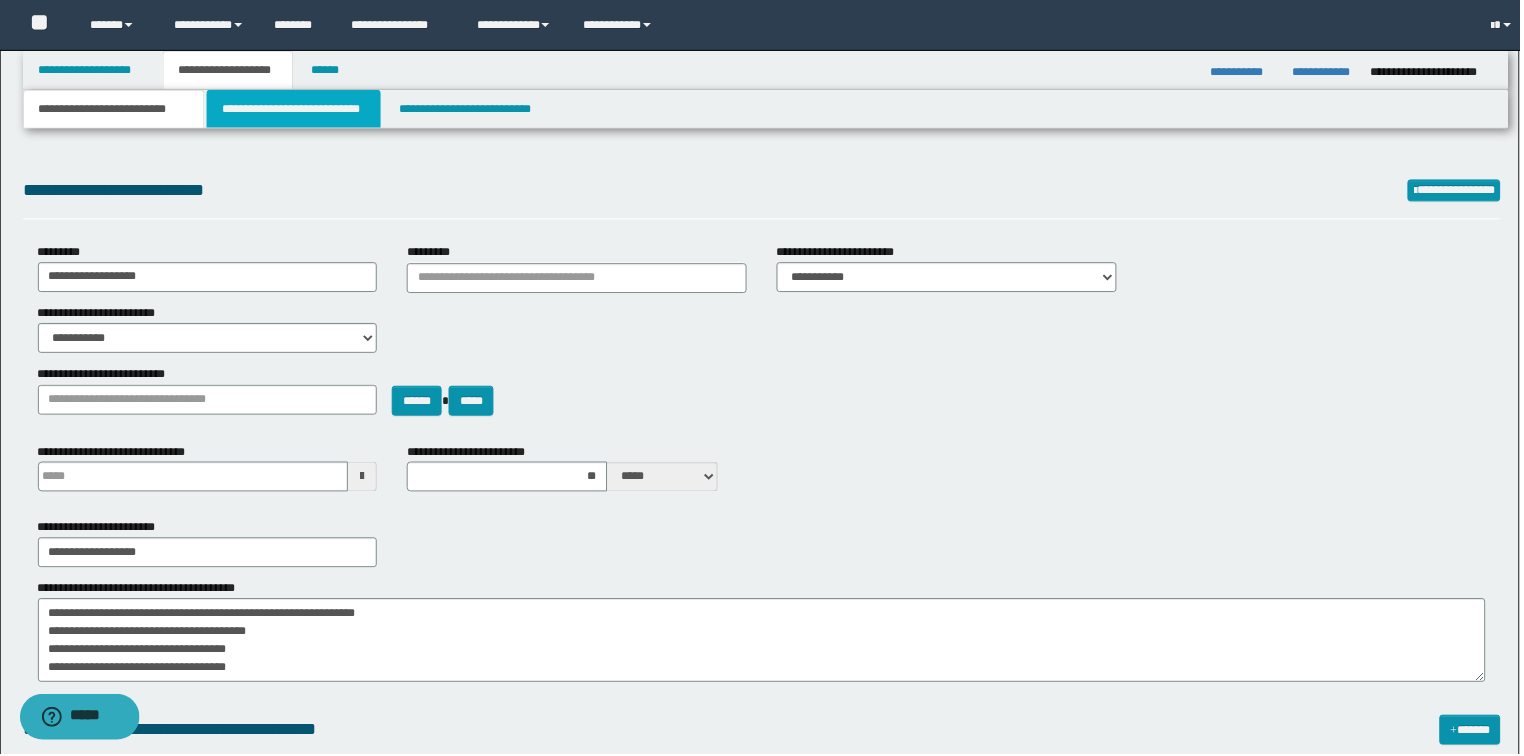 click on "**********" at bounding box center (294, 109) 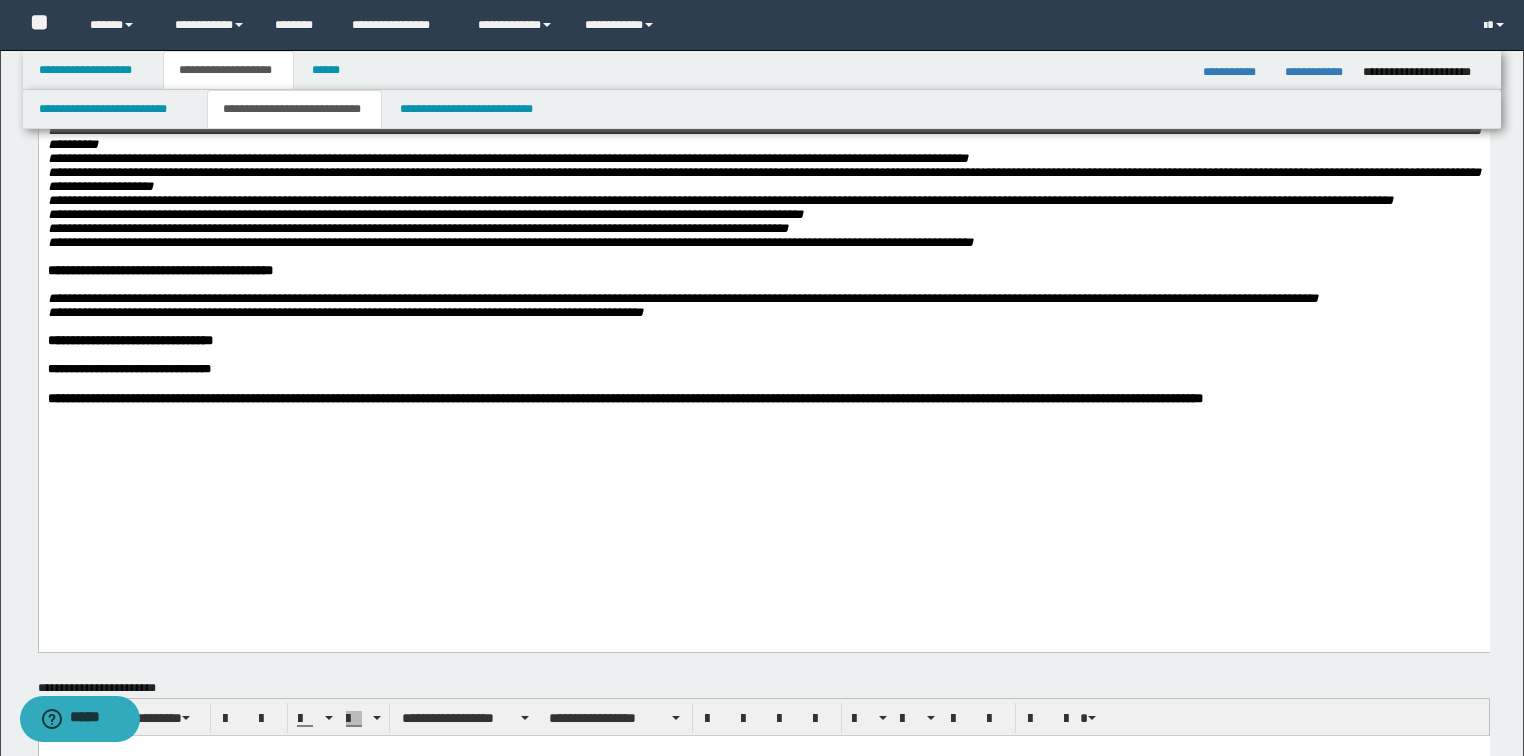 scroll, scrollTop: 720, scrollLeft: 0, axis: vertical 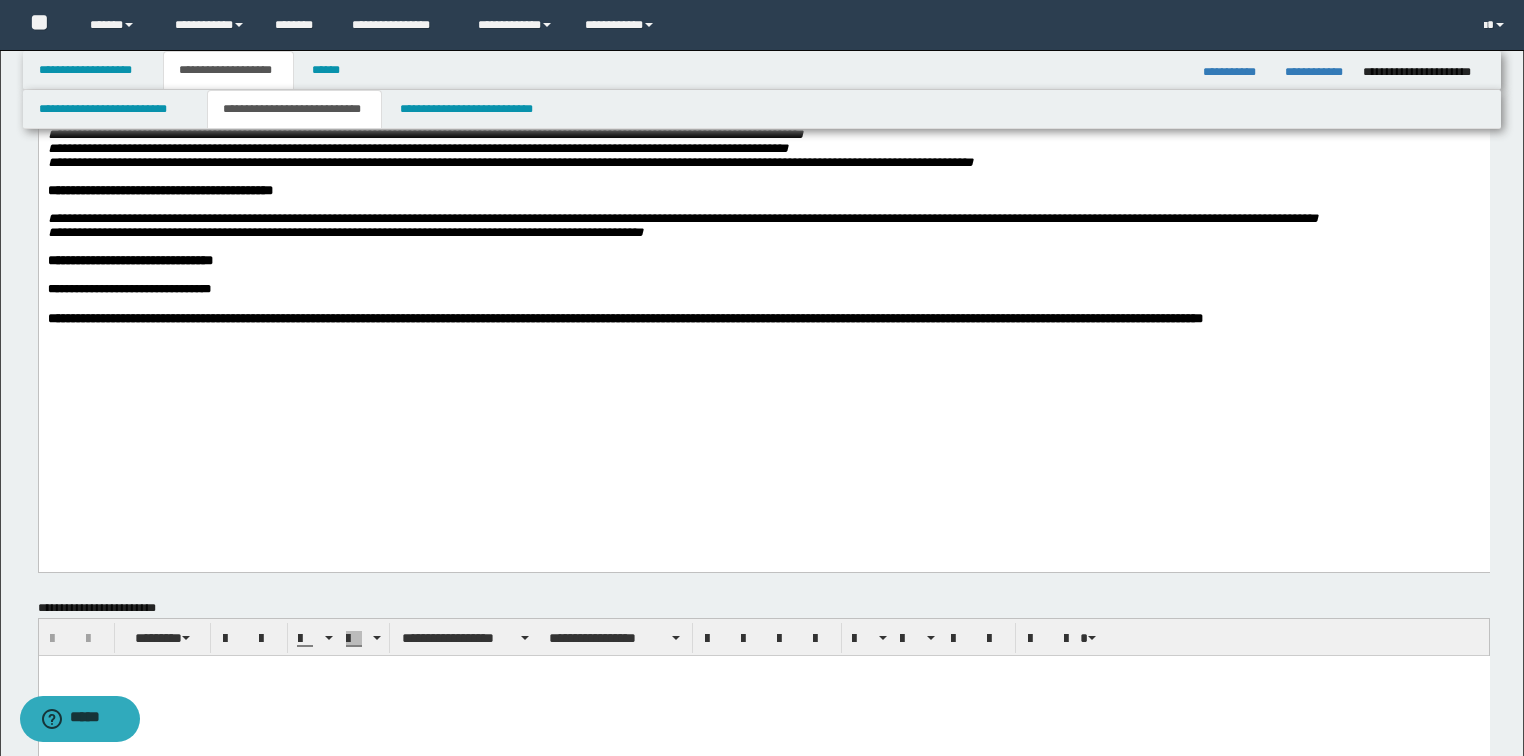 click on "**********" at bounding box center [1074, 318] 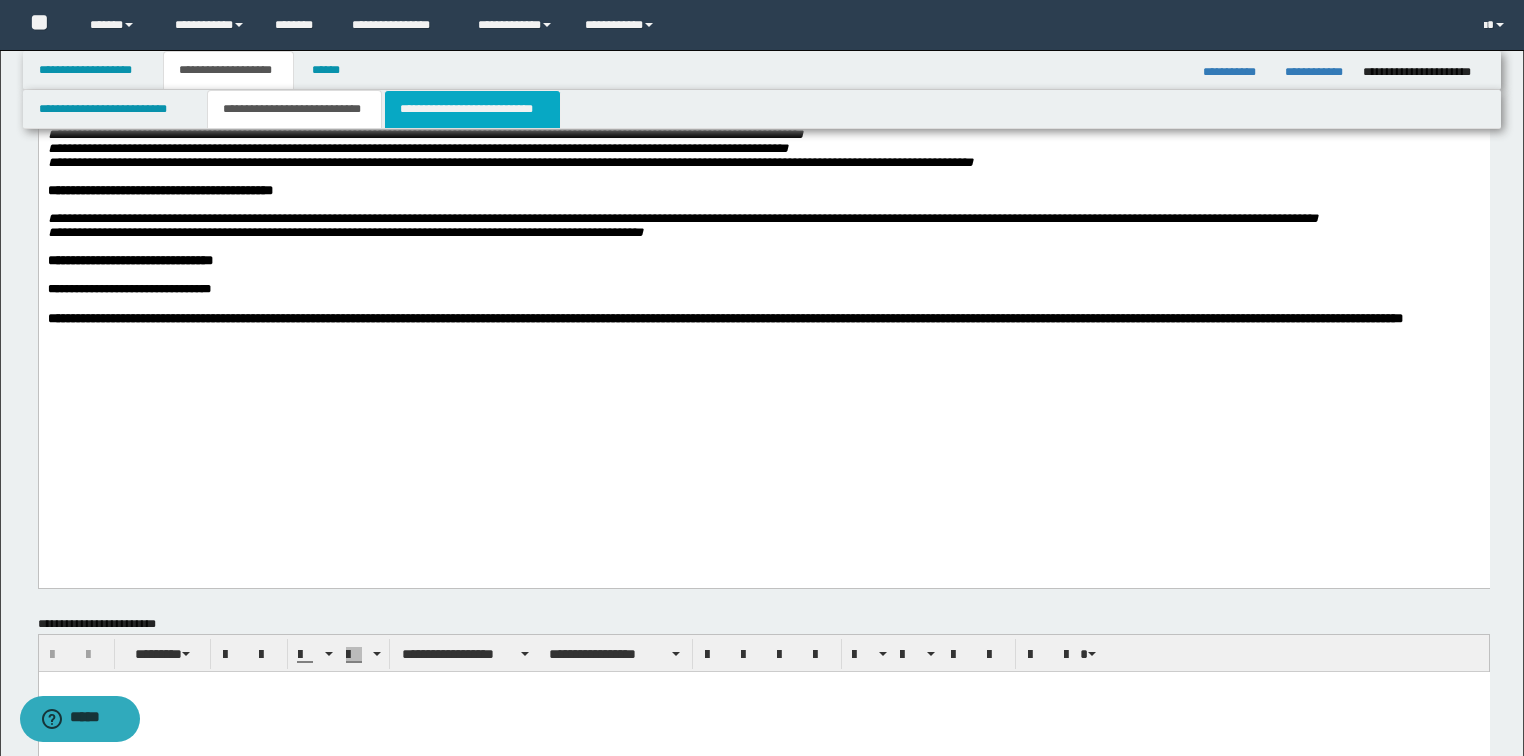 click on "**********" at bounding box center (472, 109) 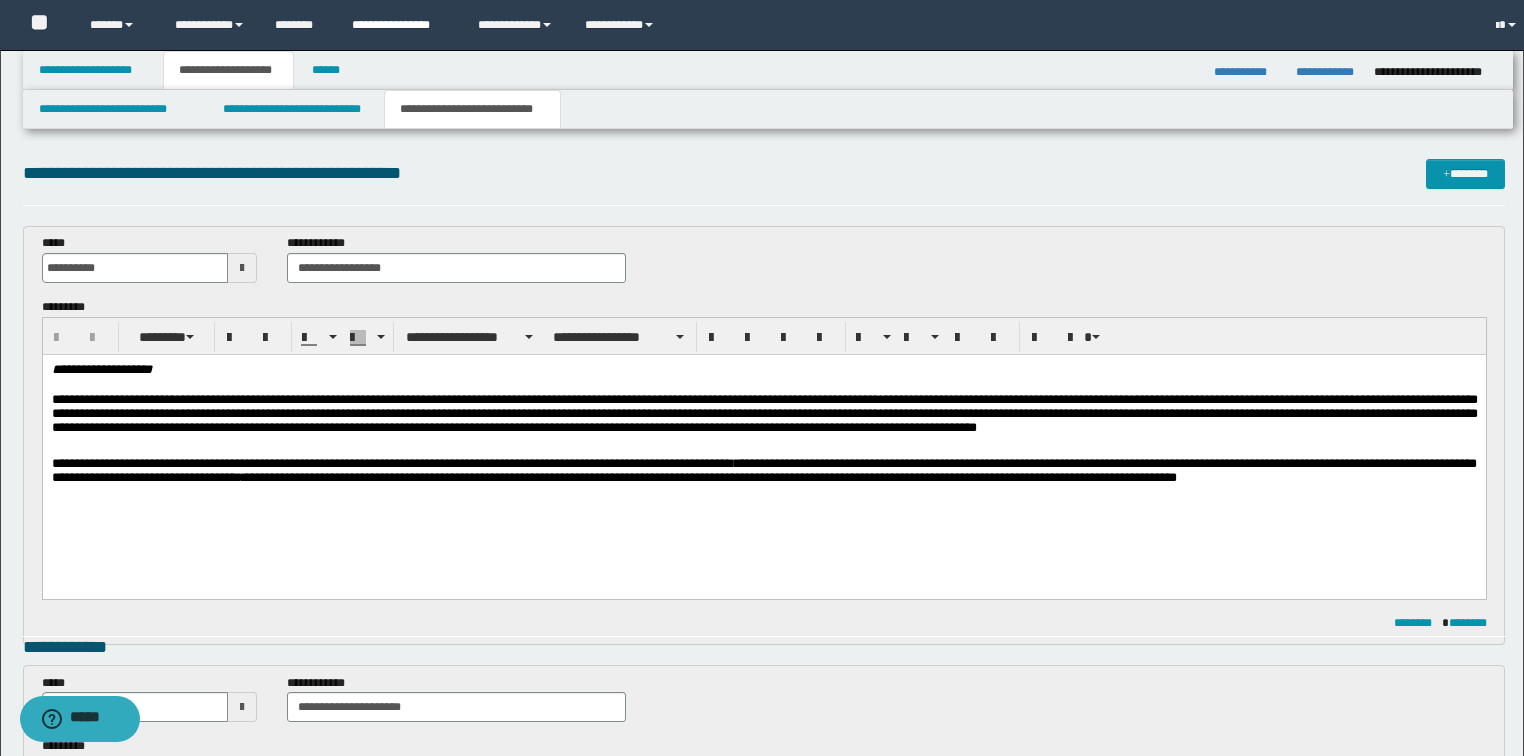 scroll, scrollTop: 0, scrollLeft: 0, axis: both 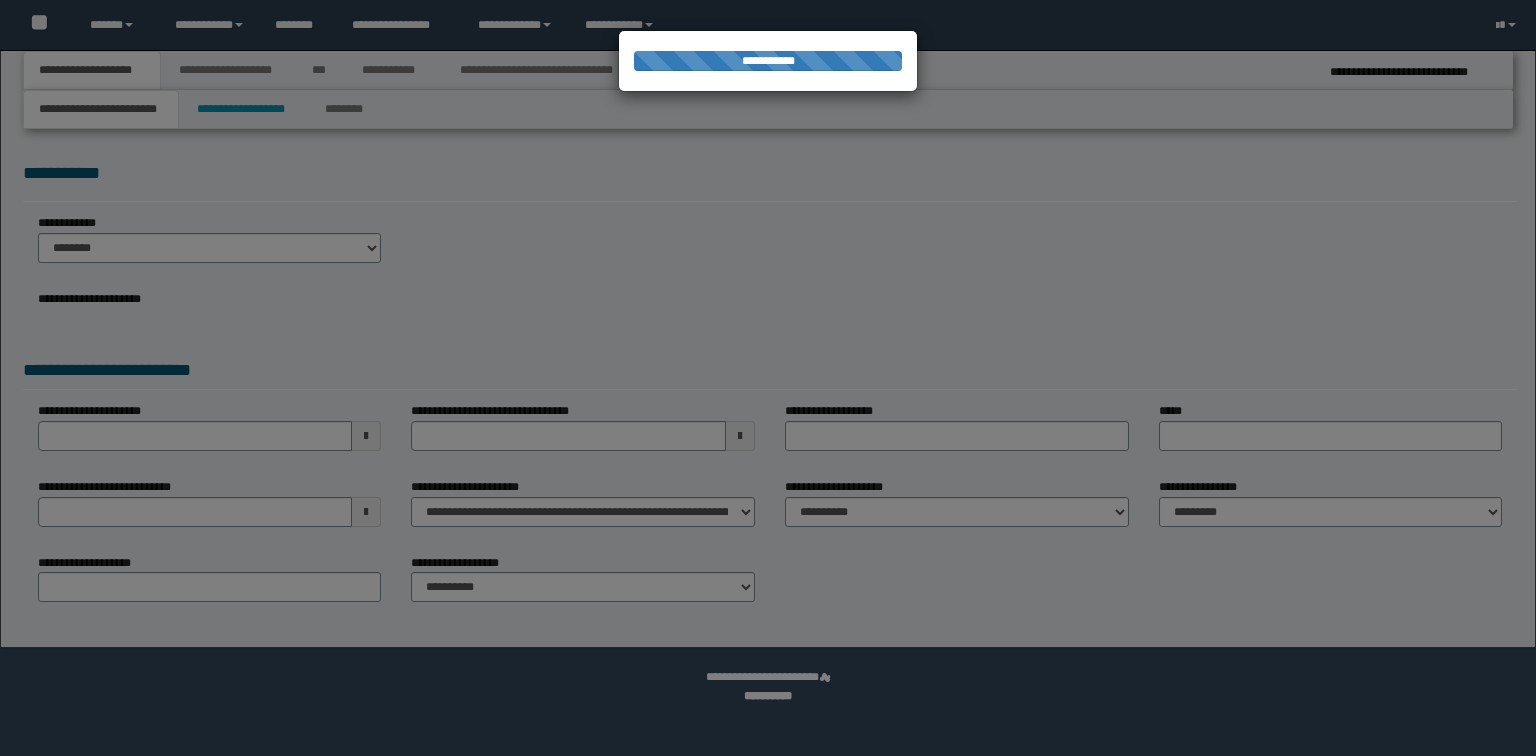 select on "*" 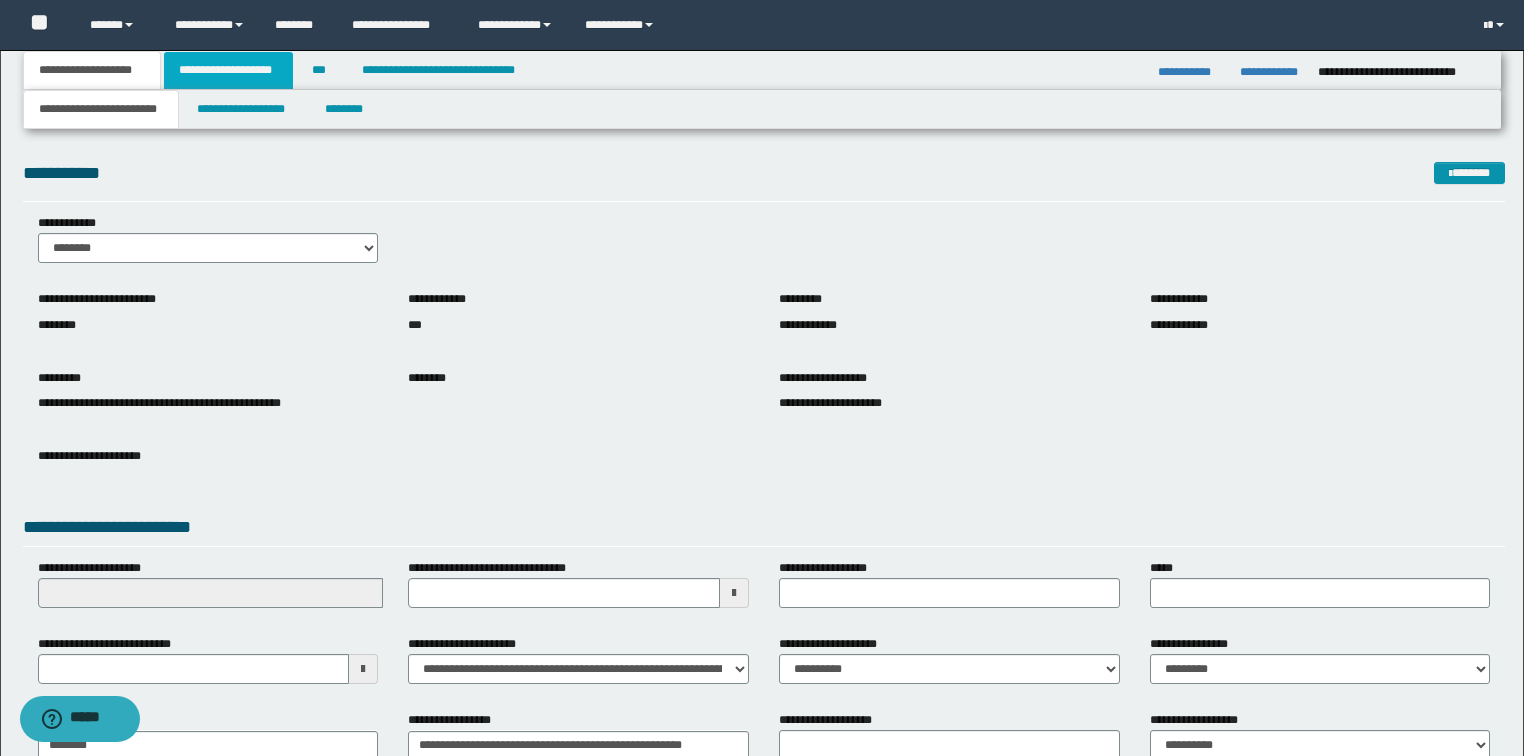 click on "**********" at bounding box center (228, 70) 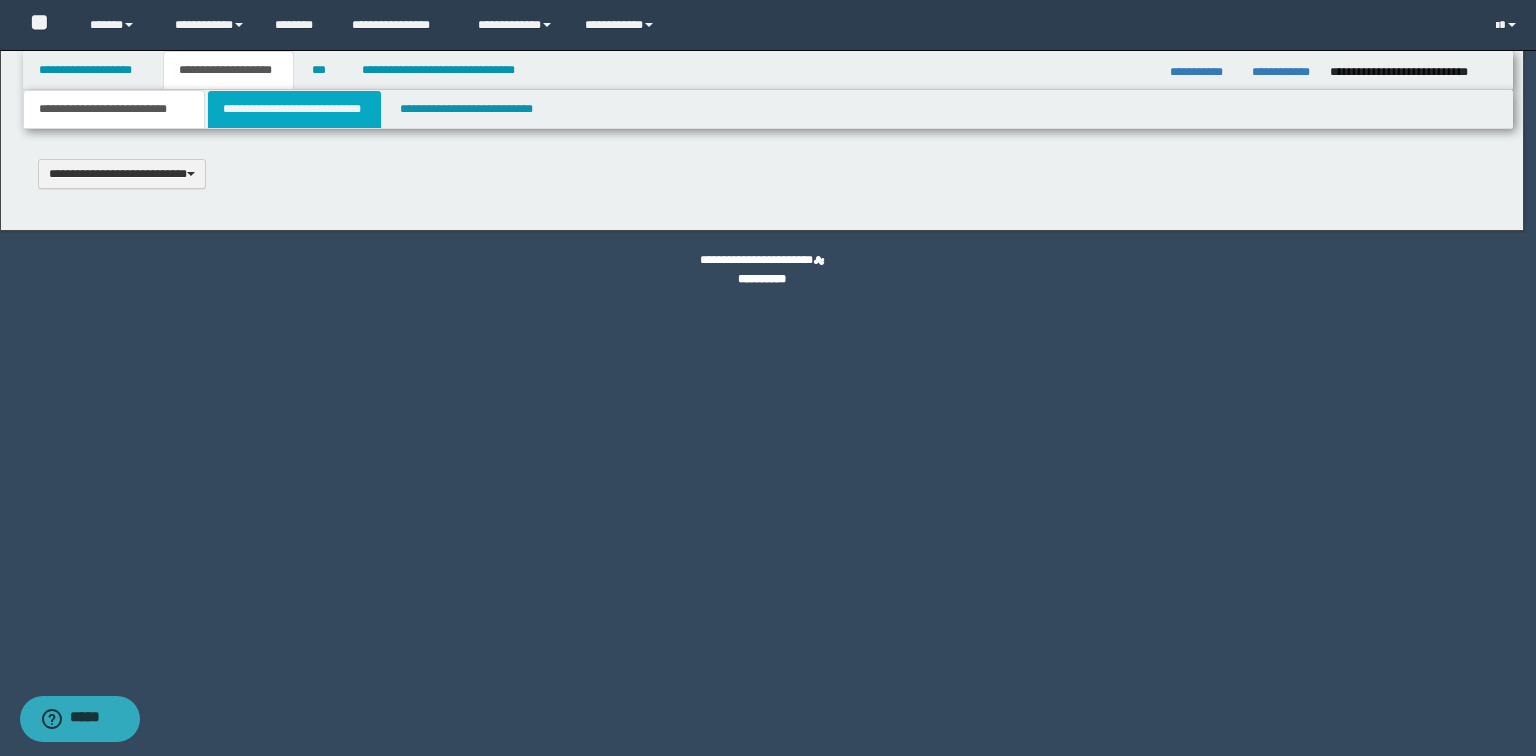 type 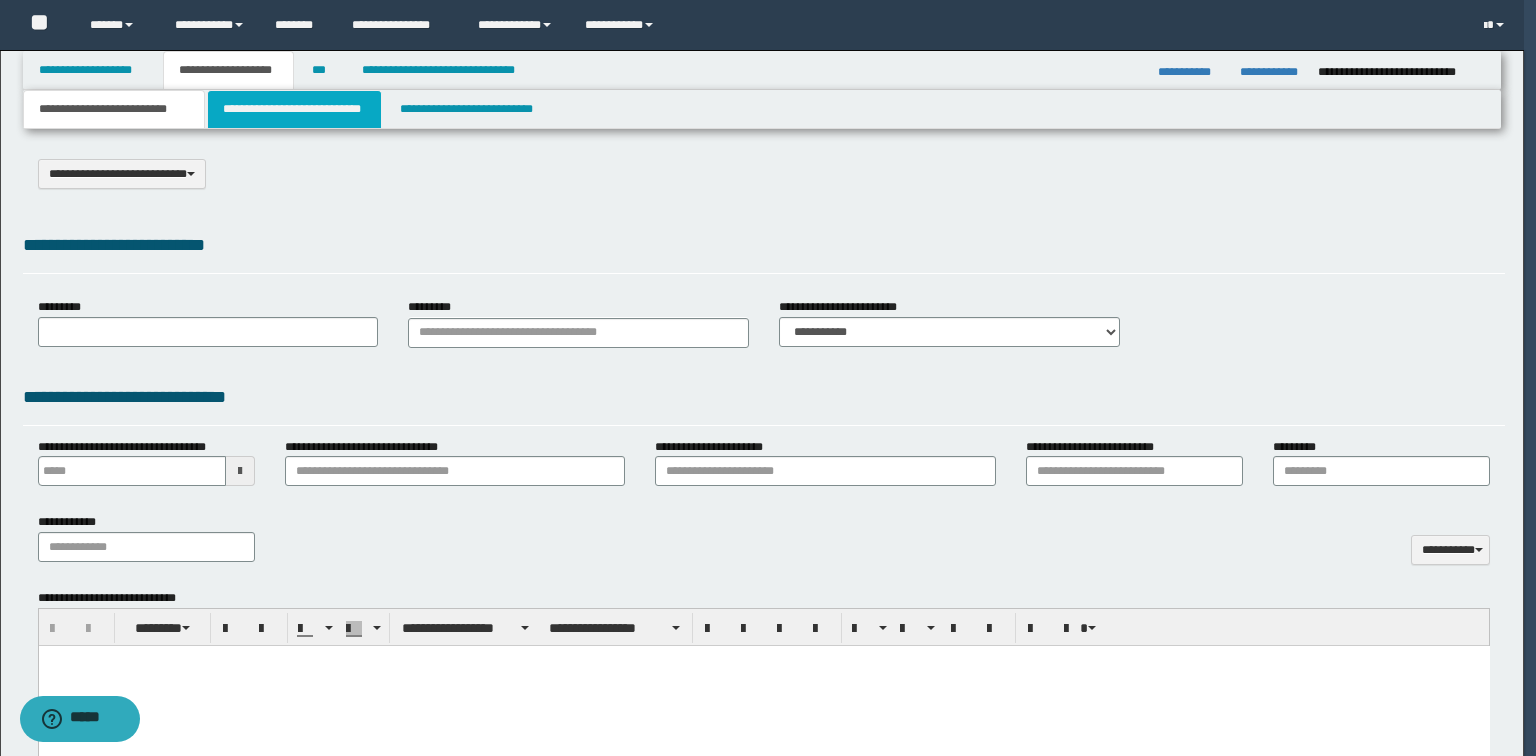 type on "**********" 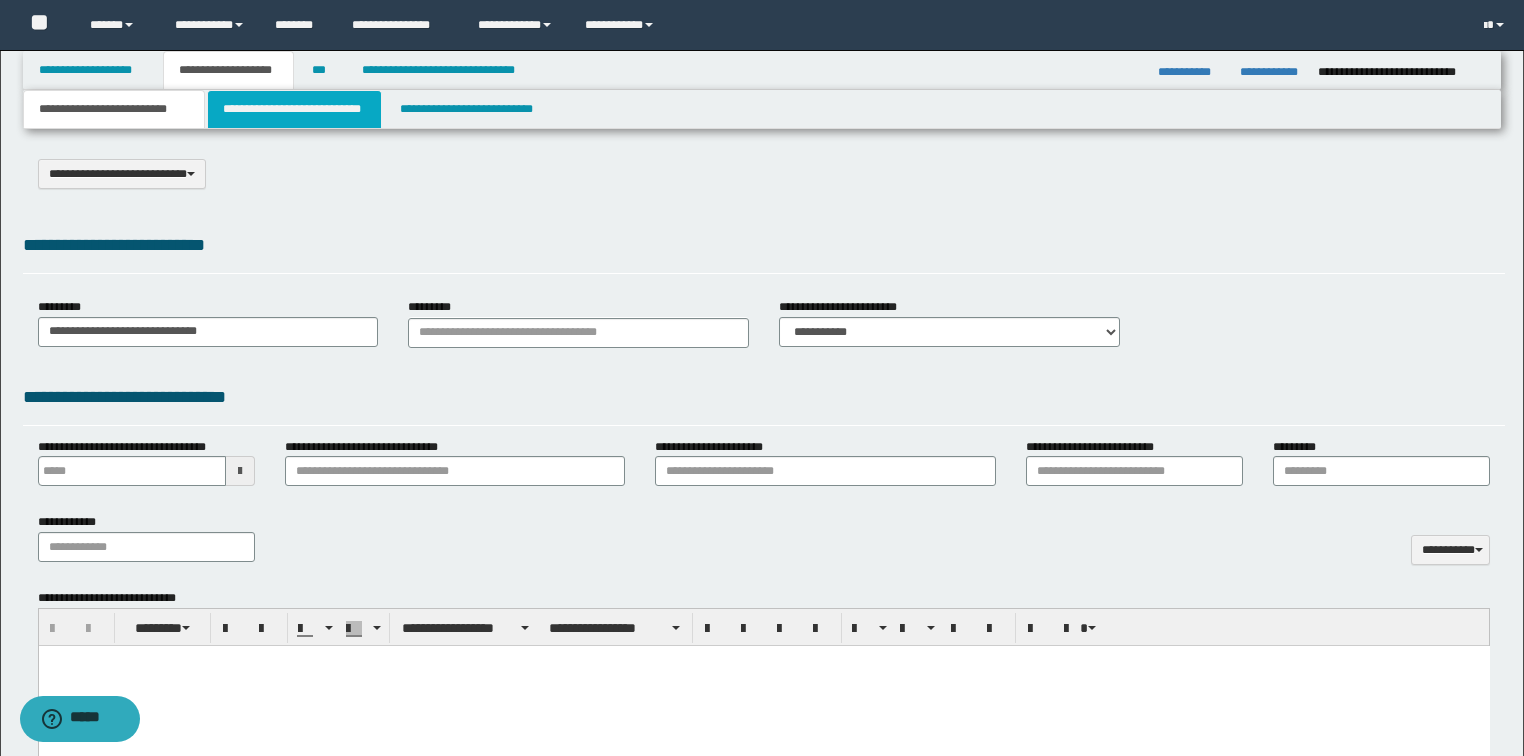 click on "**********" at bounding box center (294, 109) 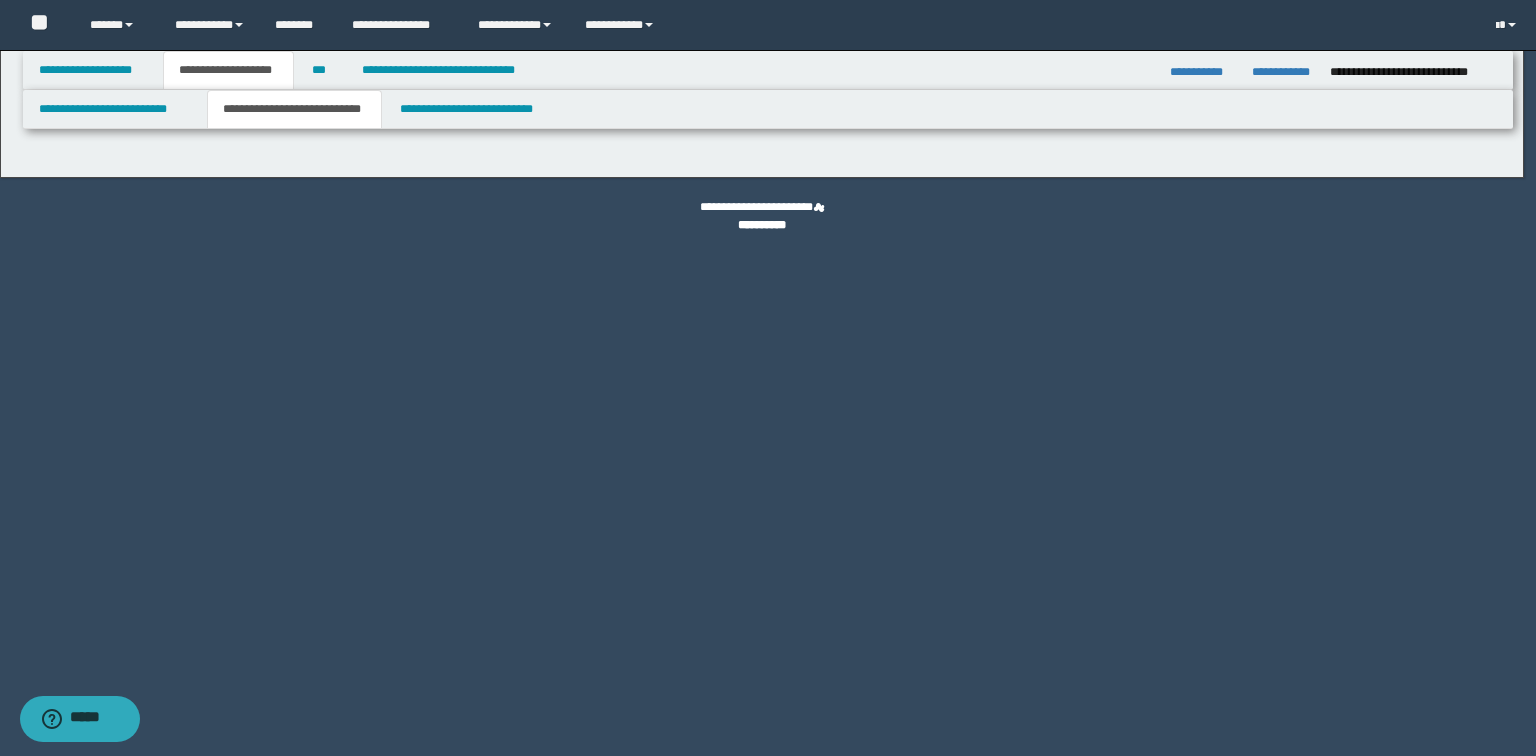 select on "*" 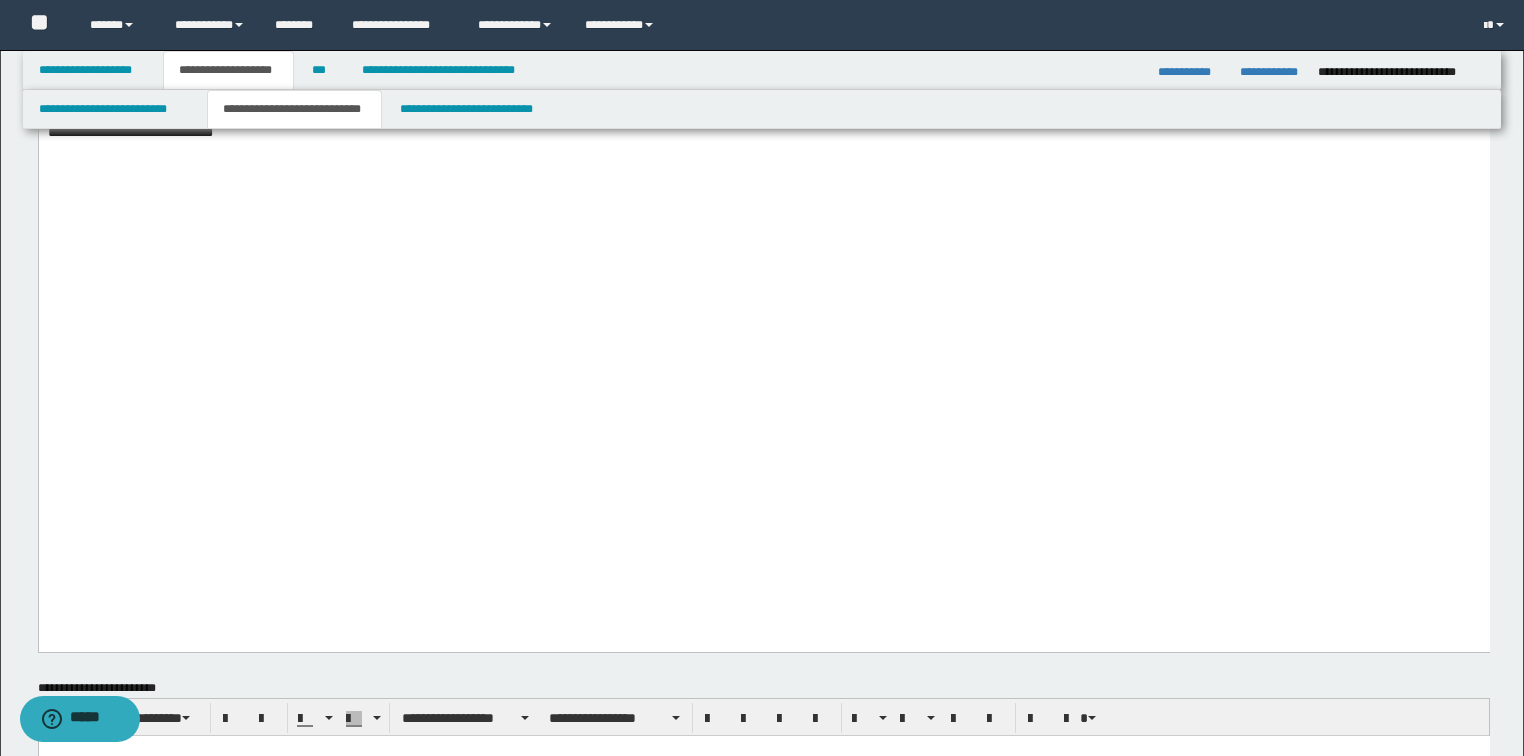 scroll, scrollTop: 2640, scrollLeft: 0, axis: vertical 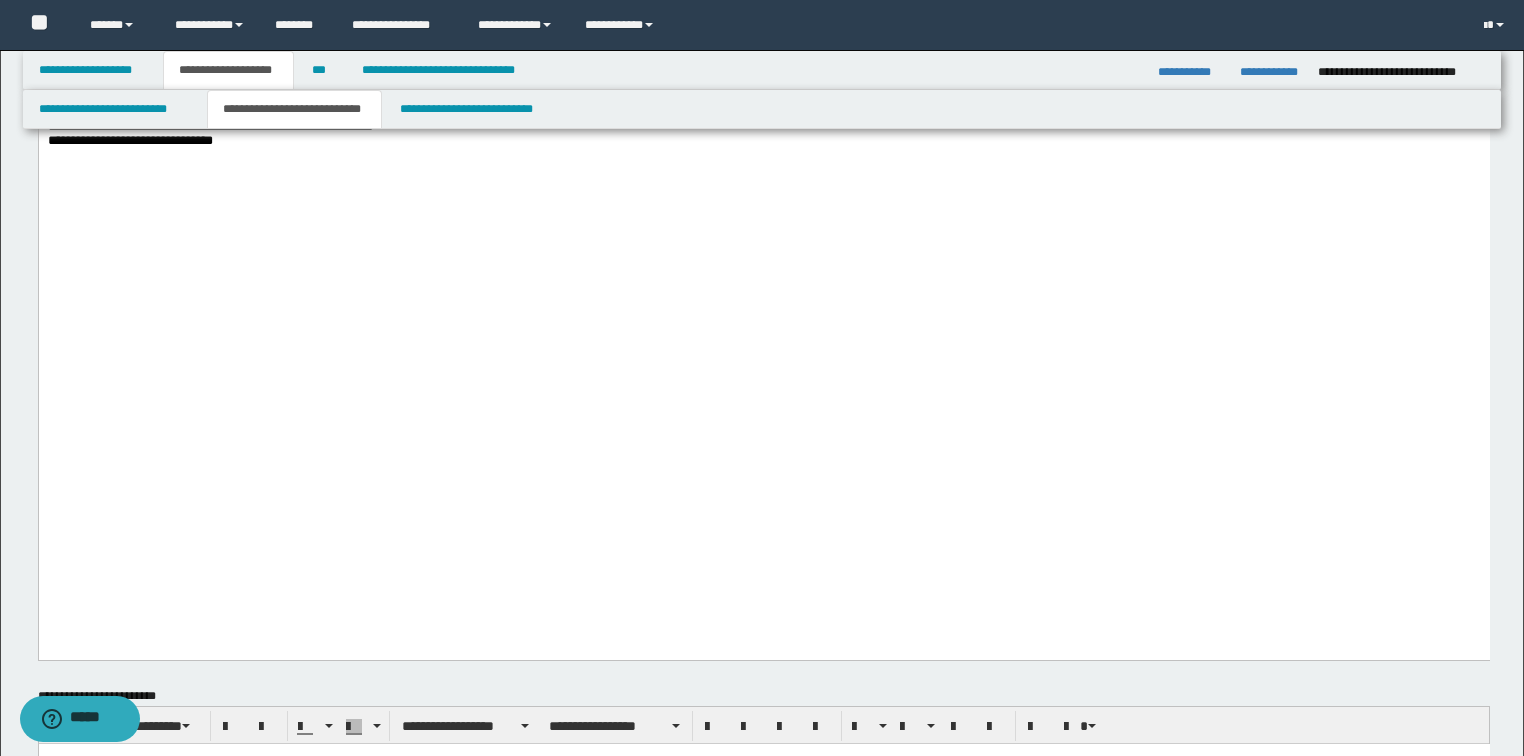 click on "**********" at bounding box center [787, 141] 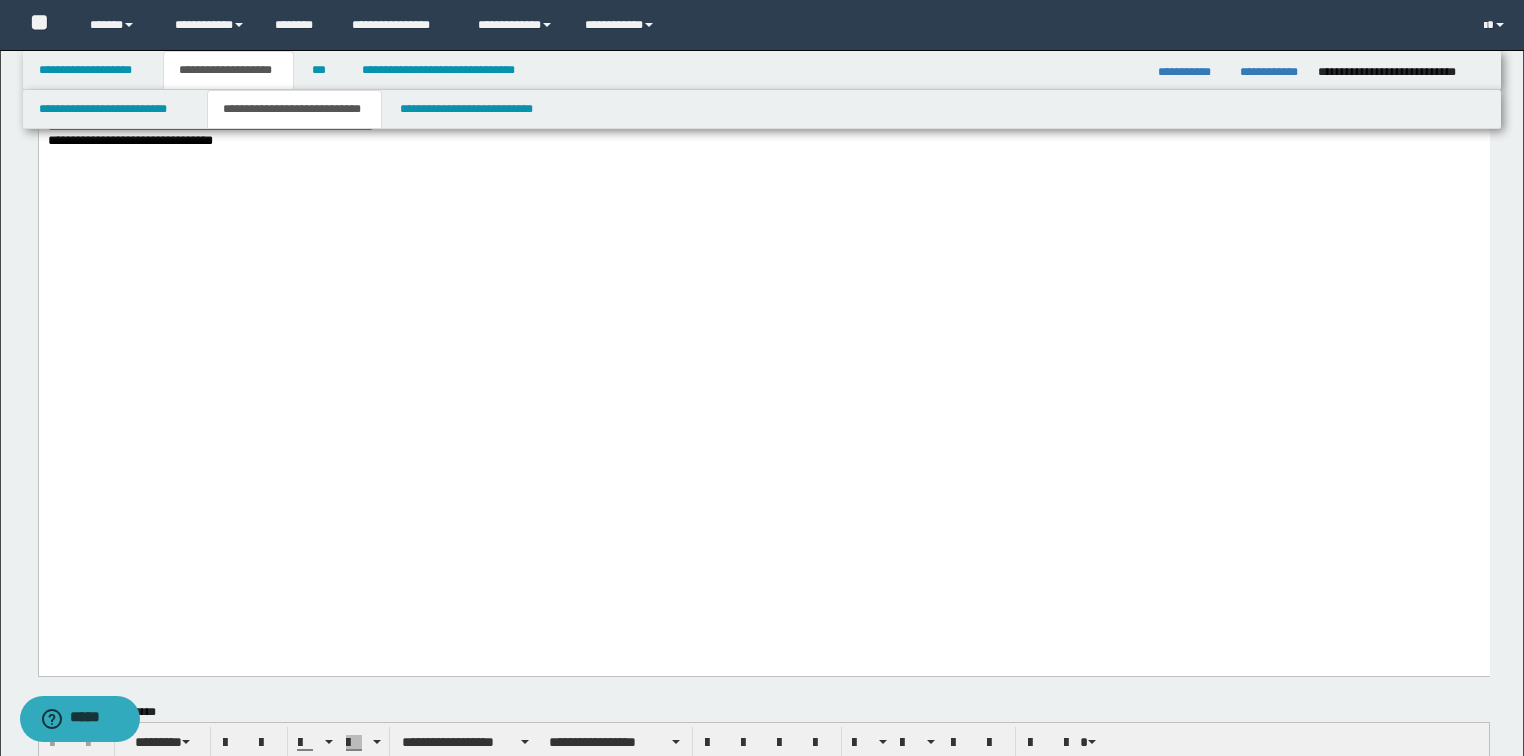 type 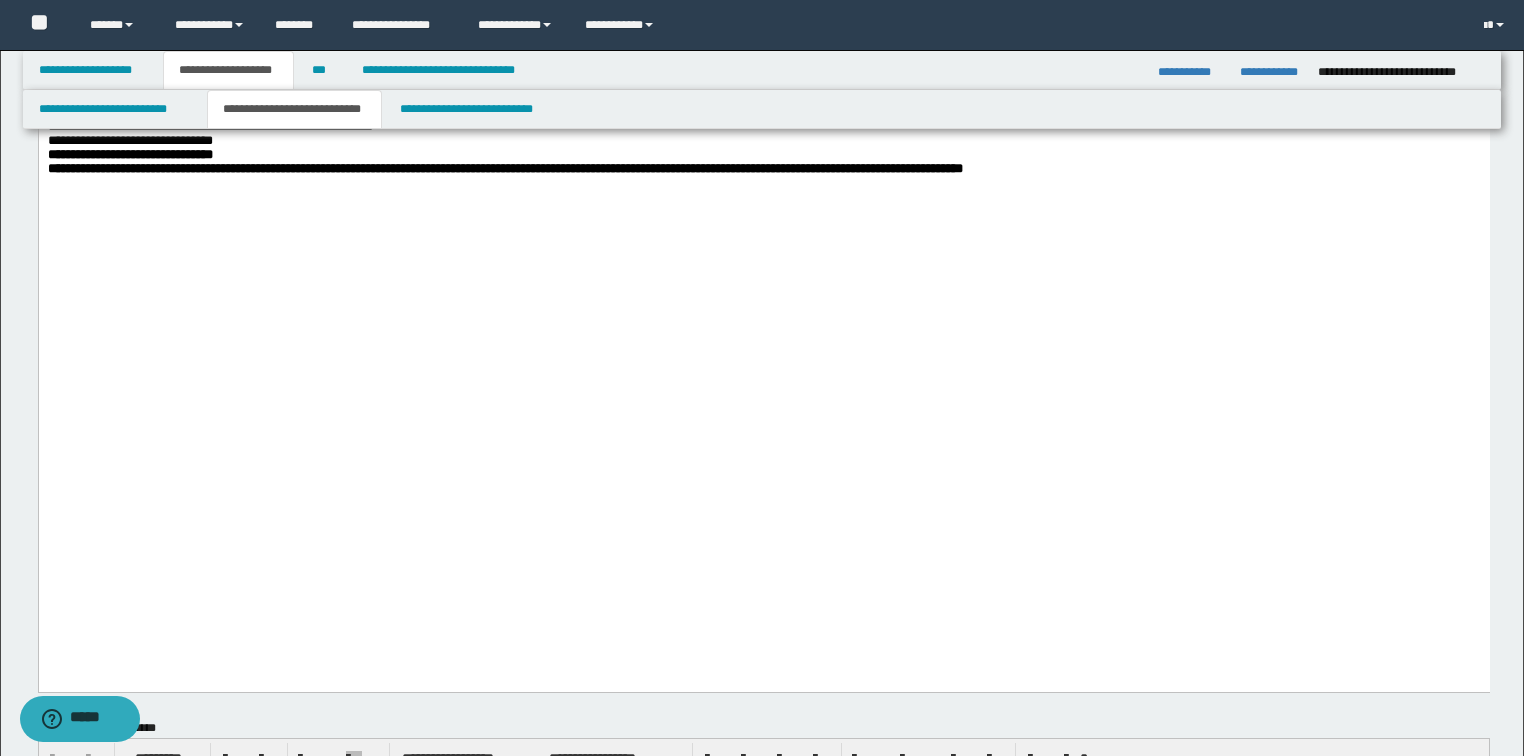 click on "**********" at bounding box center [763, 155] 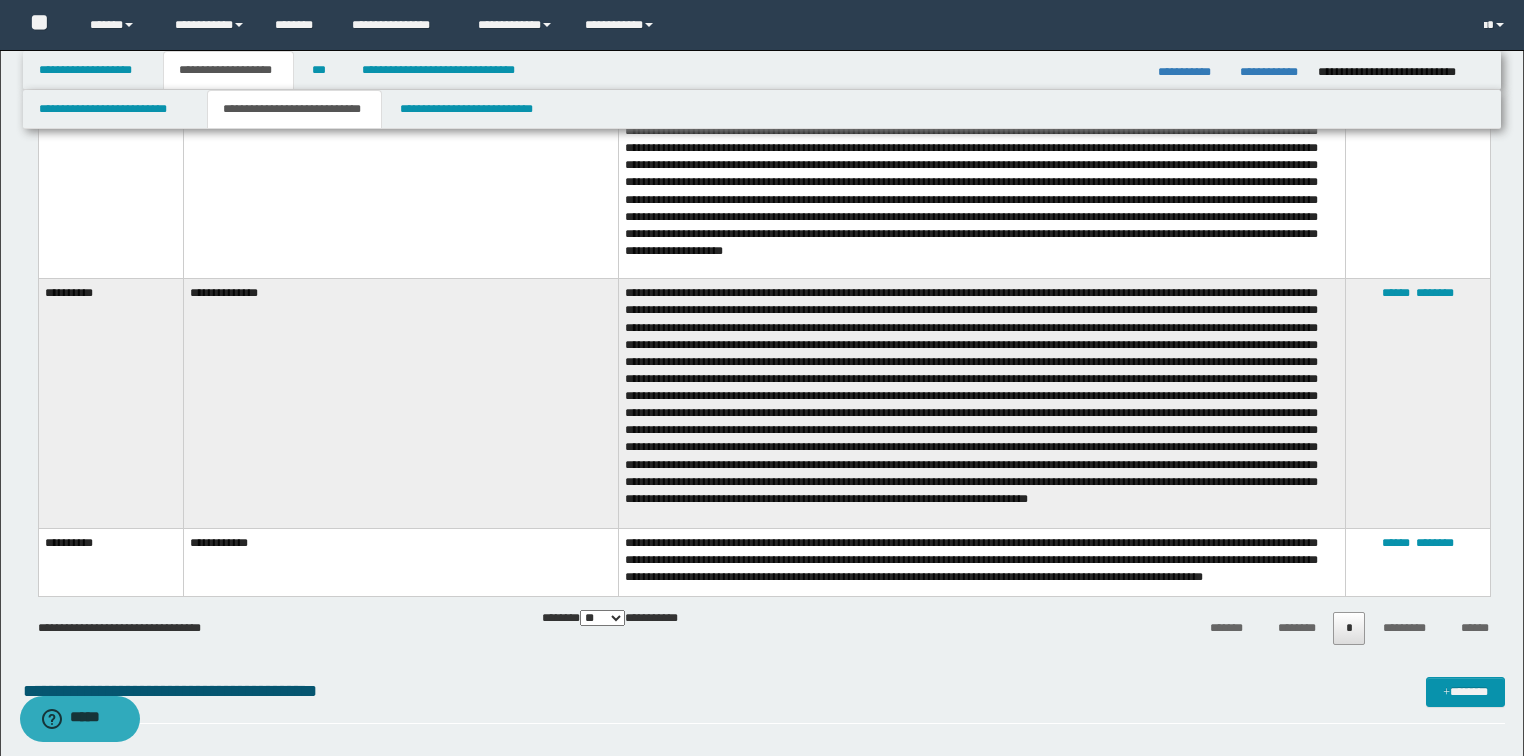 scroll, scrollTop: 5120, scrollLeft: 0, axis: vertical 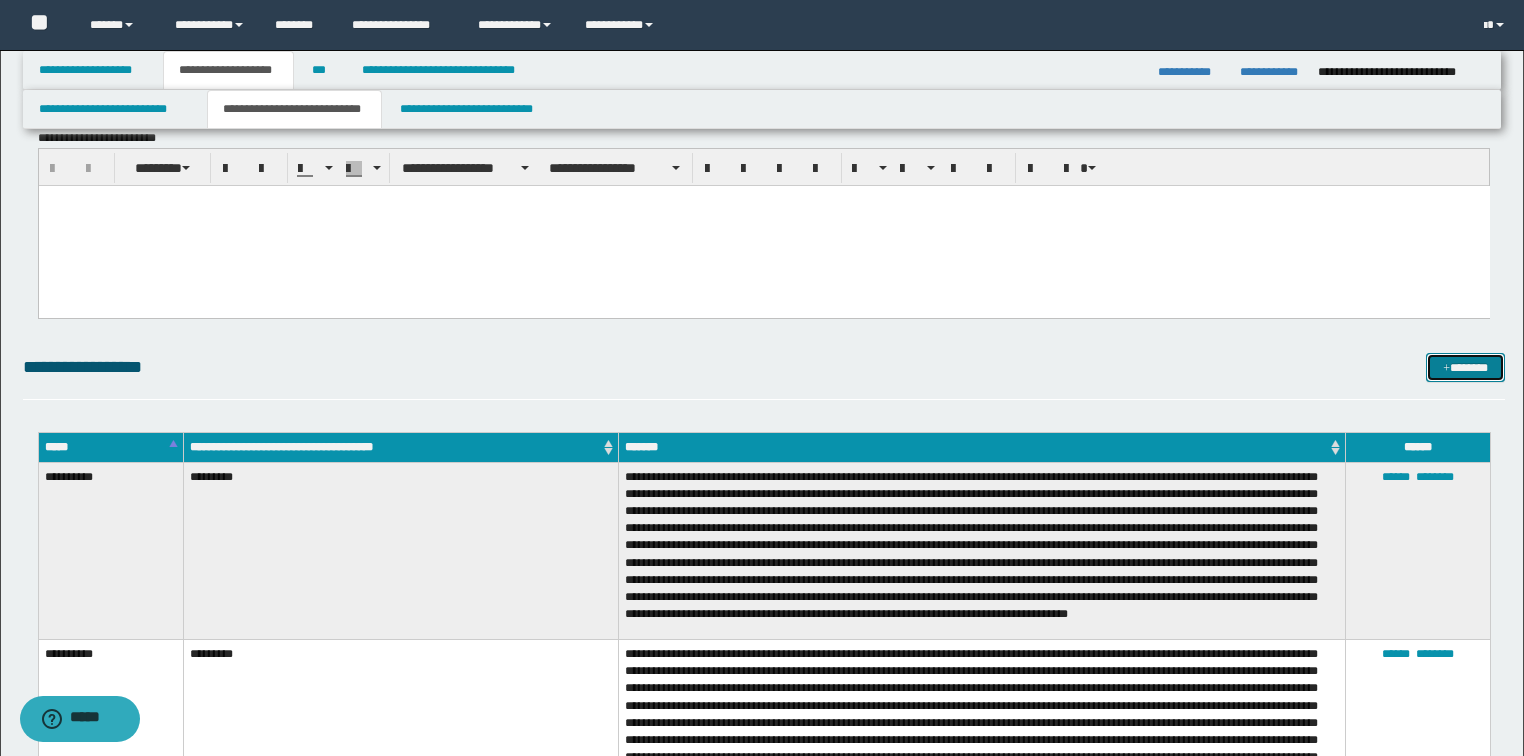 click on "*******" at bounding box center [1465, 368] 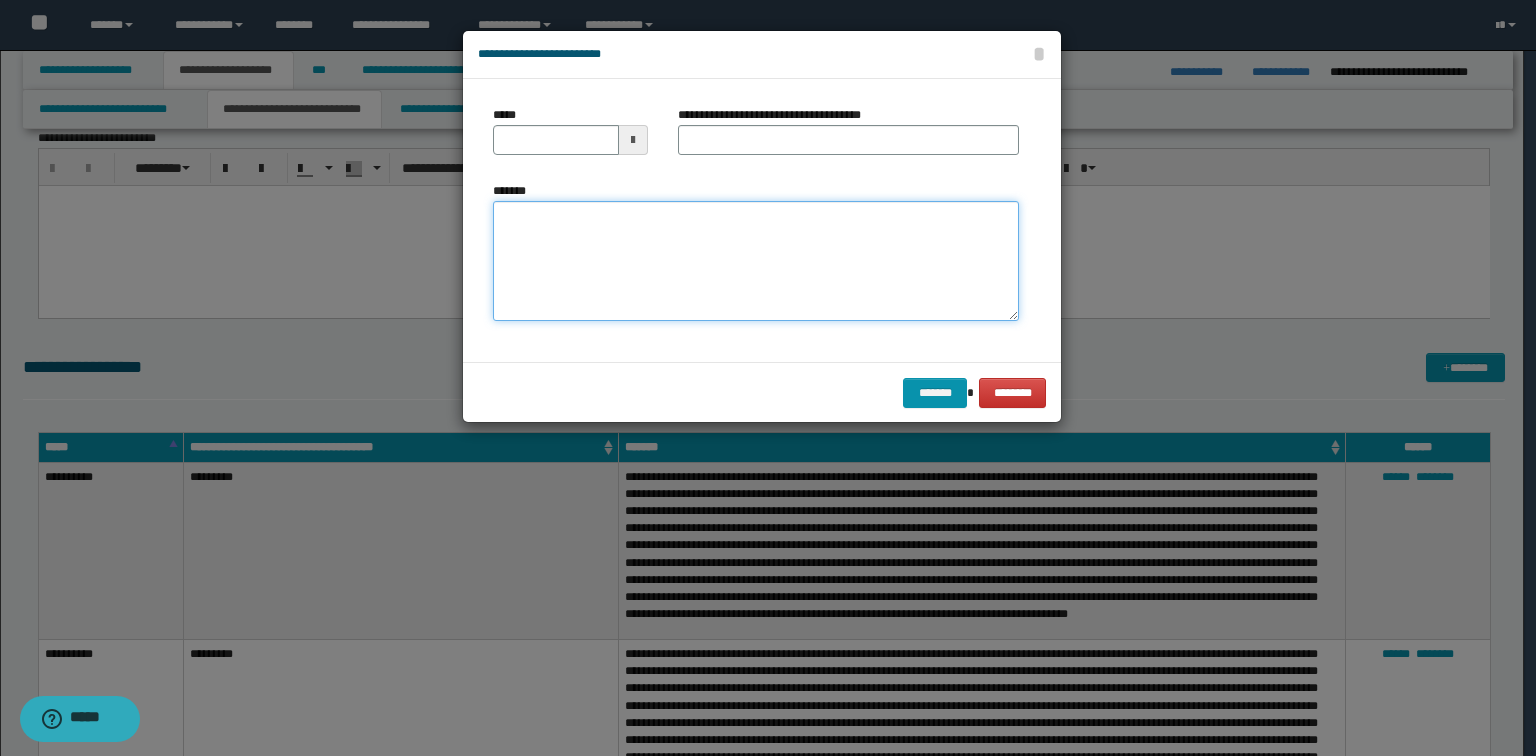 click on "*******" at bounding box center [756, 261] 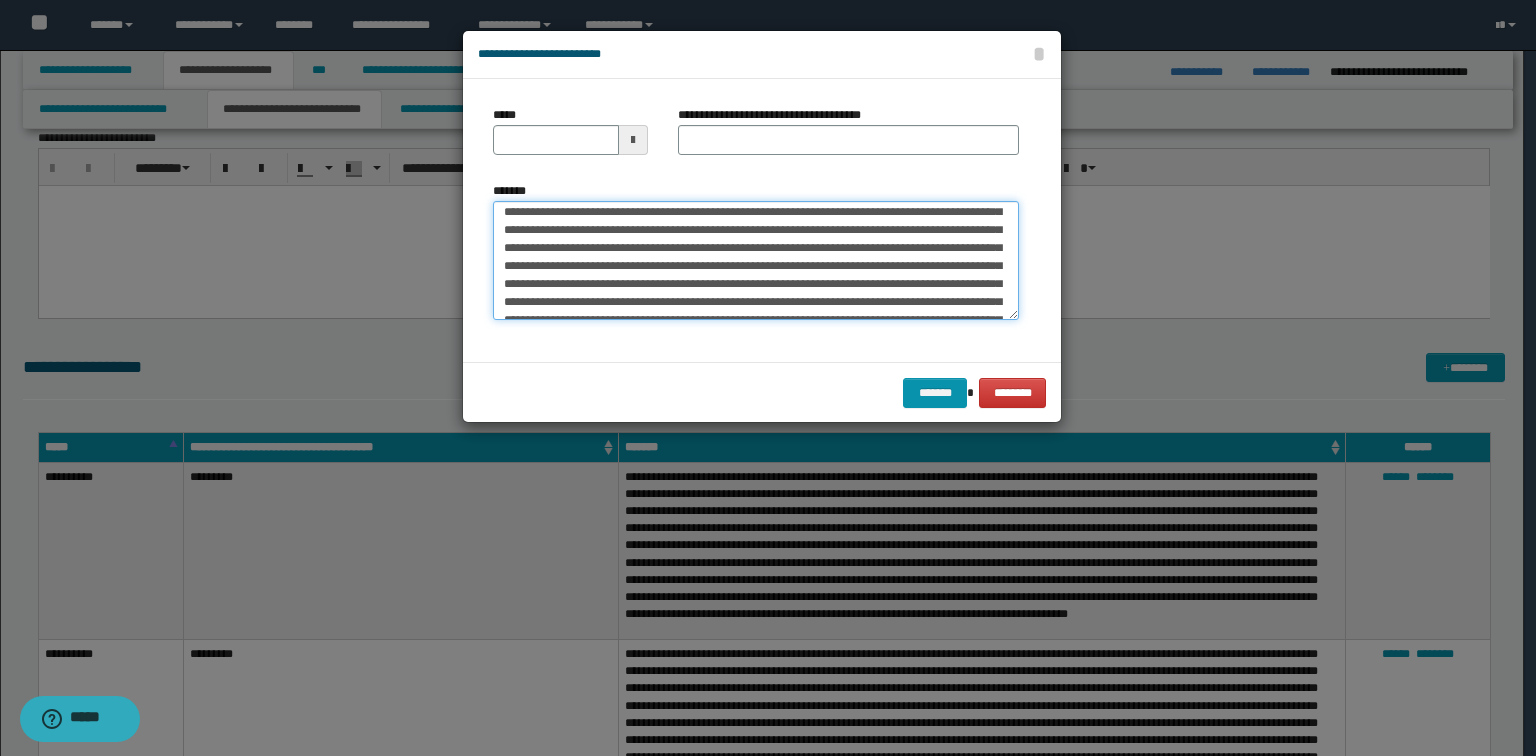 scroll, scrollTop: 0, scrollLeft: 0, axis: both 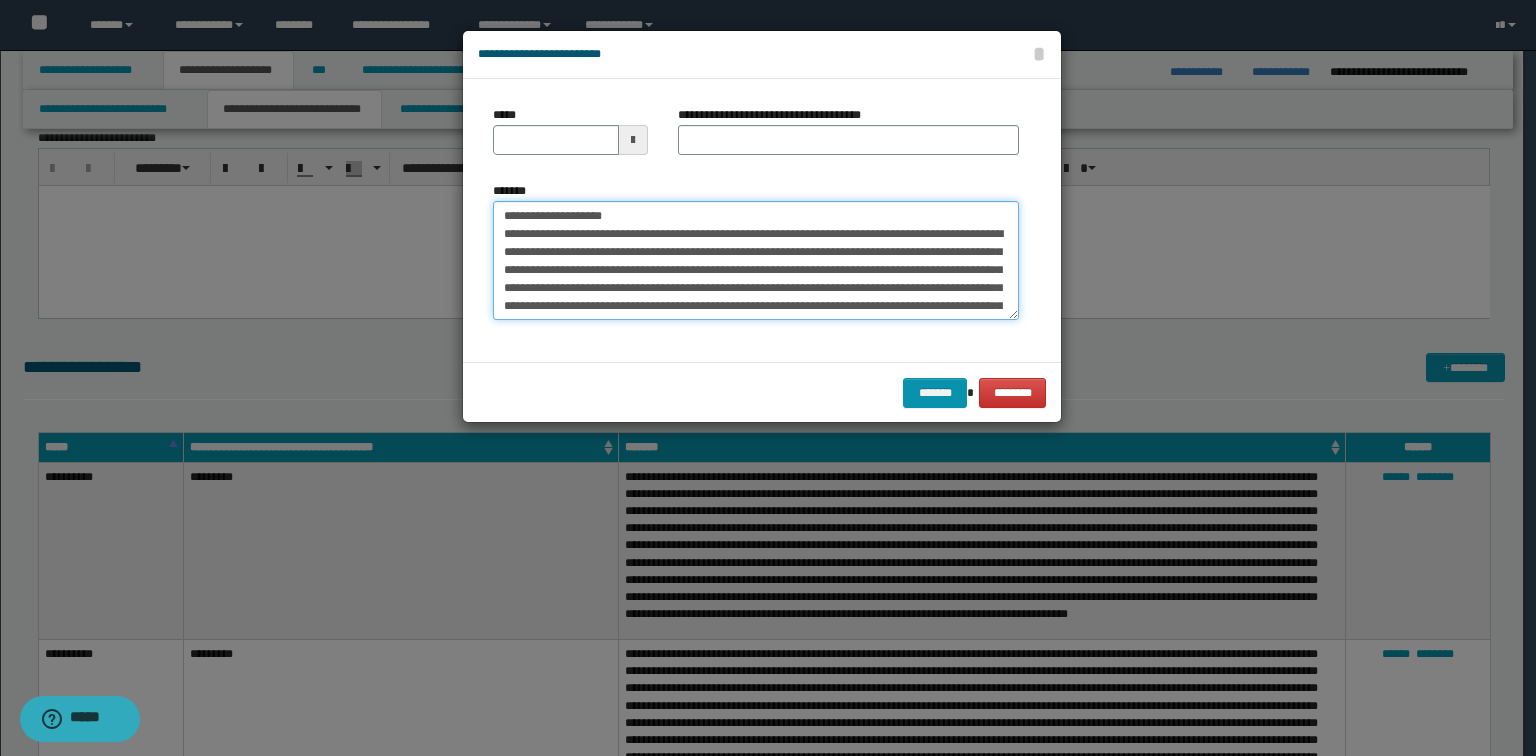 drag, startPoint x: 783, startPoint y: 215, endPoint x: 569, endPoint y: 217, distance: 214.00934 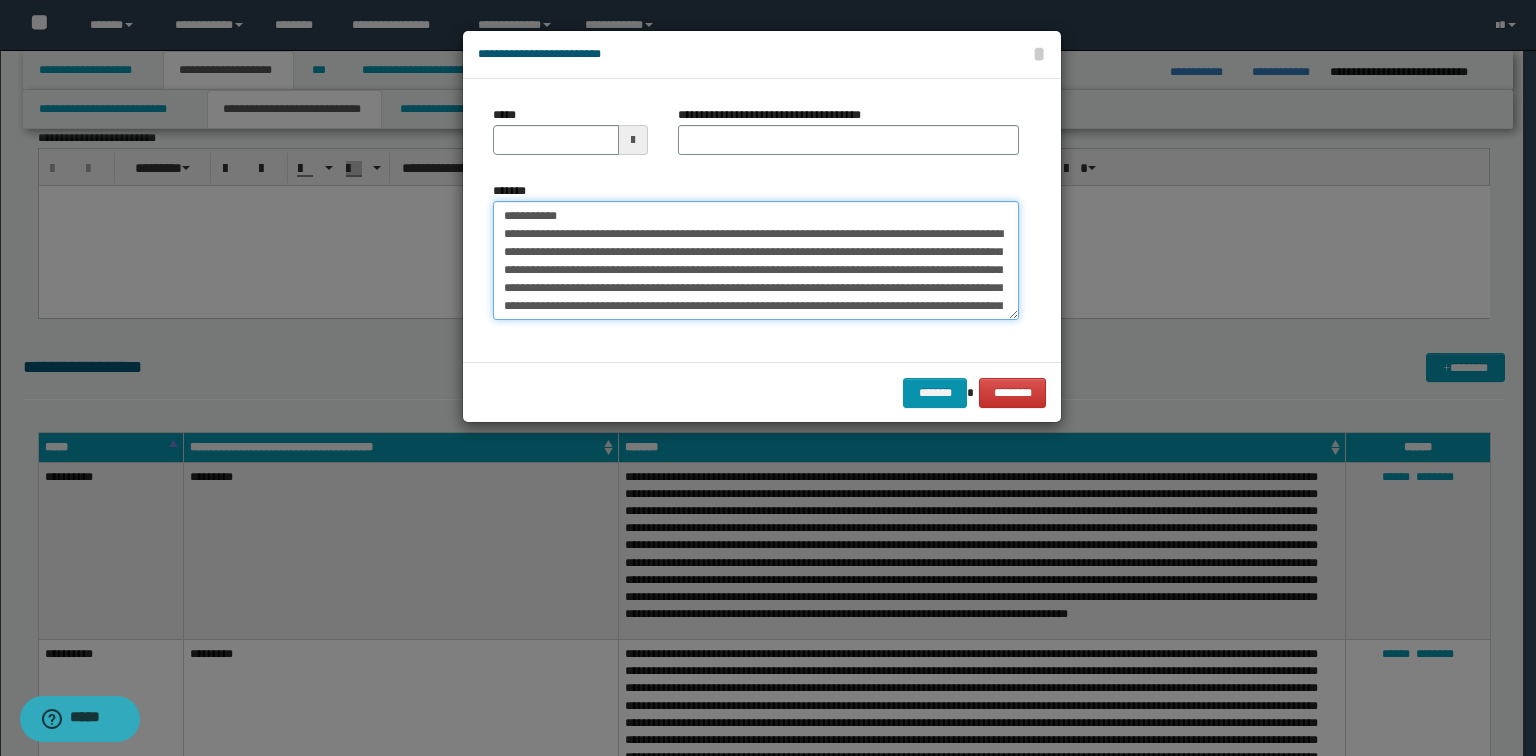 type on "**********" 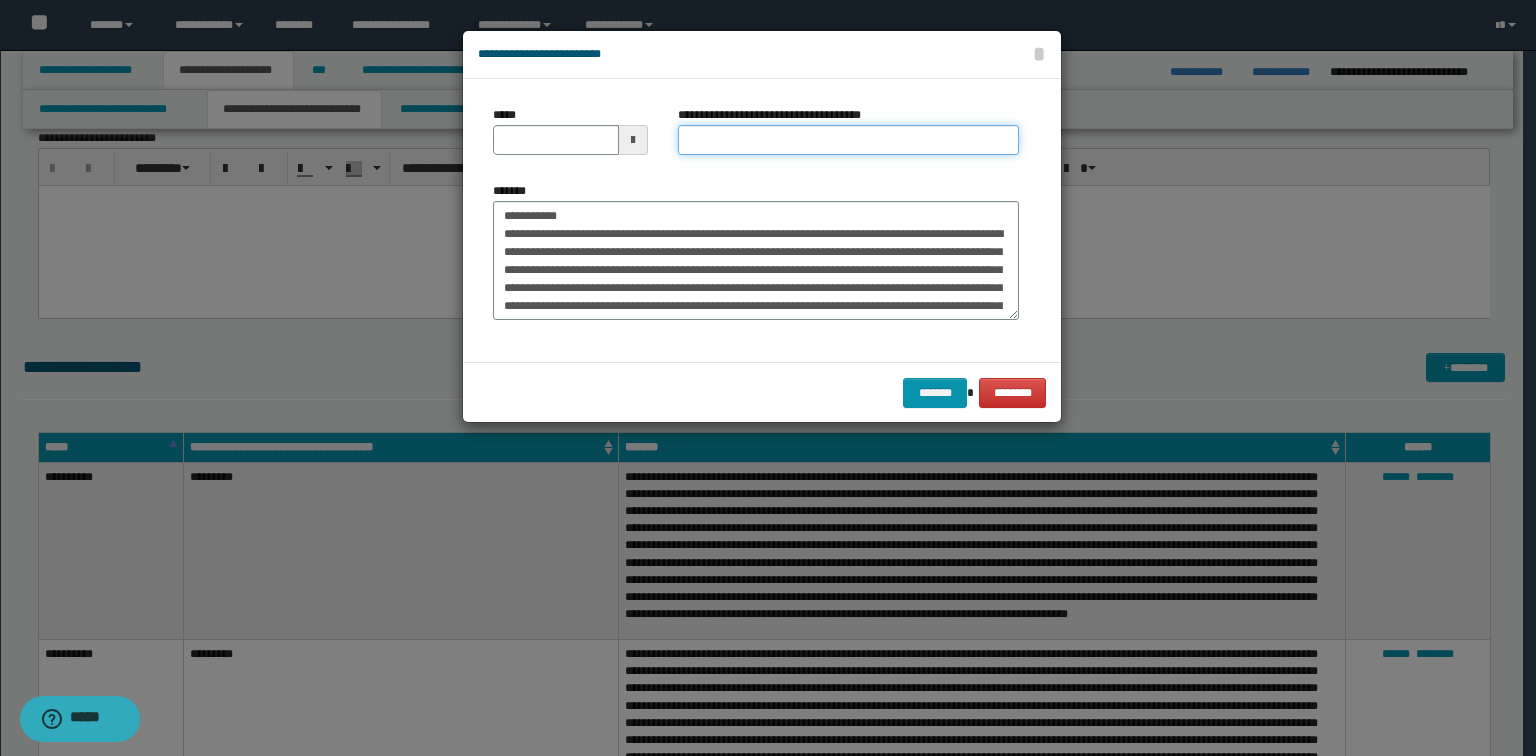 click on "**********" at bounding box center (848, 140) 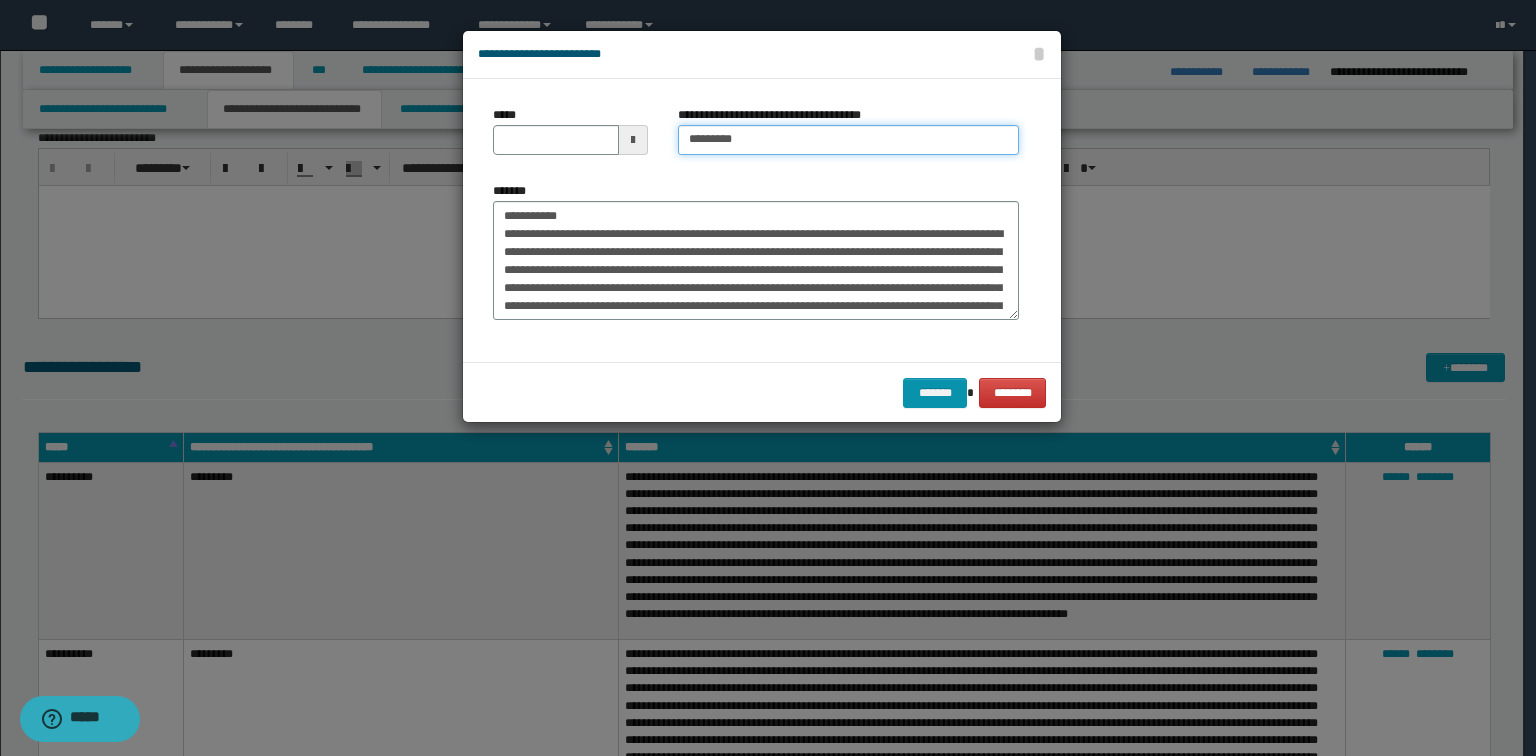 type on "*********" 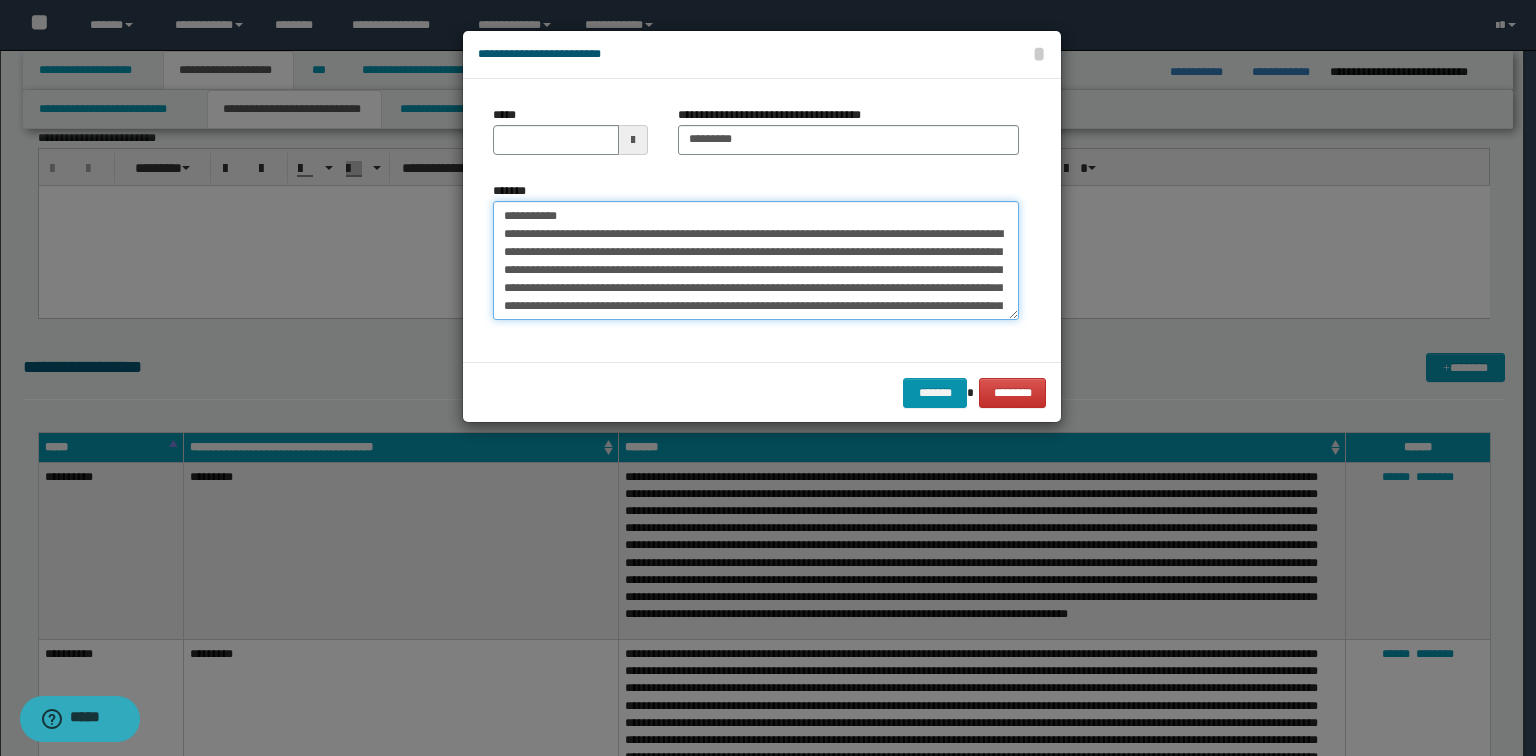 drag, startPoint x: 582, startPoint y: 202, endPoint x: 2, endPoint y: 168, distance: 580.9957 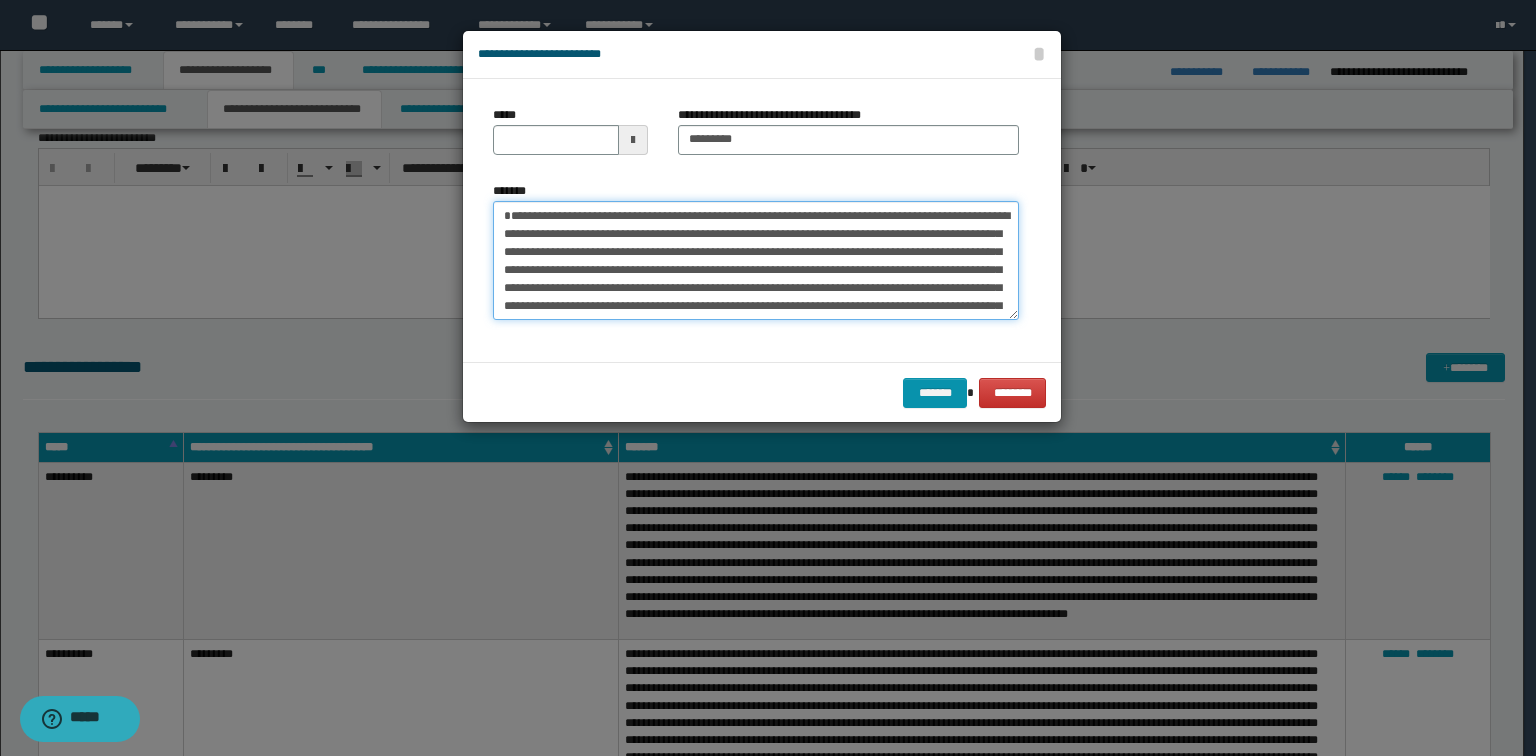 type 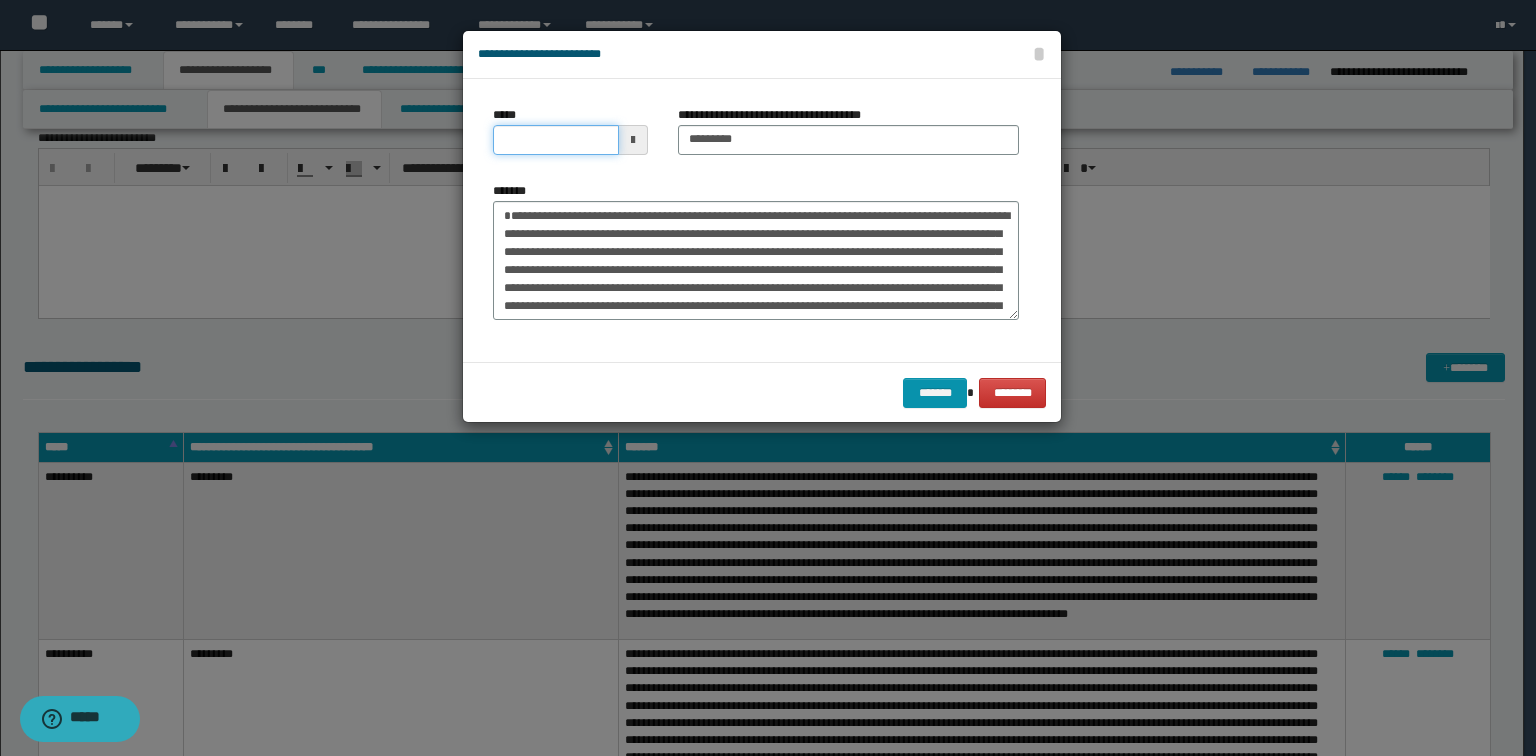 click on "*****" at bounding box center [556, 140] 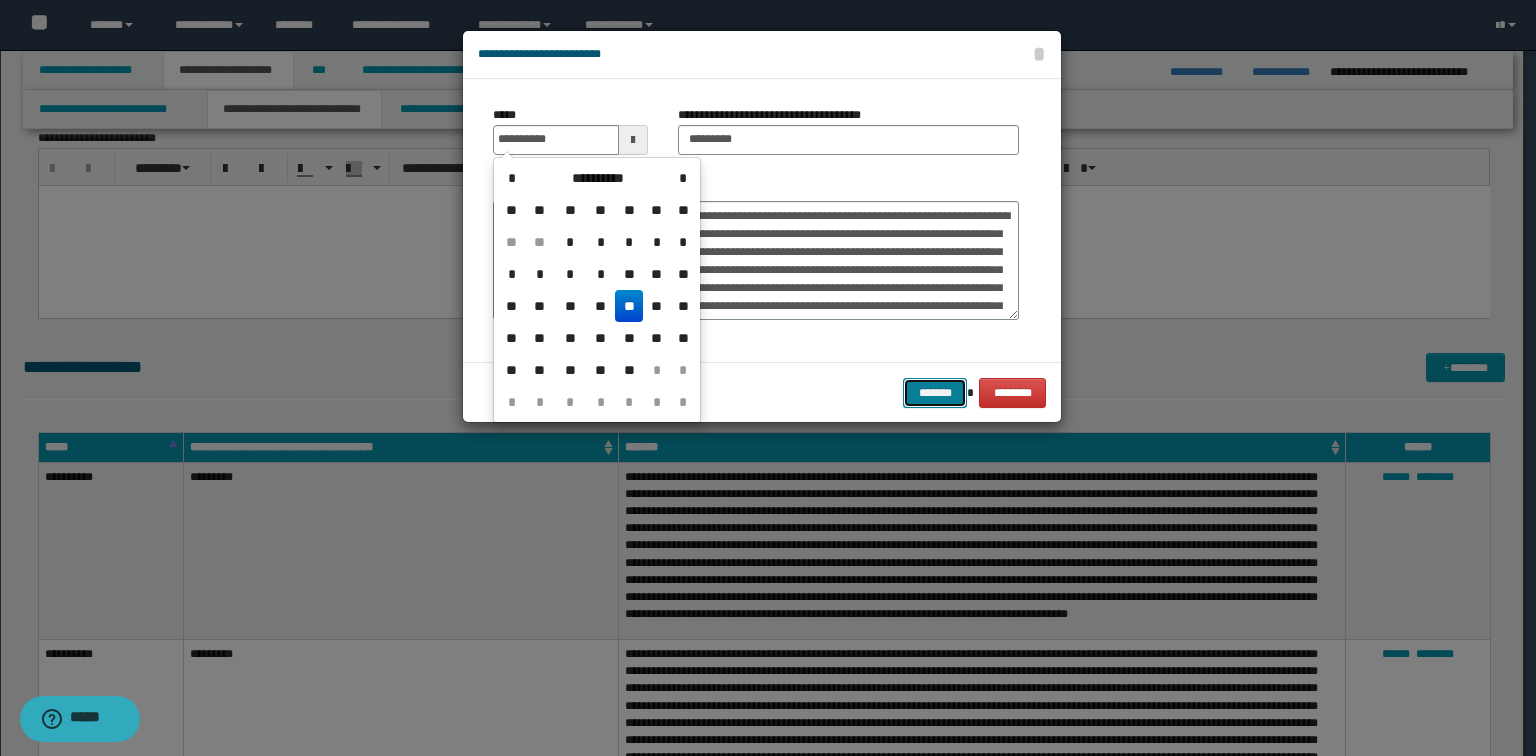 type on "**********" 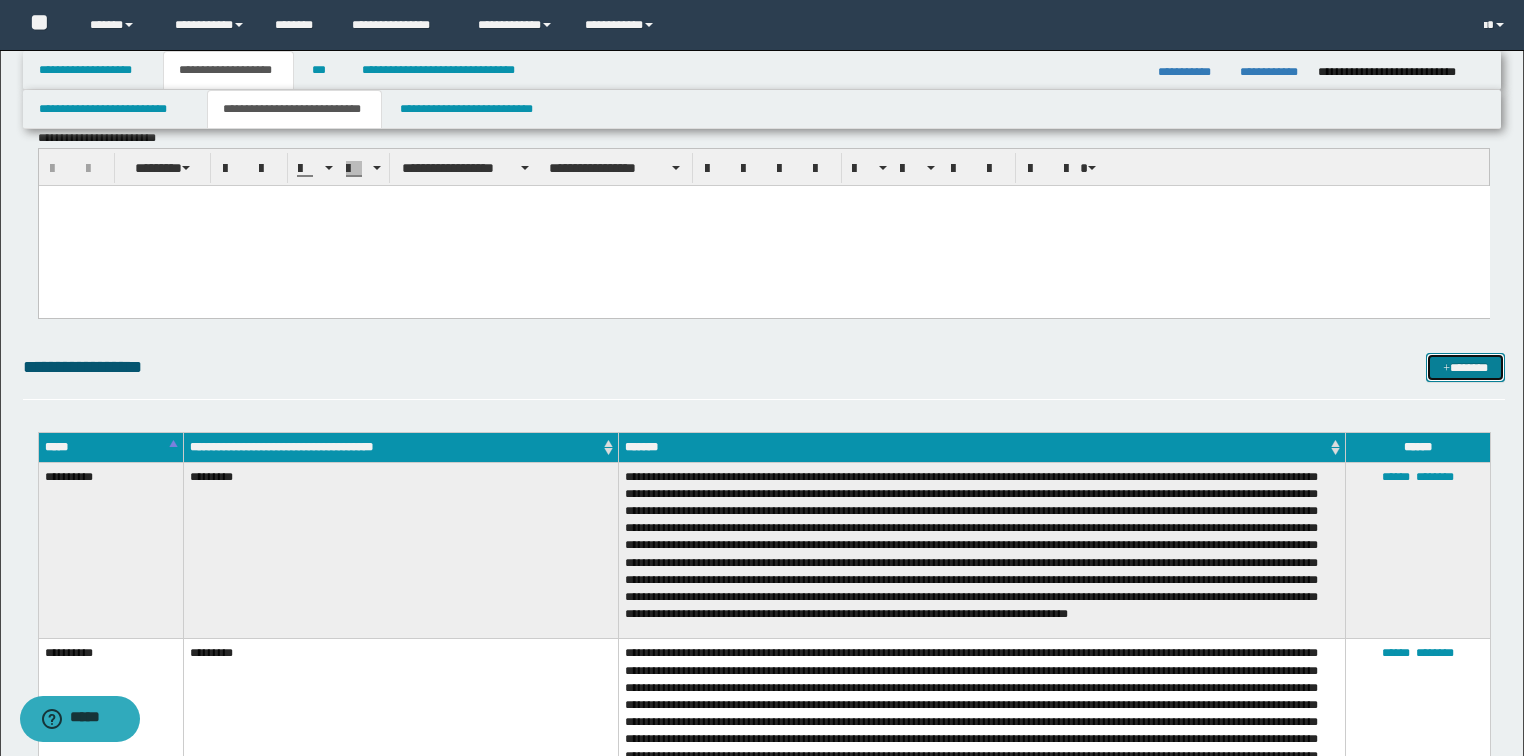 click on "*******" at bounding box center [1465, 368] 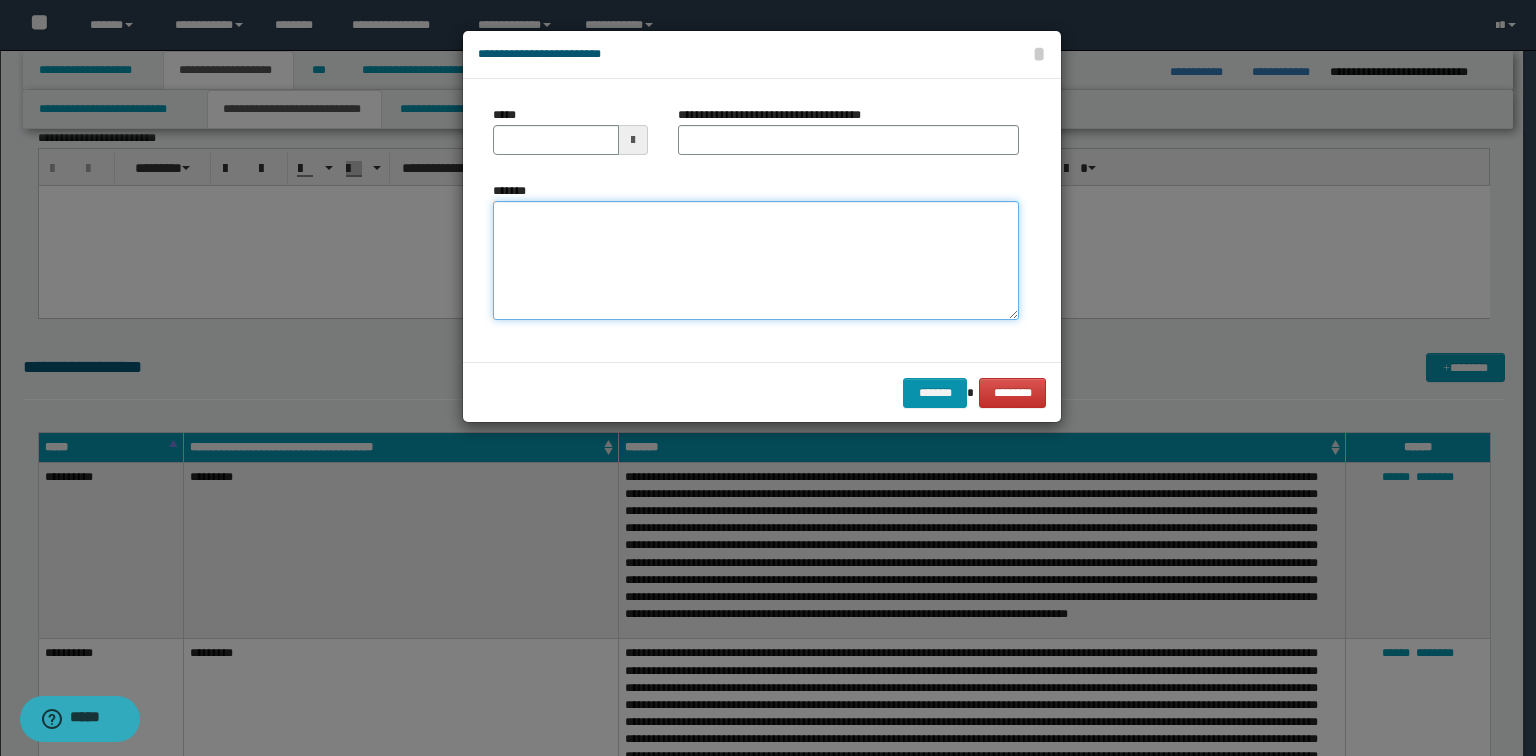 click on "*******" at bounding box center [756, 261] 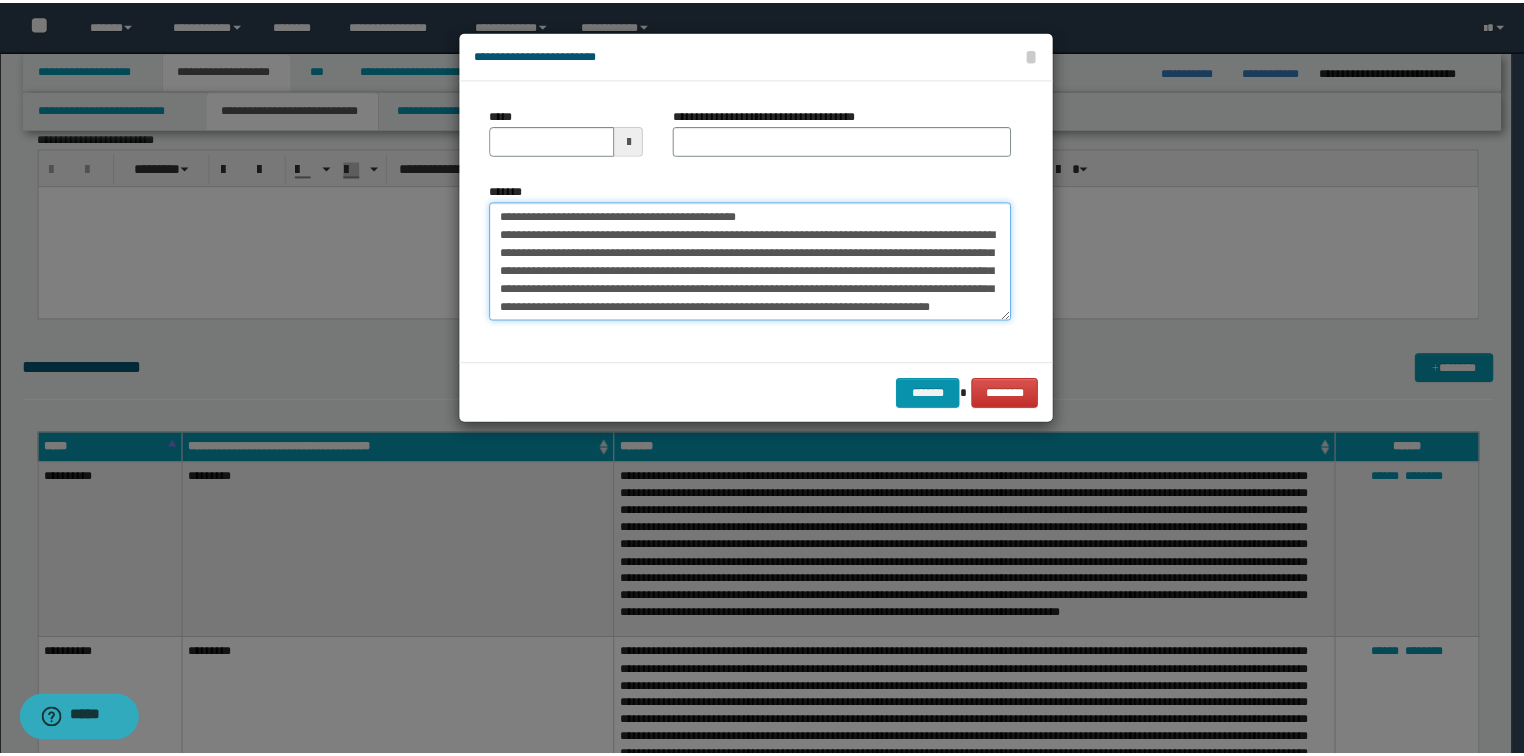scroll, scrollTop: 0, scrollLeft: 0, axis: both 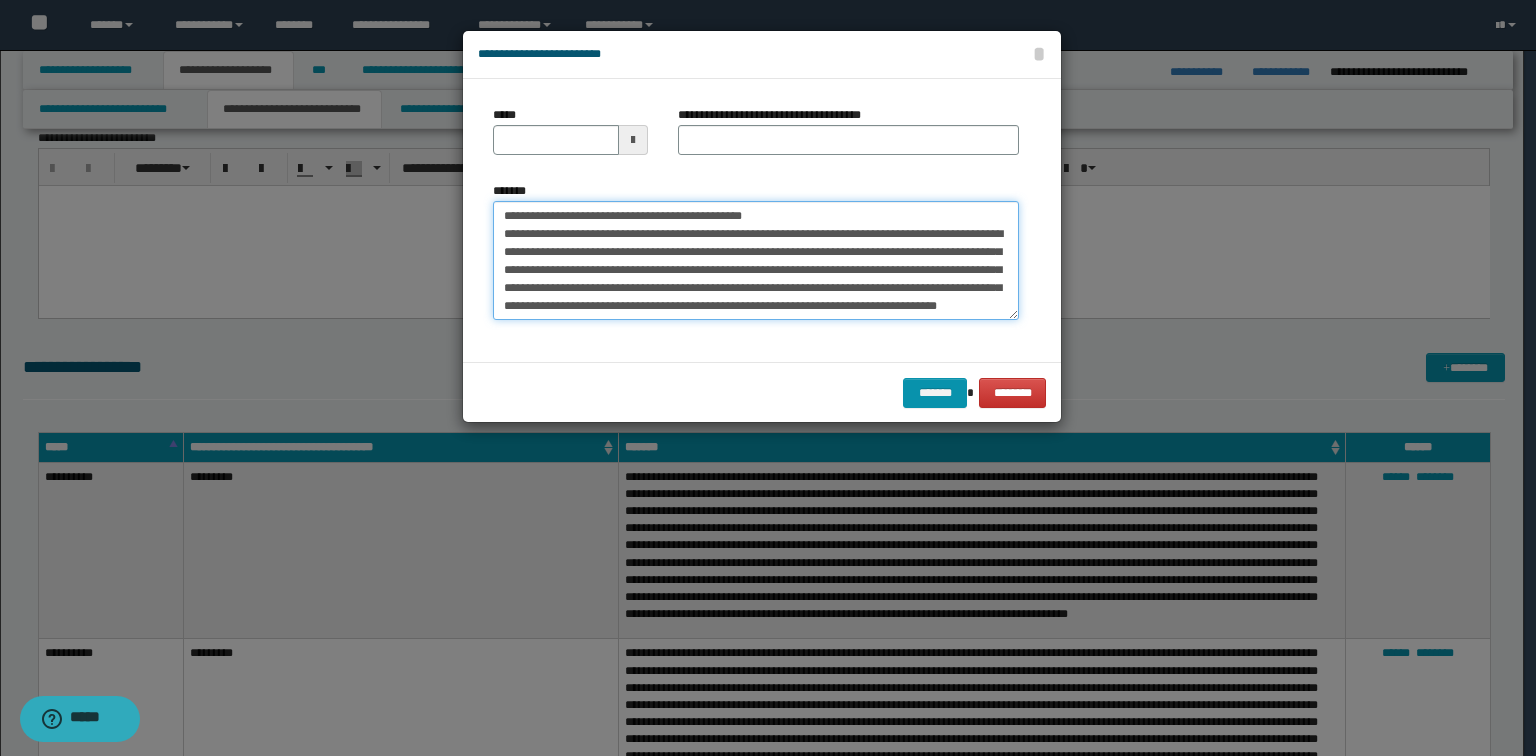 drag, startPoint x: 790, startPoint y: 214, endPoint x: 568, endPoint y: 194, distance: 222.89908 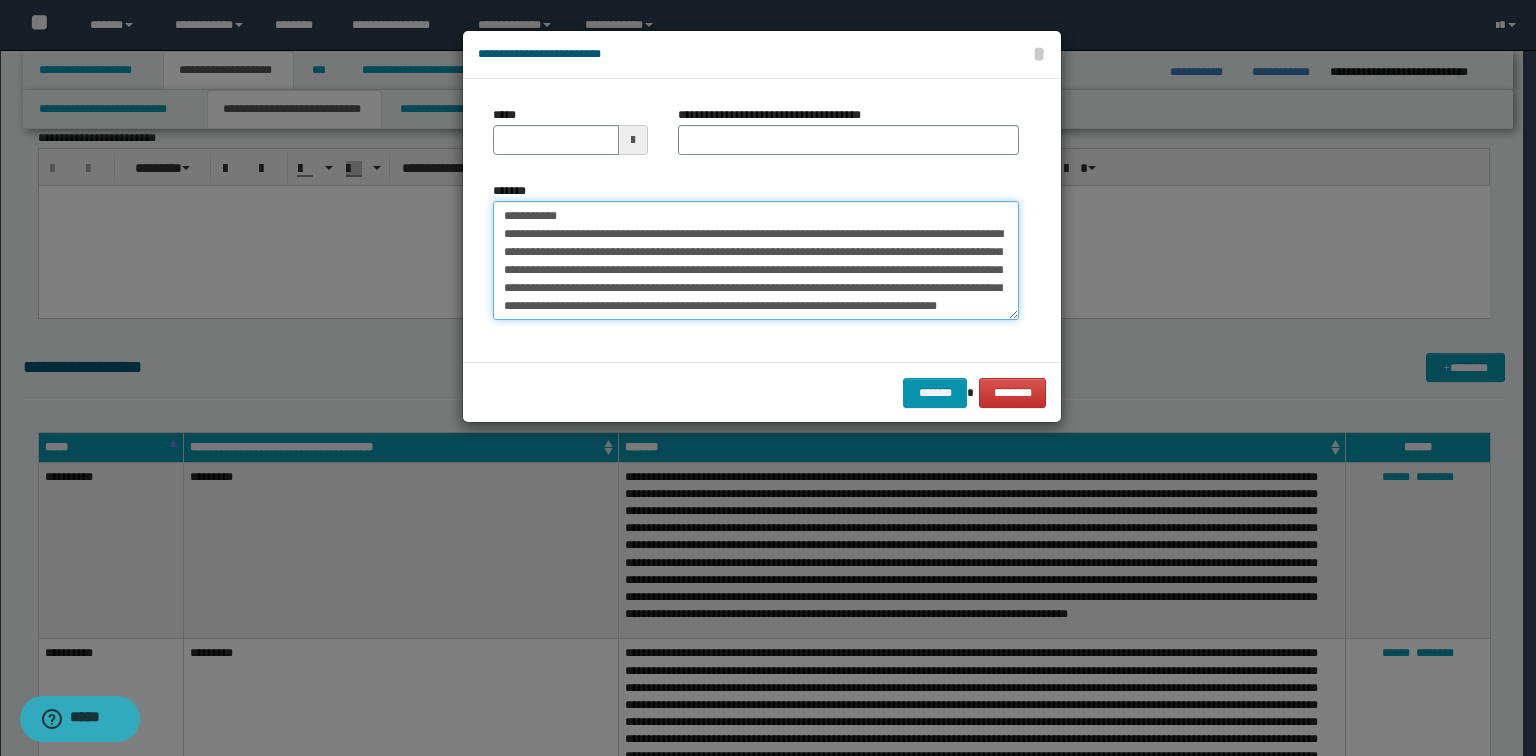 type on "**********" 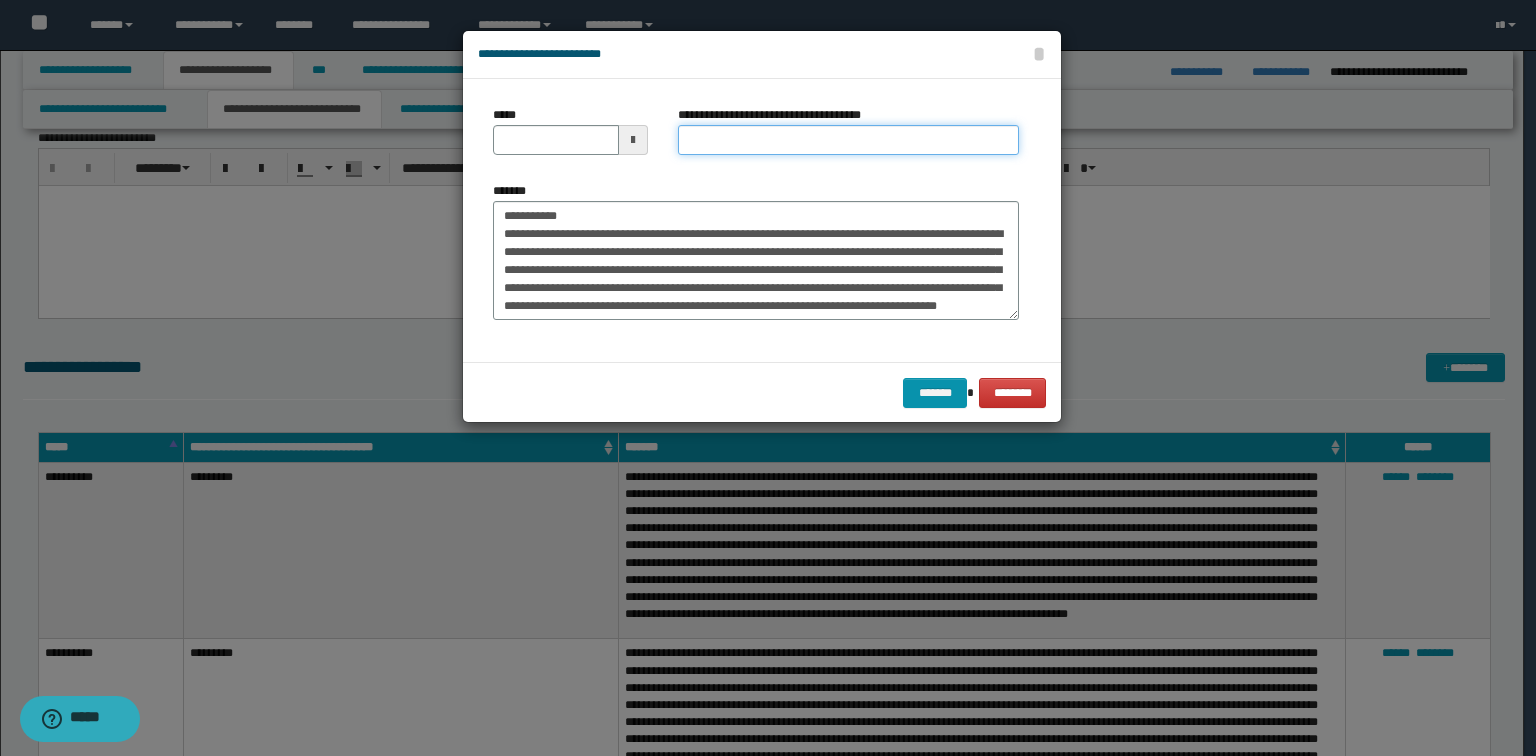 drag, startPoint x: 828, startPoint y: 139, endPoint x: 813, endPoint y: 138, distance: 15.033297 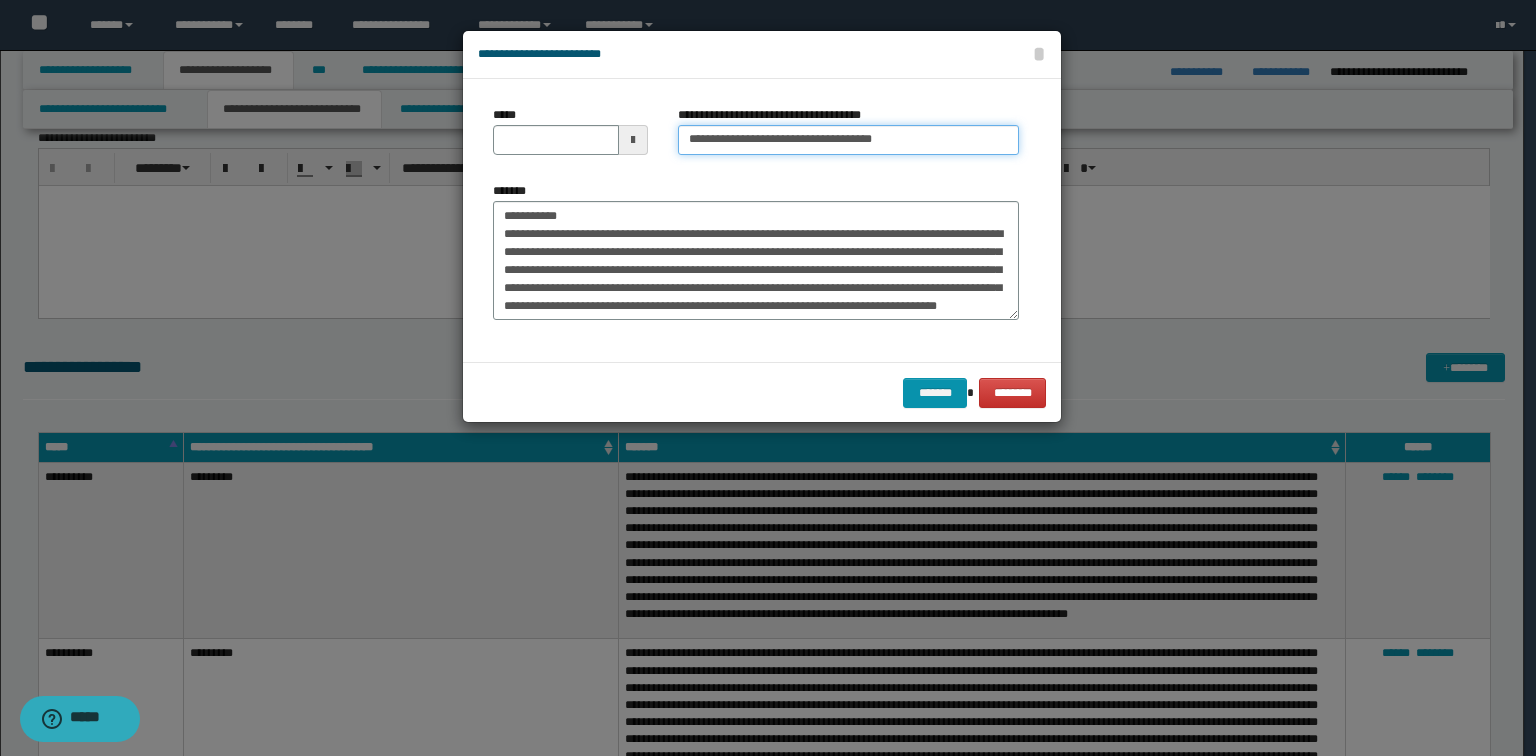 type on "**********" 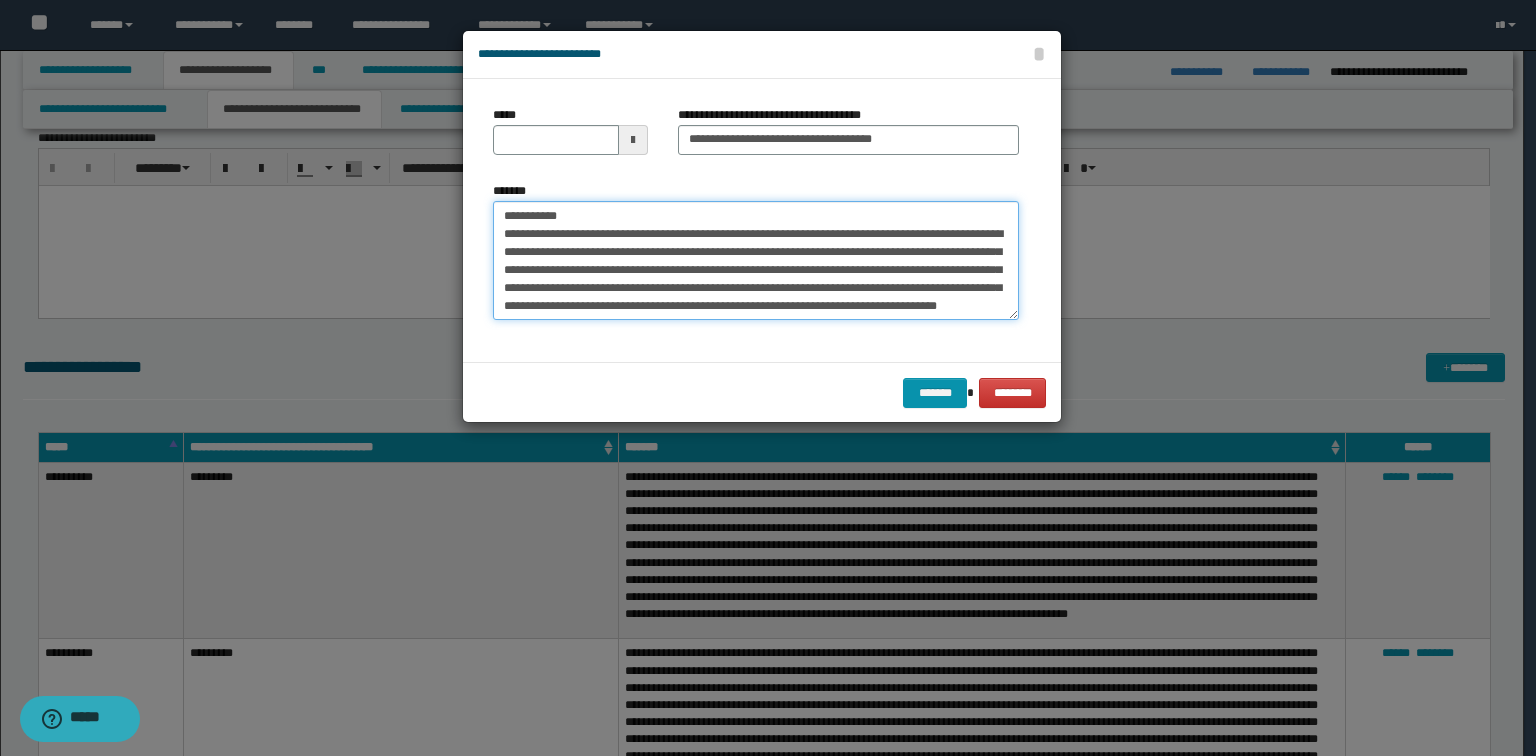 click on "**********" at bounding box center (768, 378) 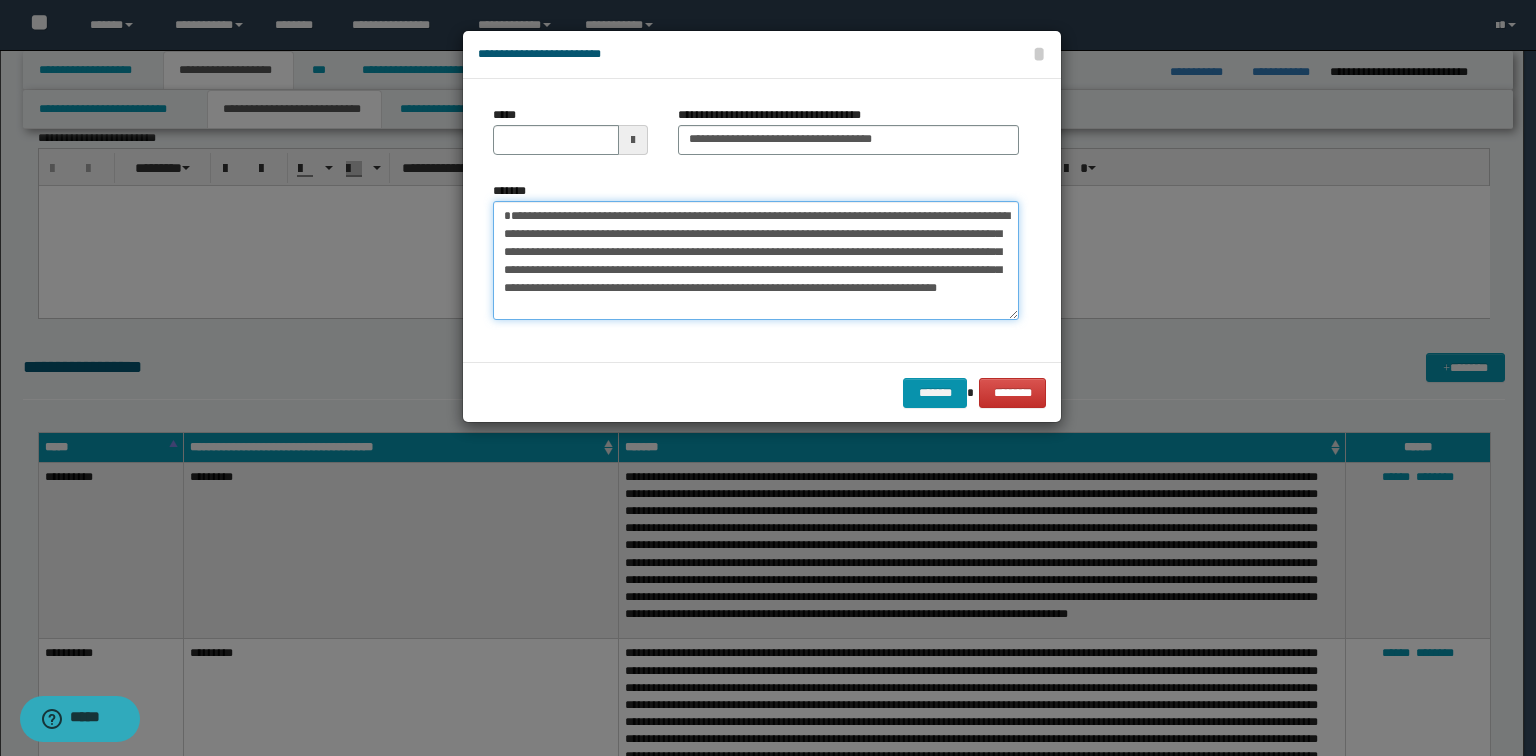 type 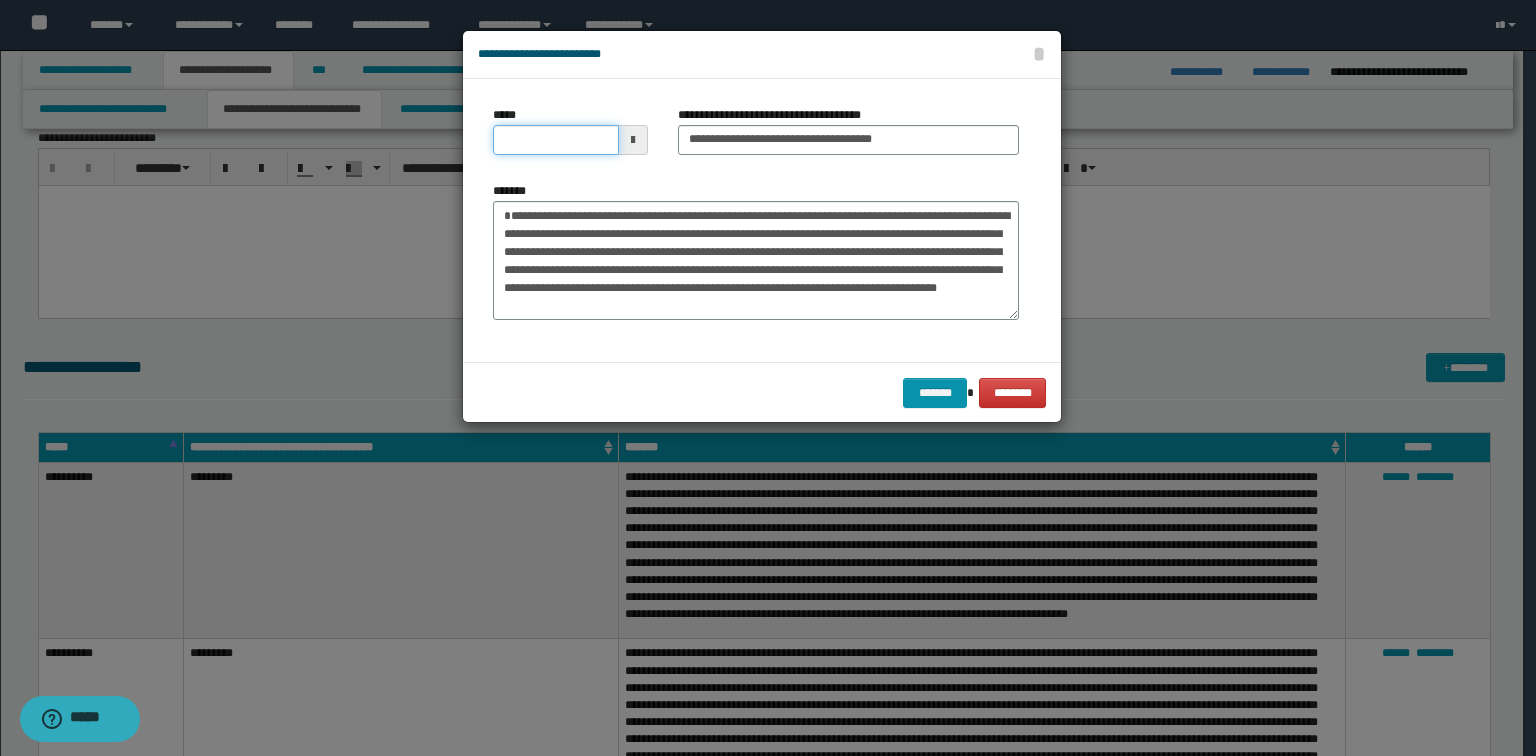 click on "*****" at bounding box center (556, 140) 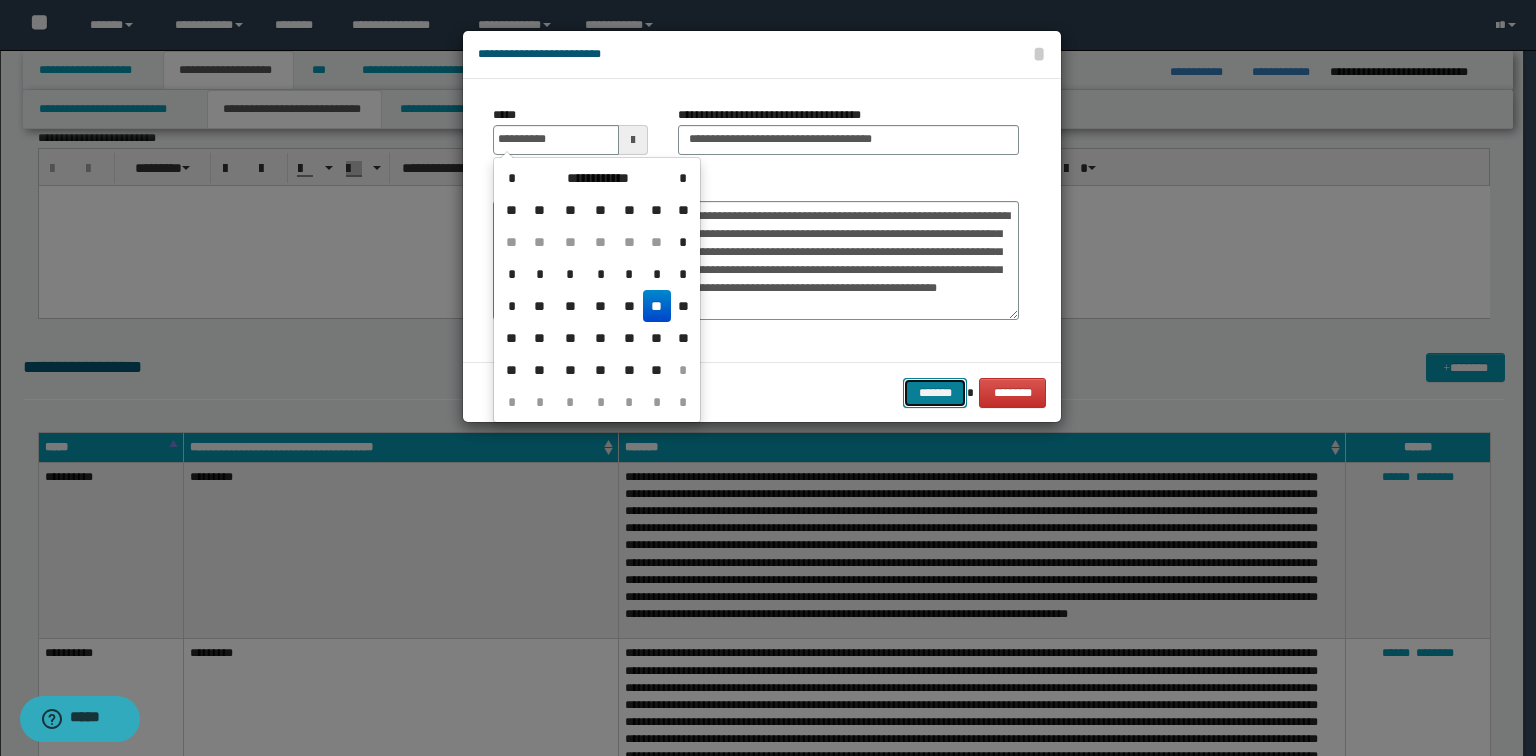 type on "**********" 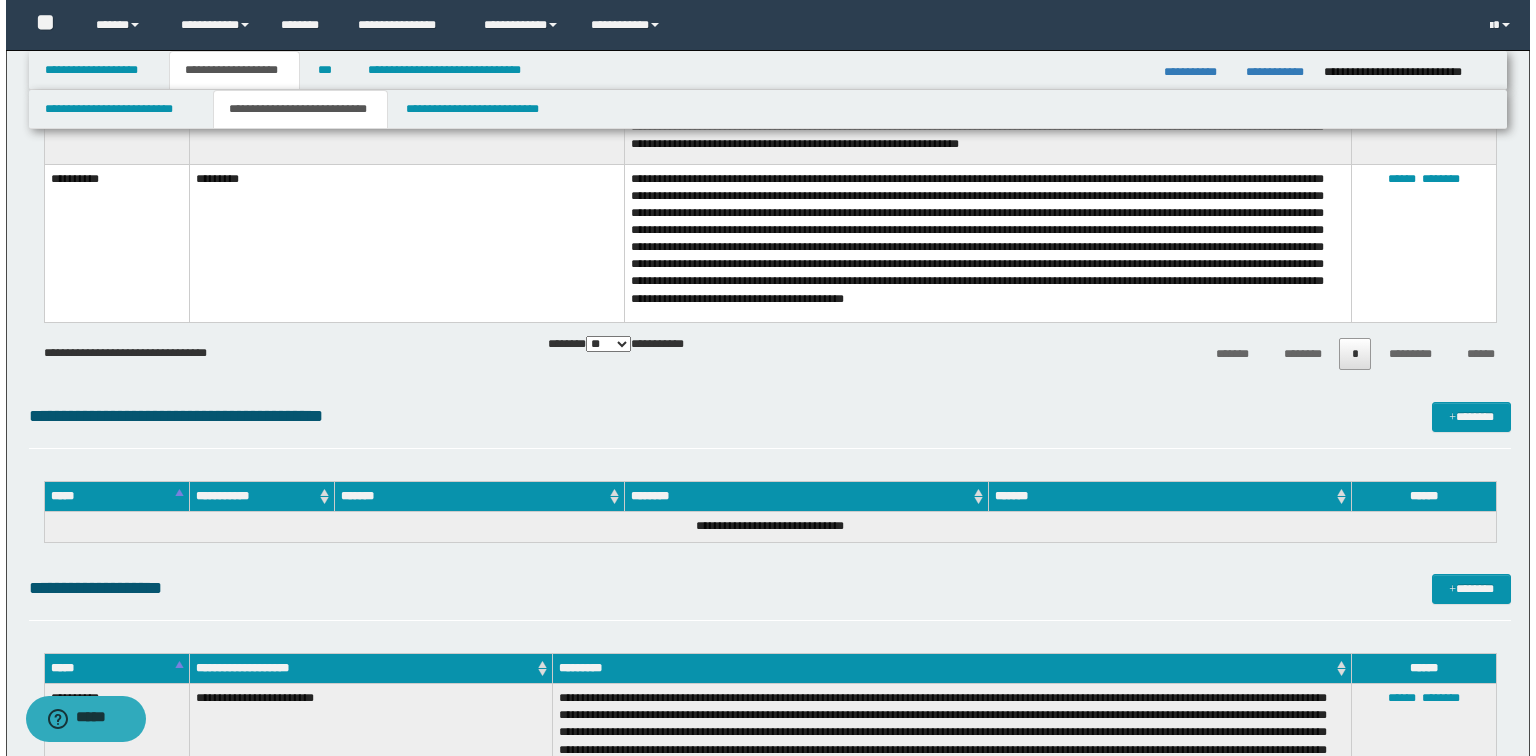 scroll, scrollTop: 5870, scrollLeft: 0, axis: vertical 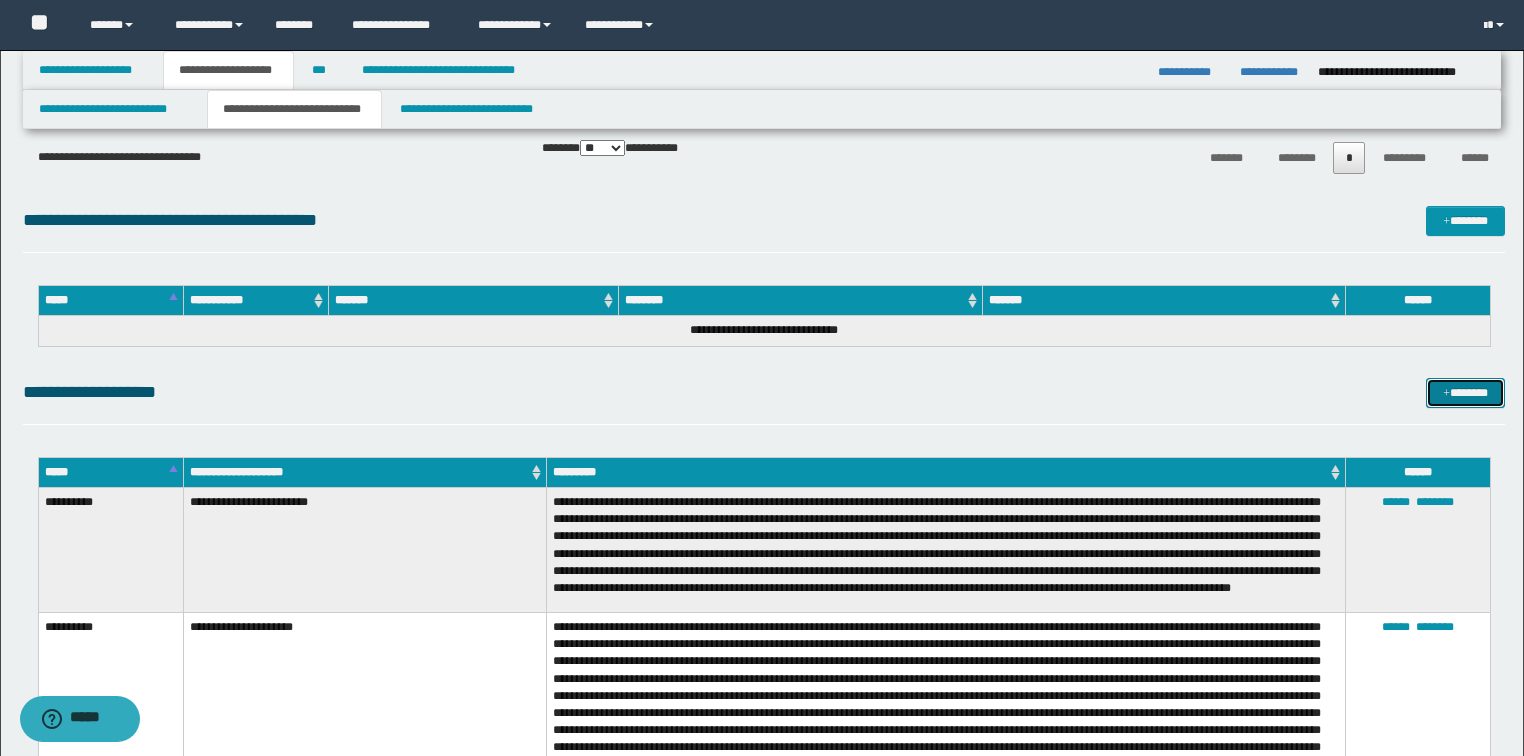 click on "*******" at bounding box center (1465, 393) 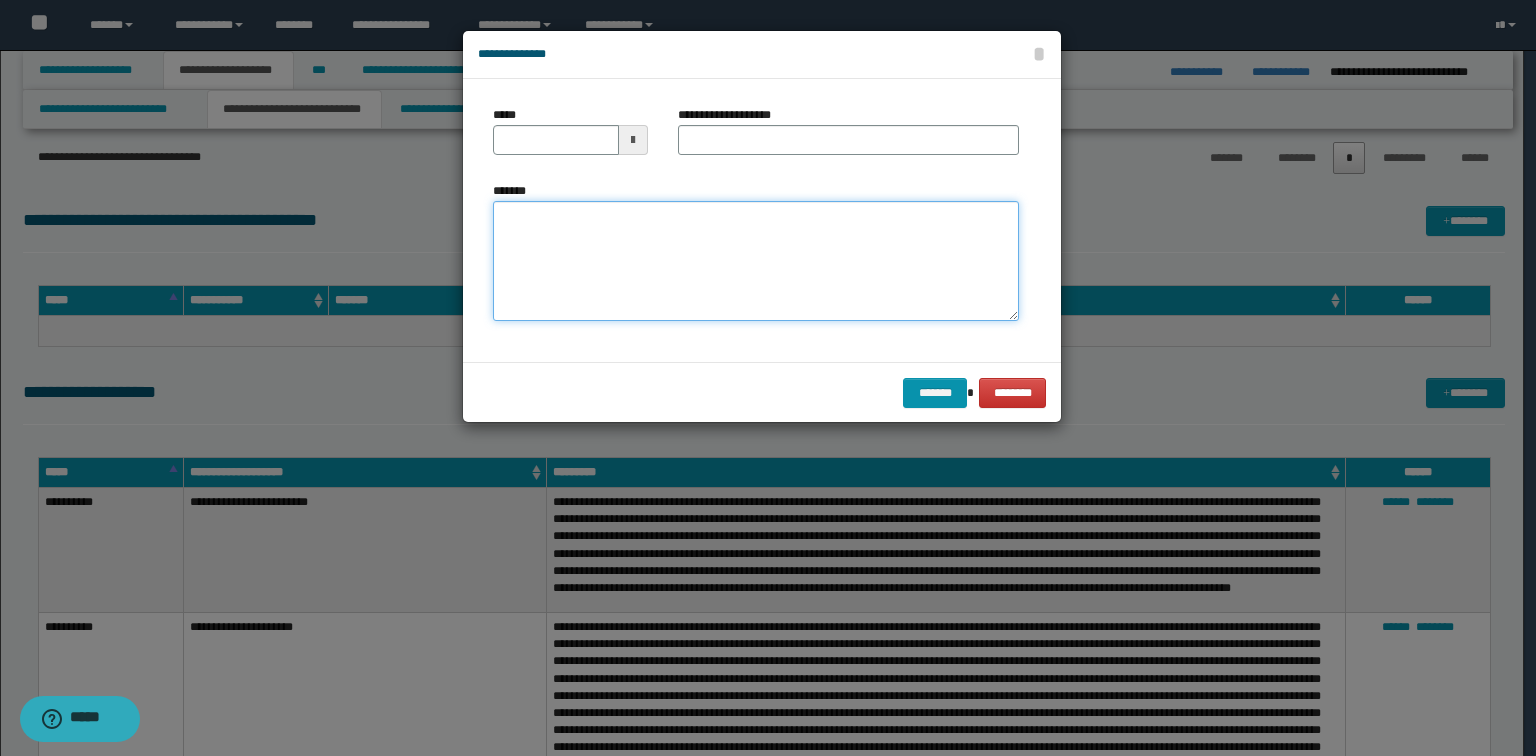 click on "*******" at bounding box center [756, 261] 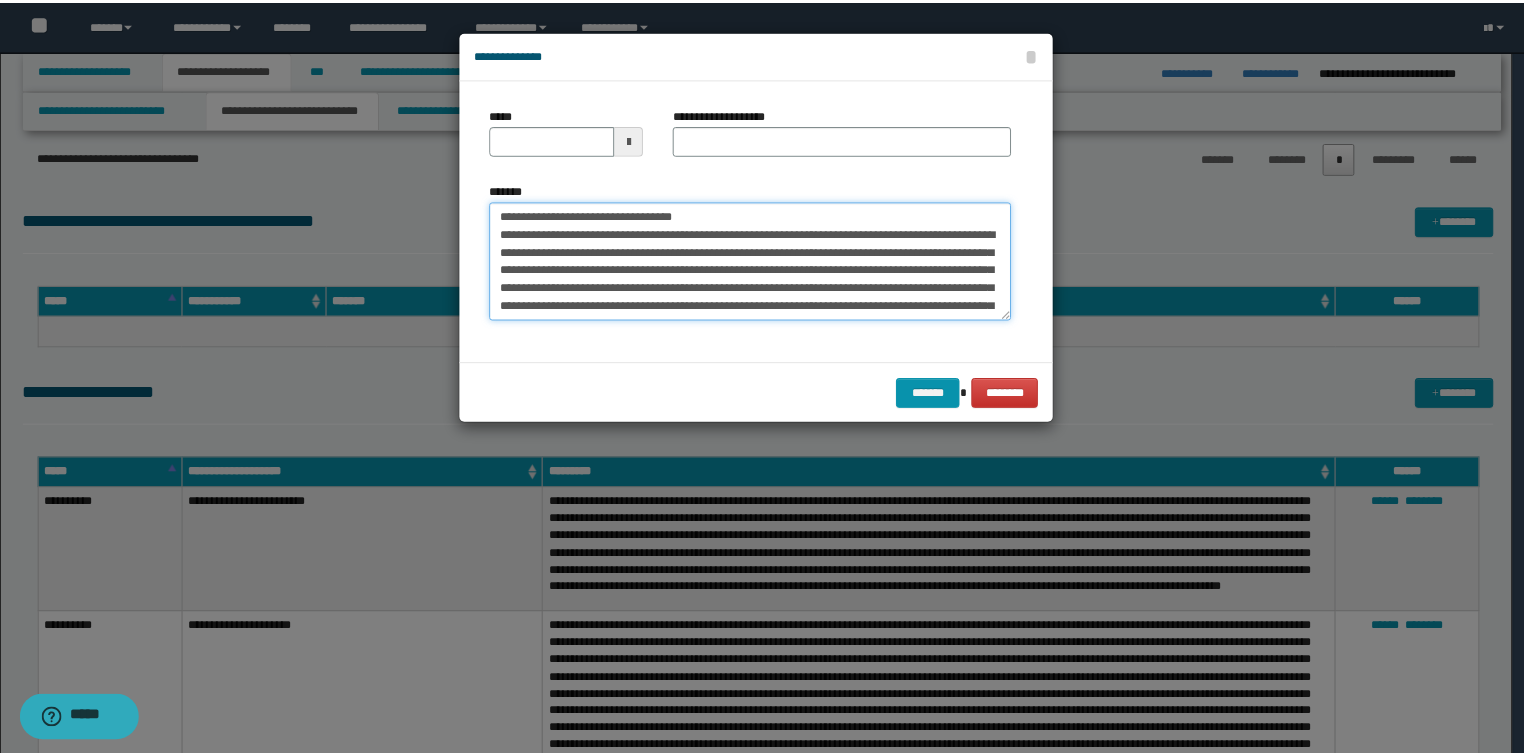 scroll, scrollTop: 0, scrollLeft: 0, axis: both 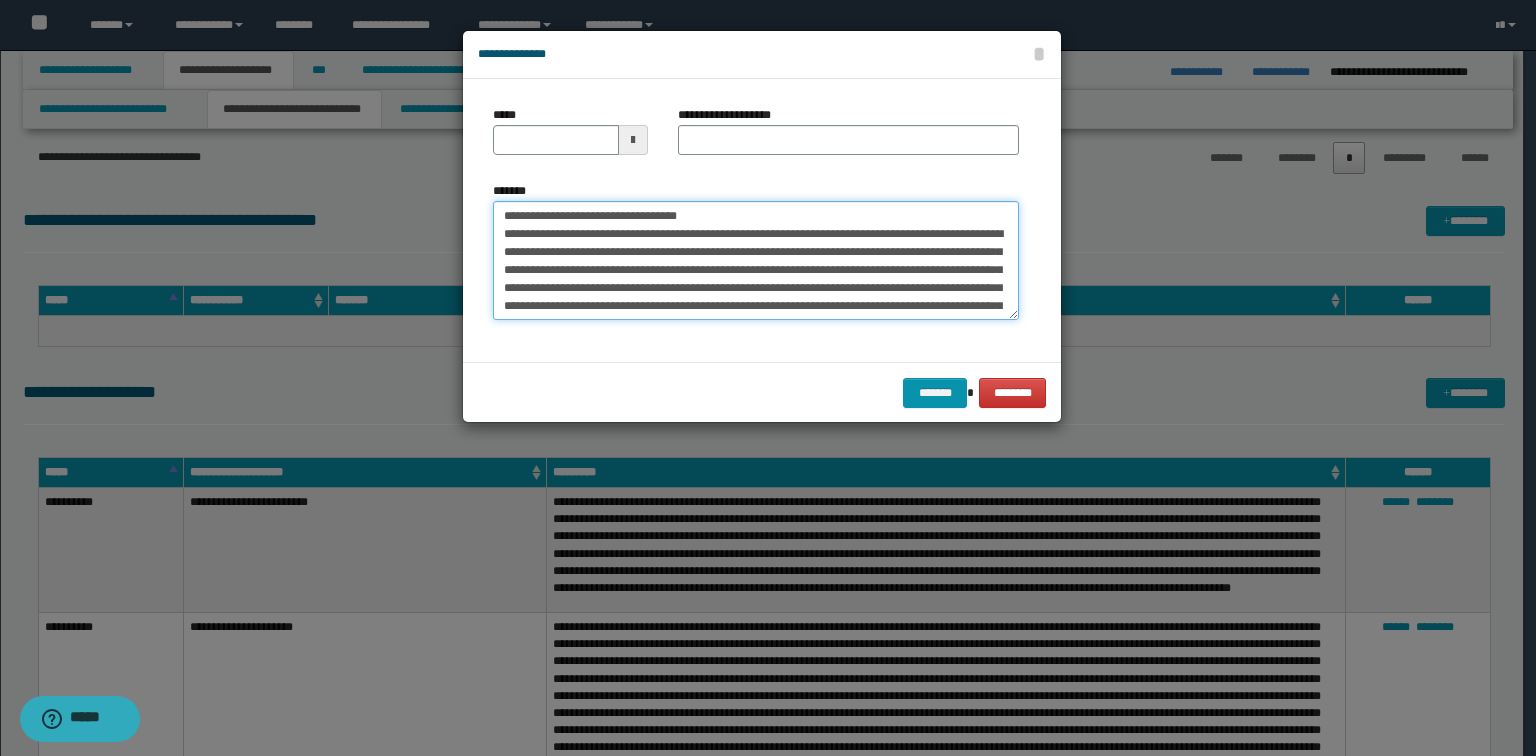 drag, startPoint x: 708, startPoint y: 203, endPoint x: 569, endPoint y: 196, distance: 139.17615 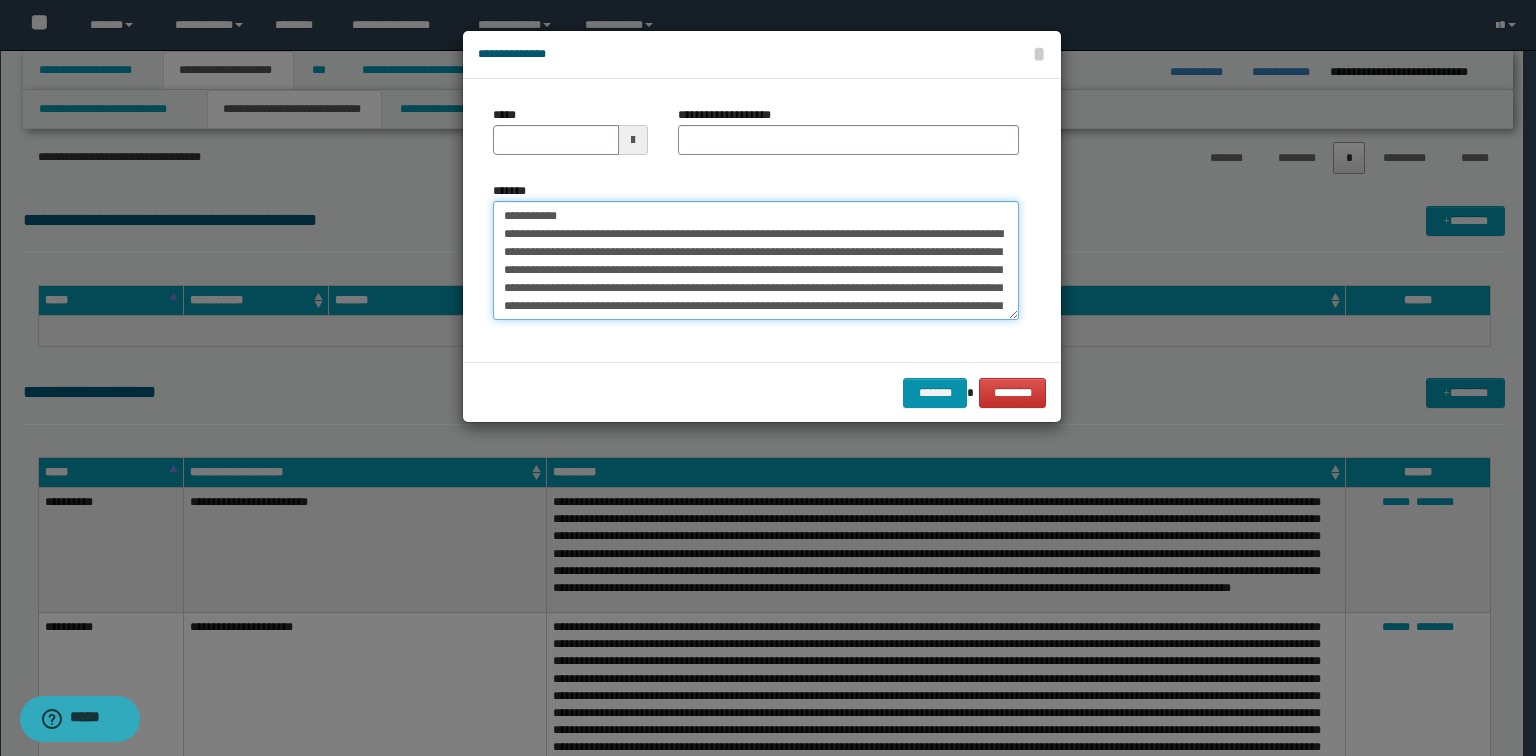 type on "**********" 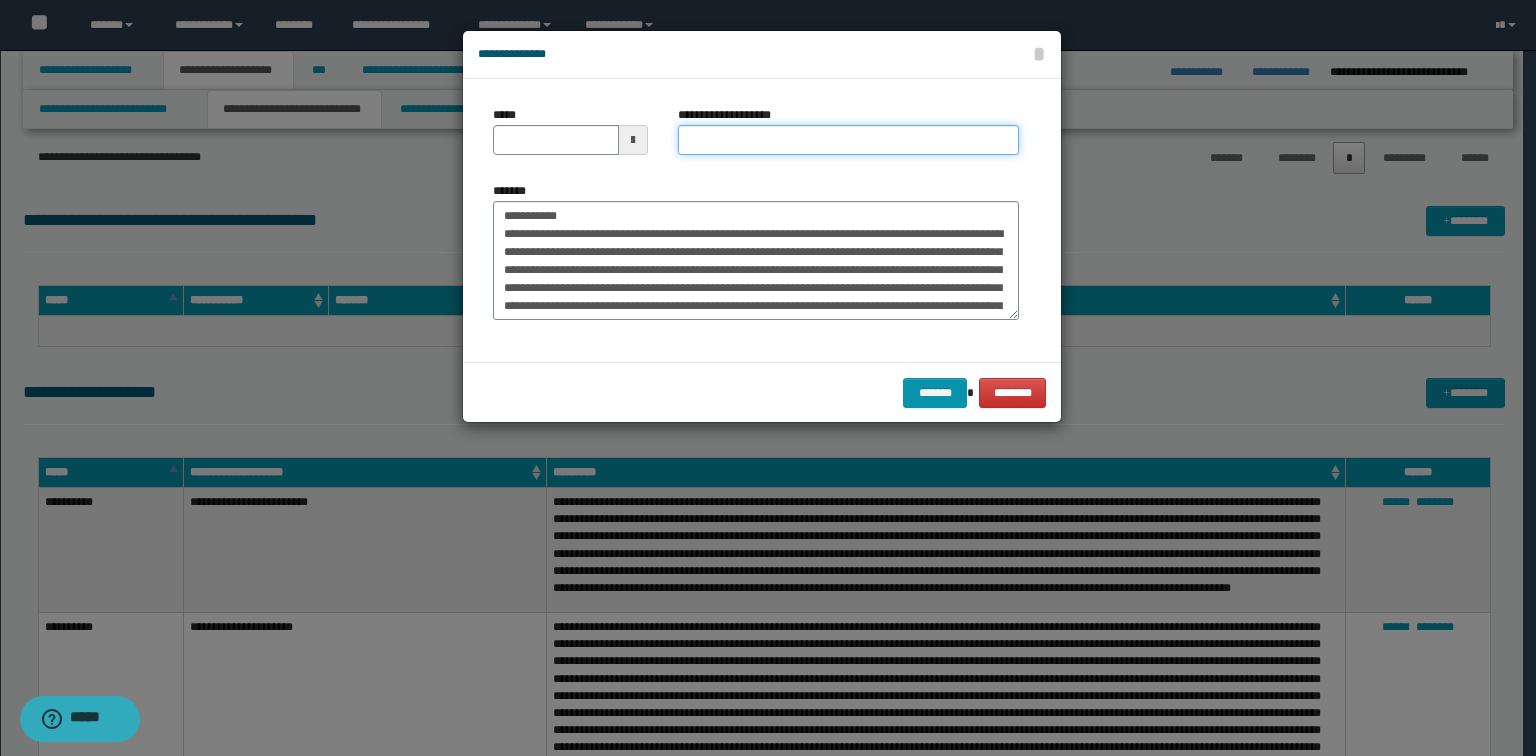drag, startPoint x: 713, startPoint y: 148, endPoint x: 688, endPoint y: 154, distance: 25.70992 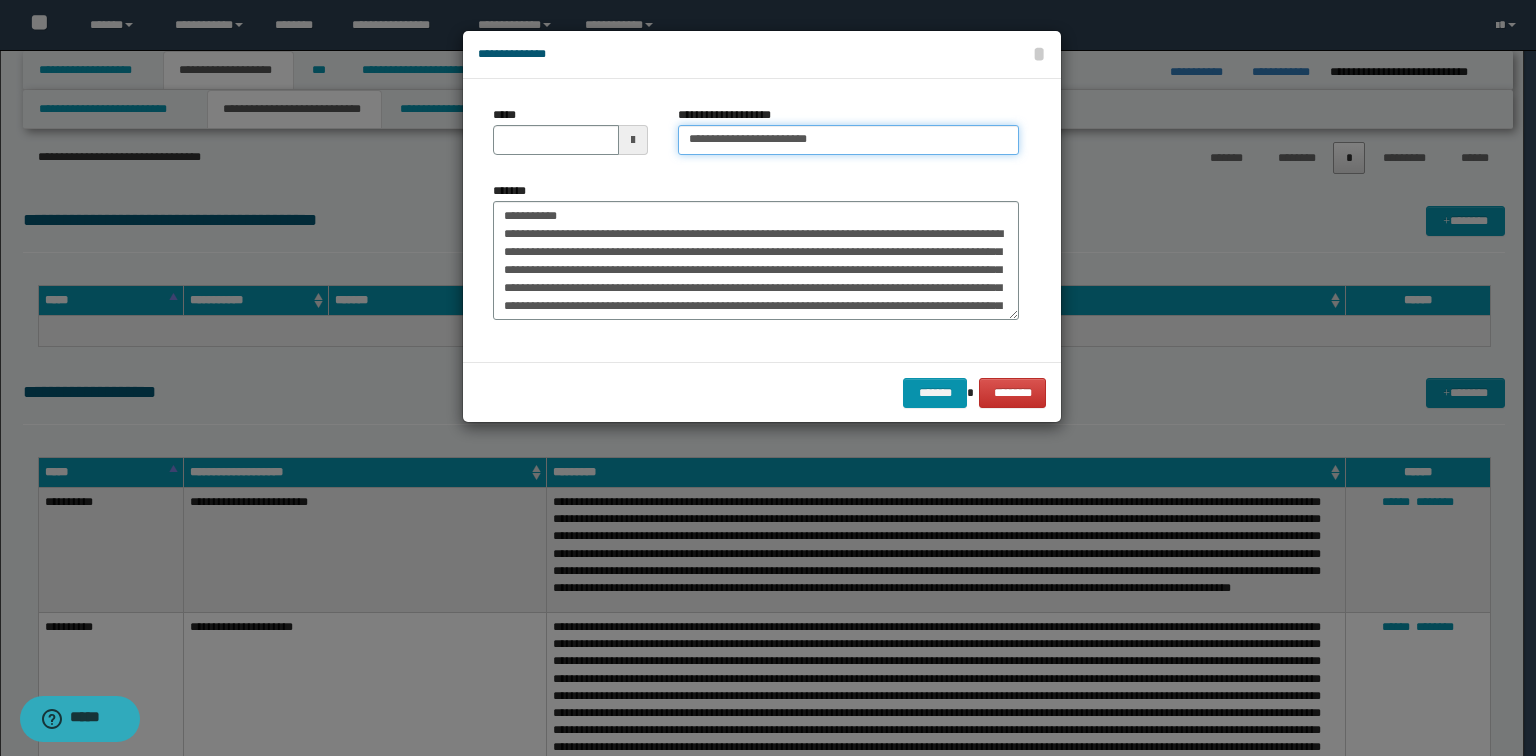 type on "**********" 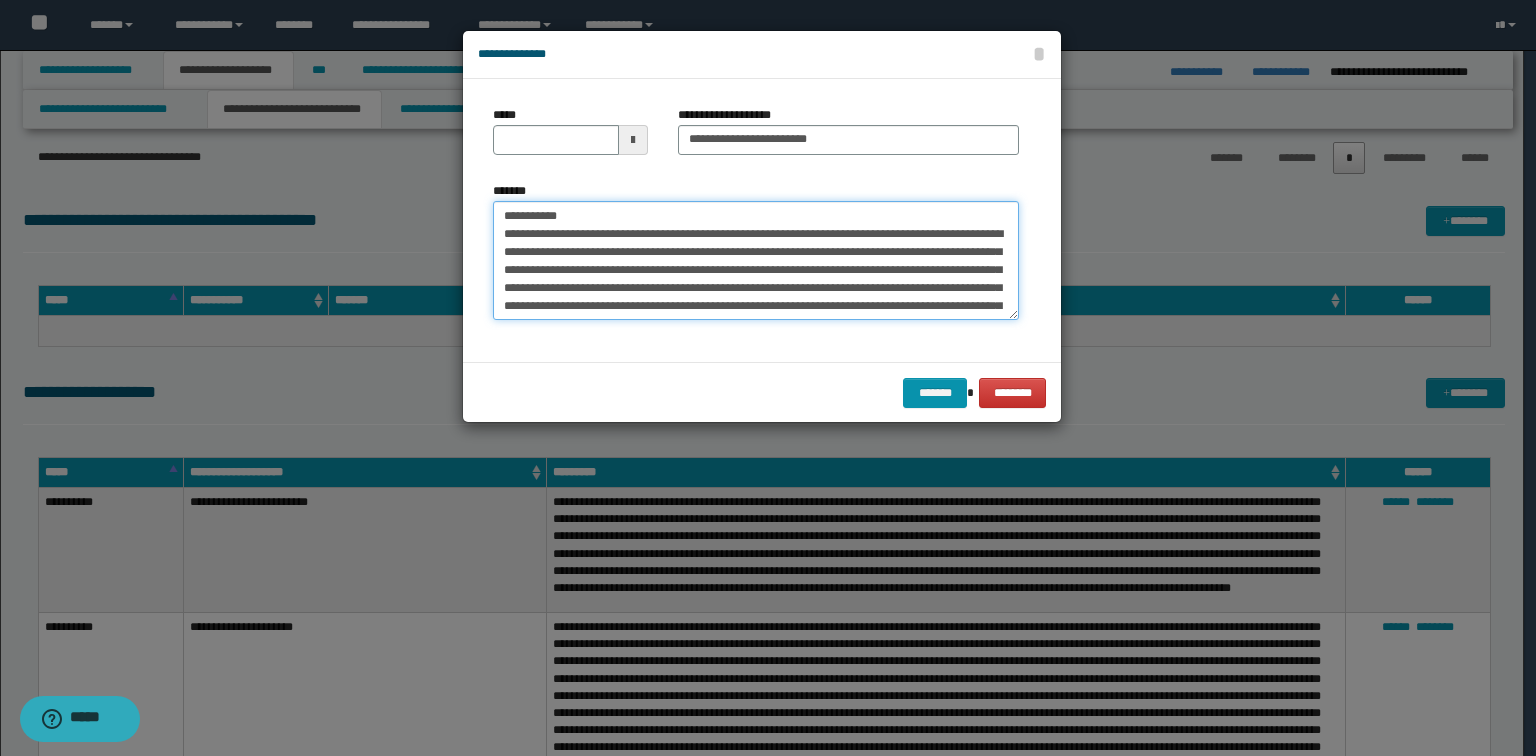 drag, startPoint x: 488, startPoint y: 208, endPoint x: 59, endPoint y: 186, distance: 429.56372 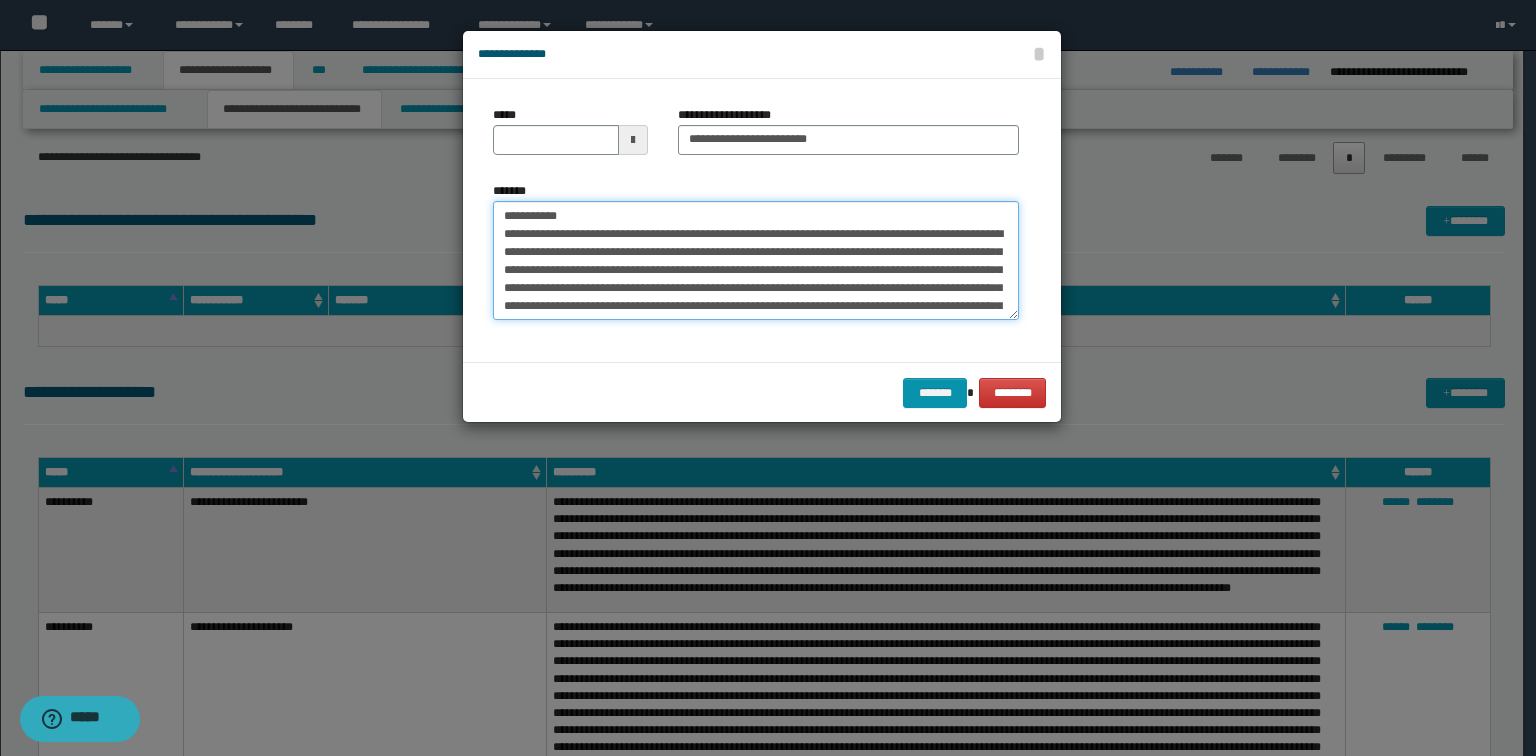 type on "**********" 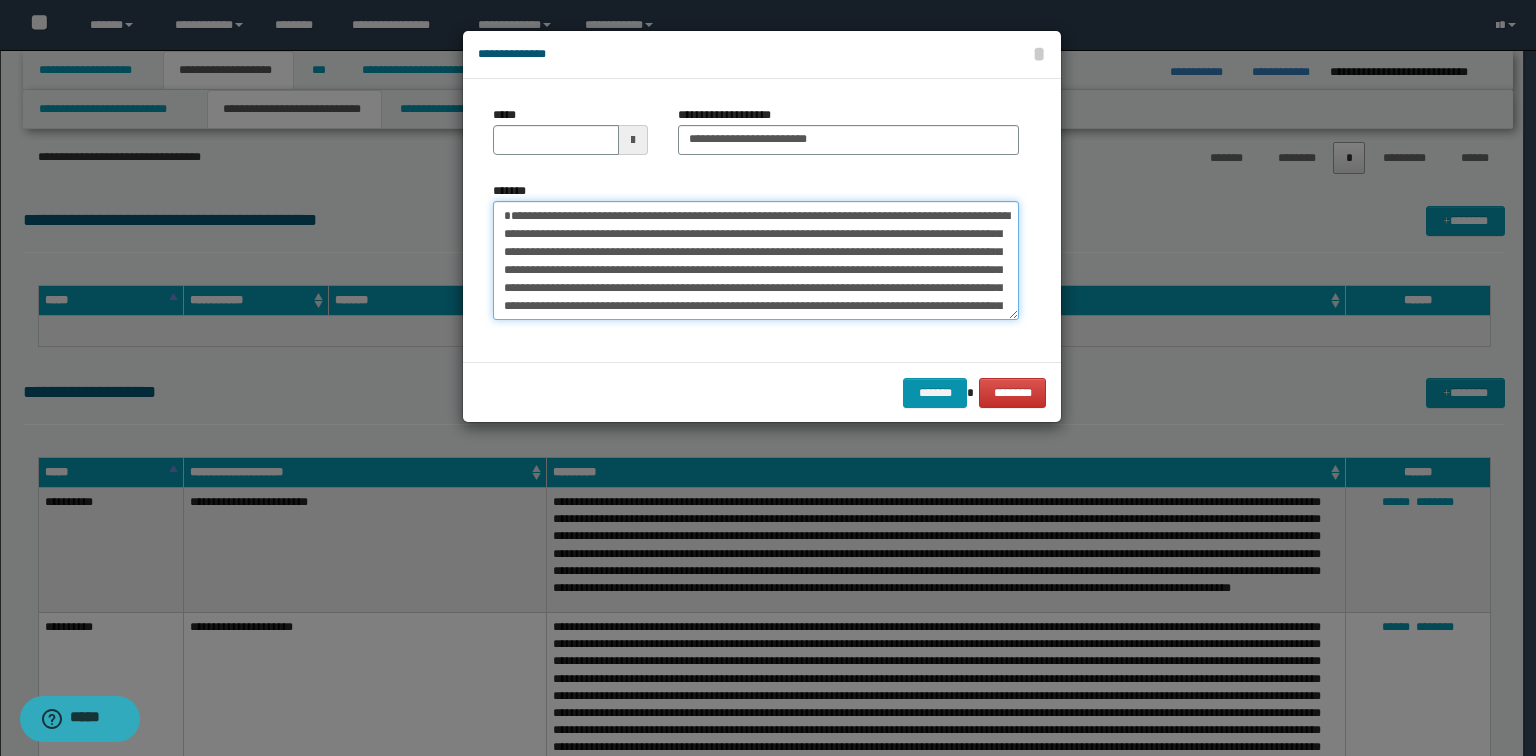 type 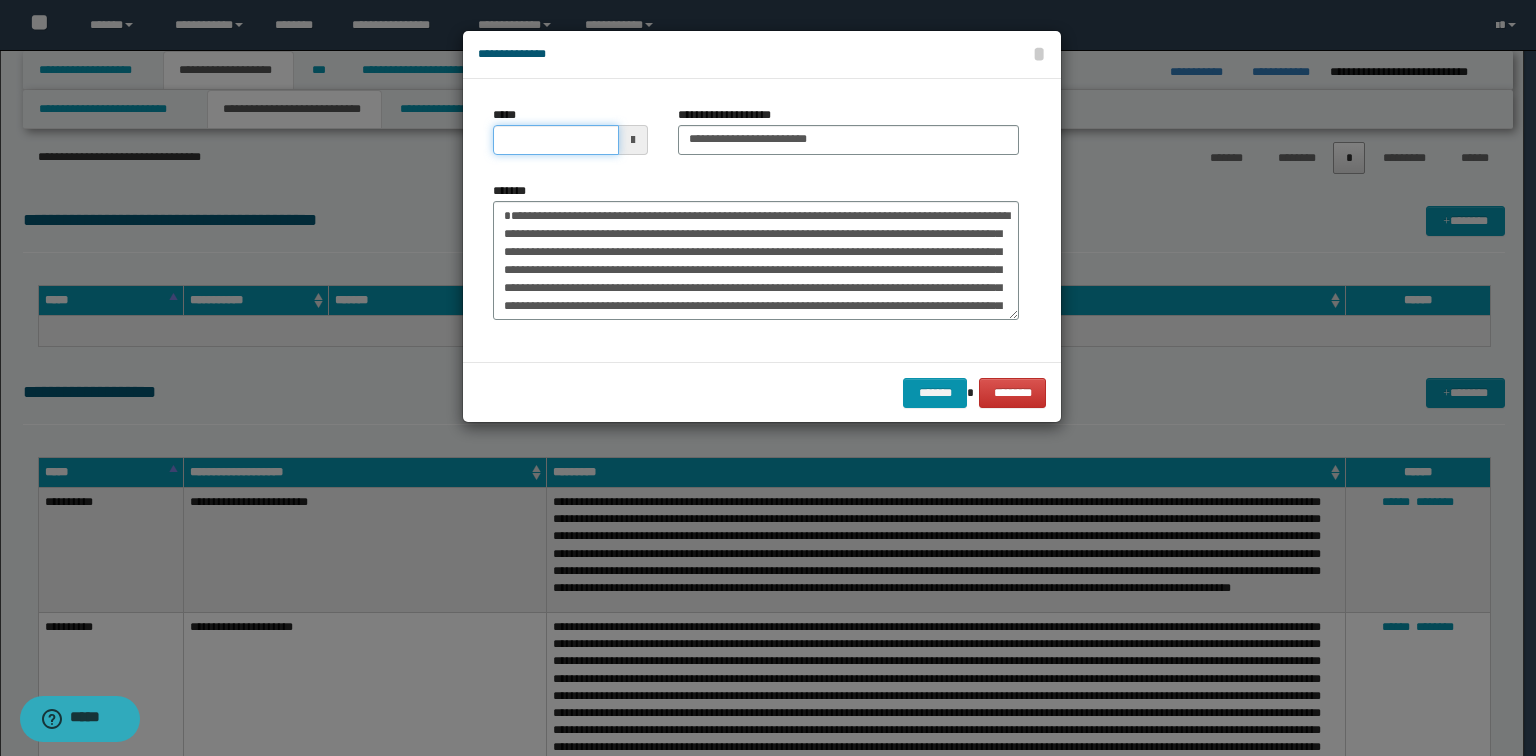 click on "*****" at bounding box center [556, 140] 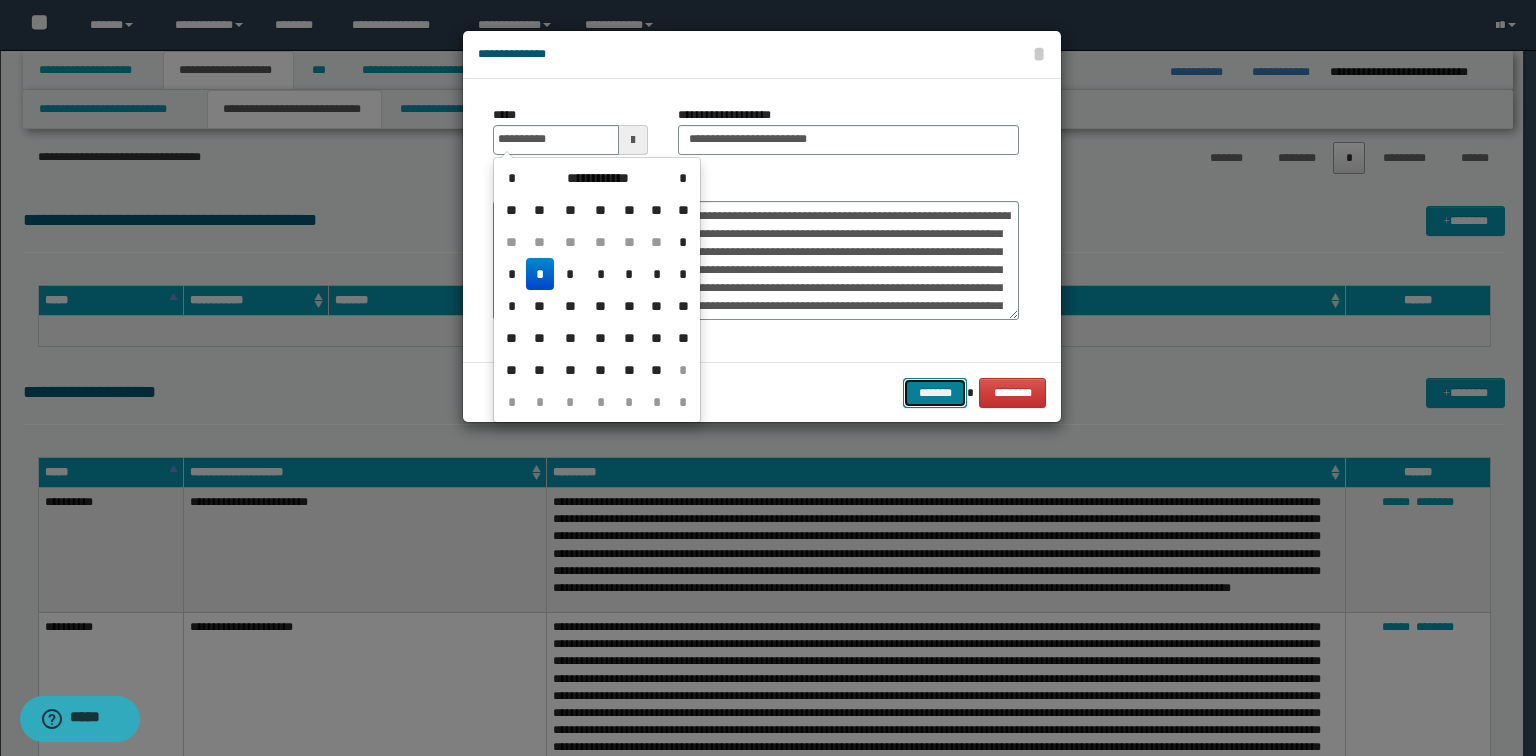 type on "**********" 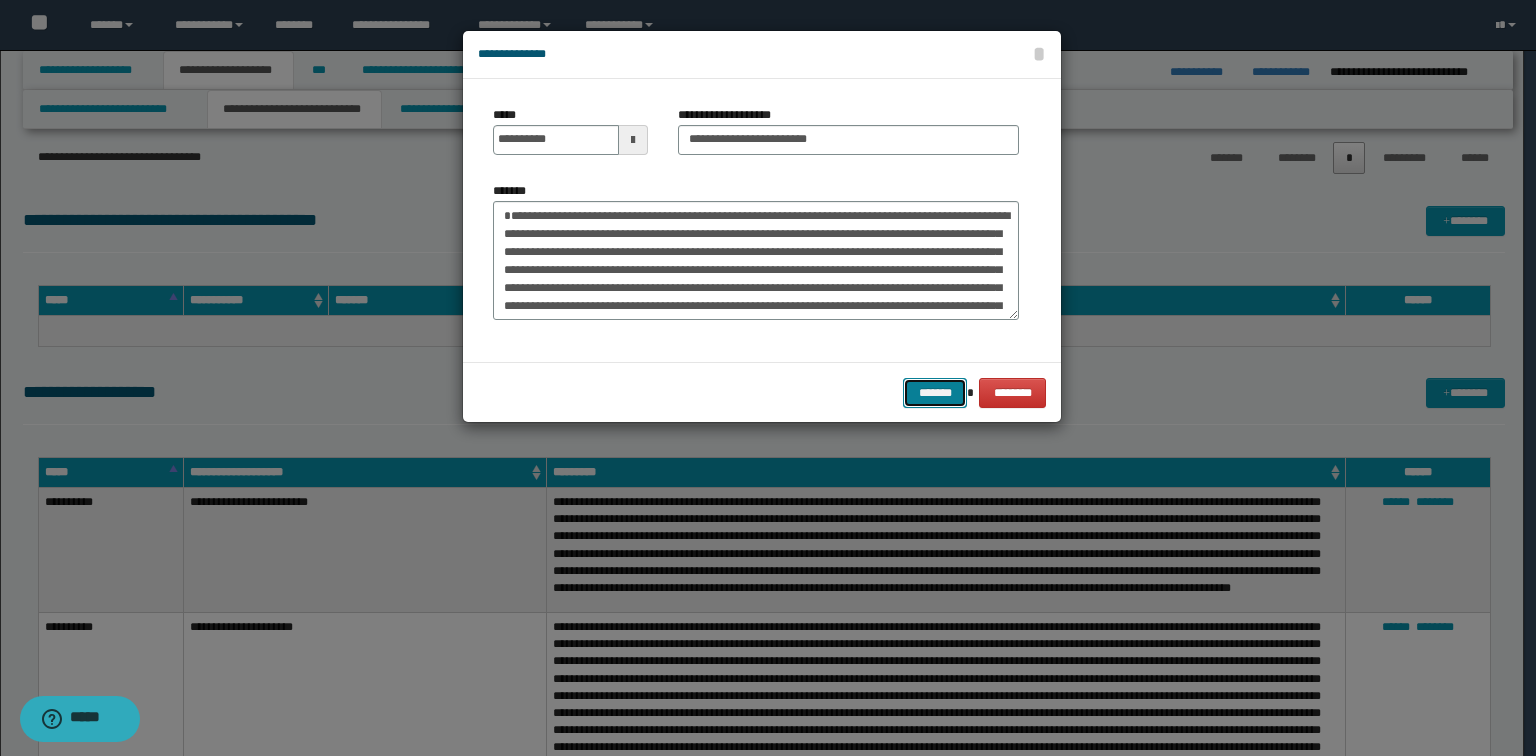 click on "*******" at bounding box center [935, 393] 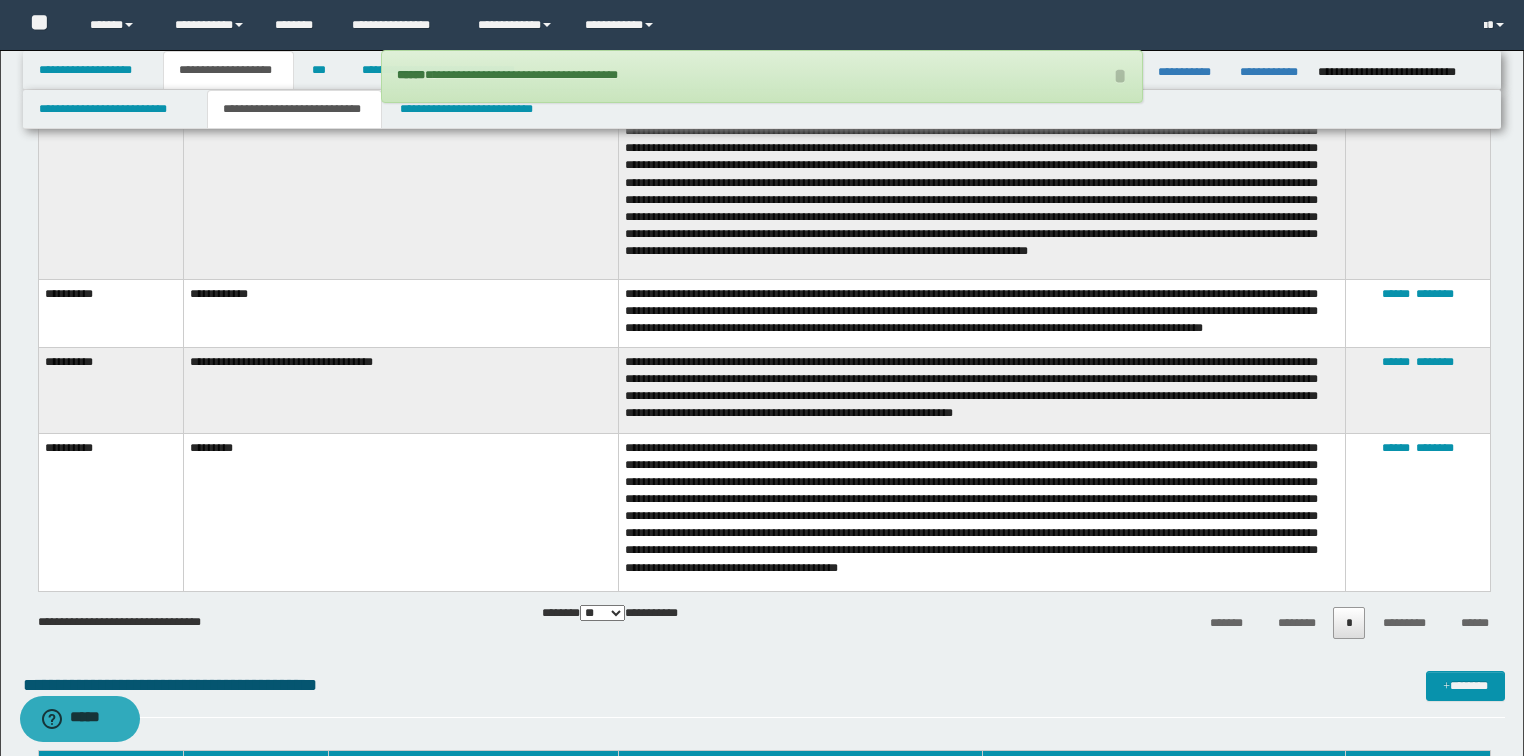 scroll, scrollTop: 5390, scrollLeft: 0, axis: vertical 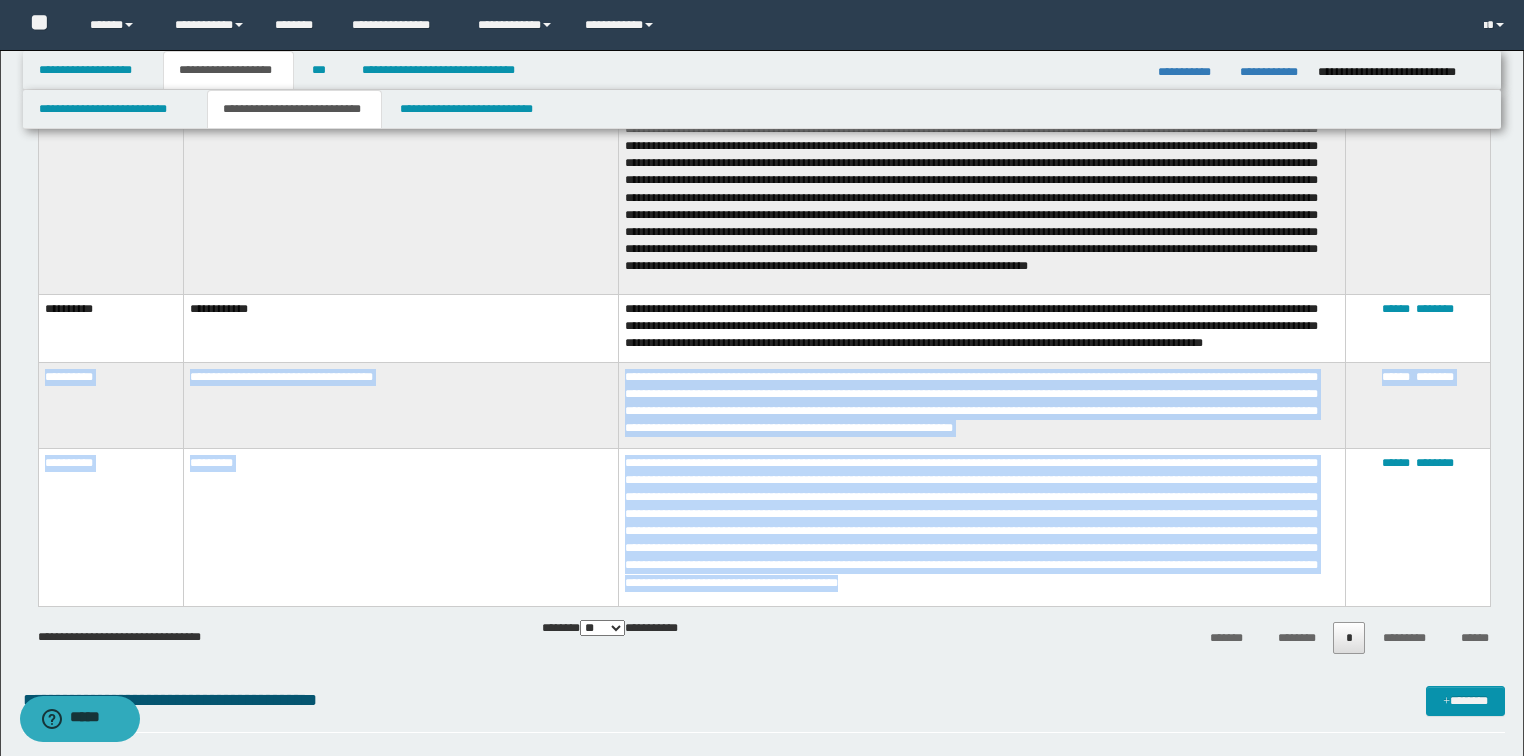drag, startPoint x: 1176, startPoint y: 595, endPoint x: 45, endPoint y: 404, distance: 1147.0144 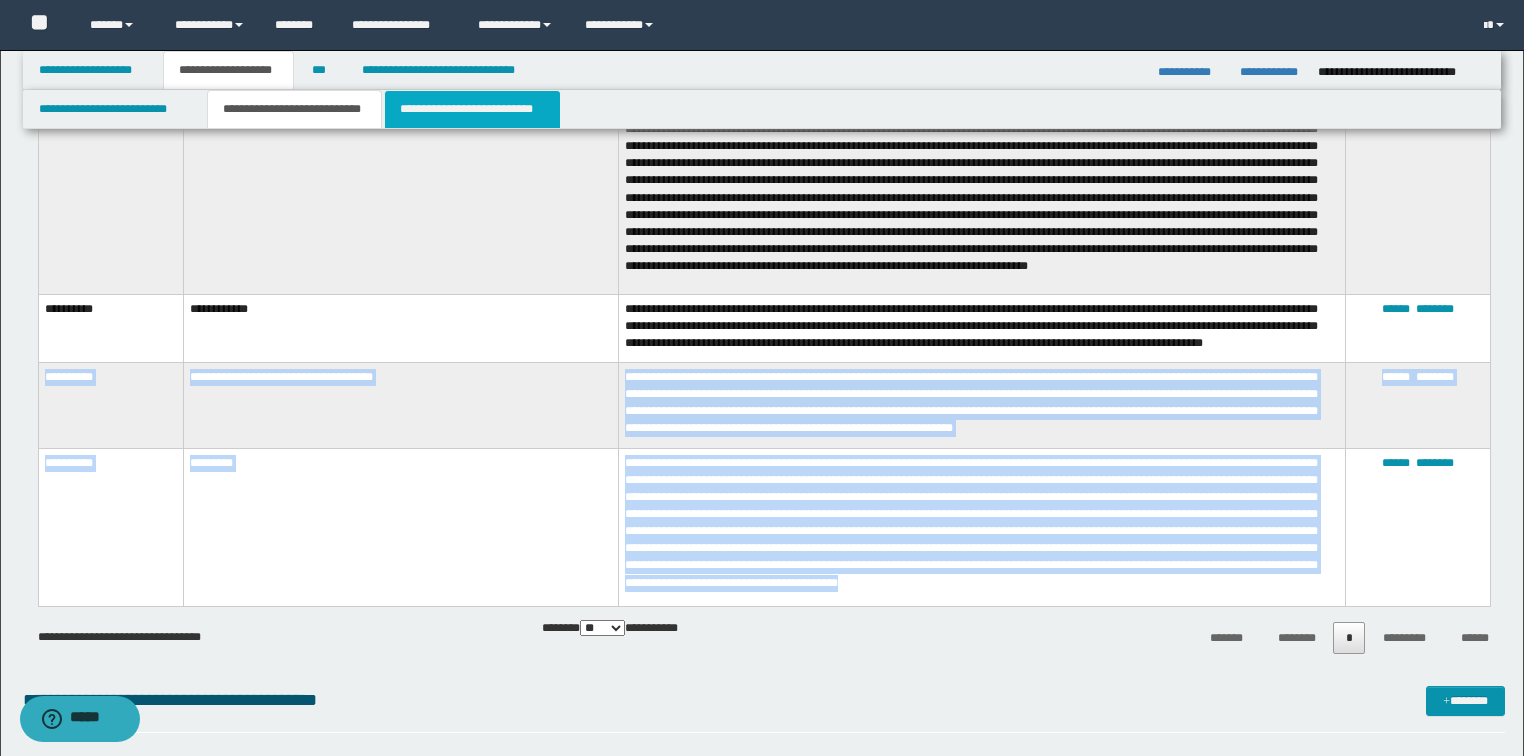 click on "**********" at bounding box center [472, 109] 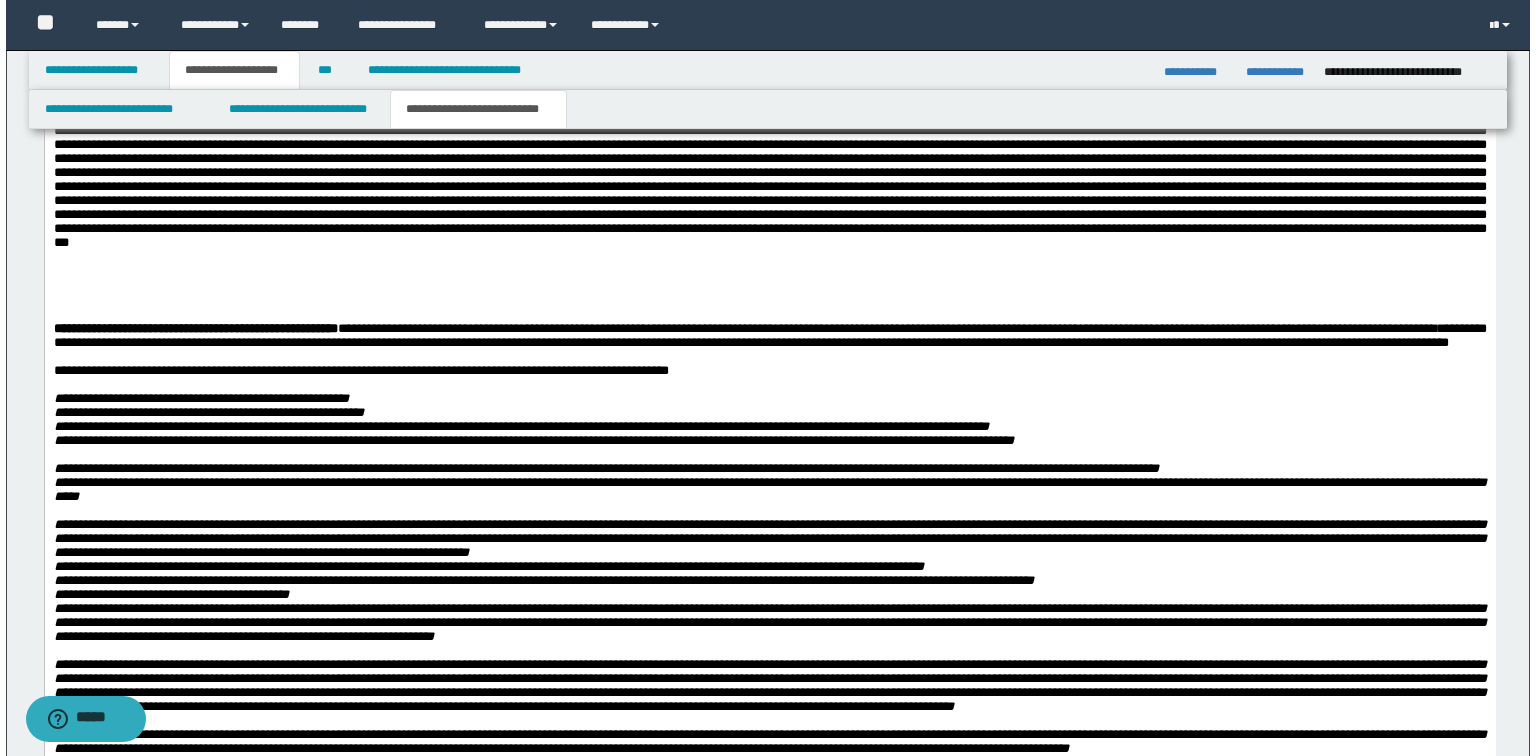 scroll, scrollTop: 3440, scrollLeft: 0, axis: vertical 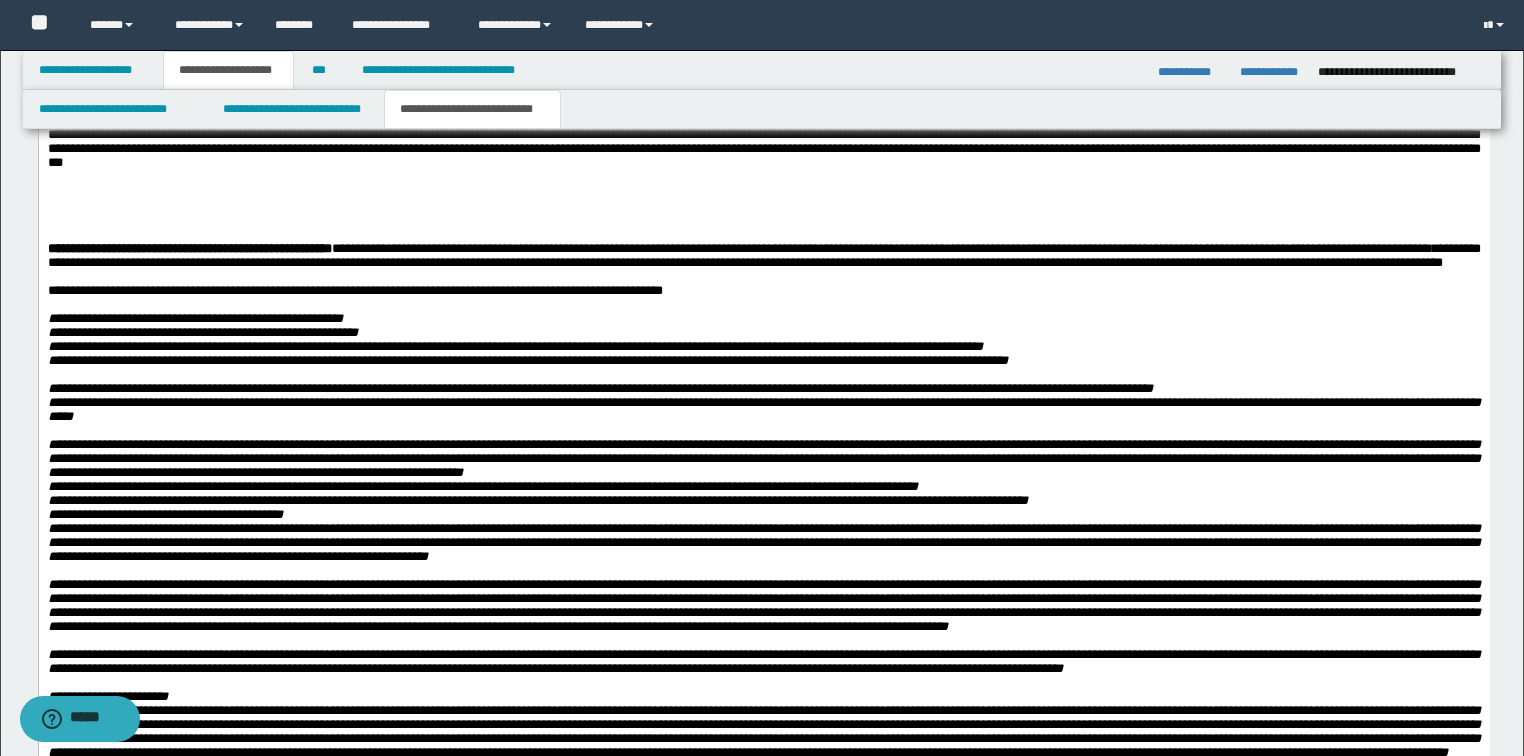 click at bounding box center [763, 77] 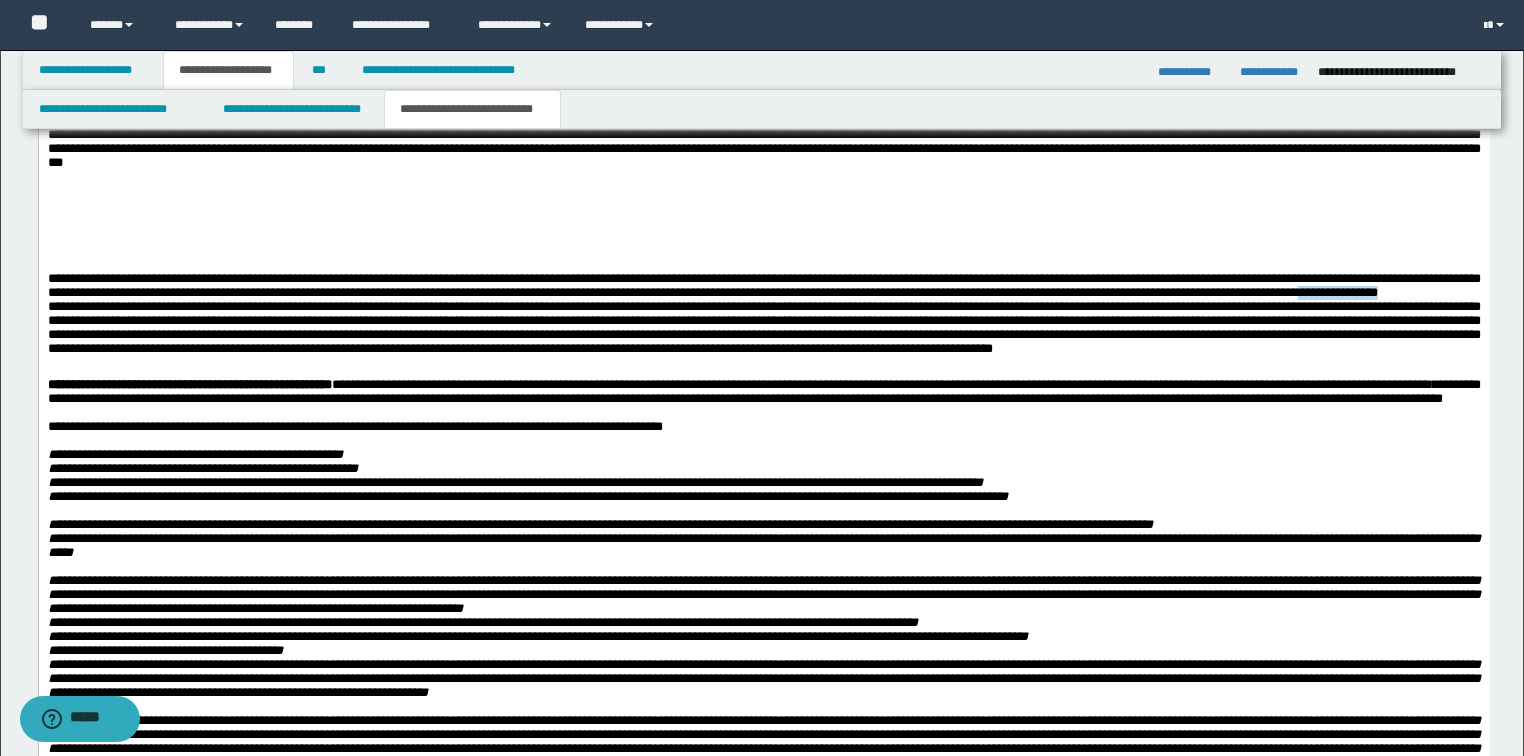 drag, startPoint x: 212, startPoint y: 630, endPoint x: 111, endPoint y: 622, distance: 101.31634 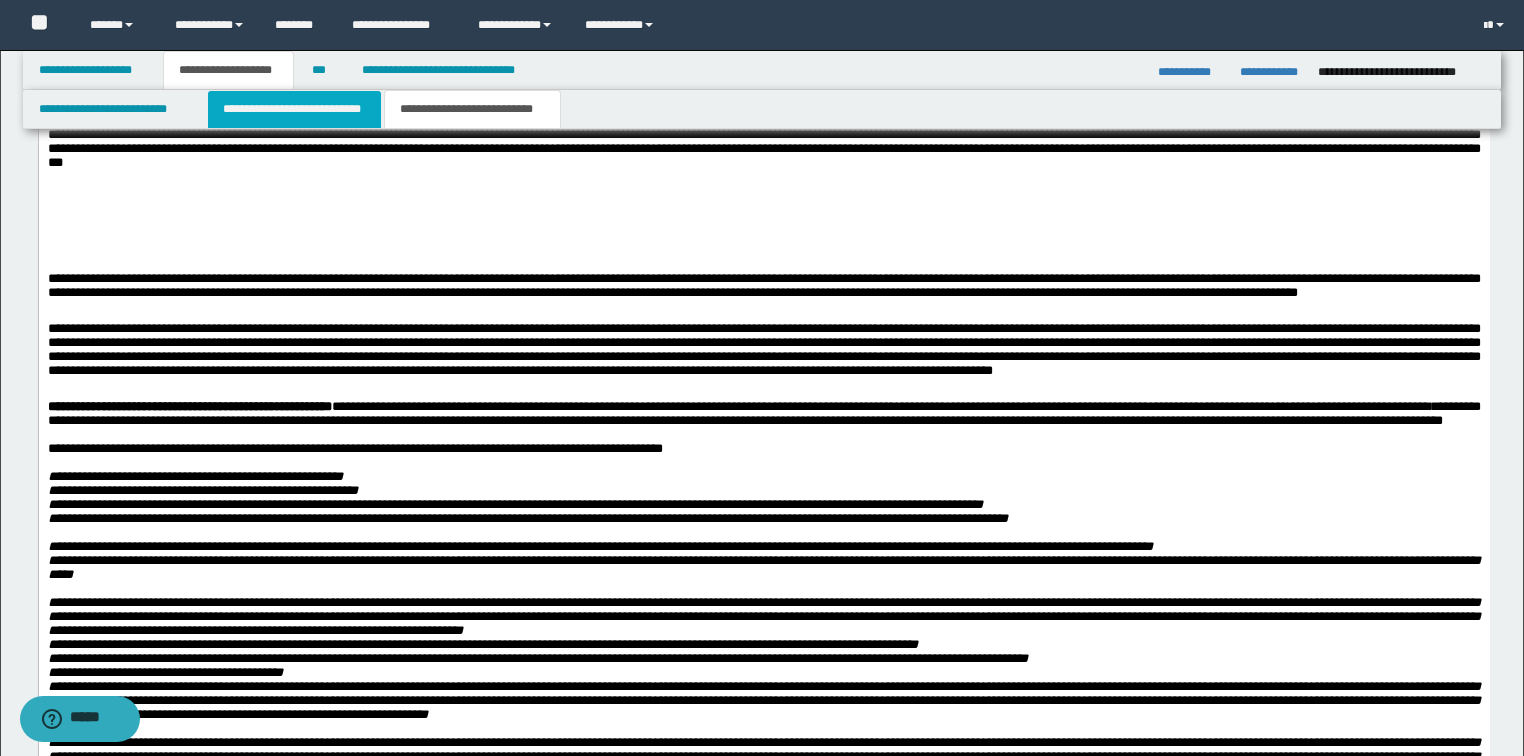 click on "**********" at bounding box center [294, 109] 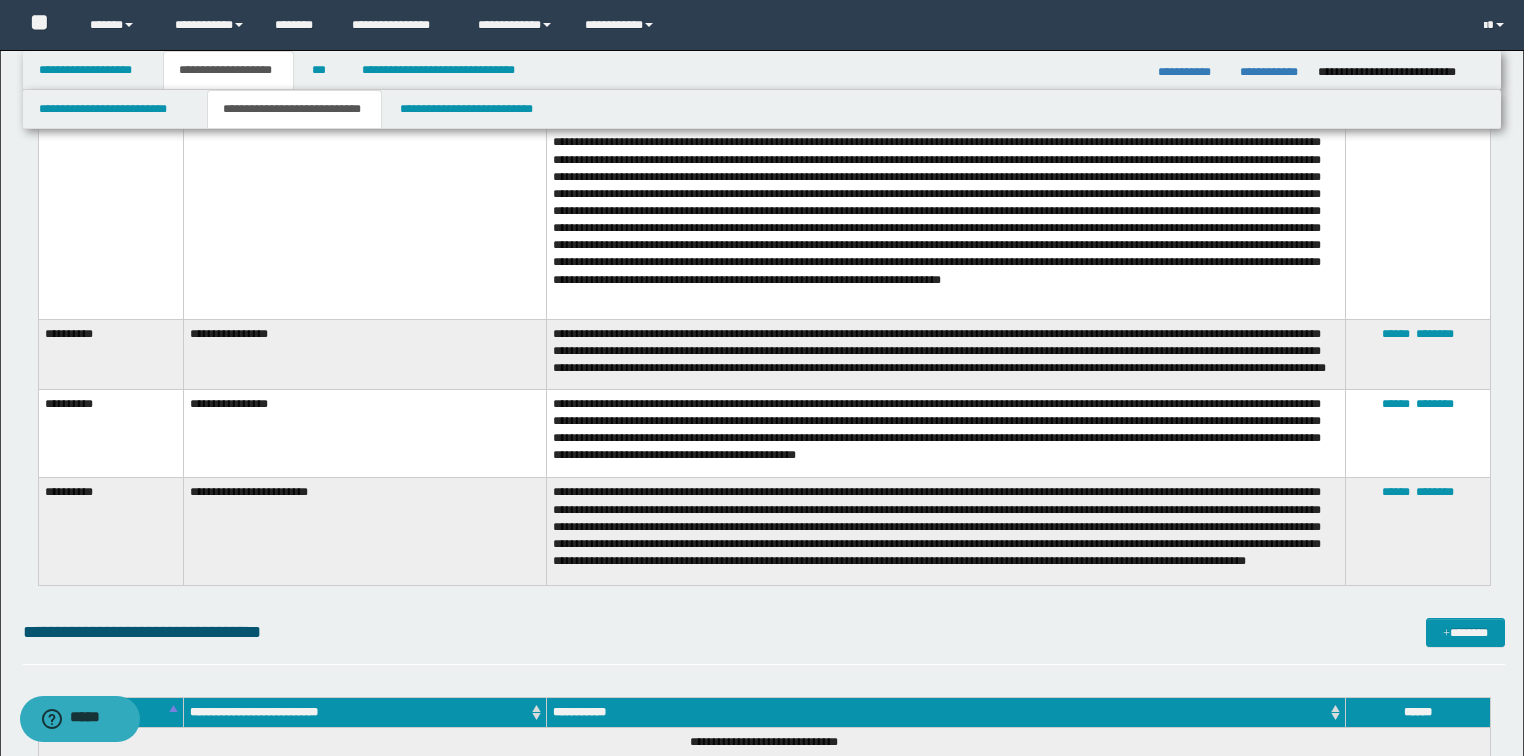 scroll, scrollTop: 6800, scrollLeft: 0, axis: vertical 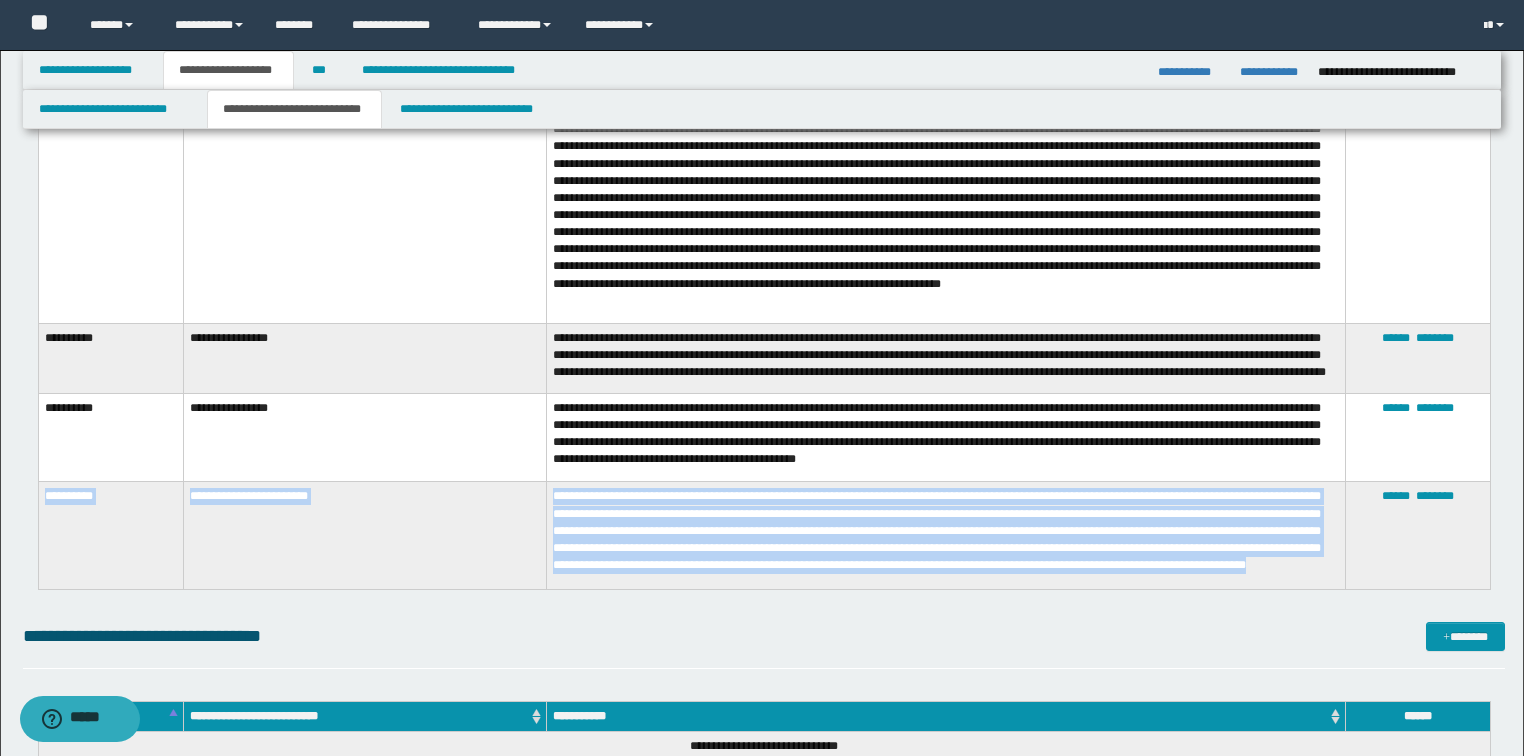 drag, startPoint x: 734, startPoint y: 580, endPoint x: 40, endPoint y: 514, distance: 697.1313 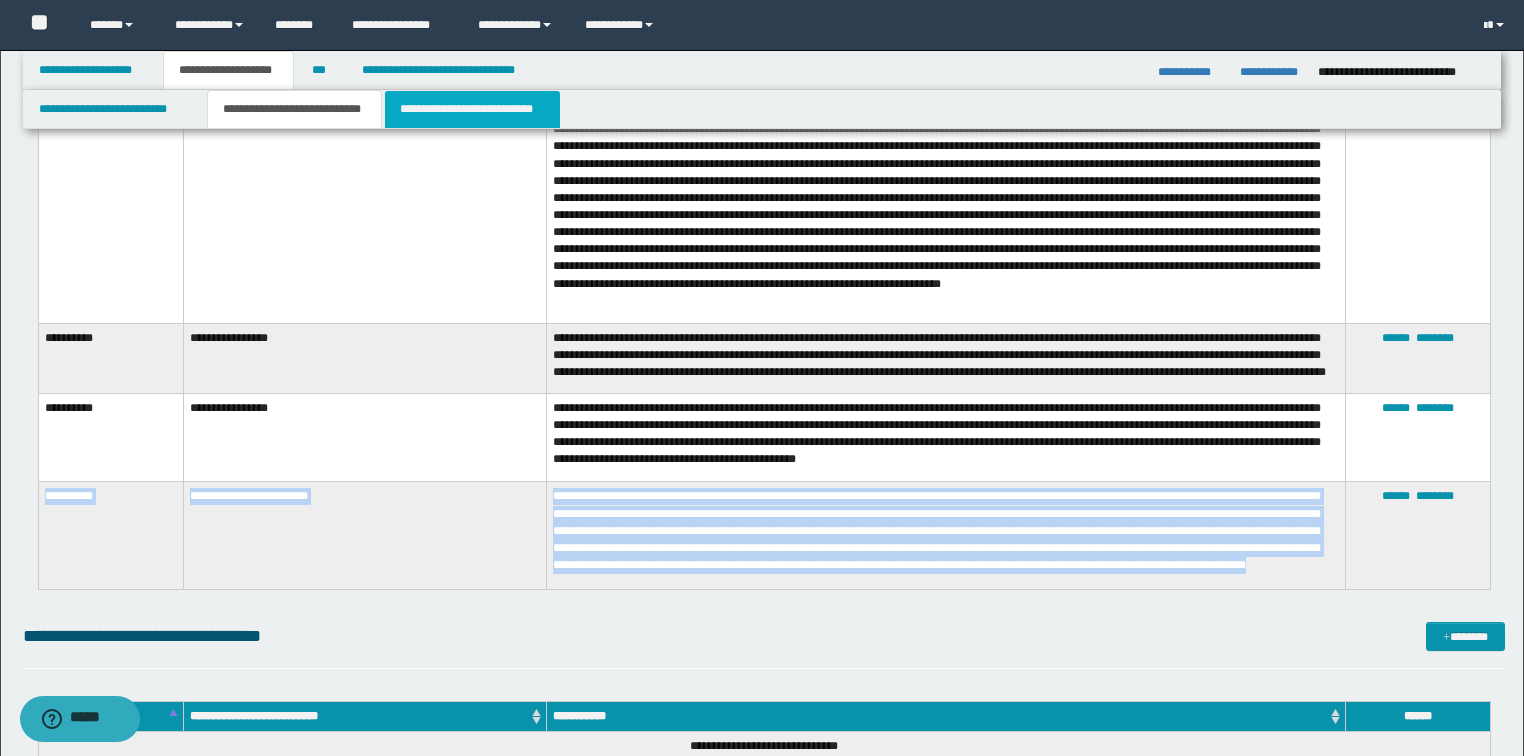 click on "**********" at bounding box center (472, 109) 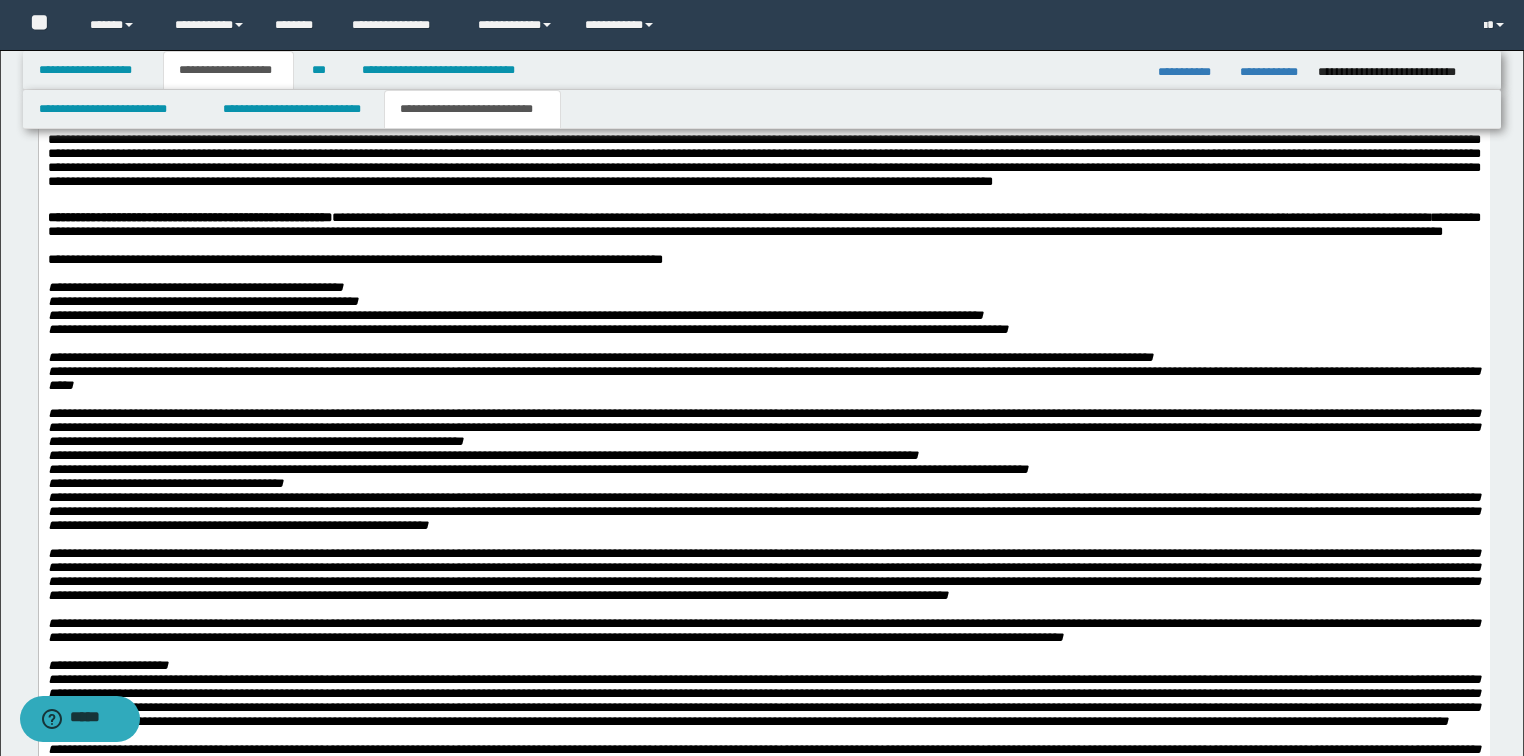 scroll, scrollTop: 3611, scrollLeft: 0, axis: vertical 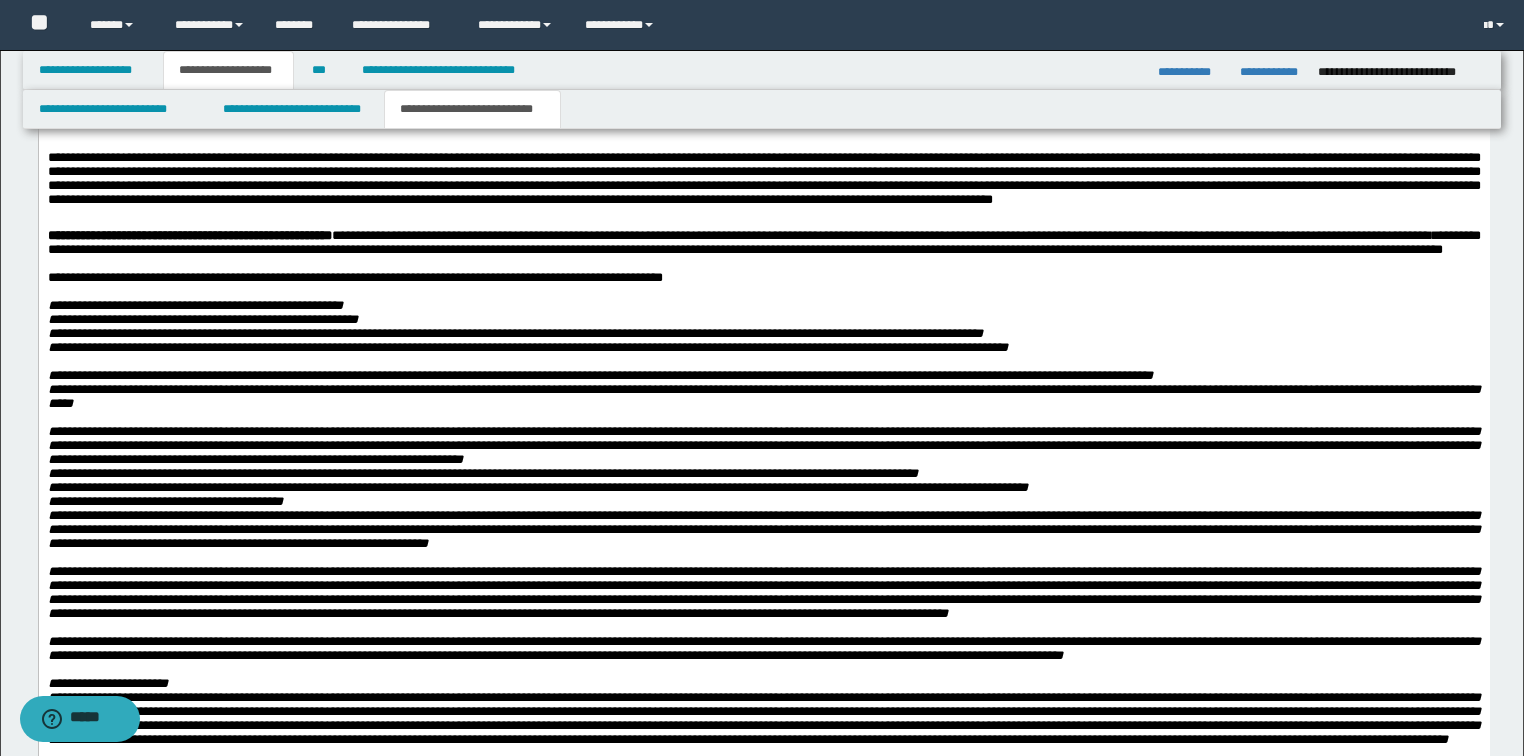 click at bounding box center [763, 87] 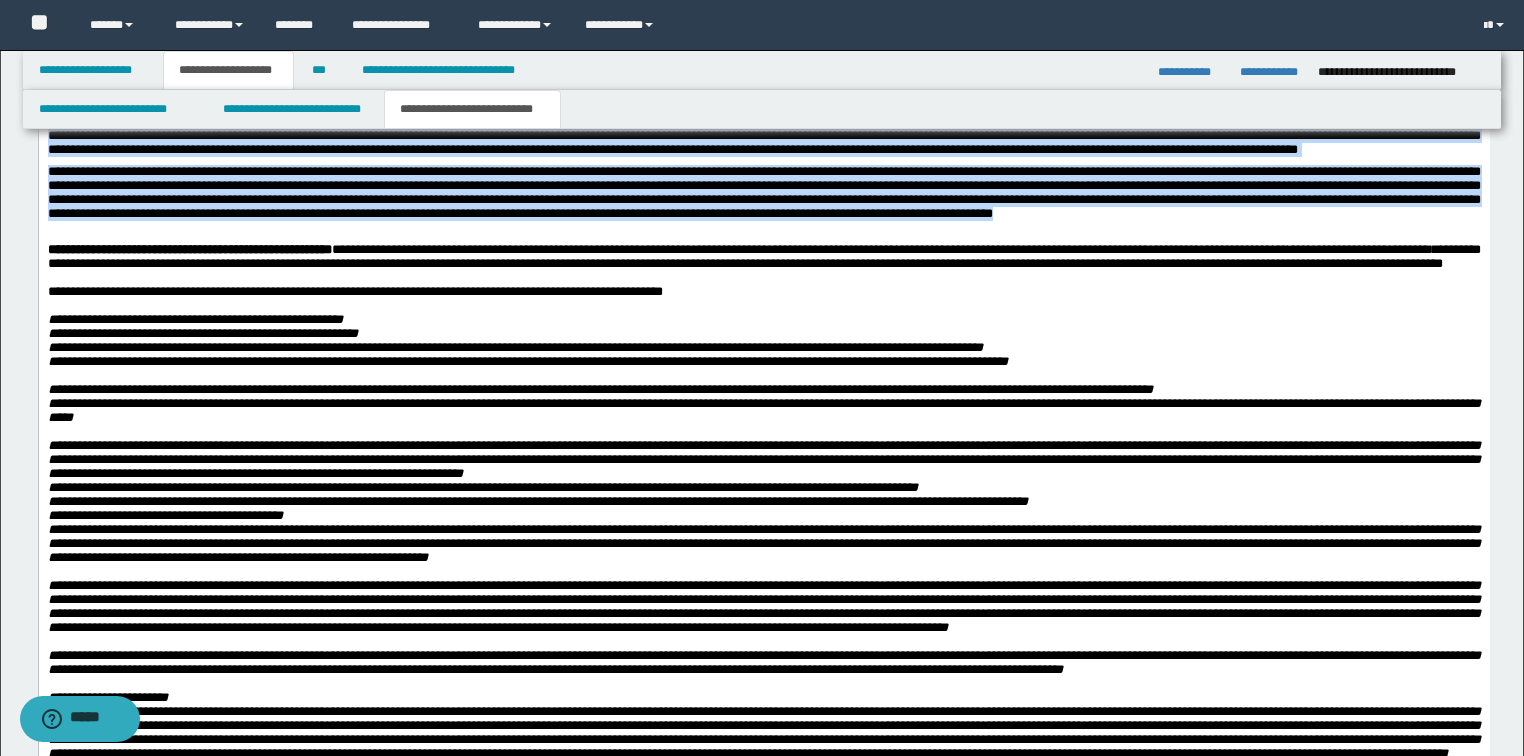 drag, startPoint x: 1355, startPoint y: 559, endPoint x: 57, endPoint y: -1345, distance: 2304.3481 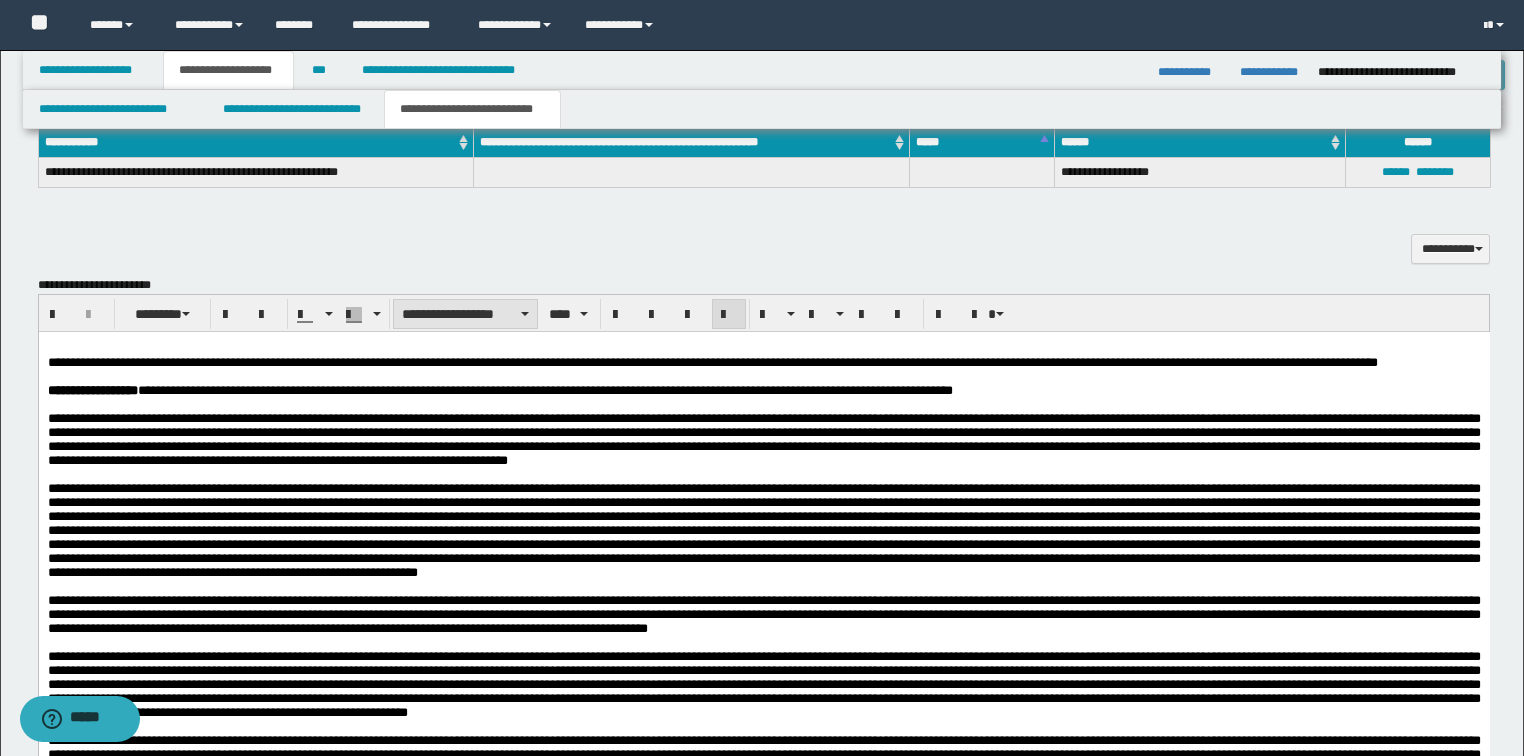 scroll, scrollTop: 1531, scrollLeft: 0, axis: vertical 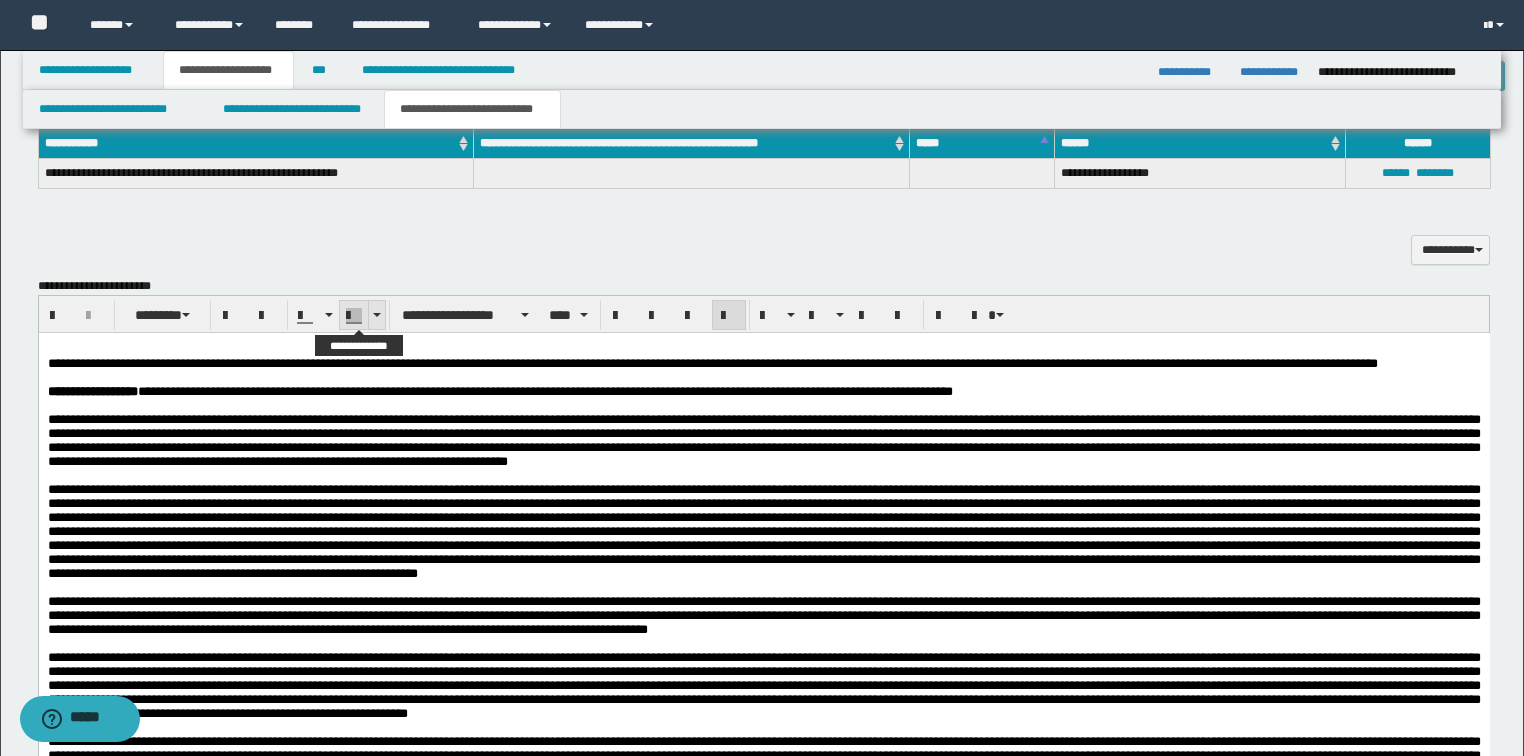 click at bounding box center [376, 315] 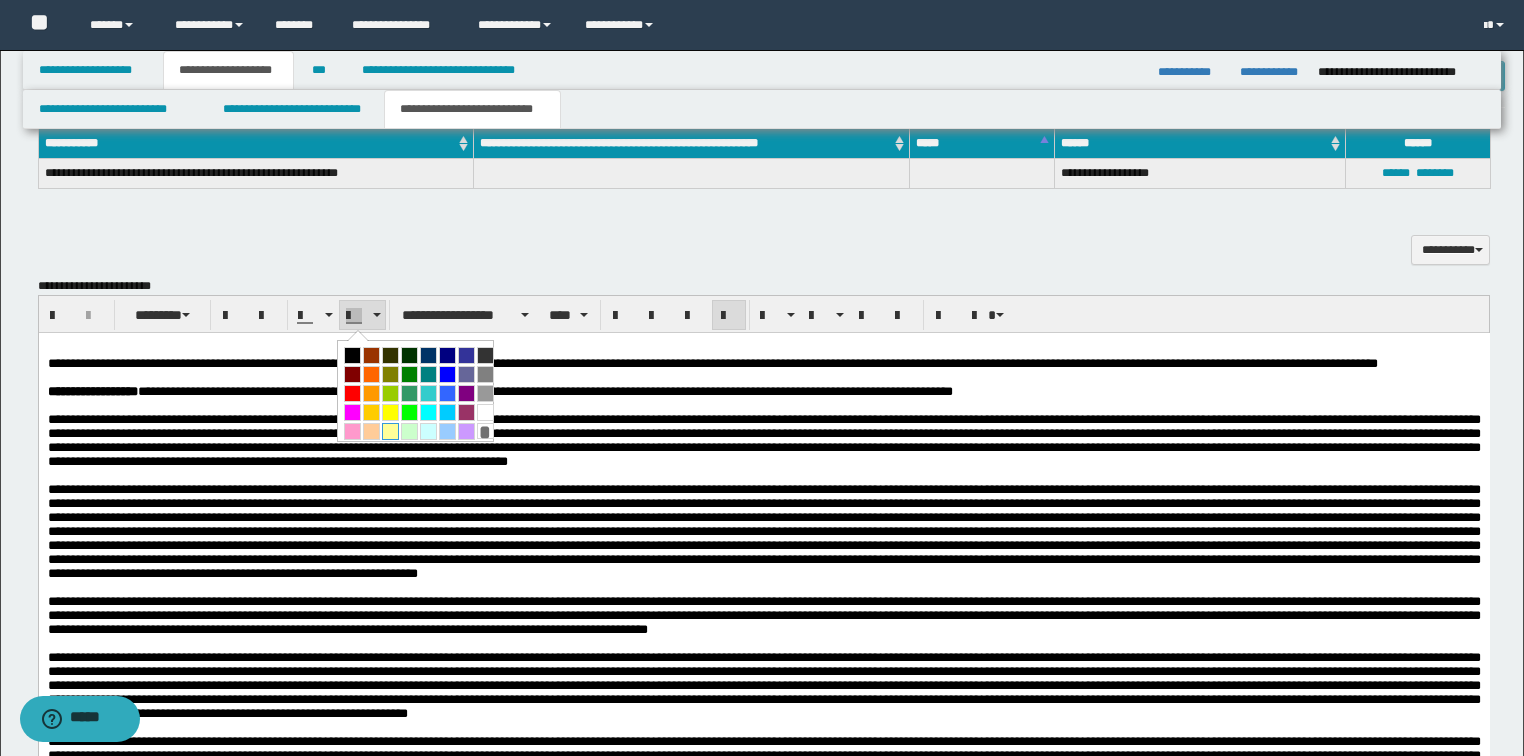 click at bounding box center (390, 431) 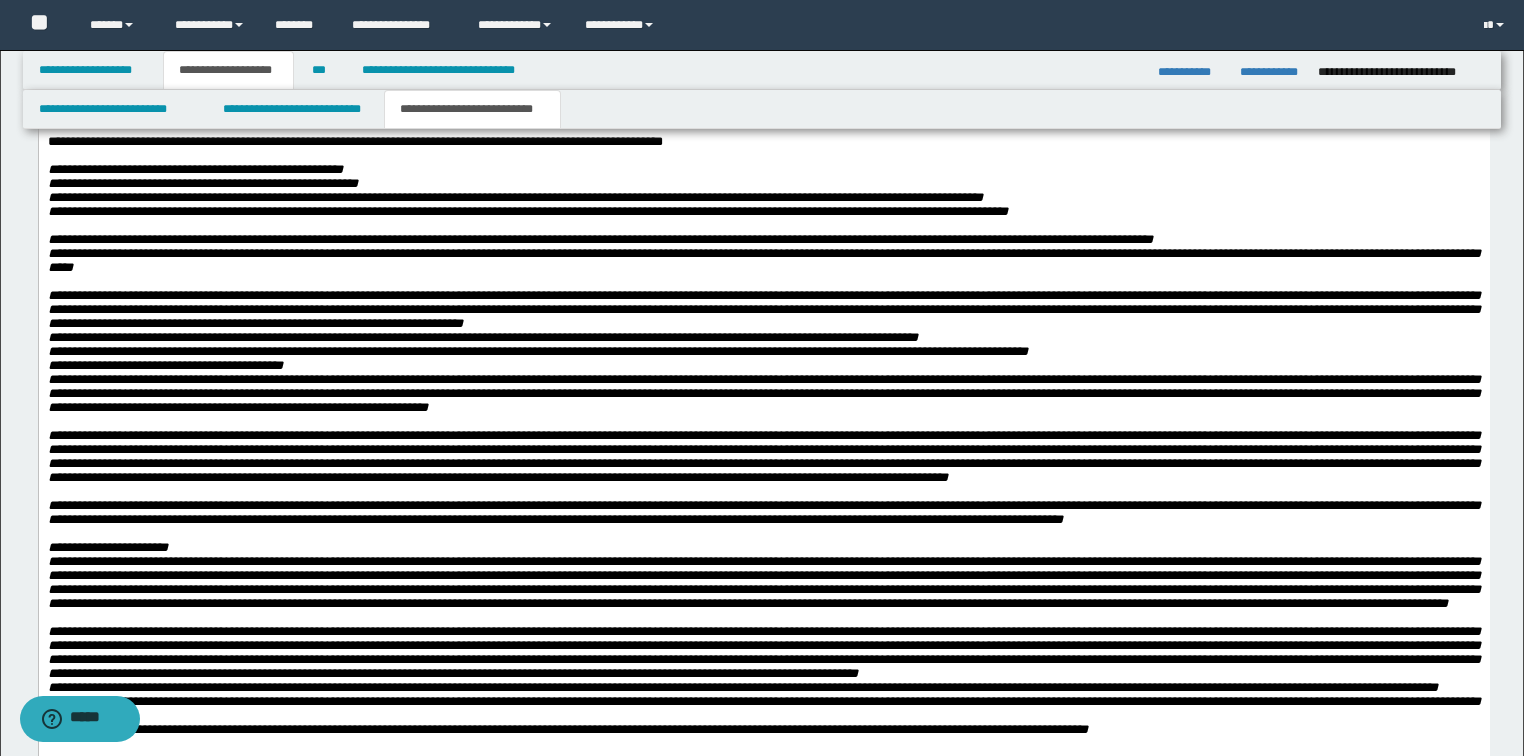scroll, scrollTop: 3771, scrollLeft: 0, axis: vertical 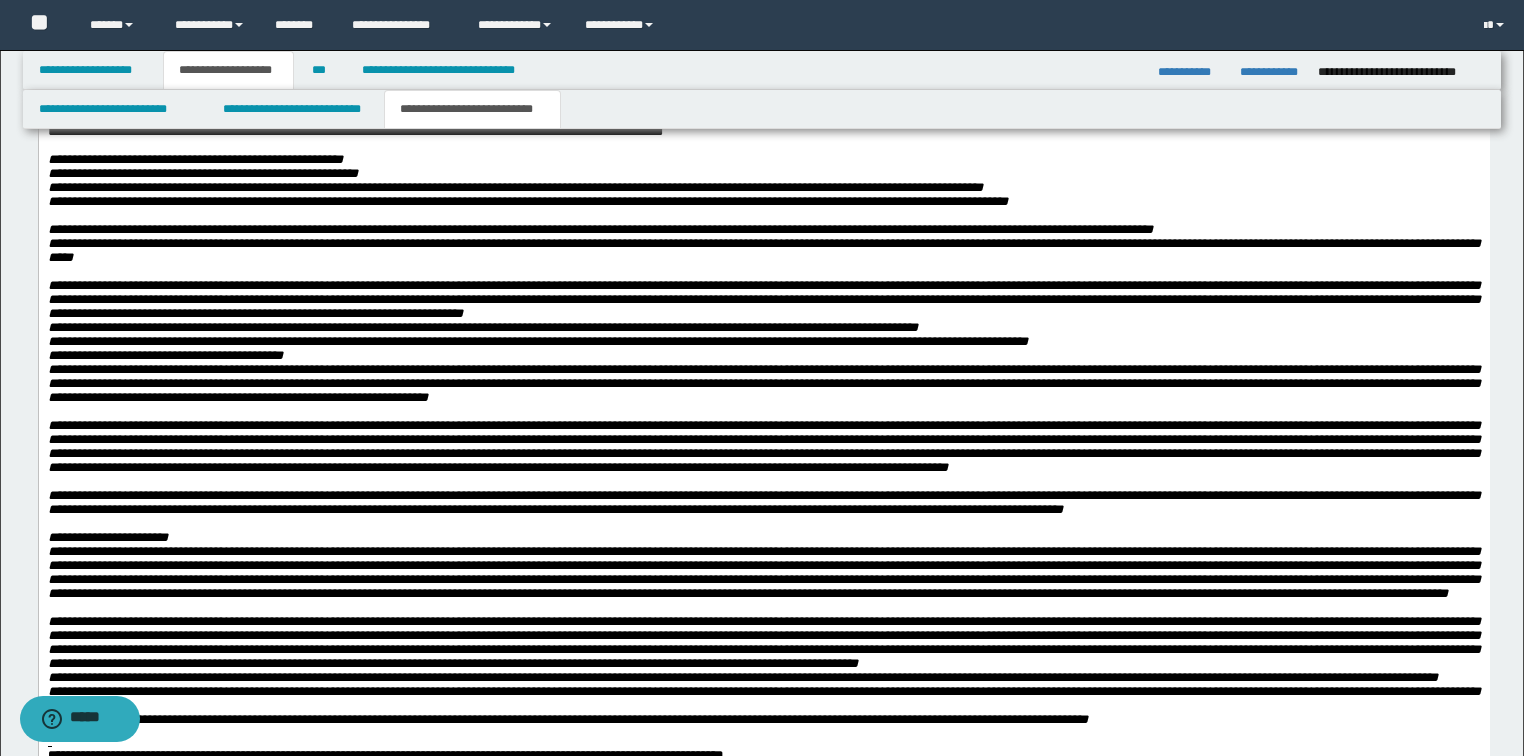click on "**********" at bounding box center [763, -17] 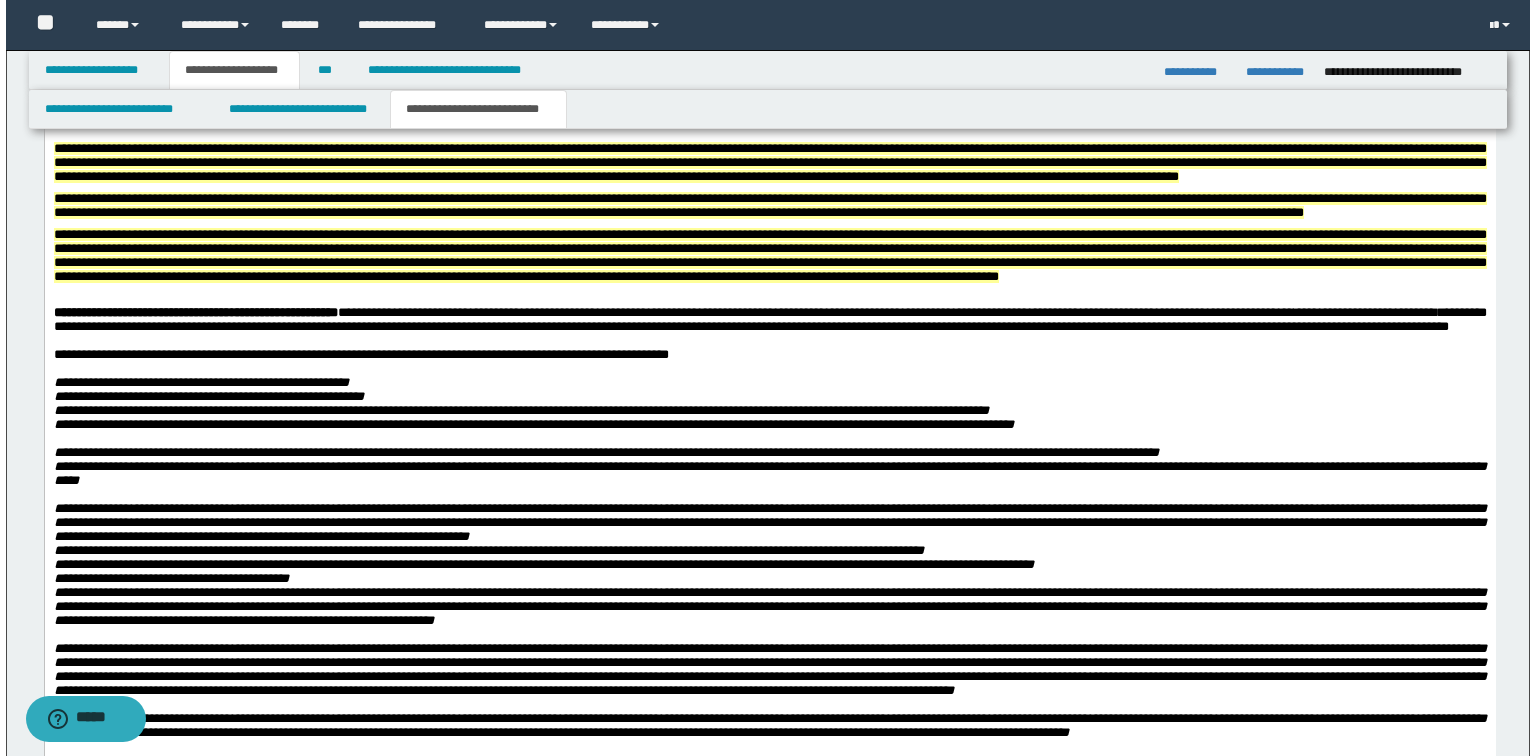 scroll, scrollTop: 3531, scrollLeft: 0, axis: vertical 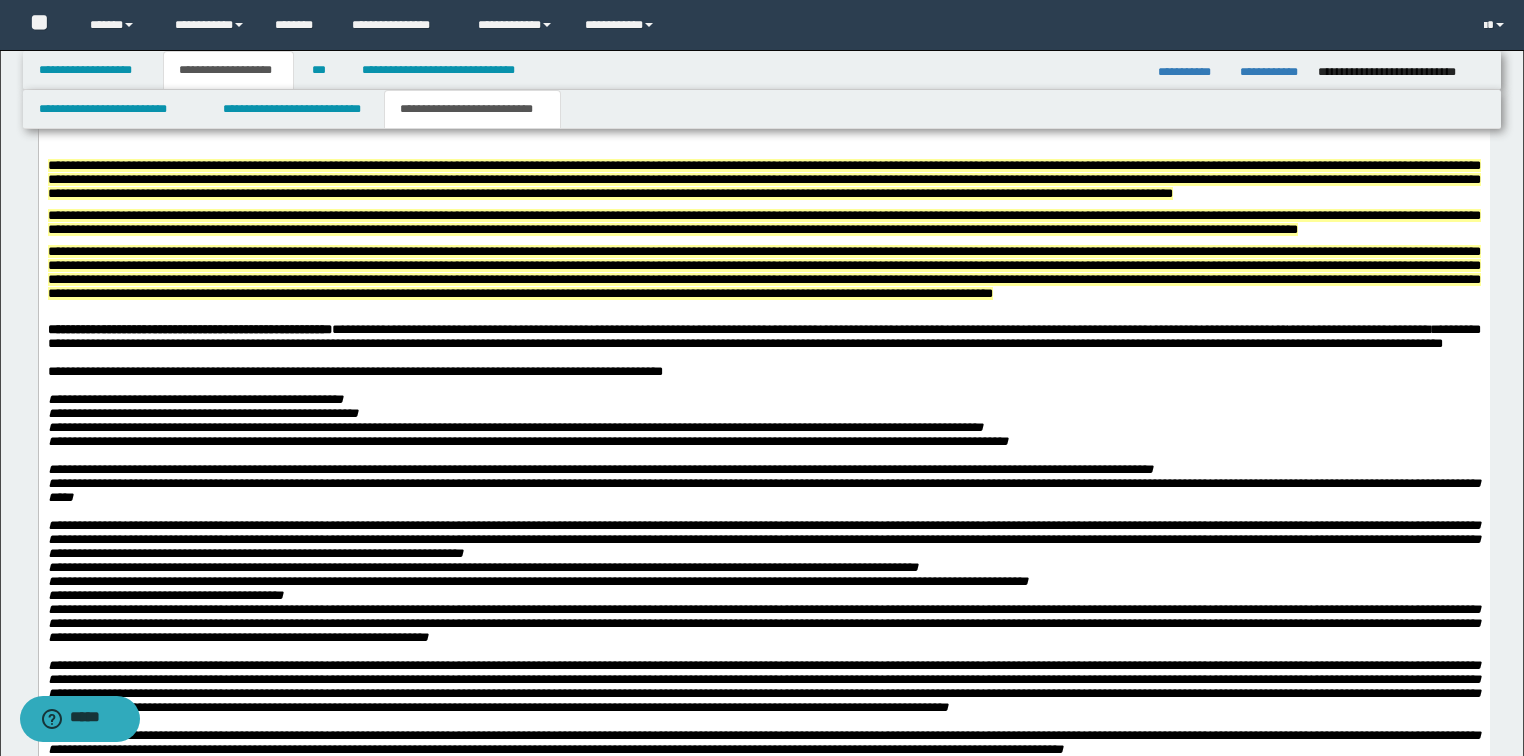 drag, startPoint x: 294, startPoint y: 558, endPoint x: 327, endPoint y: 544, distance: 35.846897 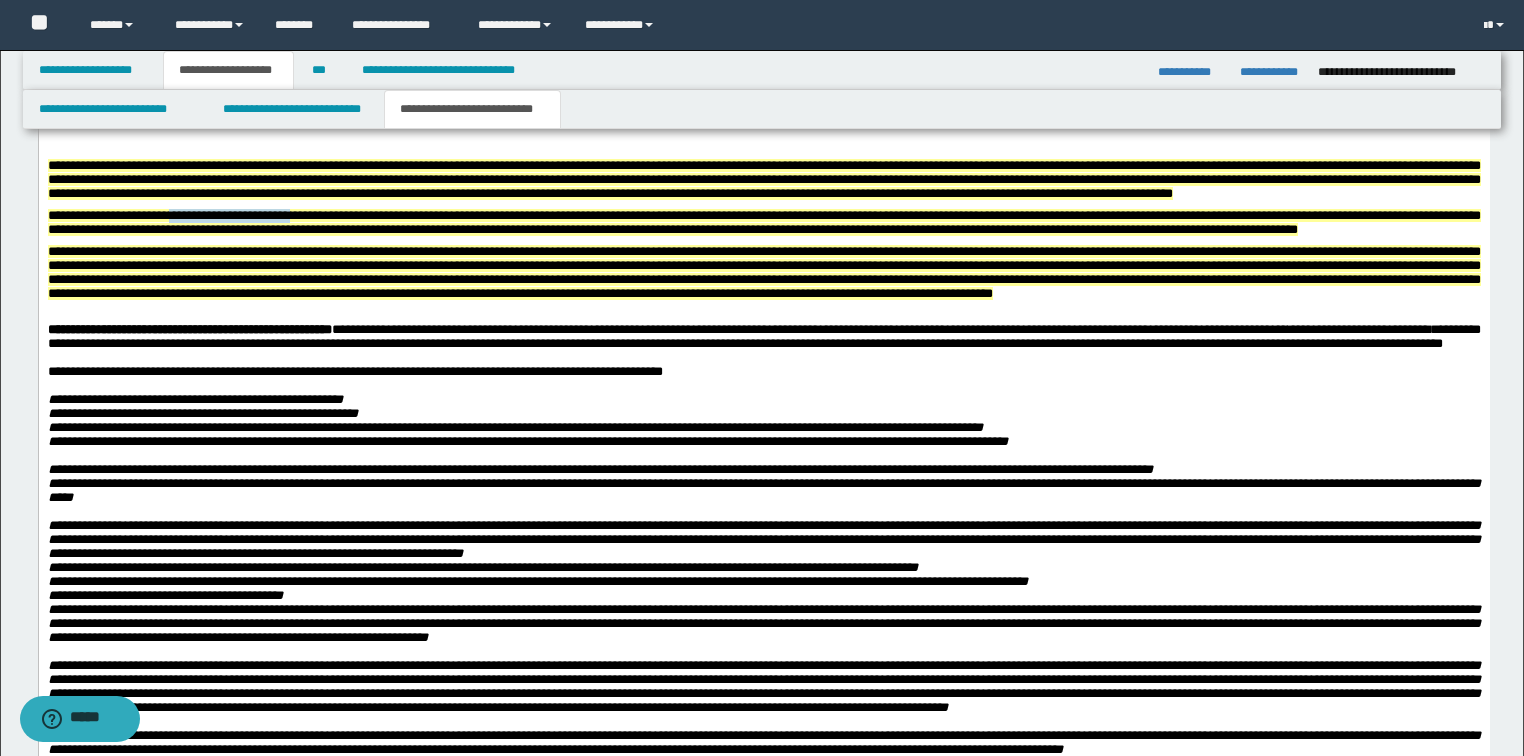 drag, startPoint x: 329, startPoint y: 538, endPoint x: 187, endPoint y: 535, distance: 142.0317 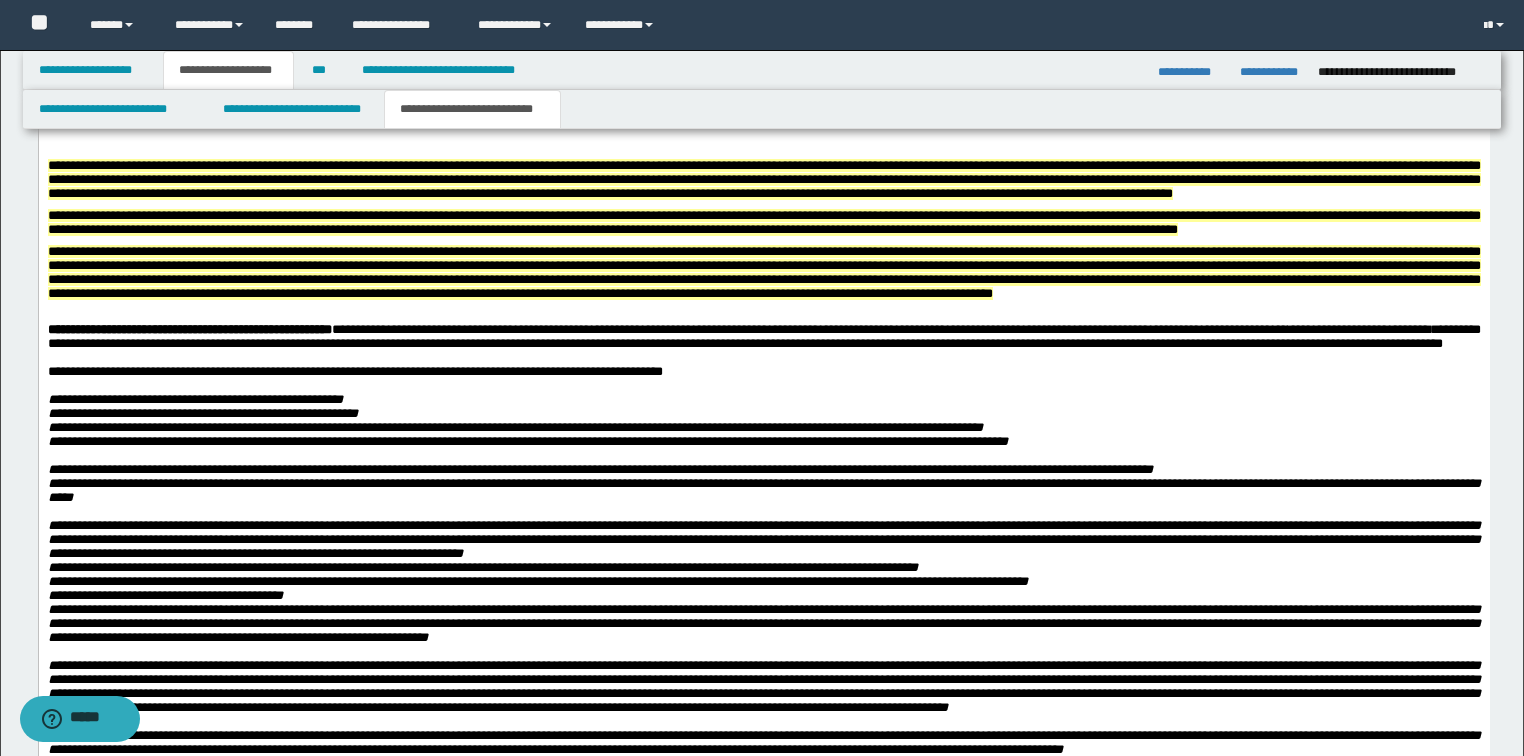 click at bounding box center [763, 145] 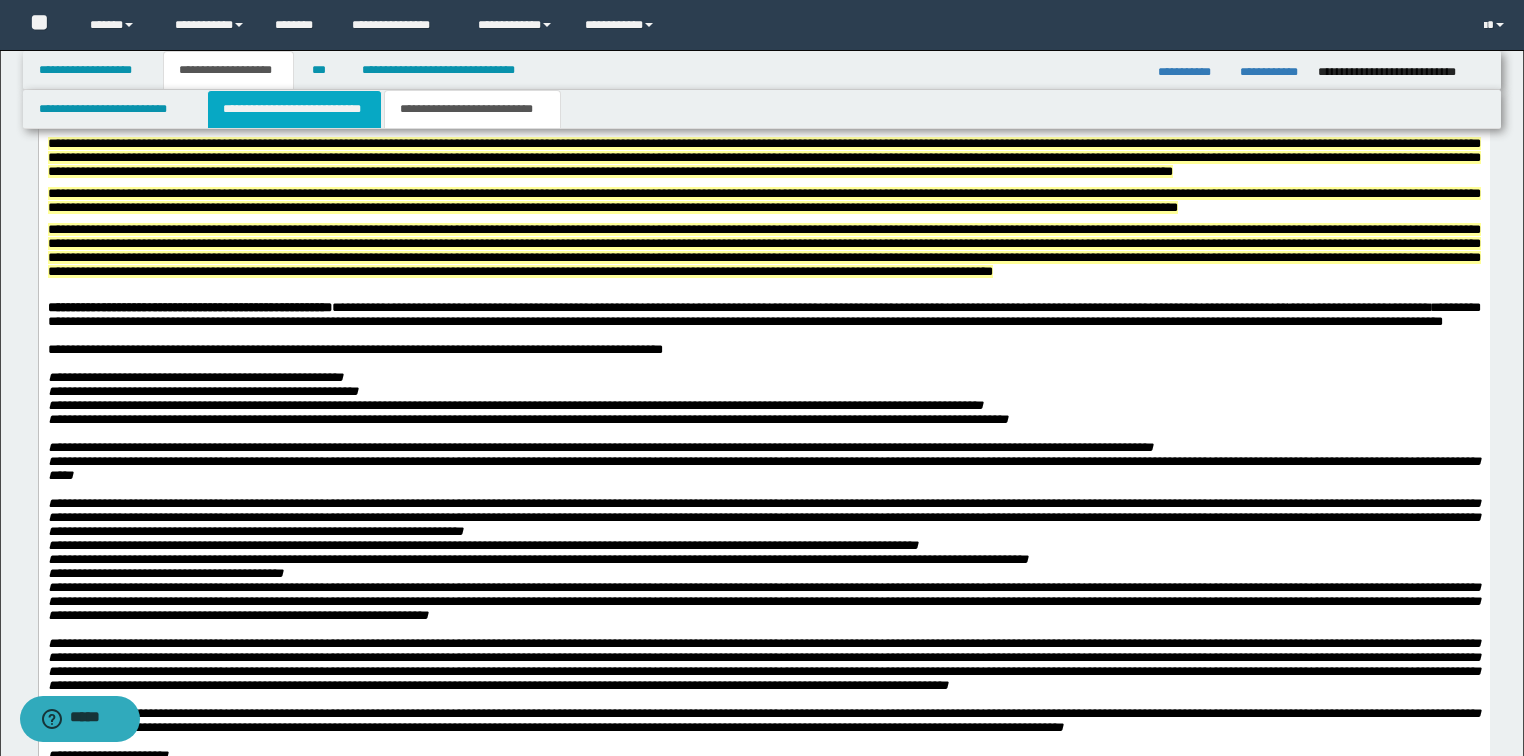 click on "**********" at bounding box center [294, 109] 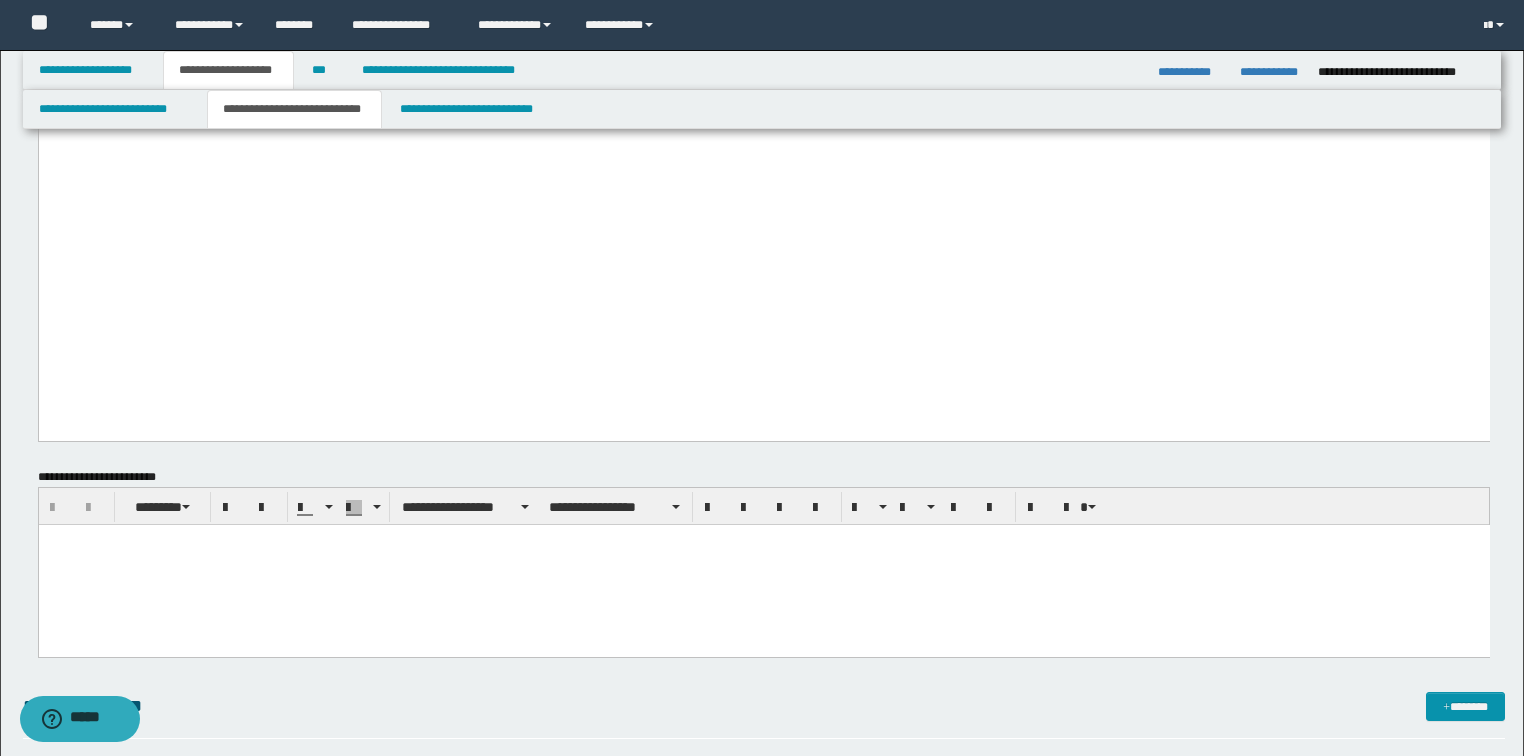 scroll, scrollTop: 2811, scrollLeft: 0, axis: vertical 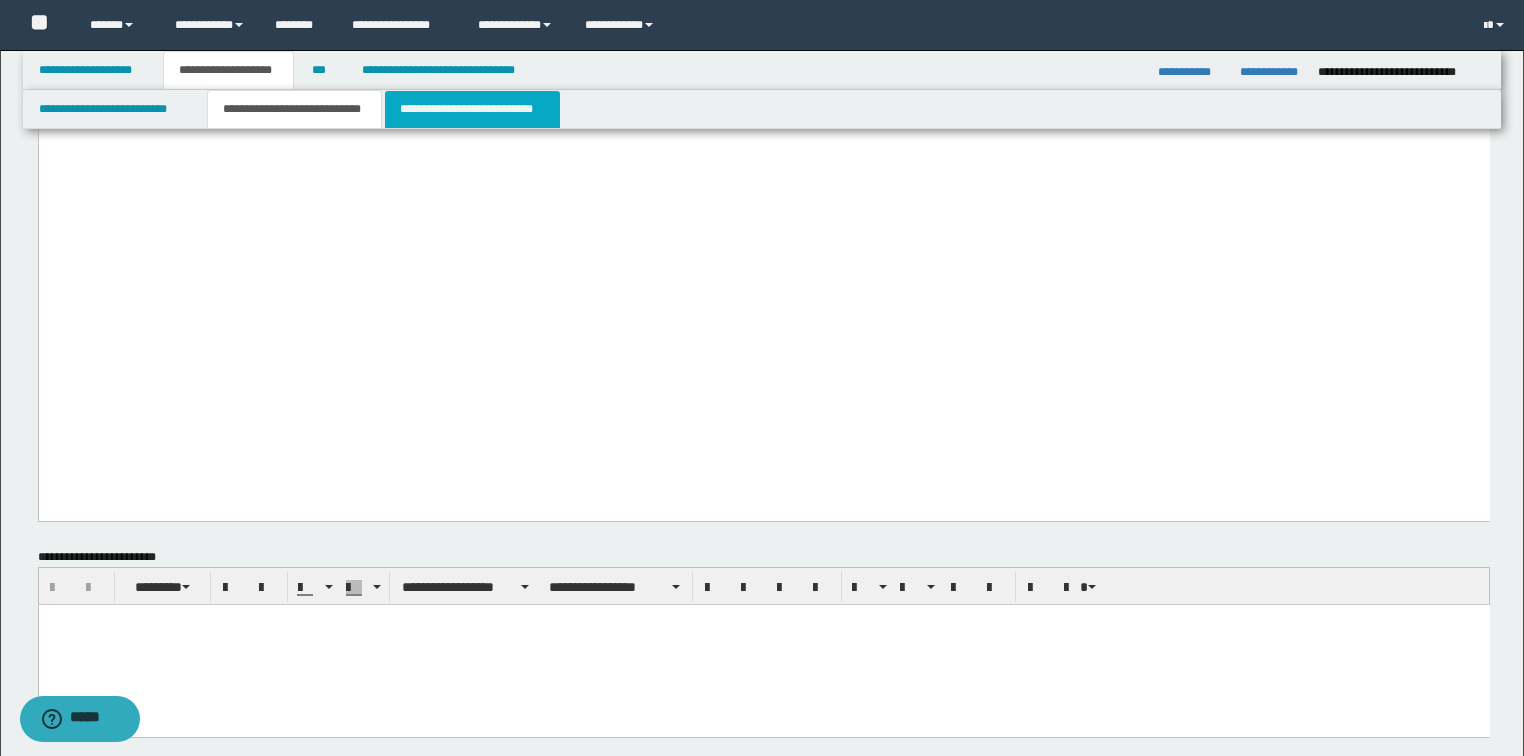 click on "**********" at bounding box center (472, 109) 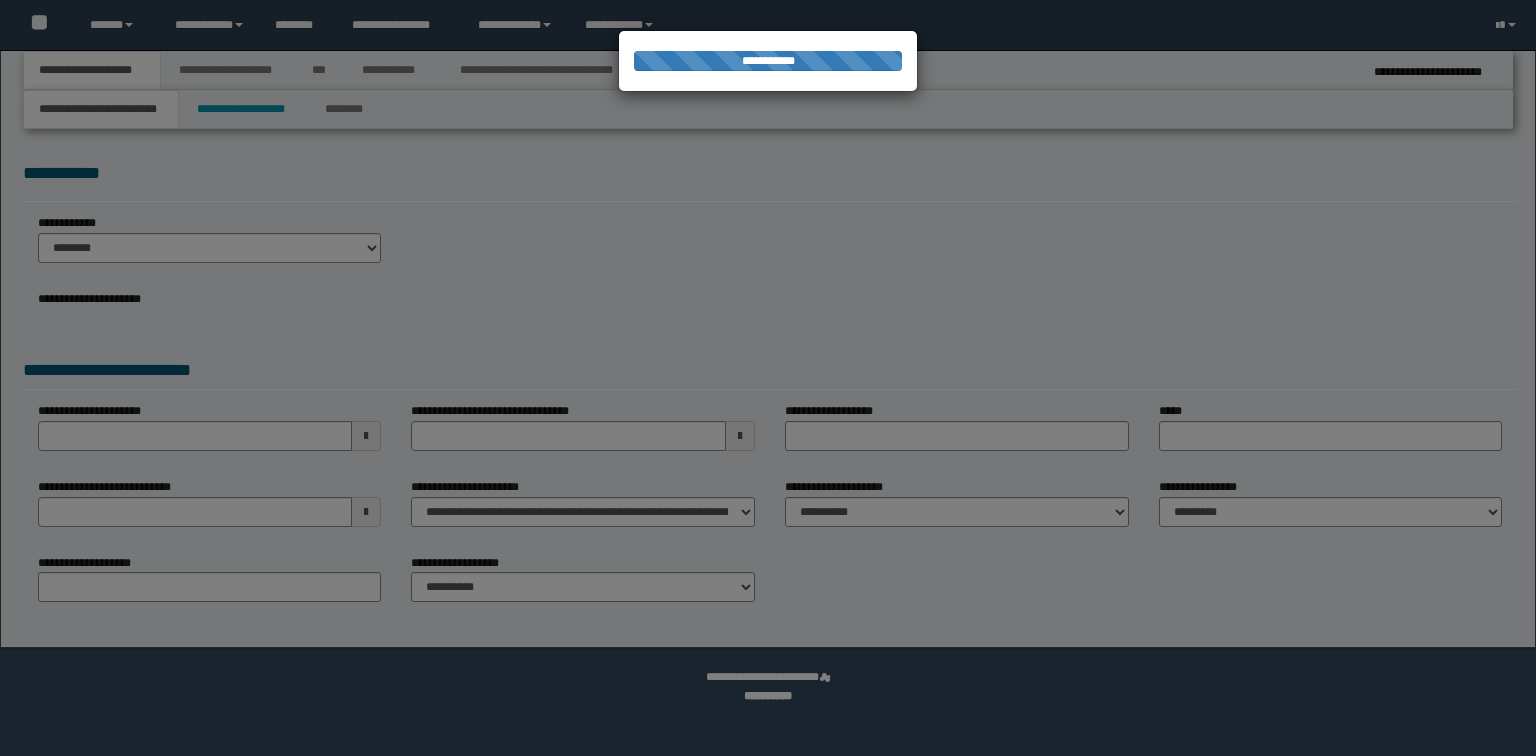 scroll, scrollTop: 0, scrollLeft: 0, axis: both 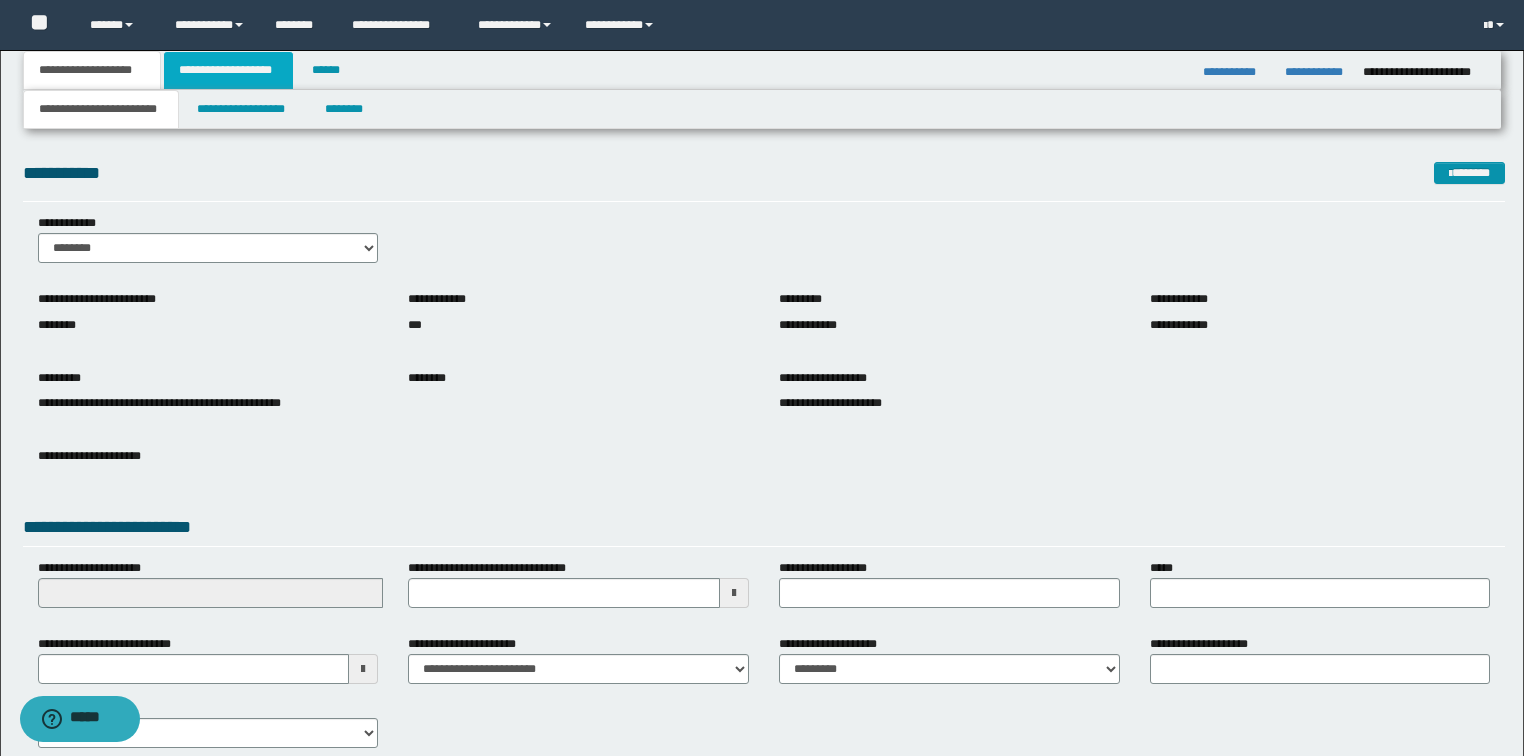 click on "**********" at bounding box center (228, 70) 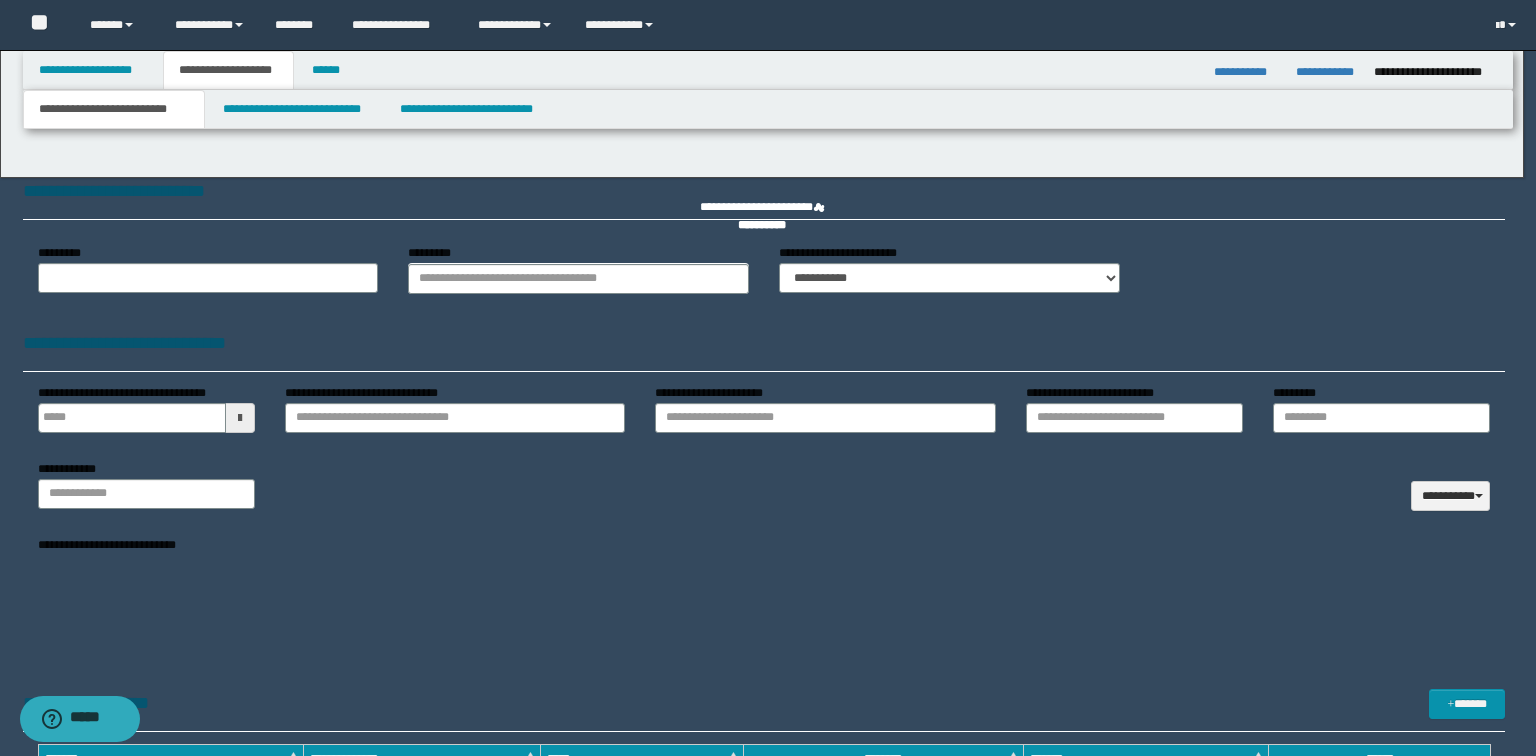 type 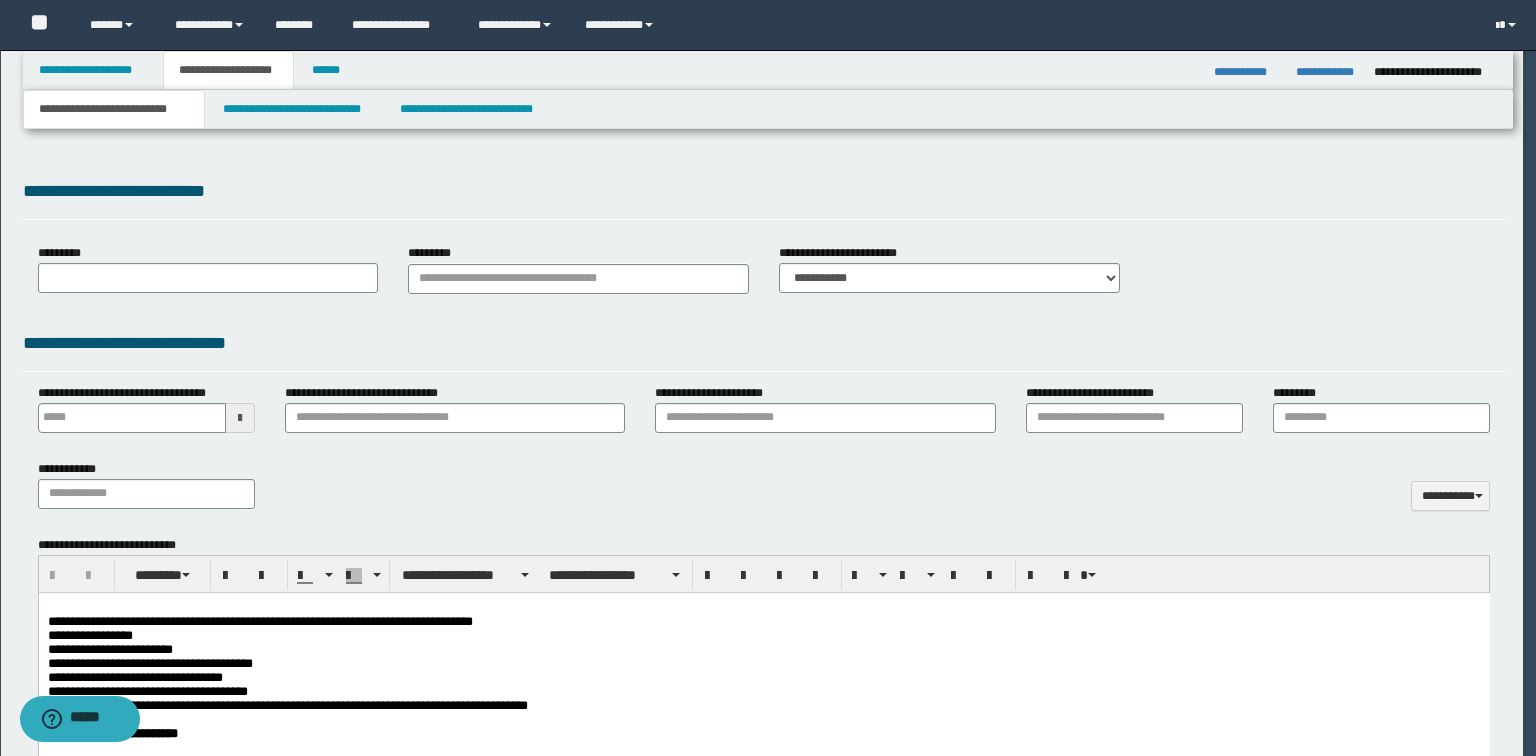 scroll, scrollTop: 0, scrollLeft: 0, axis: both 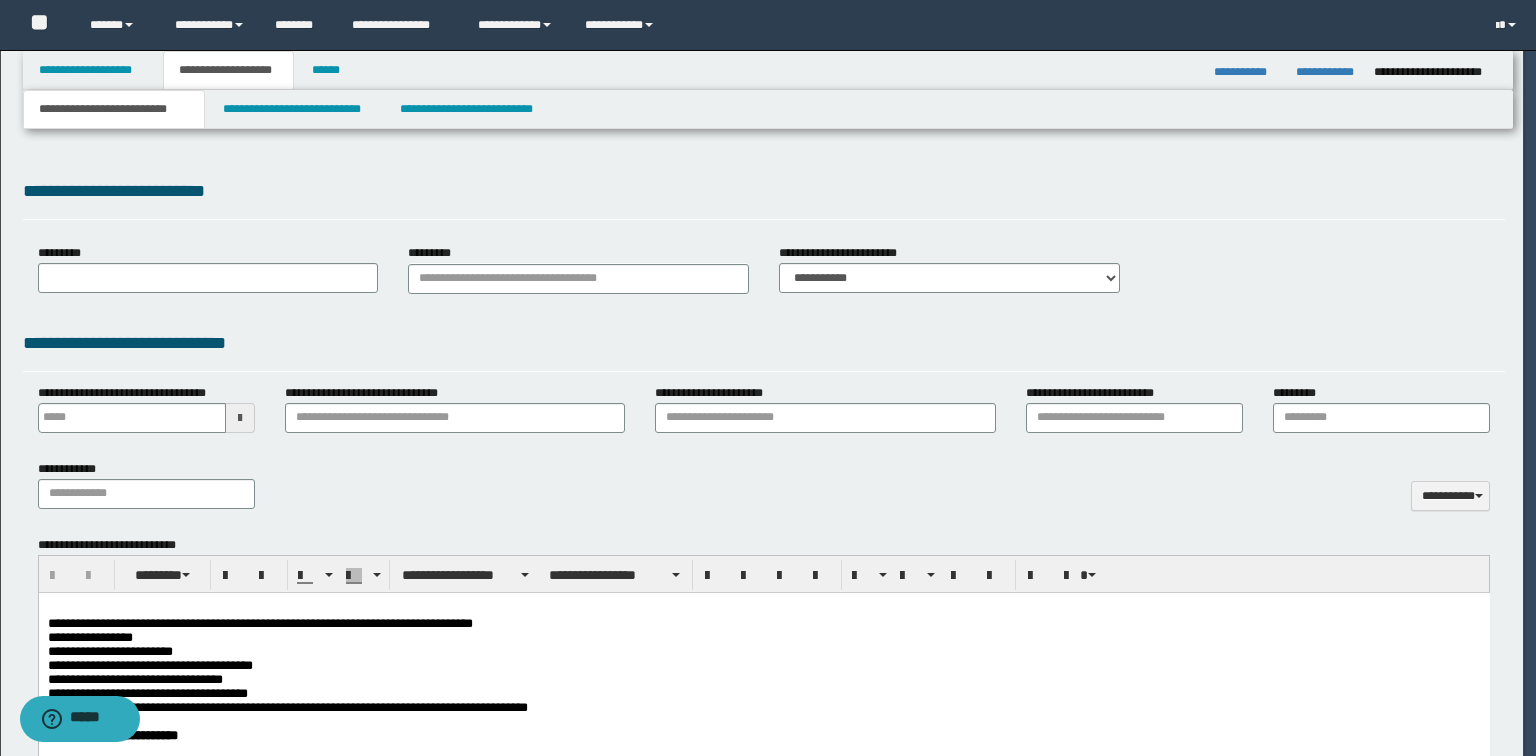 type on "**********" 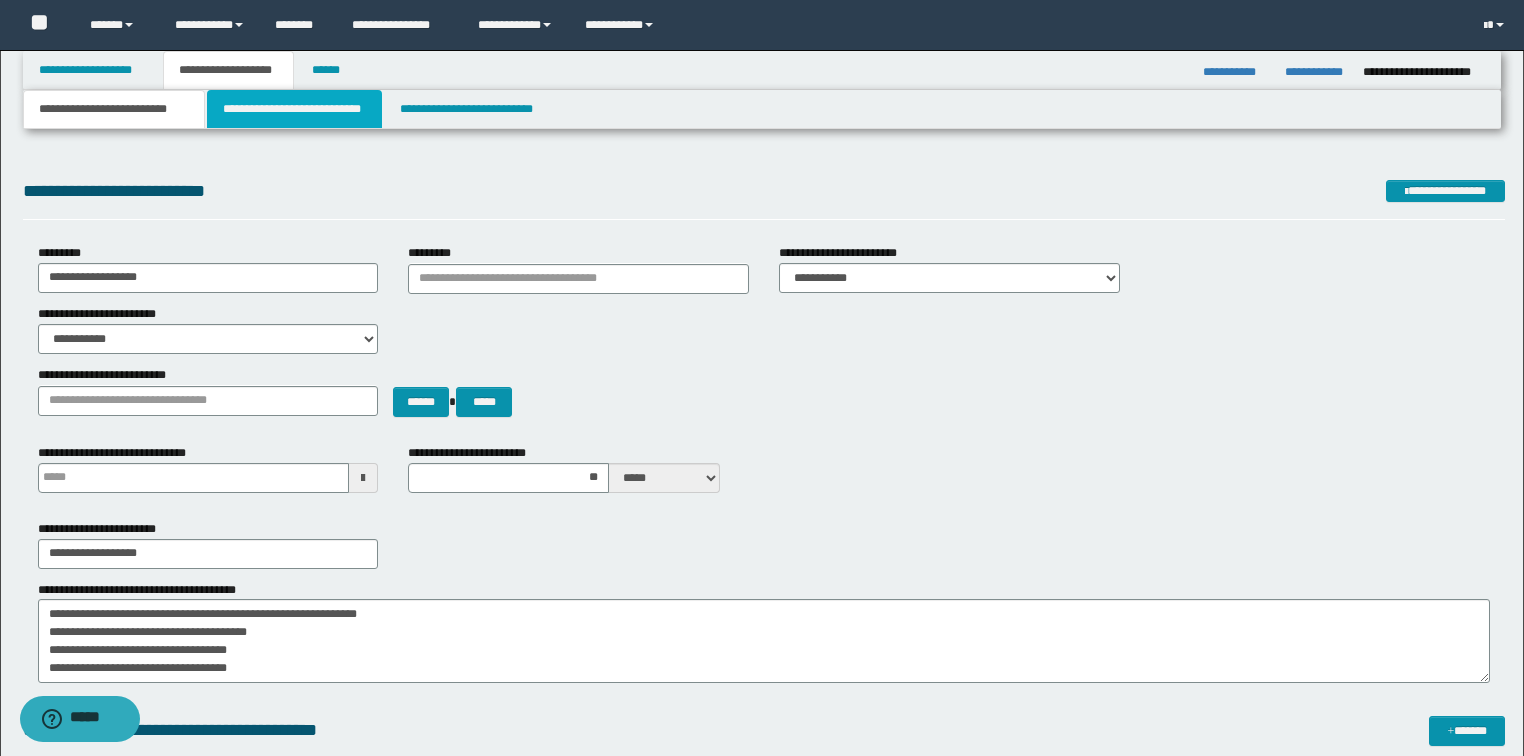 click on "**********" at bounding box center (294, 109) 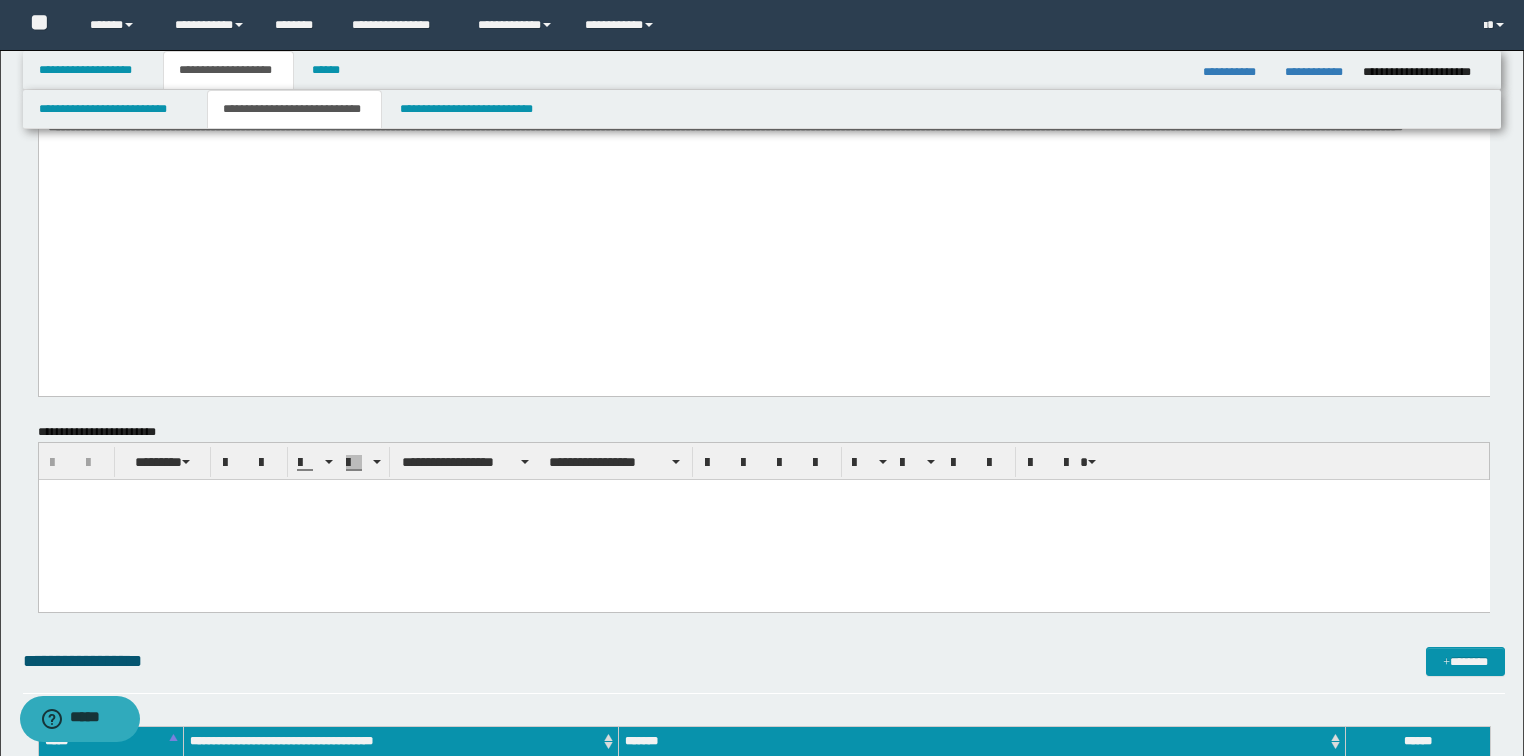 scroll, scrollTop: 880, scrollLeft: 0, axis: vertical 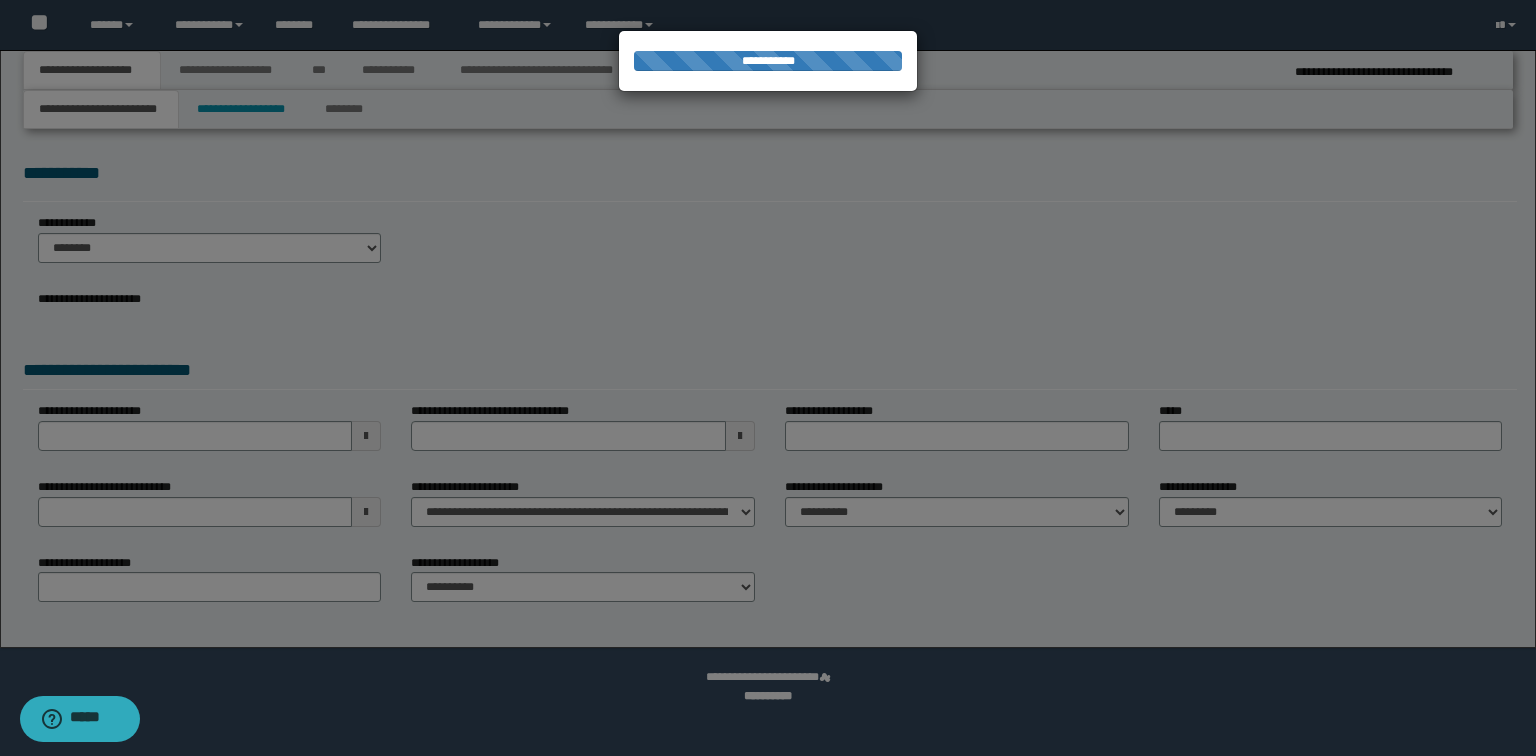 select on "*" 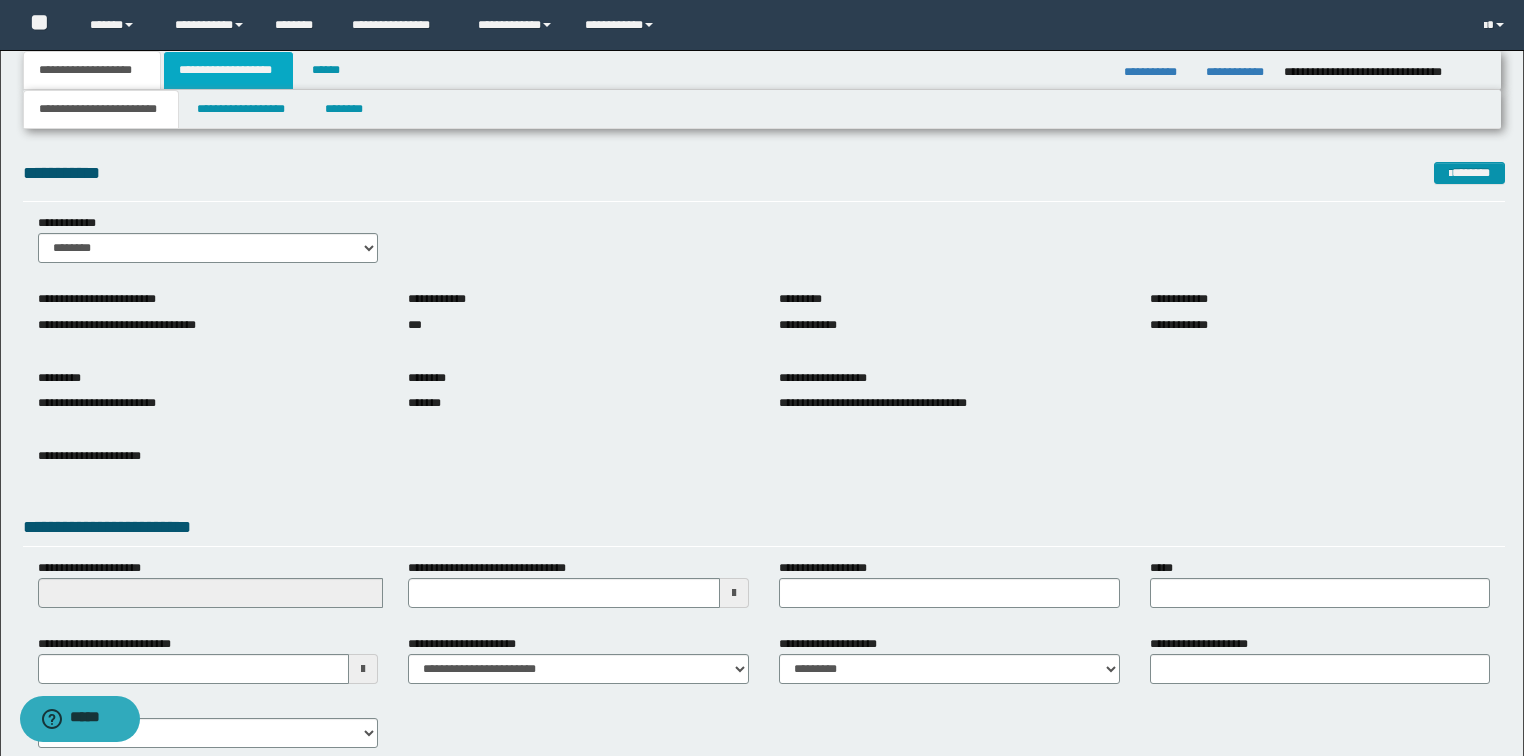 click on "**********" at bounding box center (228, 70) 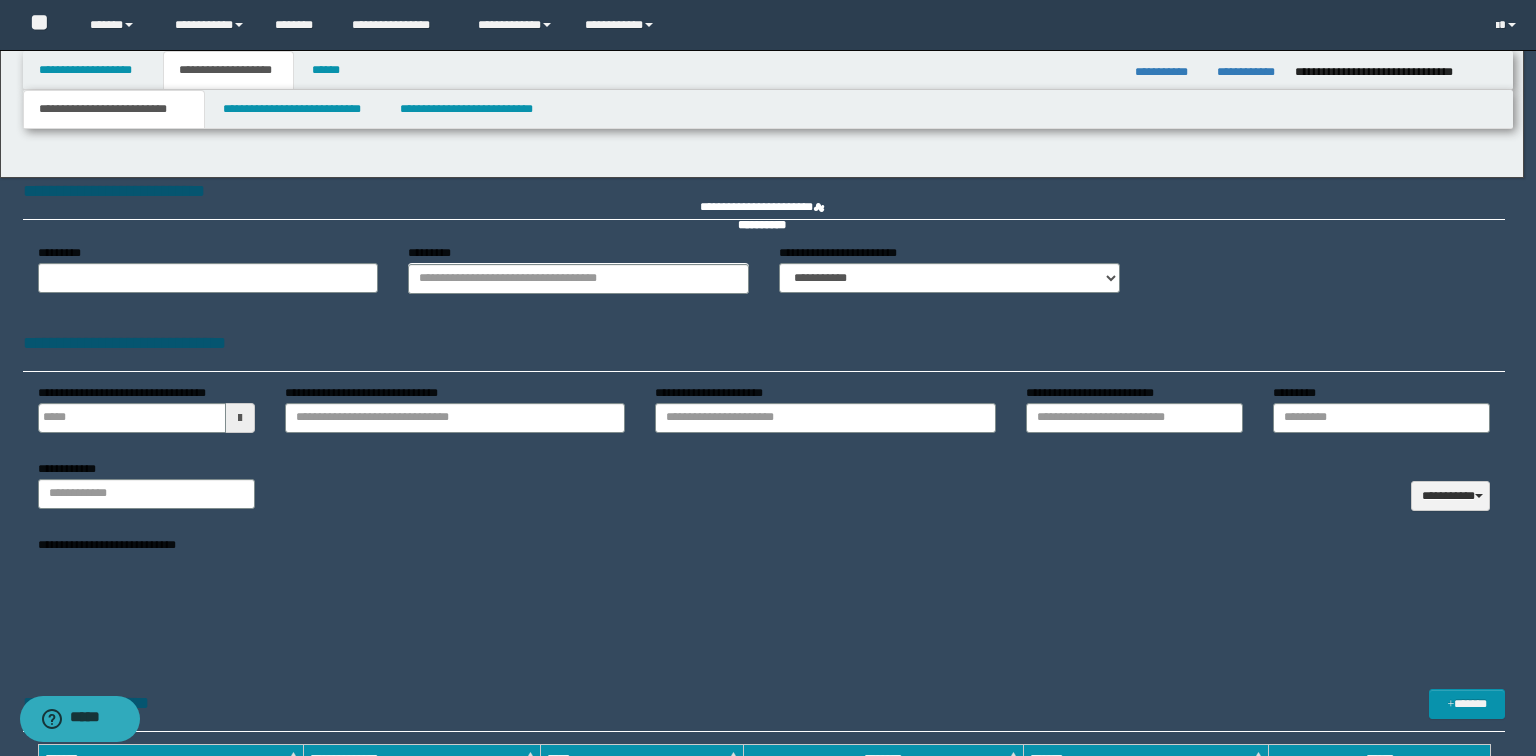type 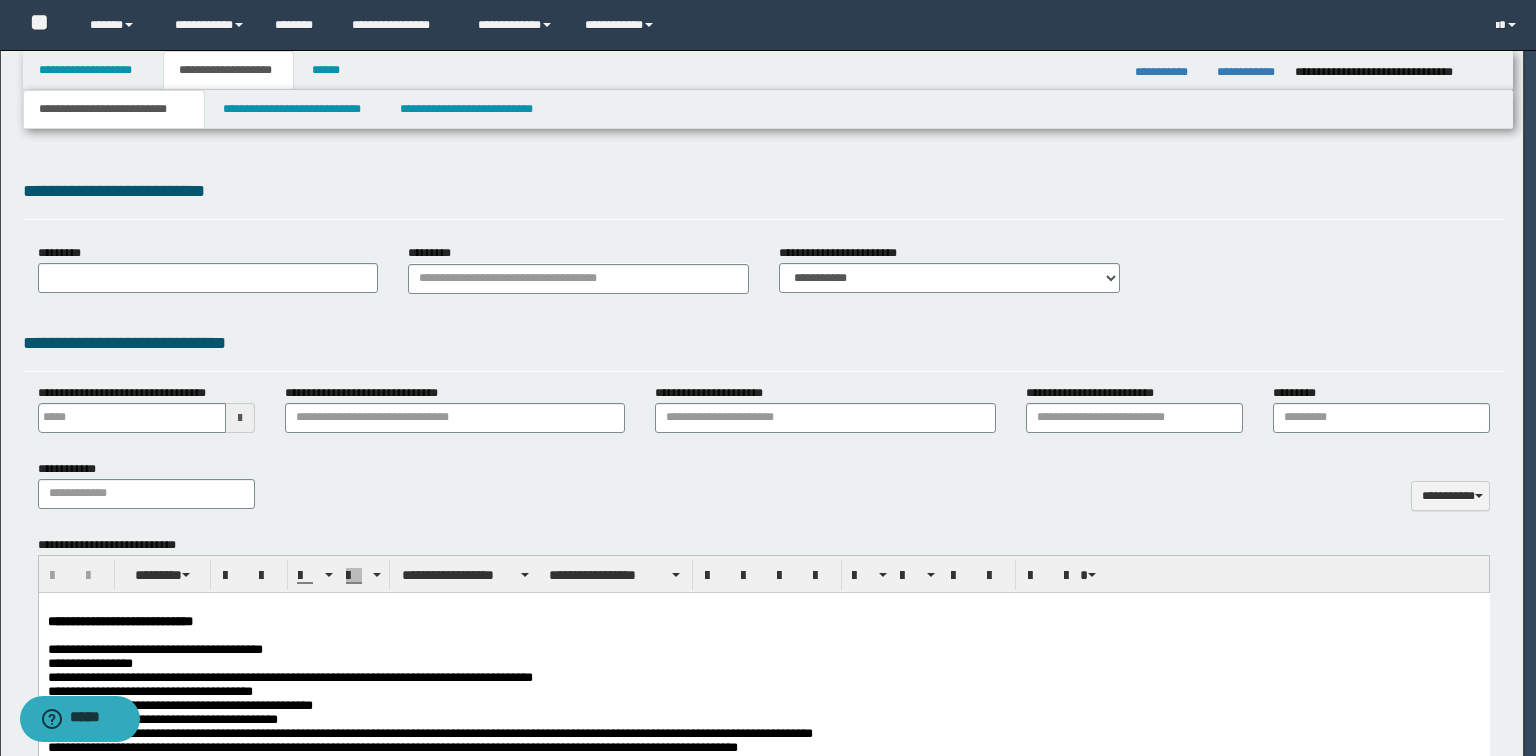 type on "**********" 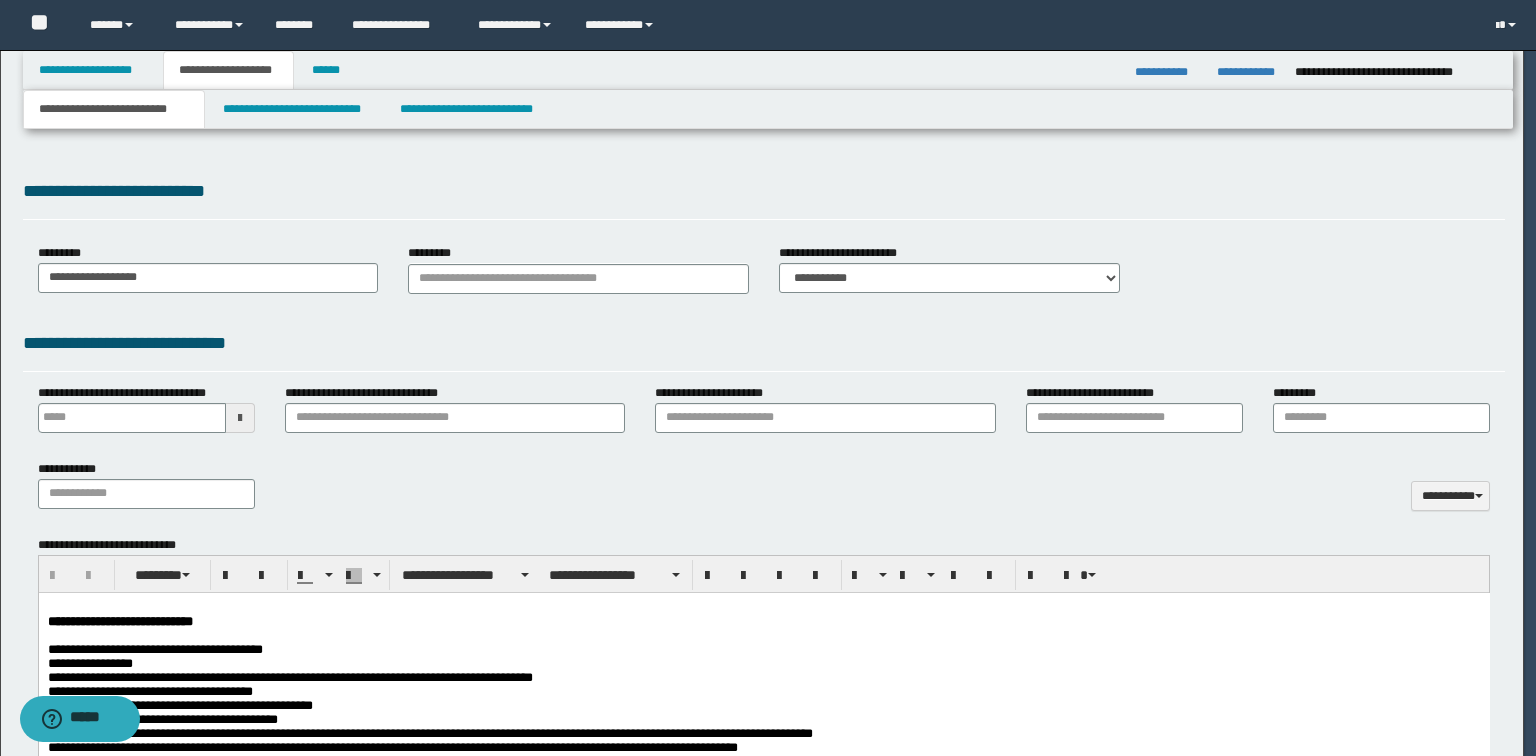 scroll, scrollTop: 0, scrollLeft: 0, axis: both 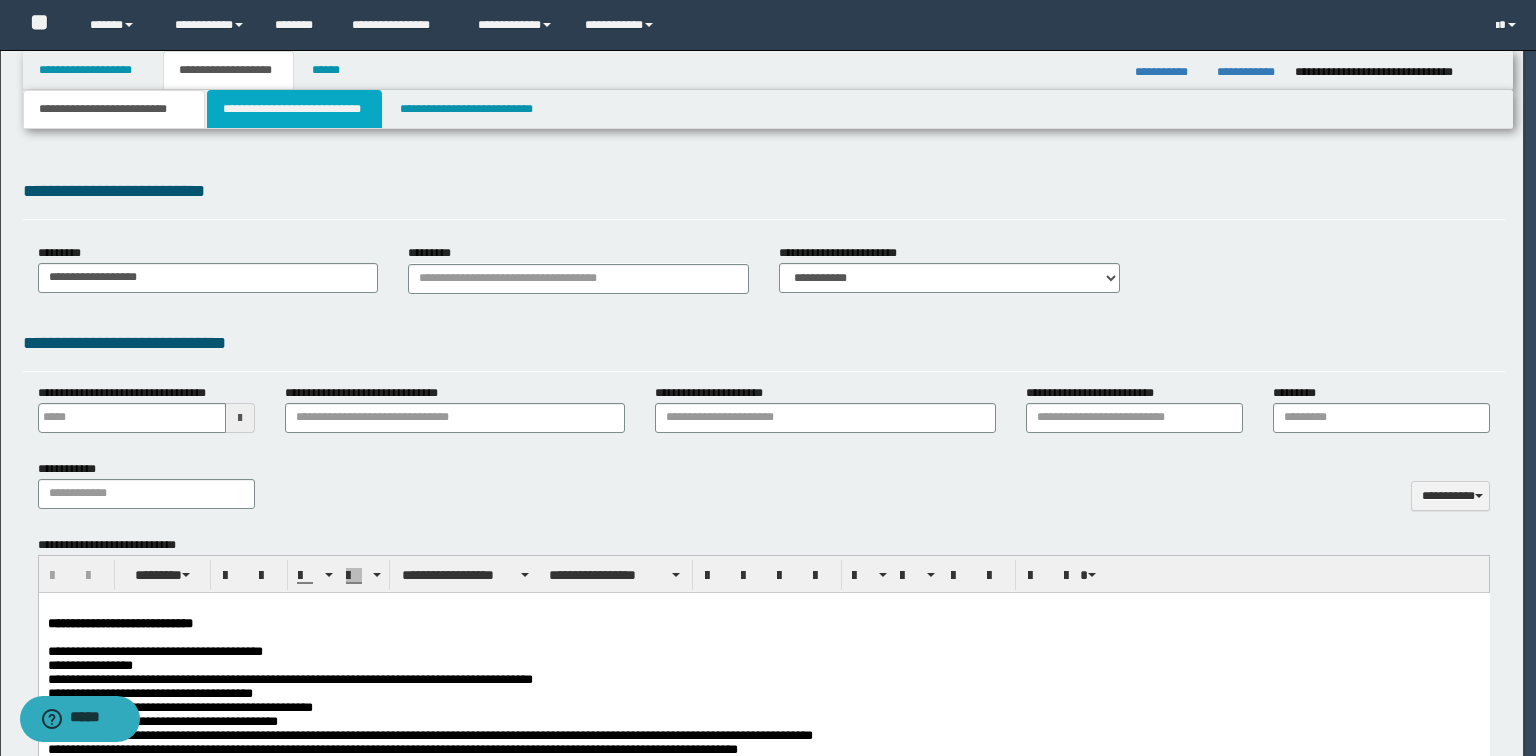click on "**********" at bounding box center [294, 109] 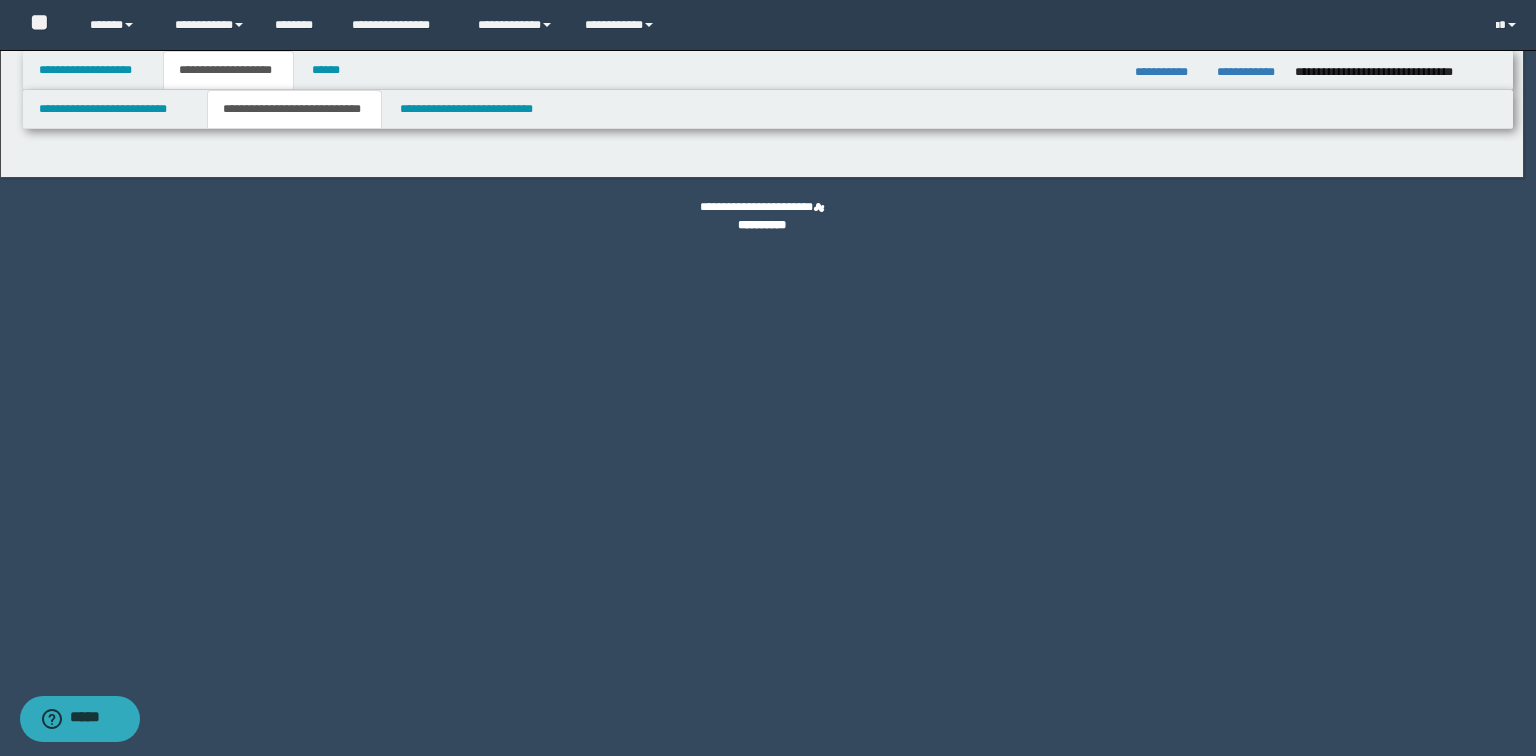 select on "*" 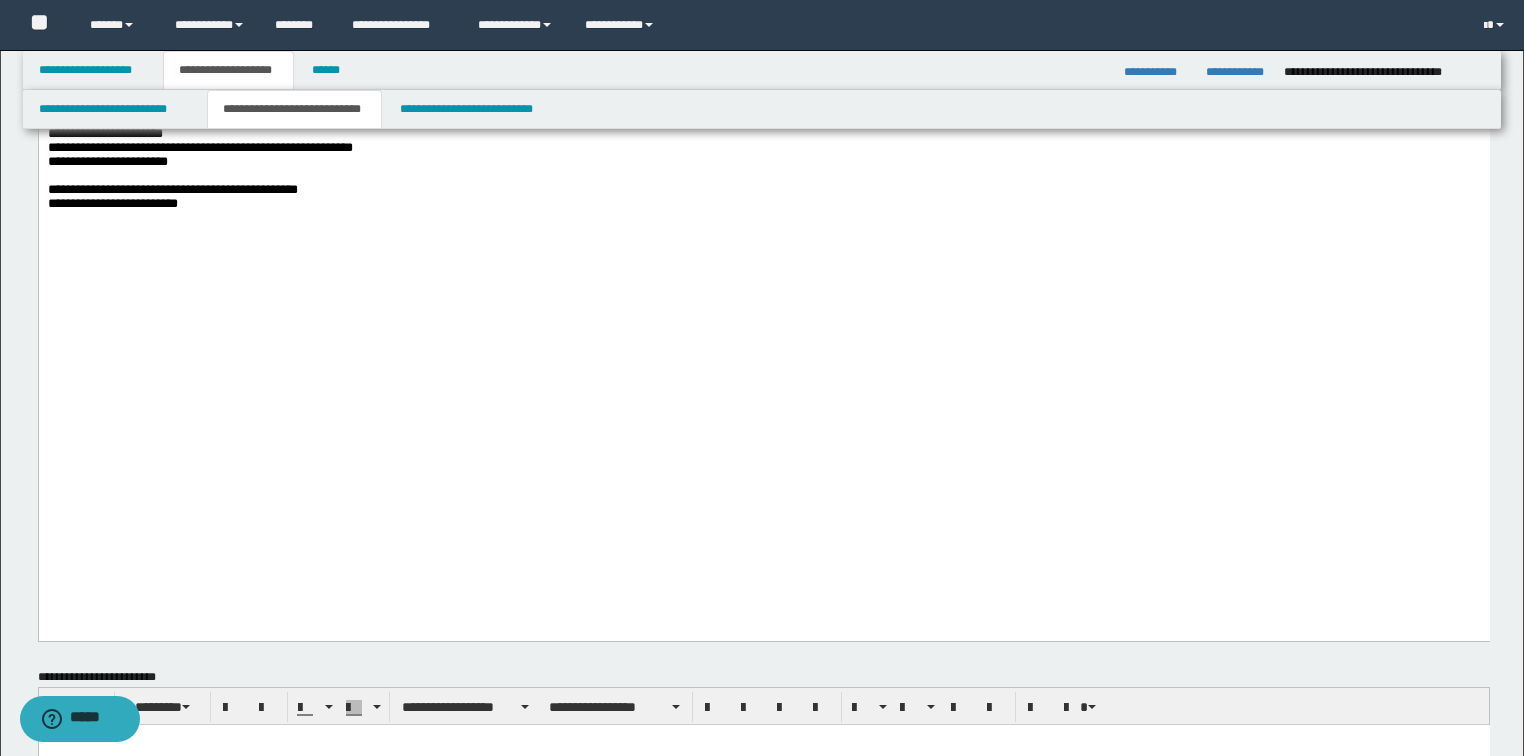 scroll, scrollTop: 1840, scrollLeft: 0, axis: vertical 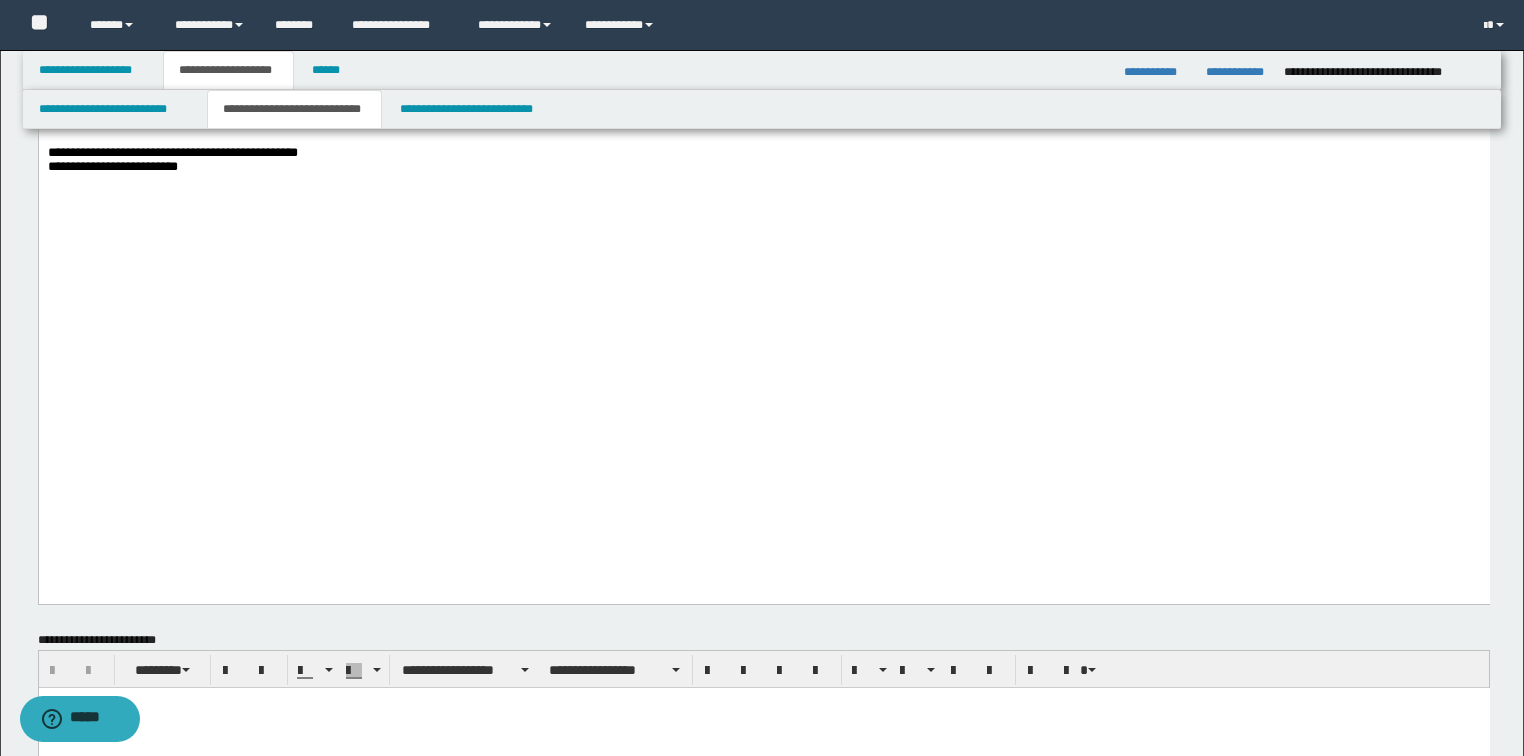 click on "**********" at bounding box center (763, 167) 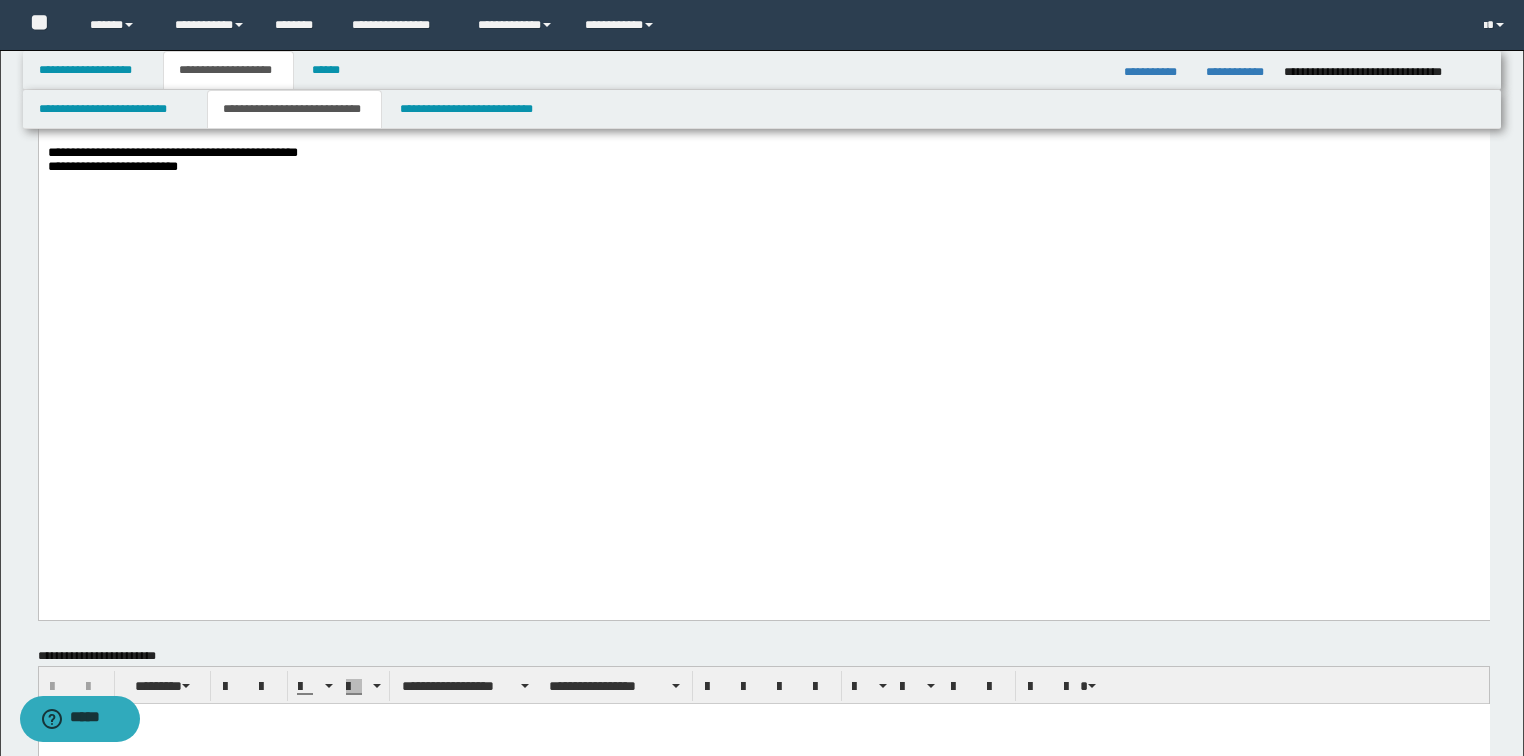 type 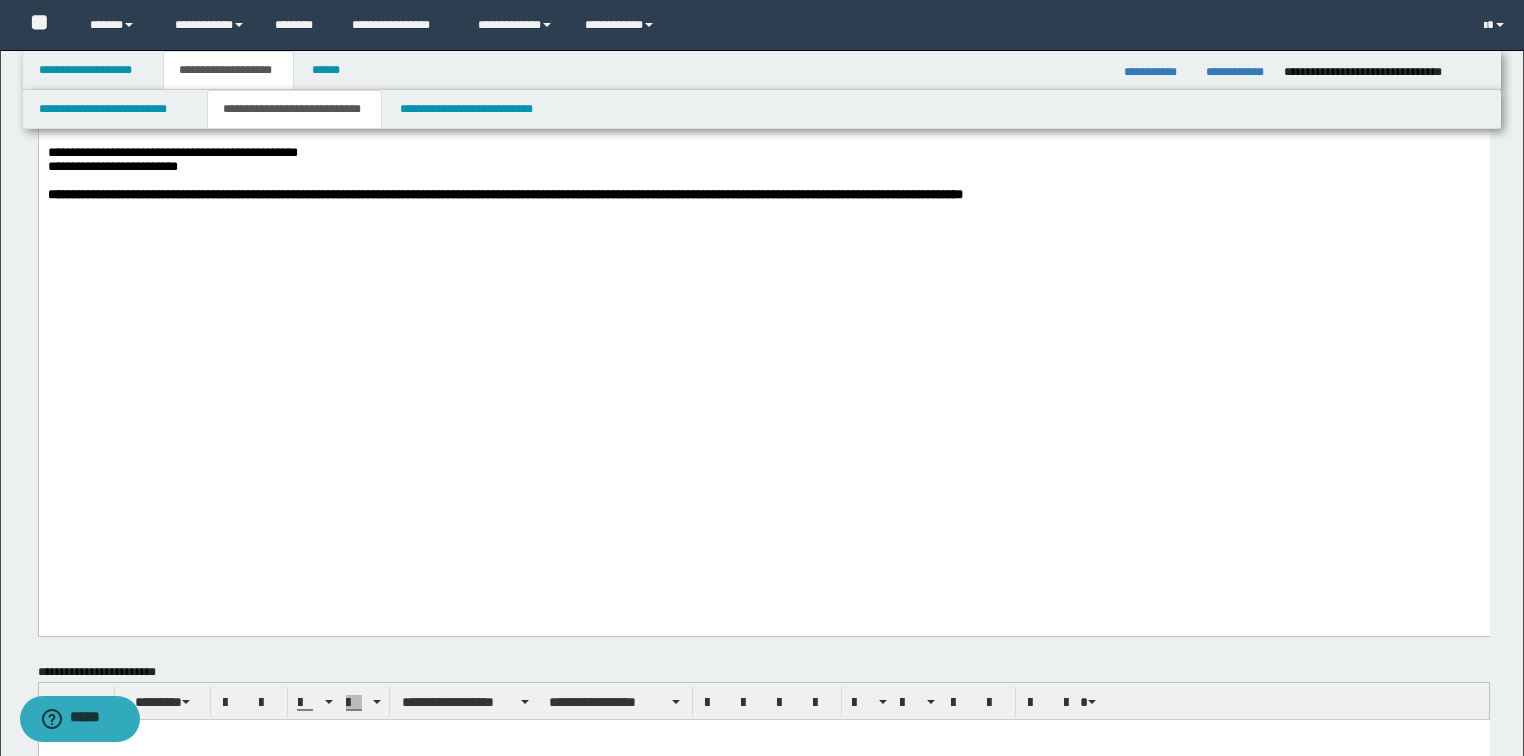 click on "**********" at bounding box center (504, 194) 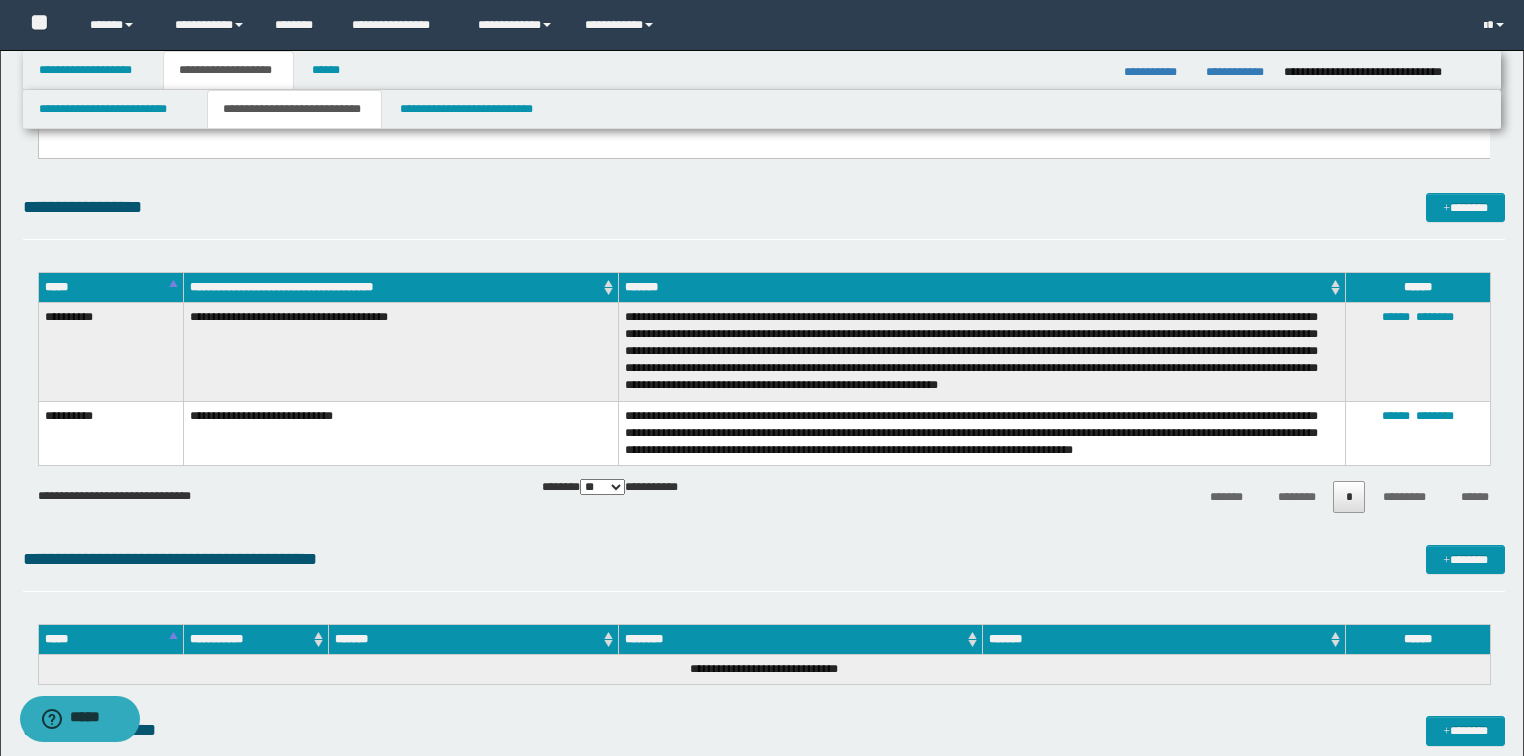 scroll, scrollTop: 2480, scrollLeft: 0, axis: vertical 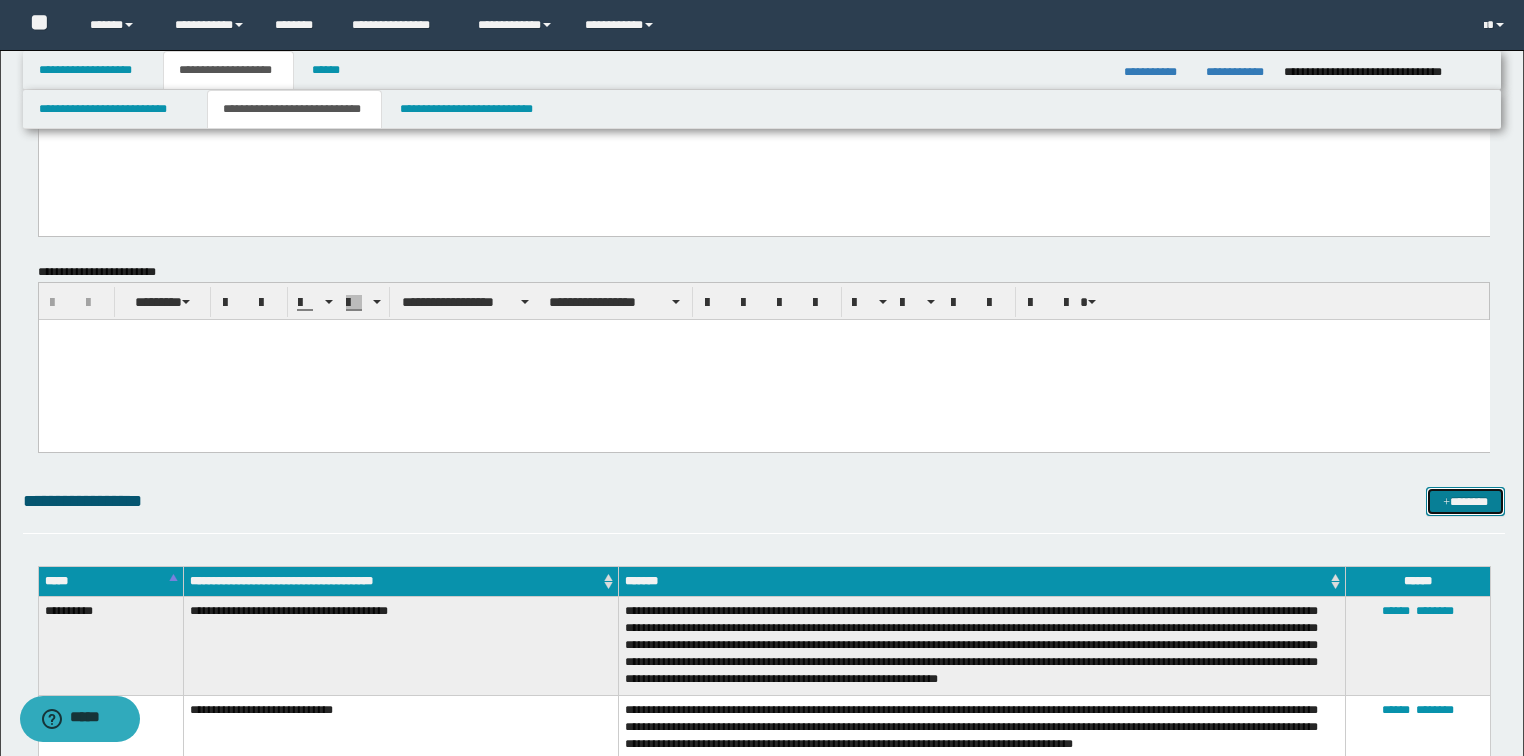 click on "*******" at bounding box center [1465, 502] 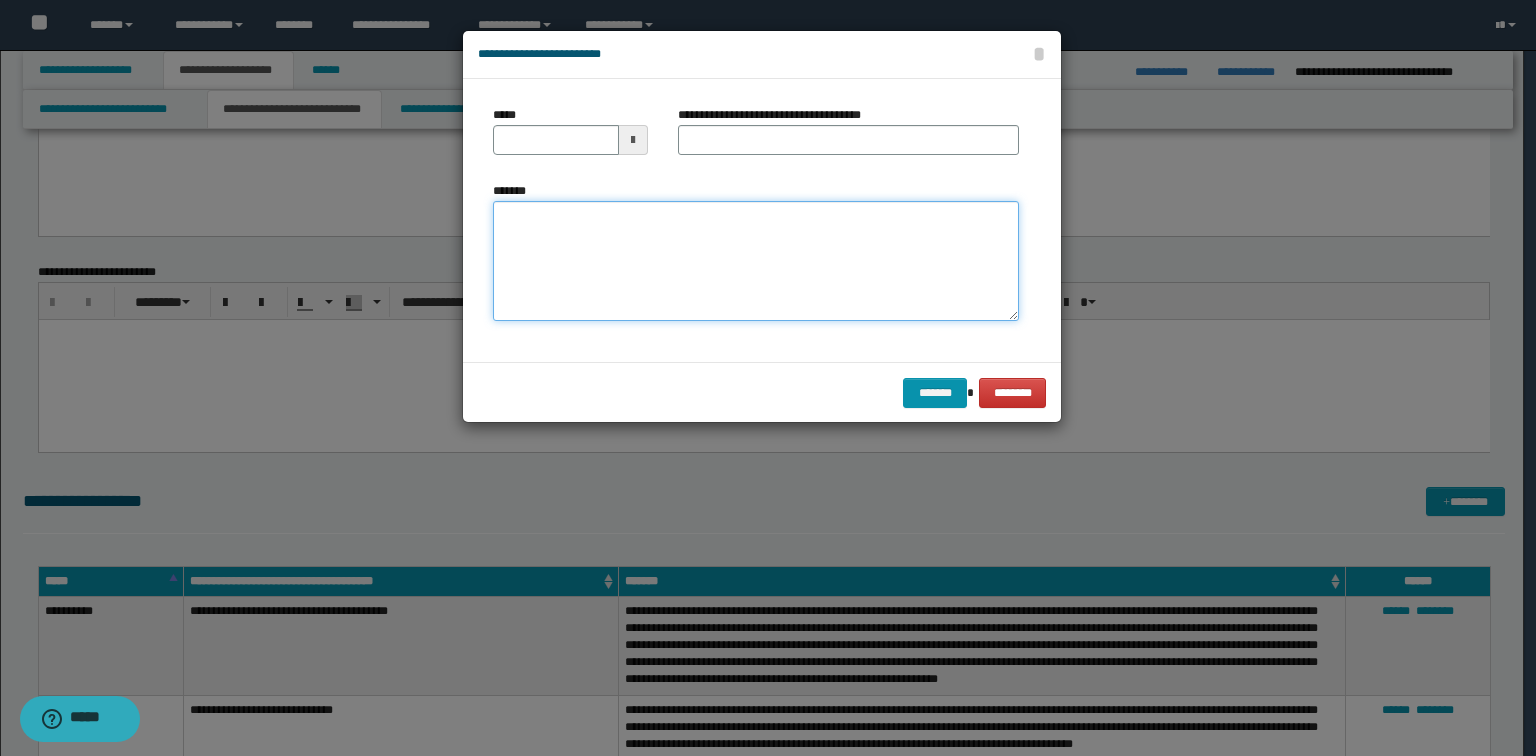 click on "*******" at bounding box center [756, 261] 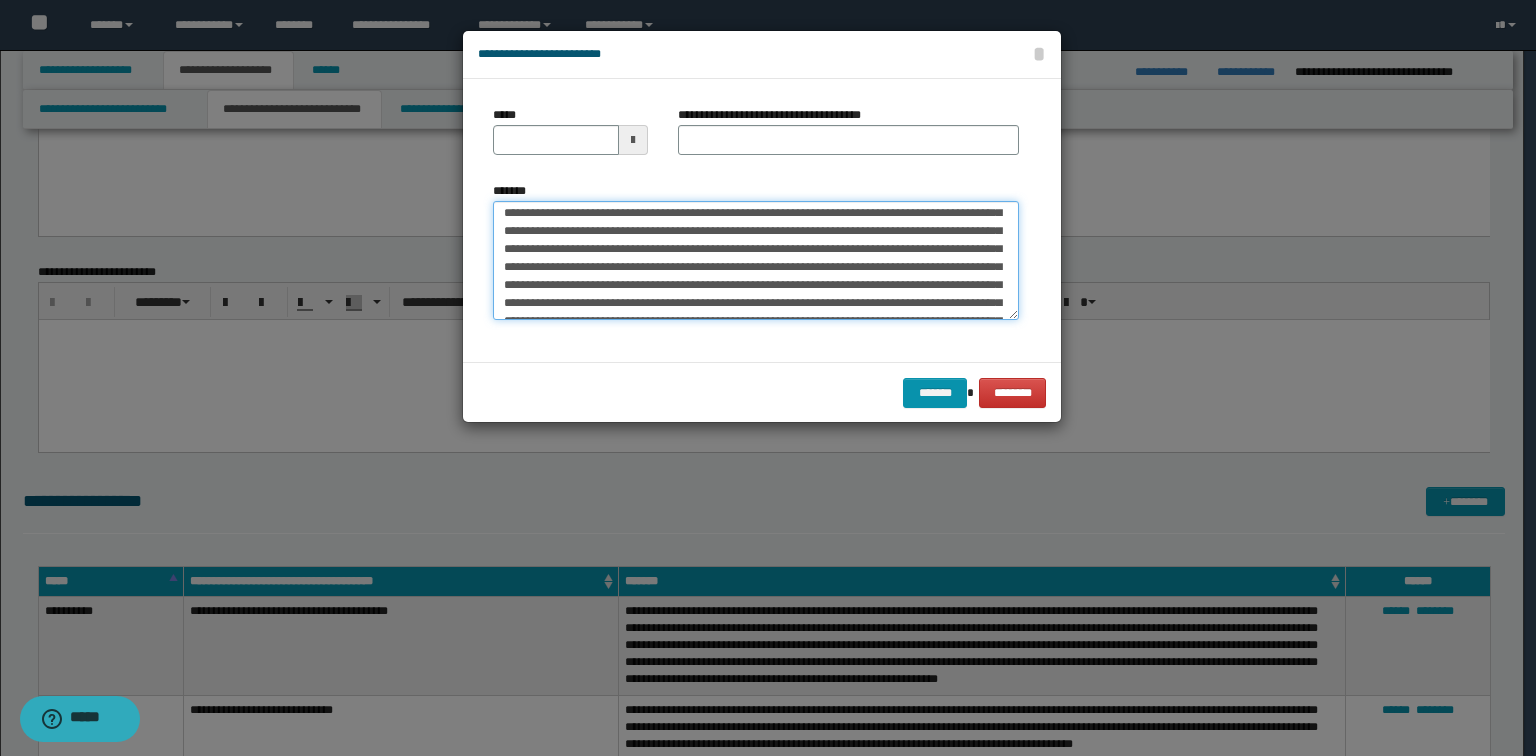 scroll, scrollTop: 0, scrollLeft: 0, axis: both 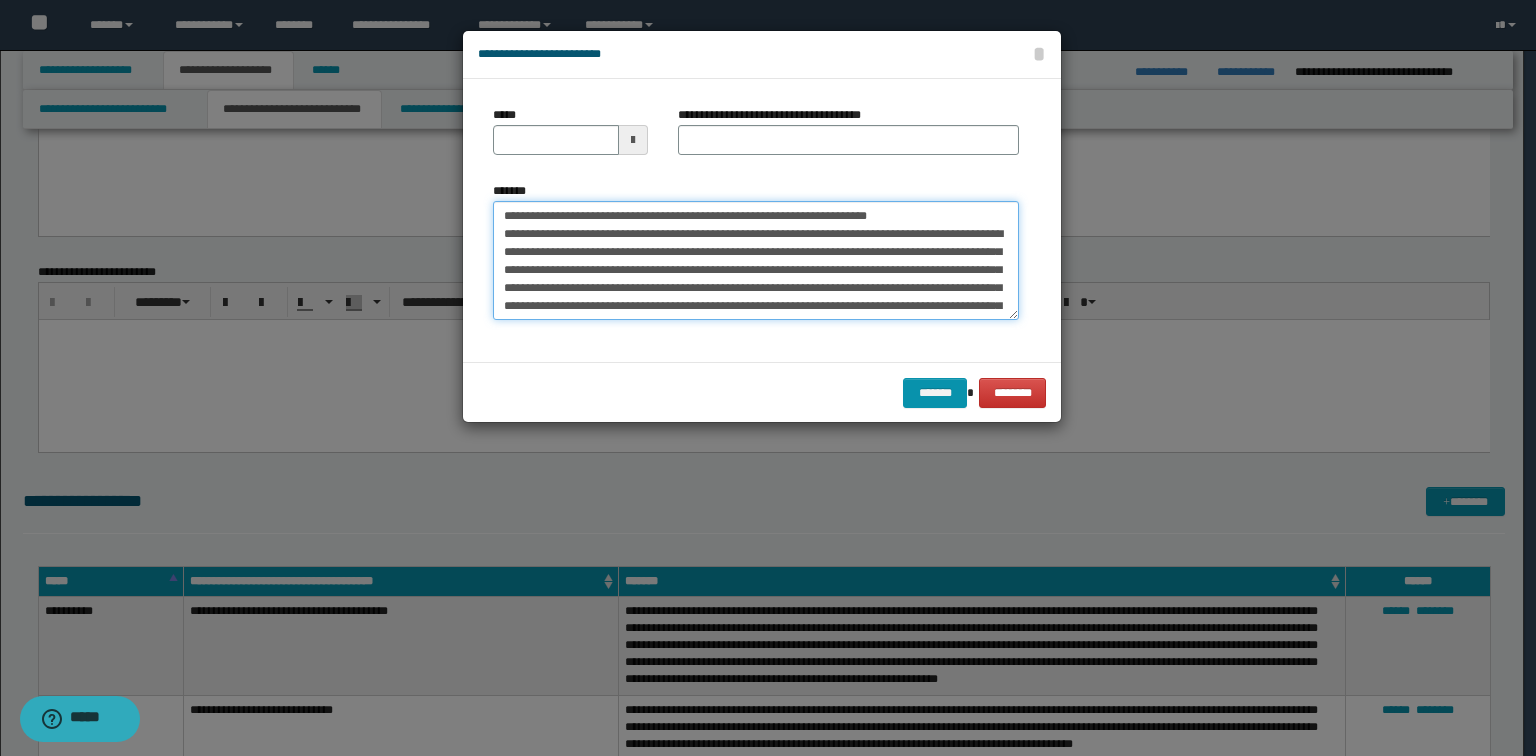 drag, startPoint x: 933, startPoint y: 207, endPoint x: 568, endPoint y: 176, distance: 366.3141 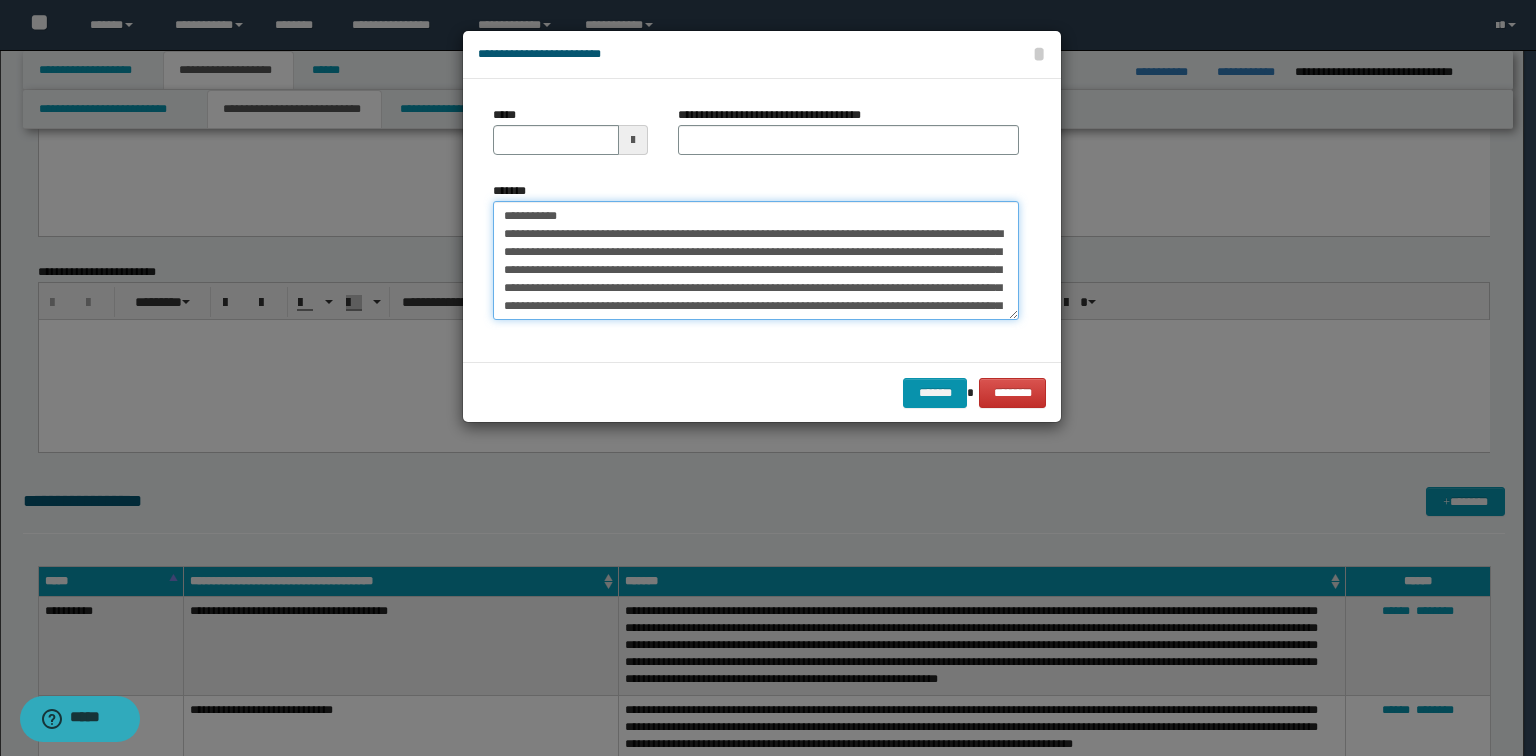 type on "**********" 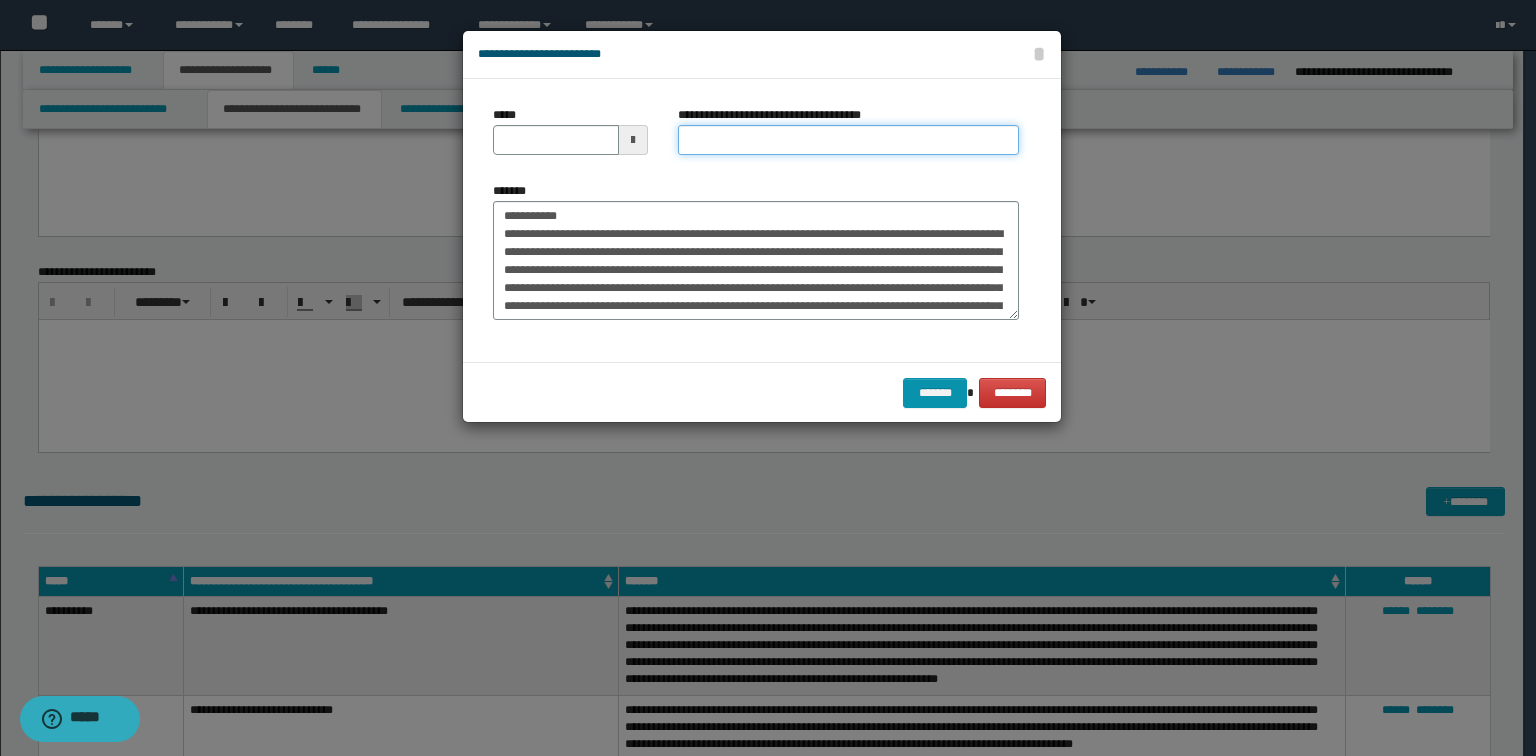 click on "**********" at bounding box center (848, 140) 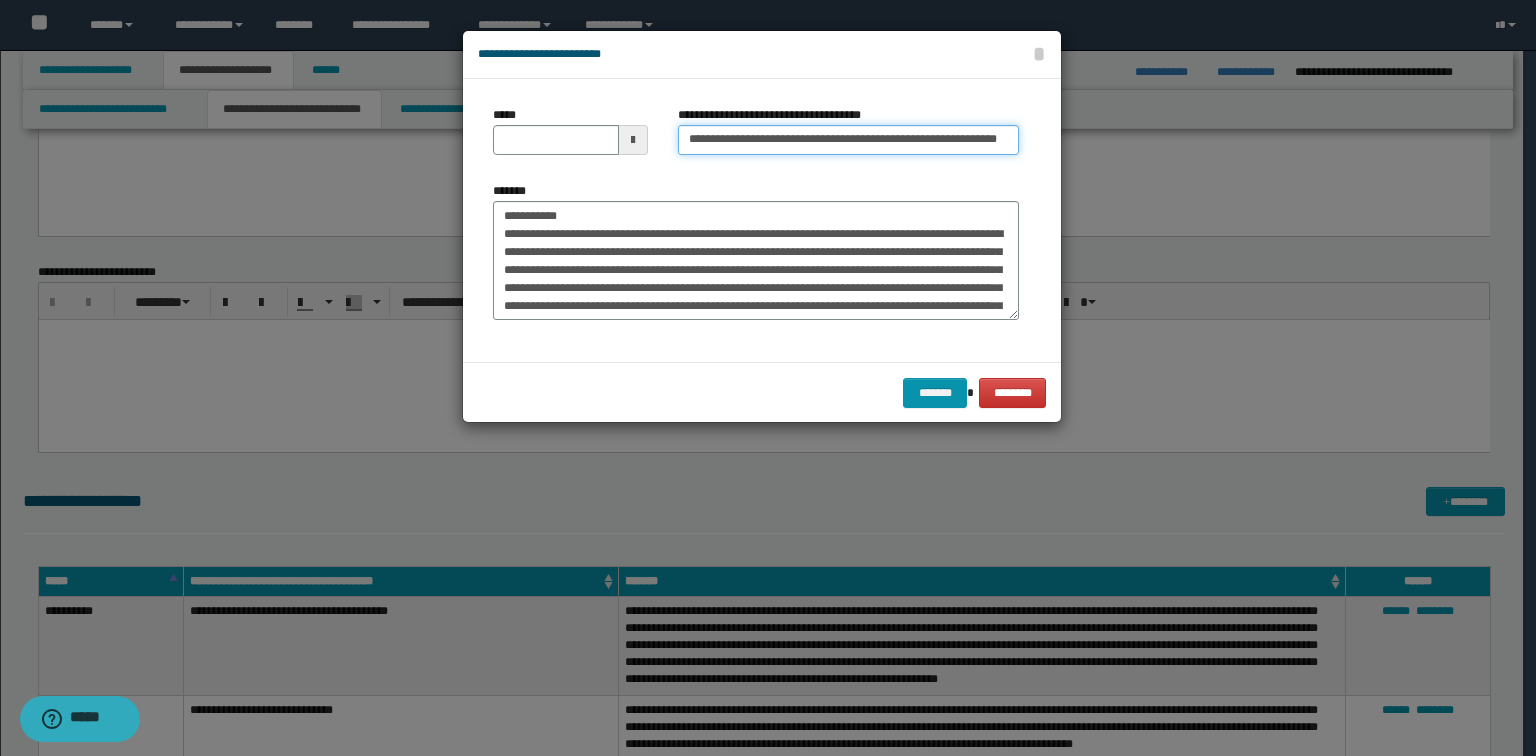 scroll, scrollTop: 0, scrollLeft: 27, axis: horizontal 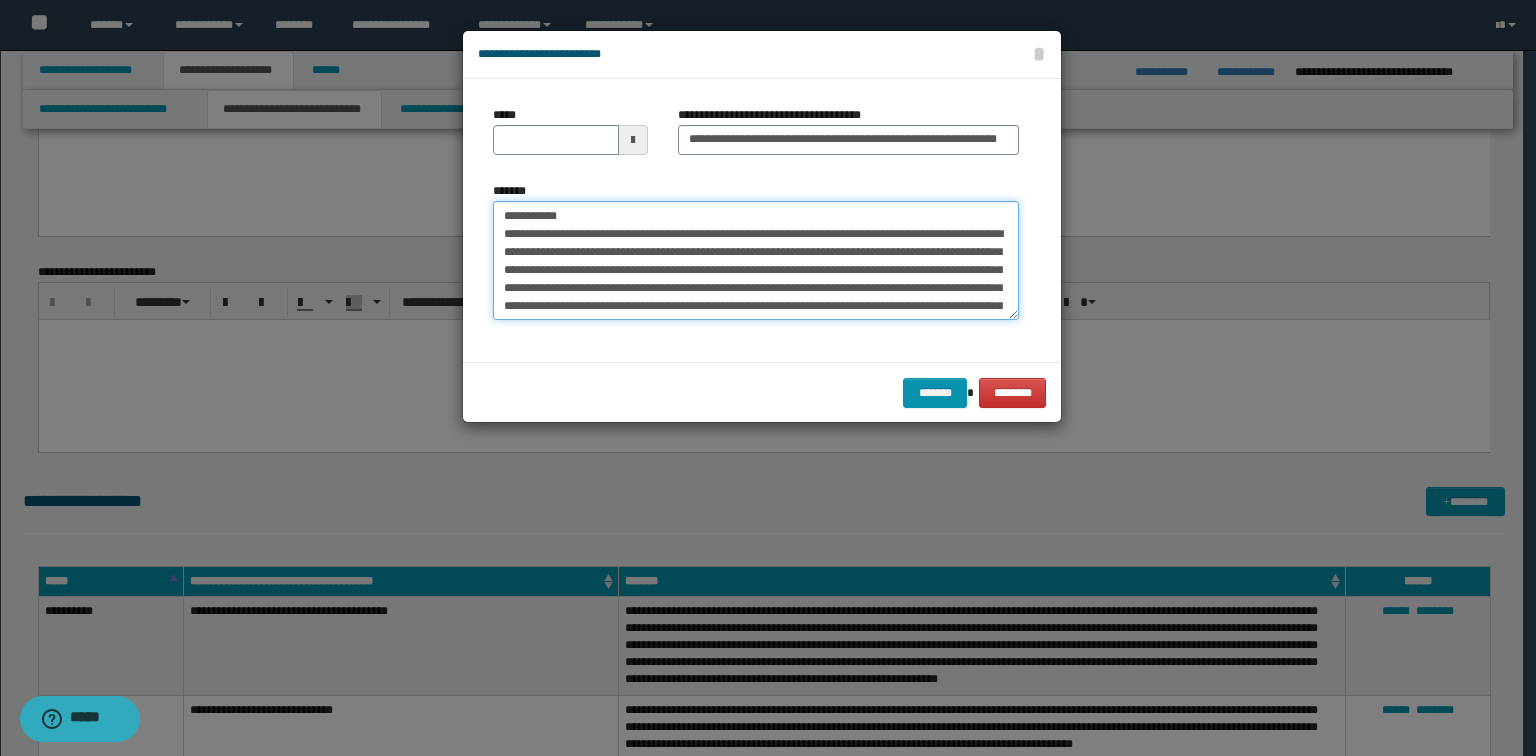 drag, startPoint x: 598, startPoint y: 220, endPoint x: 30, endPoint y: 180, distance: 569.40674 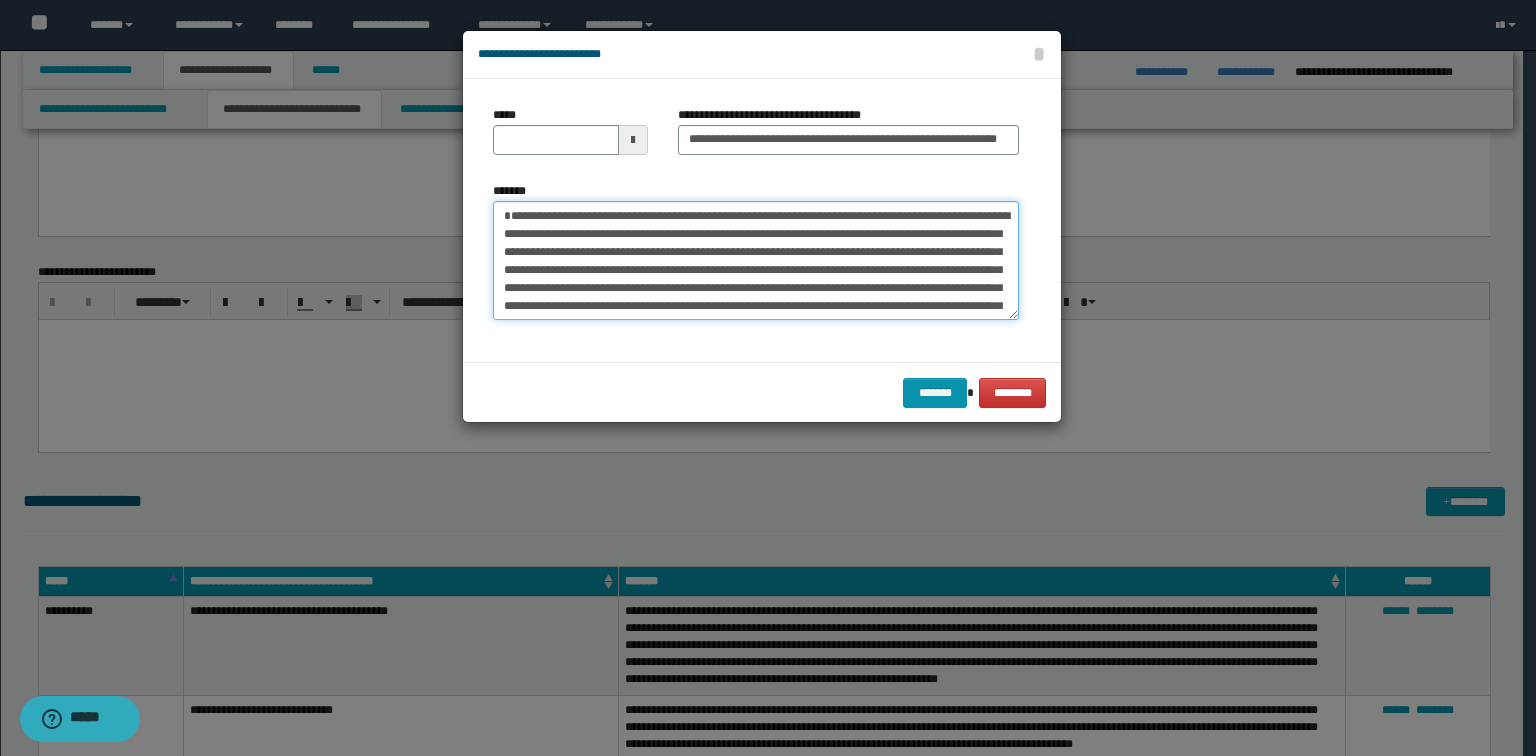 type 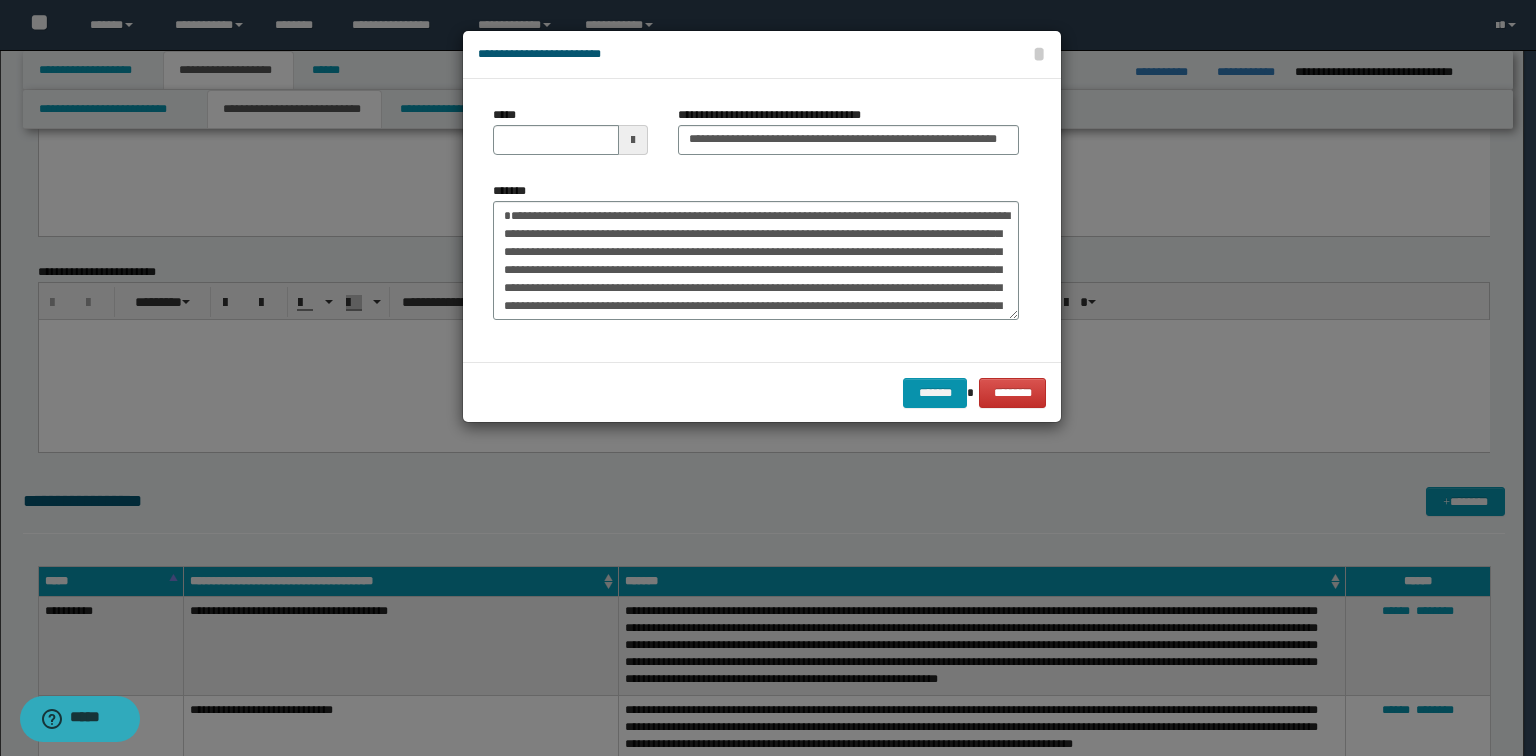 click on "*****" at bounding box center (570, 130) 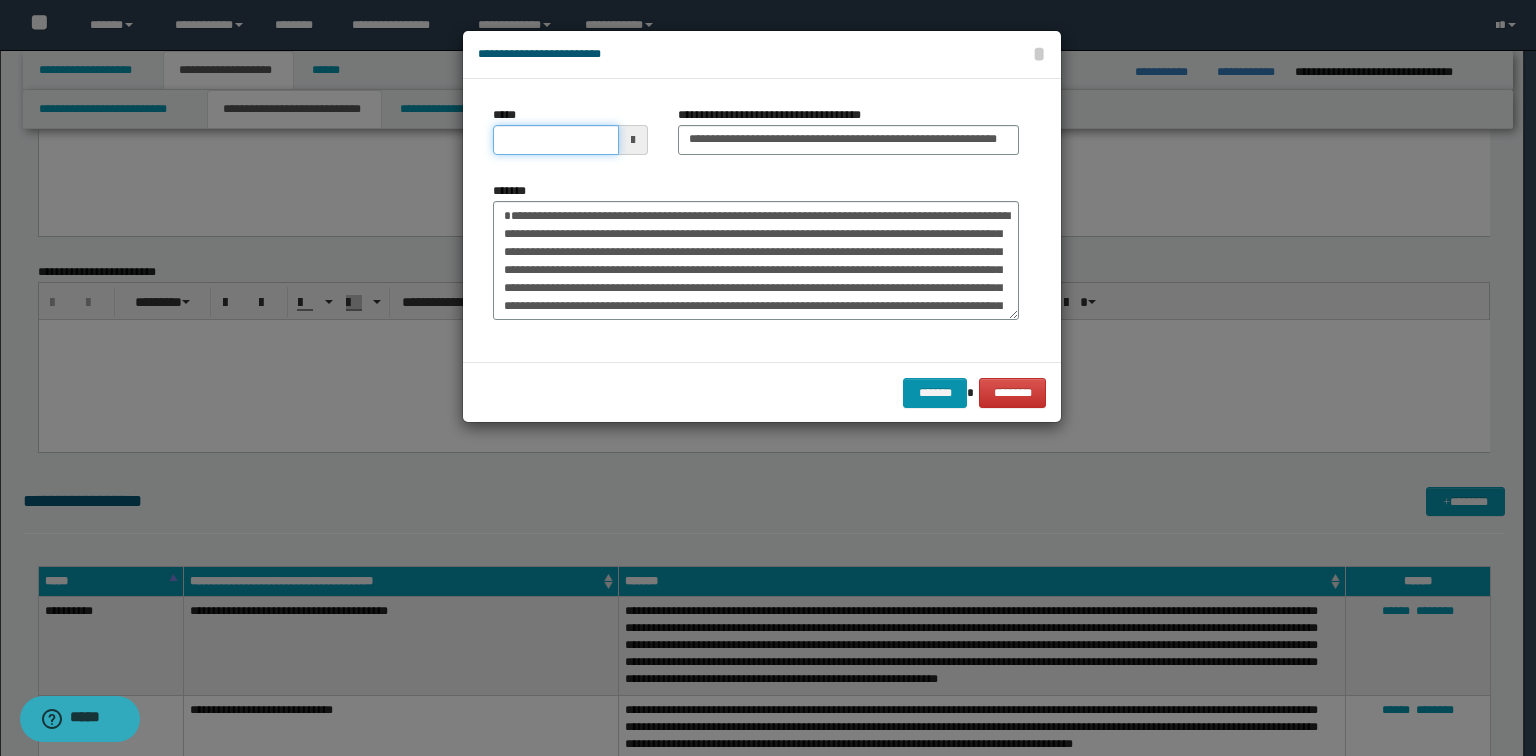 click on "*****" at bounding box center [556, 140] 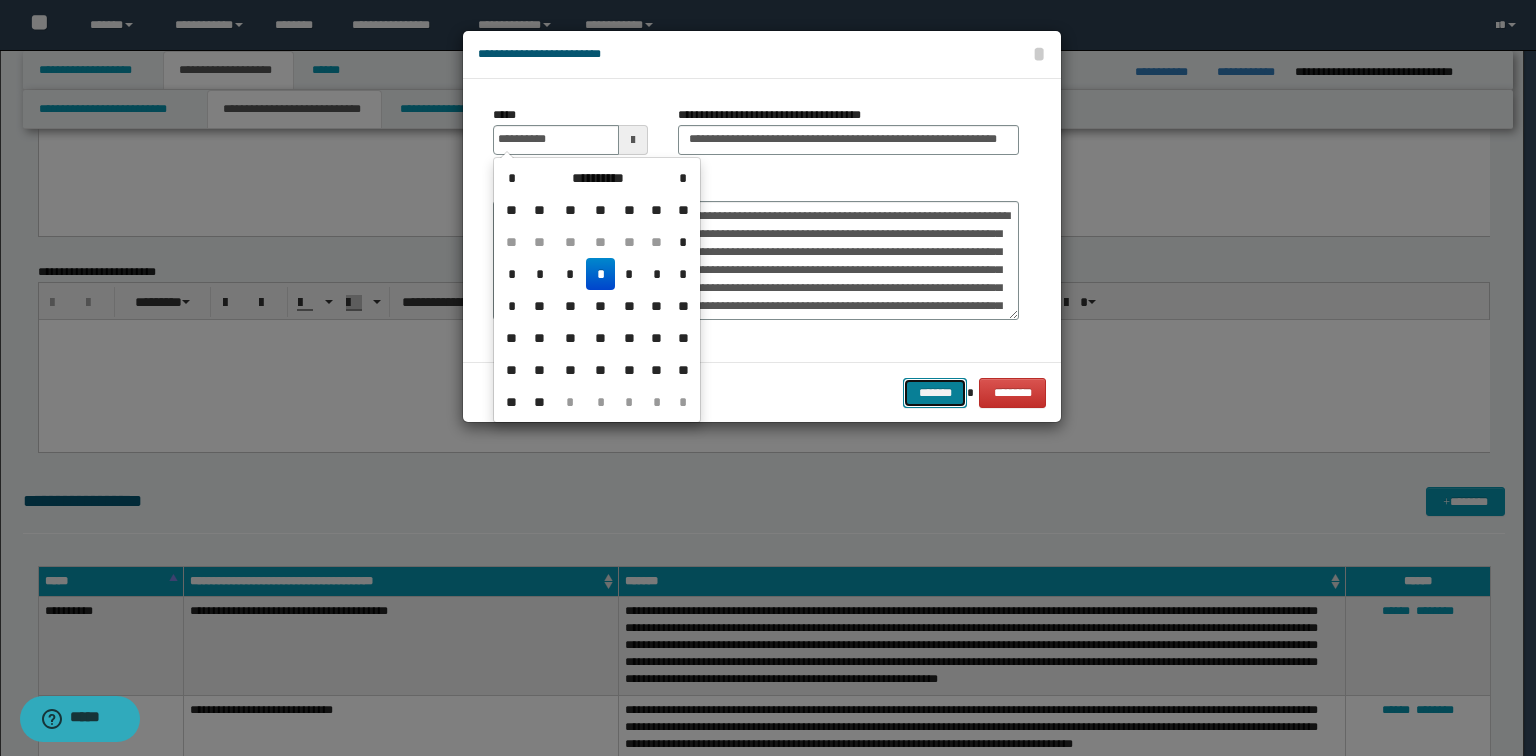 type on "**********" 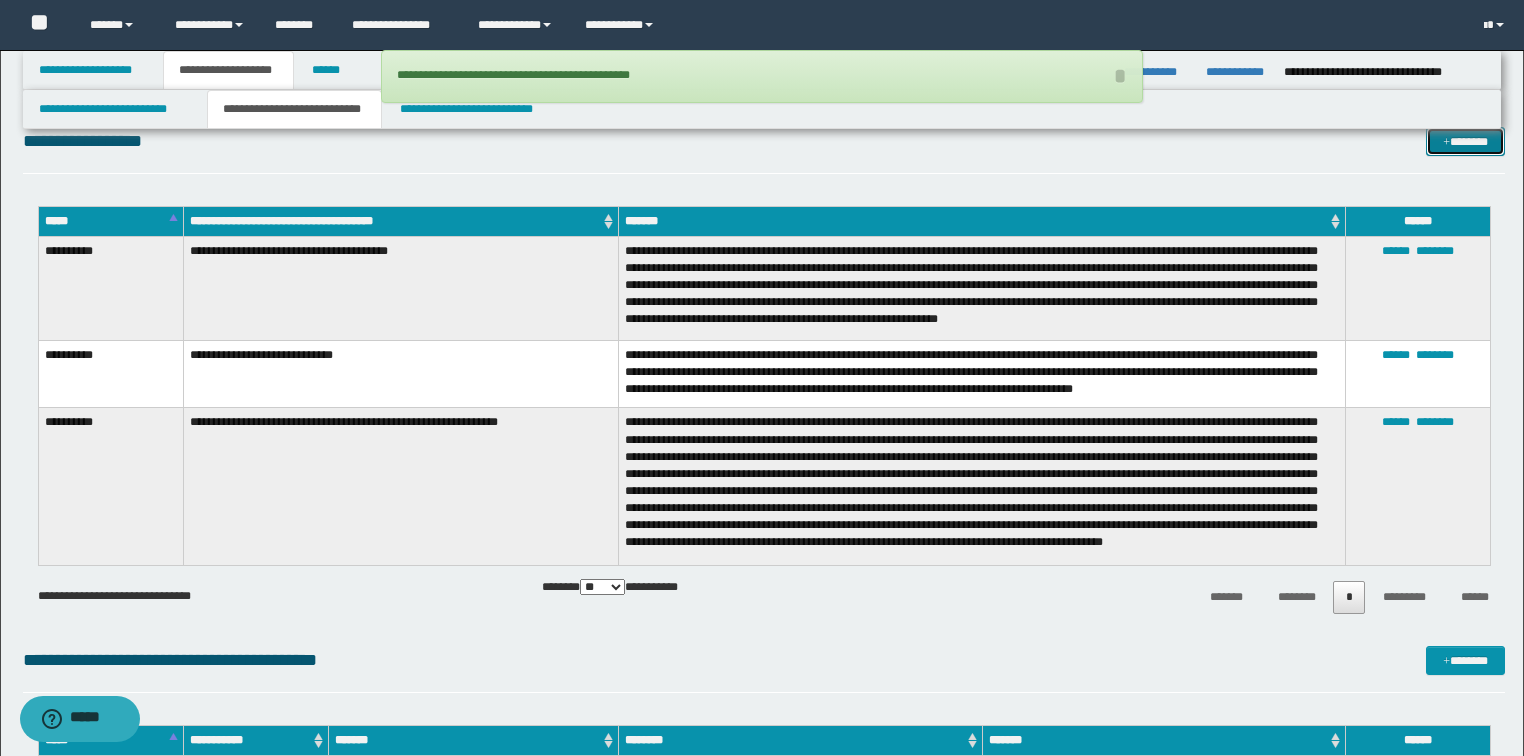 scroll, scrollTop: 2560, scrollLeft: 0, axis: vertical 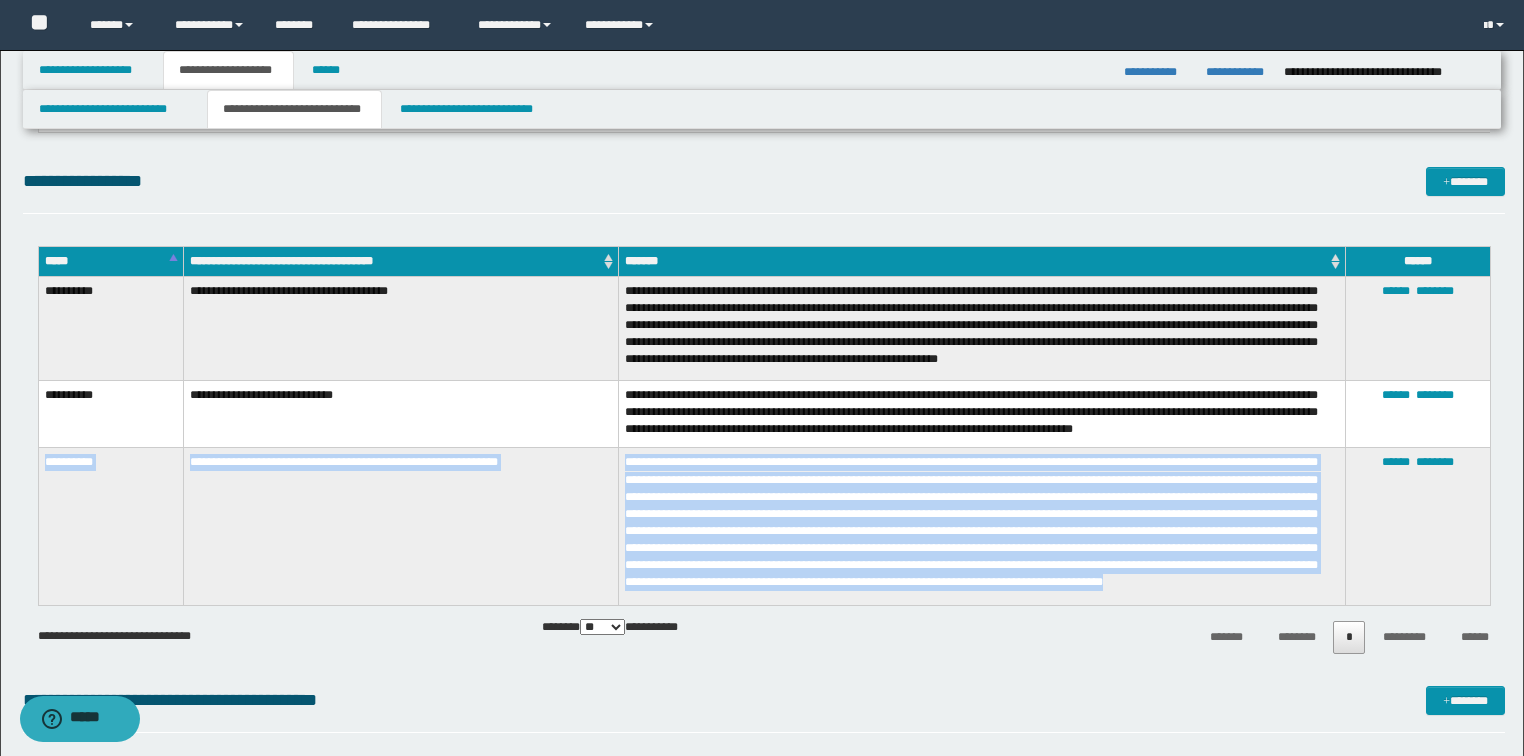 drag, startPoint x: 792, startPoint y: 596, endPoint x: 40, endPoint y: 470, distance: 762.4828 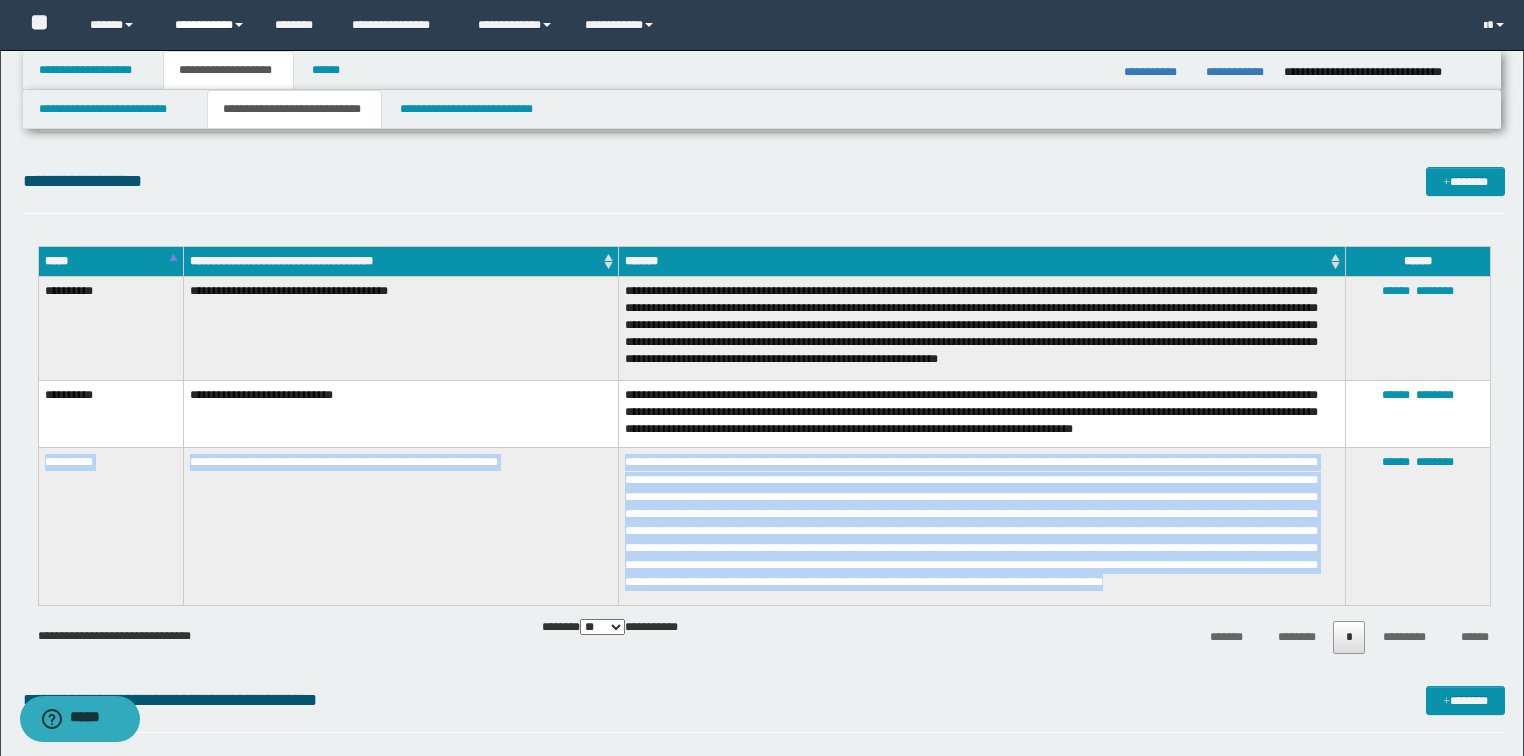 copy on "**********" 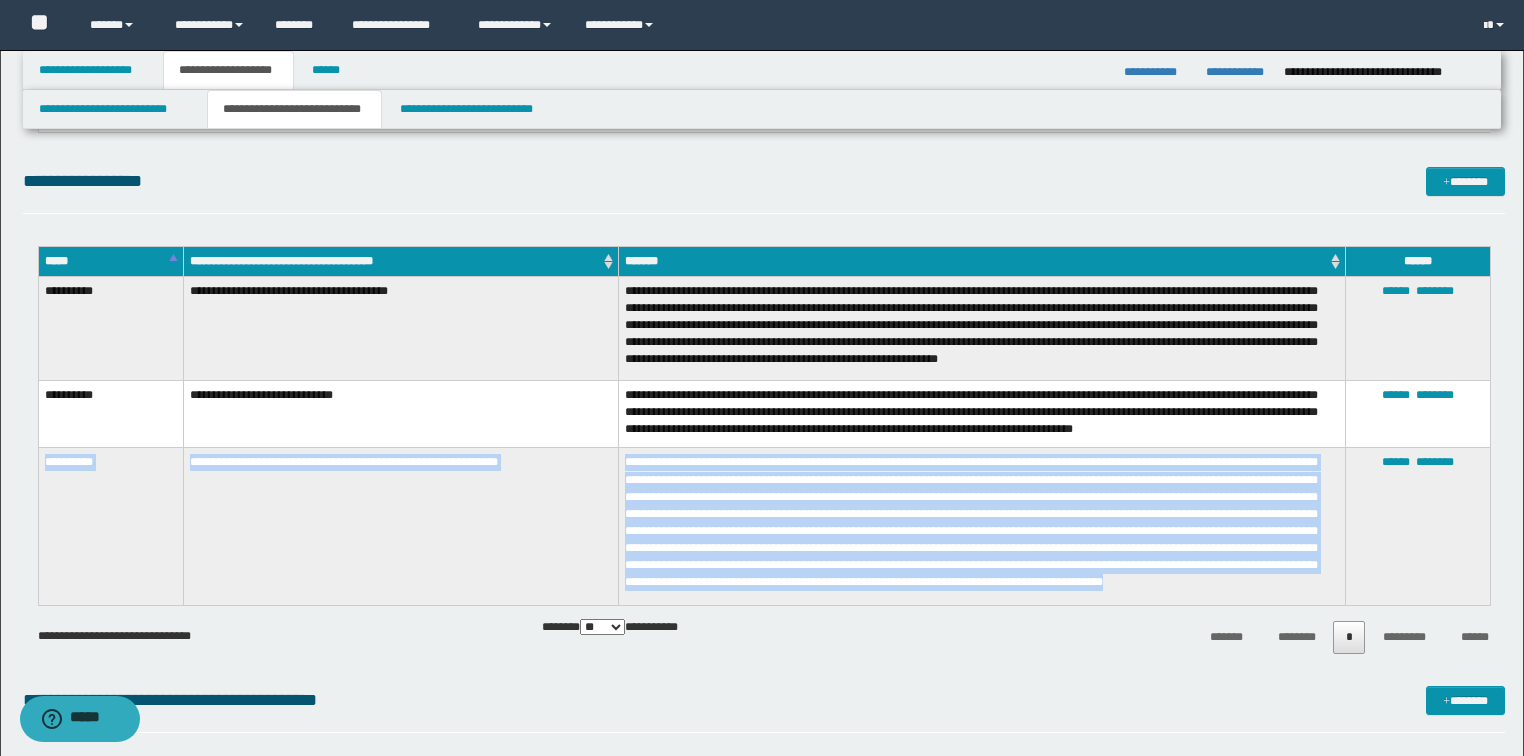 copy on "**********" 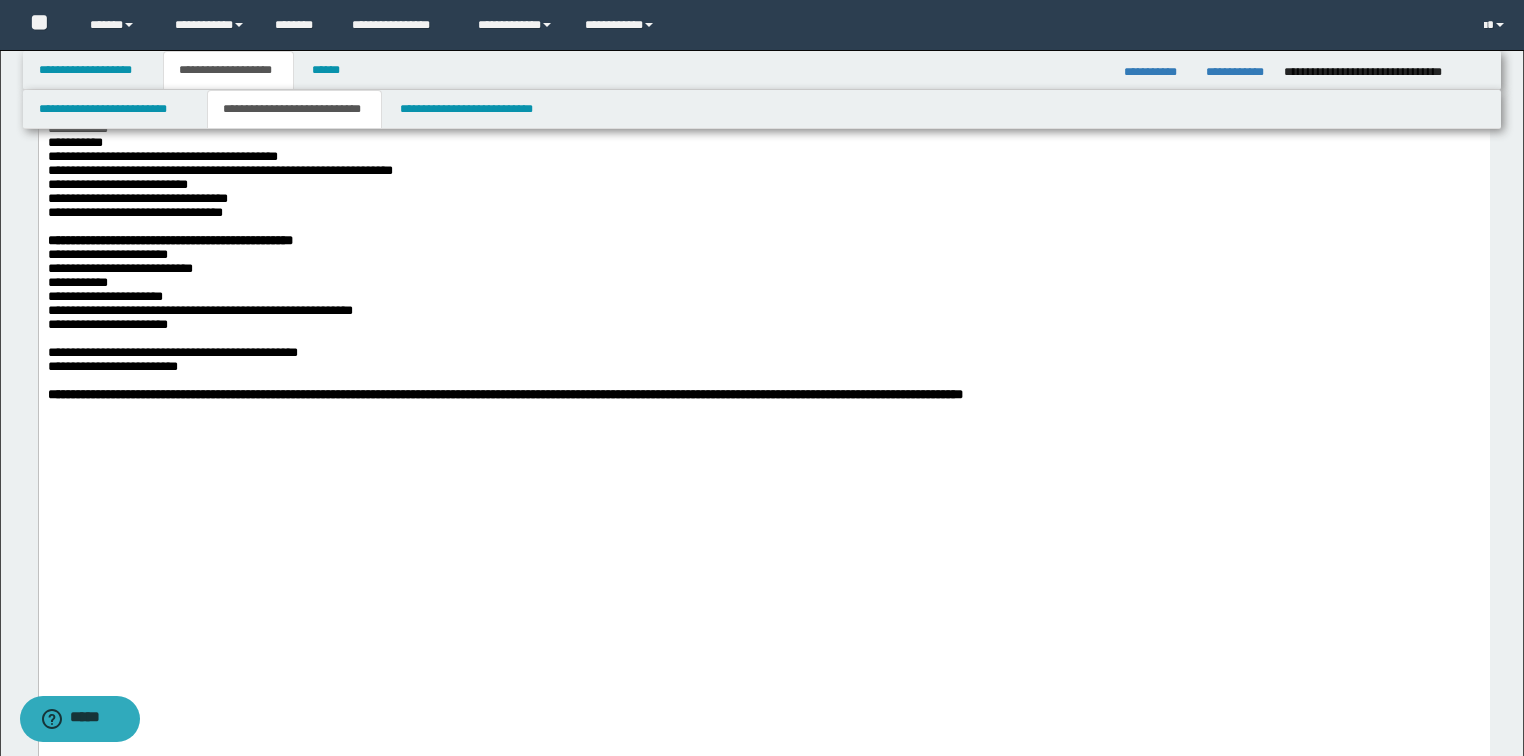 scroll, scrollTop: 1360, scrollLeft: 0, axis: vertical 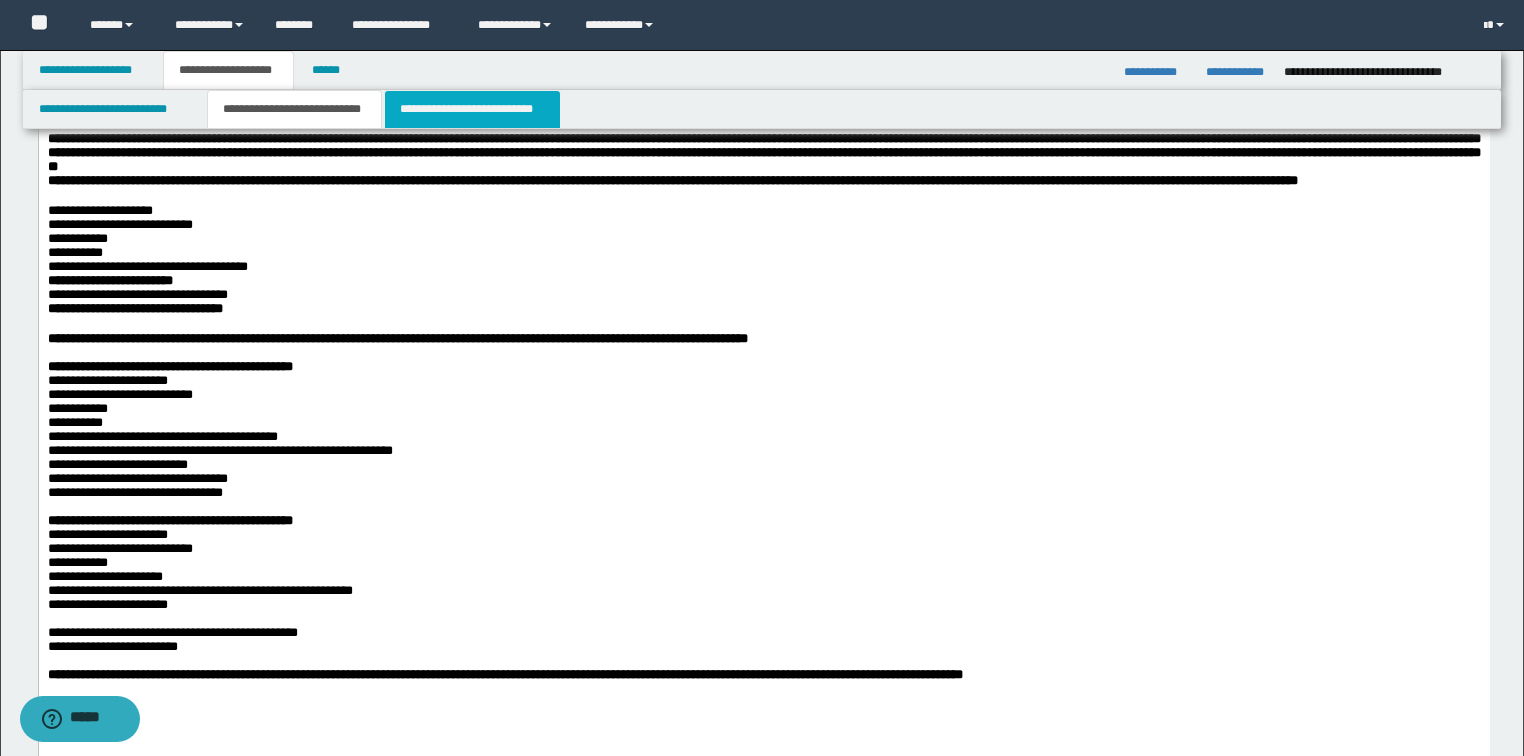 click on "**********" at bounding box center (472, 109) 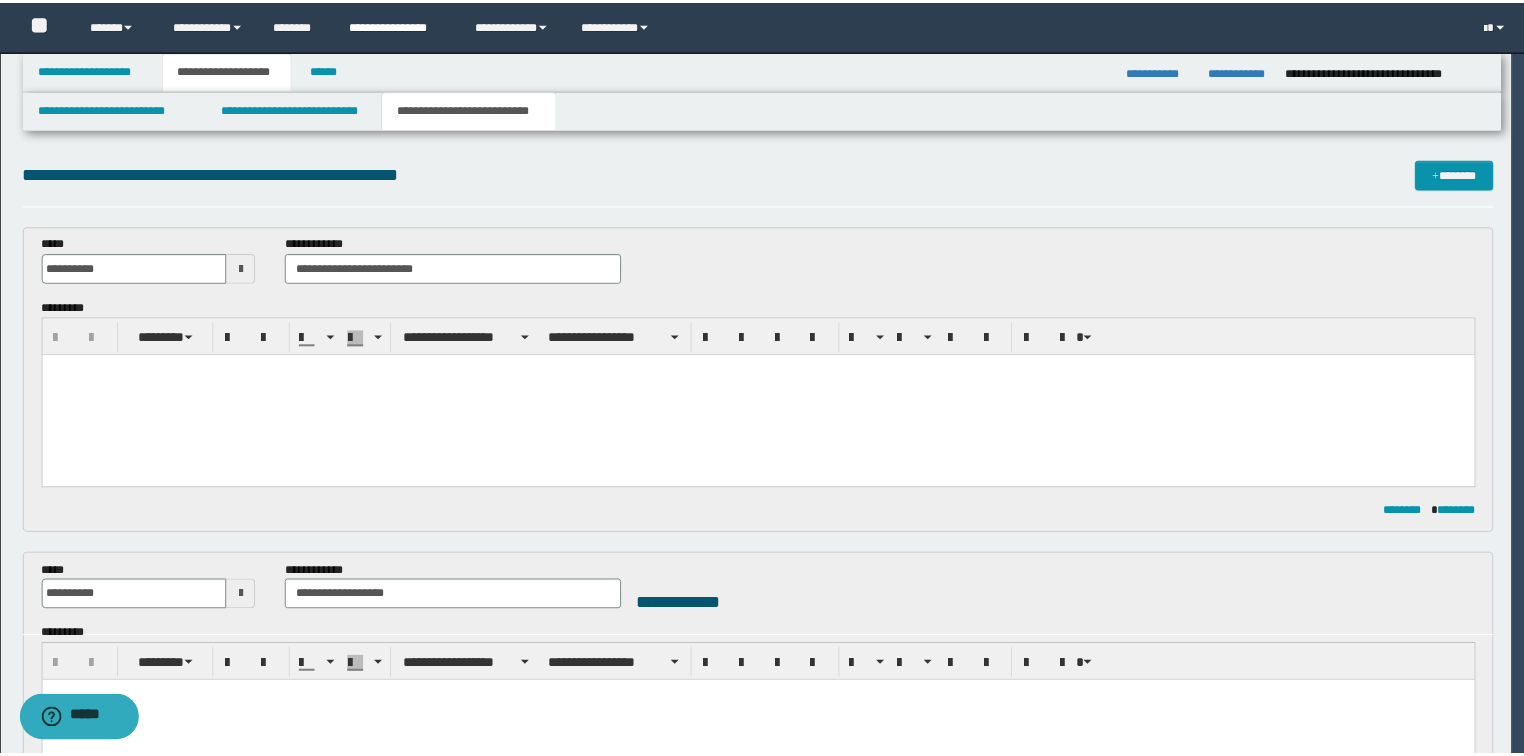 scroll, scrollTop: 0, scrollLeft: 0, axis: both 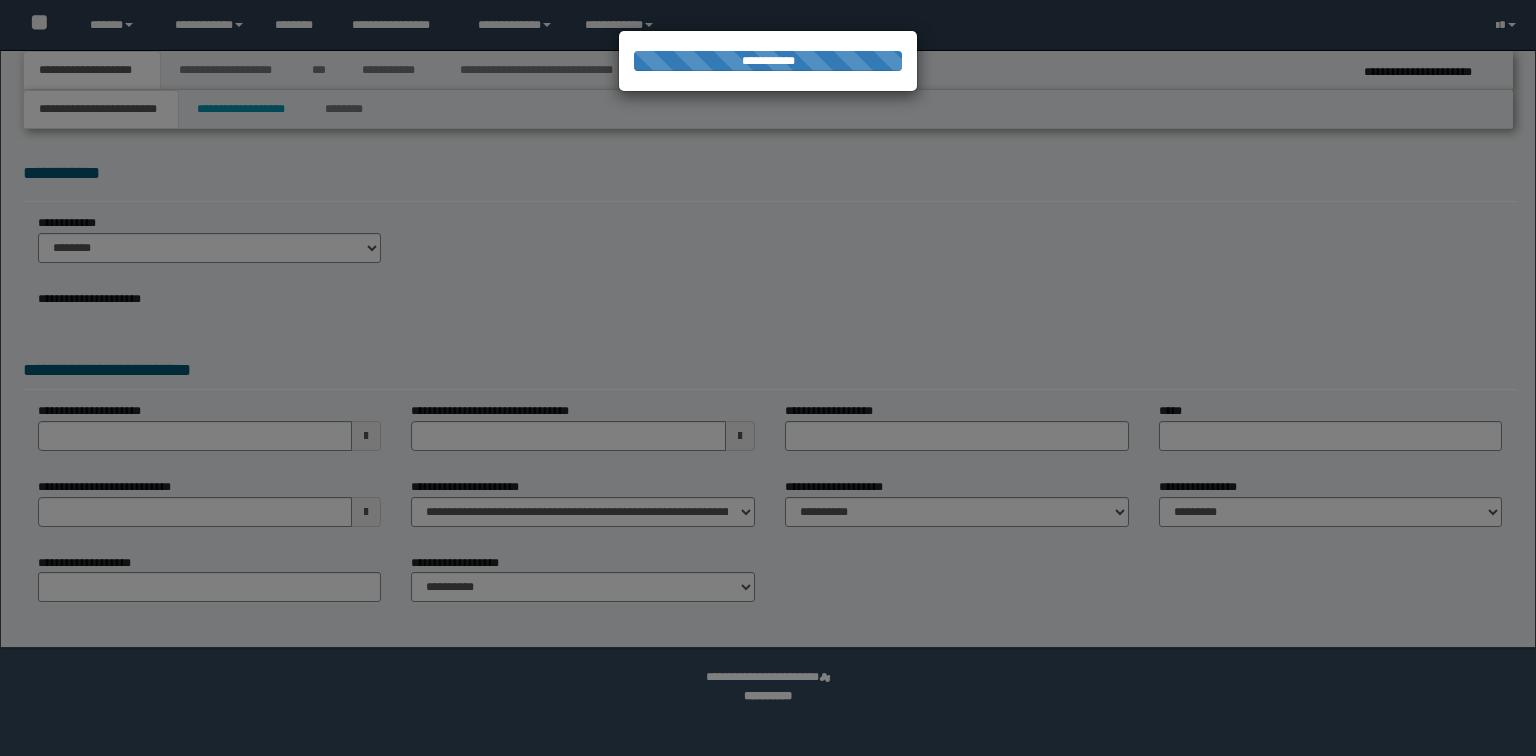 select on "*" 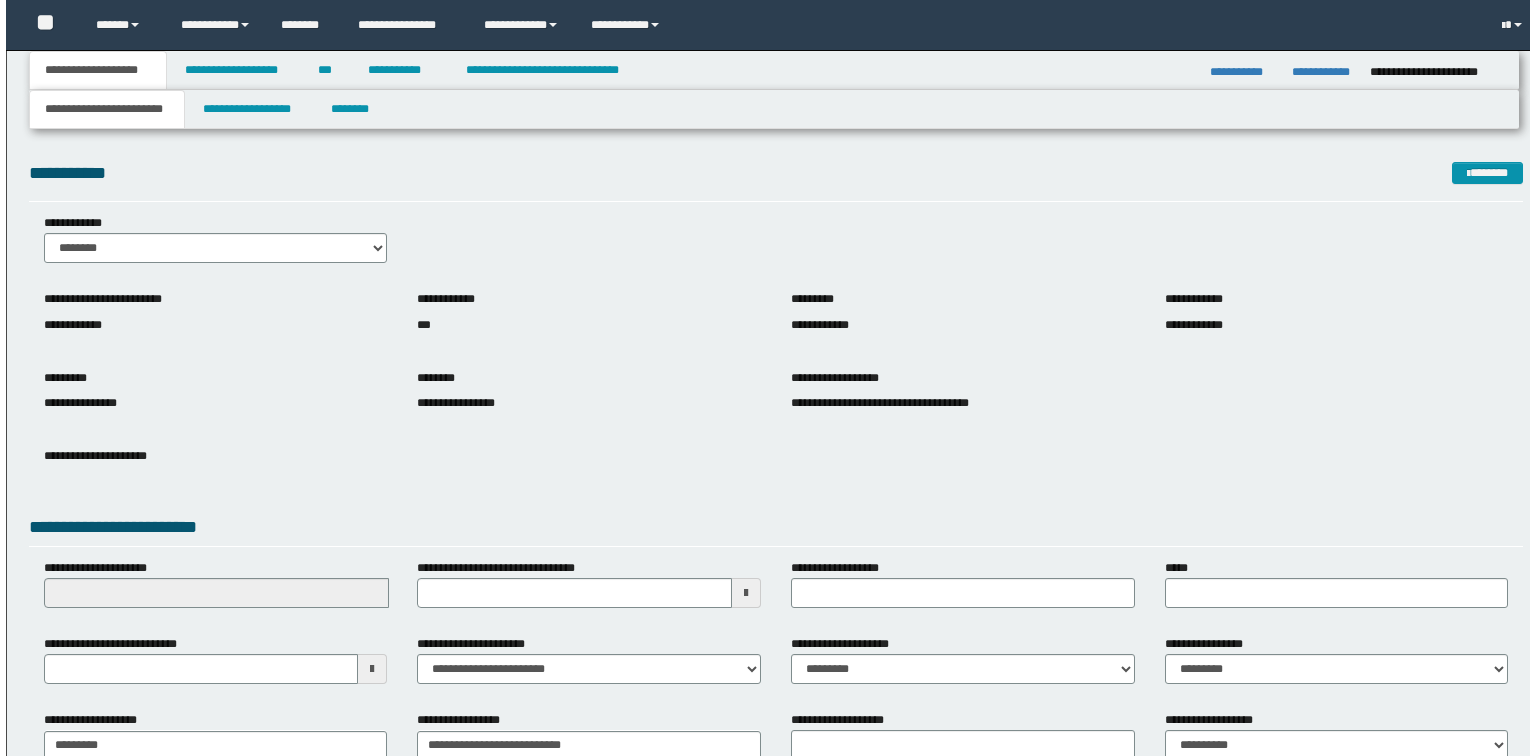 scroll, scrollTop: 0, scrollLeft: 0, axis: both 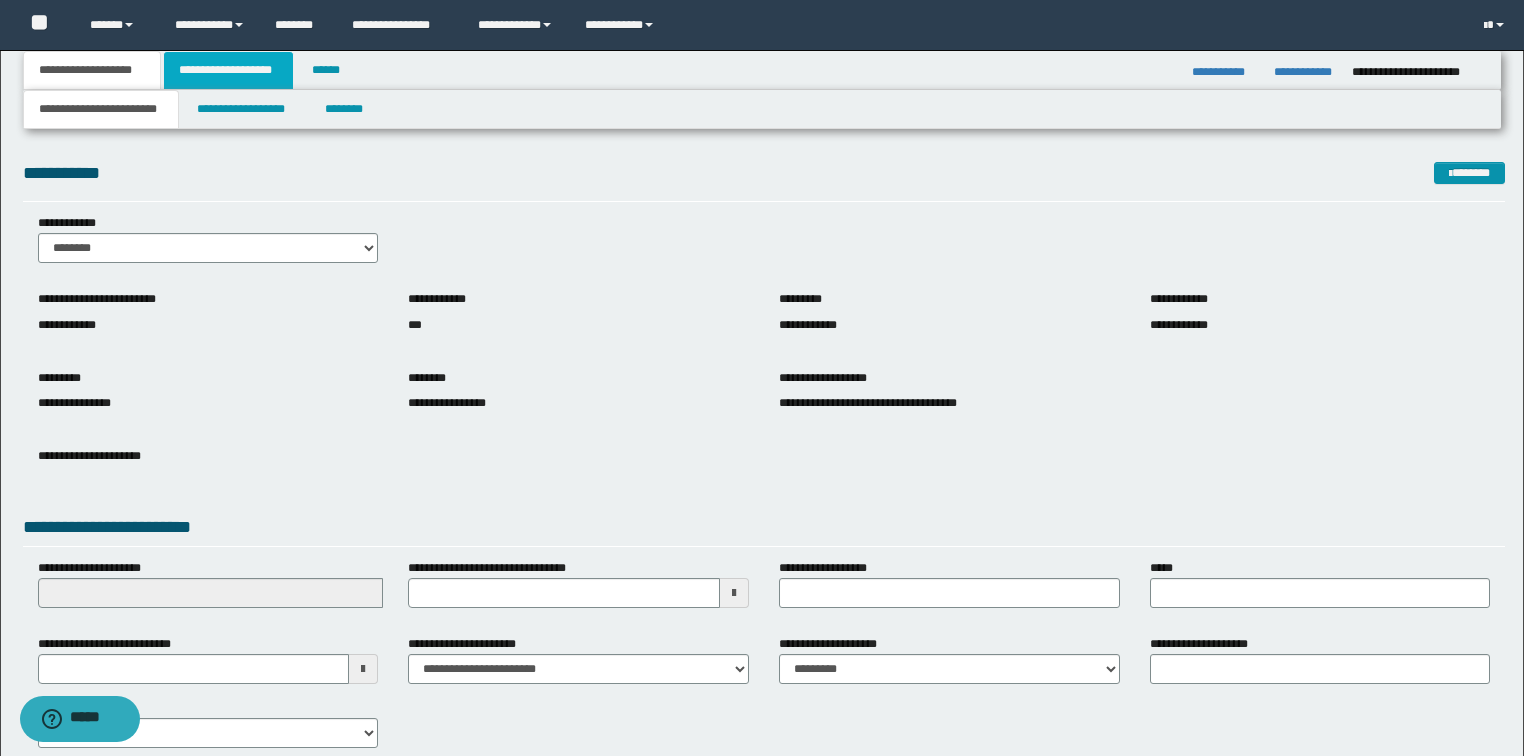click on "**********" at bounding box center [228, 70] 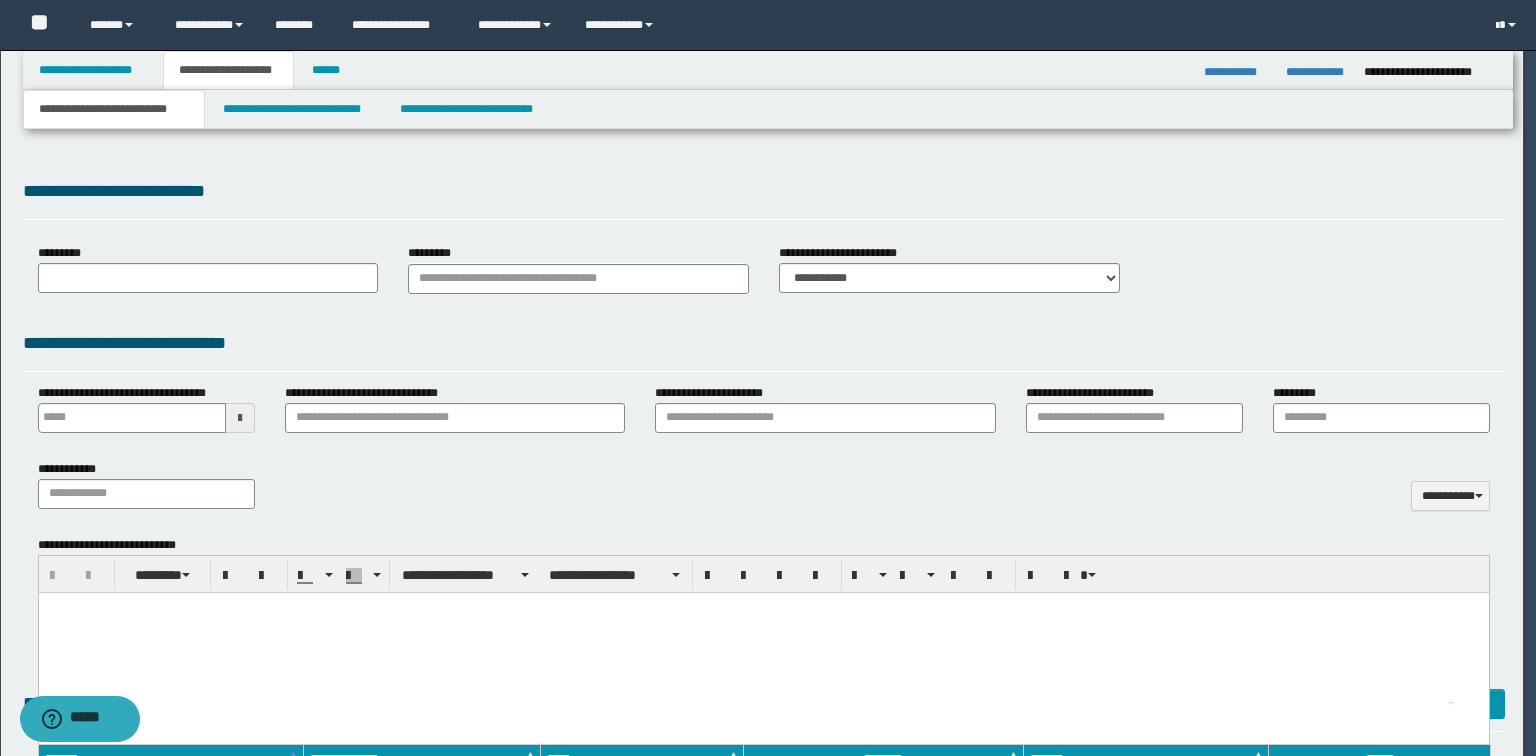 type 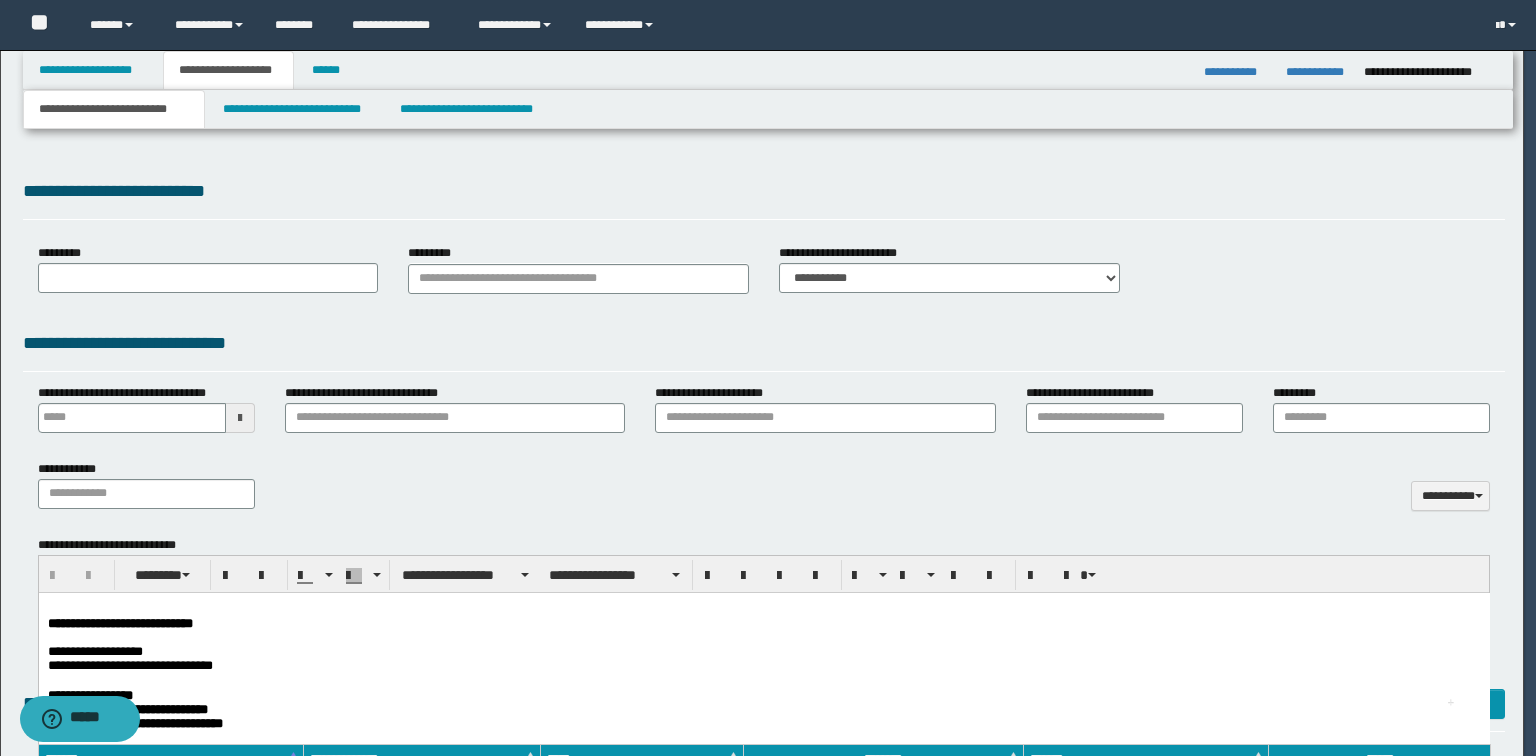 scroll, scrollTop: 0, scrollLeft: 0, axis: both 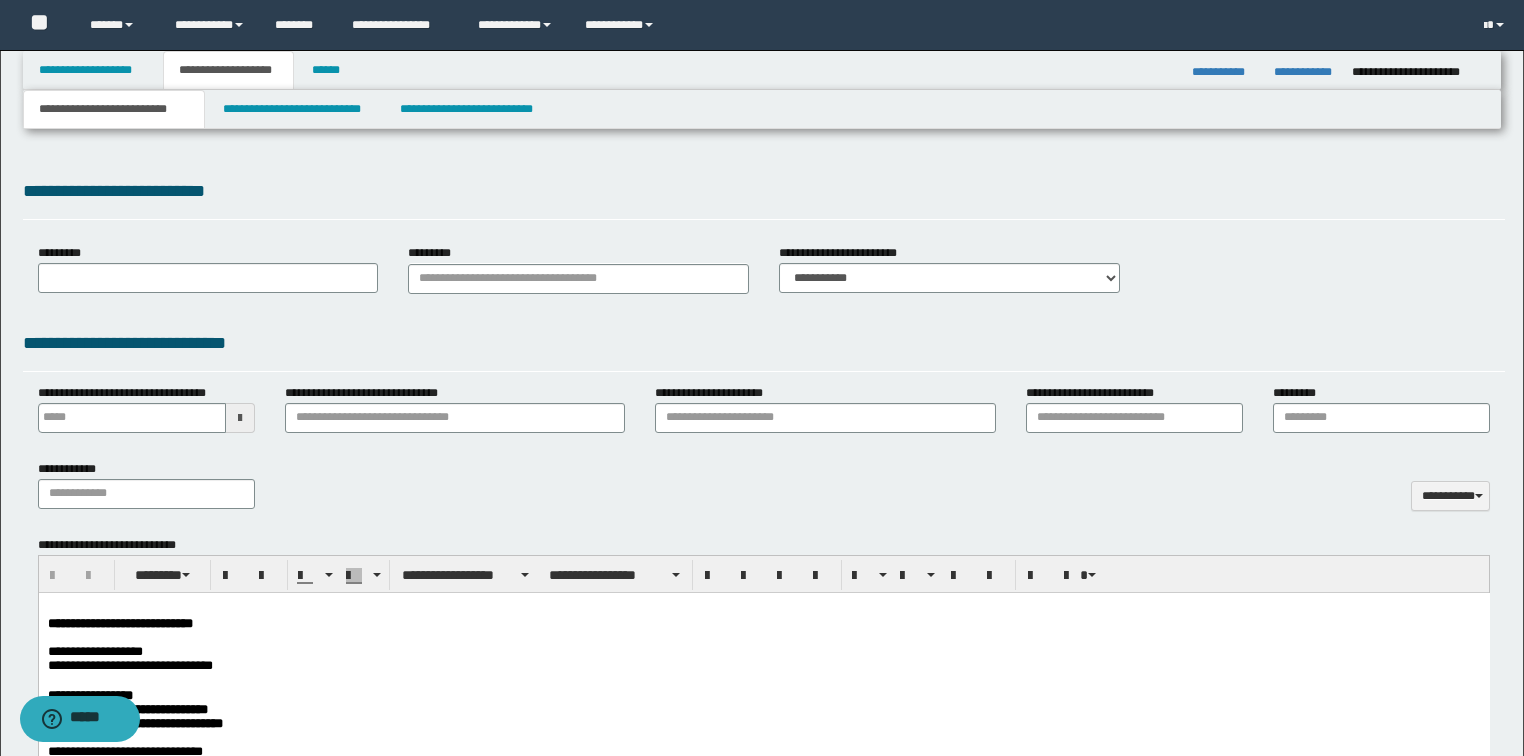 type on "**********" 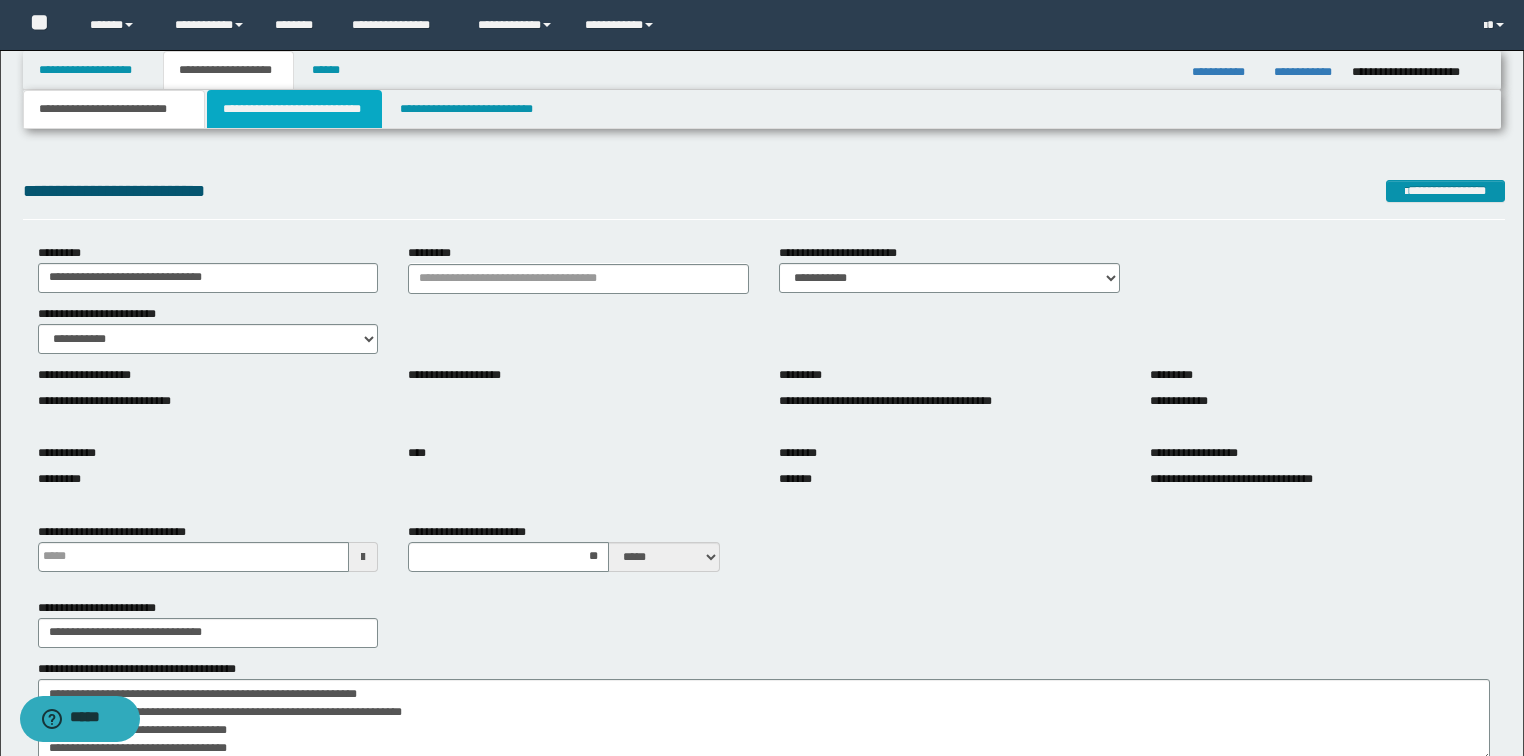 click on "**********" at bounding box center [294, 109] 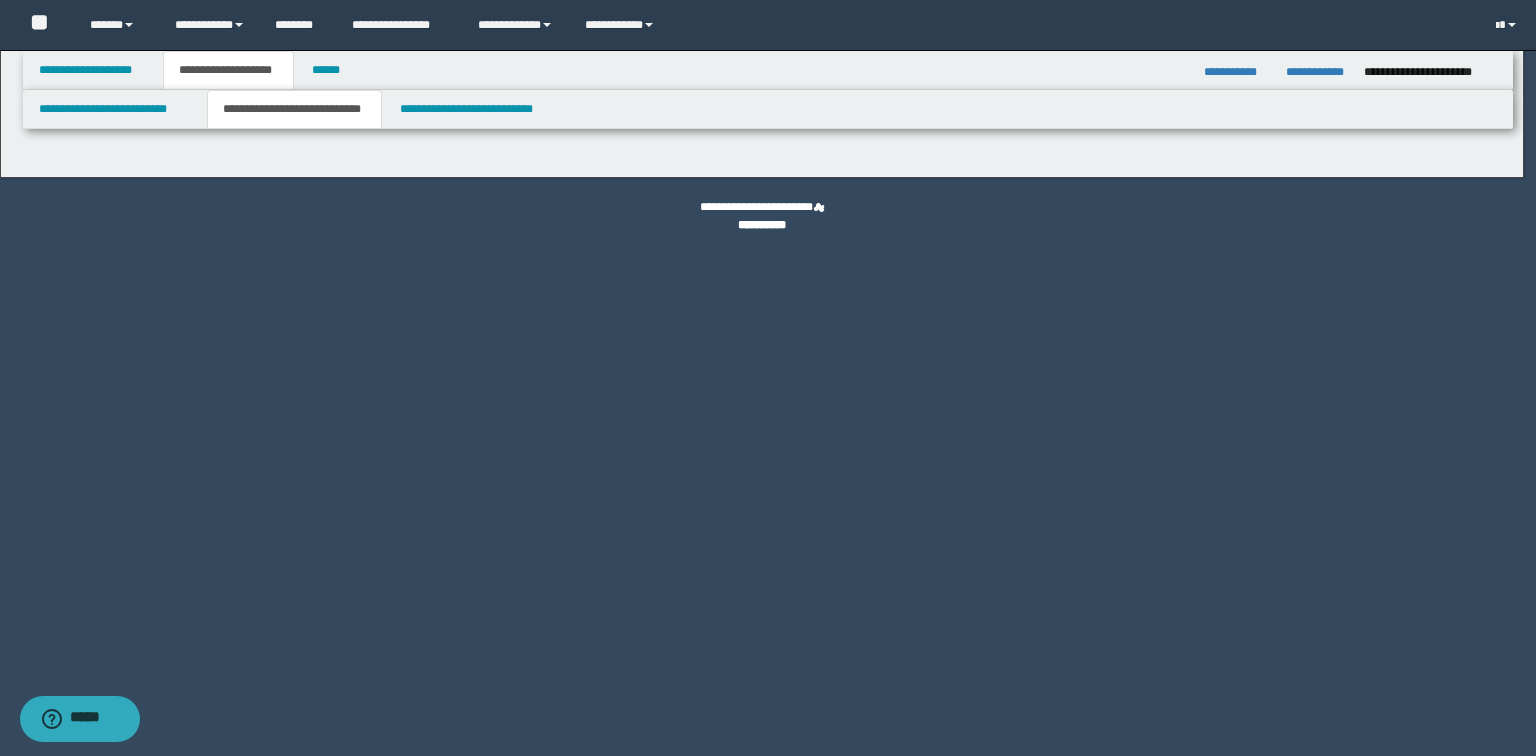 select on "*" 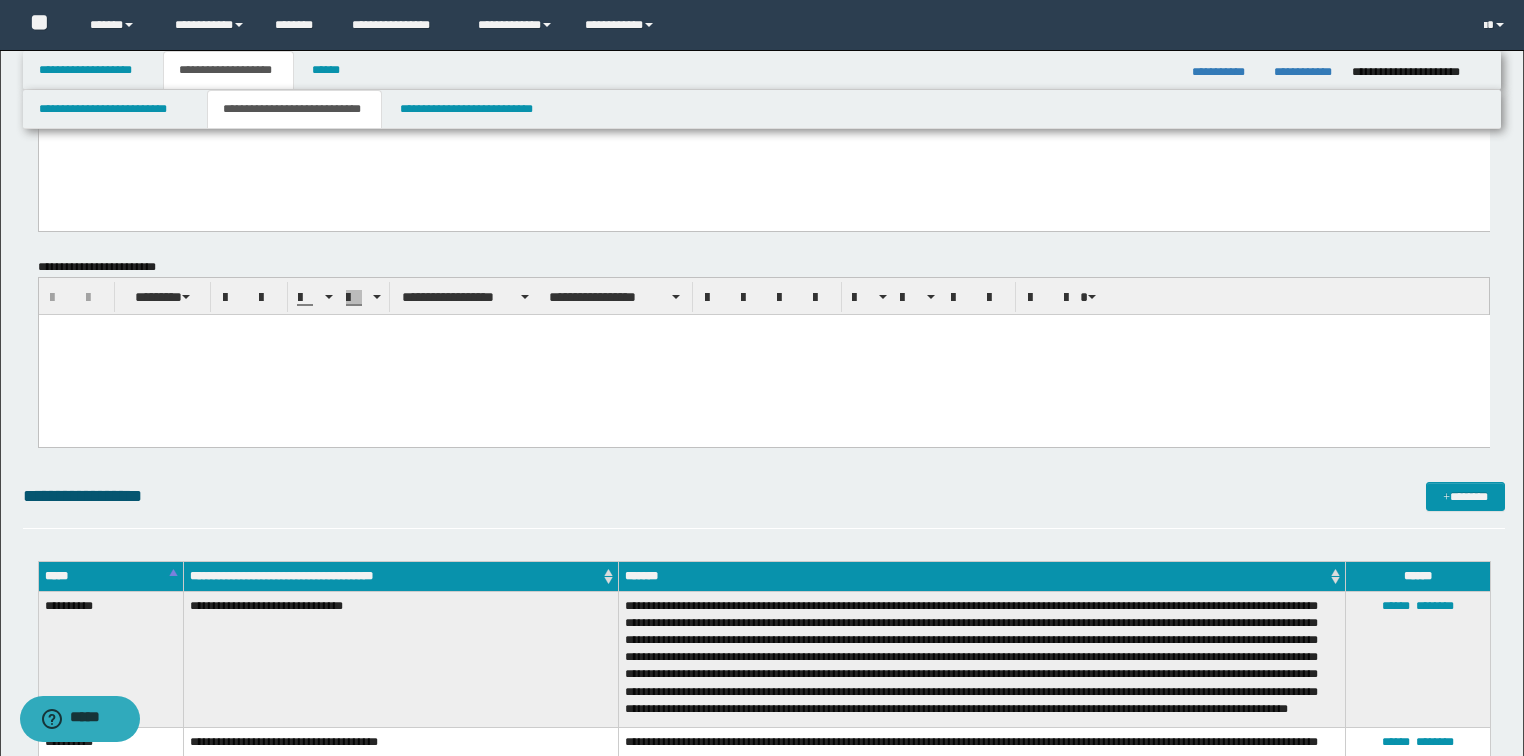 scroll, scrollTop: 1920, scrollLeft: 0, axis: vertical 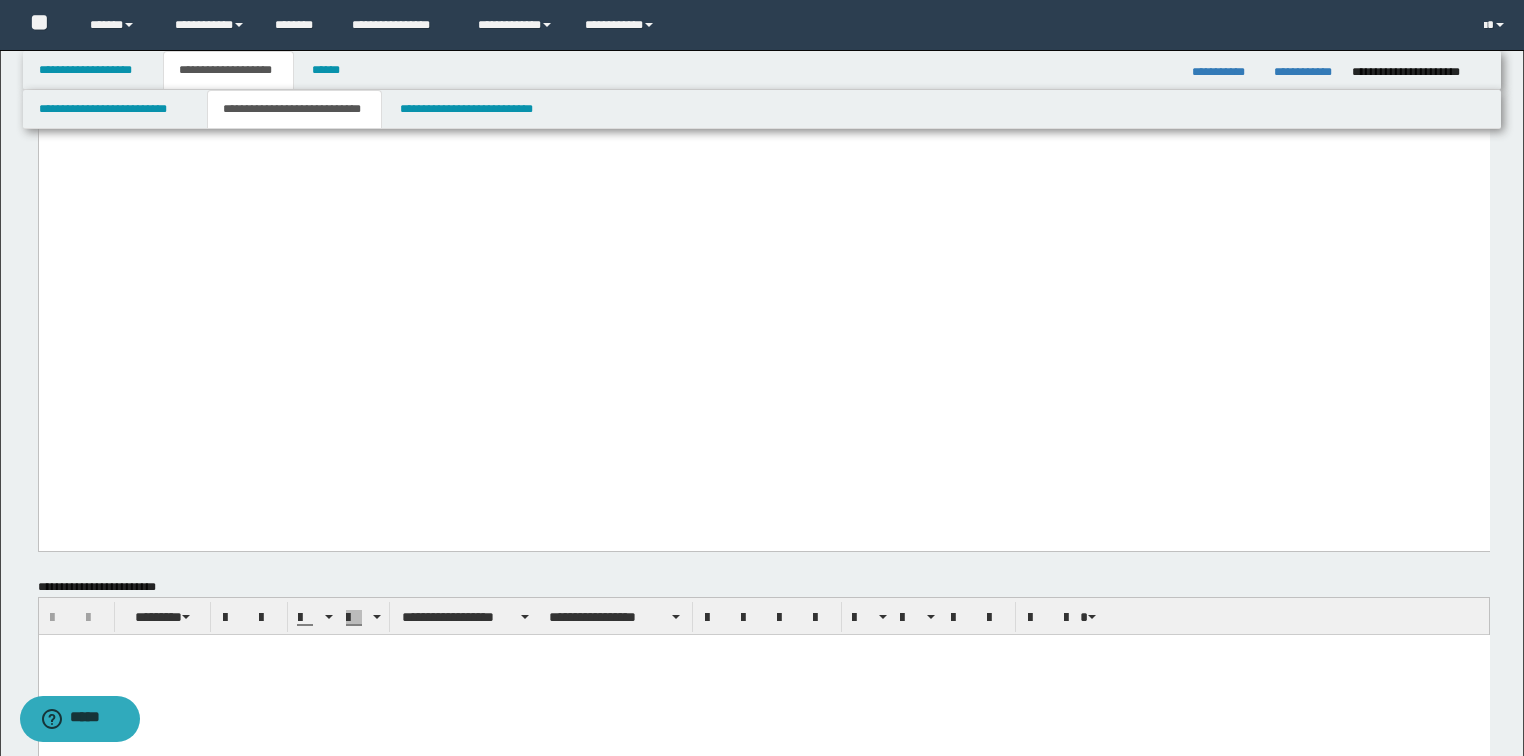 click on "**********" at bounding box center (763, 75) 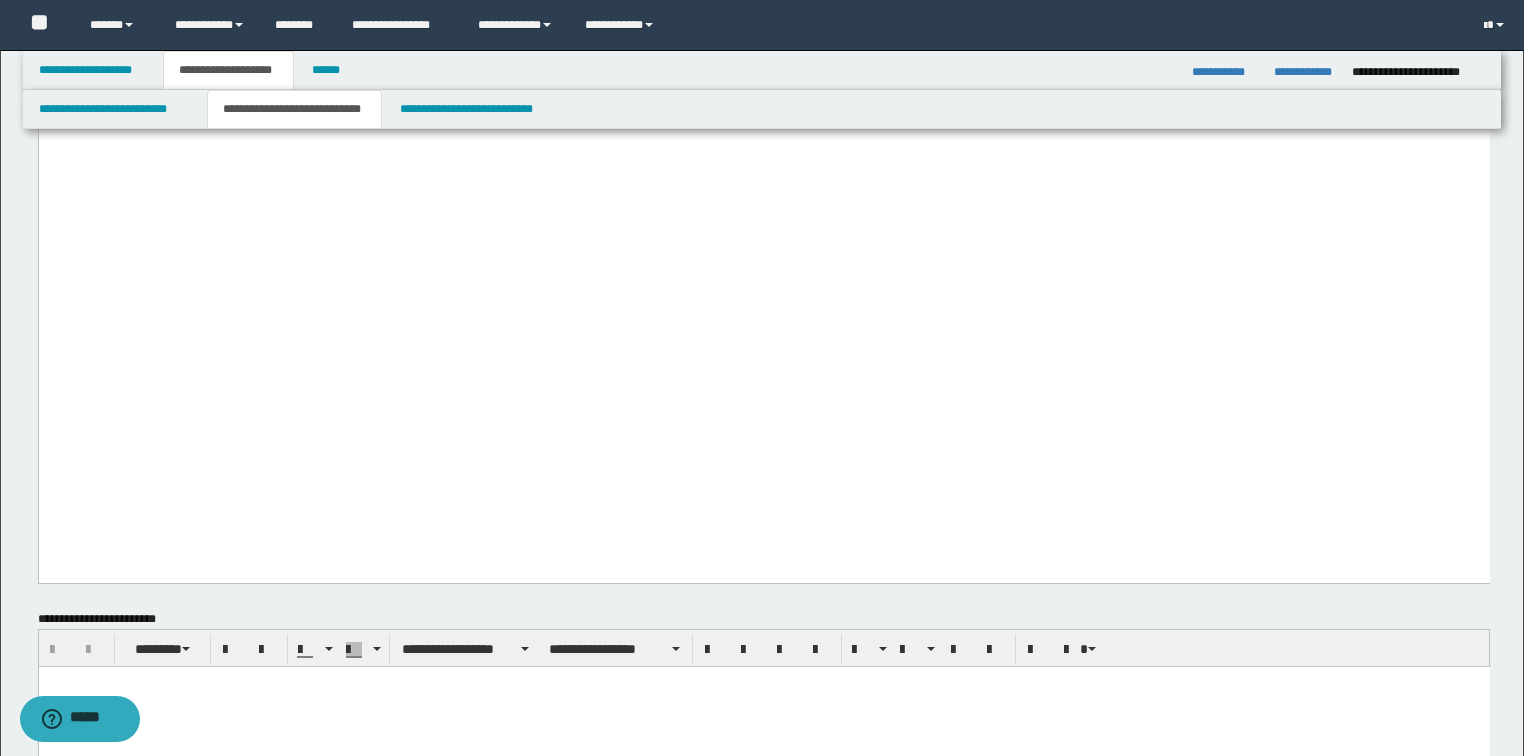 paste 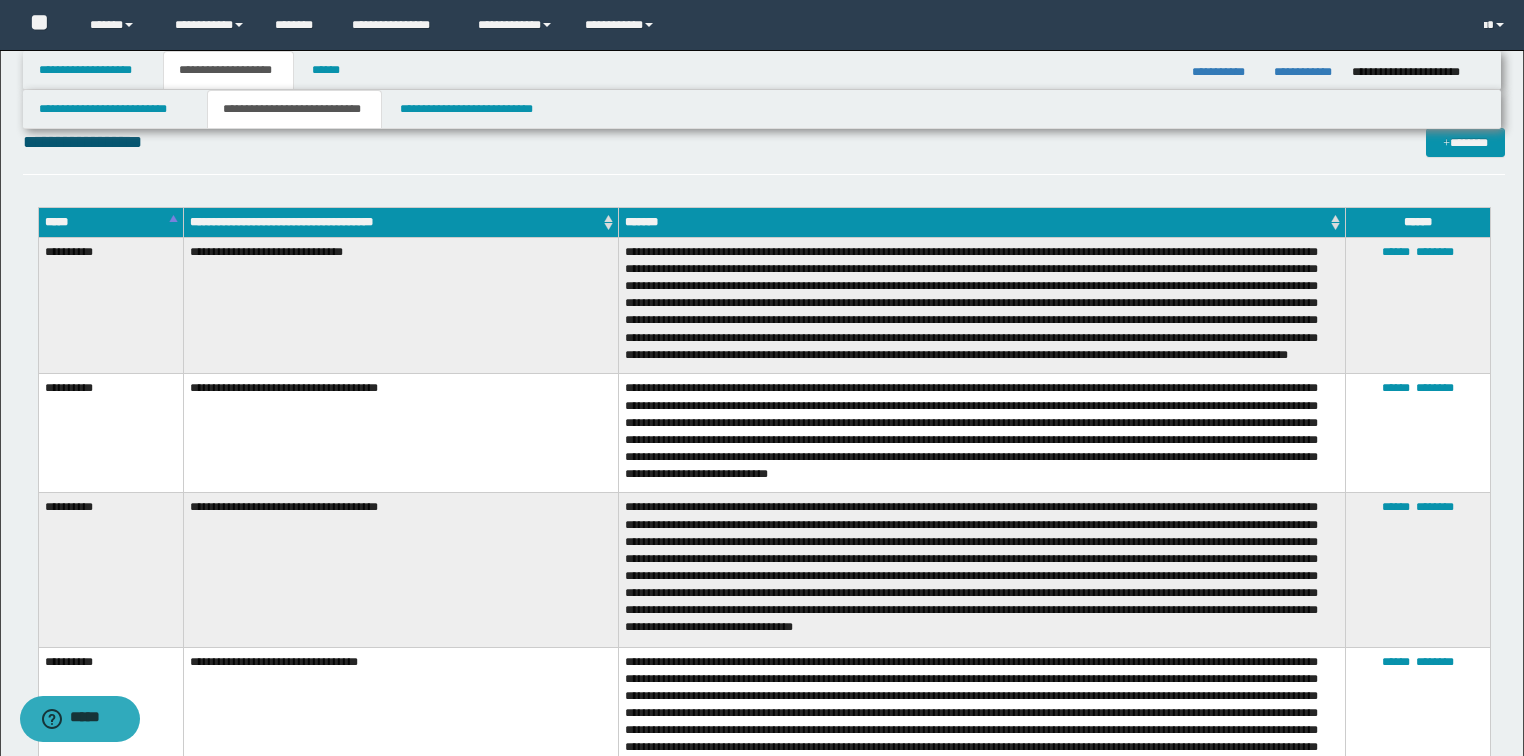 scroll, scrollTop: 2640, scrollLeft: 0, axis: vertical 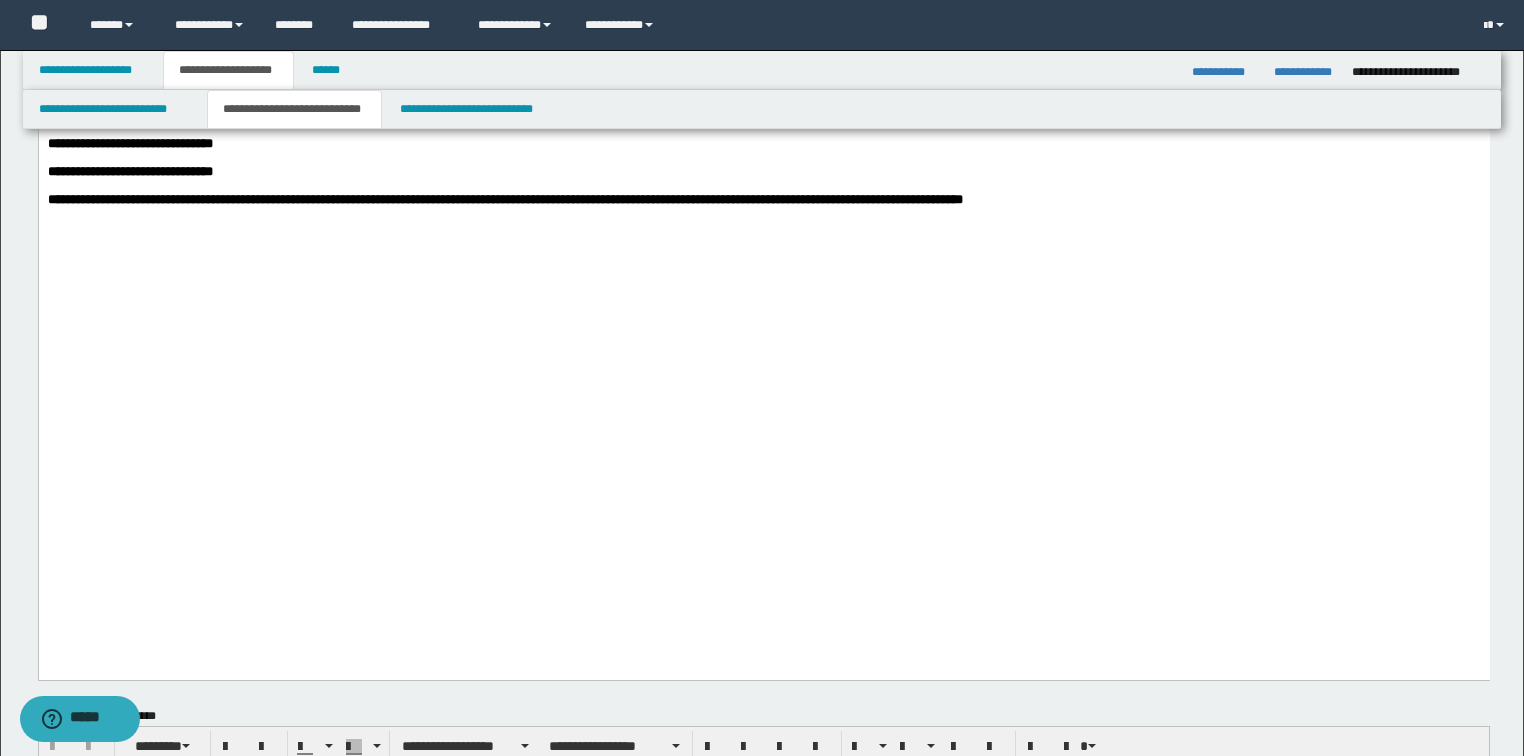 click on "**********" at bounding box center (504, 199) 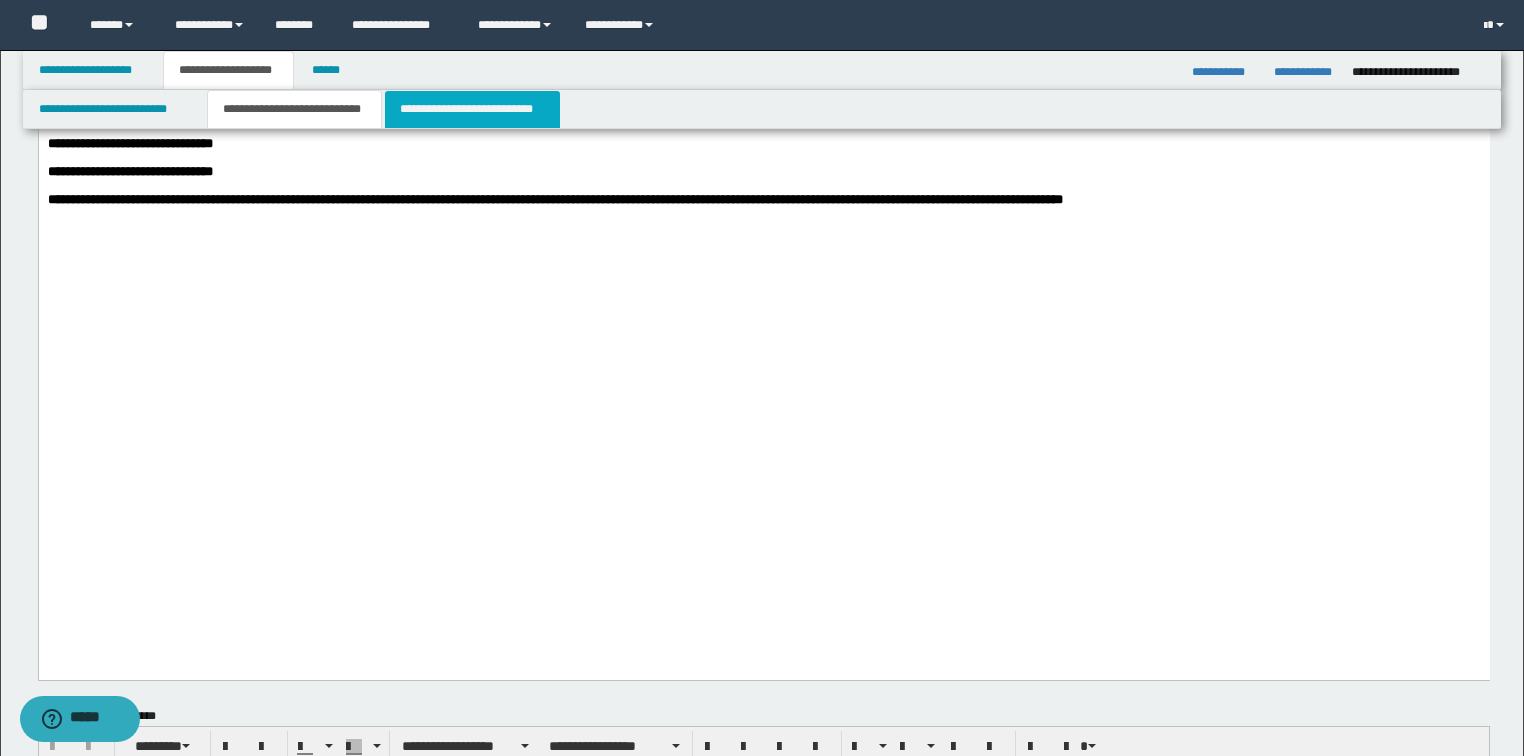 click on "**********" at bounding box center [472, 109] 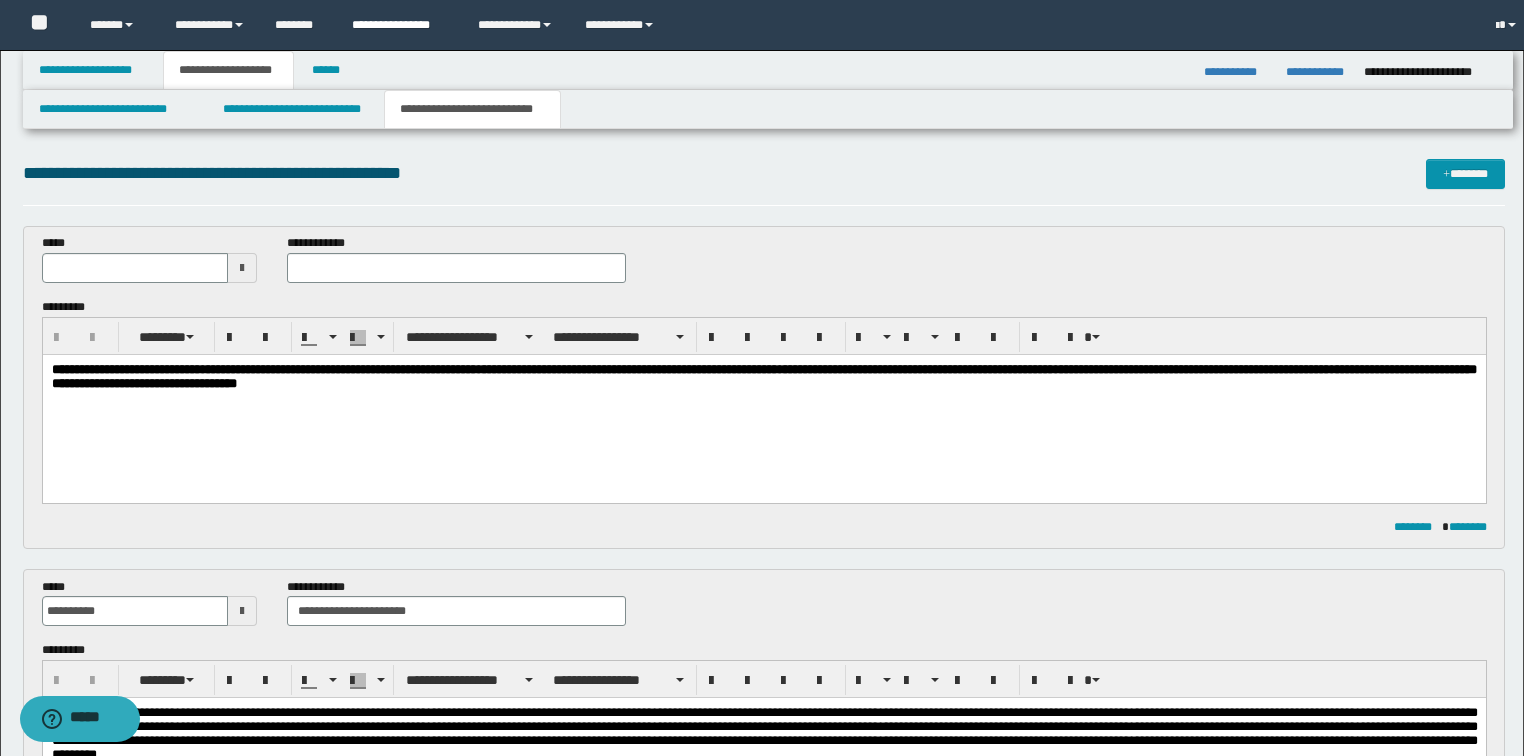 scroll, scrollTop: 0, scrollLeft: 0, axis: both 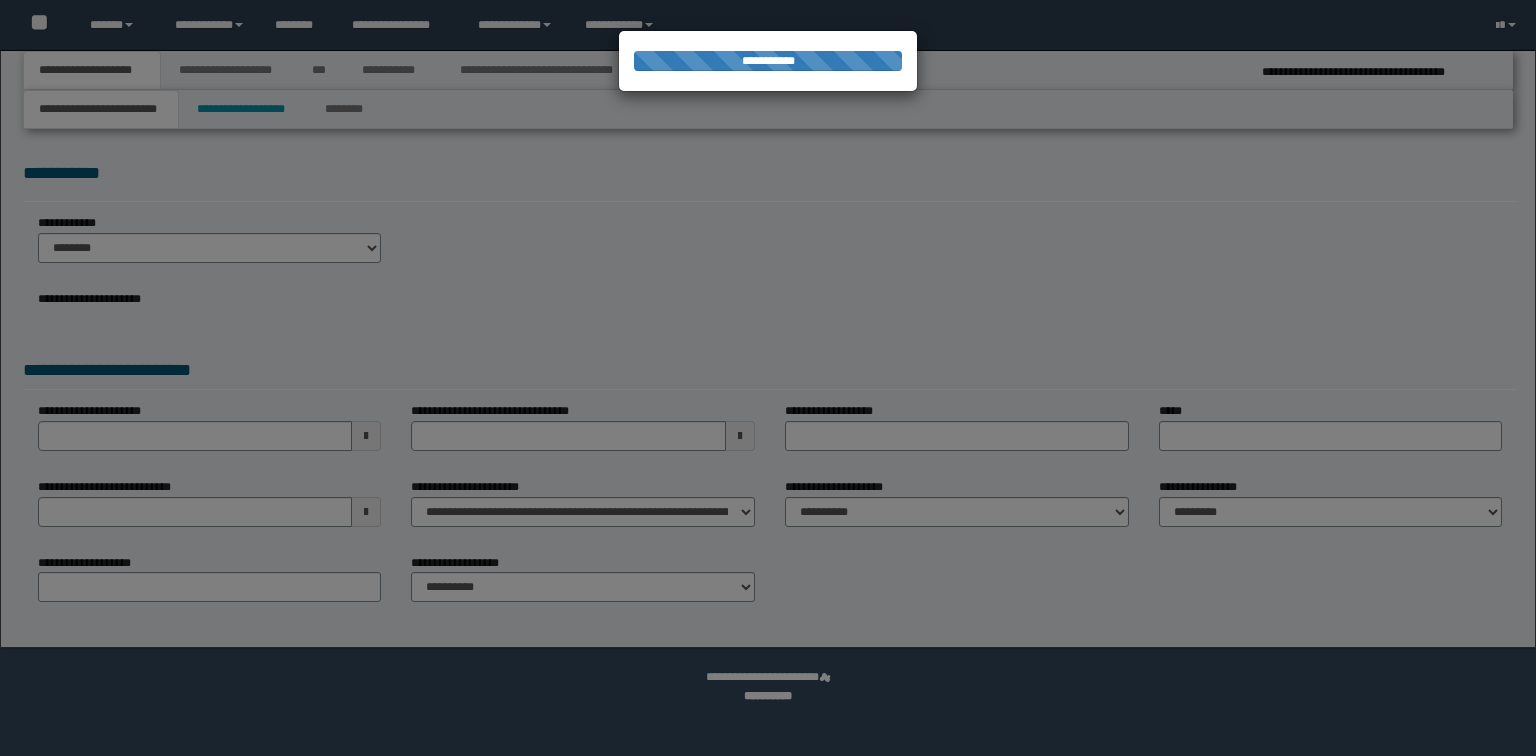 select on "*" 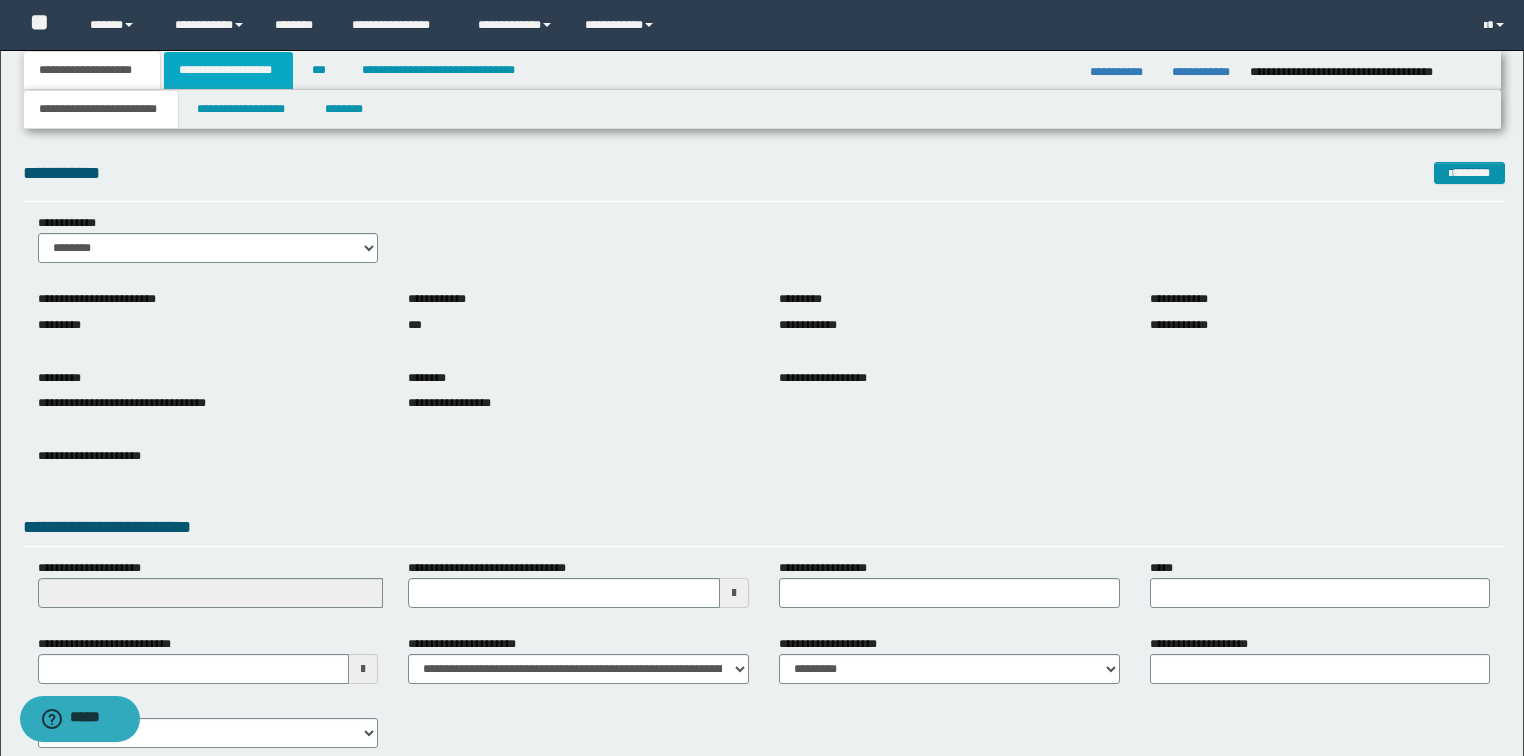 click on "**********" at bounding box center [228, 70] 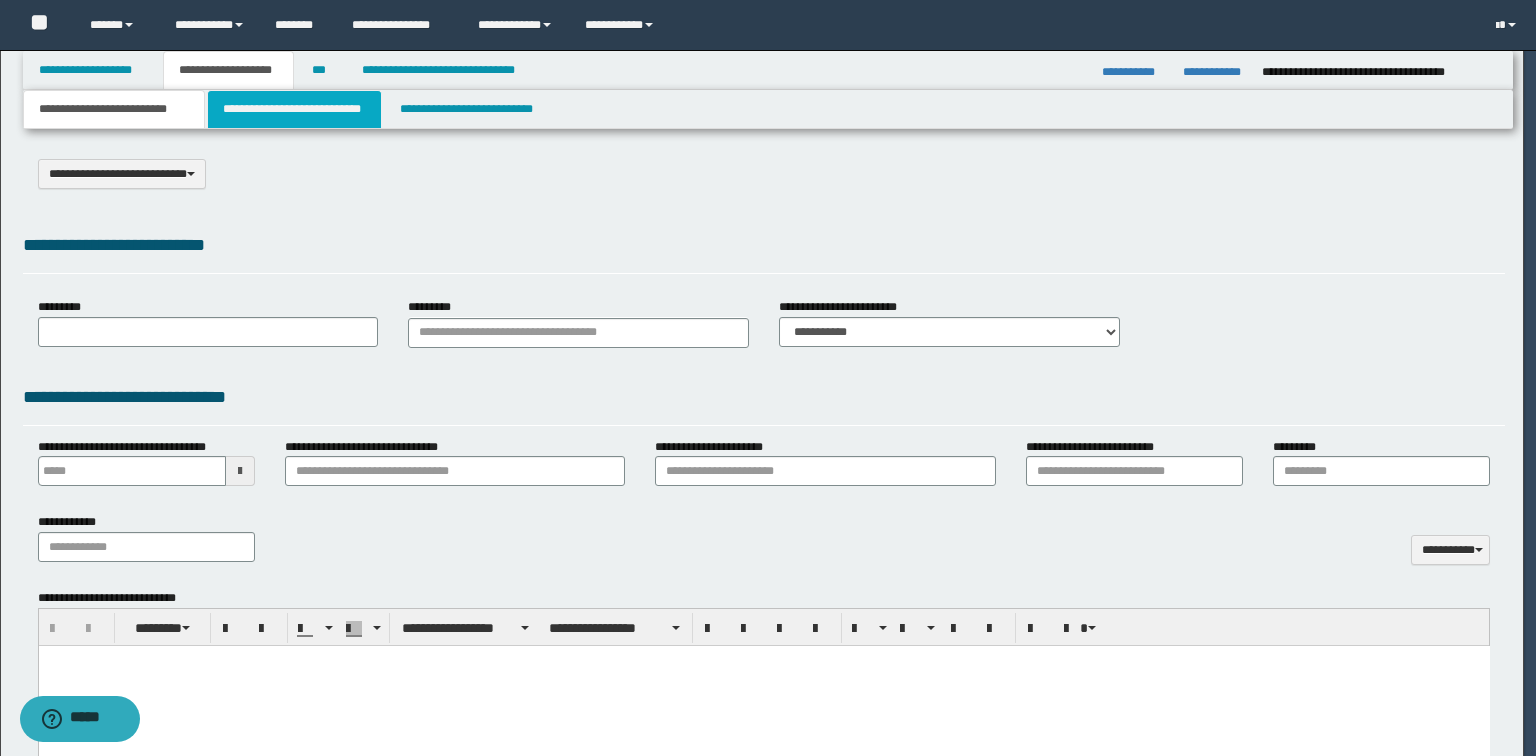 type on "**********" 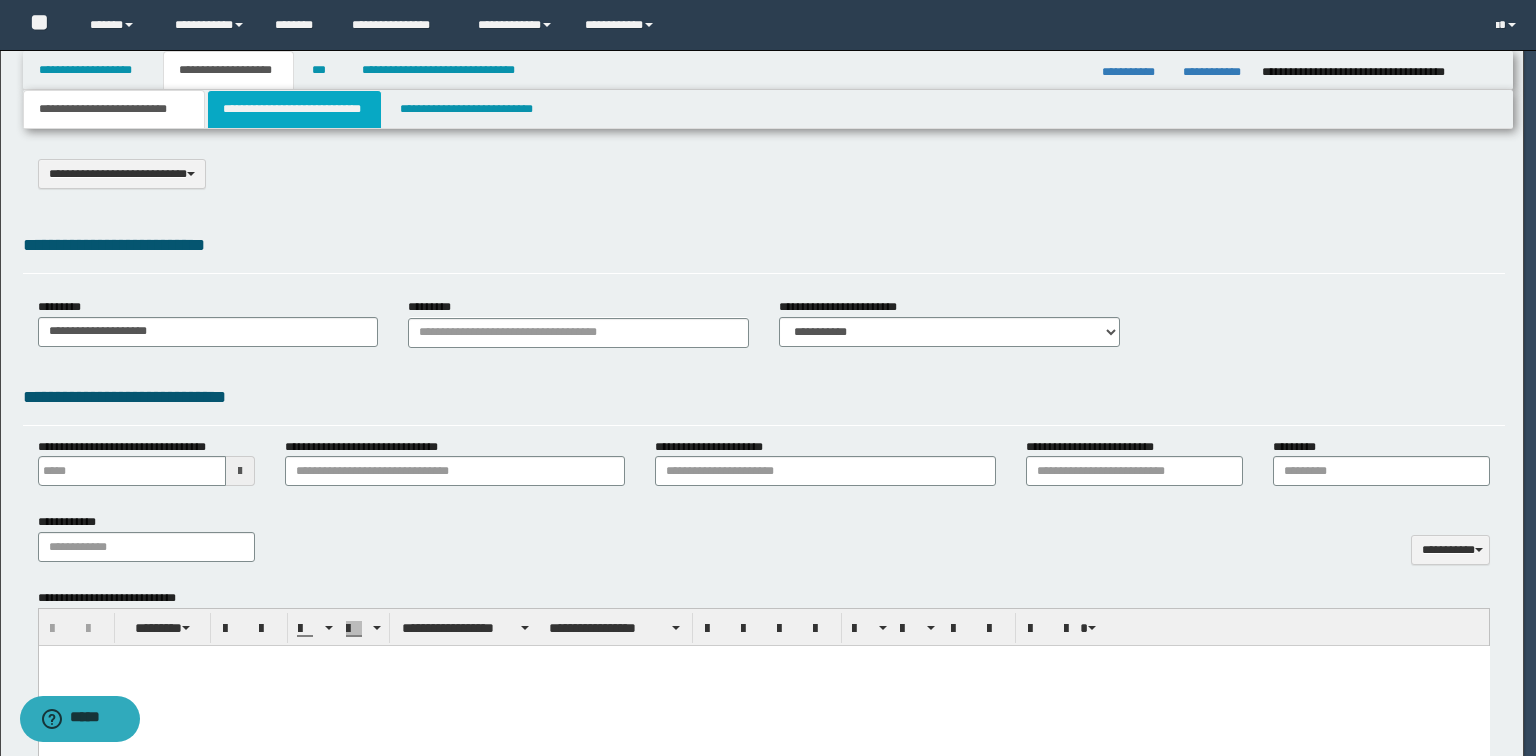 scroll, scrollTop: 0, scrollLeft: 0, axis: both 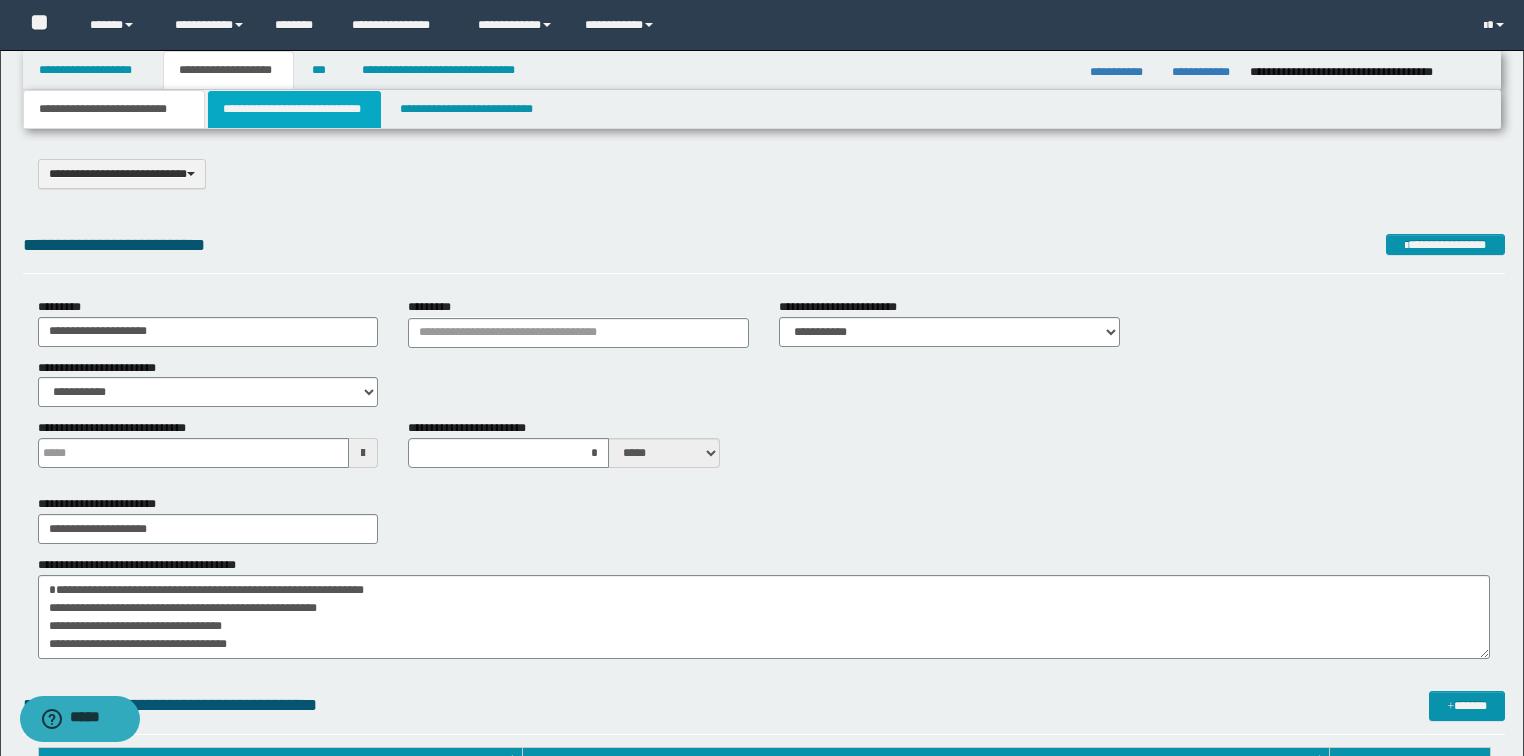 click on "**********" at bounding box center (294, 109) 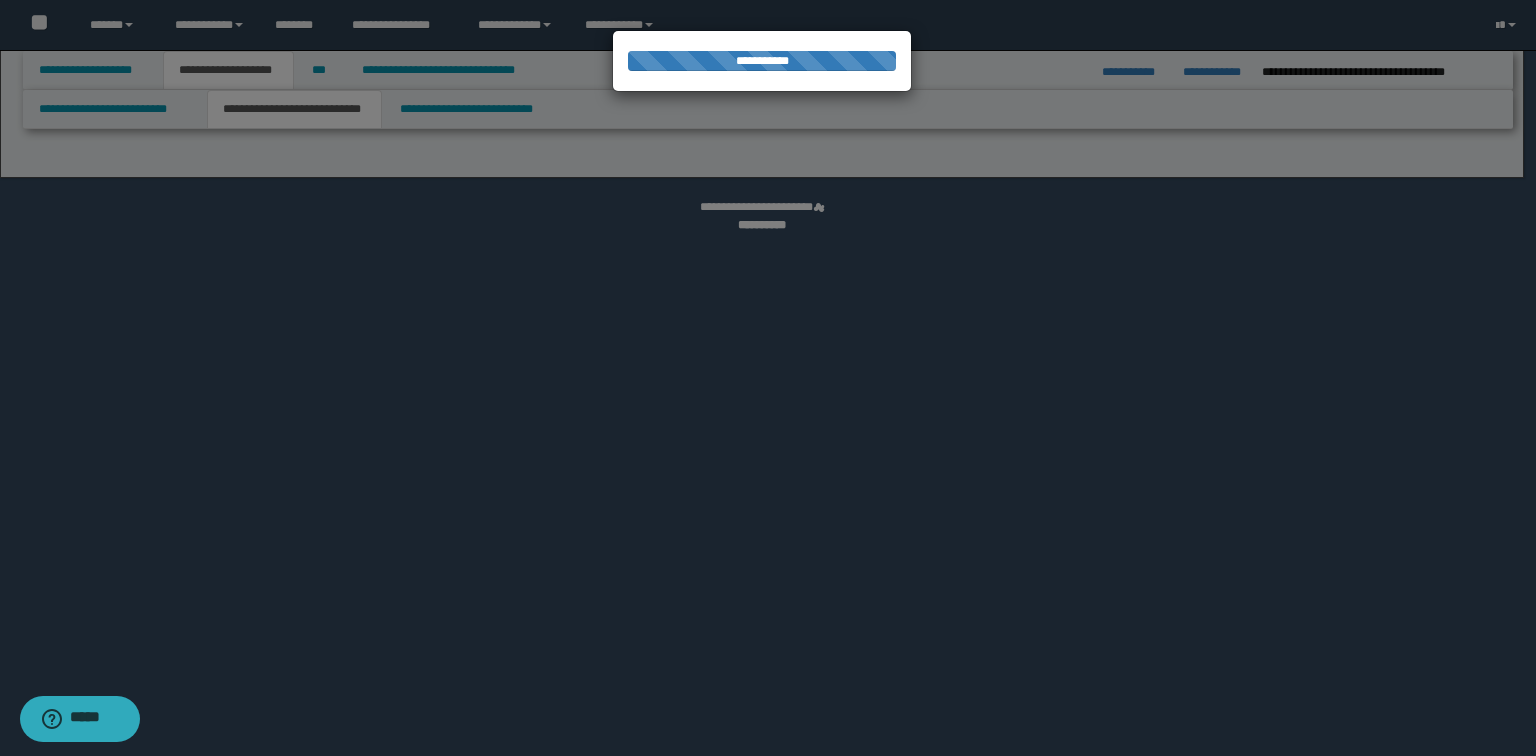 select on "*" 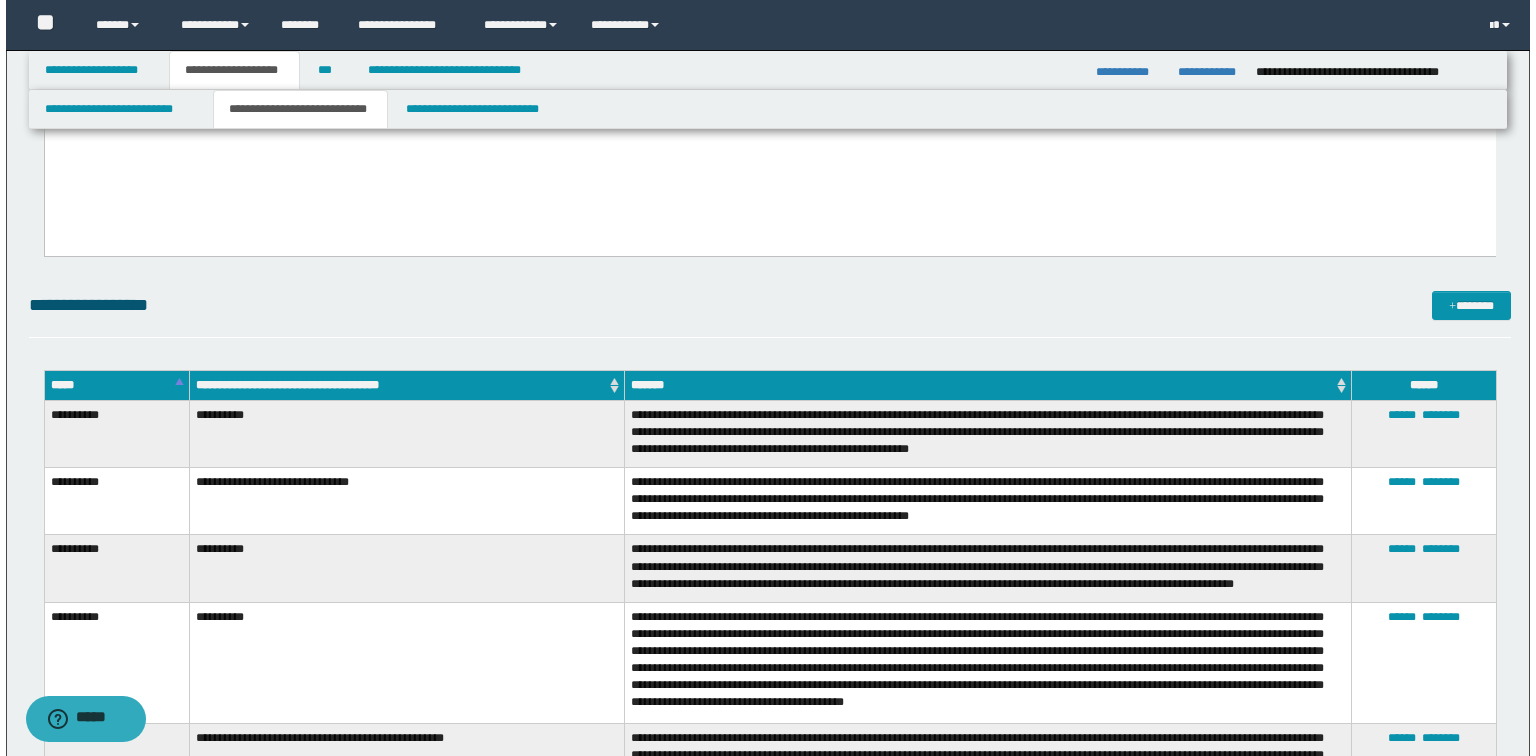scroll, scrollTop: 4160, scrollLeft: 0, axis: vertical 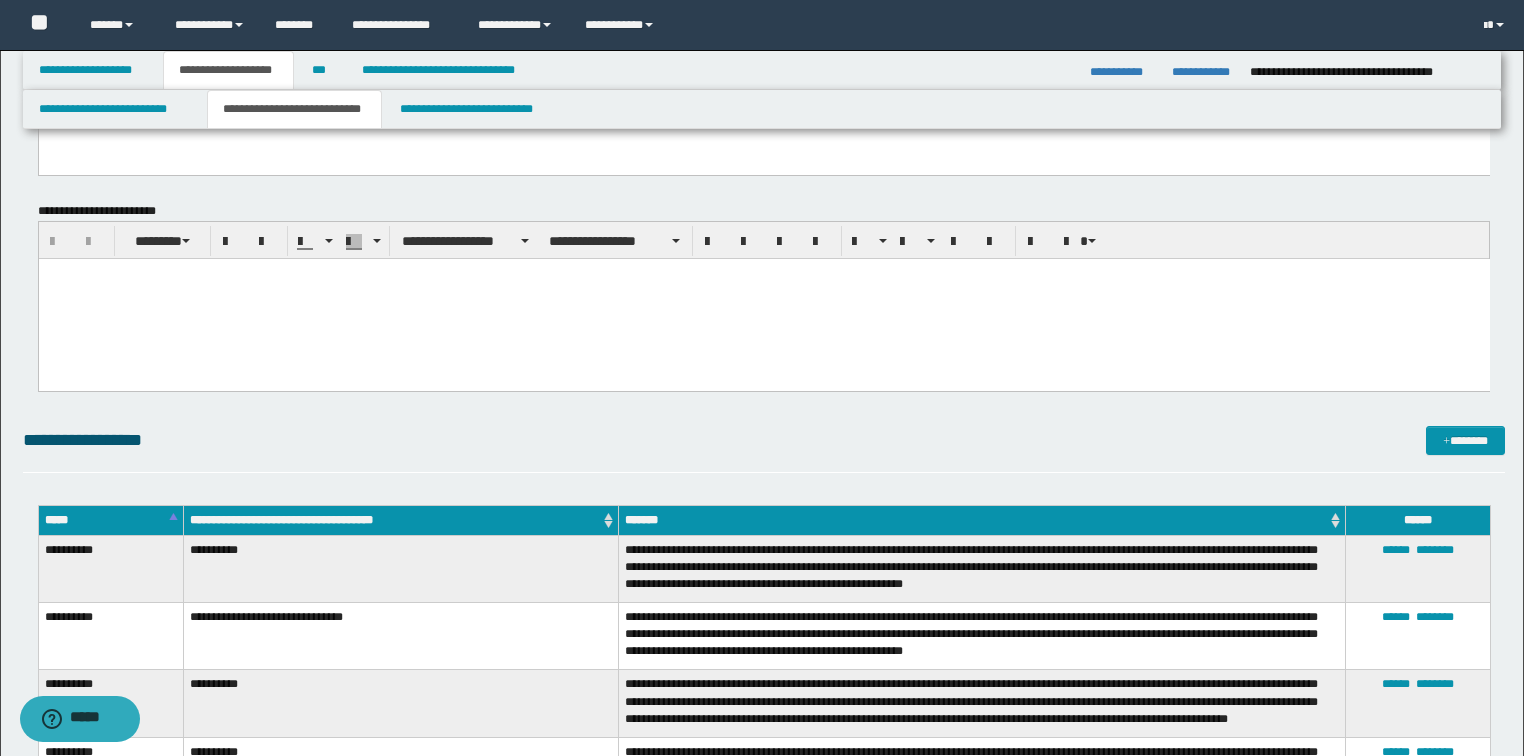 click on "**********" at bounding box center [764, 10] 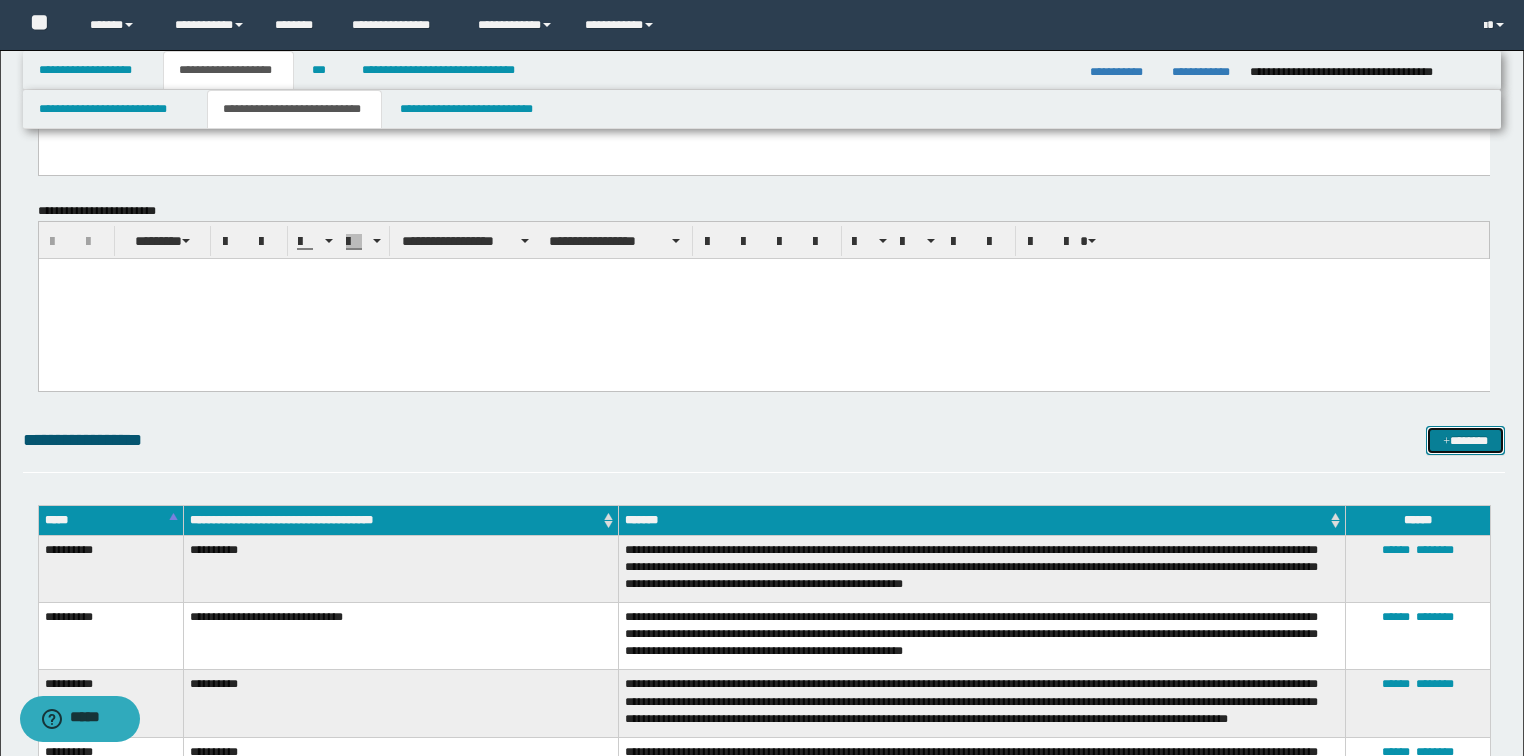 drag, startPoint x: 1473, startPoint y: 436, endPoint x: 1316, endPoint y: 398, distance: 161.53328 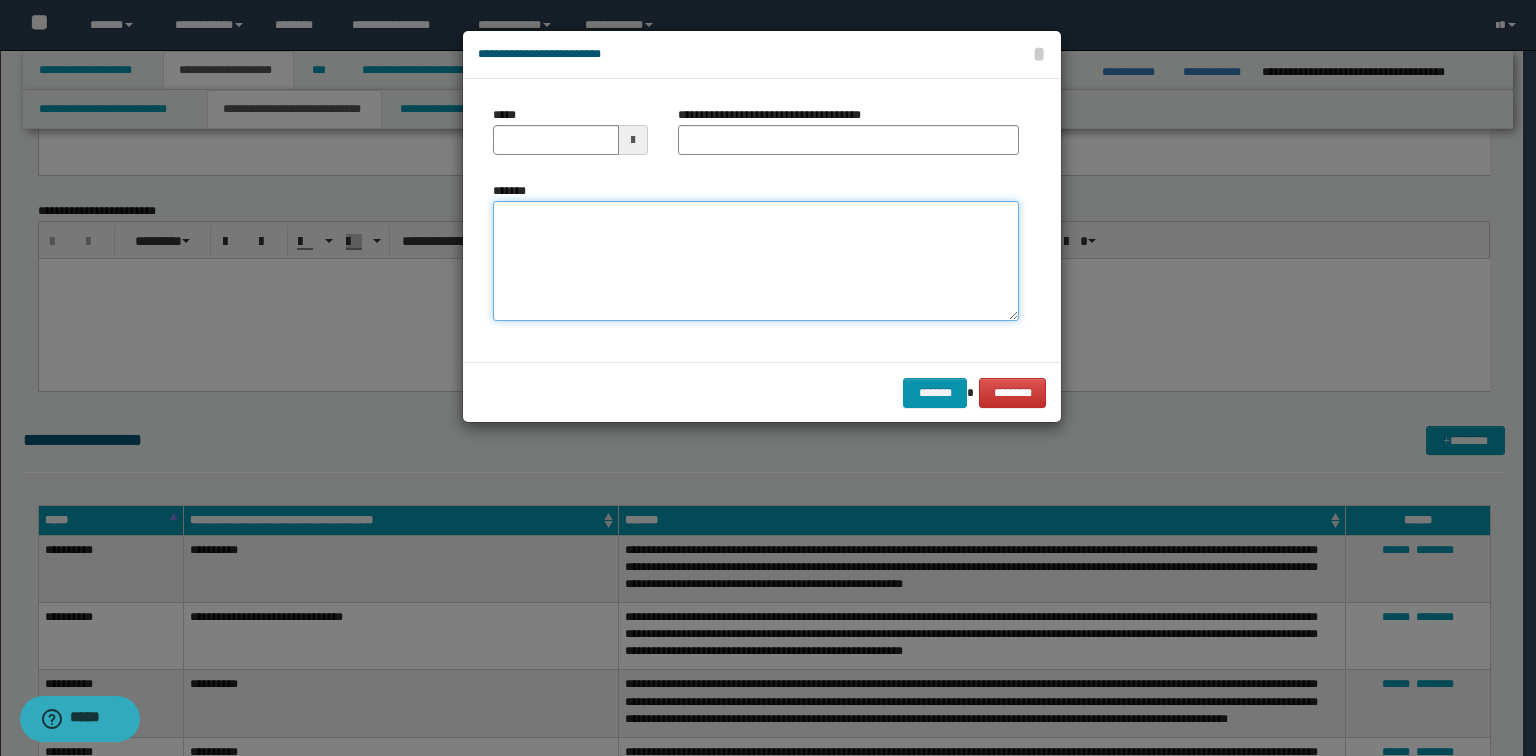 click on "*******" at bounding box center [756, 261] 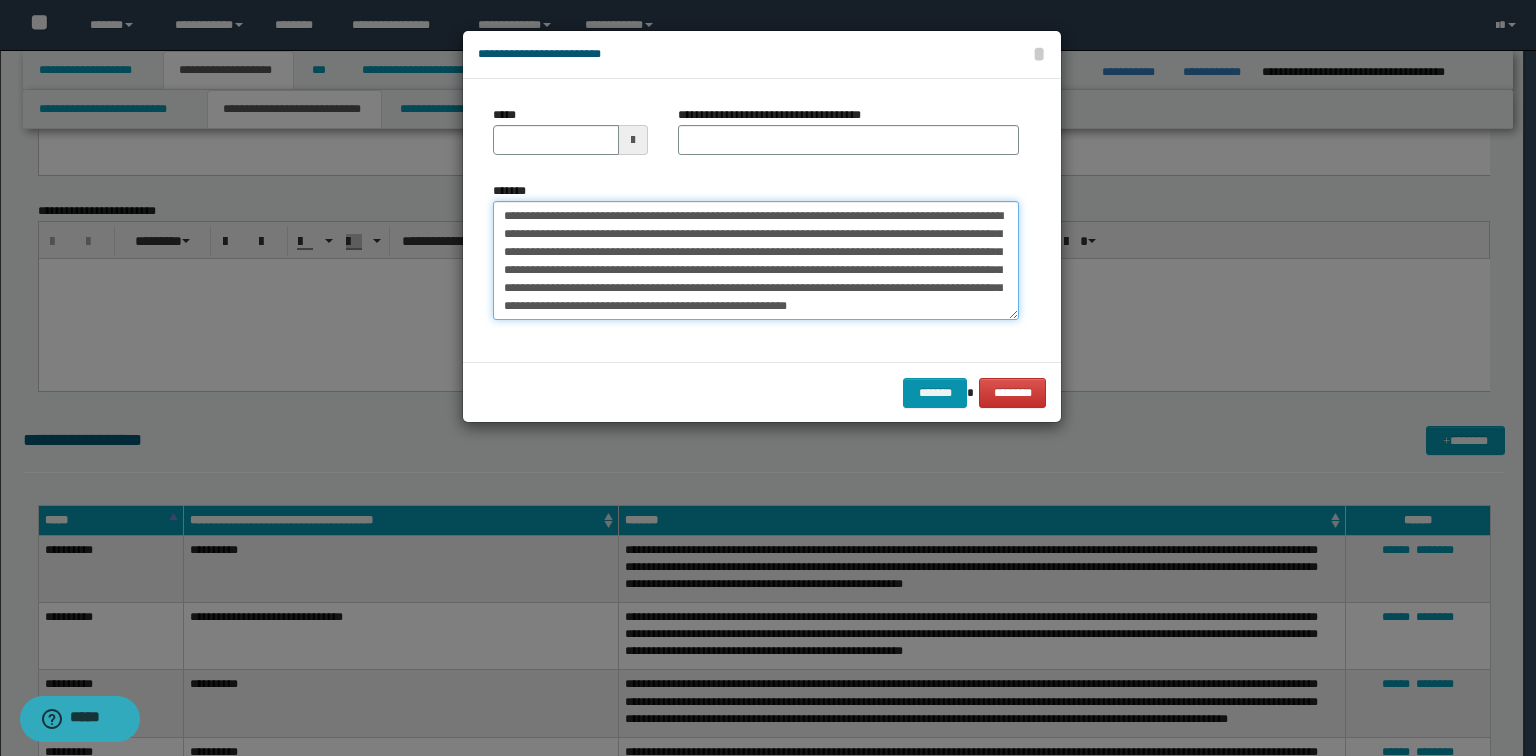 scroll, scrollTop: 0, scrollLeft: 0, axis: both 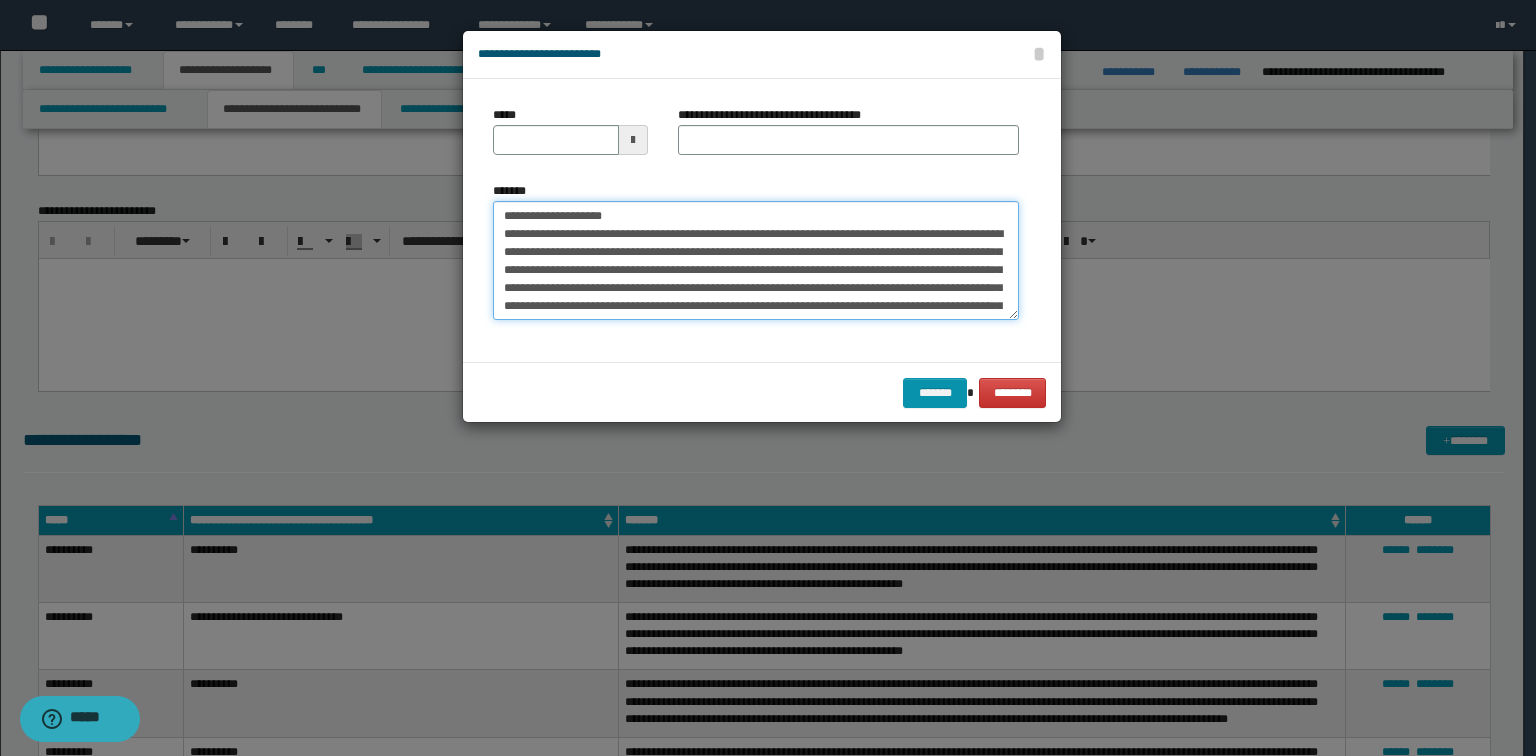 drag, startPoint x: 748, startPoint y: 220, endPoint x: 569, endPoint y: 213, distance: 179.13683 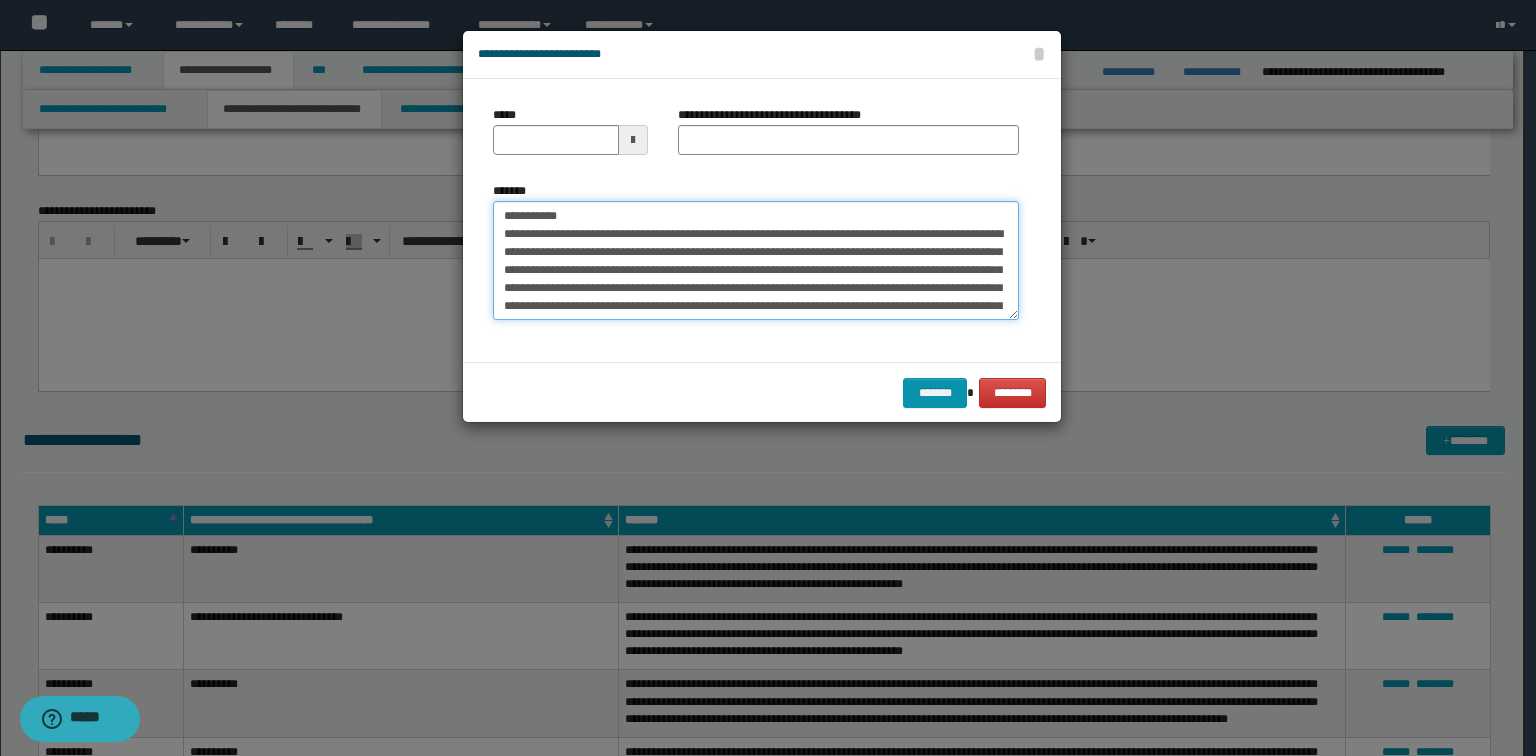 type on "**********" 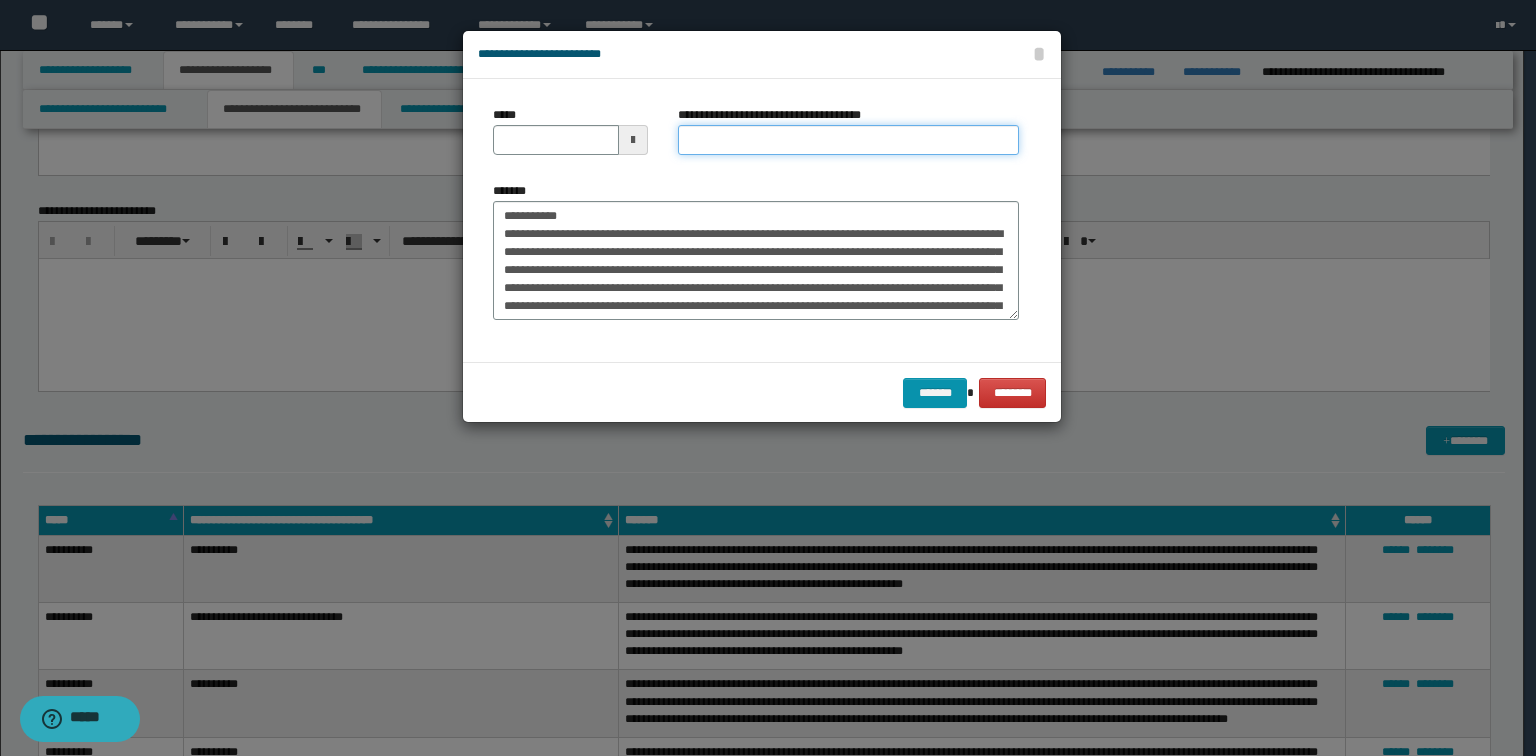 drag, startPoint x: 743, startPoint y: 140, endPoint x: 700, endPoint y: 157, distance: 46.238514 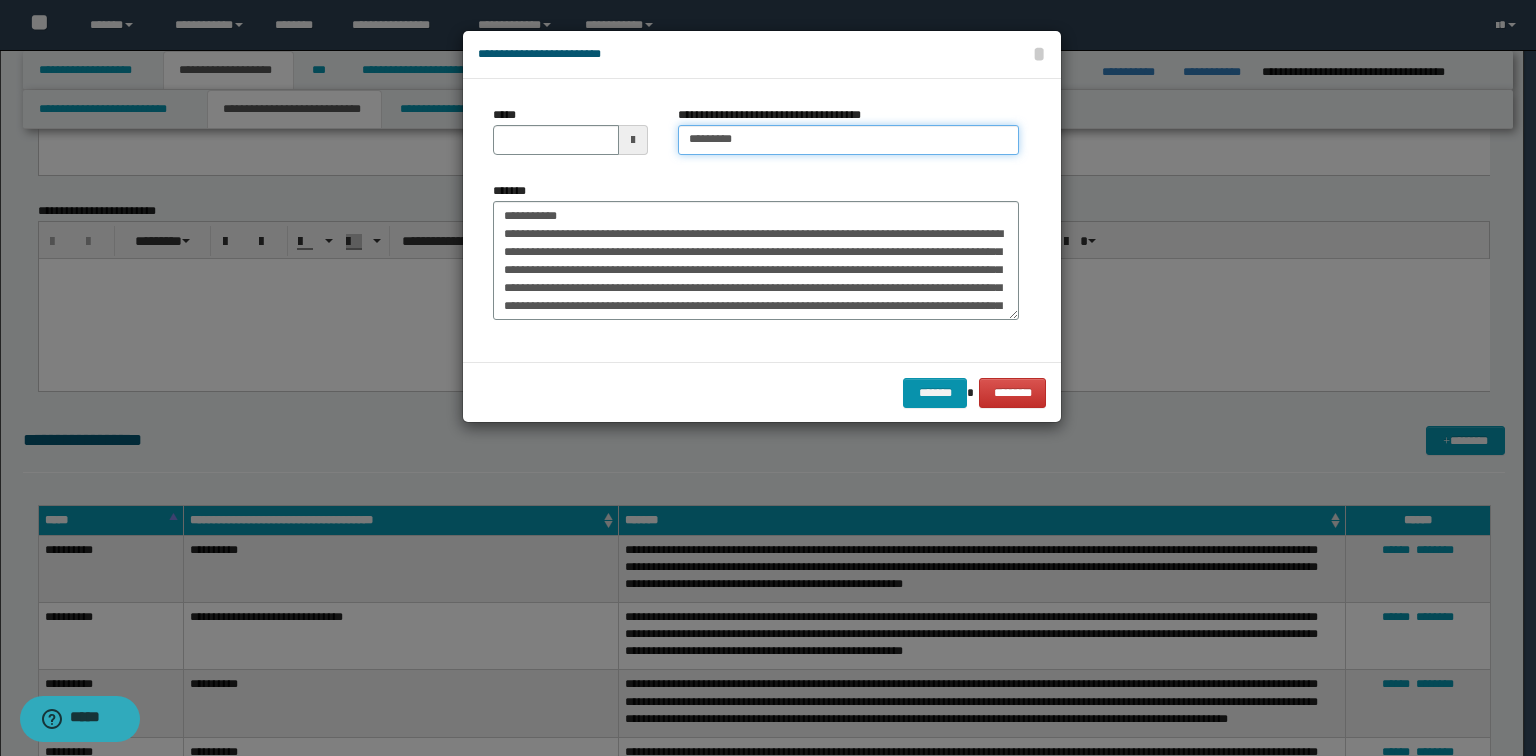 type on "*********" 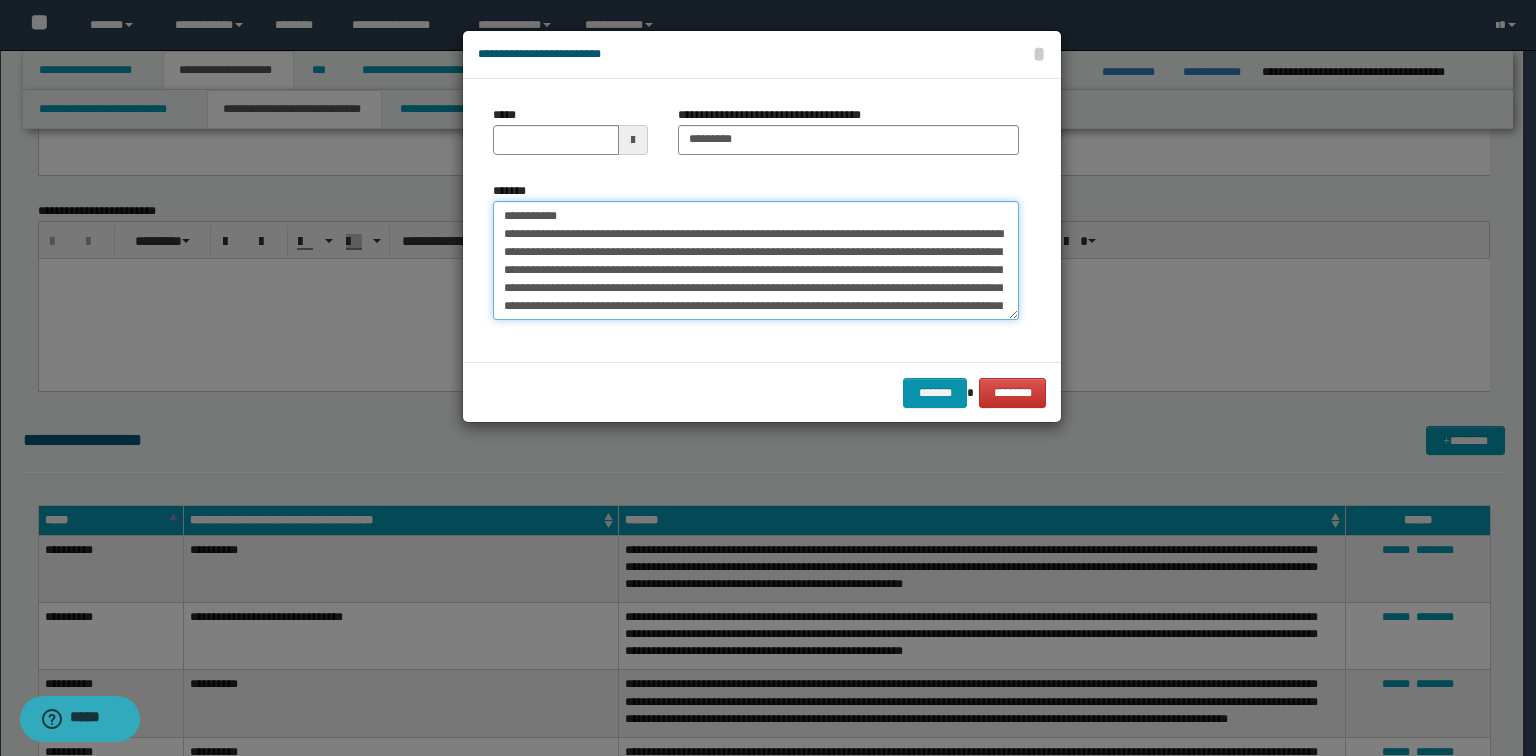 drag, startPoint x: 617, startPoint y: 210, endPoint x: 196, endPoint y: 190, distance: 421.4748 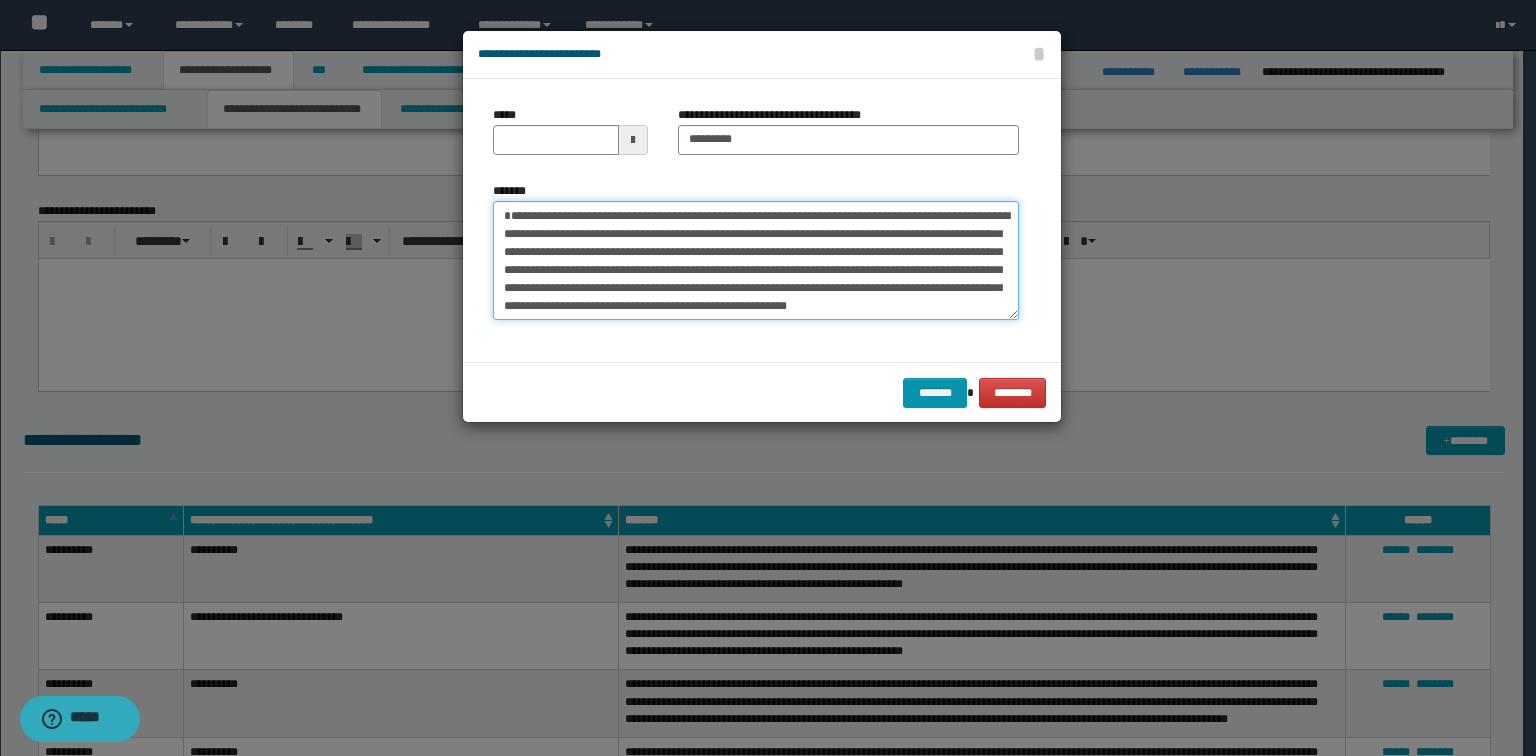 type 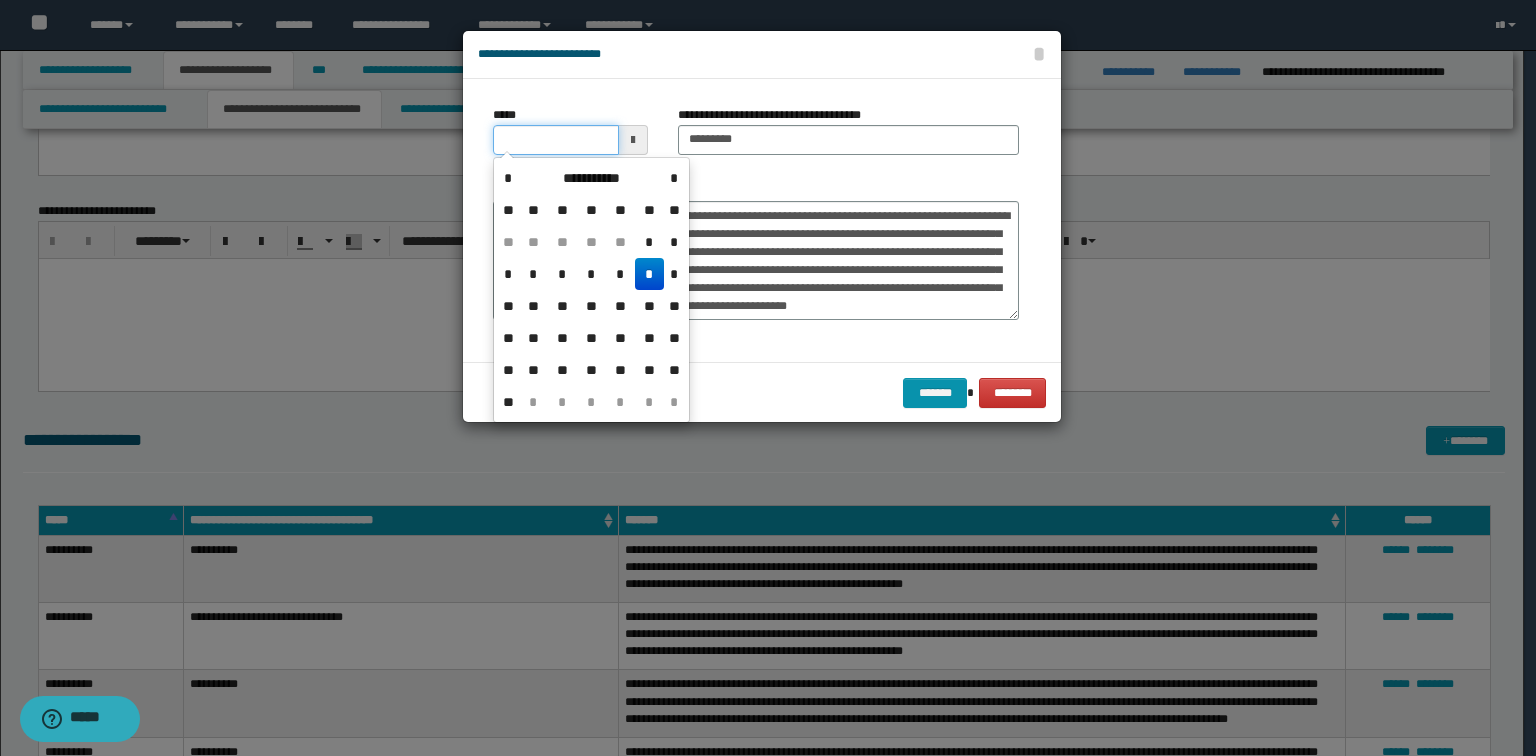 click on "*****" at bounding box center (556, 140) 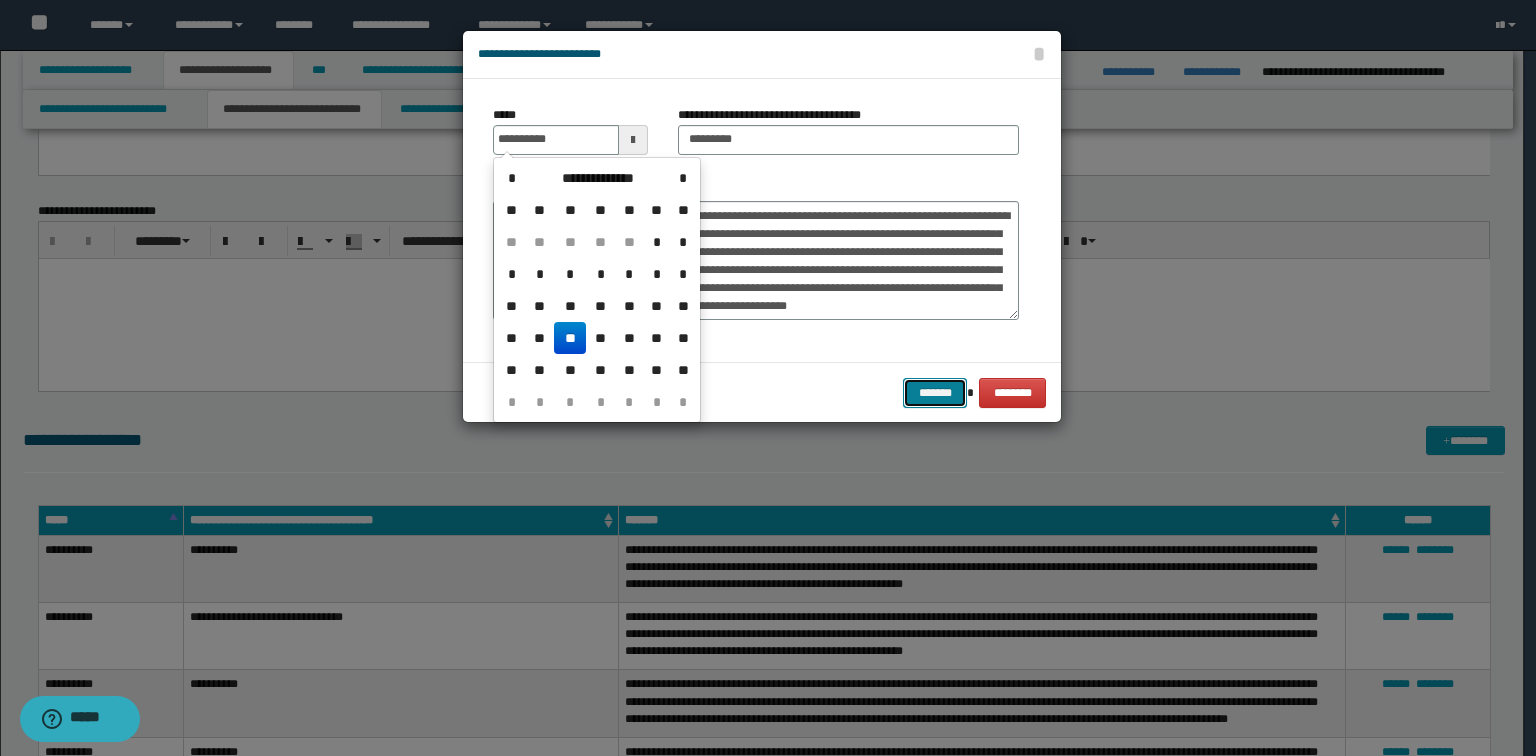 type on "**********" 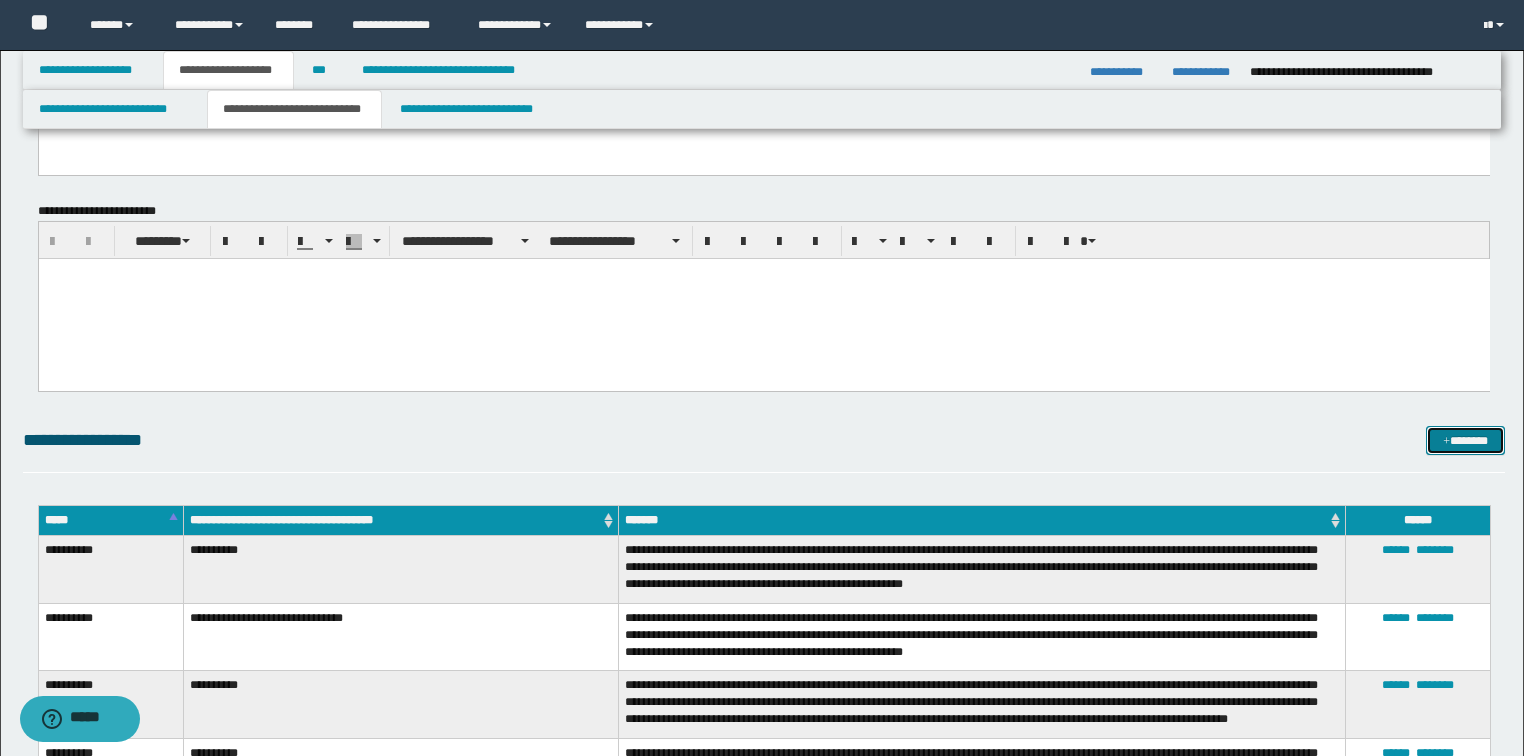 click on "*******" at bounding box center [1465, 441] 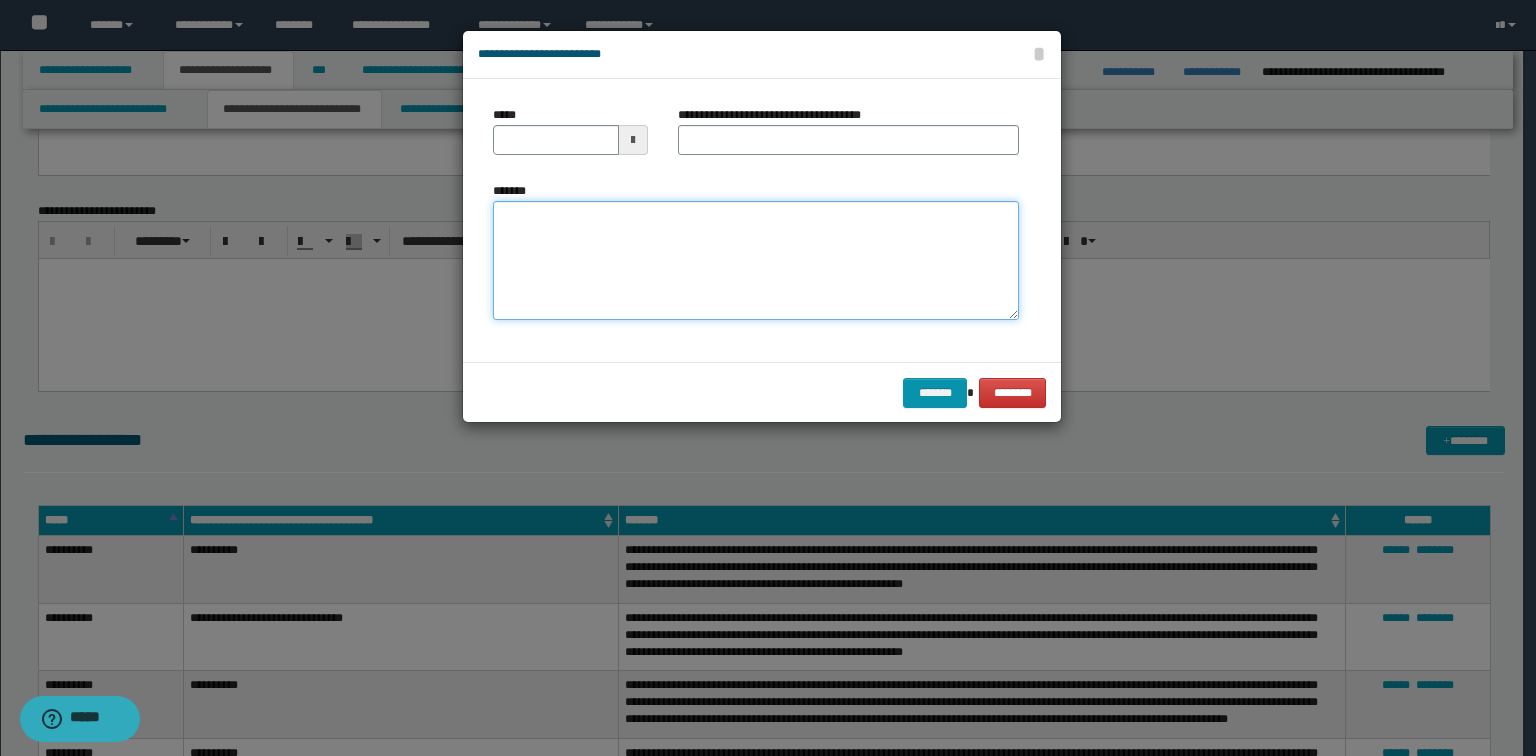 click on "*******" at bounding box center [756, 261] 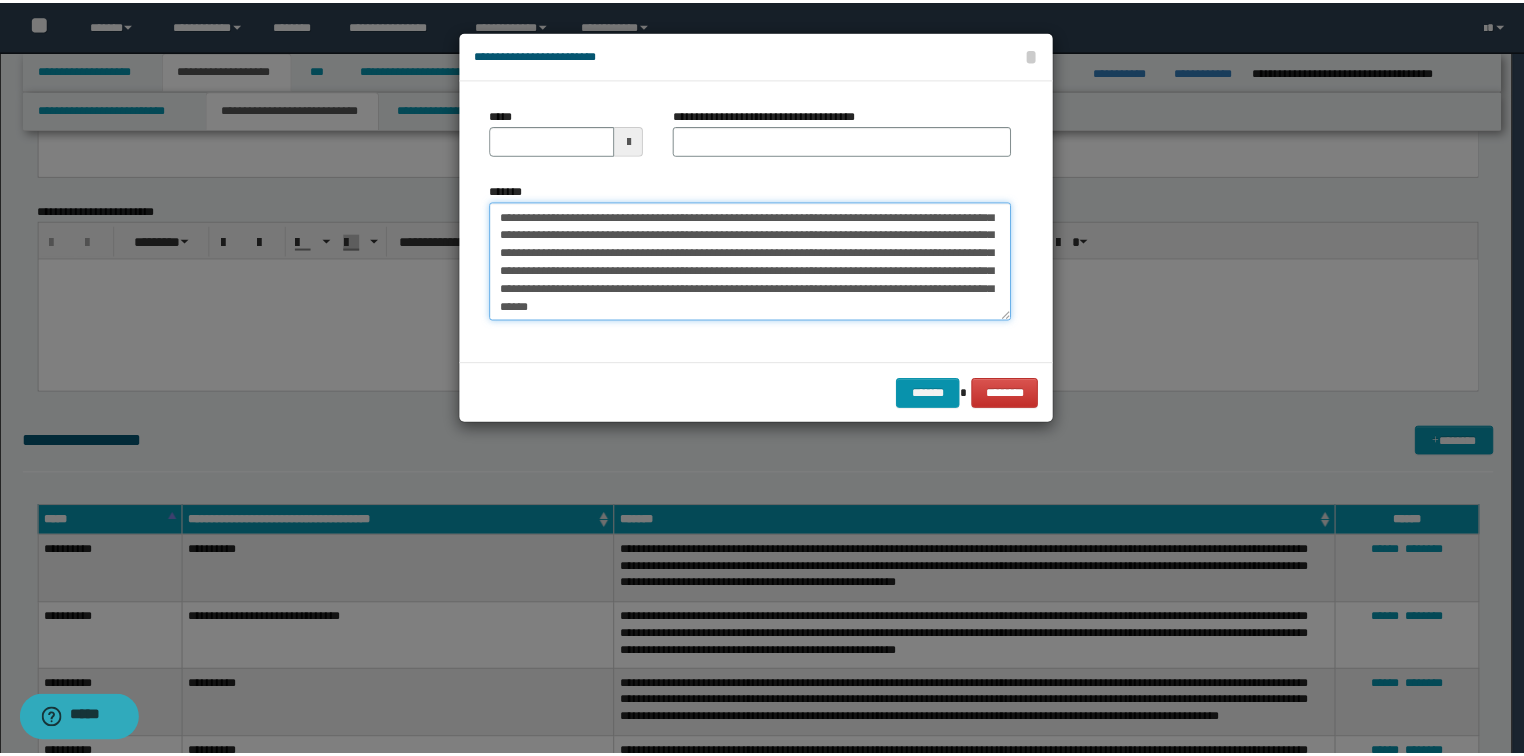 scroll, scrollTop: 0, scrollLeft: 0, axis: both 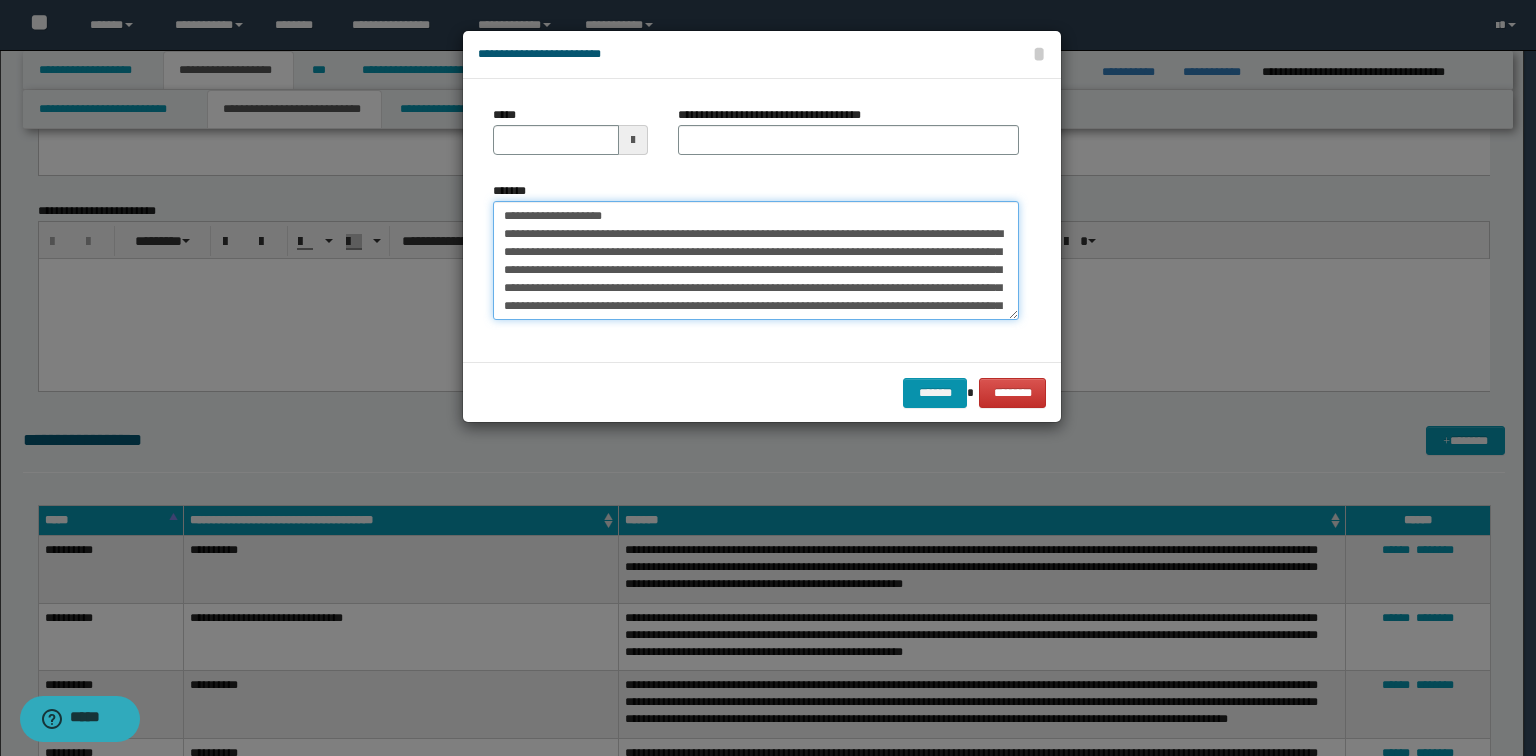 drag, startPoint x: 674, startPoint y: 219, endPoint x: 571, endPoint y: 202, distance: 104.393486 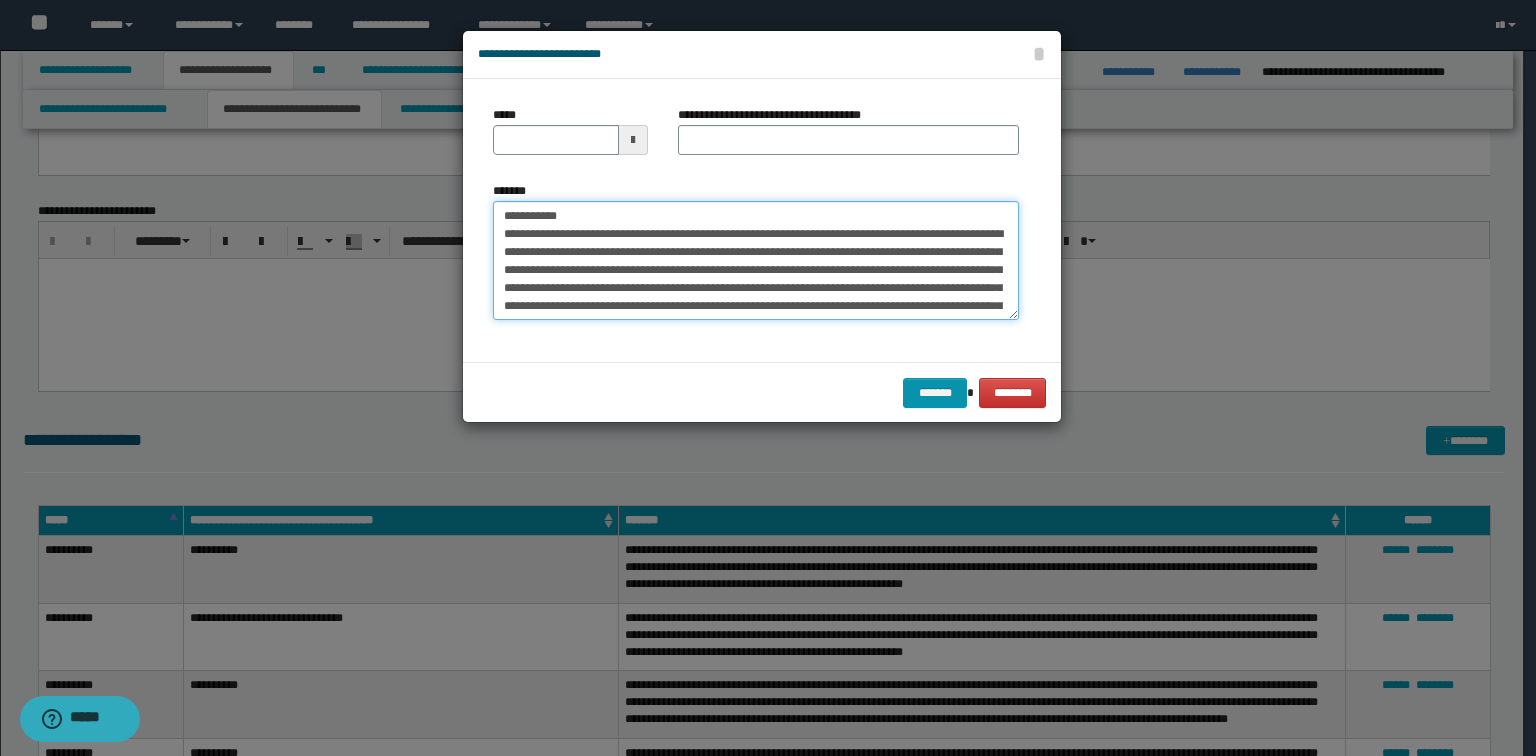 type on "**********" 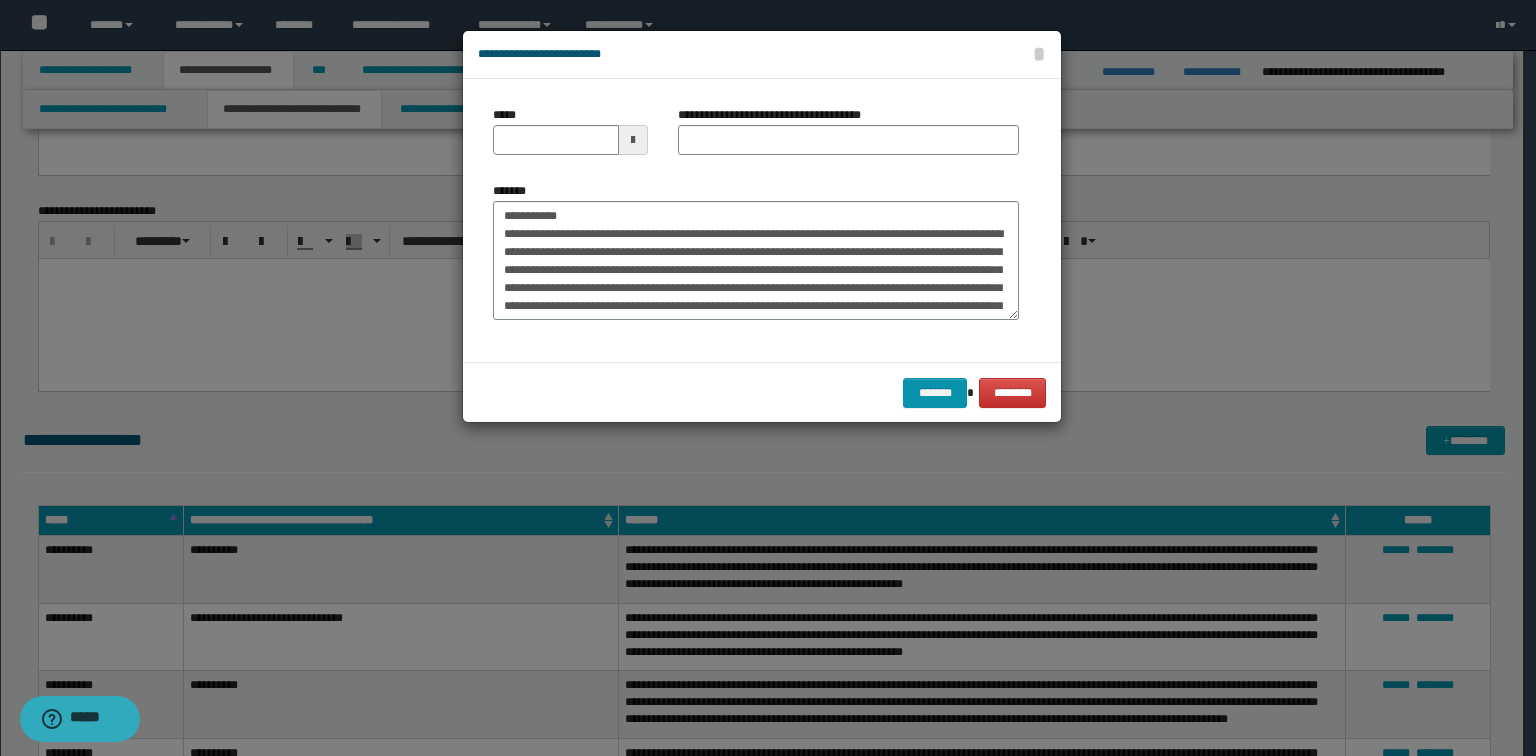 click on "**********" at bounding box center (777, 115) 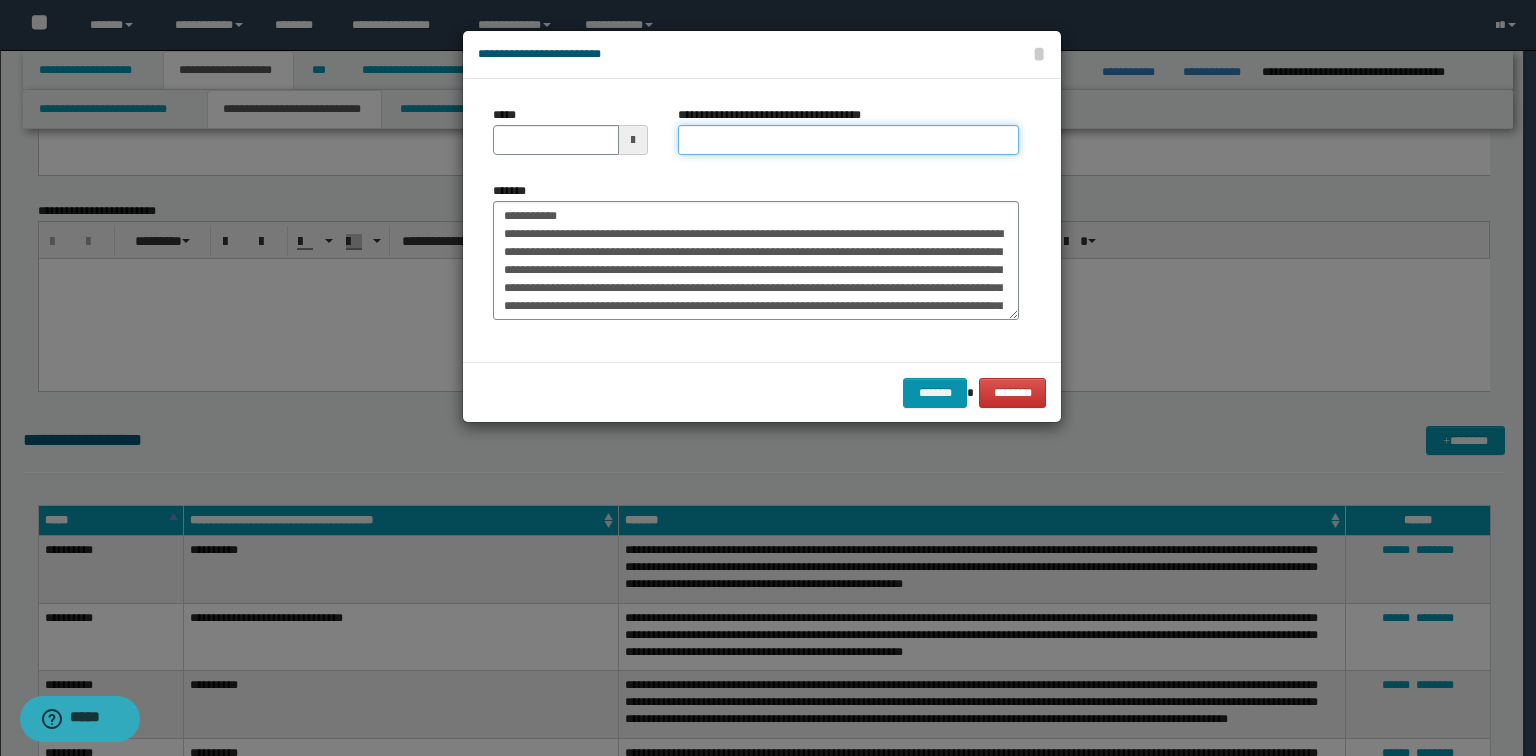 click on "**********" at bounding box center [848, 140] 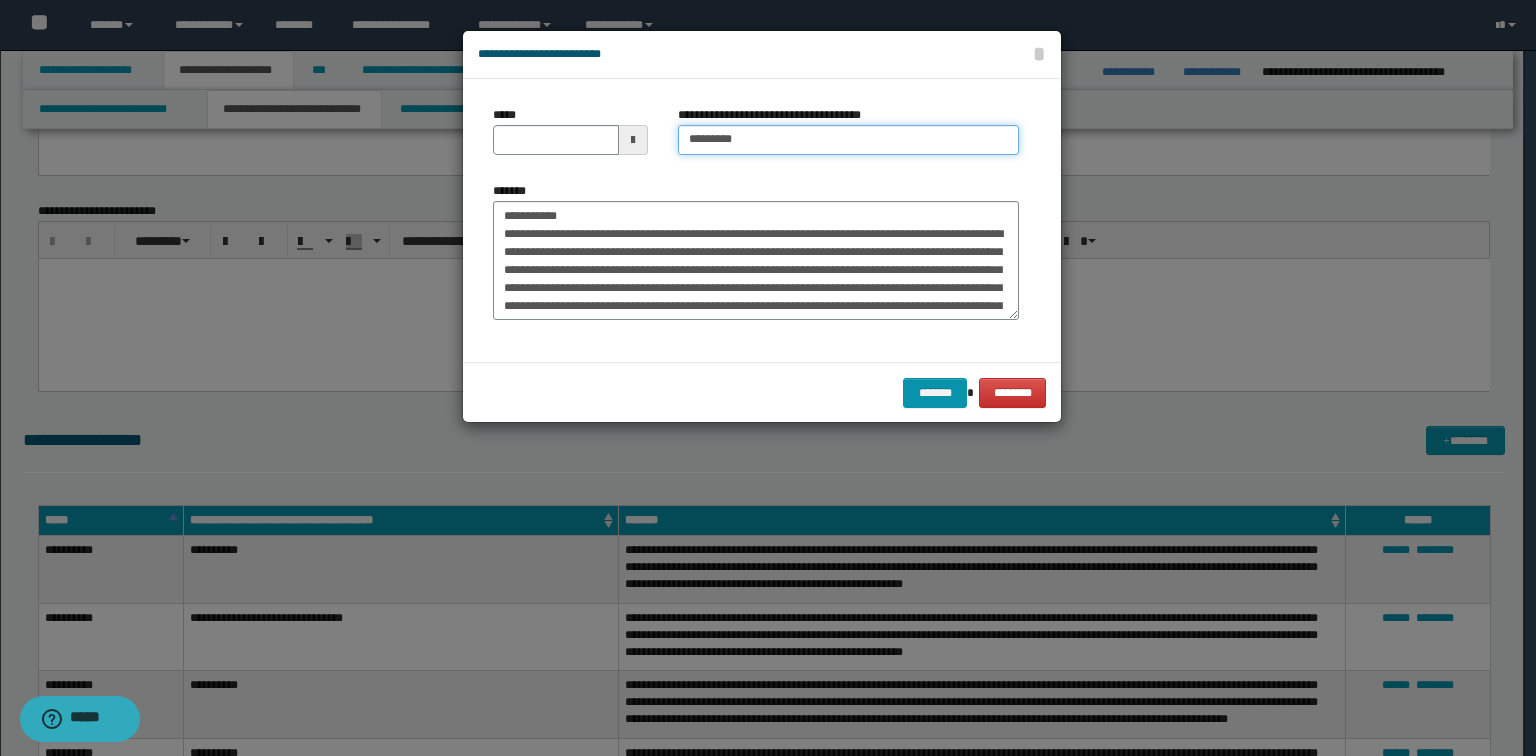 type on "*********" 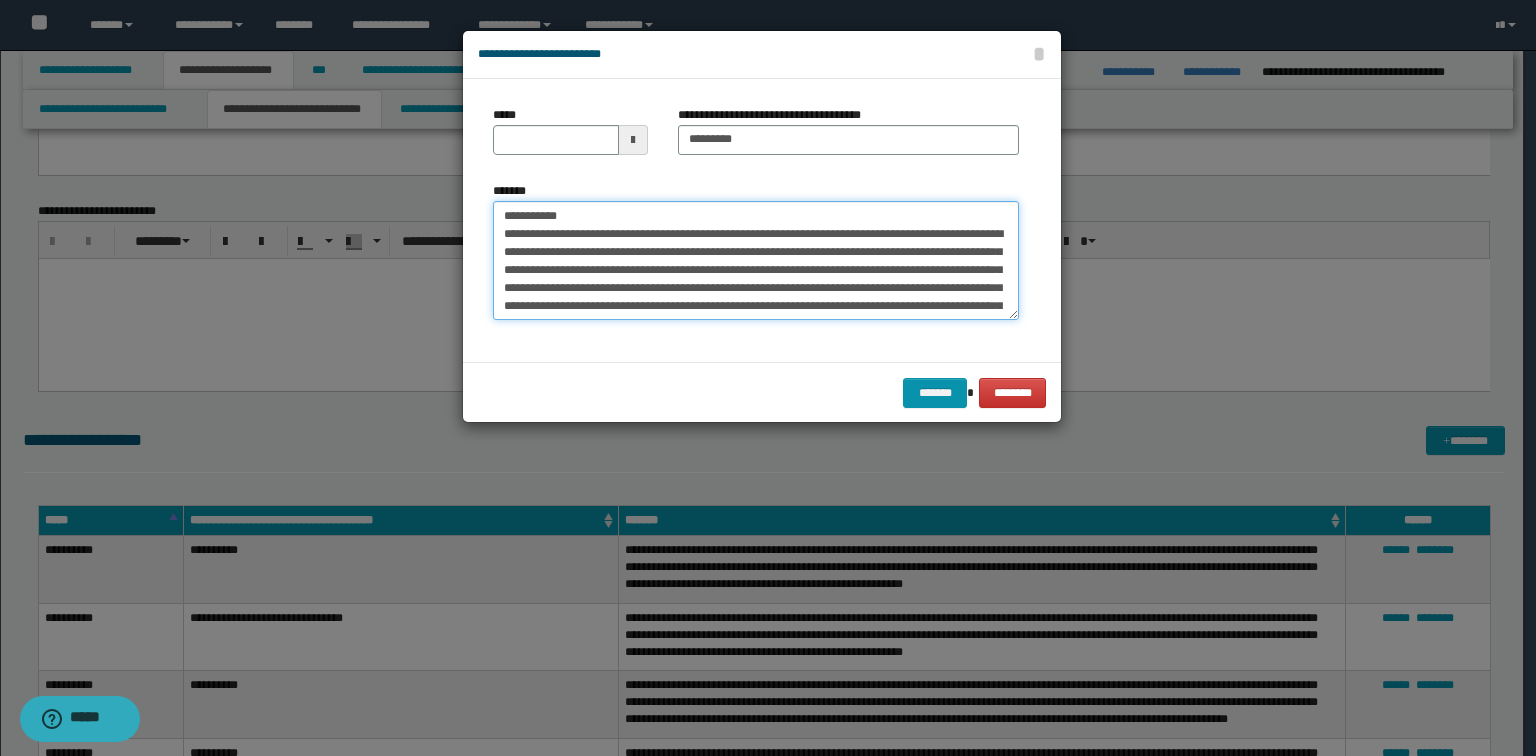 drag, startPoint x: 604, startPoint y: 208, endPoint x: 357, endPoint y: 205, distance: 247.01822 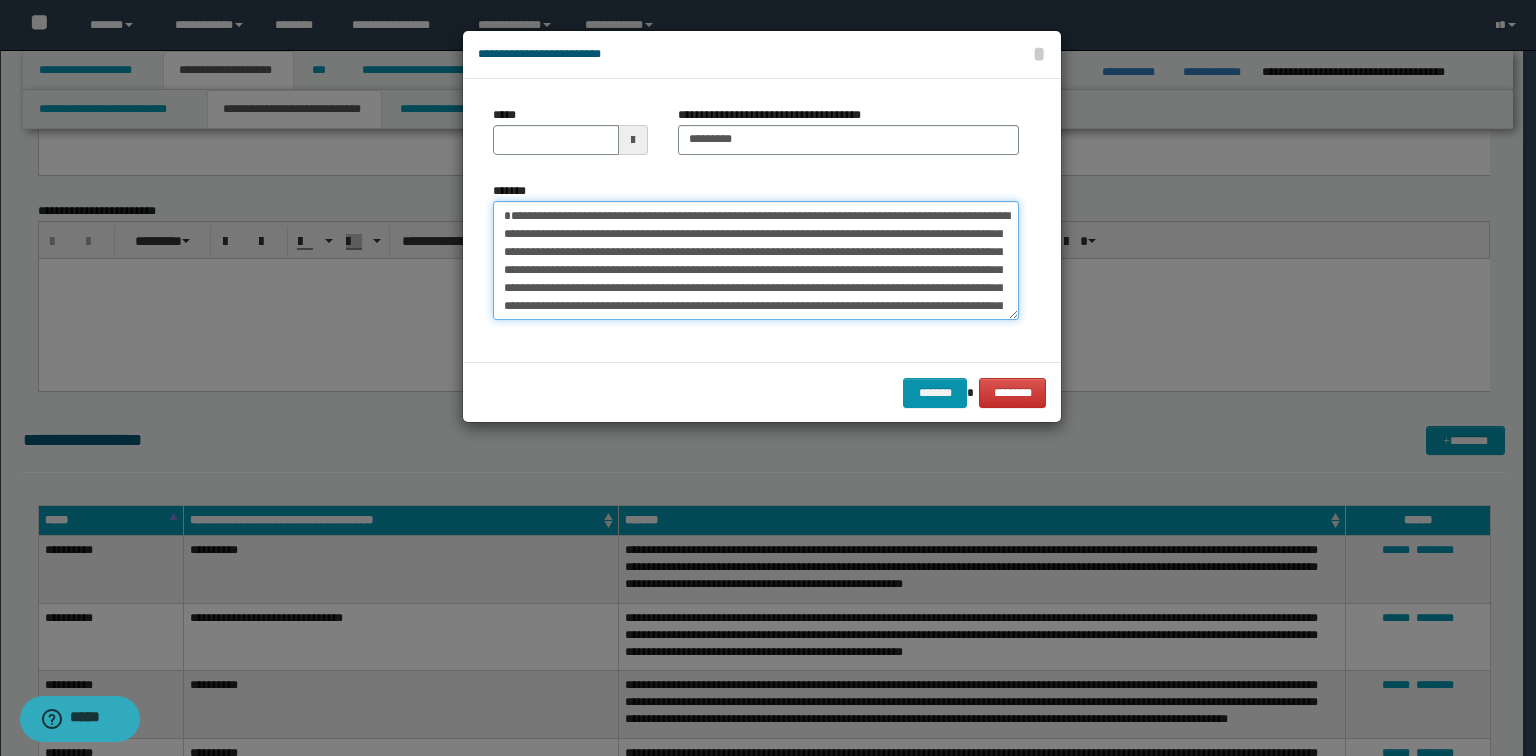 type 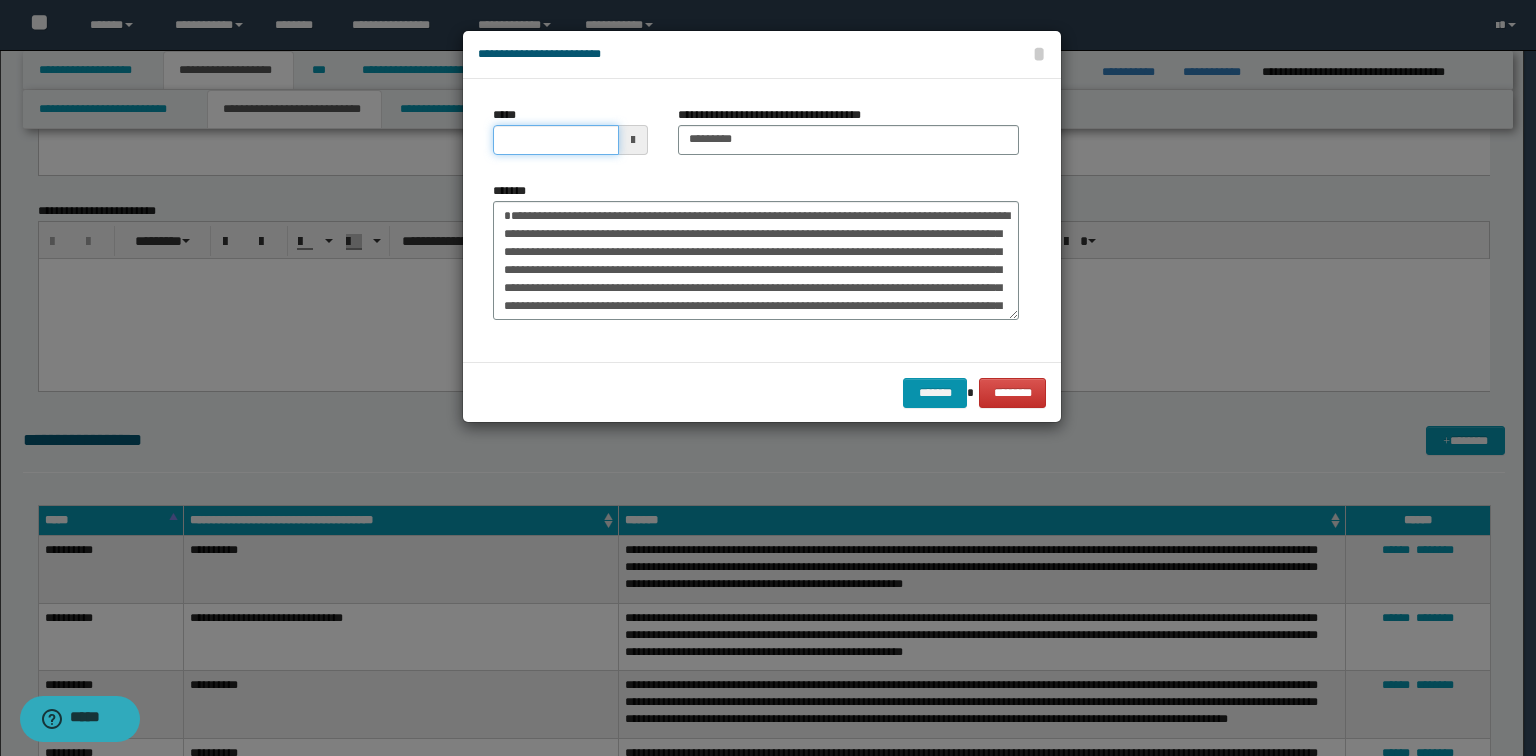click on "*****" at bounding box center (556, 140) 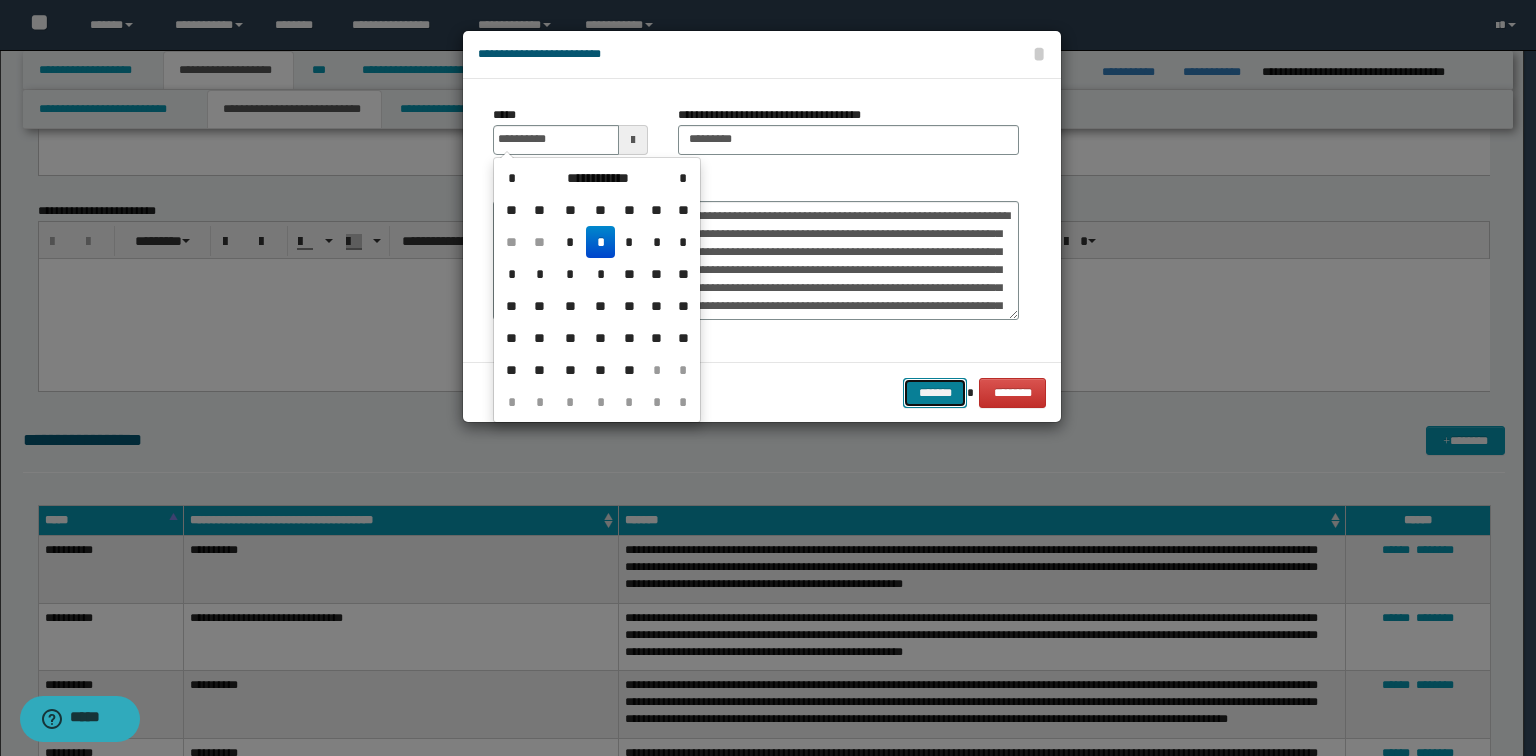type on "**********" 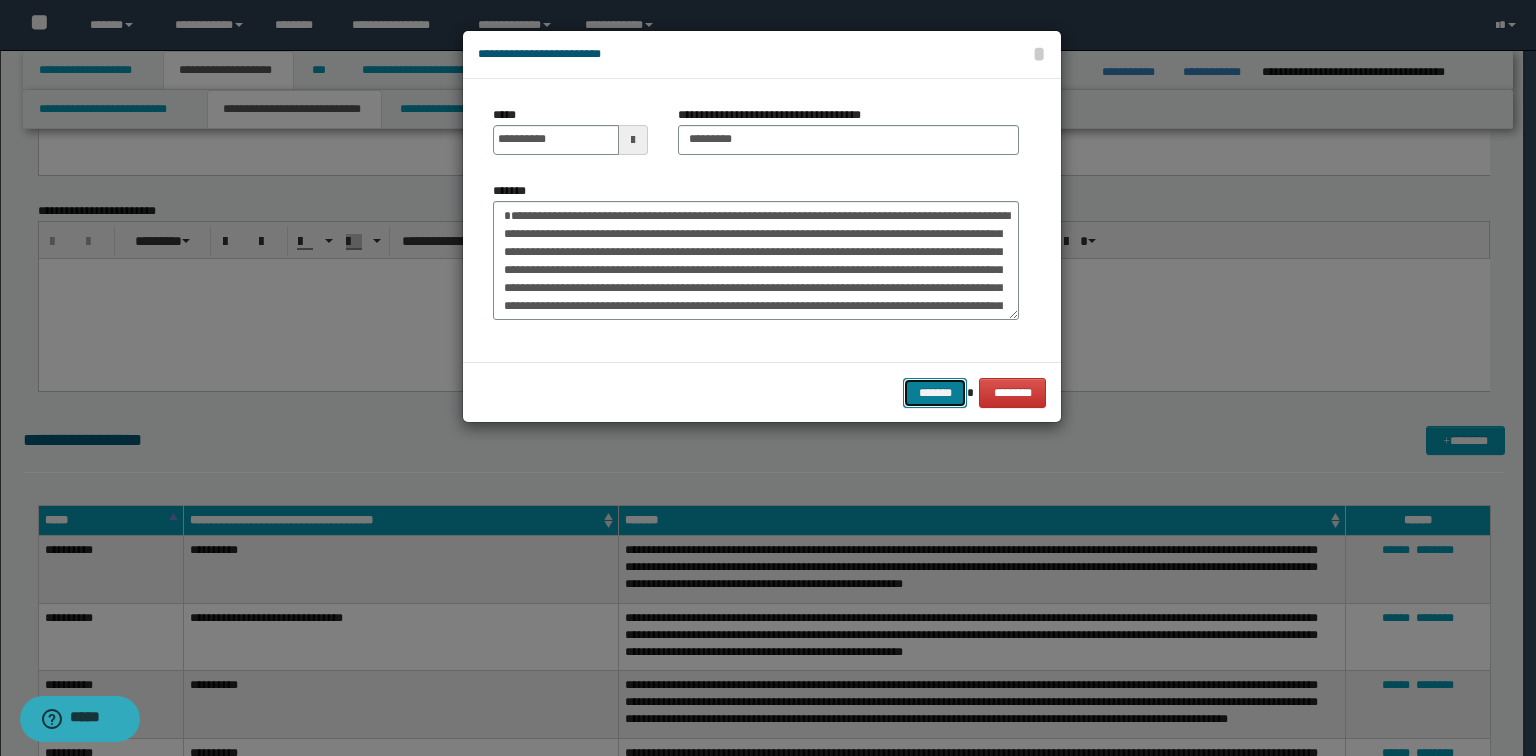 click on "*******" at bounding box center (935, 393) 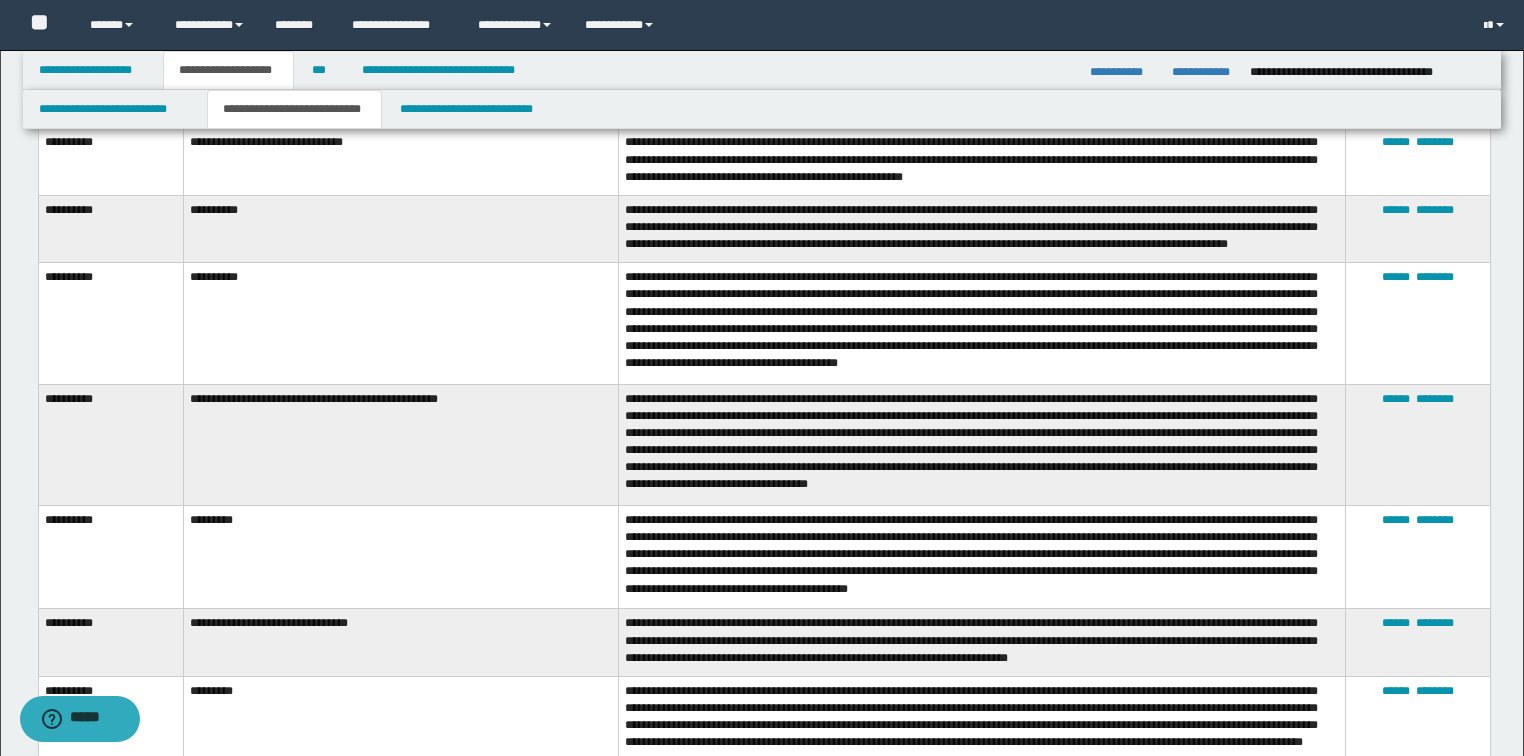 scroll, scrollTop: 4720, scrollLeft: 0, axis: vertical 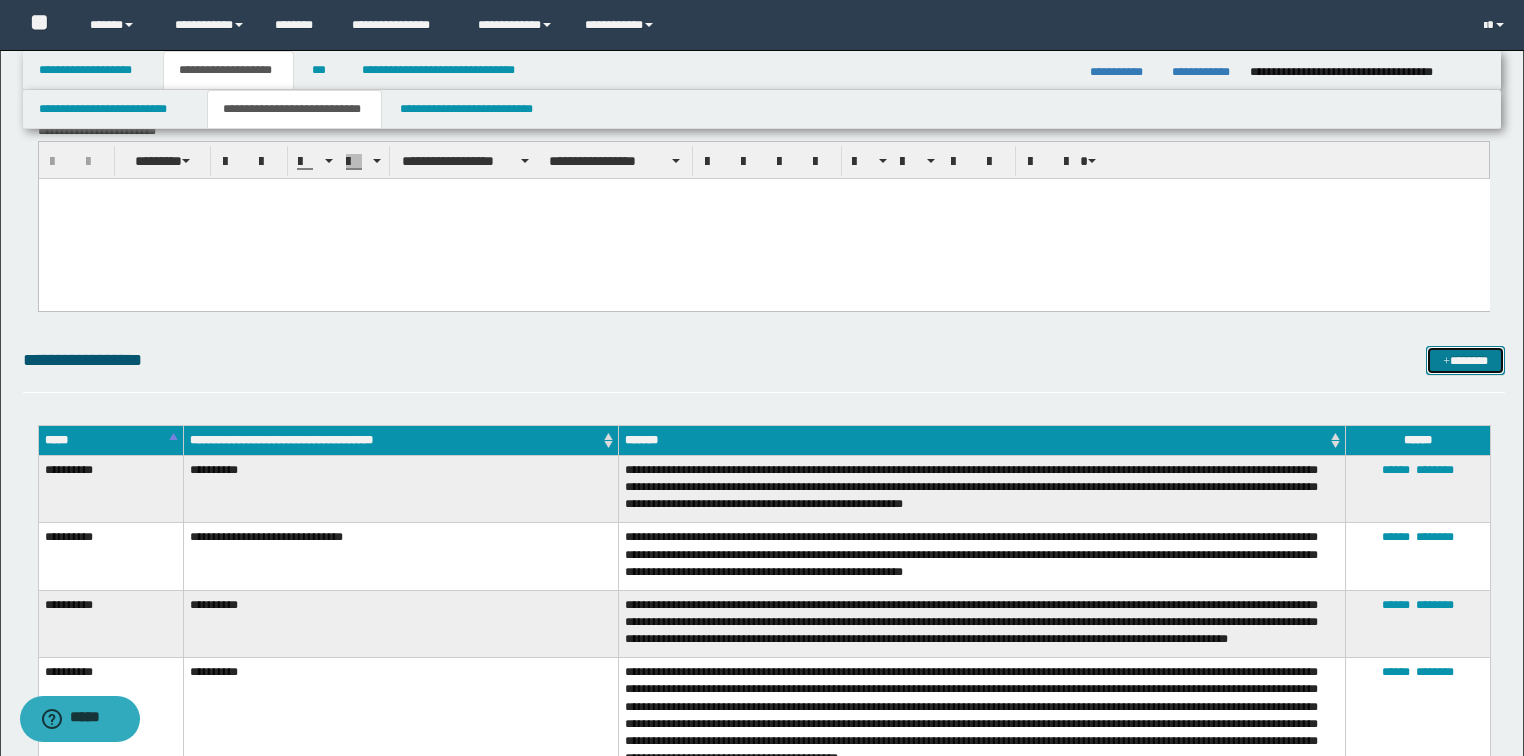 click on "*******" at bounding box center (1465, 361) 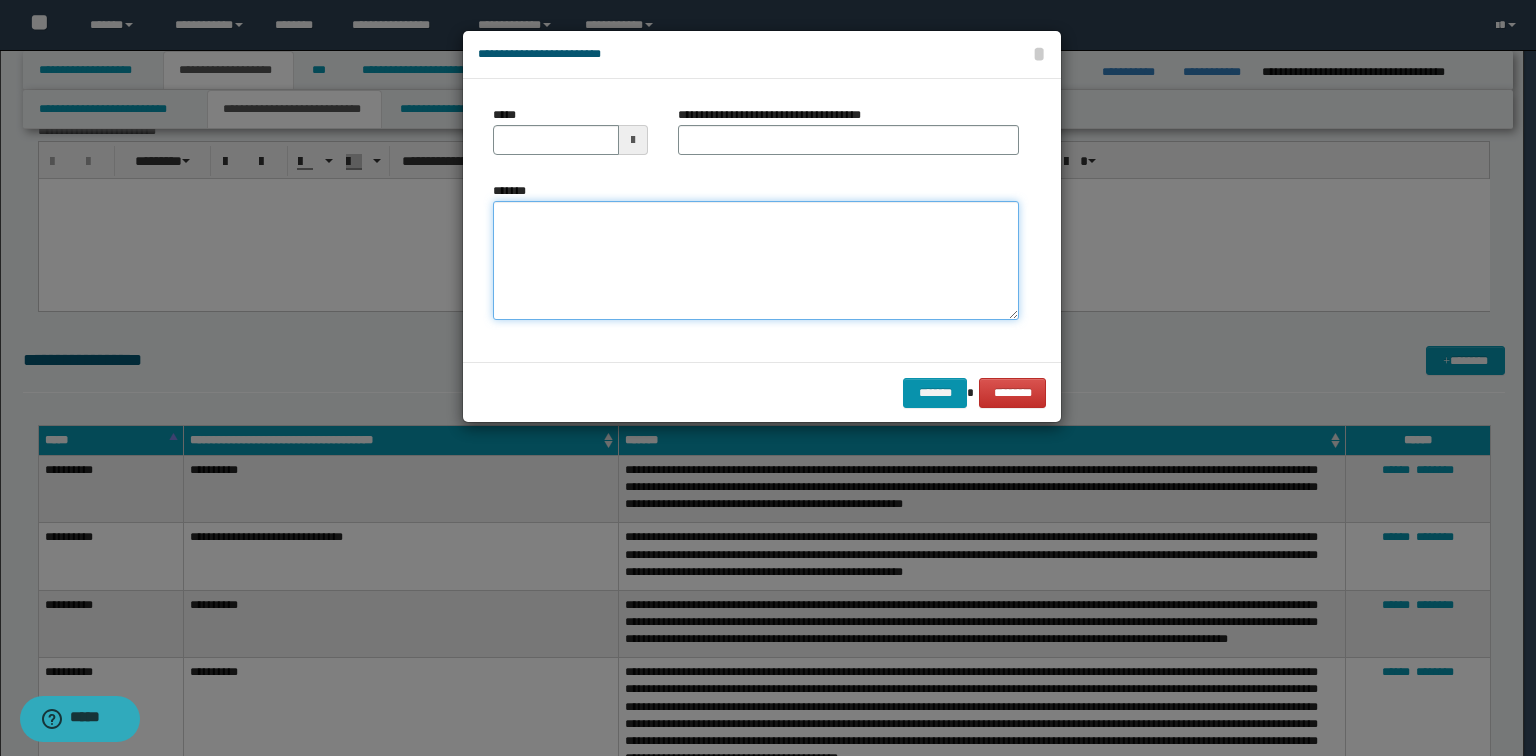 click on "*******" at bounding box center (756, 261) 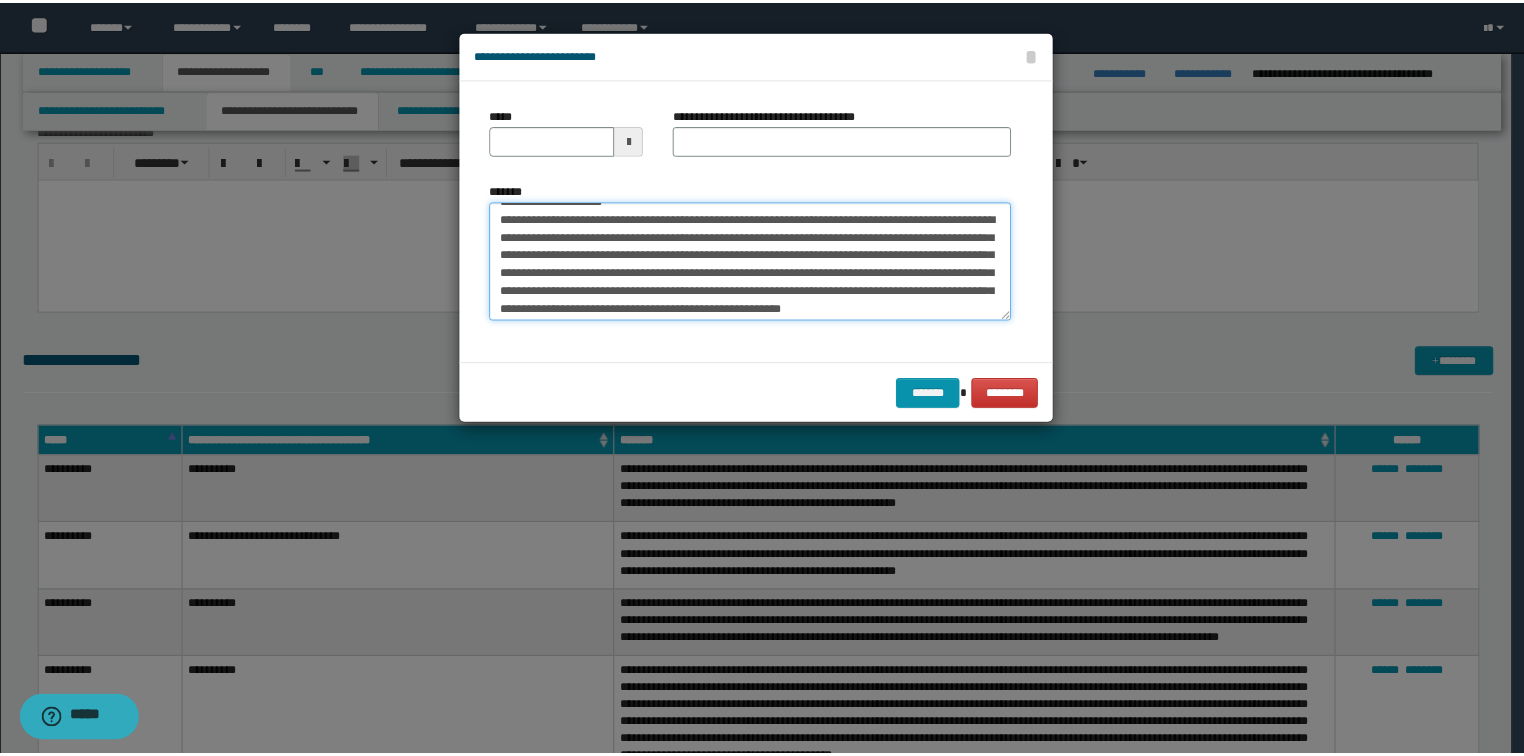 scroll, scrollTop: 0, scrollLeft: 0, axis: both 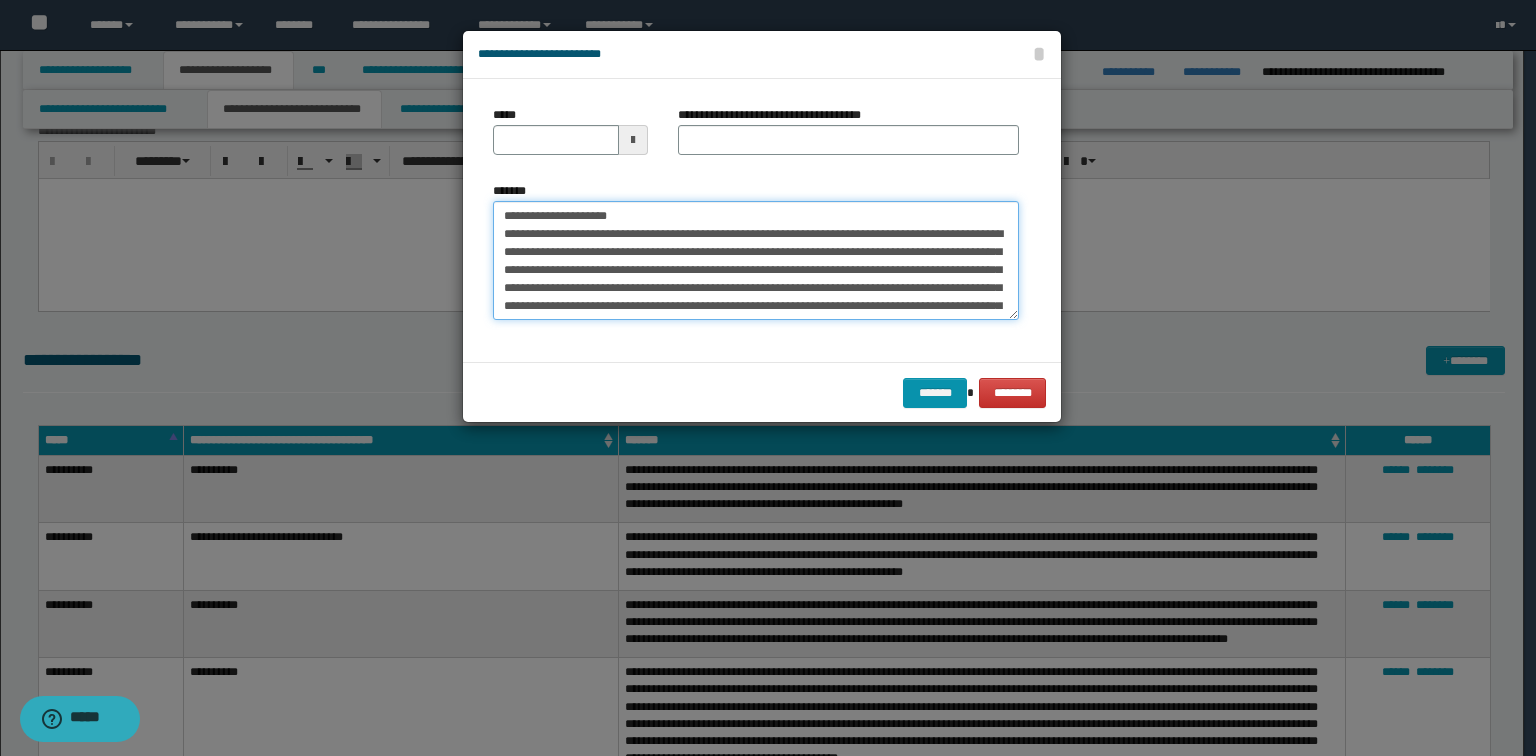 drag, startPoint x: 798, startPoint y: 213, endPoint x: 565, endPoint y: 192, distance: 233.94444 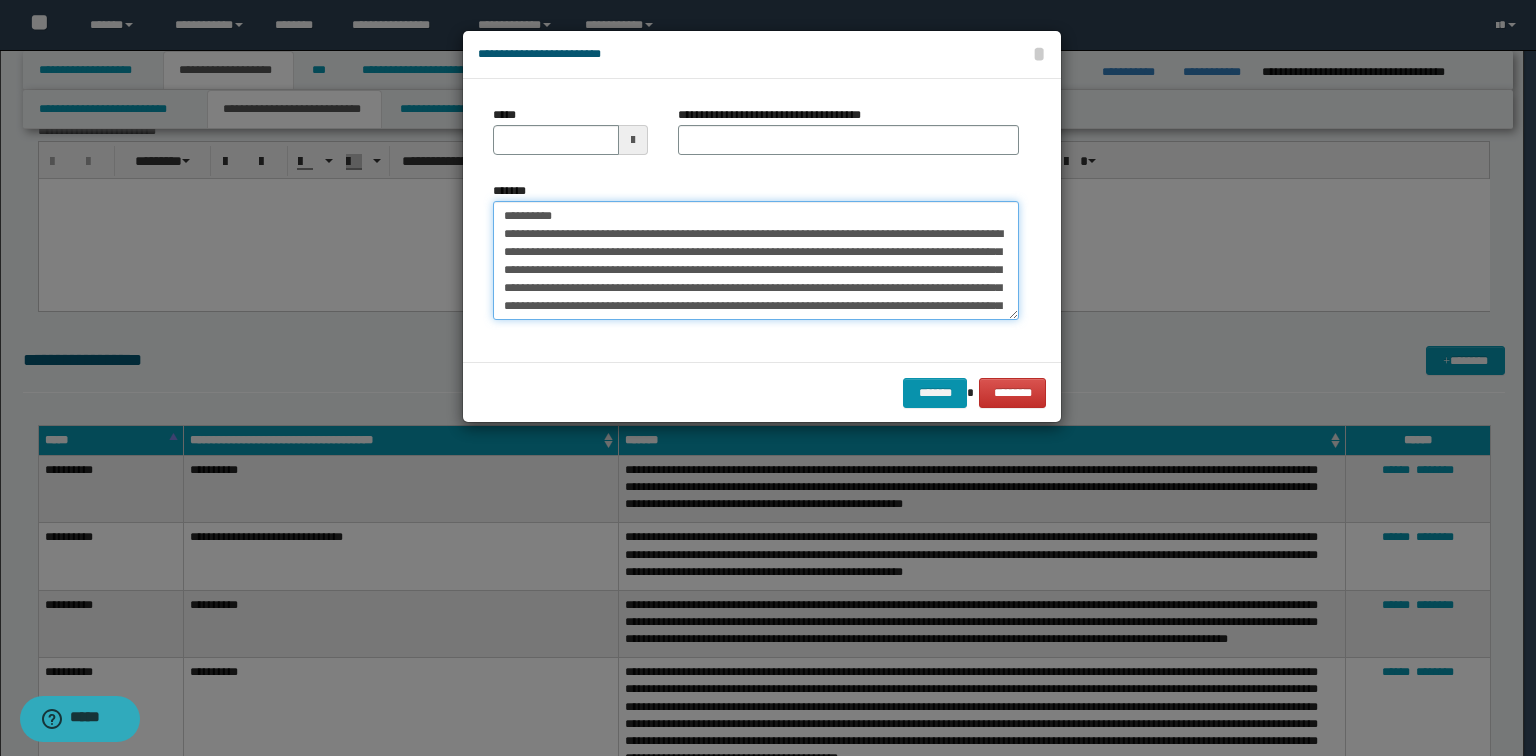 type on "**********" 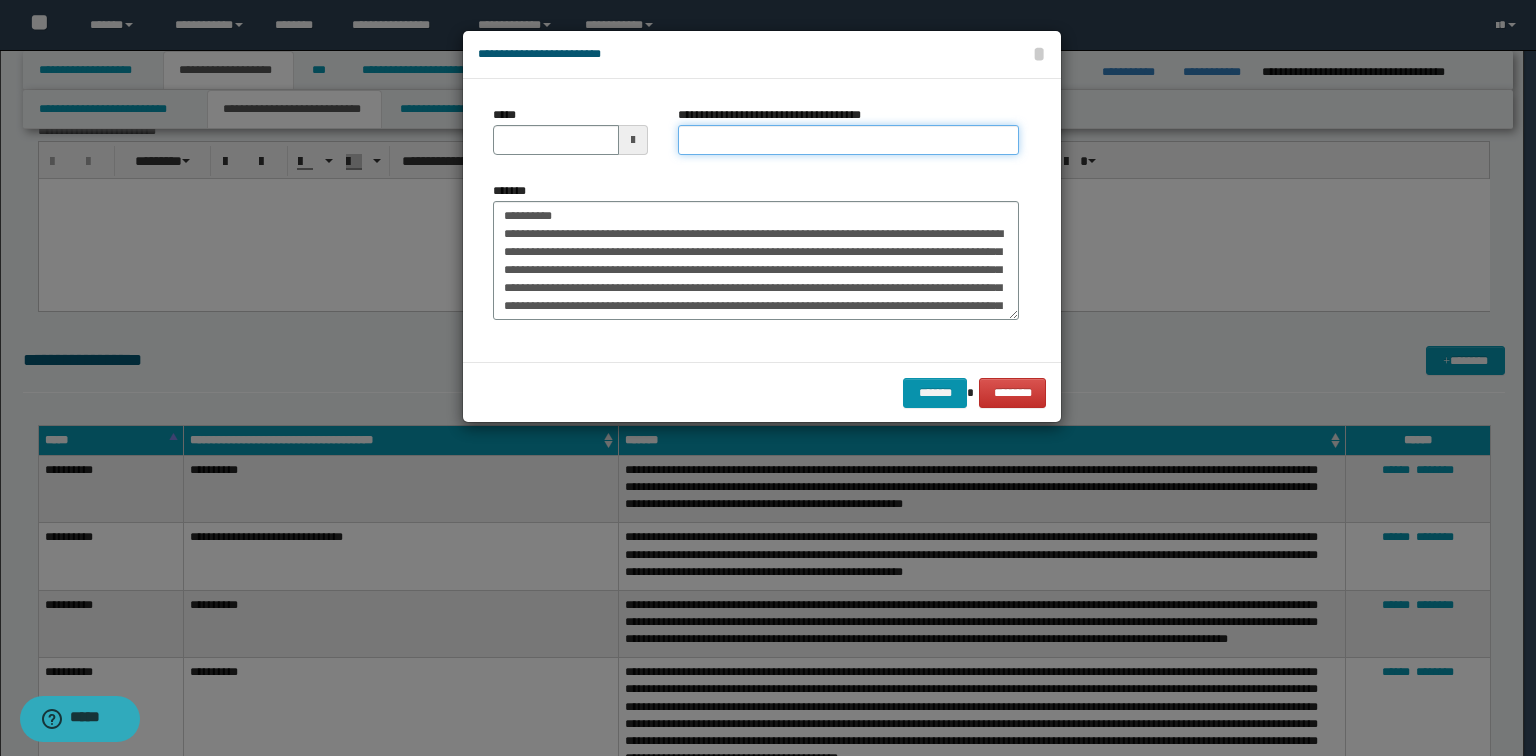 click on "**********" at bounding box center (848, 140) 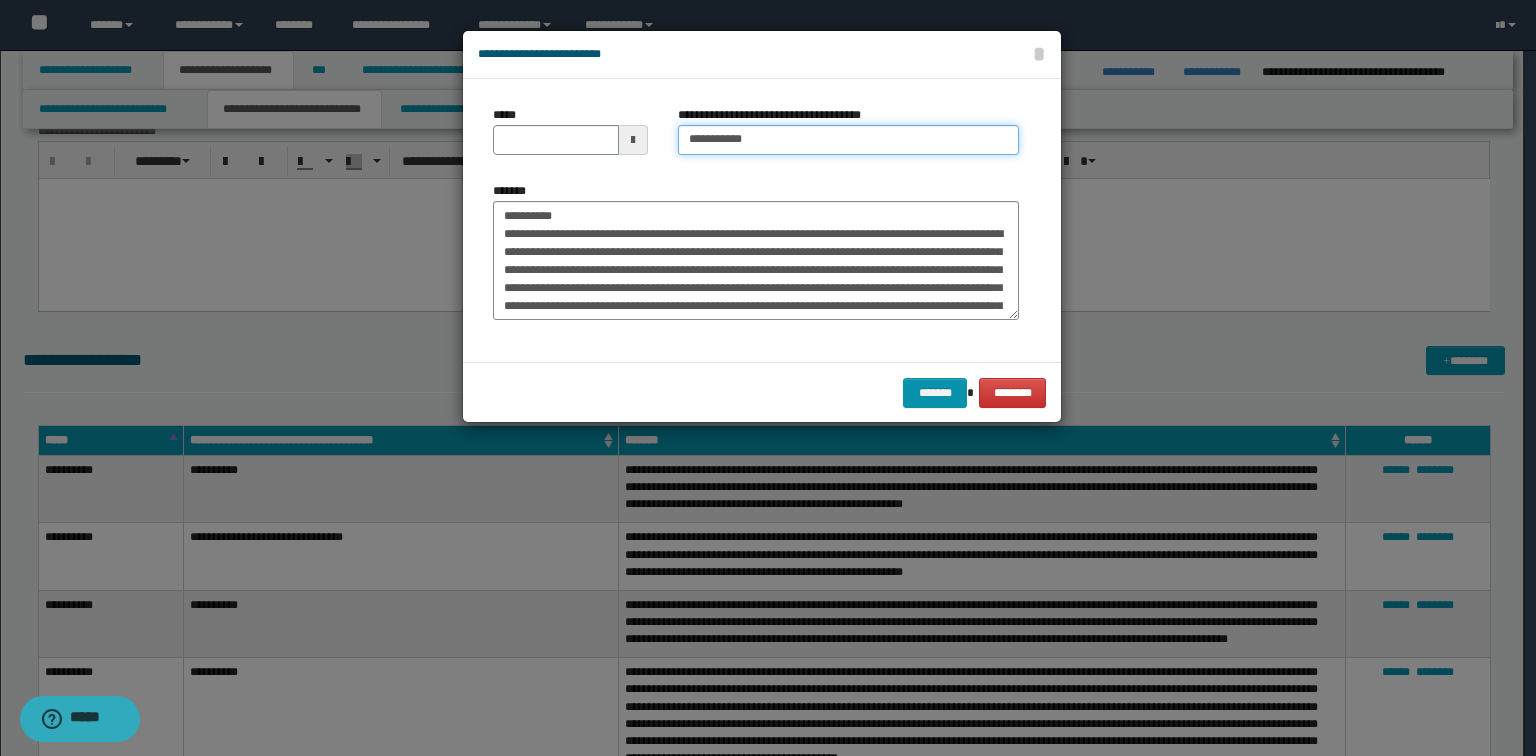 type on "*********" 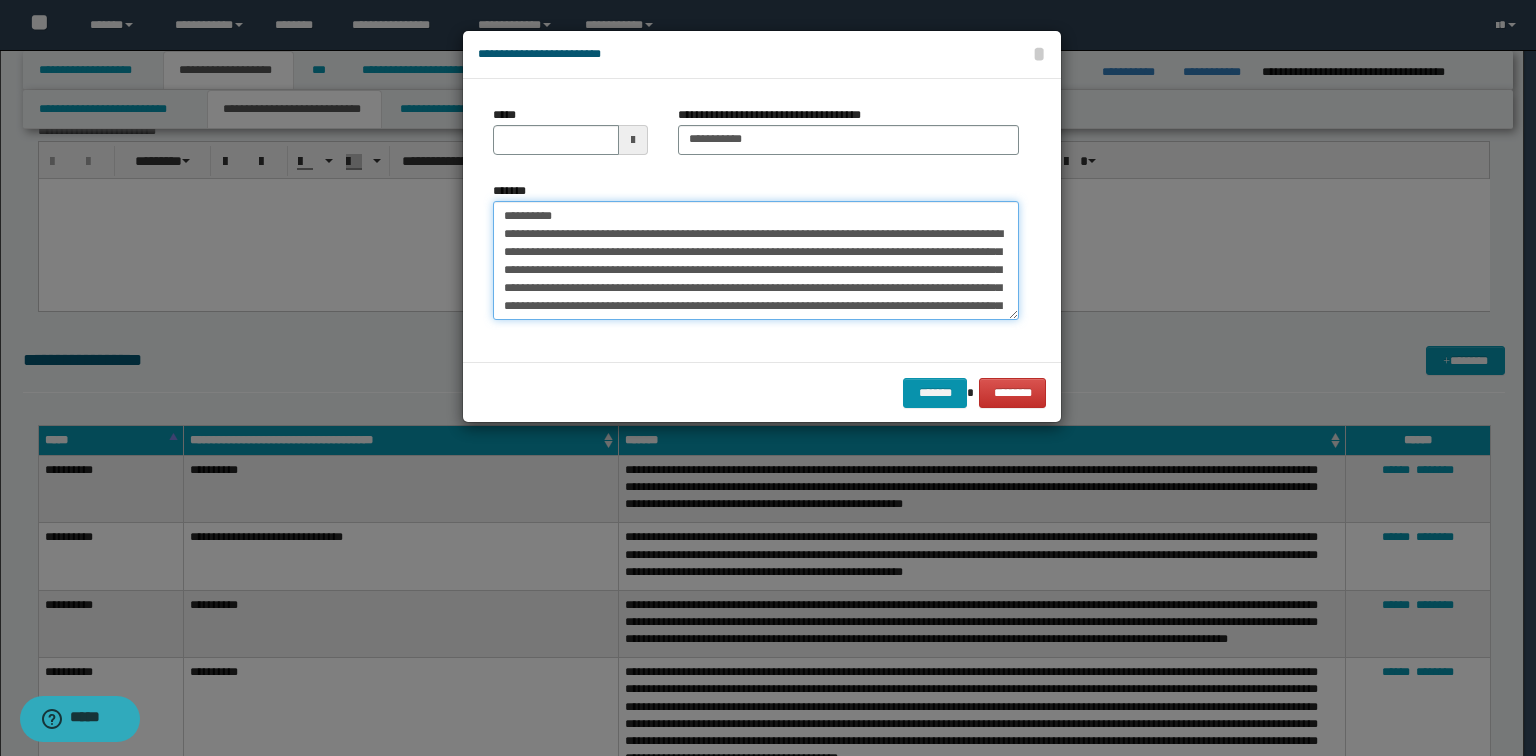 drag, startPoint x: 600, startPoint y: 208, endPoint x: 40, endPoint y: 184, distance: 560.51404 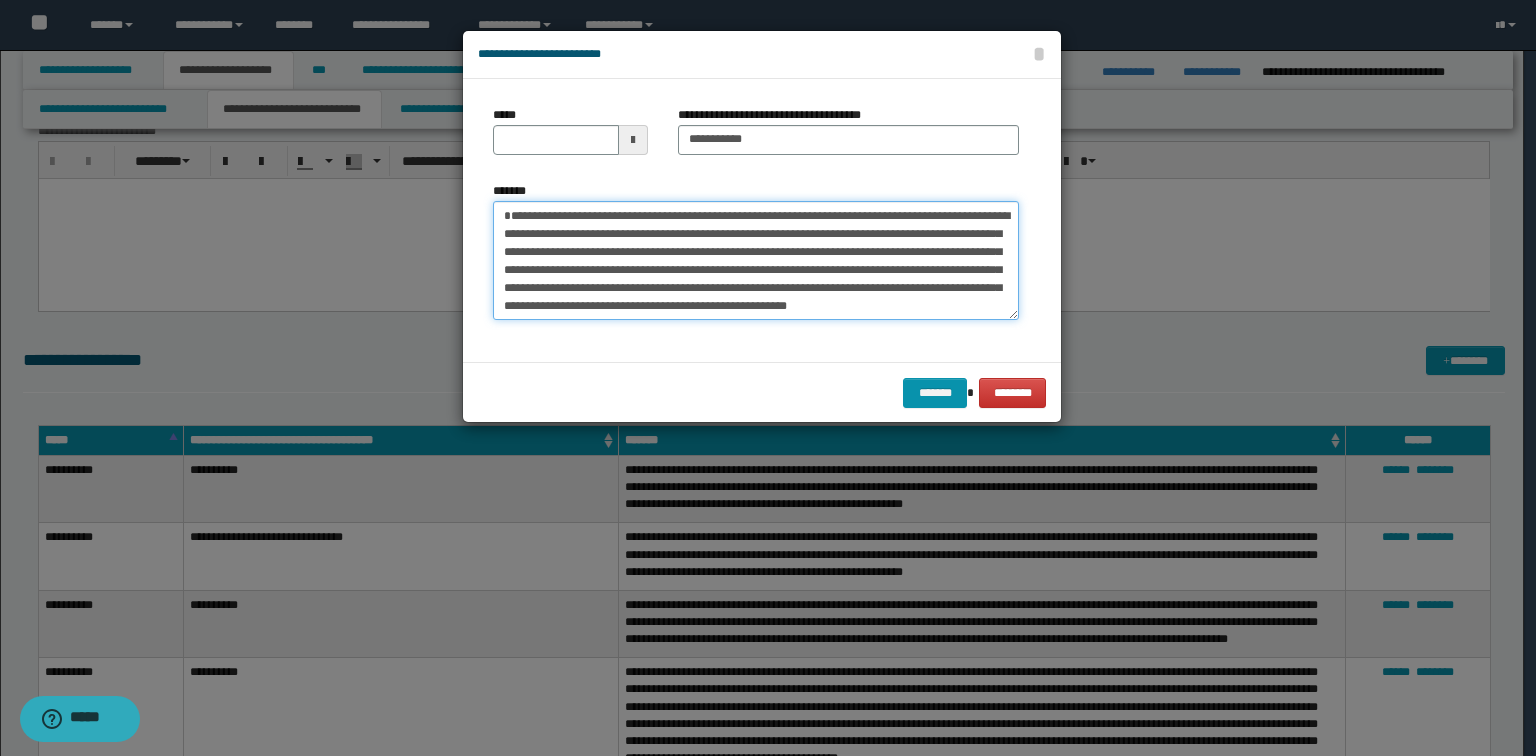 type 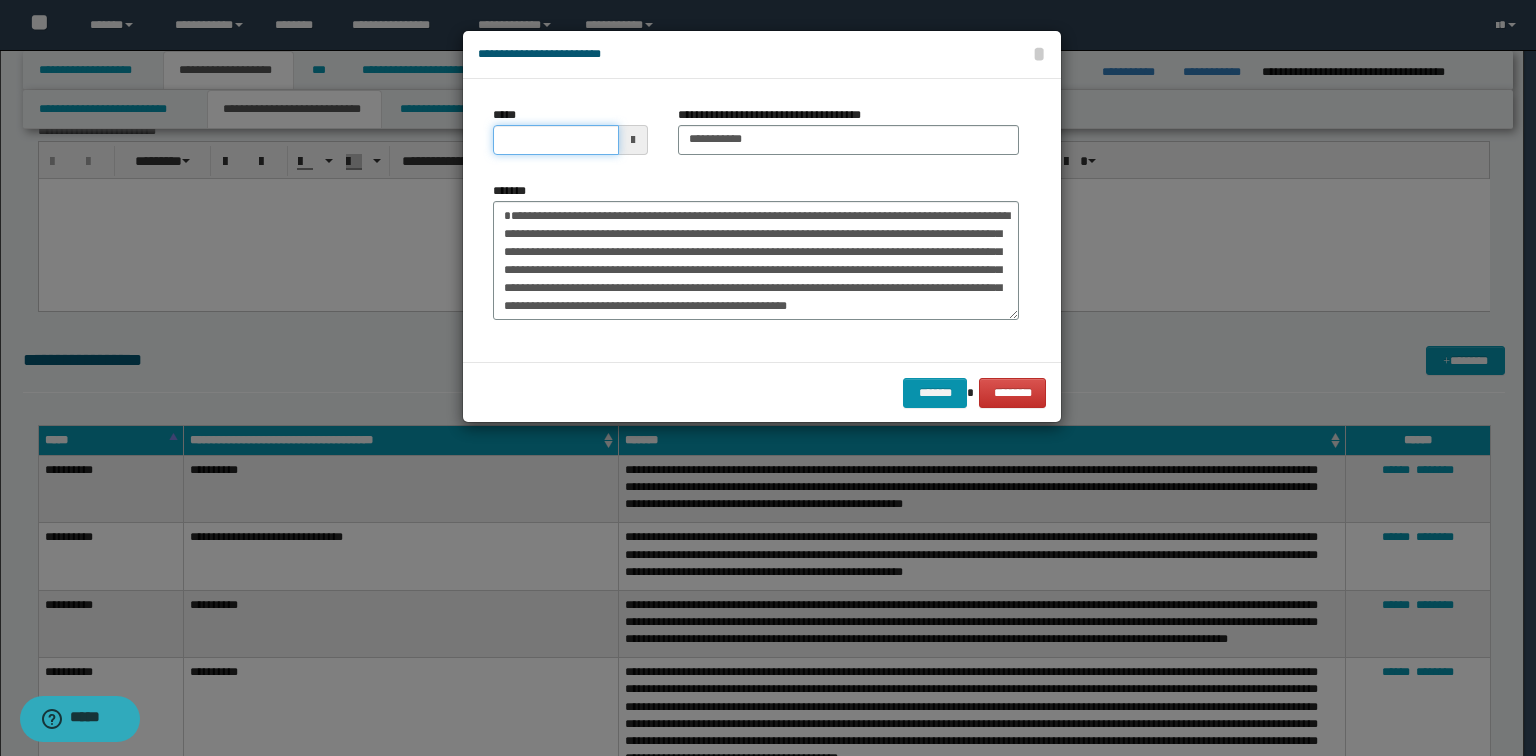click on "*****" at bounding box center (556, 140) 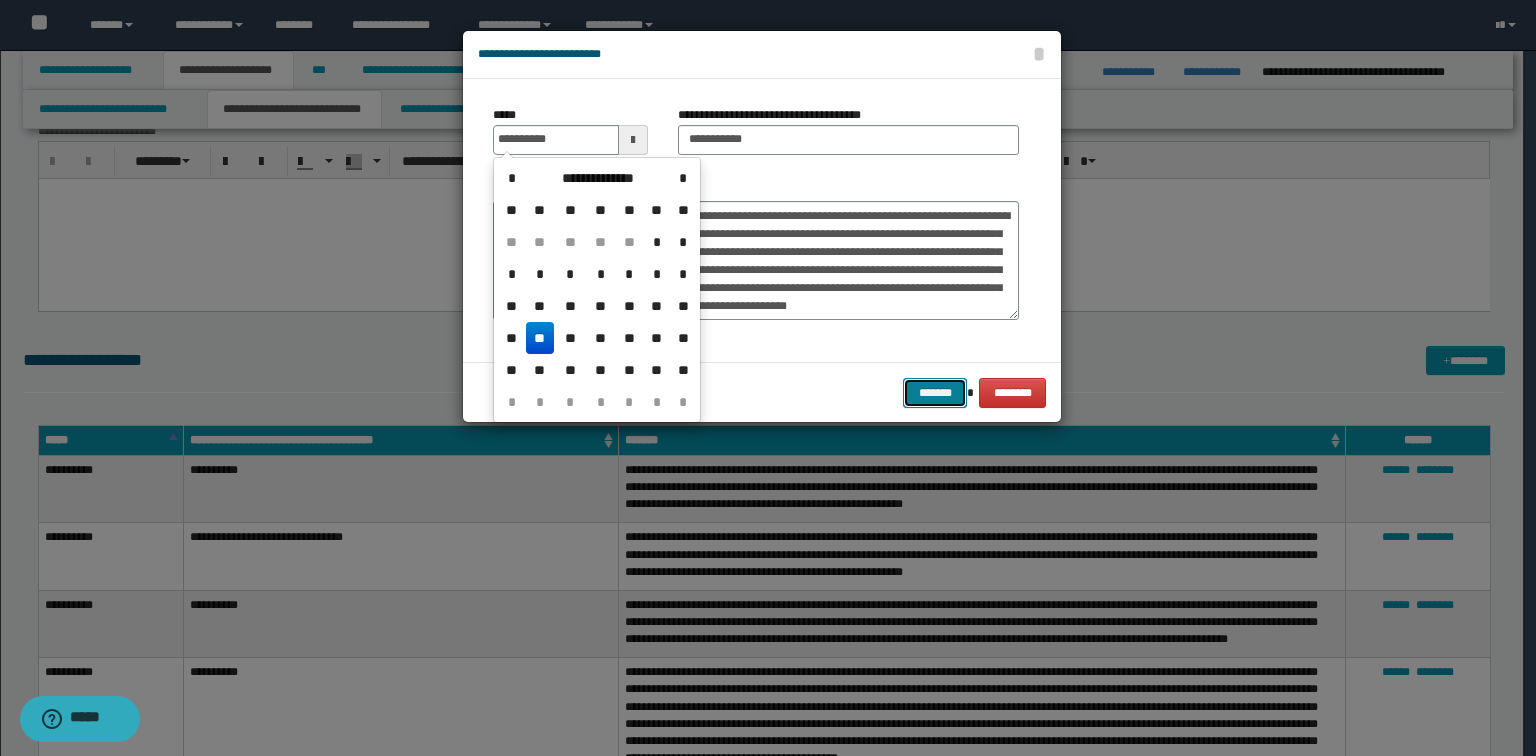 type on "**********" 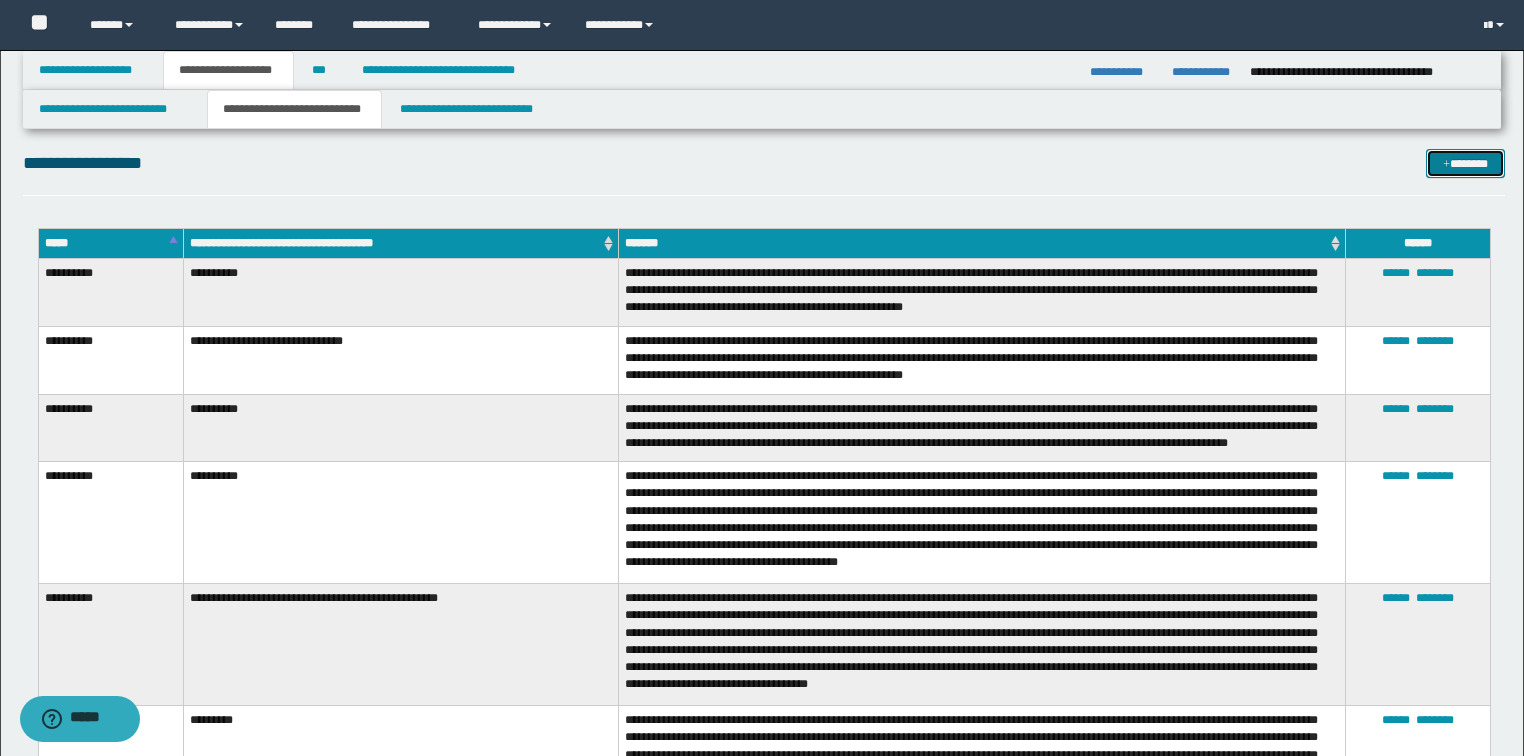 scroll, scrollTop: 4480, scrollLeft: 0, axis: vertical 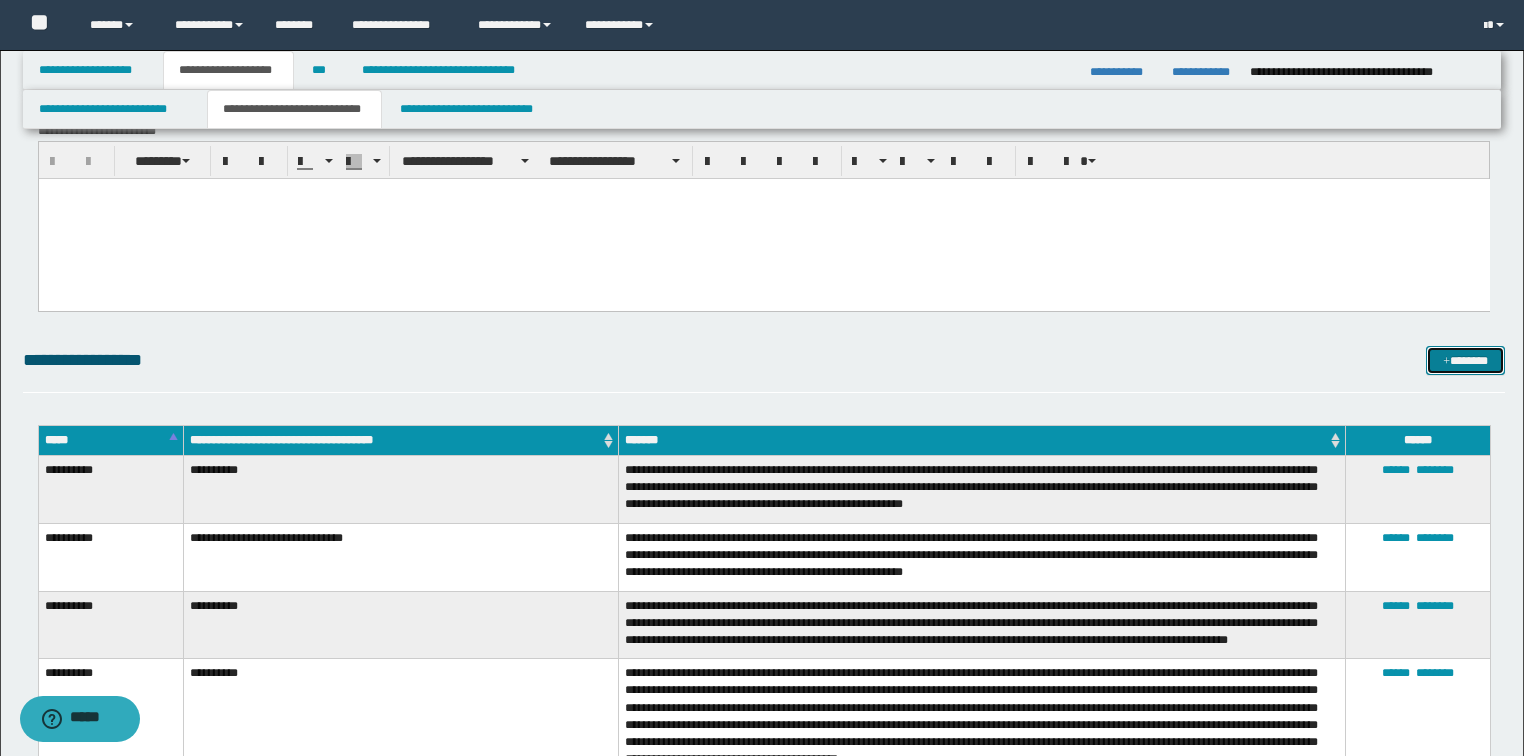 click at bounding box center (1446, 362) 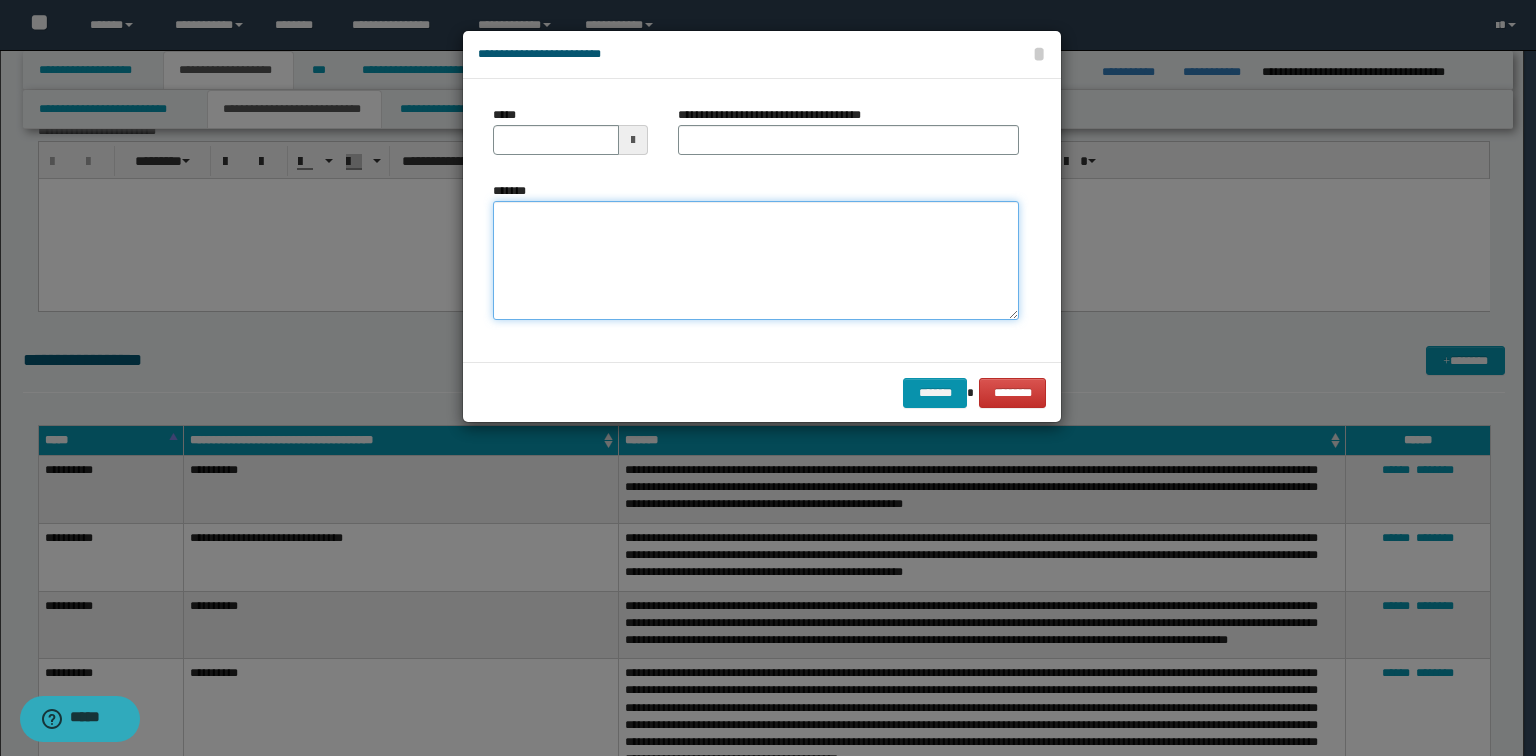click on "*******" at bounding box center (756, 261) 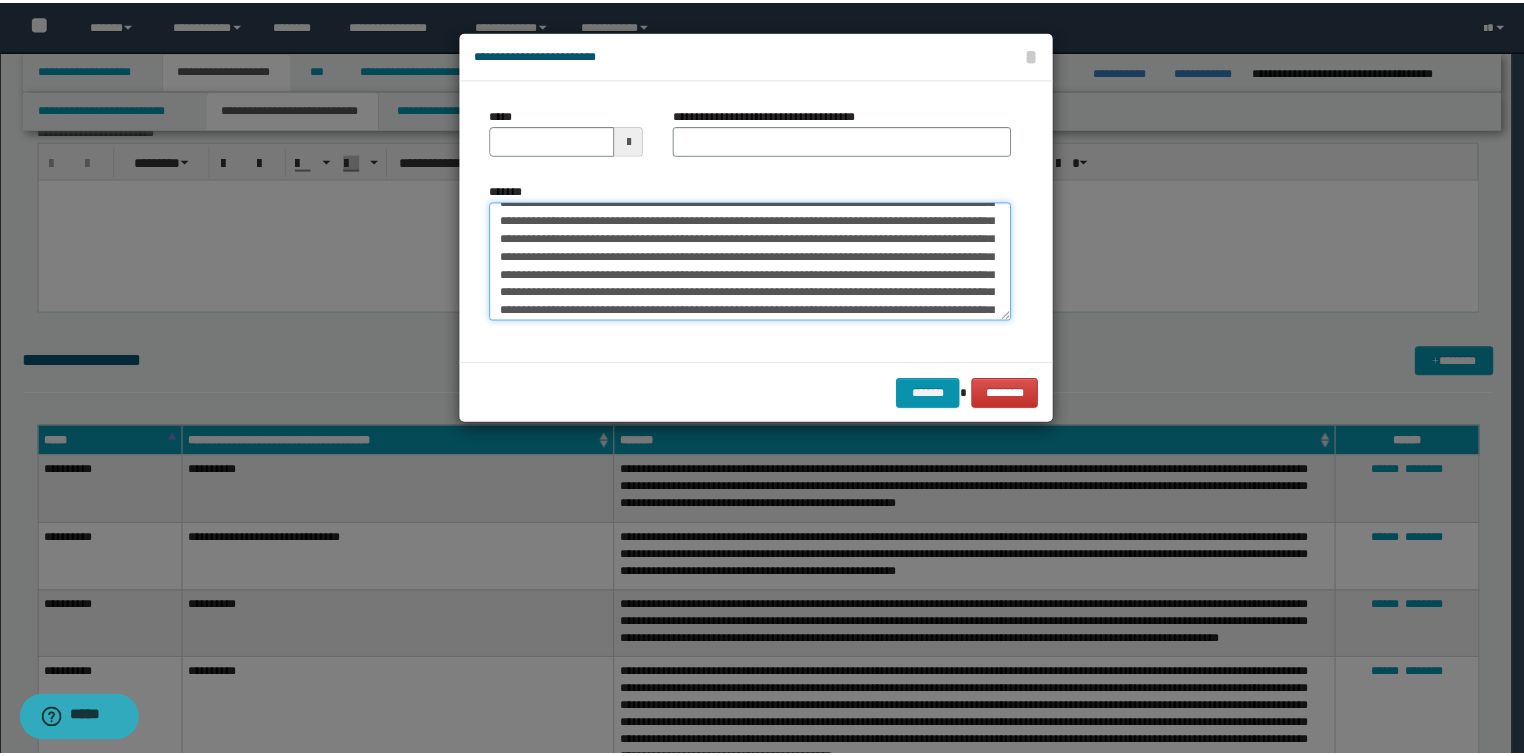 scroll, scrollTop: 0, scrollLeft: 0, axis: both 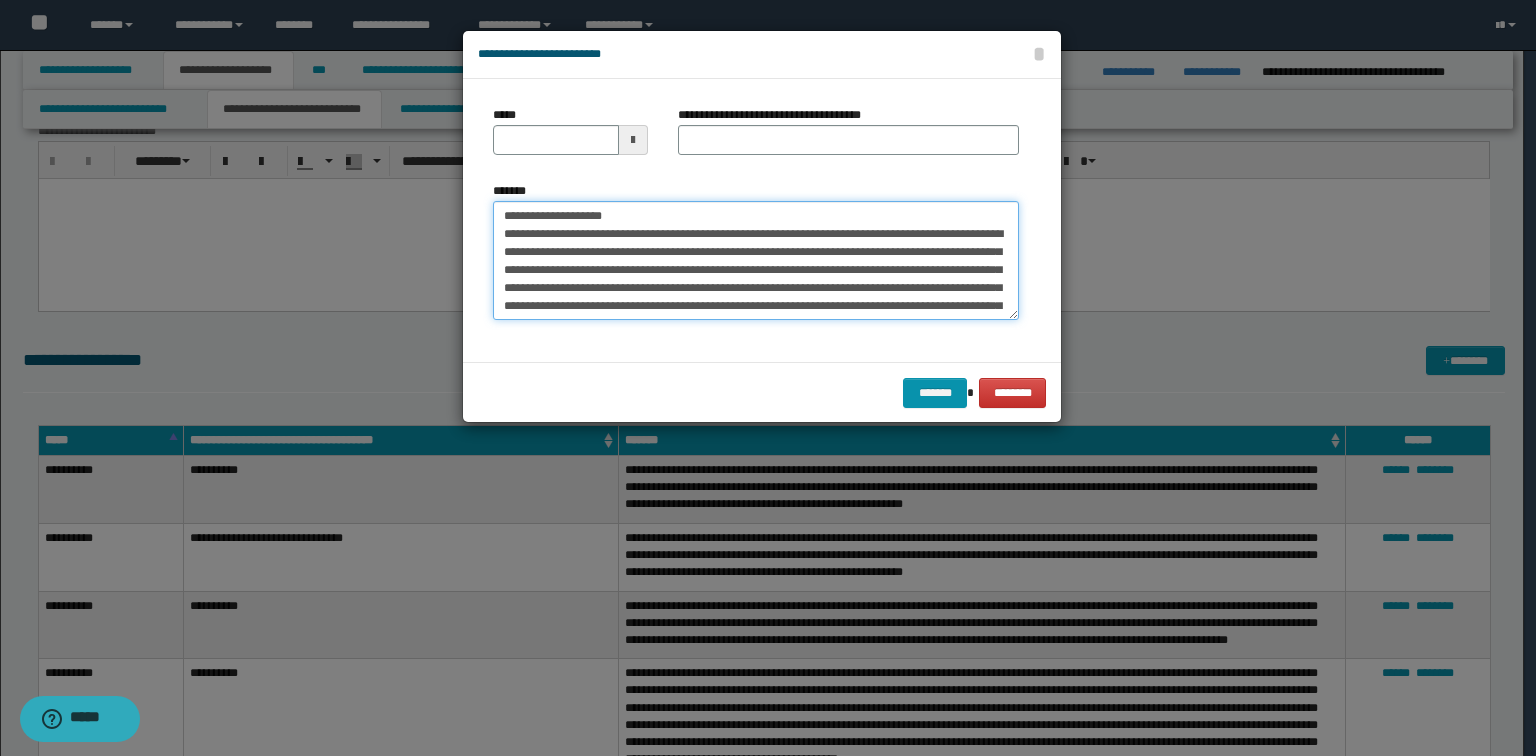 drag, startPoint x: 715, startPoint y: 206, endPoint x: 568, endPoint y: 209, distance: 147.03061 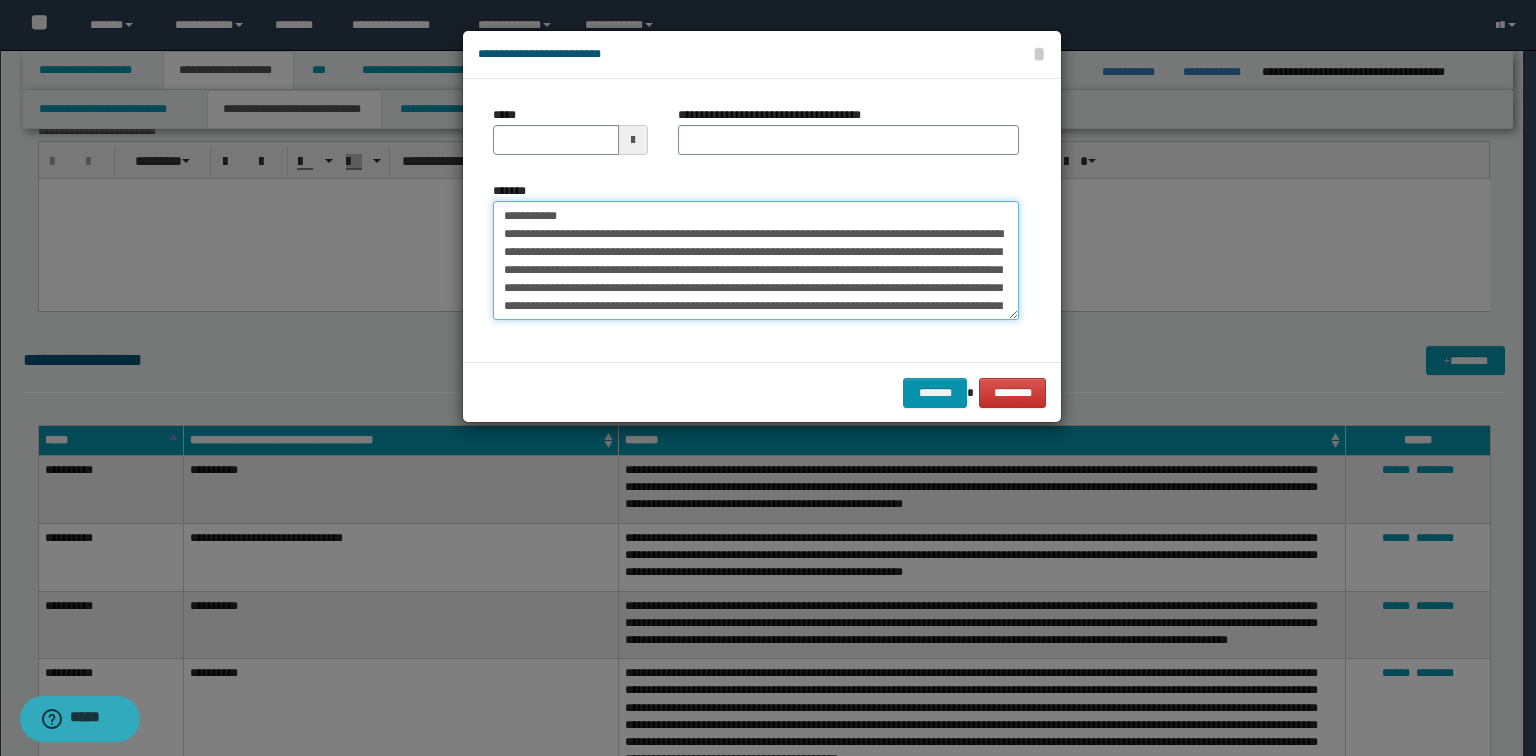 type on "**********" 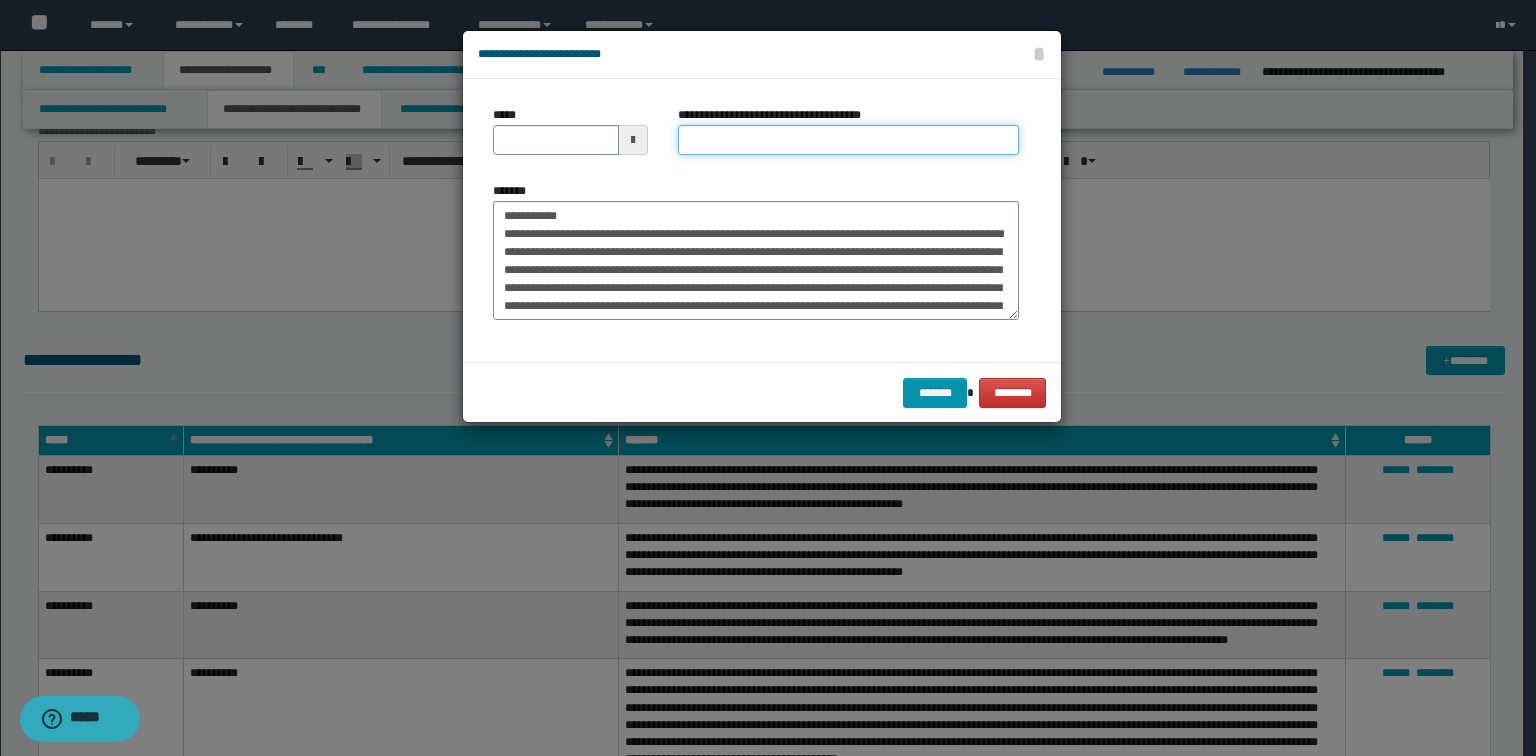 click on "**********" at bounding box center (848, 140) 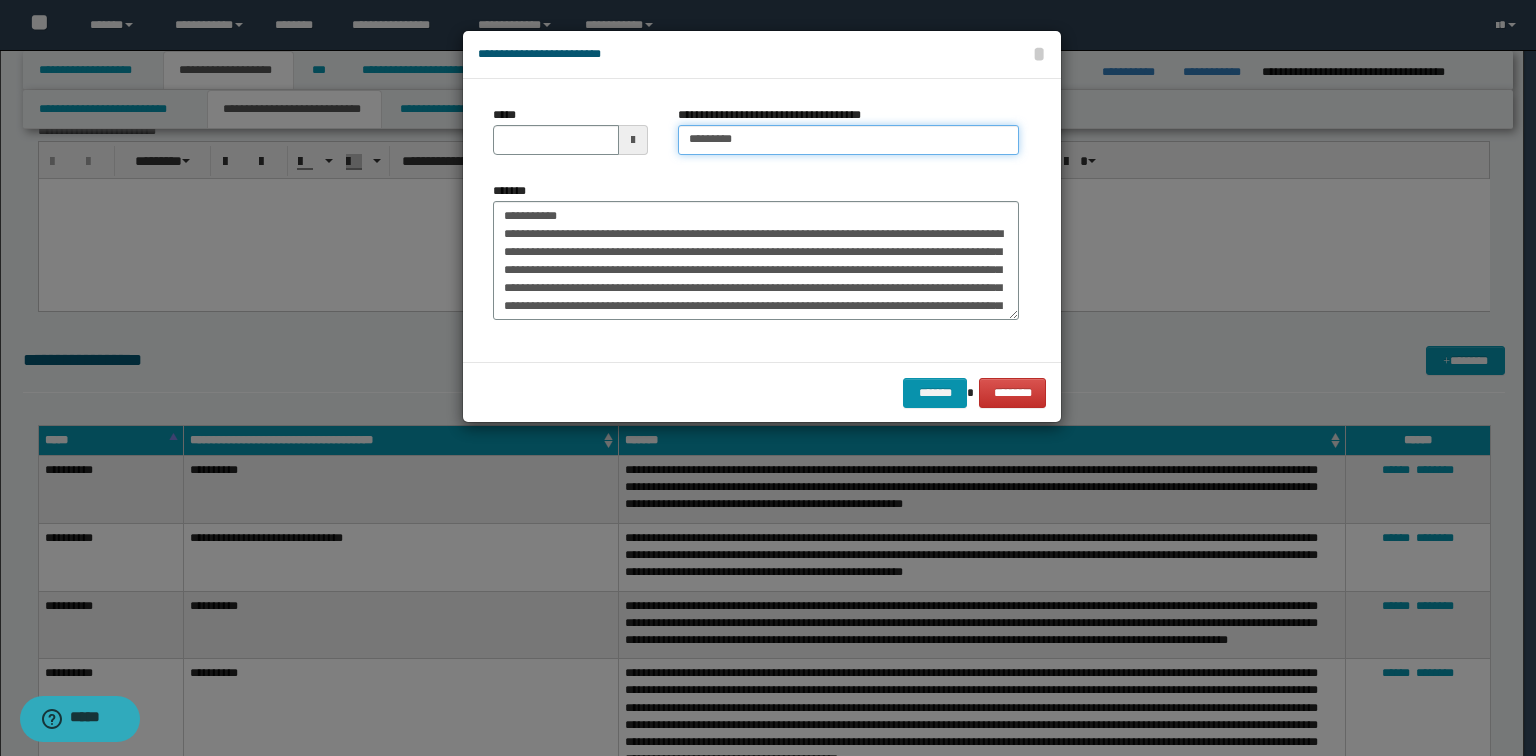type on "*********" 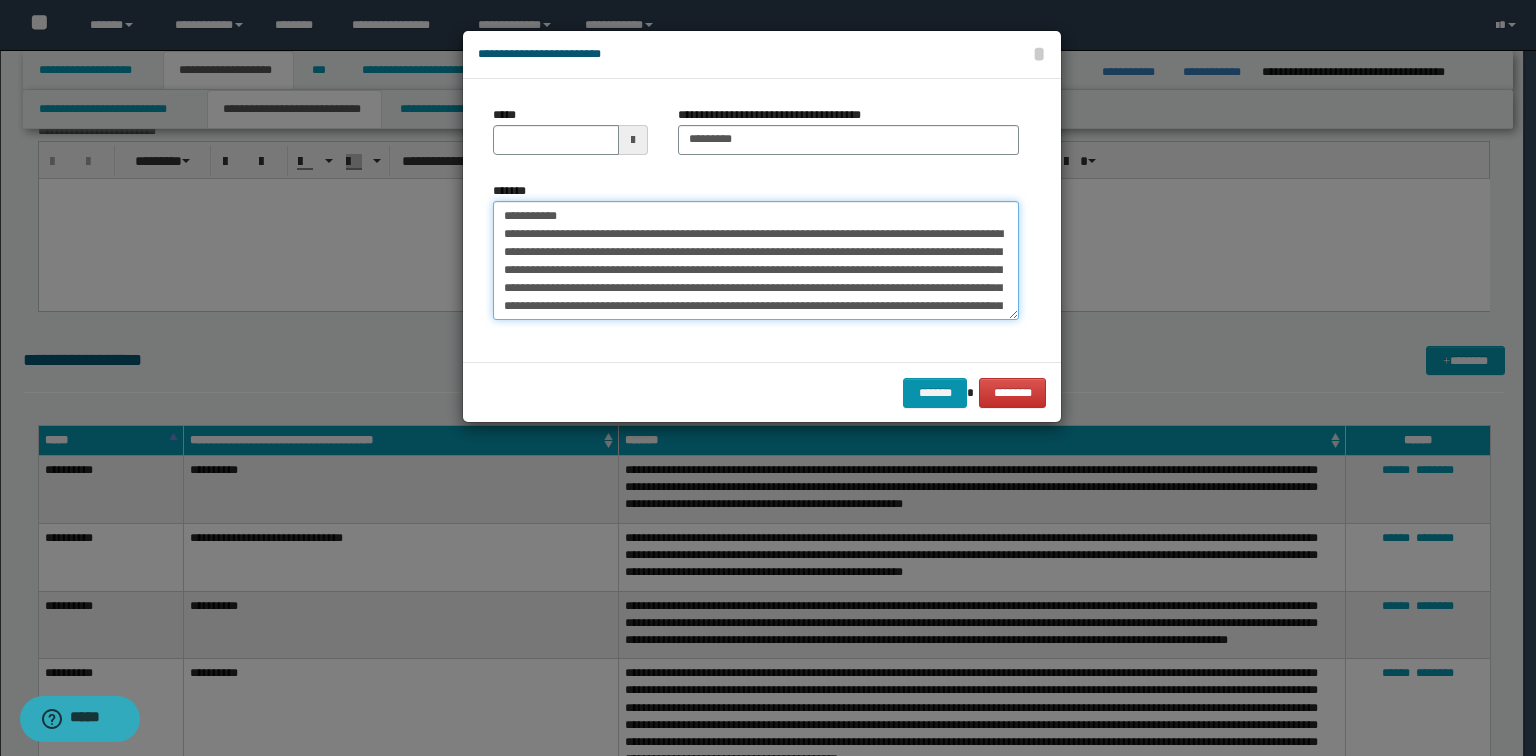 drag, startPoint x: 593, startPoint y: 216, endPoint x: 152, endPoint y: 186, distance: 442.01923 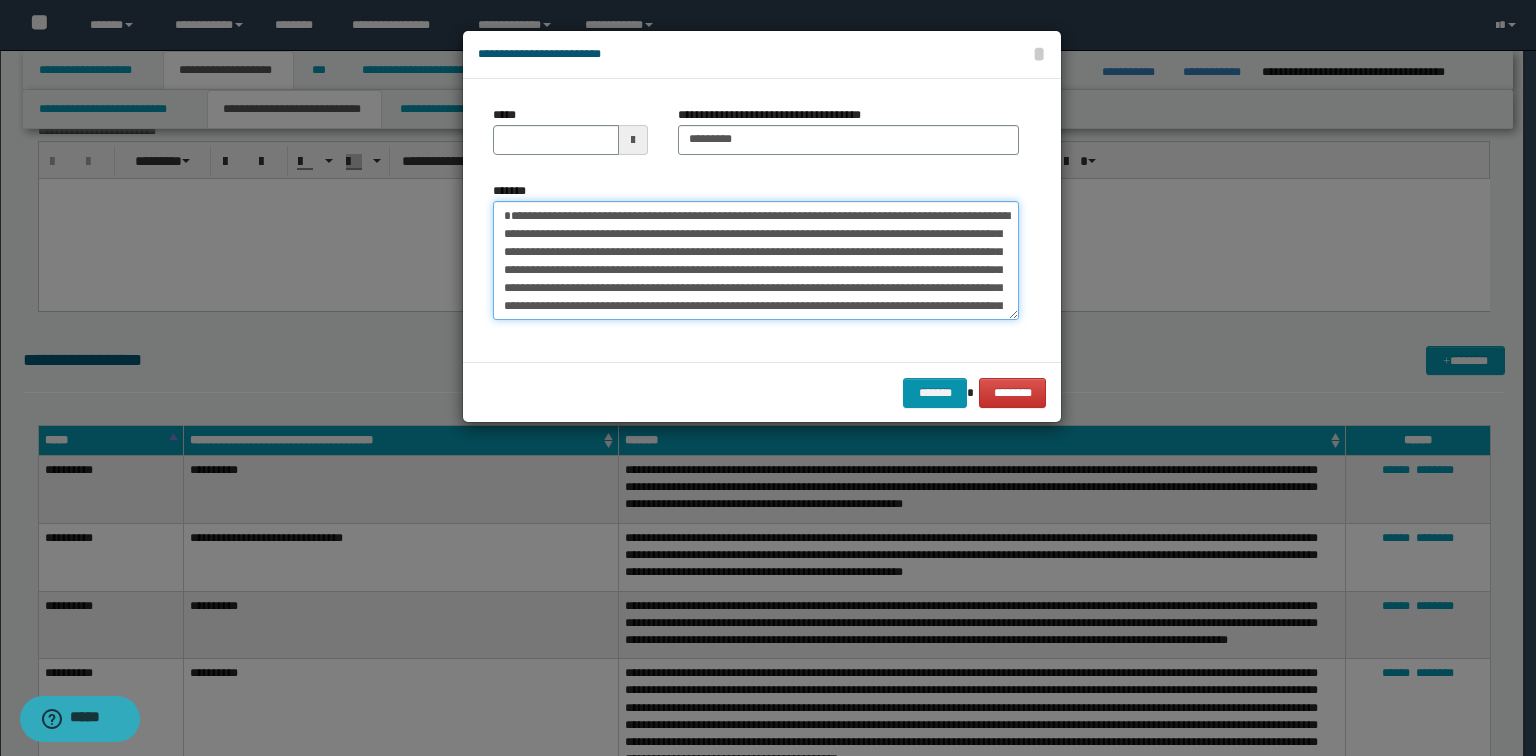 type 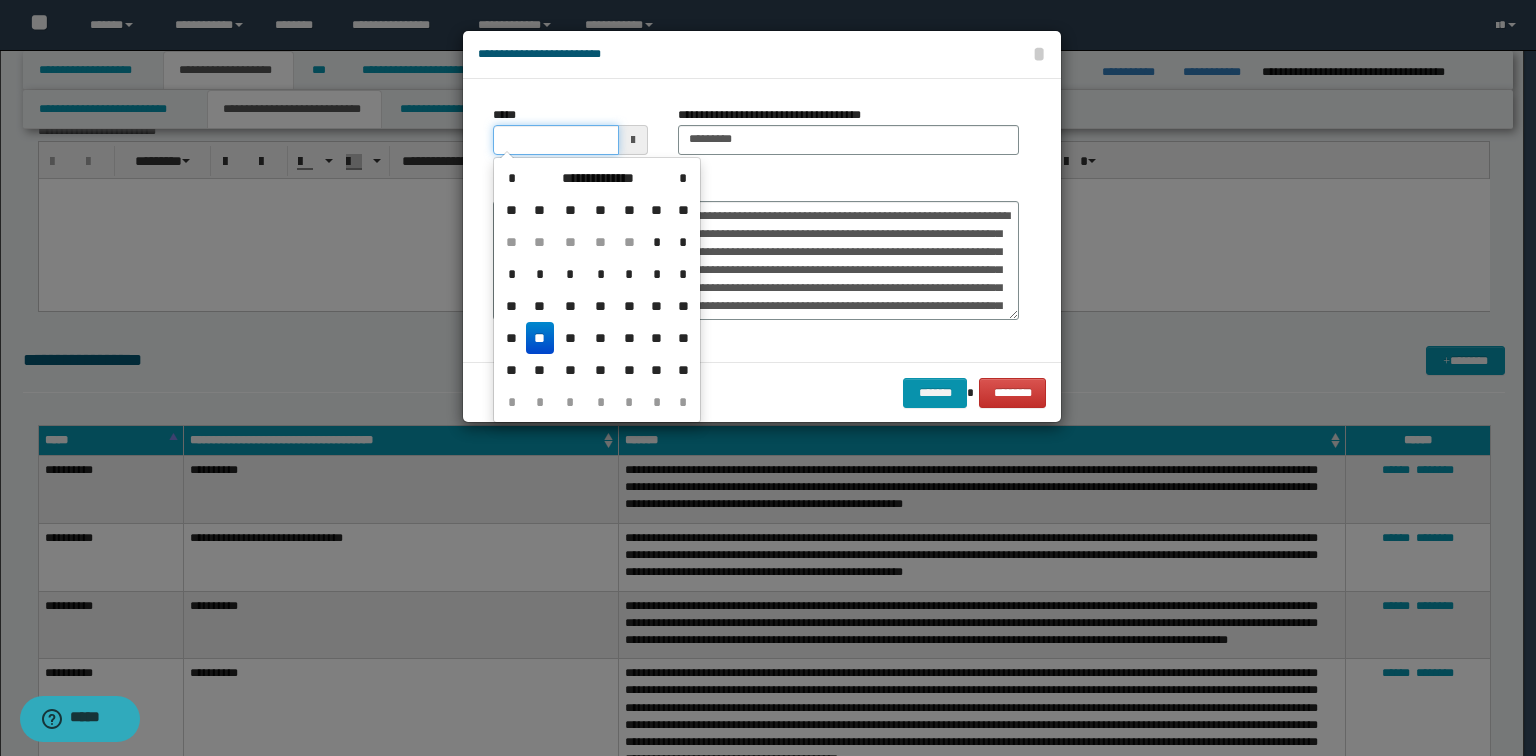 click on "*****" at bounding box center (556, 140) 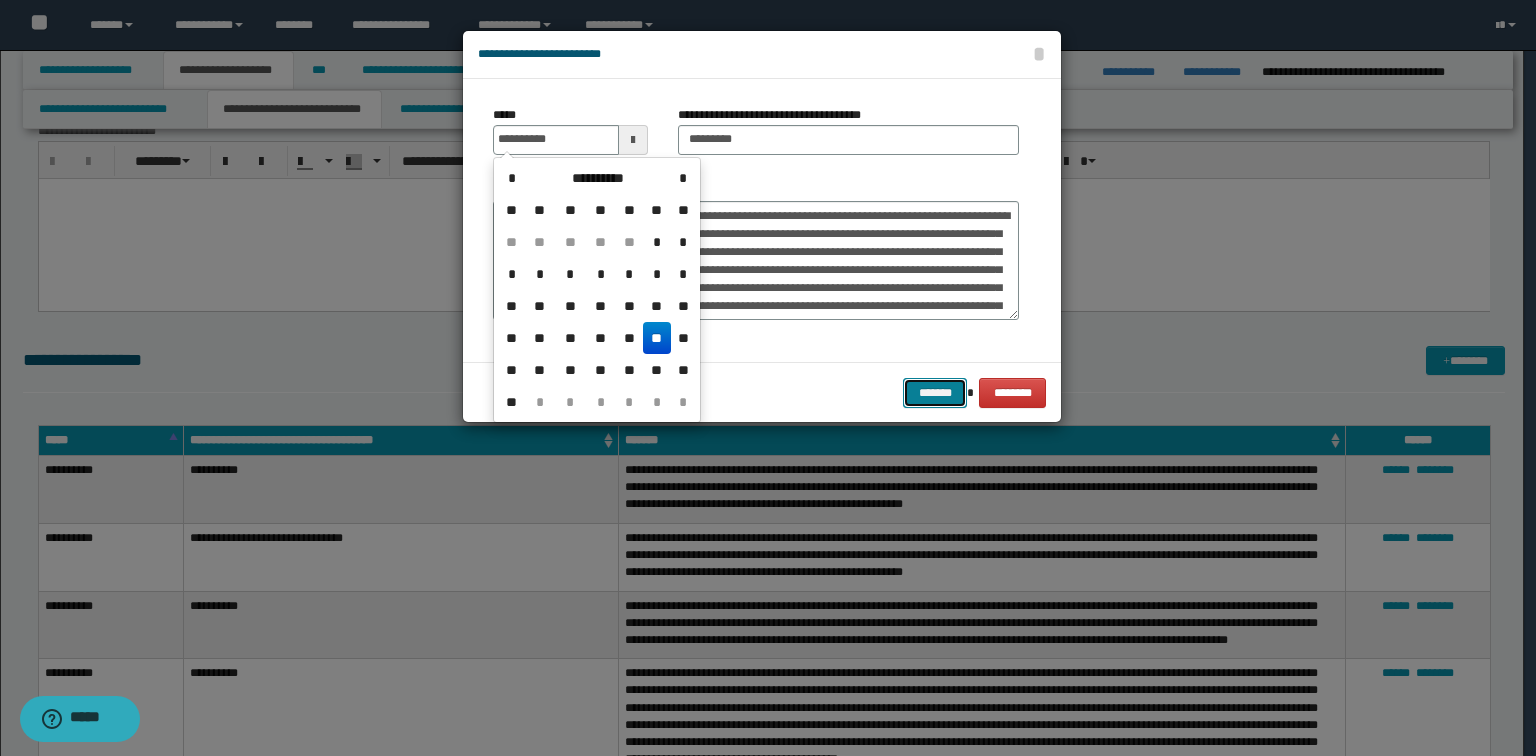 type on "**********" 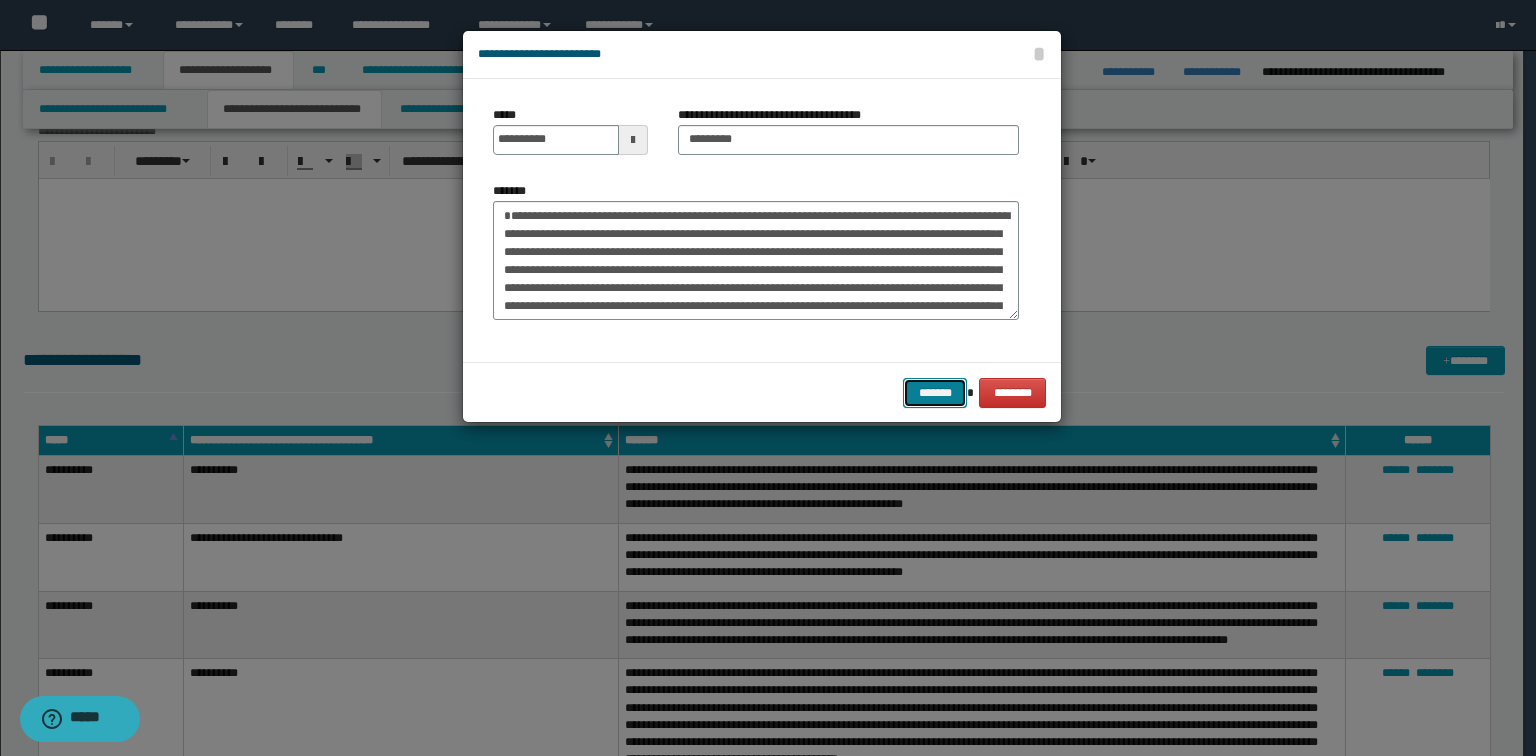 click on "*******" at bounding box center [935, 393] 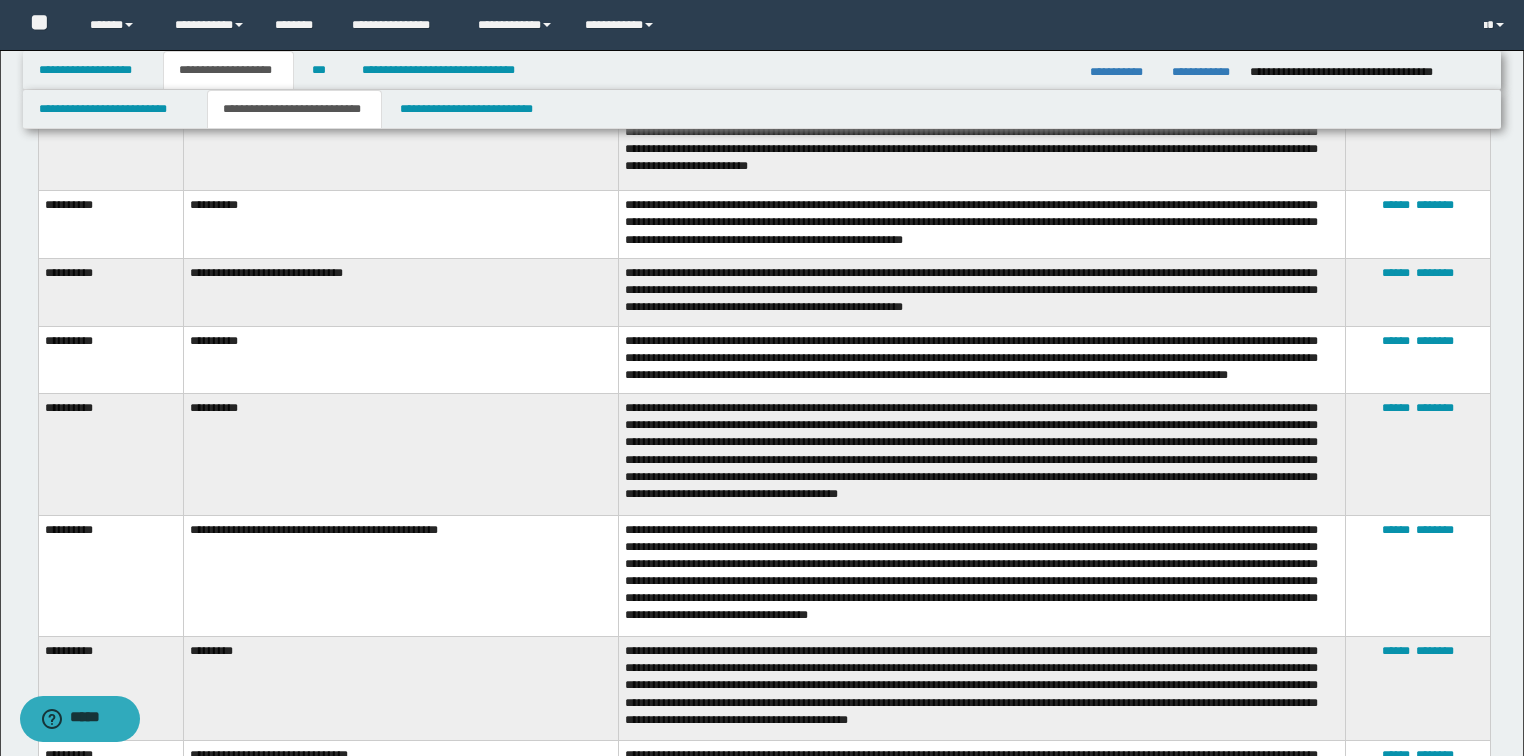scroll, scrollTop: 4800, scrollLeft: 0, axis: vertical 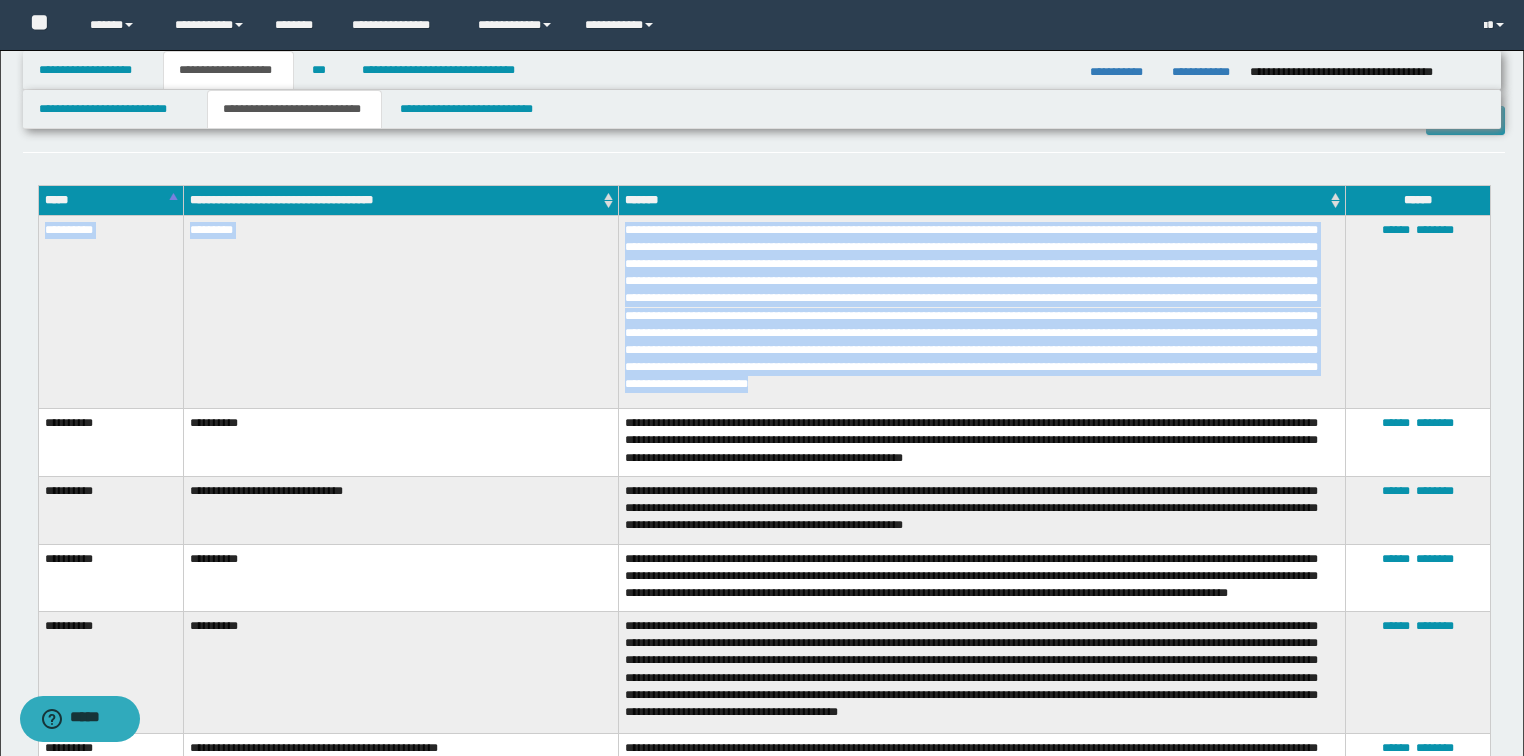 drag, startPoint x: 700, startPoint y: 379, endPoint x: 40, endPoint y: 256, distance: 671.3635 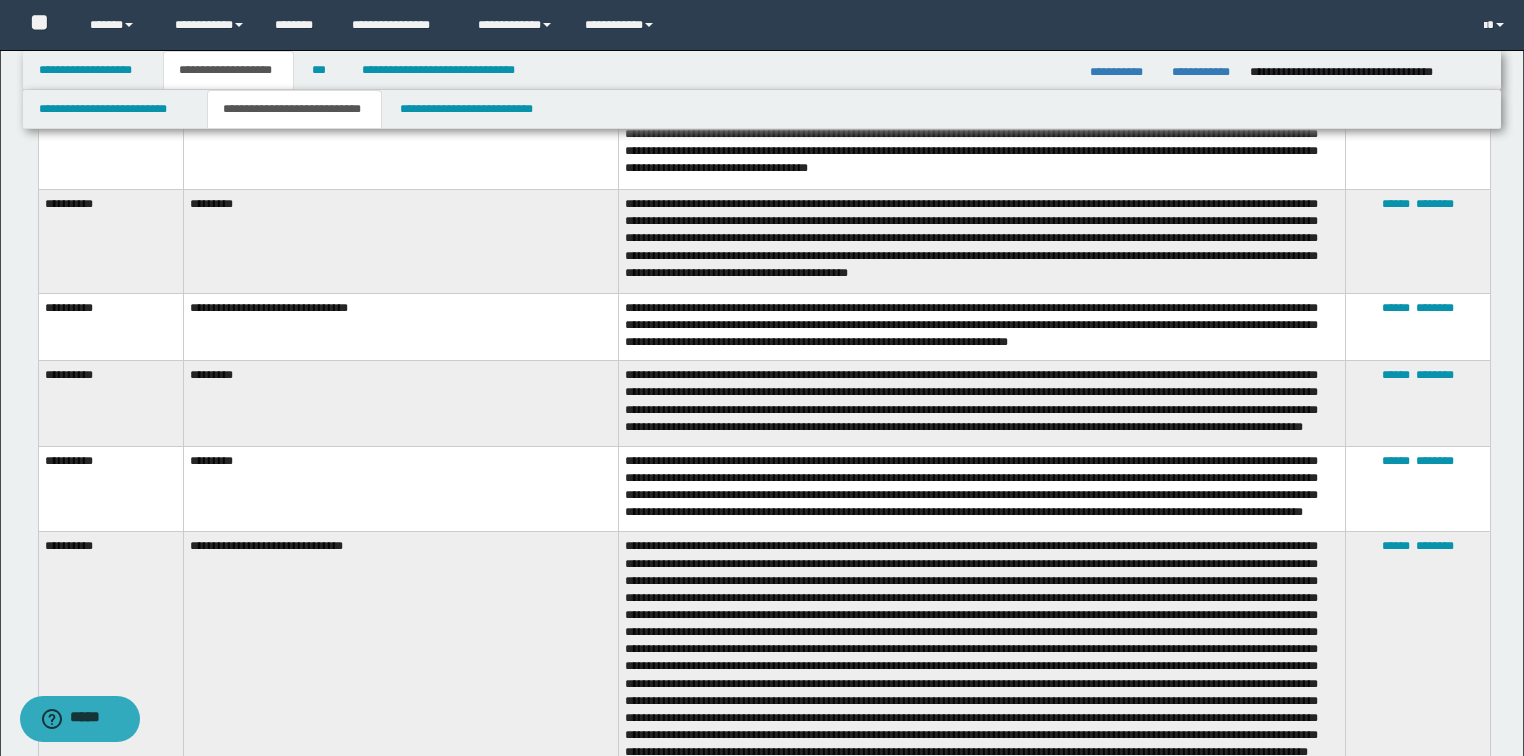 scroll, scrollTop: 5120, scrollLeft: 0, axis: vertical 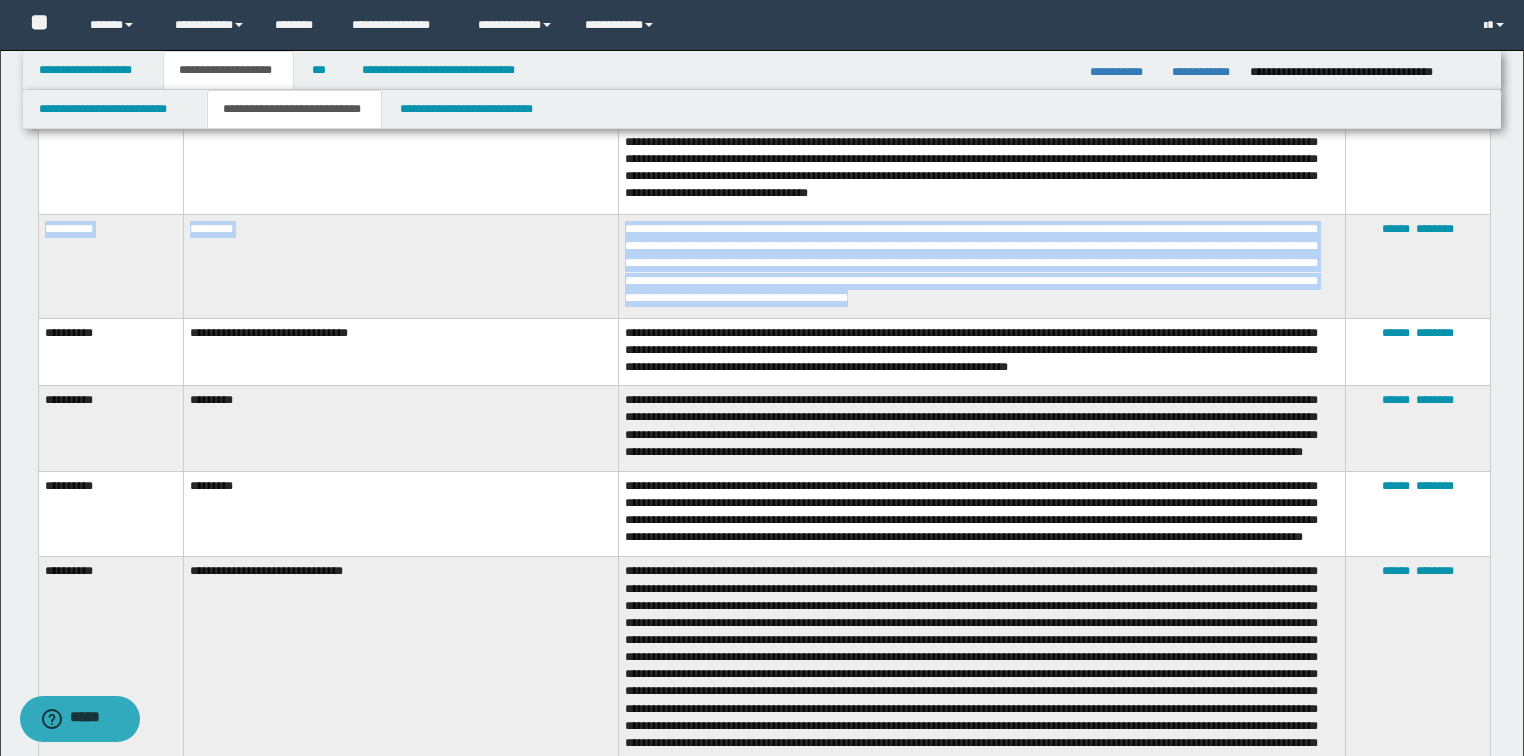 drag, startPoint x: 1084, startPoint y: 285, endPoint x: 37, endPoint y: 235, distance: 1048.1932 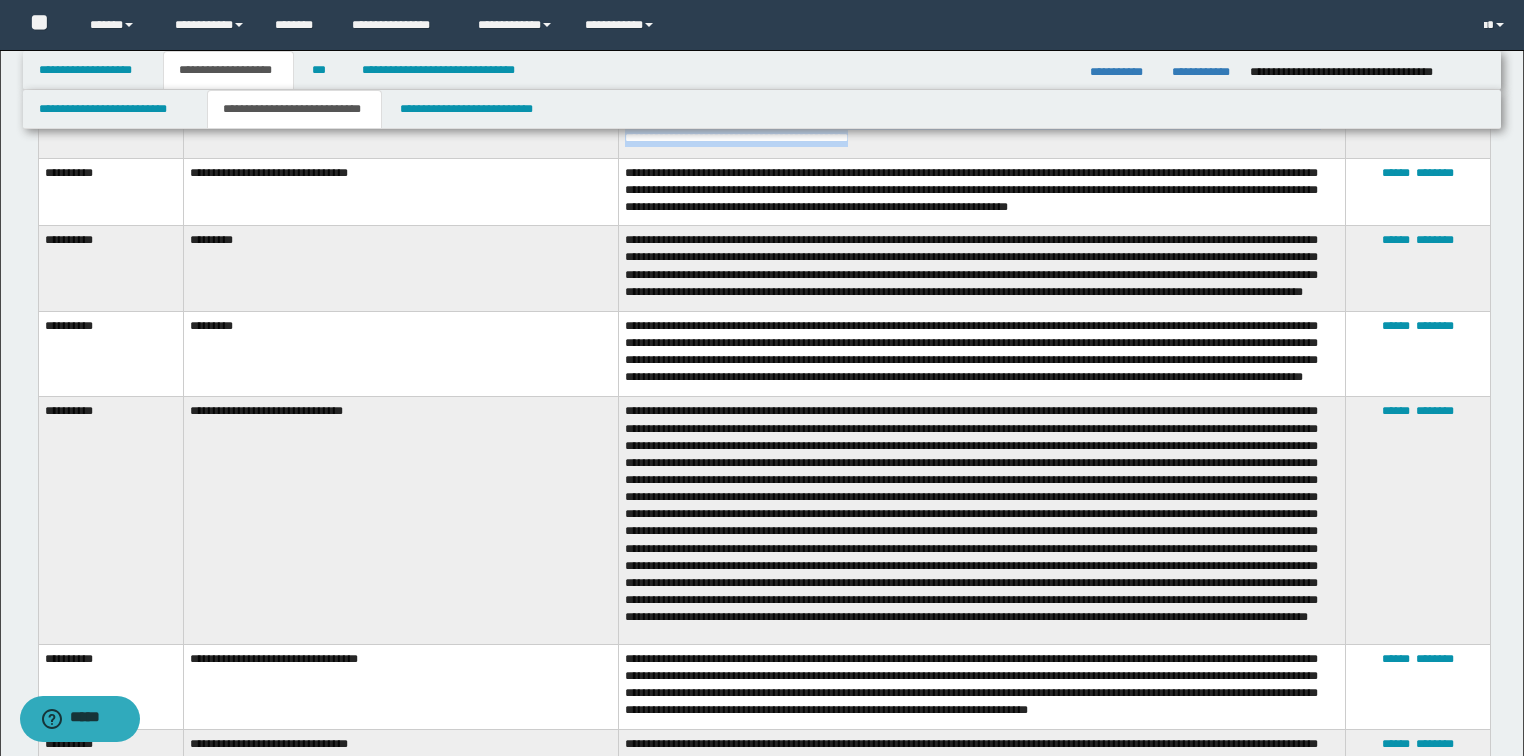 scroll, scrollTop: 5360, scrollLeft: 0, axis: vertical 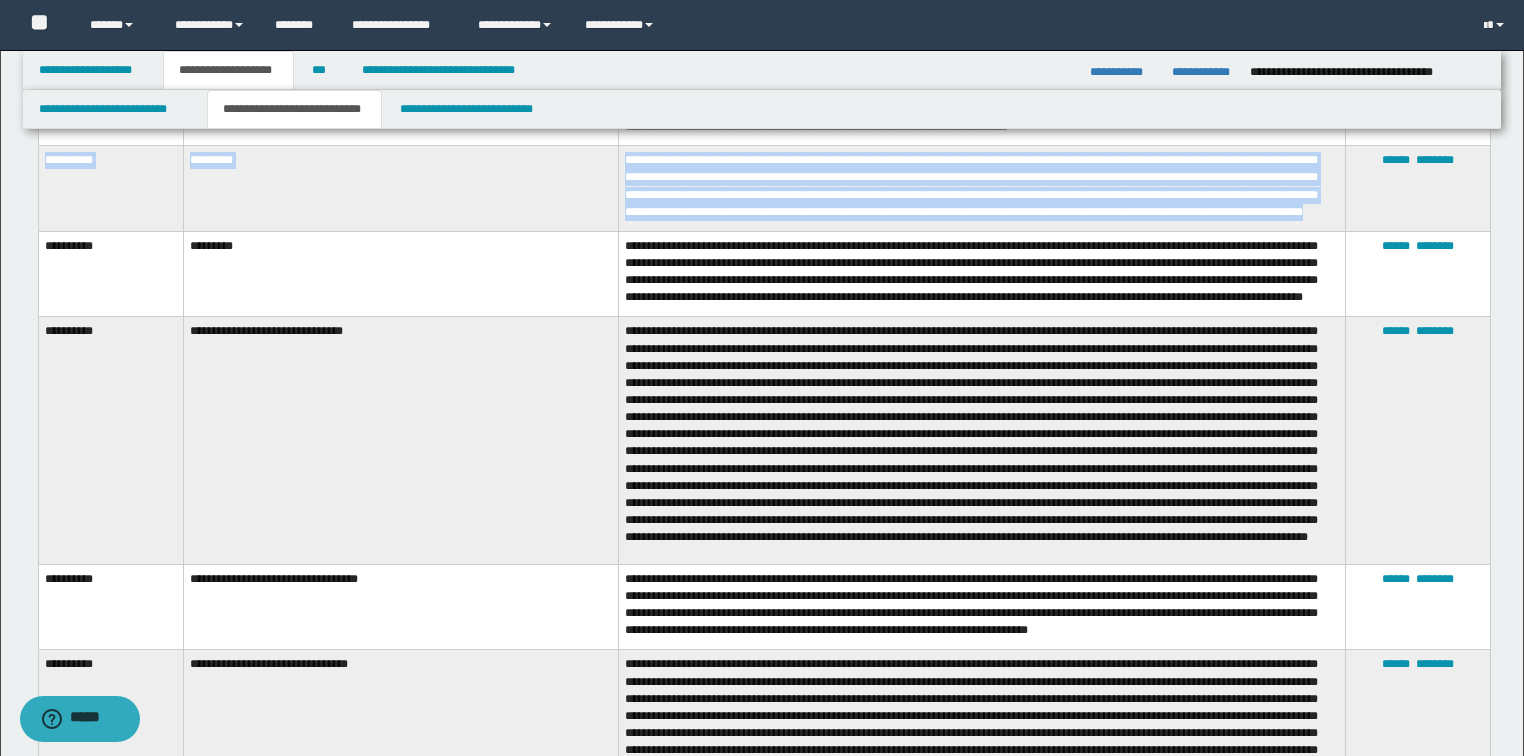 drag, startPoint x: 731, startPoint y: 208, endPoint x: 44, endPoint y: 151, distance: 689.3606 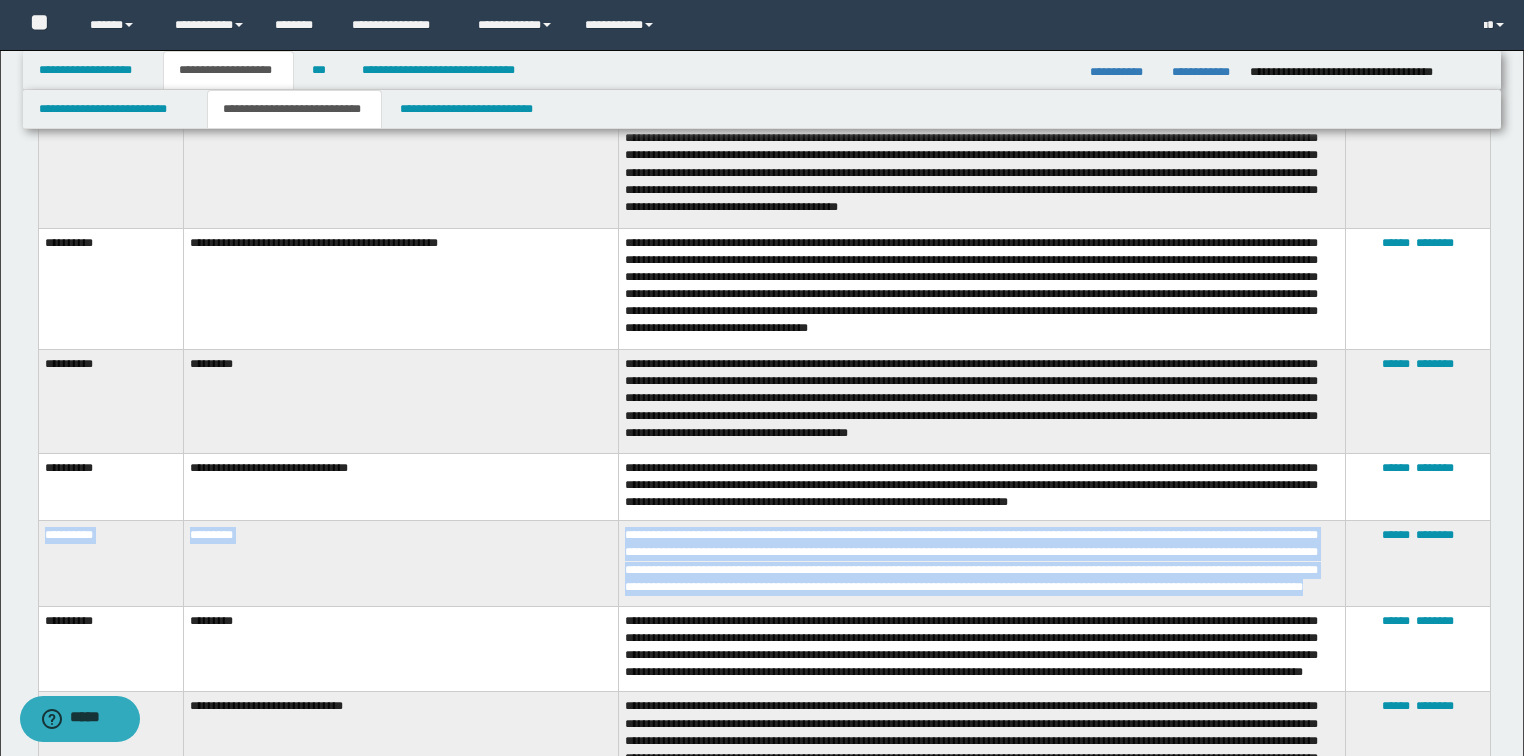 scroll, scrollTop: 5025, scrollLeft: 0, axis: vertical 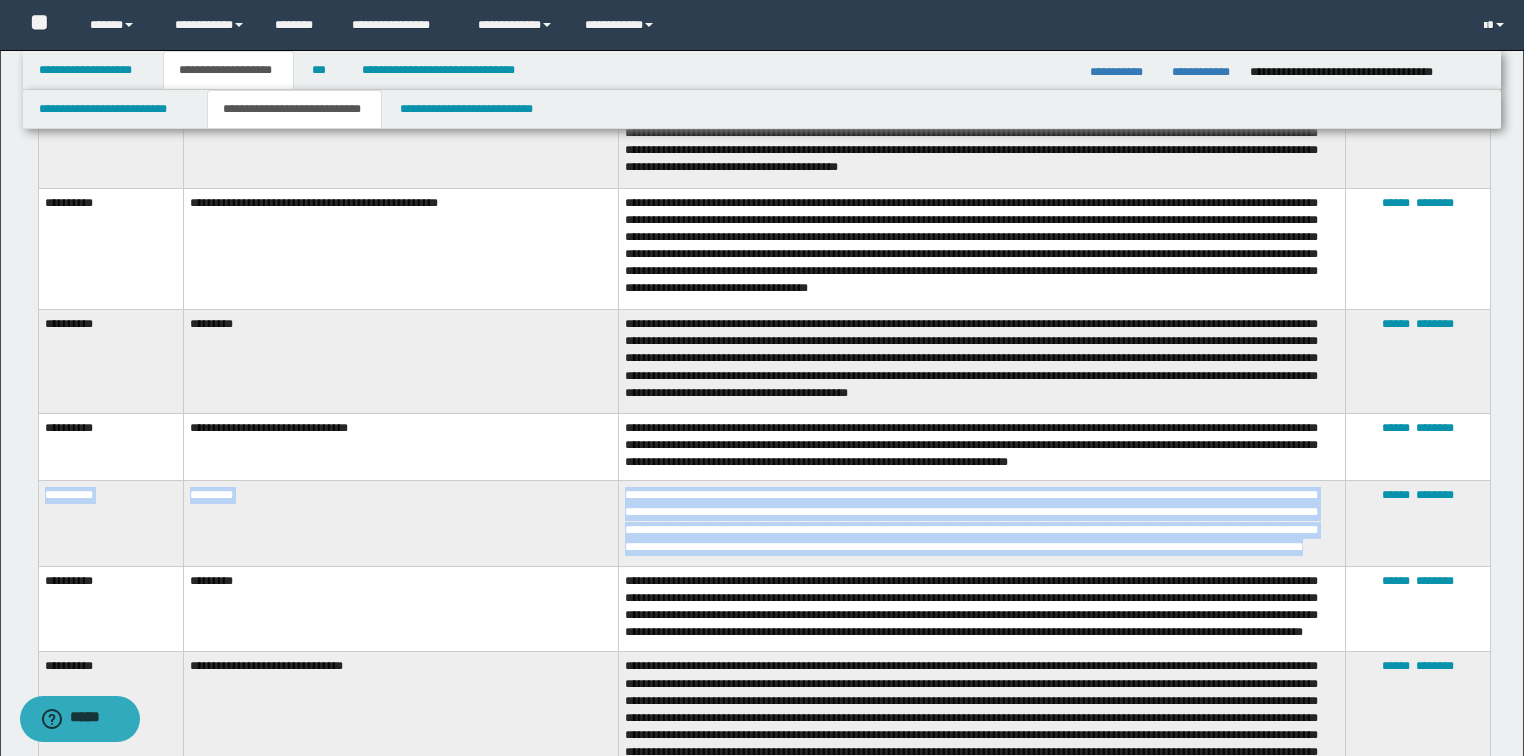 copy on "**********" 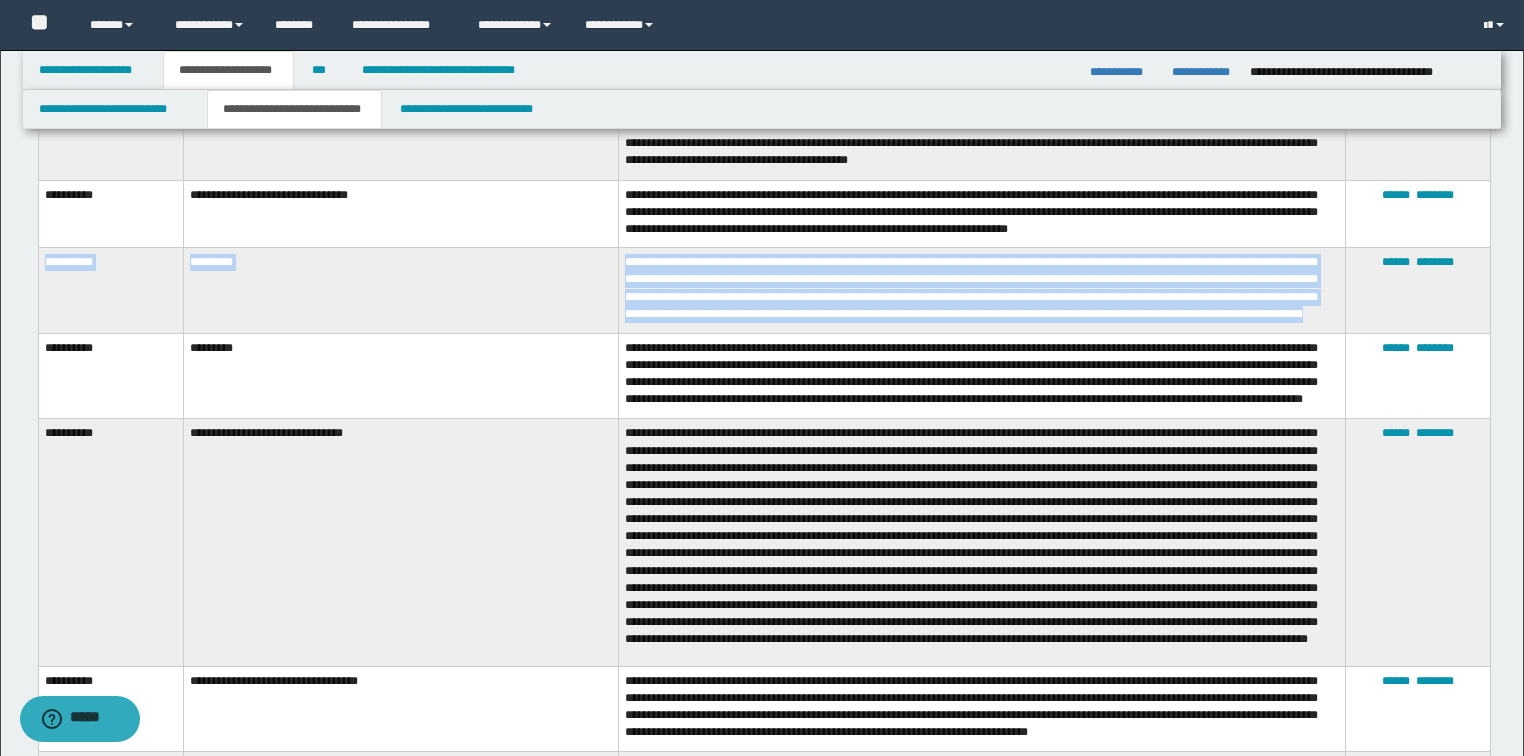 scroll, scrollTop: 5265, scrollLeft: 0, axis: vertical 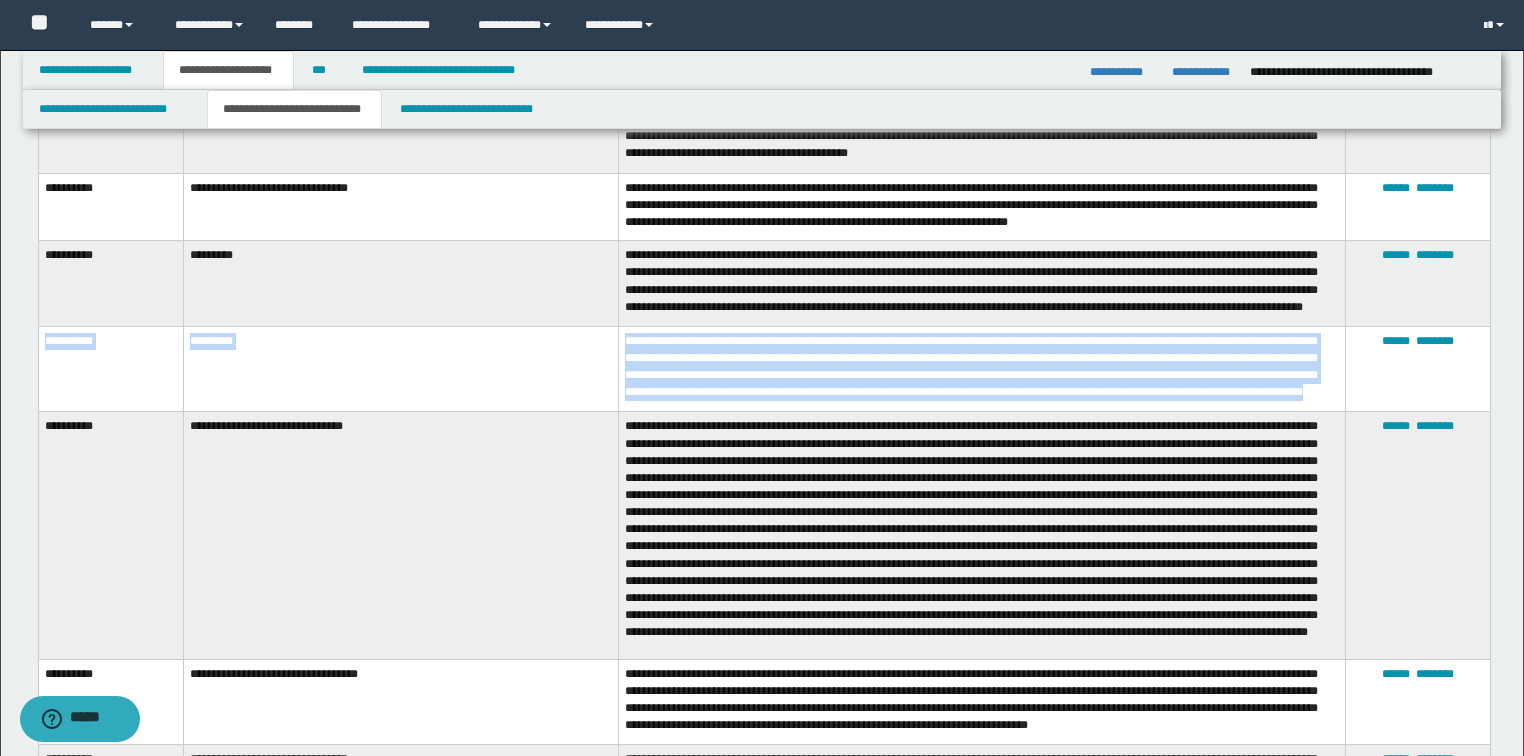 drag, startPoint x: 681, startPoint y: 393, endPoint x: 44, endPoint y: 338, distance: 639.37 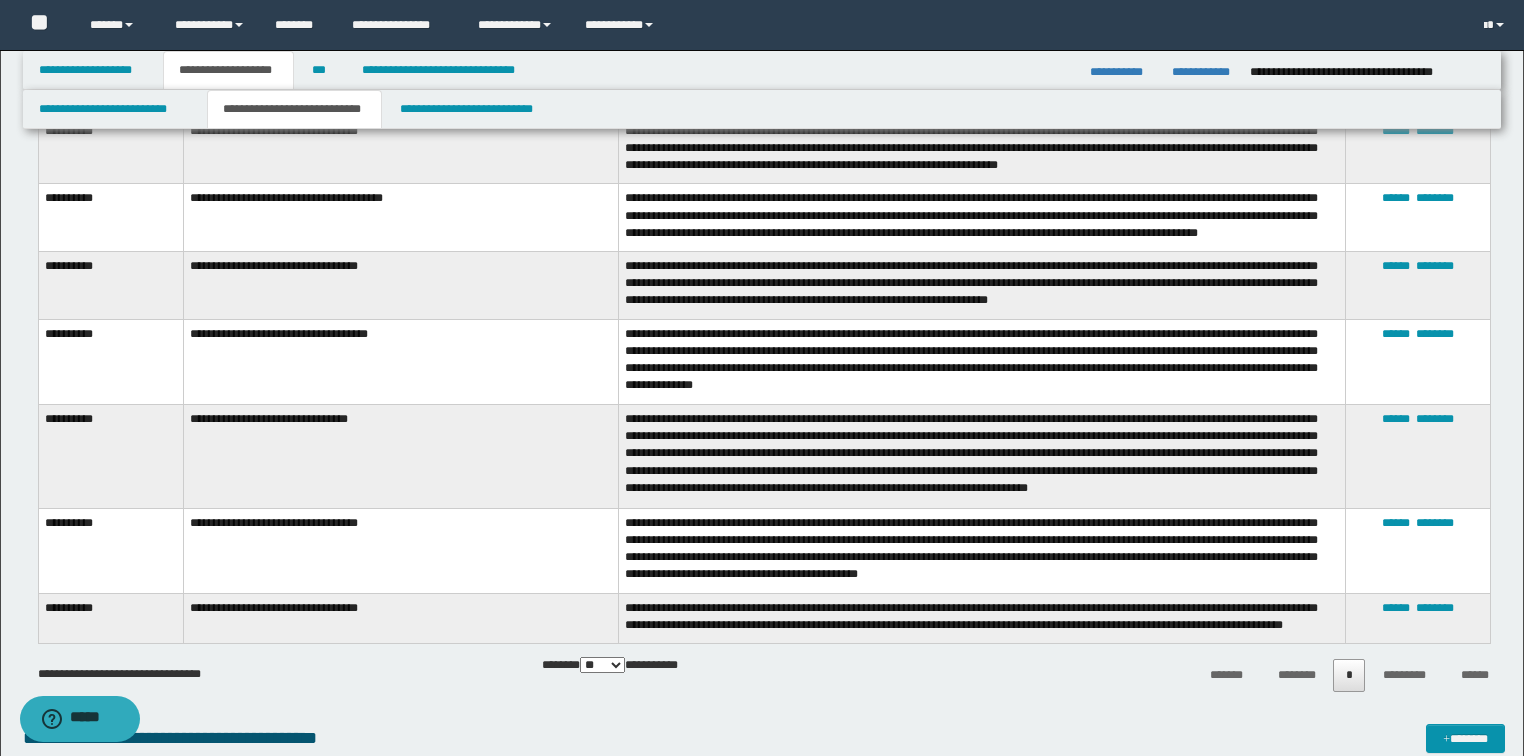 scroll, scrollTop: 6865, scrollLeft: 0, axis: vertical 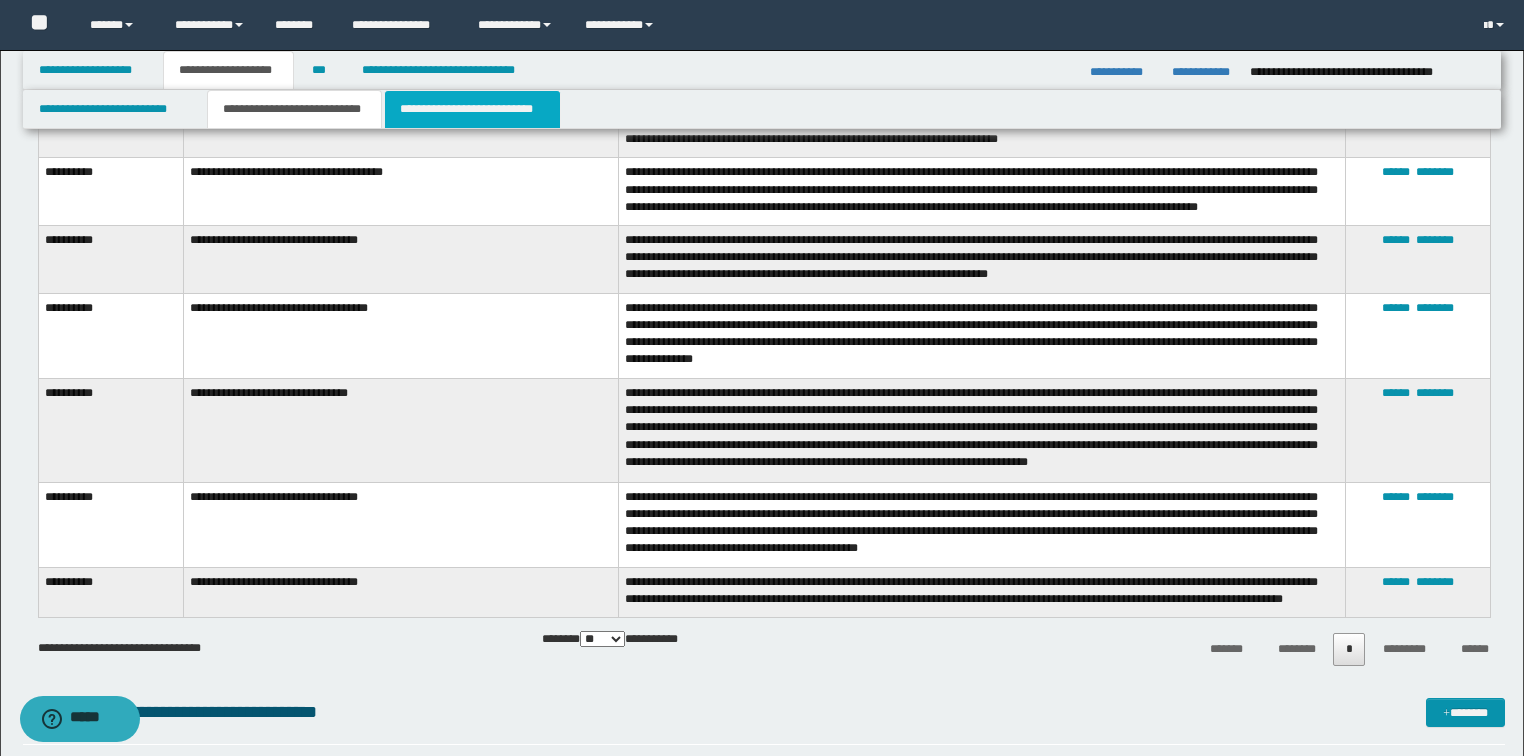 click on "**********" at bounding box center [472, 109] 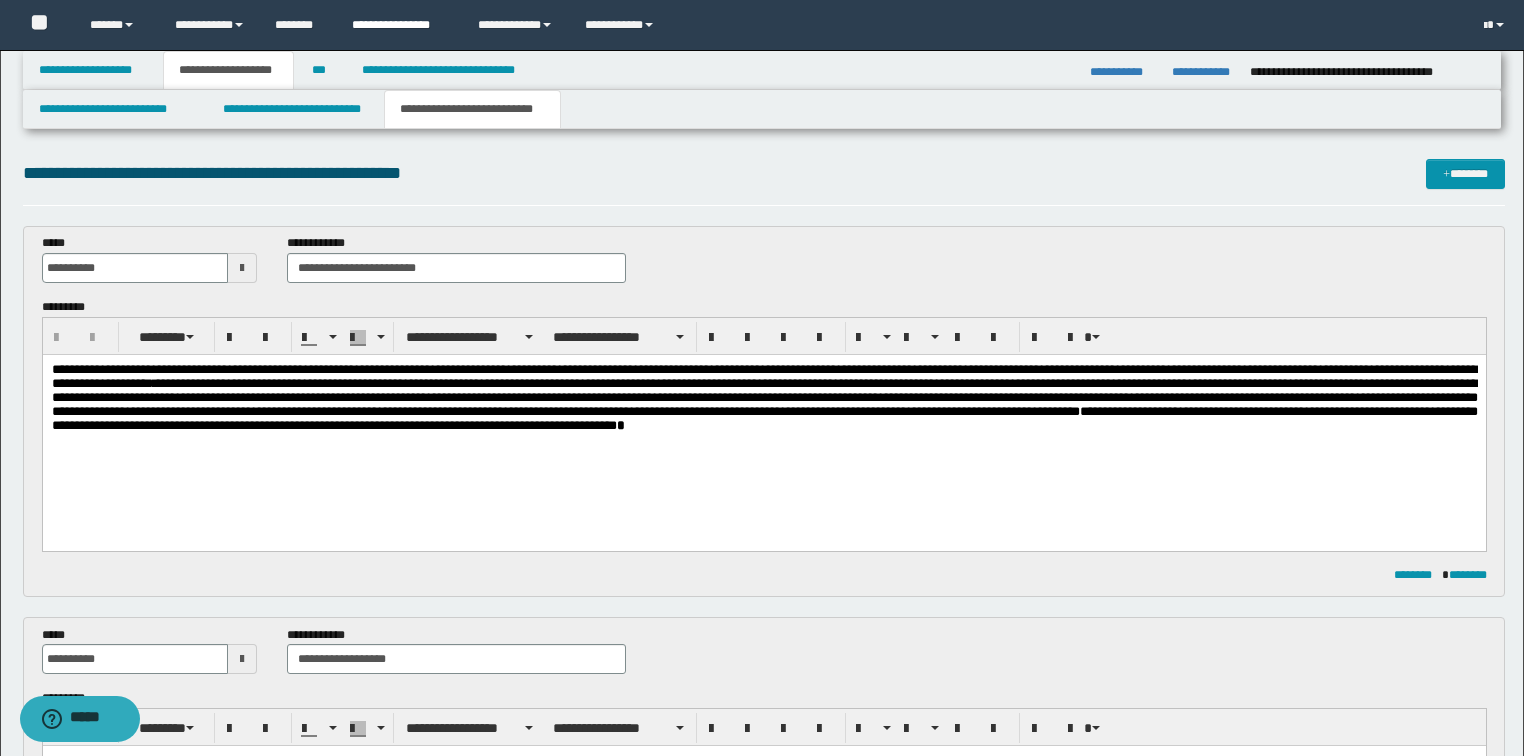 scroll, scrollTop: 0, scrollLeft: 0, axis: both 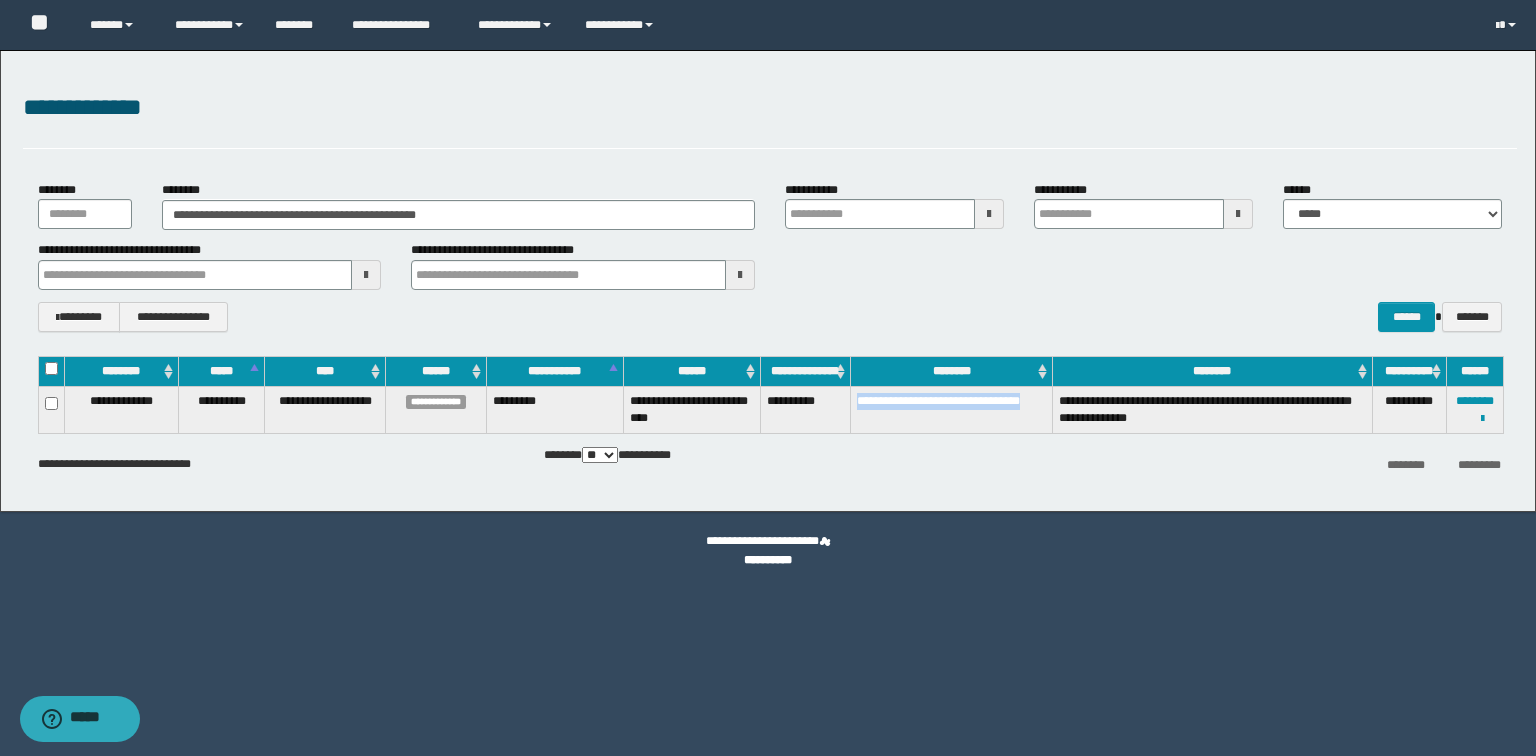 drag, startPoint x: 912, startPoint y: 425, endPoint x: 848, endPoint y: 407, distance: 66.48308 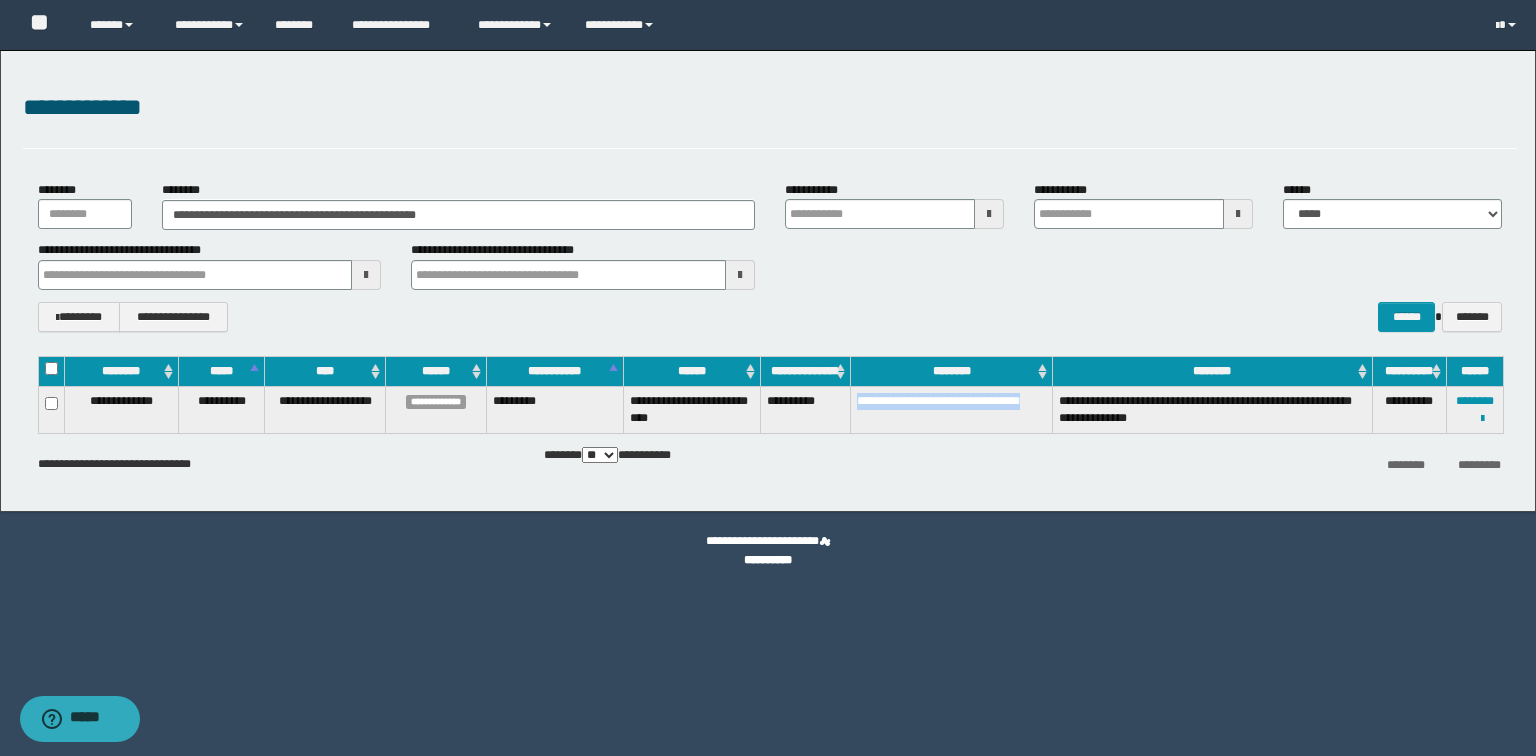 copy on "**********" 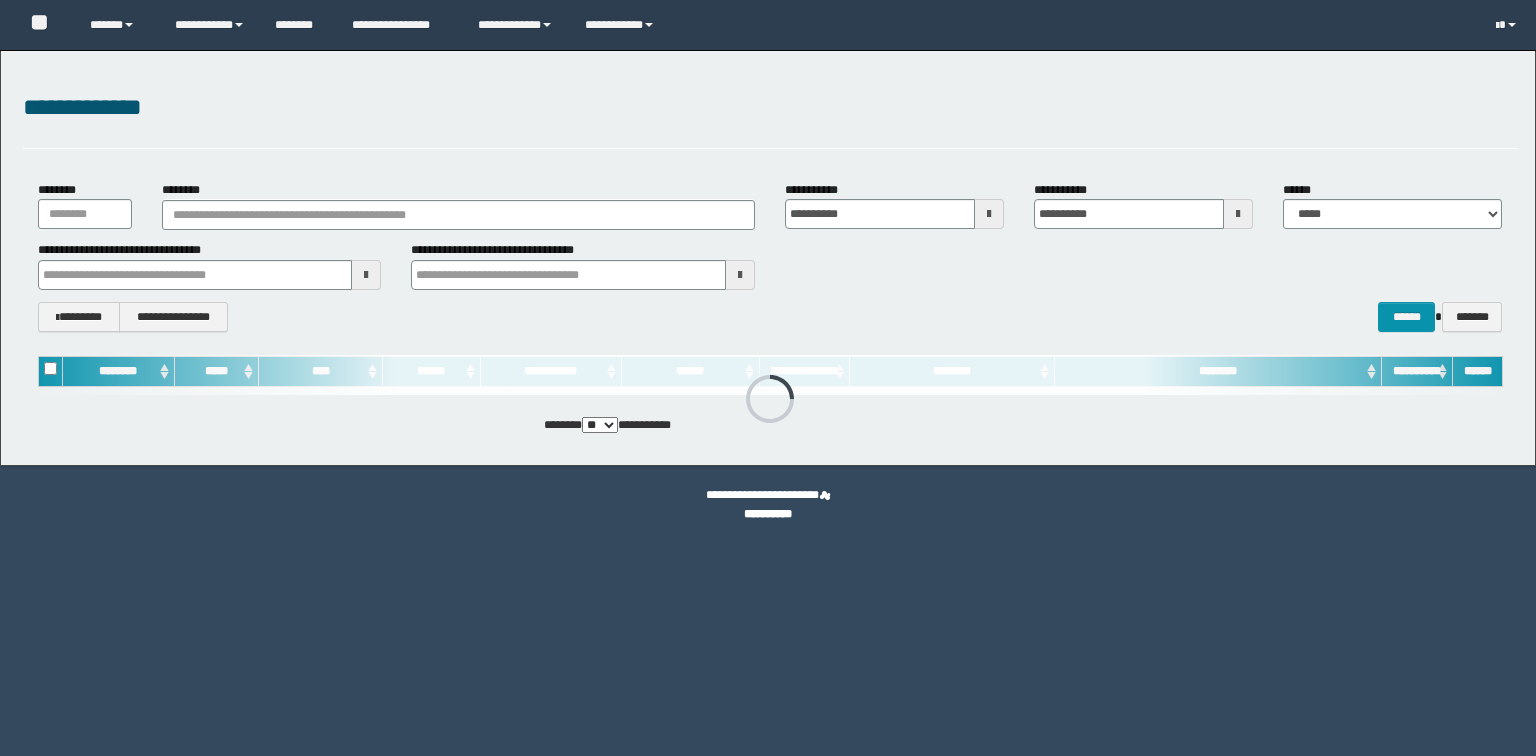 scroll, scrollTop: 0, scrollLeft: 0, axis: both 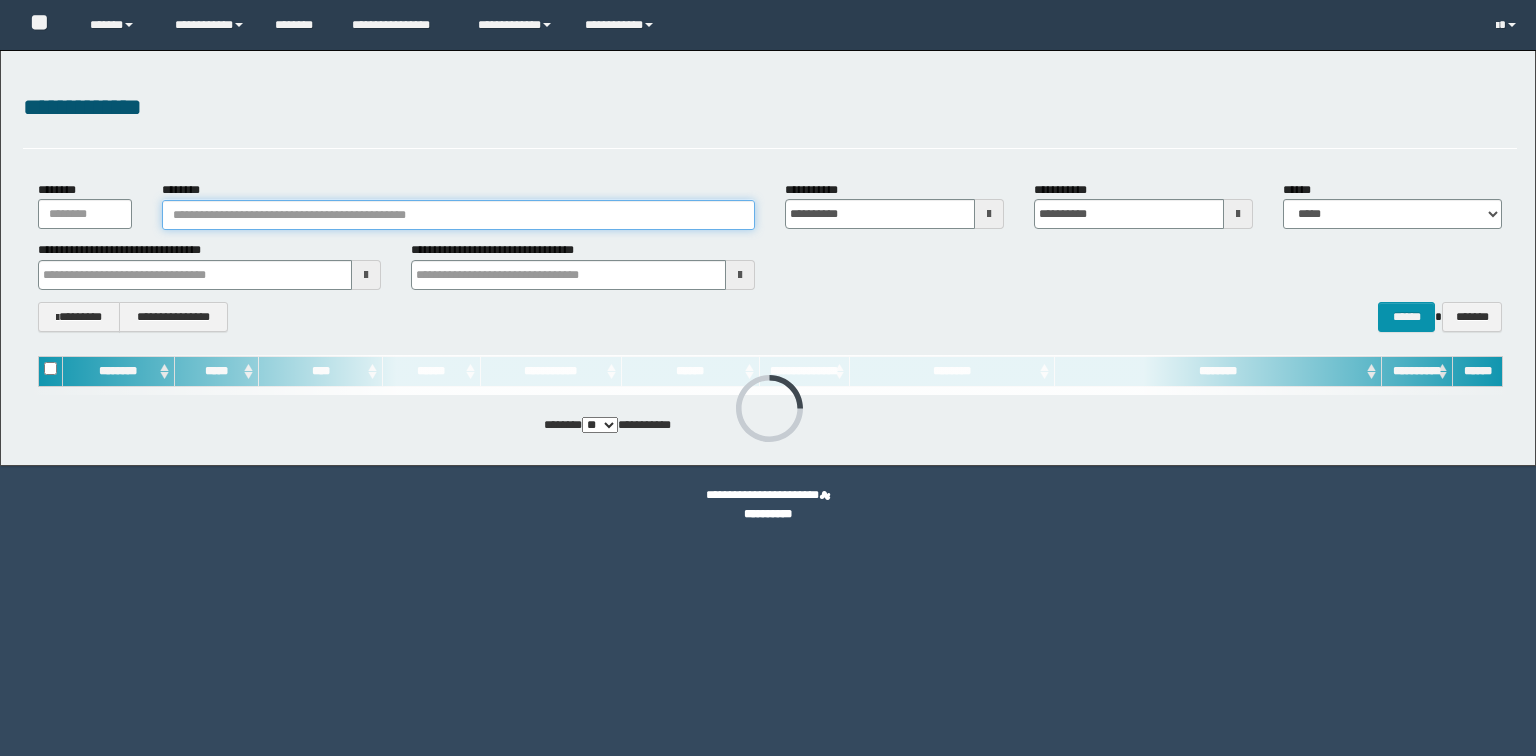 click on "********" at bounding box center [458, 215] 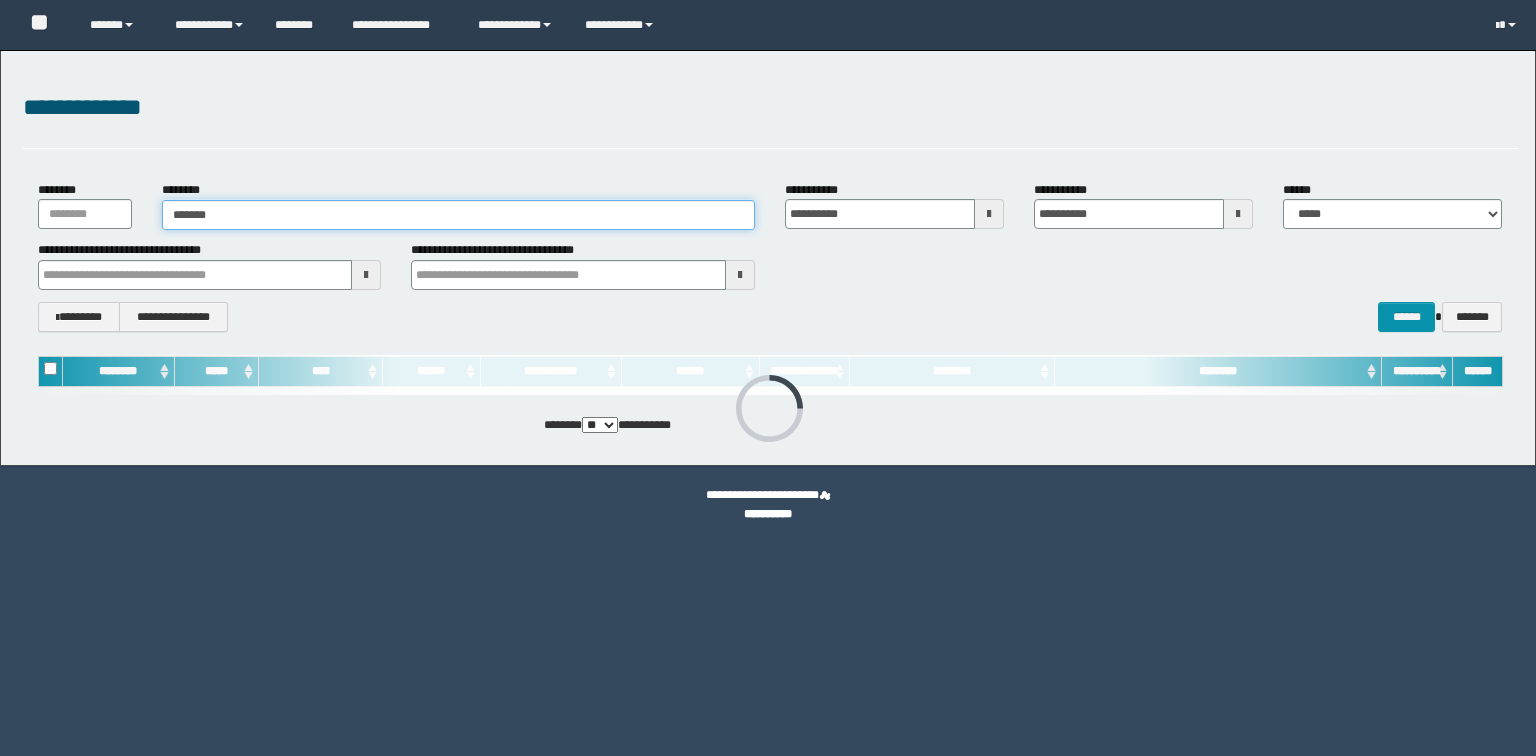 scroll, scrollTop: 0, scrollLeft: 0, axis: both 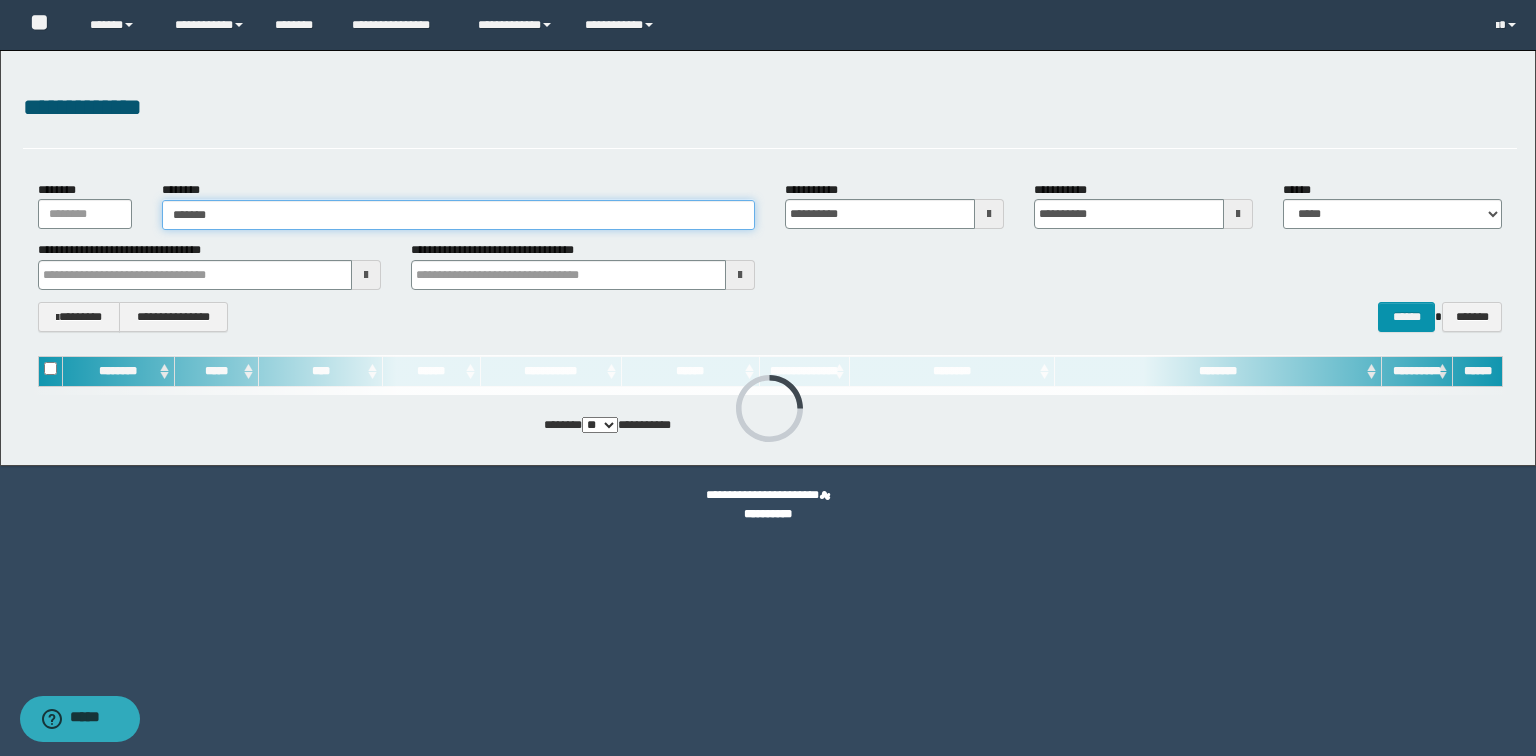 type on "*******" 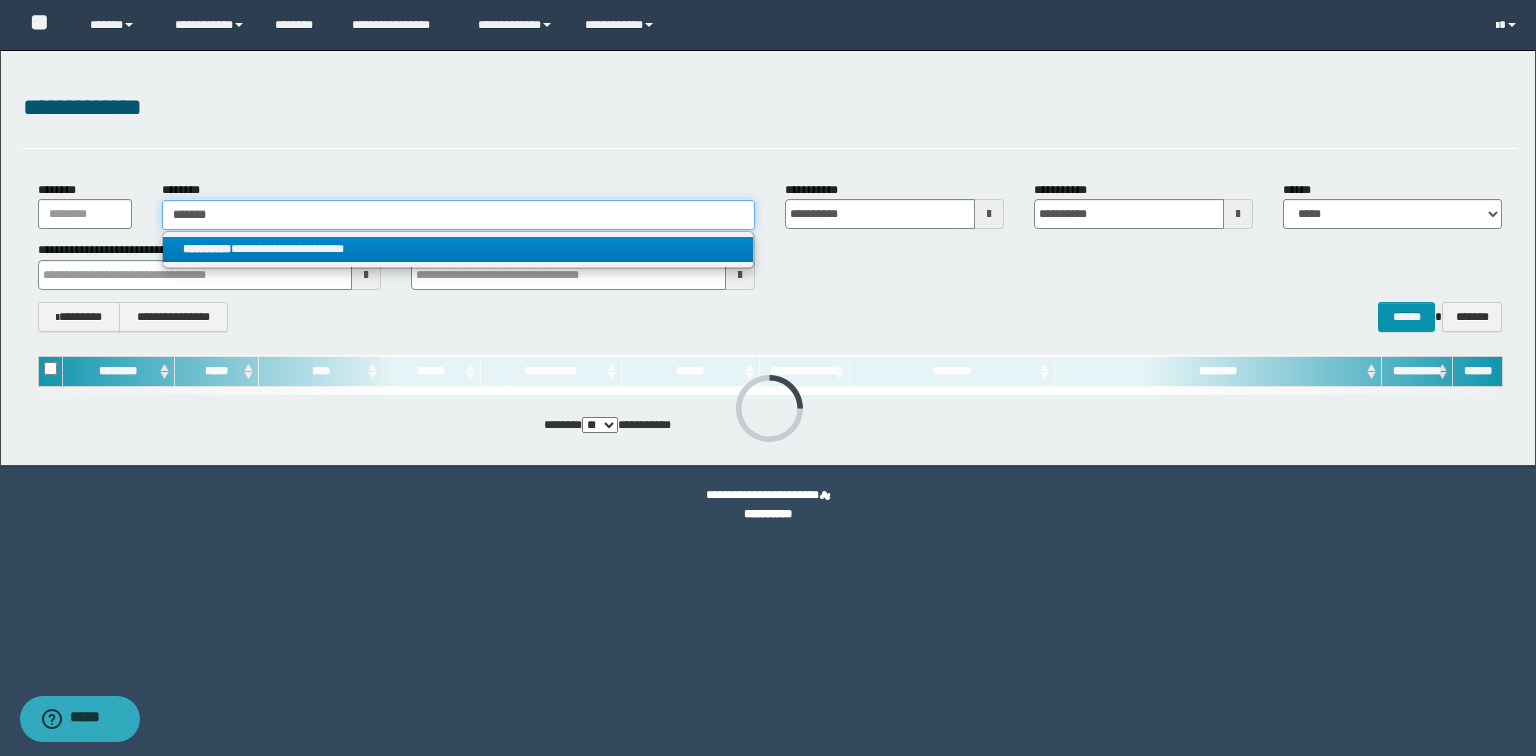 type on "*******" 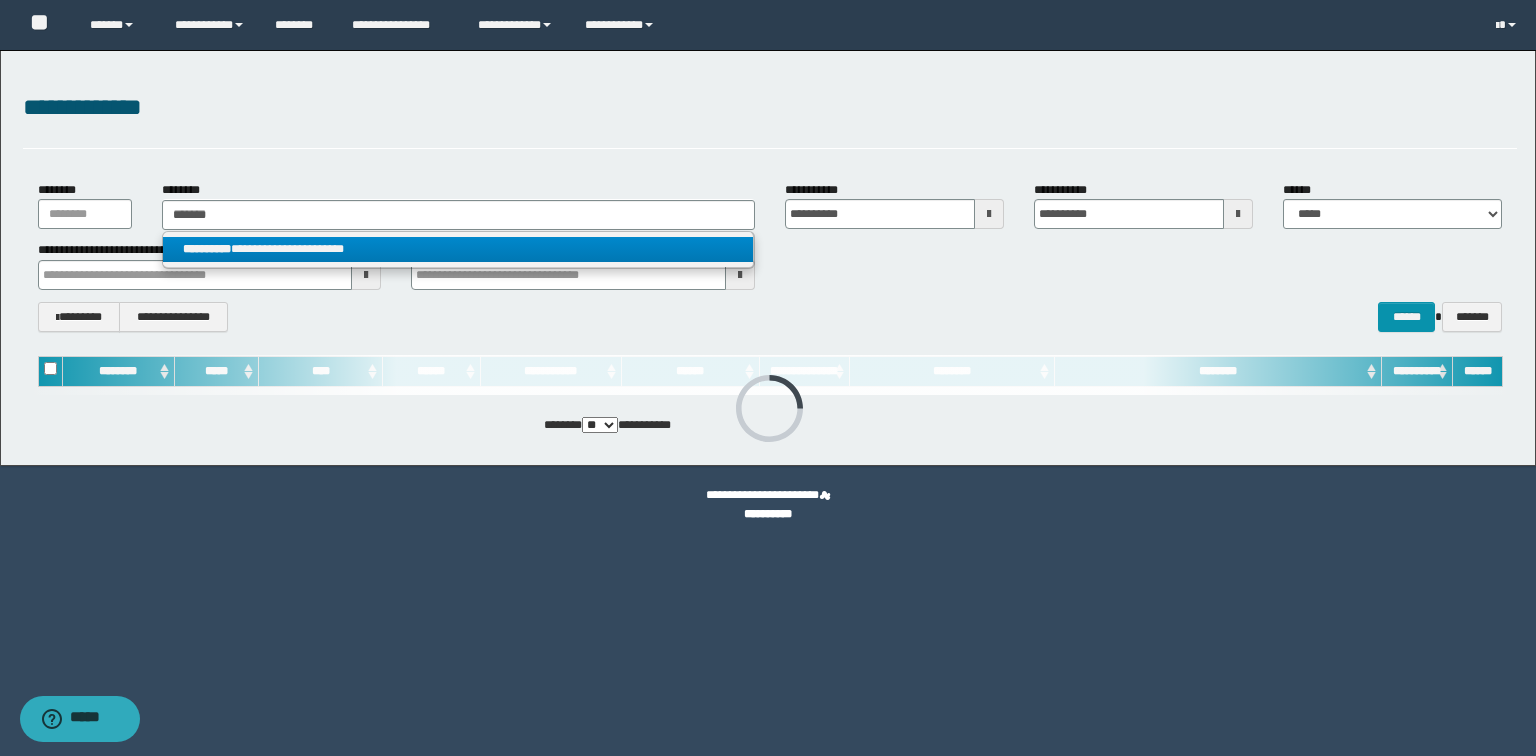 click on "**********" at bounding box center [458, 249] 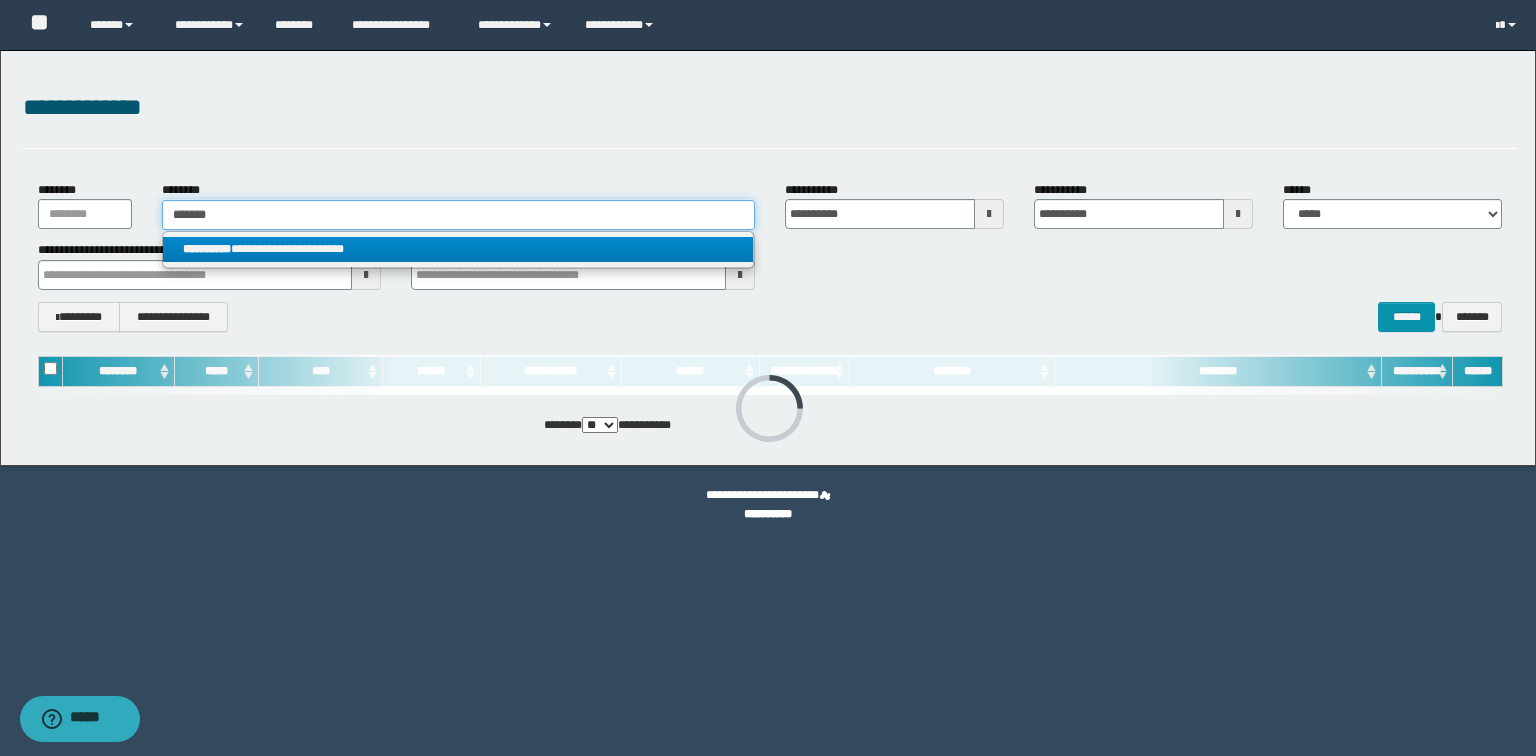 type 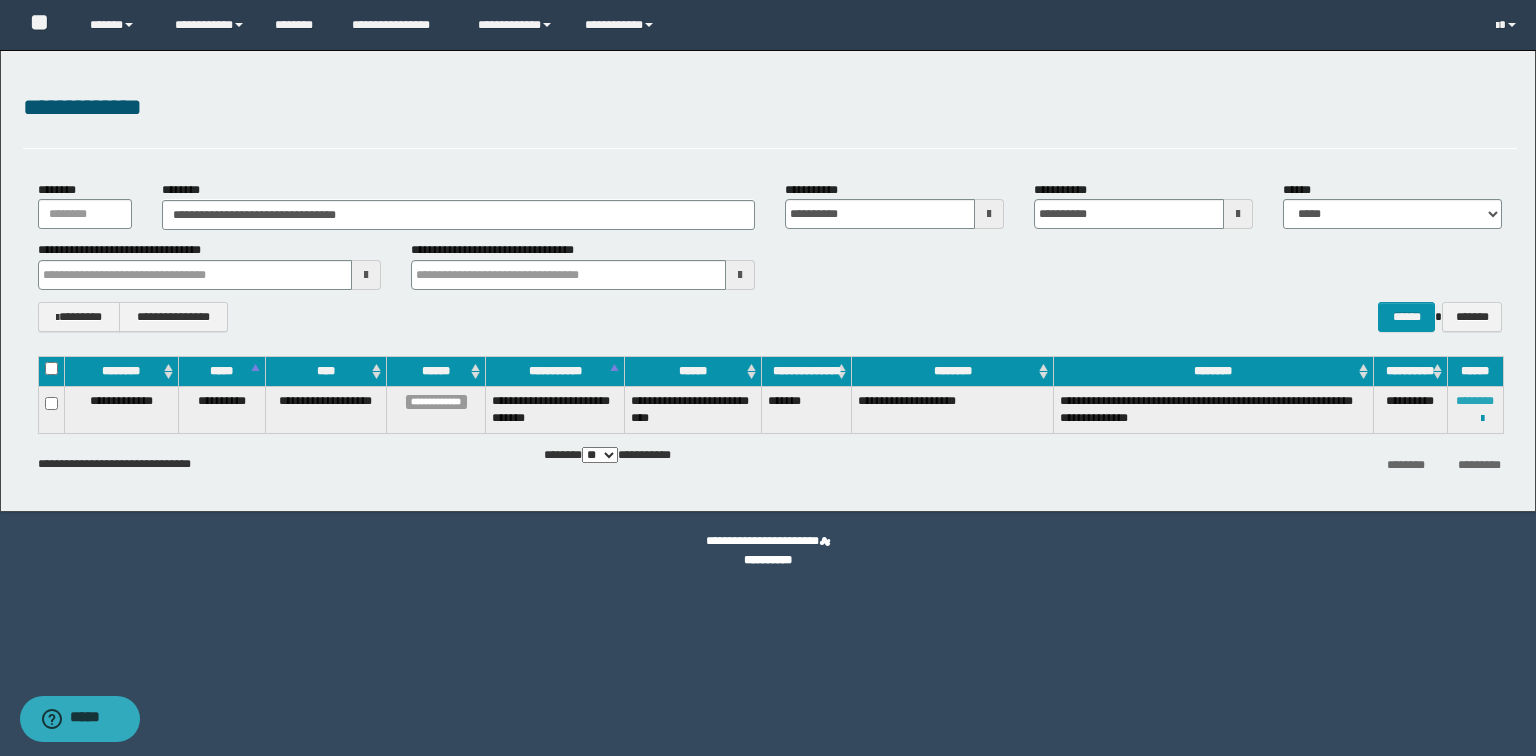 click on "********" at bounding box center [1475, 401] 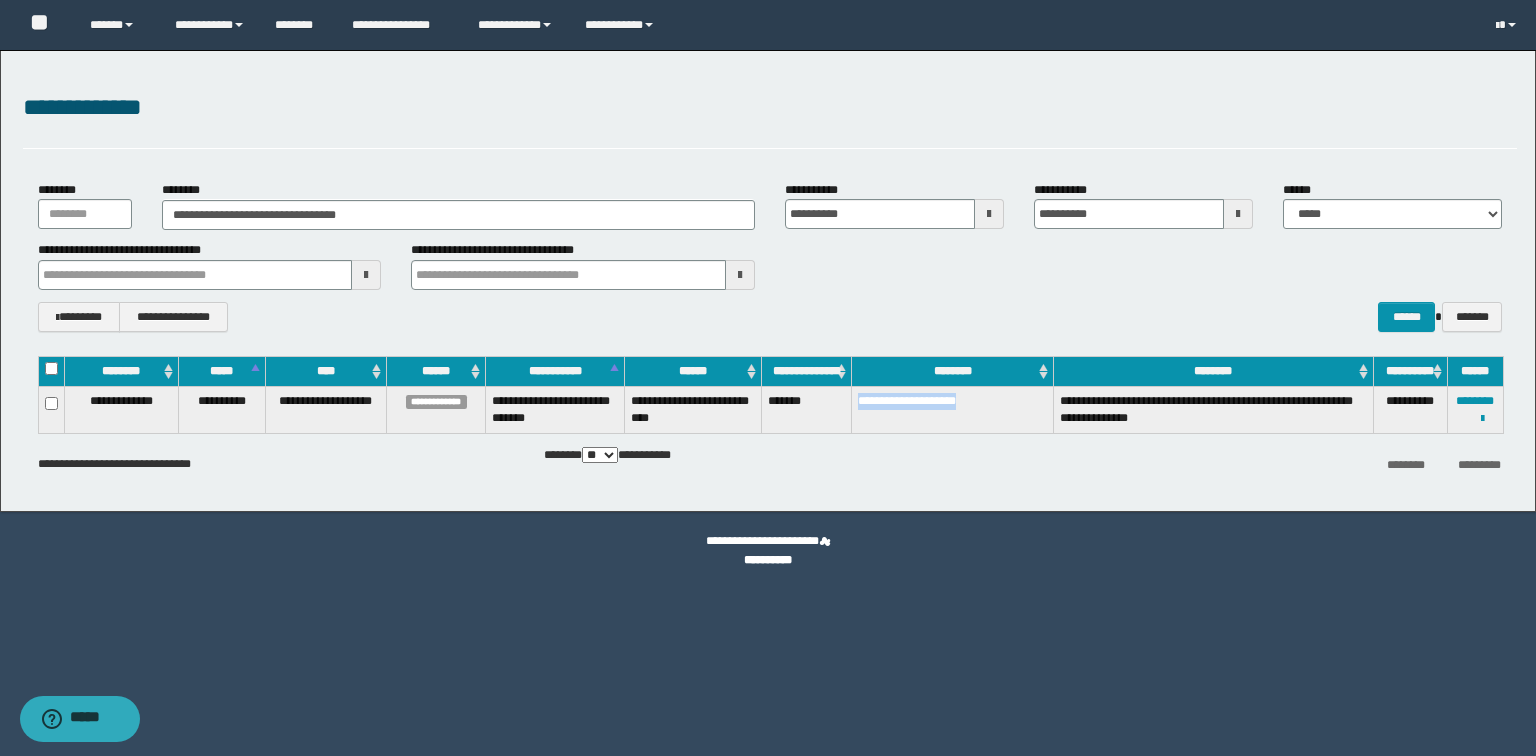drag, startPoint x: 1017, startPoint y: 402, endPoint x: 852, endPoint y: 410, distance: 165.19383 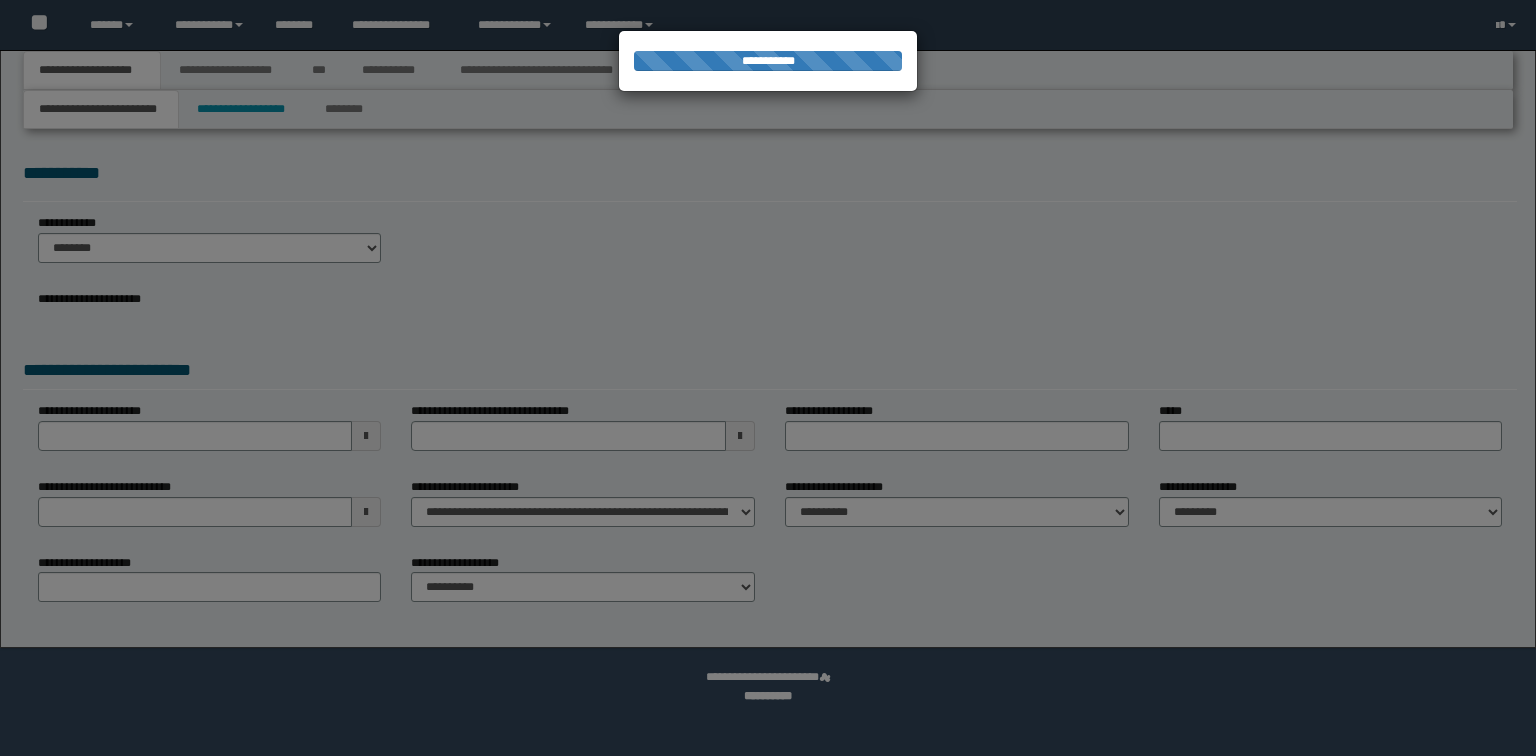 scroll, scrollTop: 0, scrollLeft: 0, axis: both 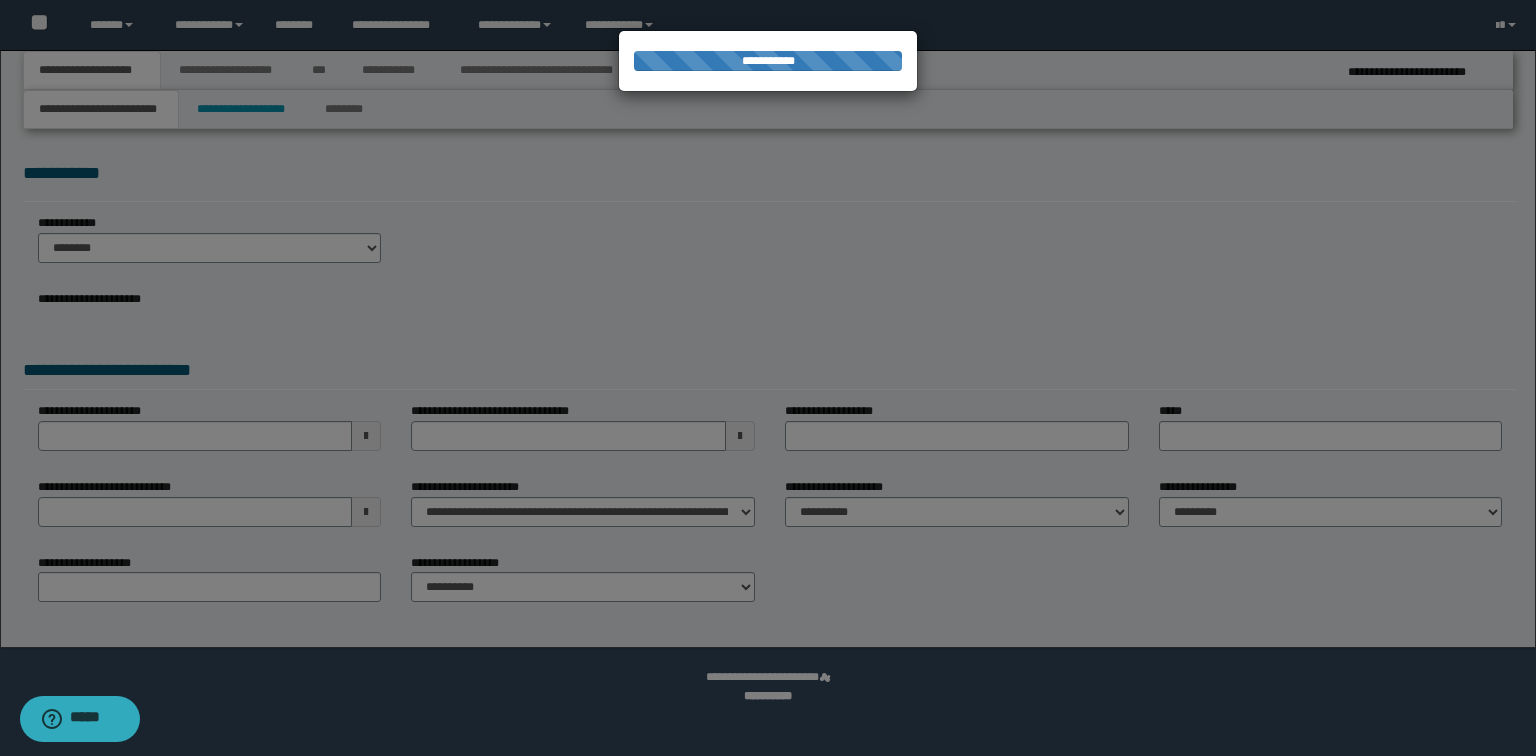 select on "*" 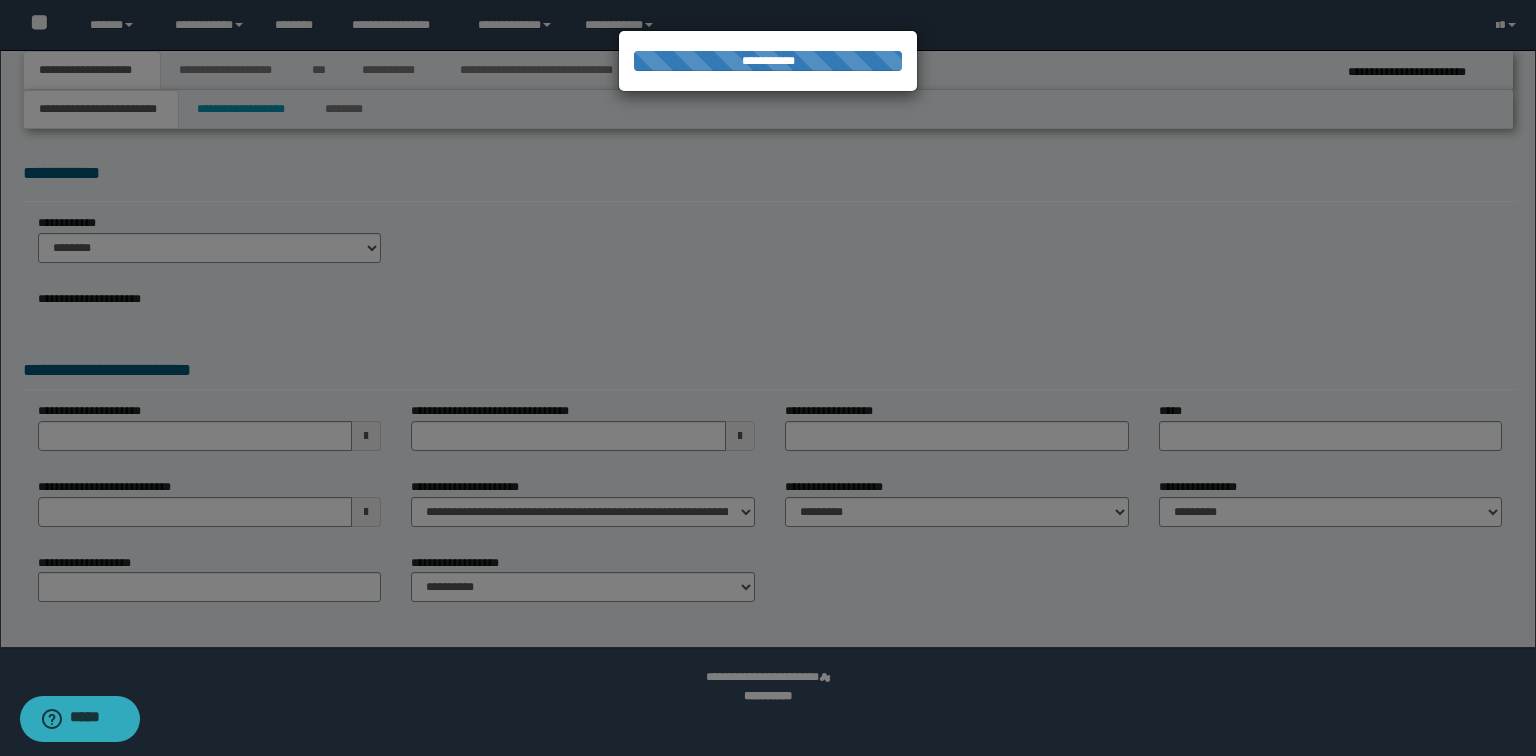 select on "*" 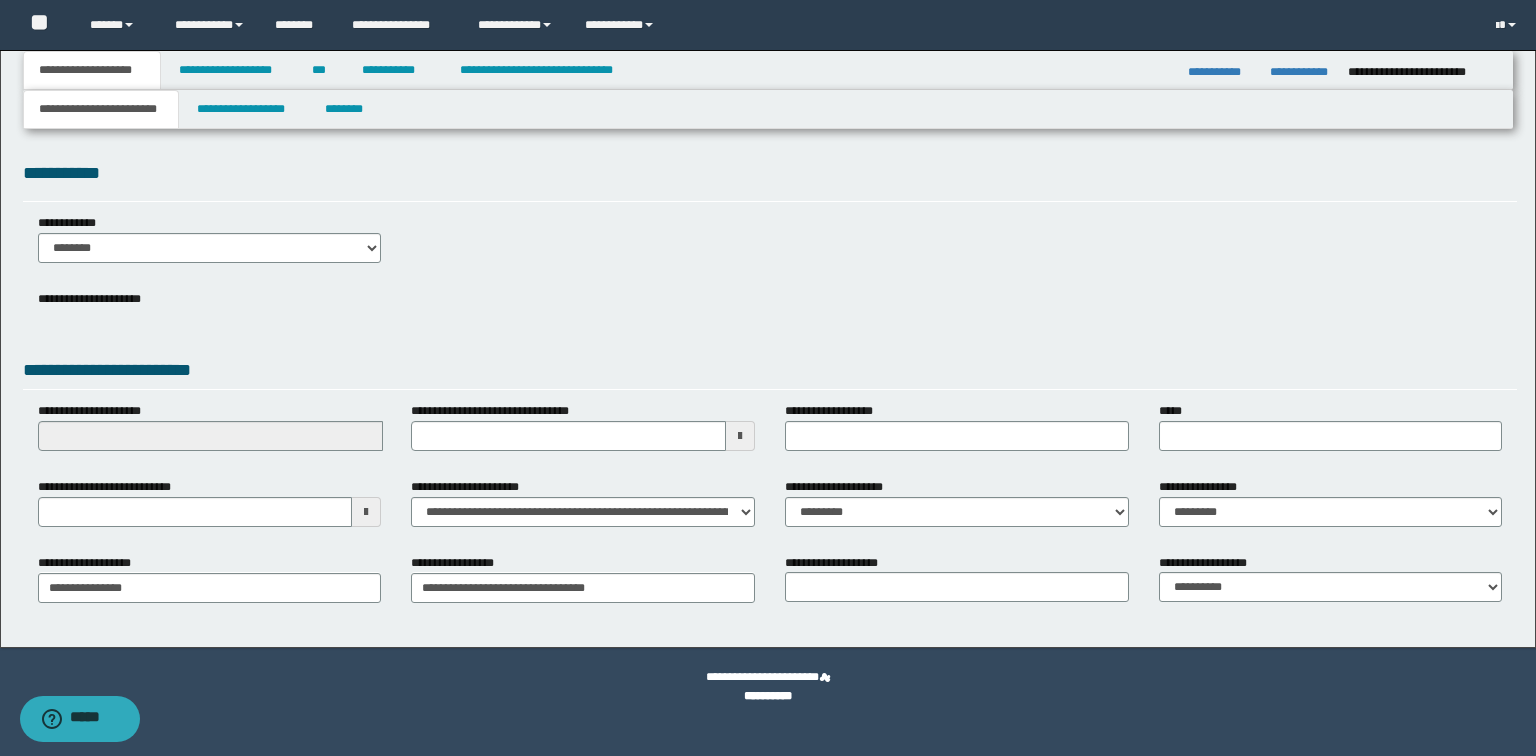 click at bounding box center [768, 378] 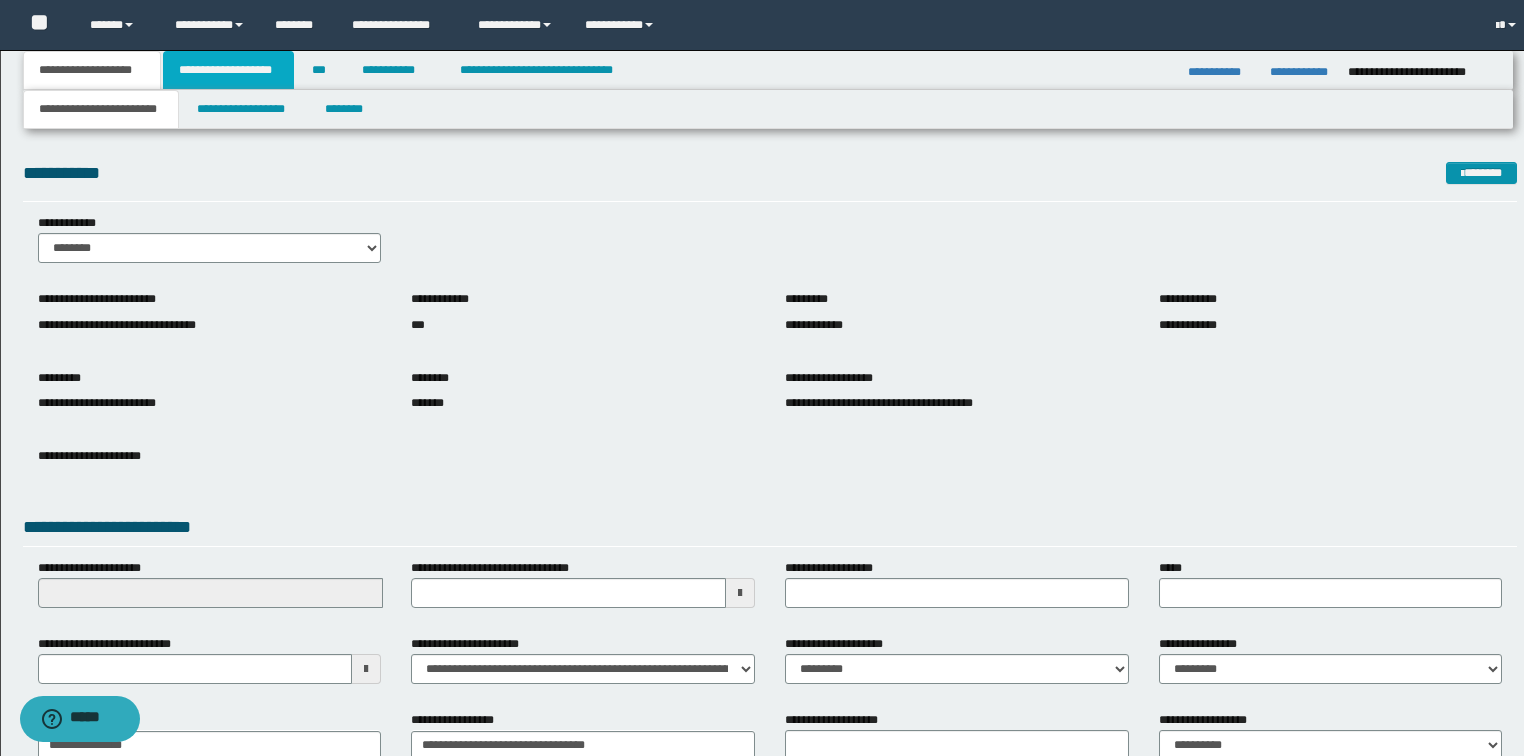 click on "**********" at bounding box center (228, 70) 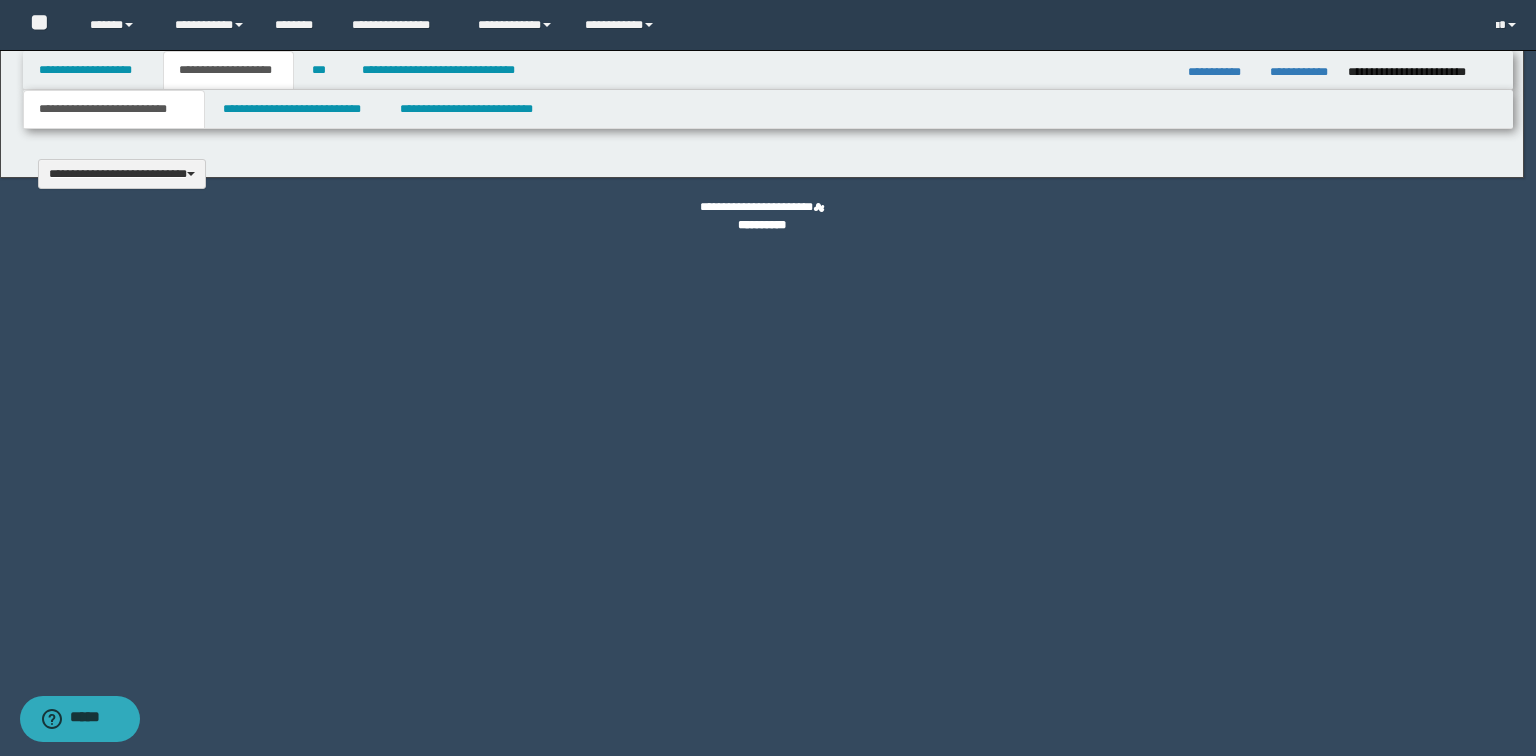 scroll, scrollTop: 0, scrollLeft: 0, axis: both 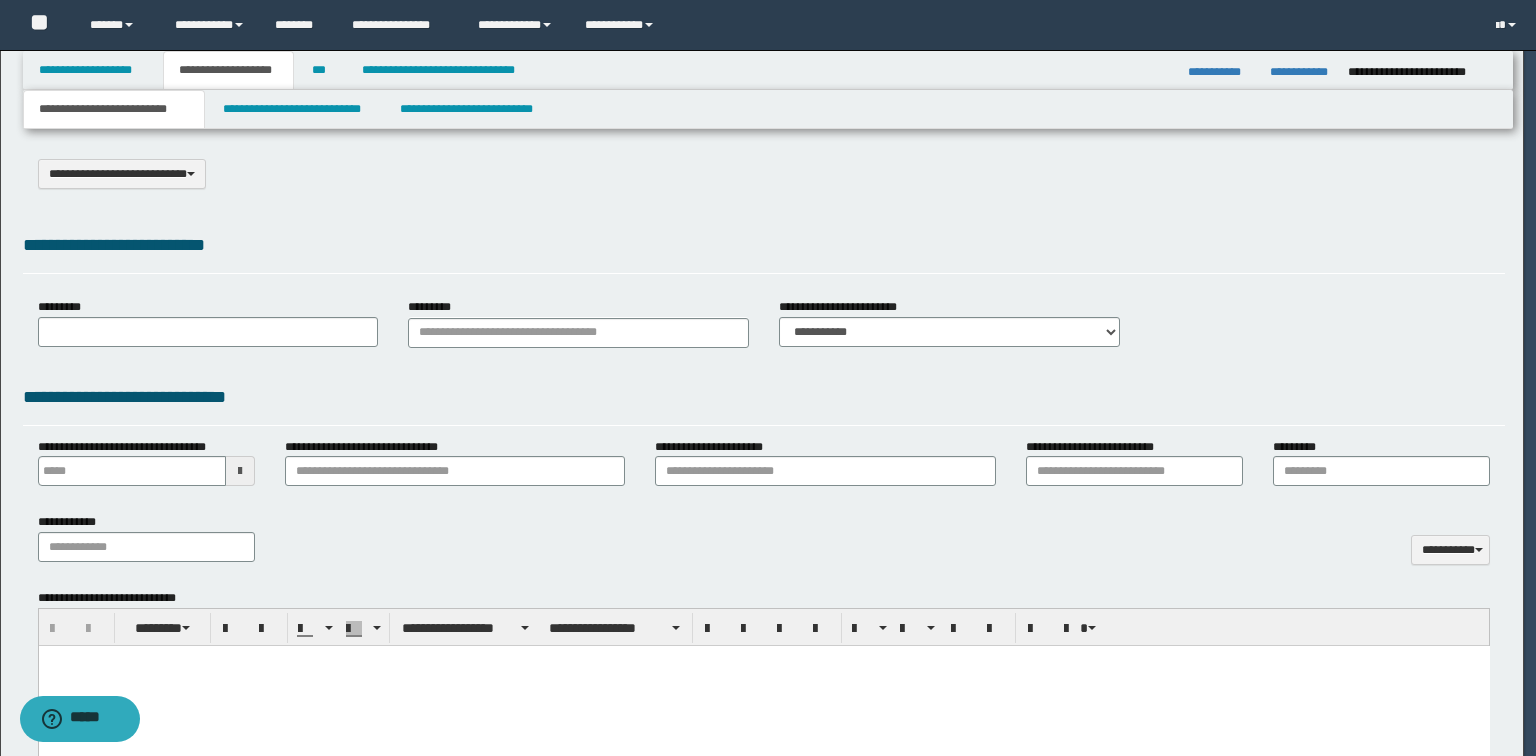 type on "**********" 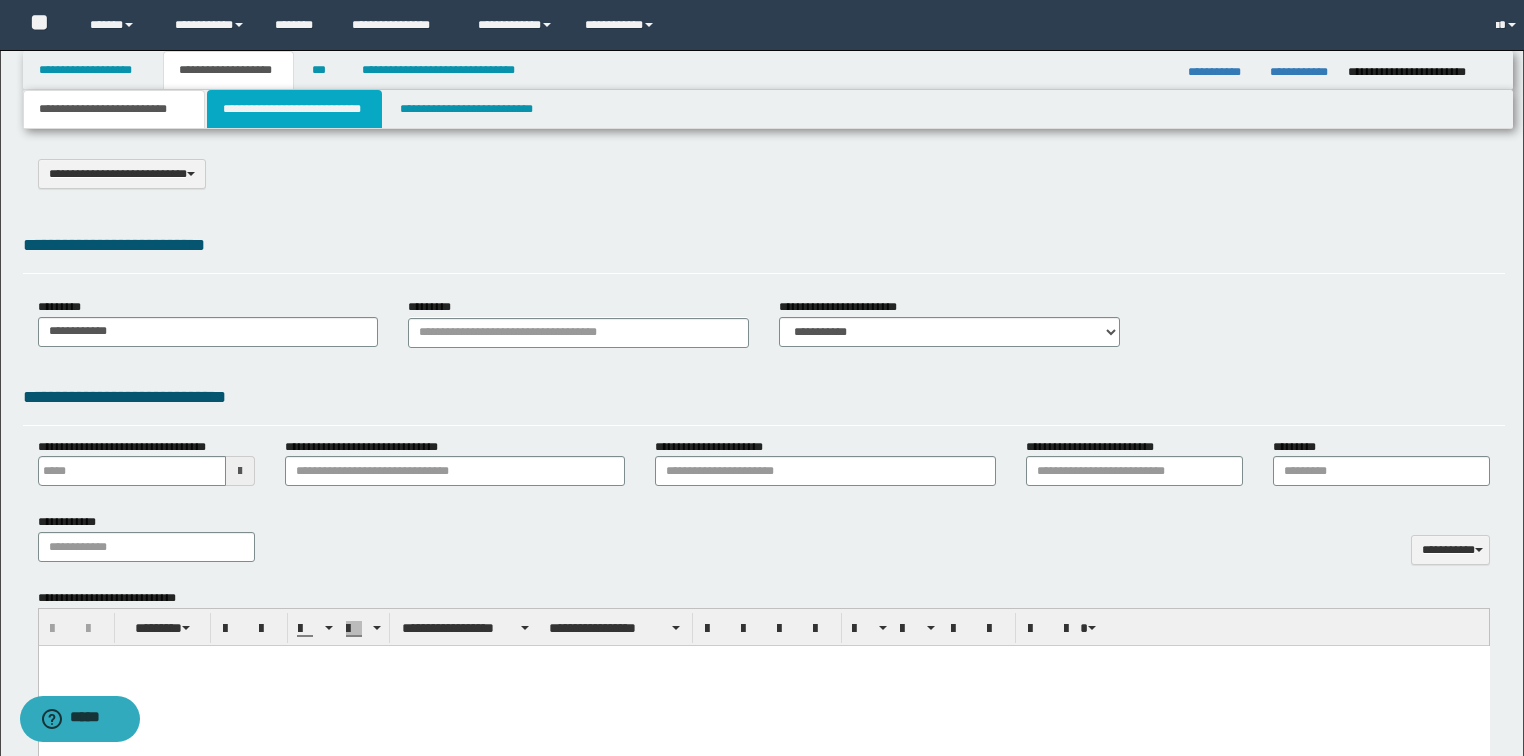 click on "**********" at bounding box center [294, 109] 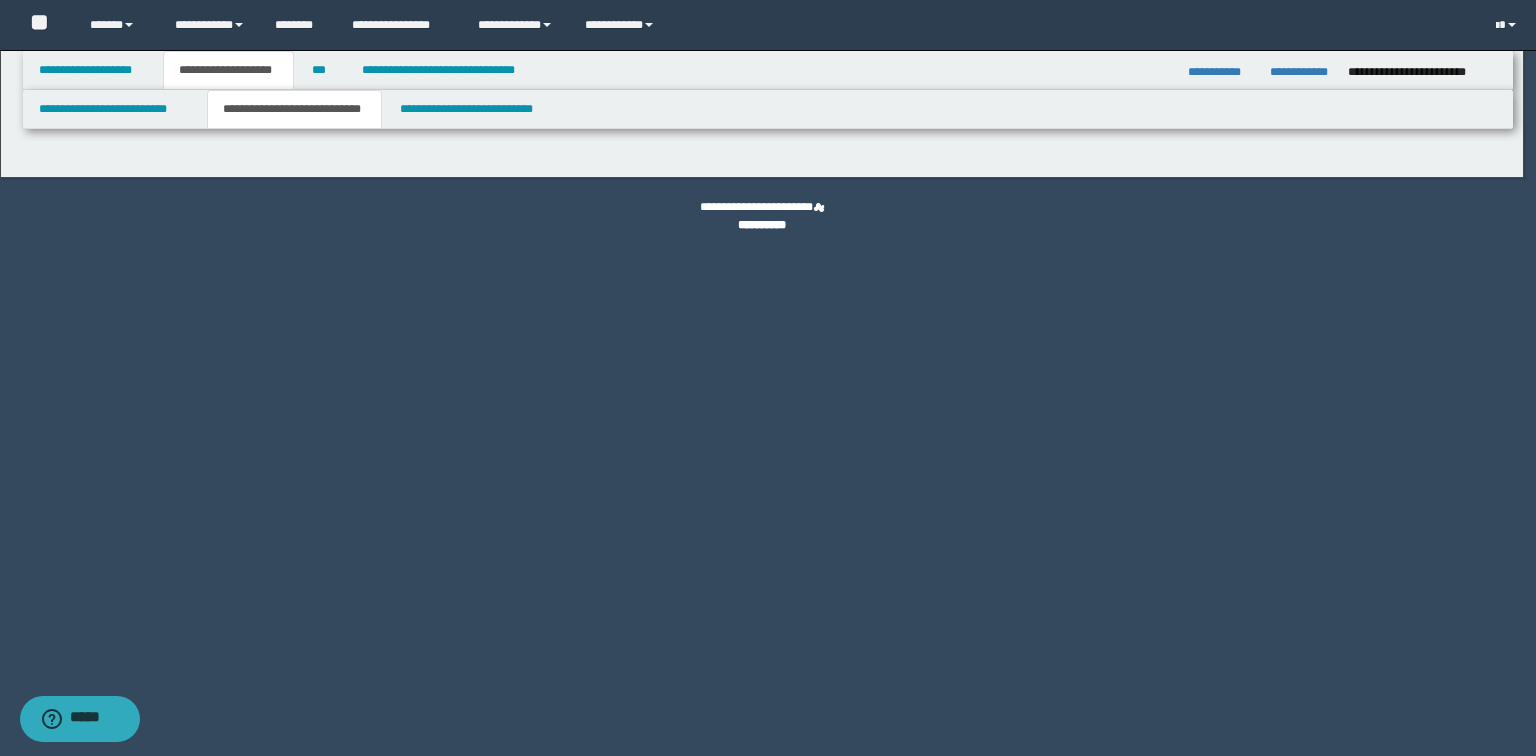 select on "*" 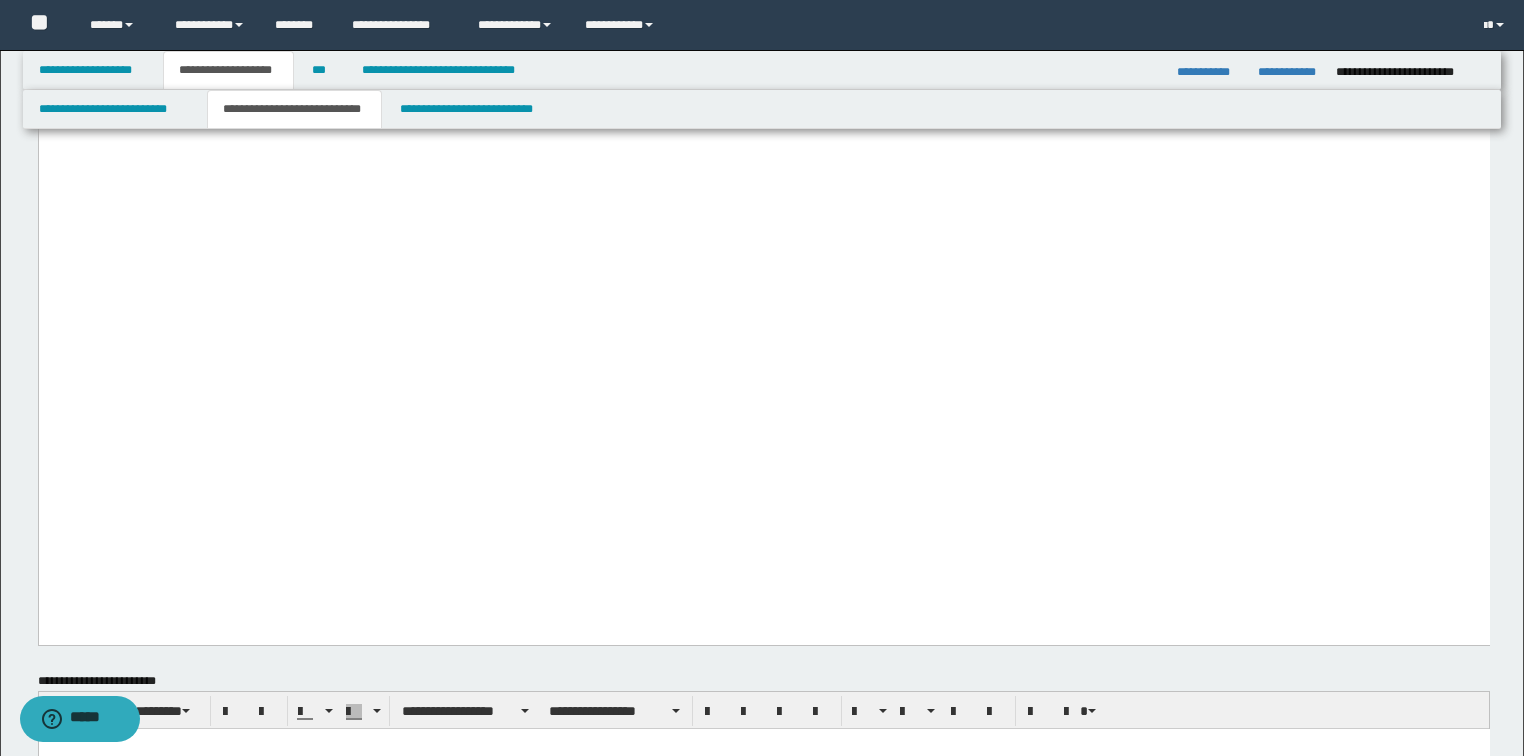 scroll, scrollTop: 3680, scrollLeft: 0, axis: vertical 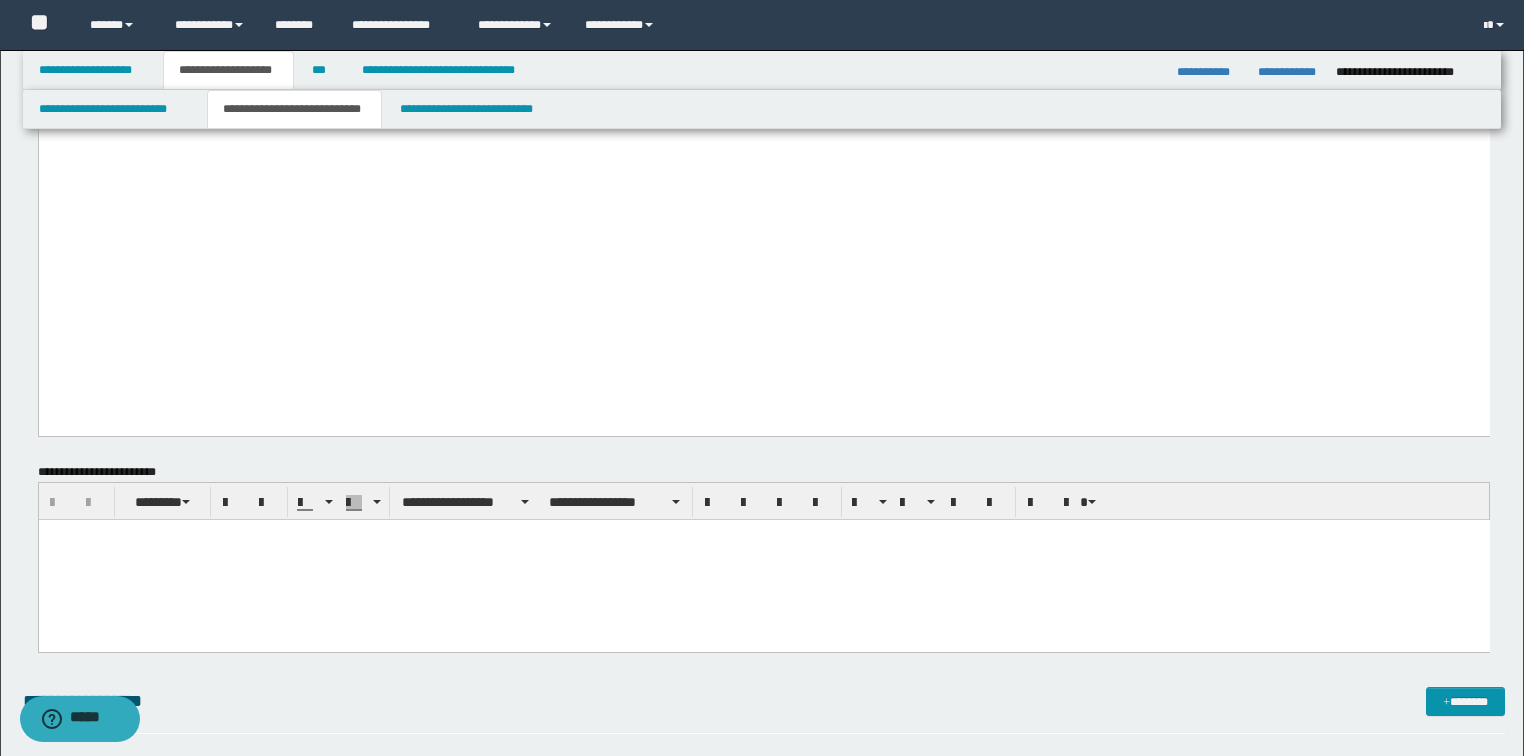 click on "**********" at bounding box center [763, -171] 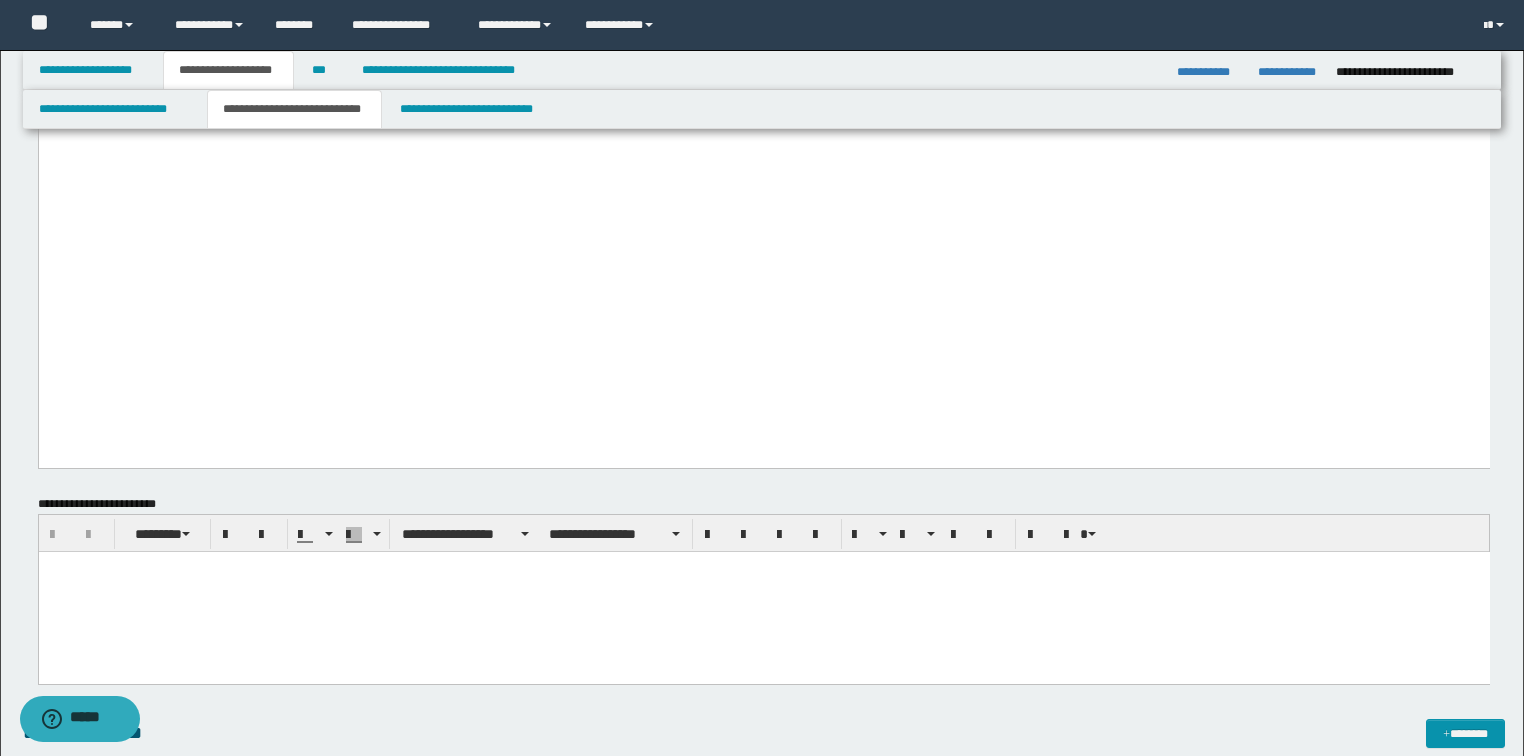 type 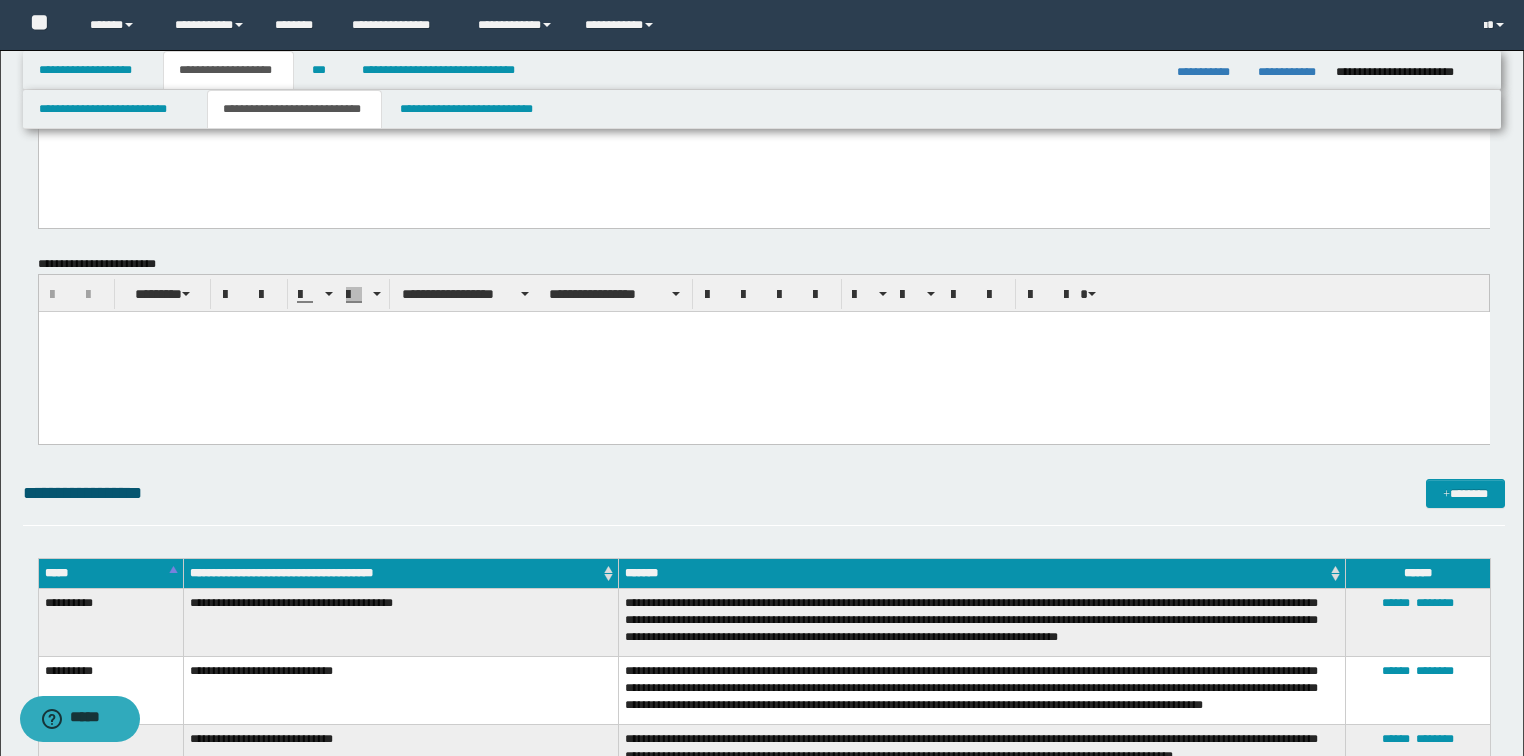 scroll, scrollTop: 4320, scrollLeft: 0, axis: vertical 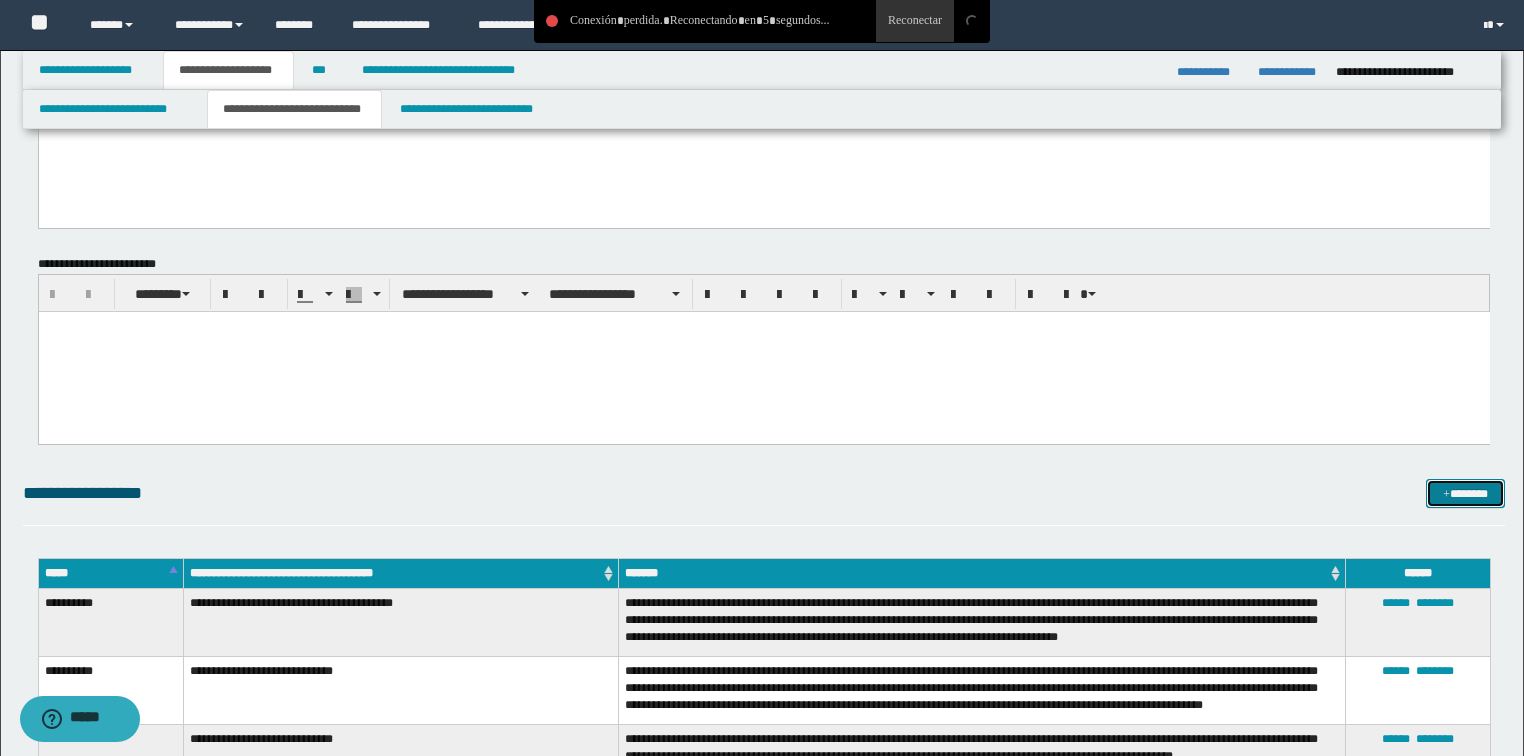 click on "*******" at bounding box center (1465, 494) 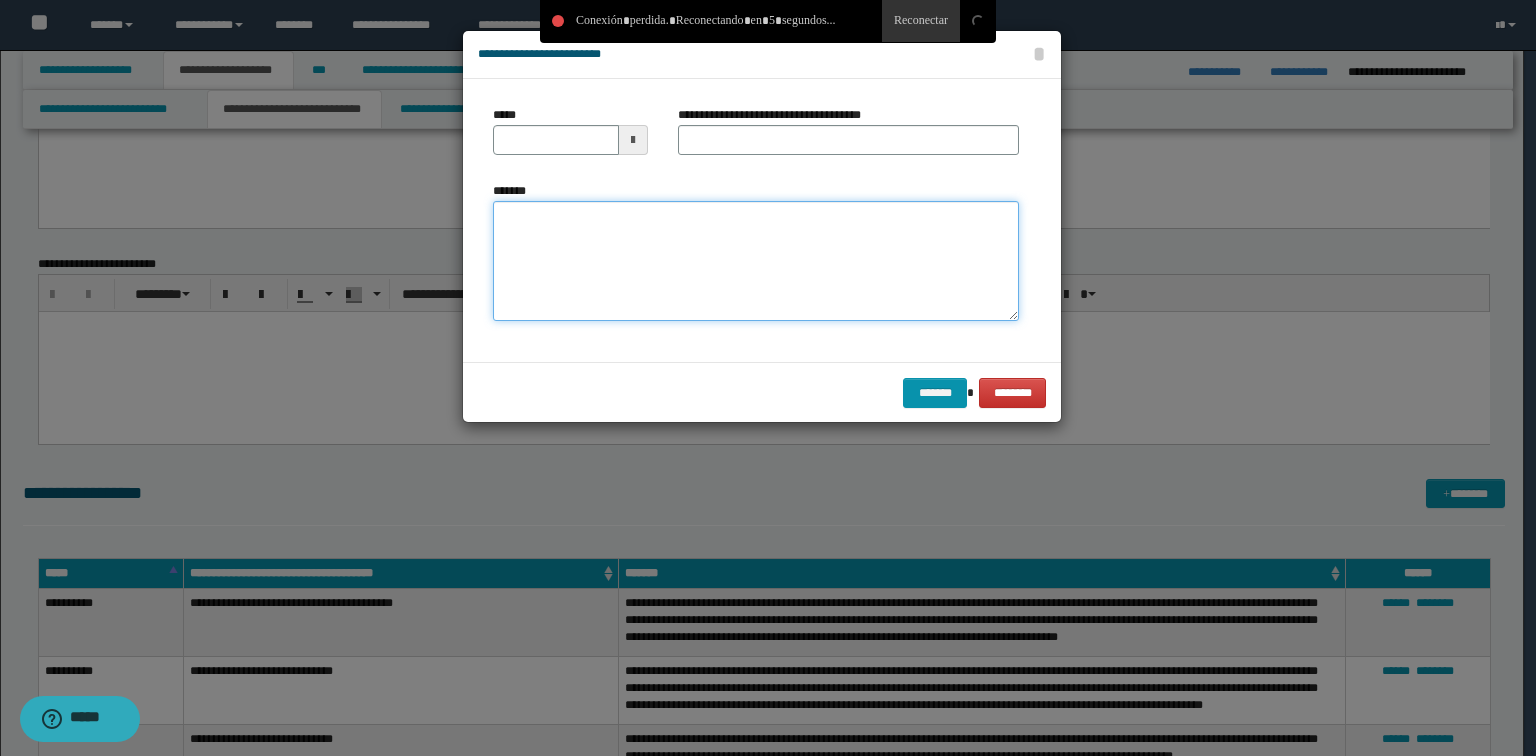 click on "*******" at bounding box center [756, 261] 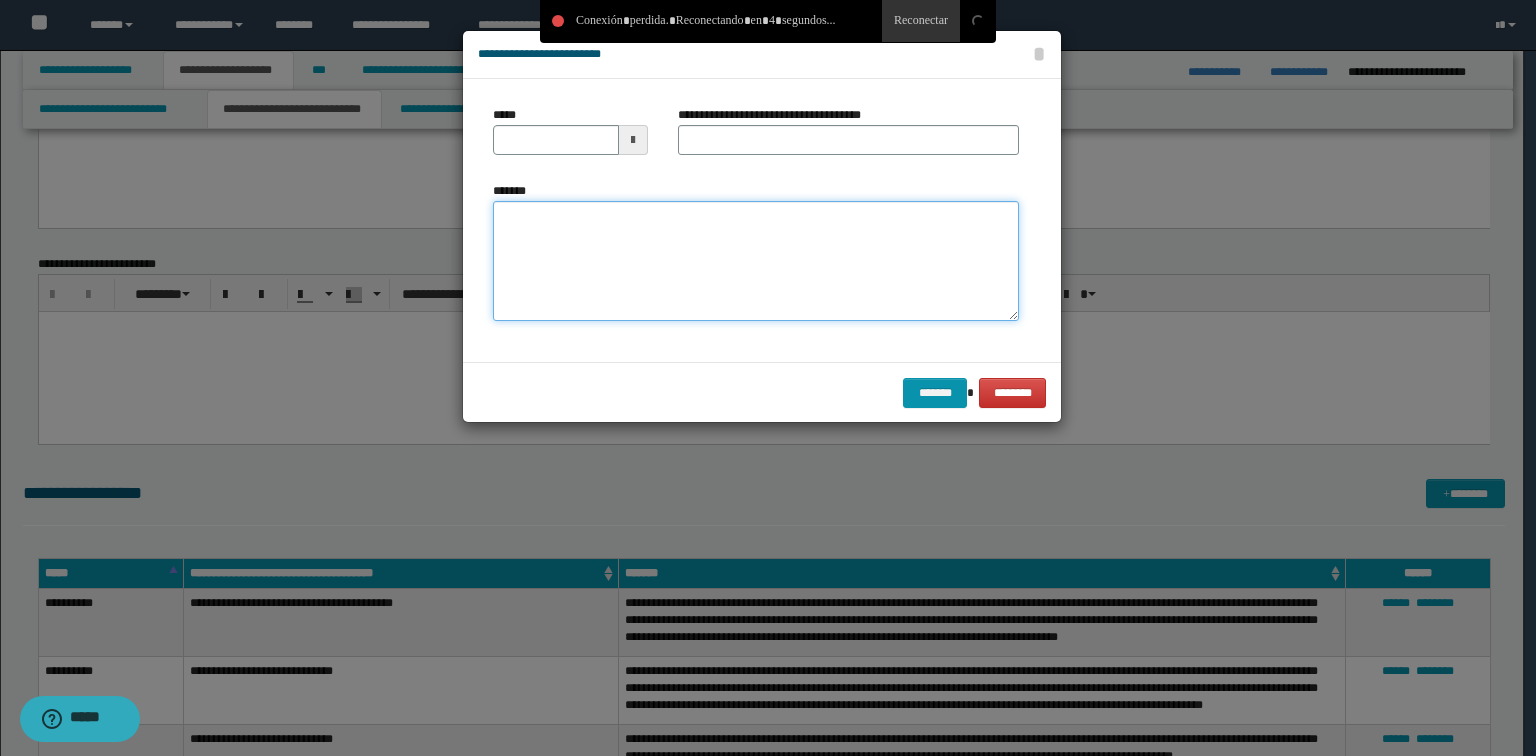 paste on "**********" 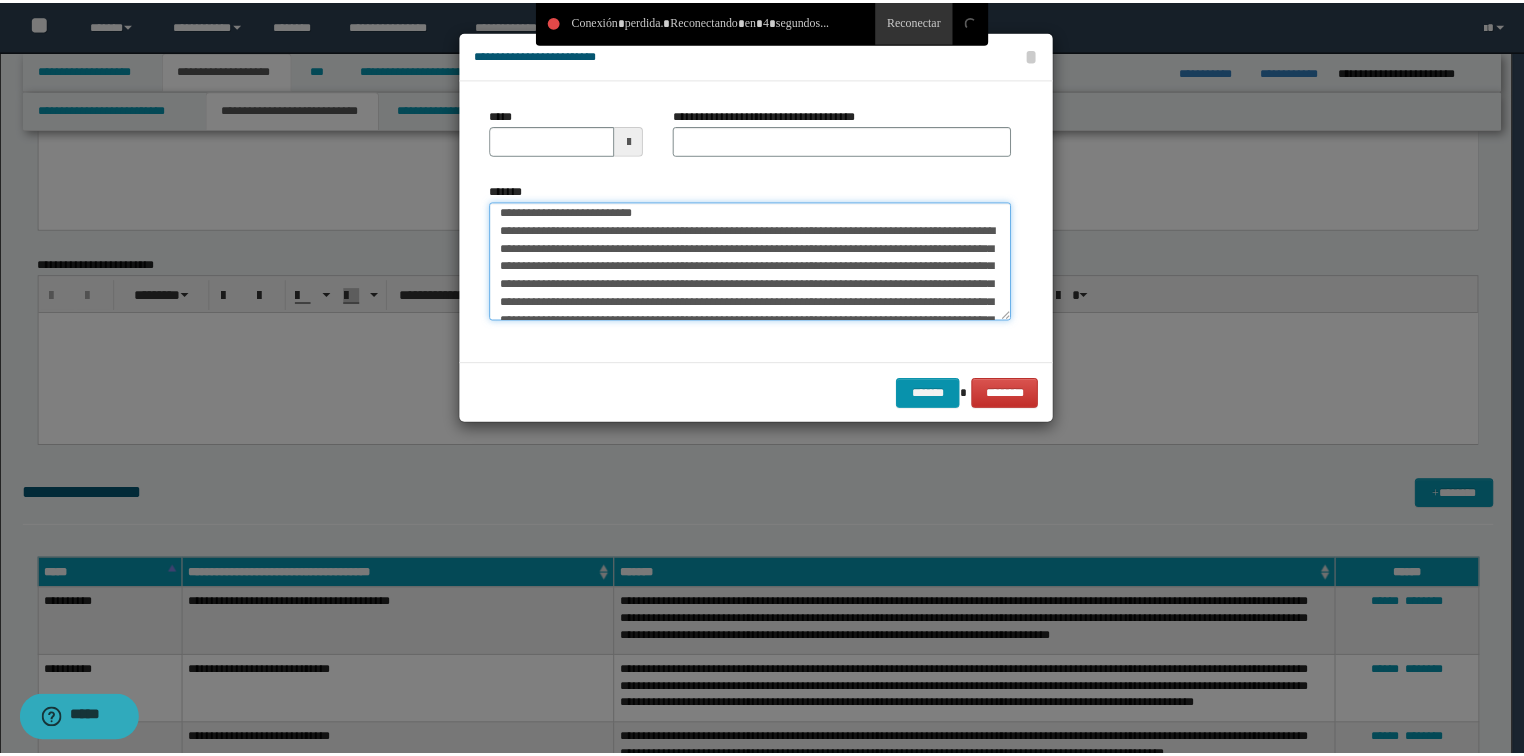 scroll, scrollTop: 0, scrollLeft: 0, axis: both 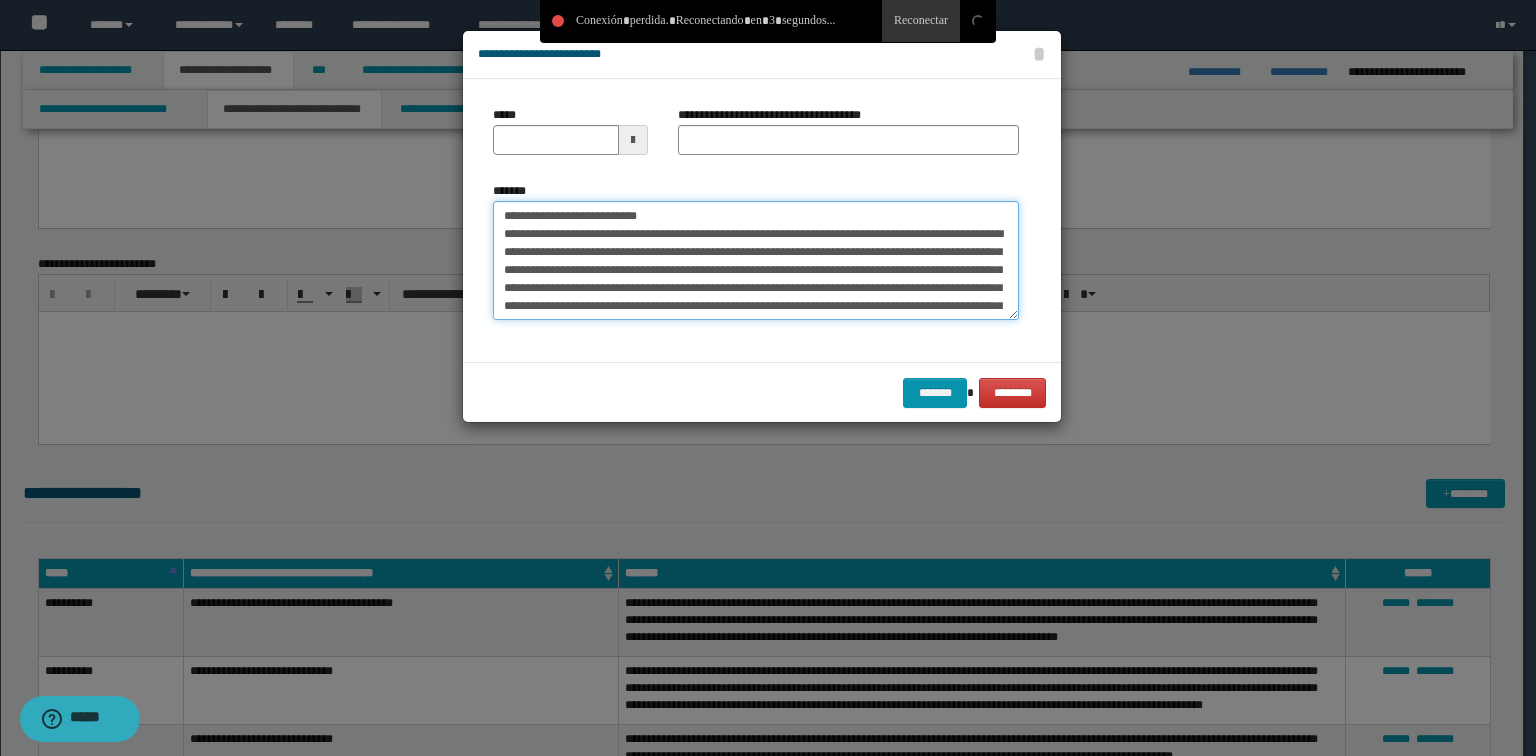 click on "**********" at bounding box center (756, 261) 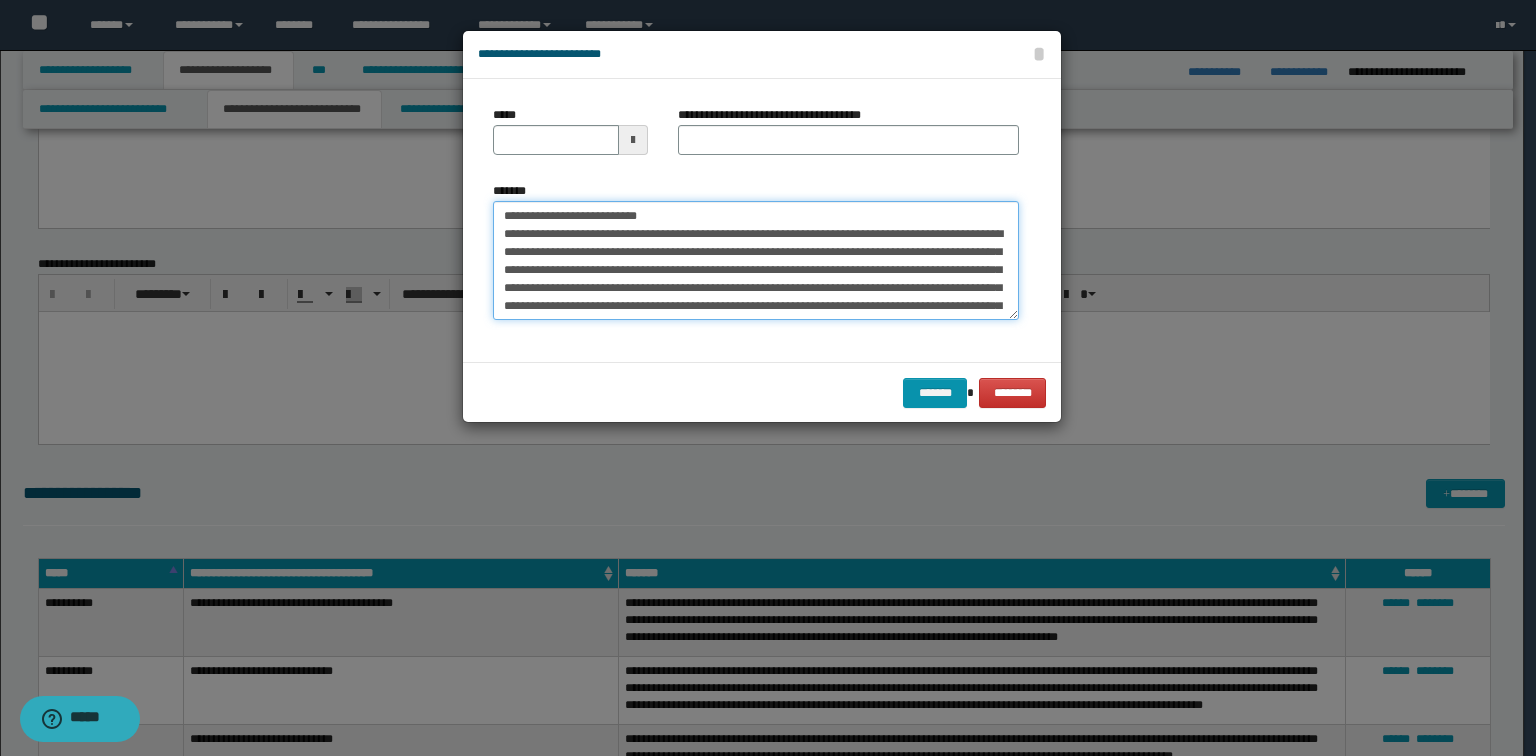 drag, startPoint x: 669, startPoint y: 212, endPoint x: 564, endPoint y: 215, distance: 105.04285 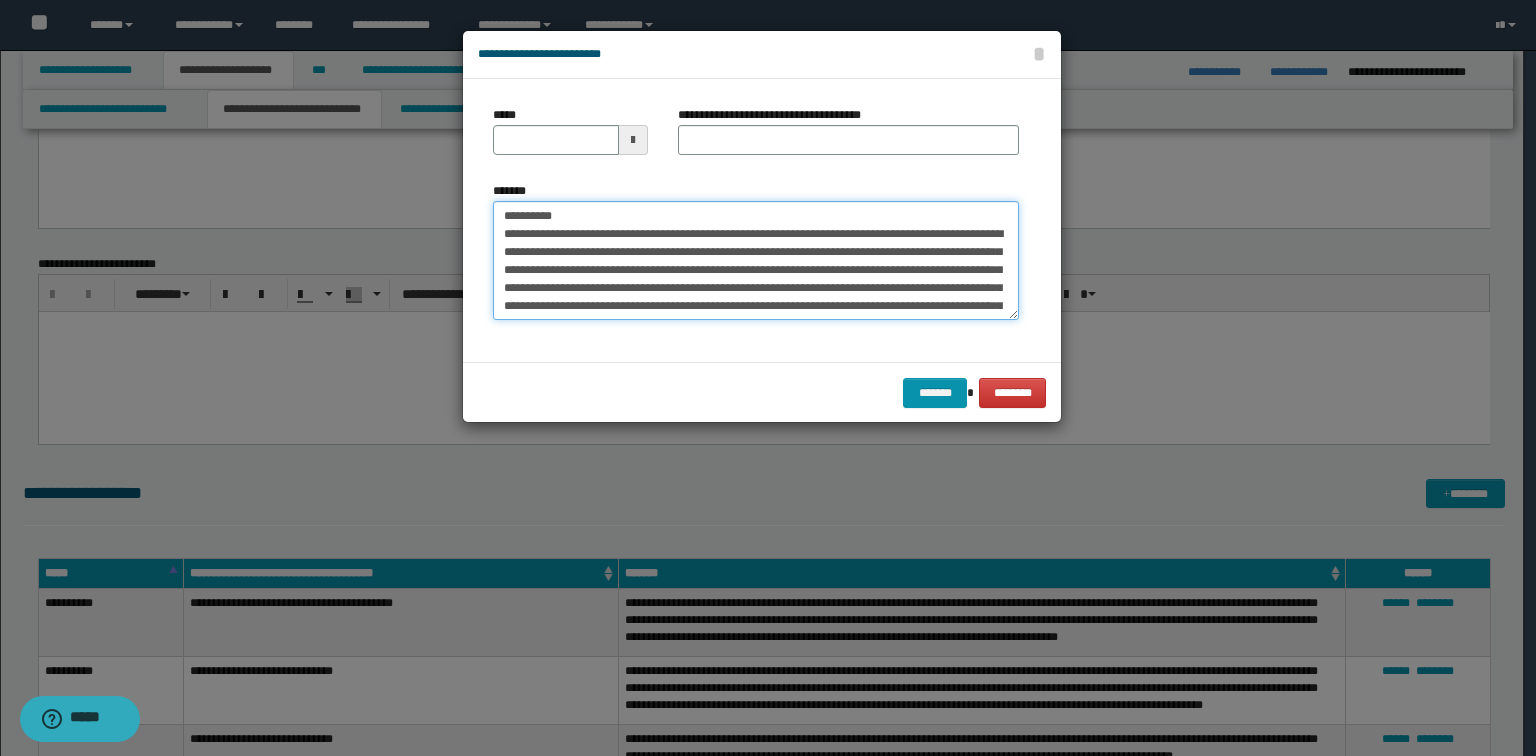 type on "**********" 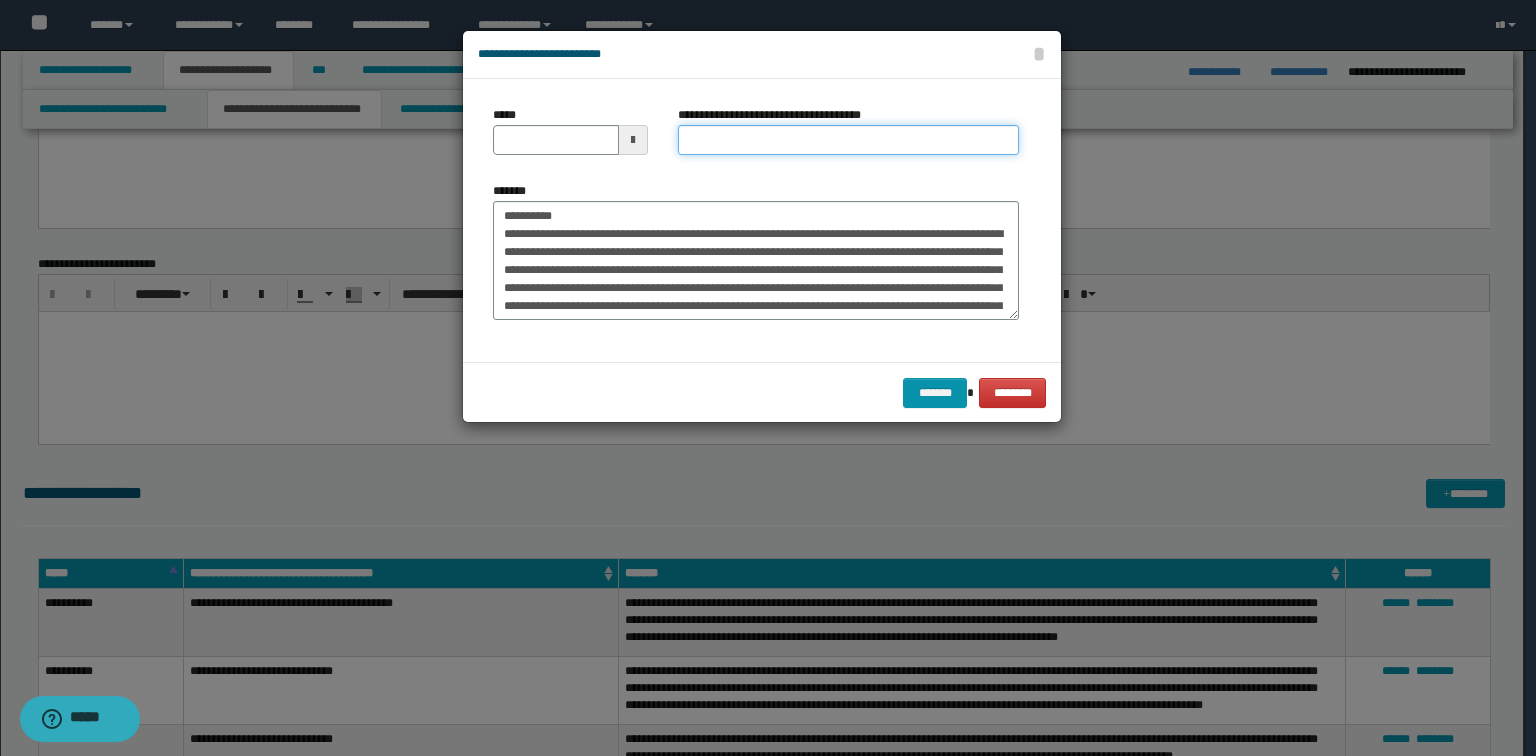 click on "**********" at bounding box center [848, 140] 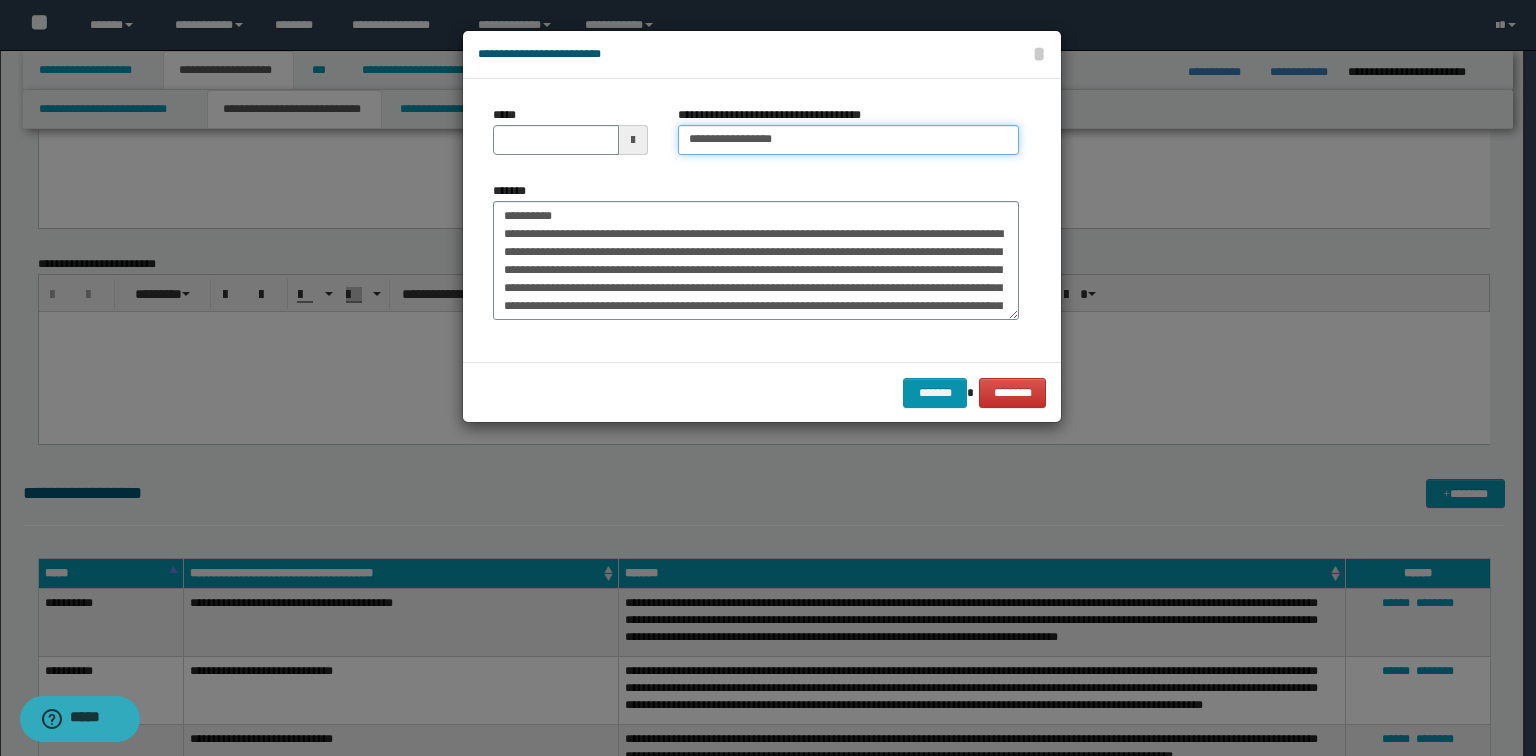 type on "**********" 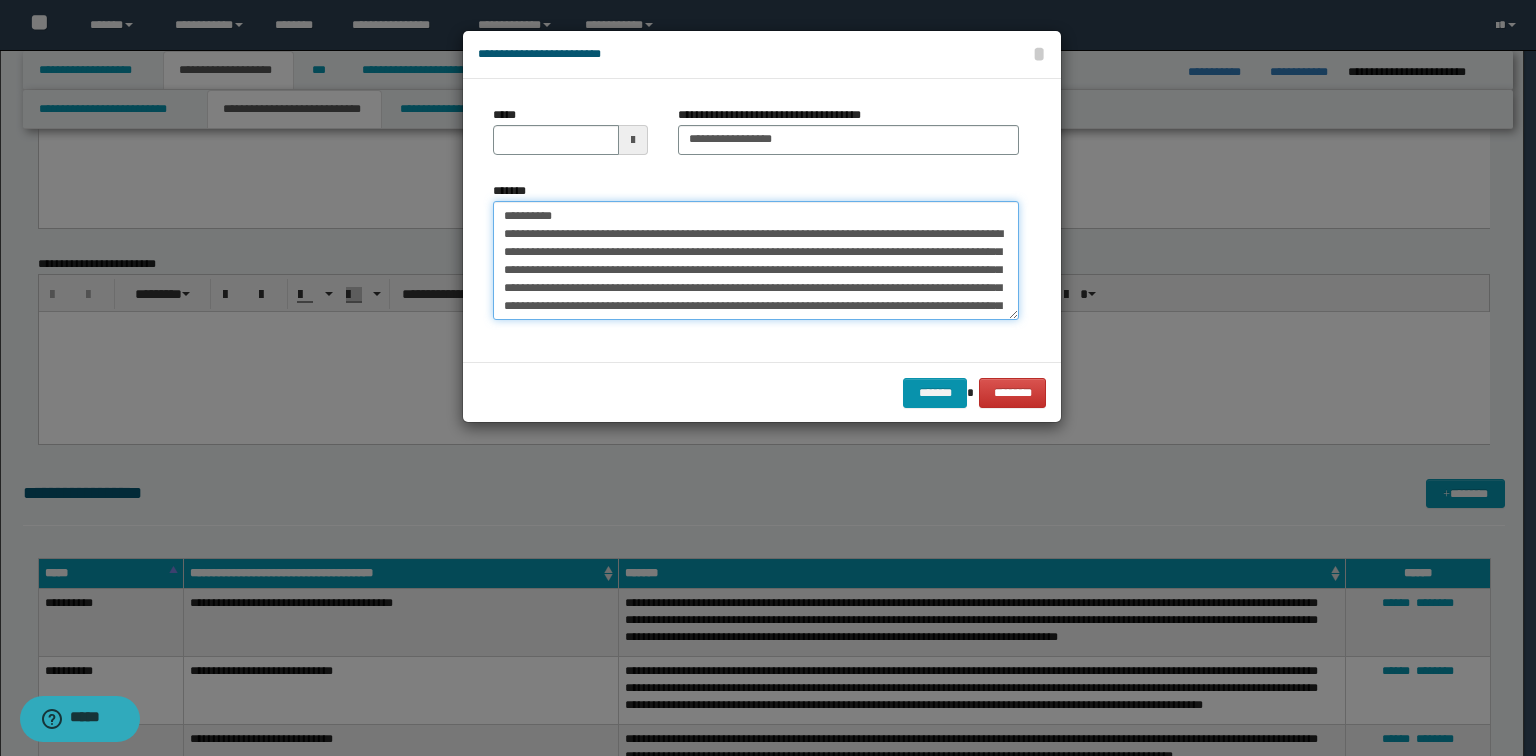 drag, startPoint x: 592, startPoint y: 212, endPoint x: 8, endPoint y: 188, distance: 584.4929 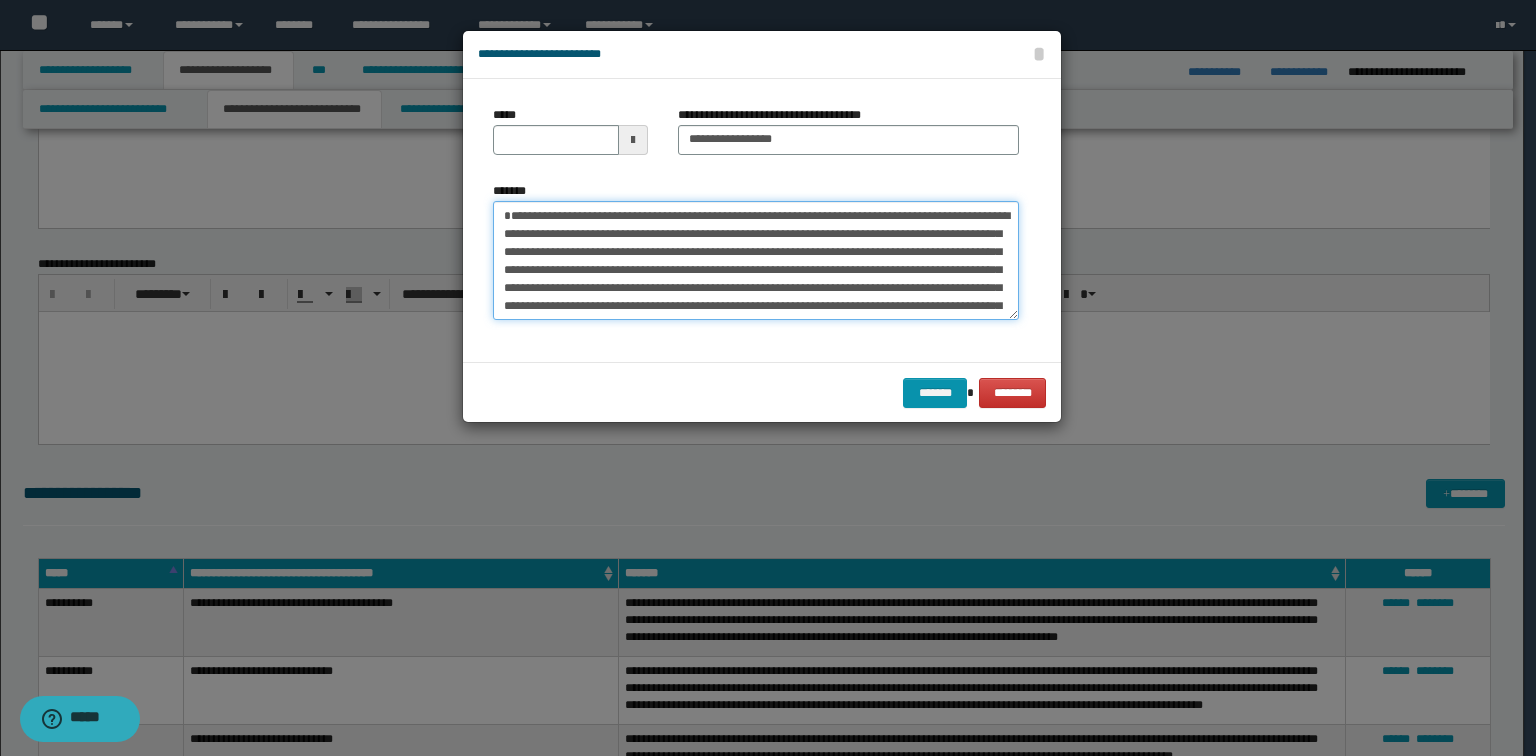 type 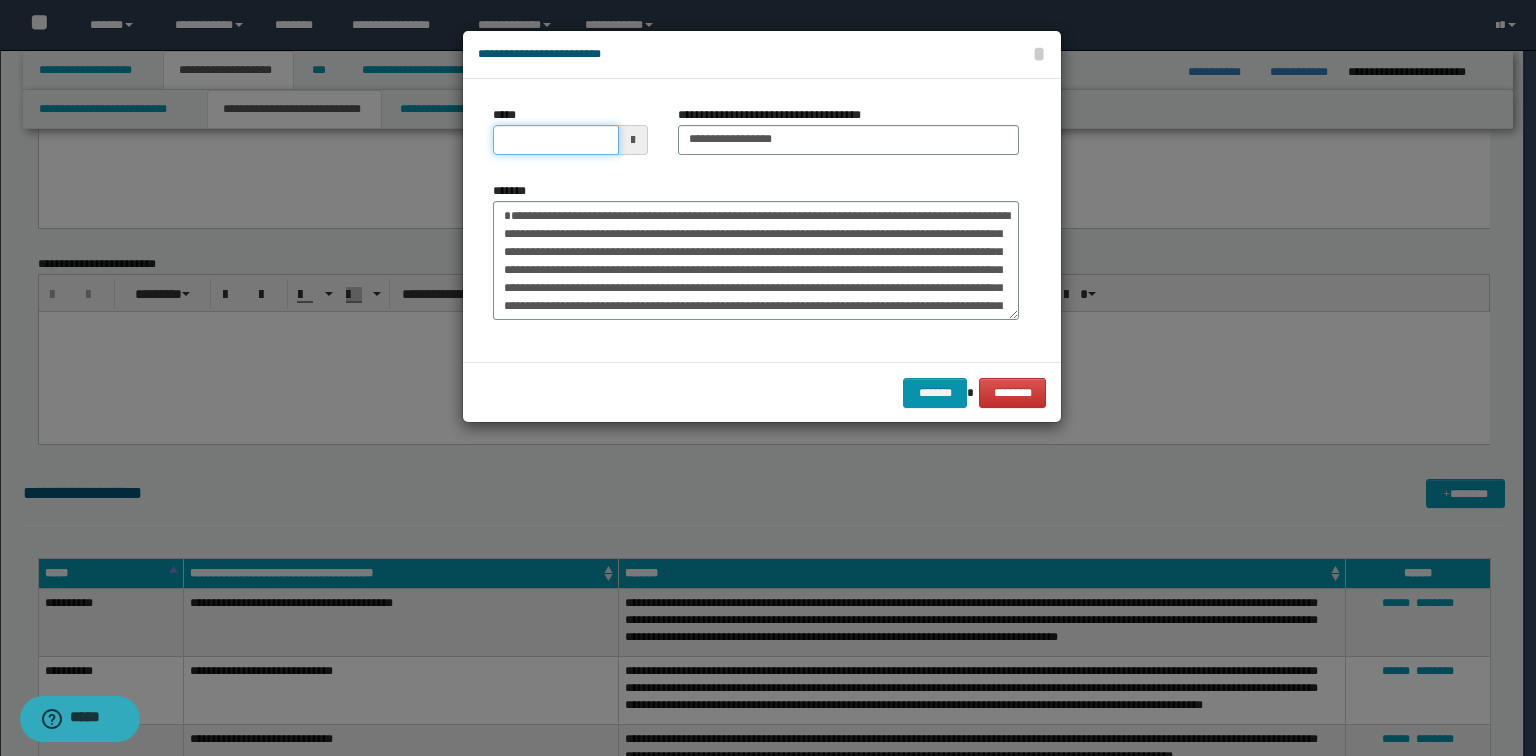 click on "*****" at bounding box center (556, 140) 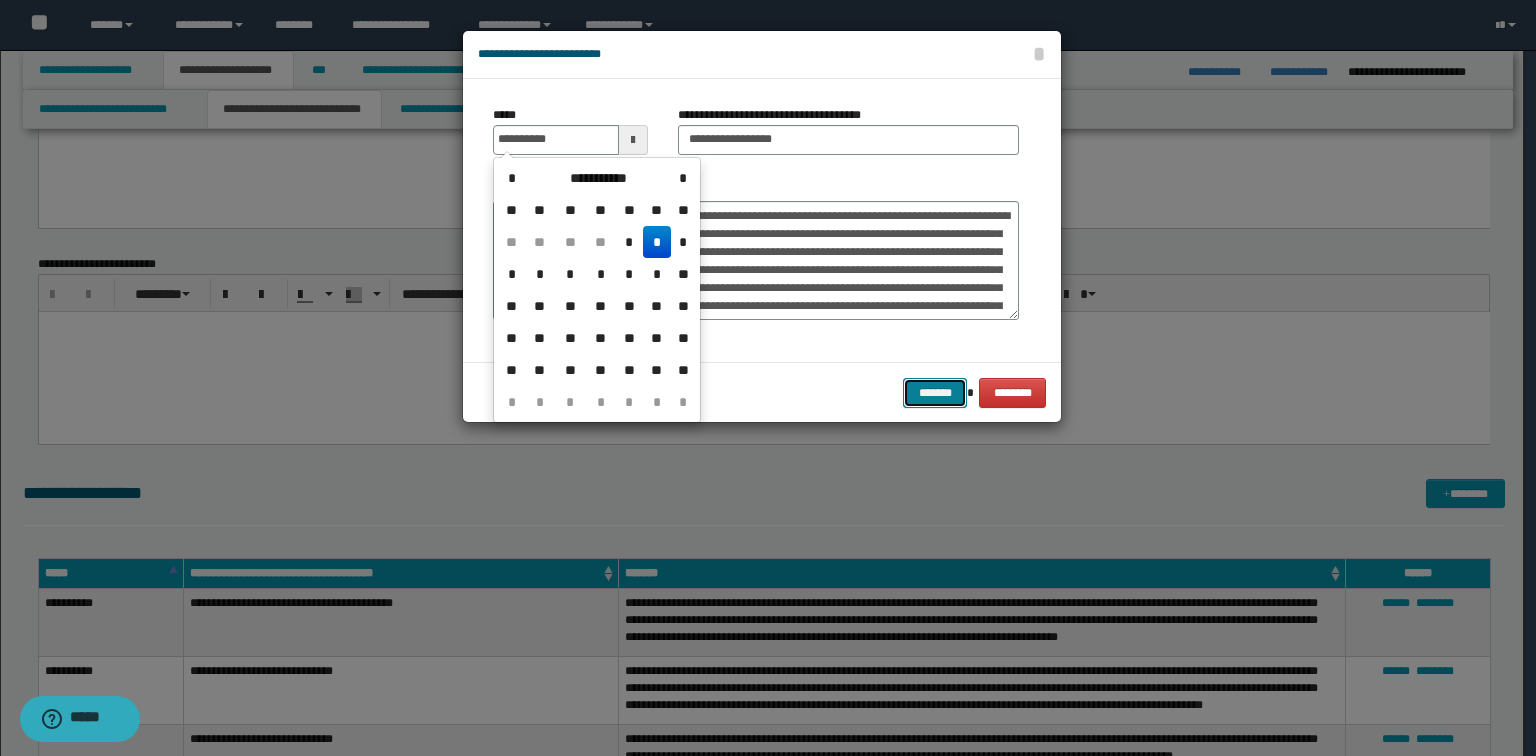 click on "*******" at bounding box center (935, 393) 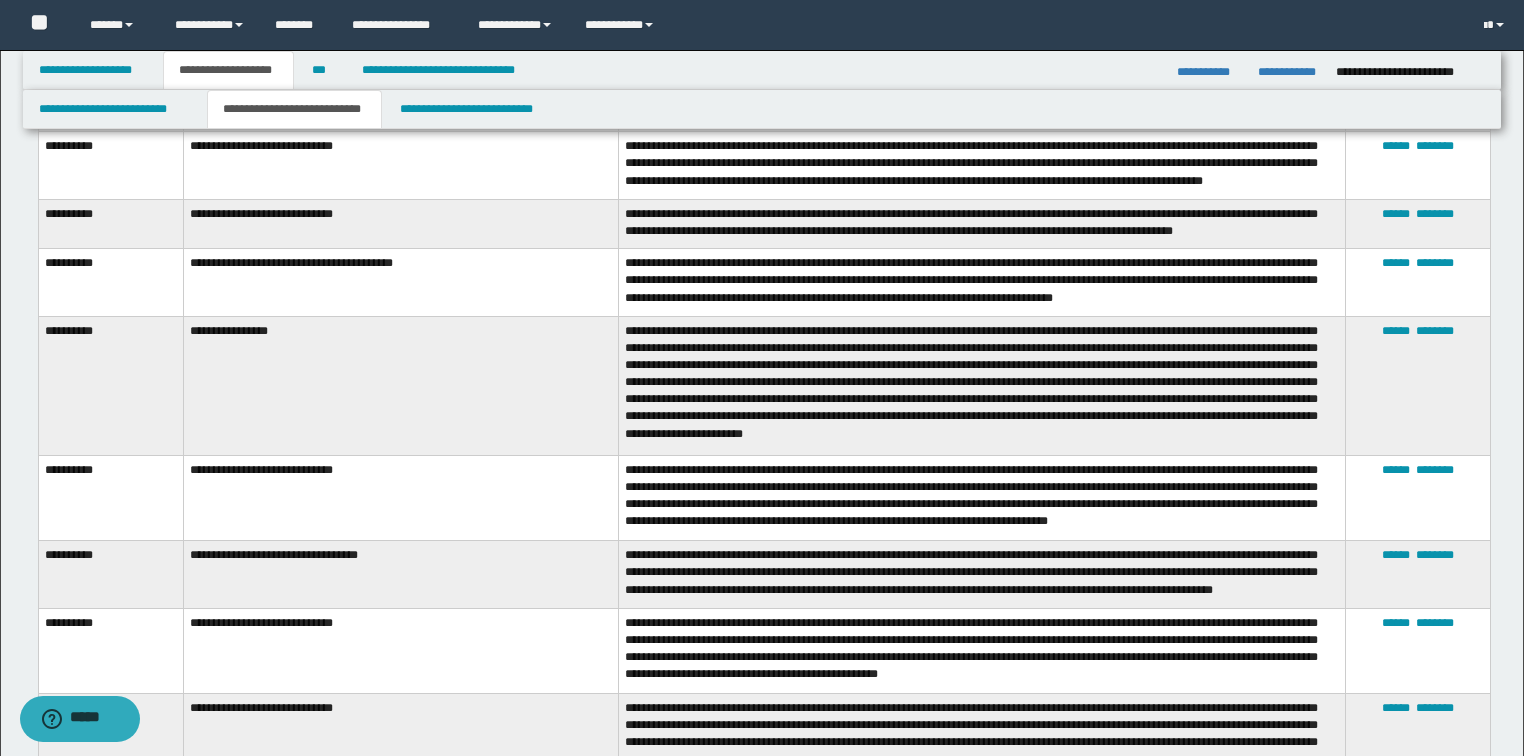 scroll, scrollTop: 4400, scrollLeft: 0, axis: vertical 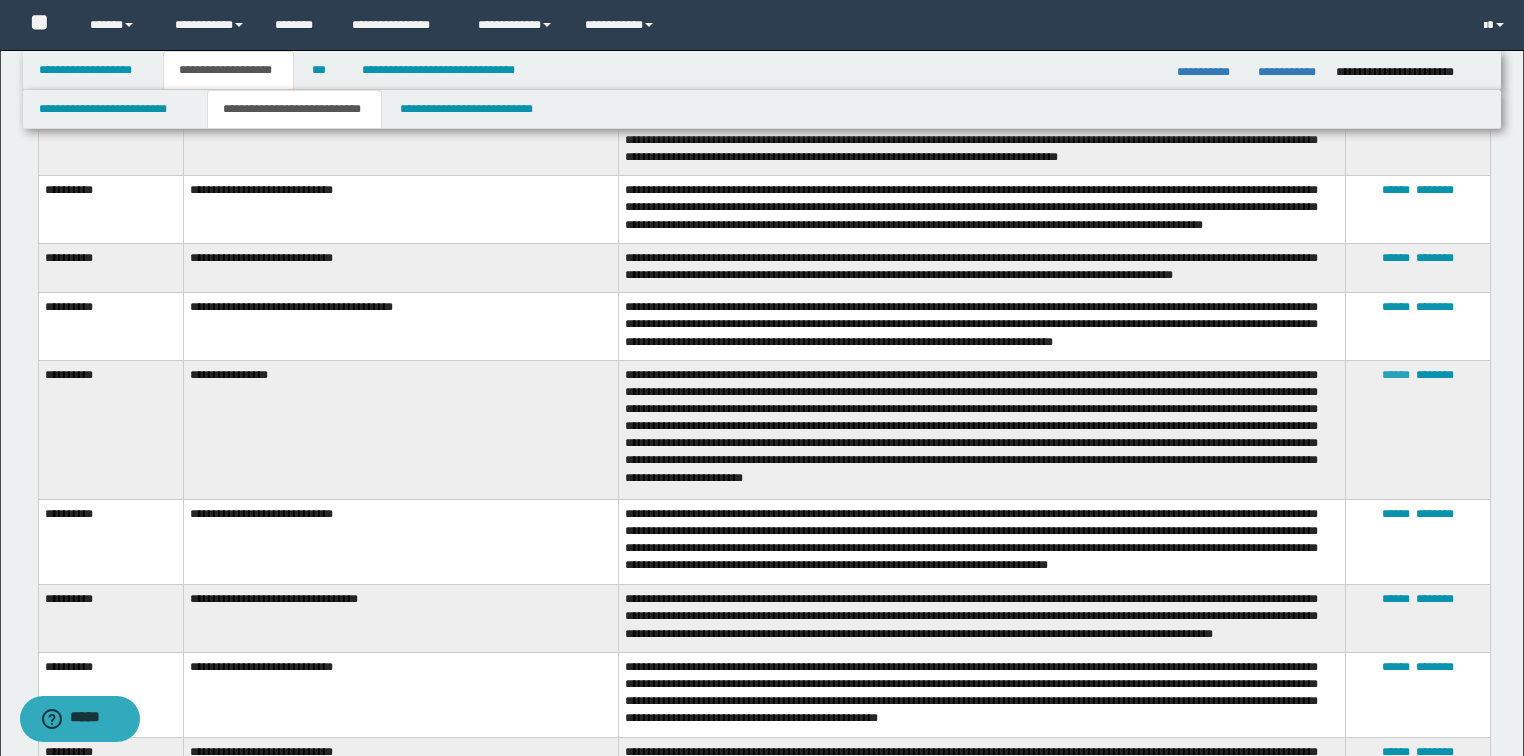 click on "******" at bounding box center (1396, 375) 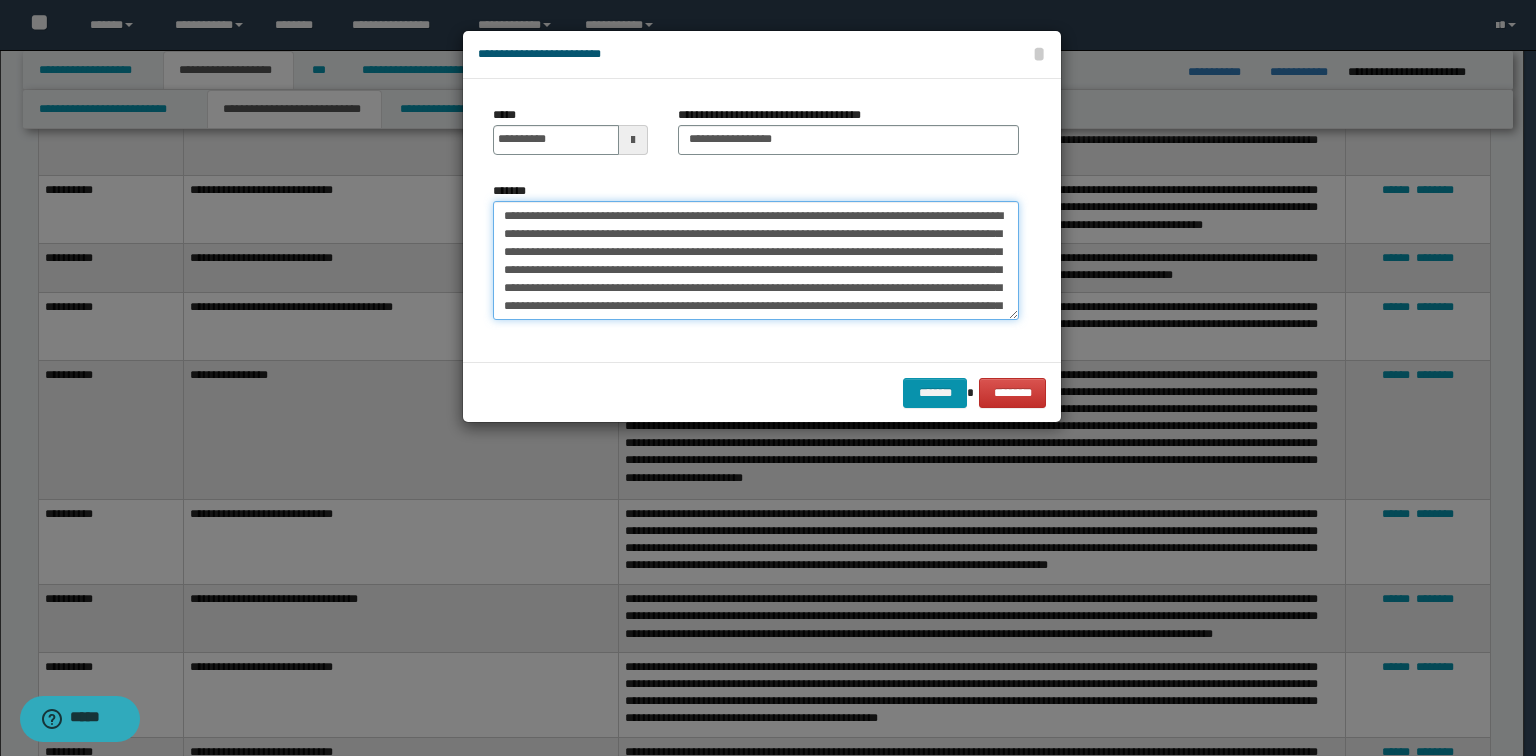 click on "**********" at bounding box center [756, 261] 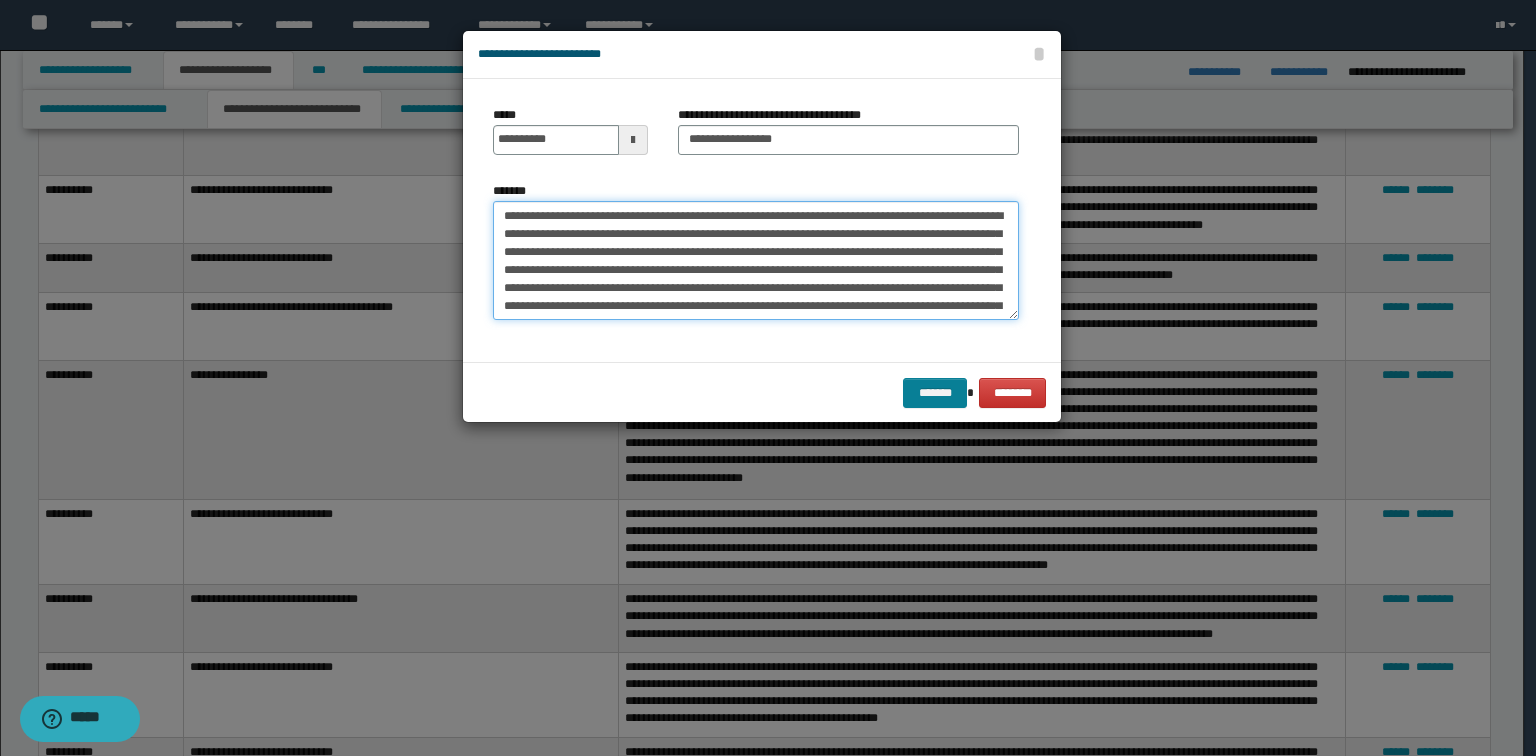 type on "**********" 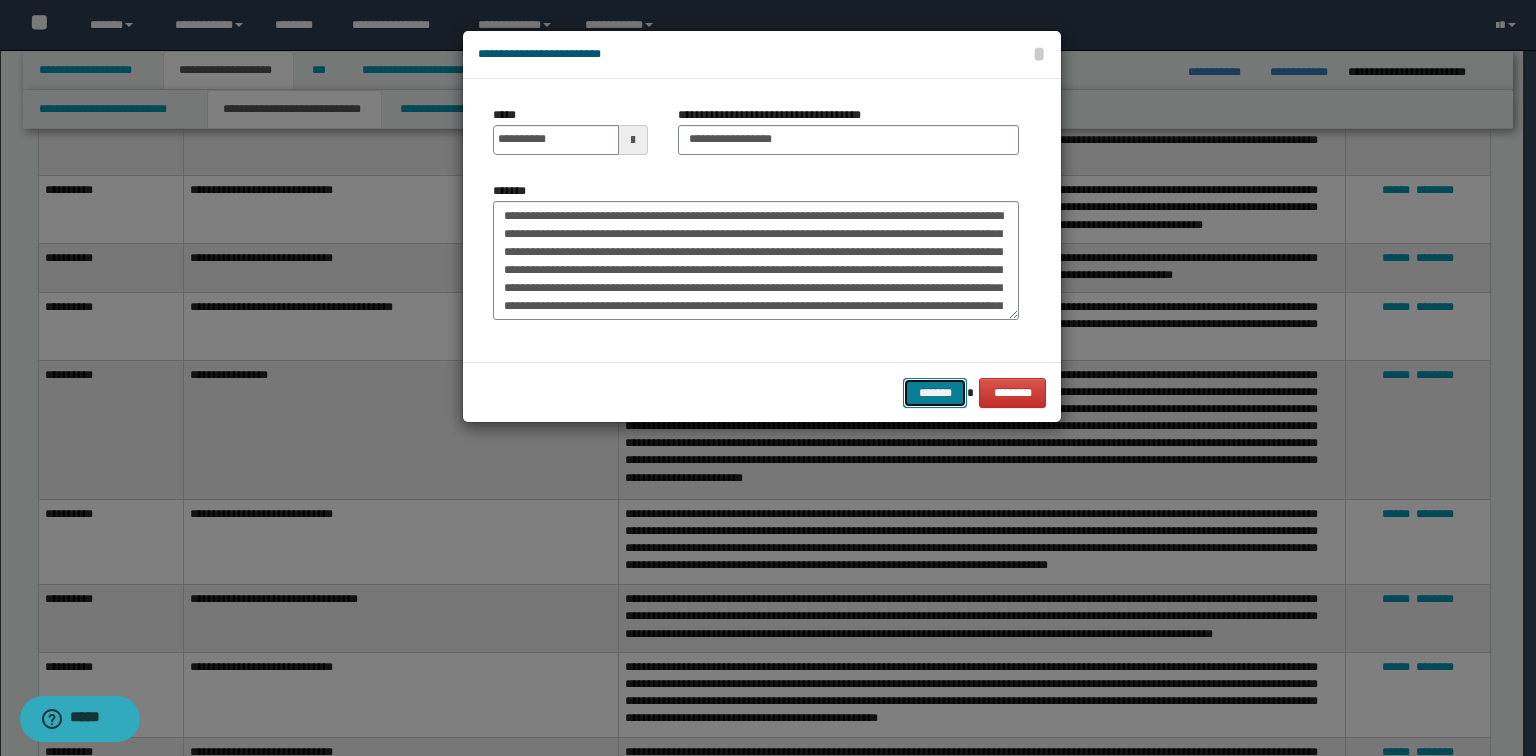 click on "*******" at bounding box center [935, 393] 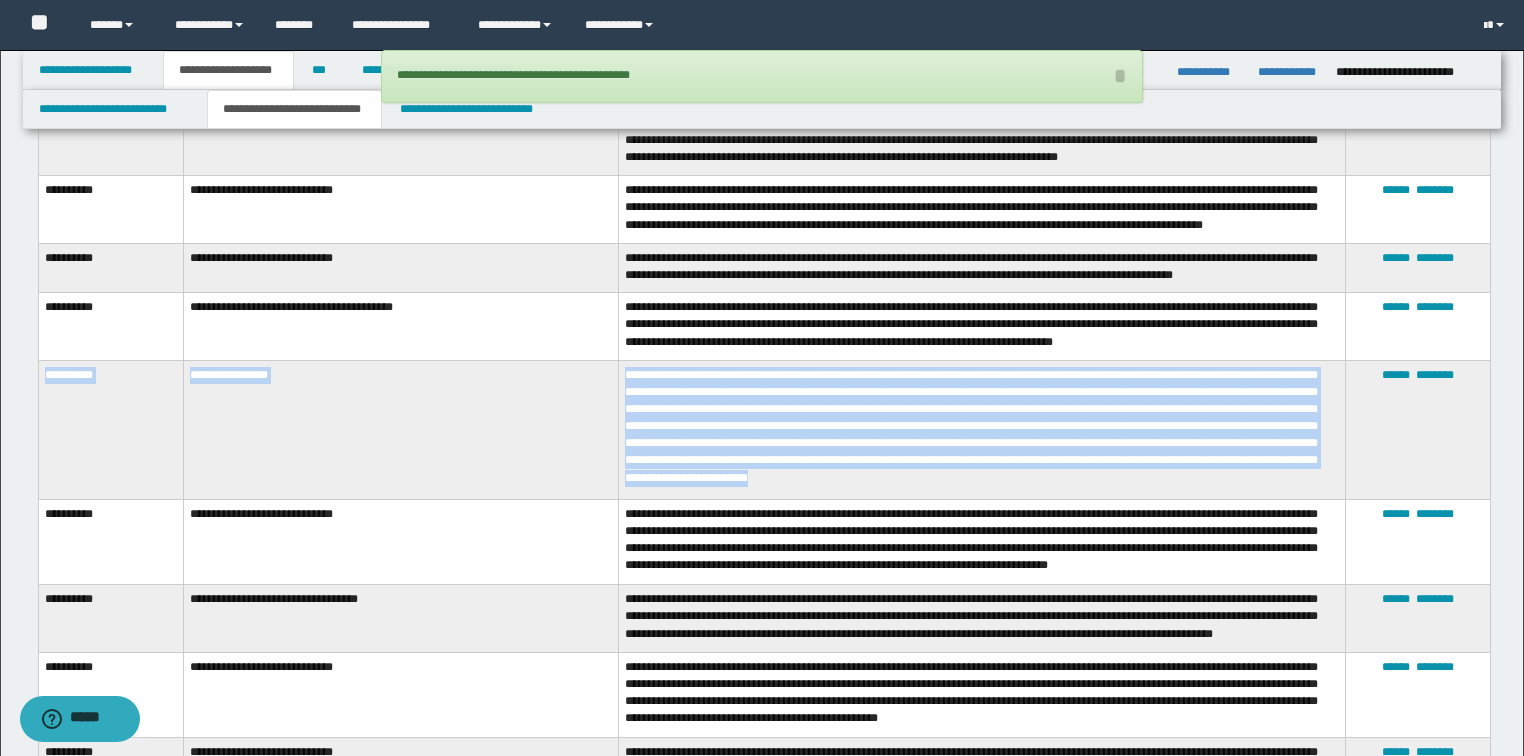 drag, startPoint x: 1120, startPoint y: 486, endPoint x: 44, endPoint y: 403, distance: 1079.1964 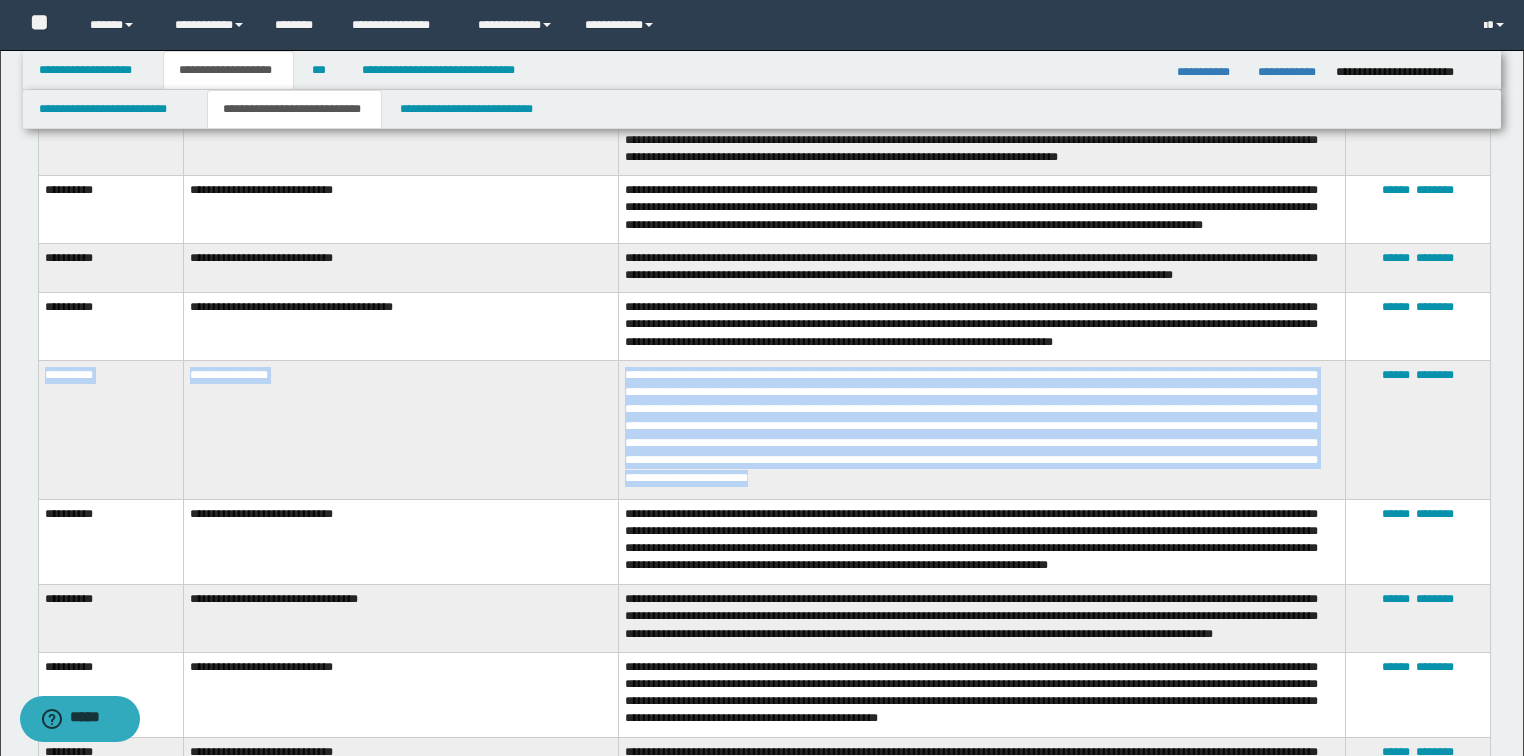 copy on "**********" 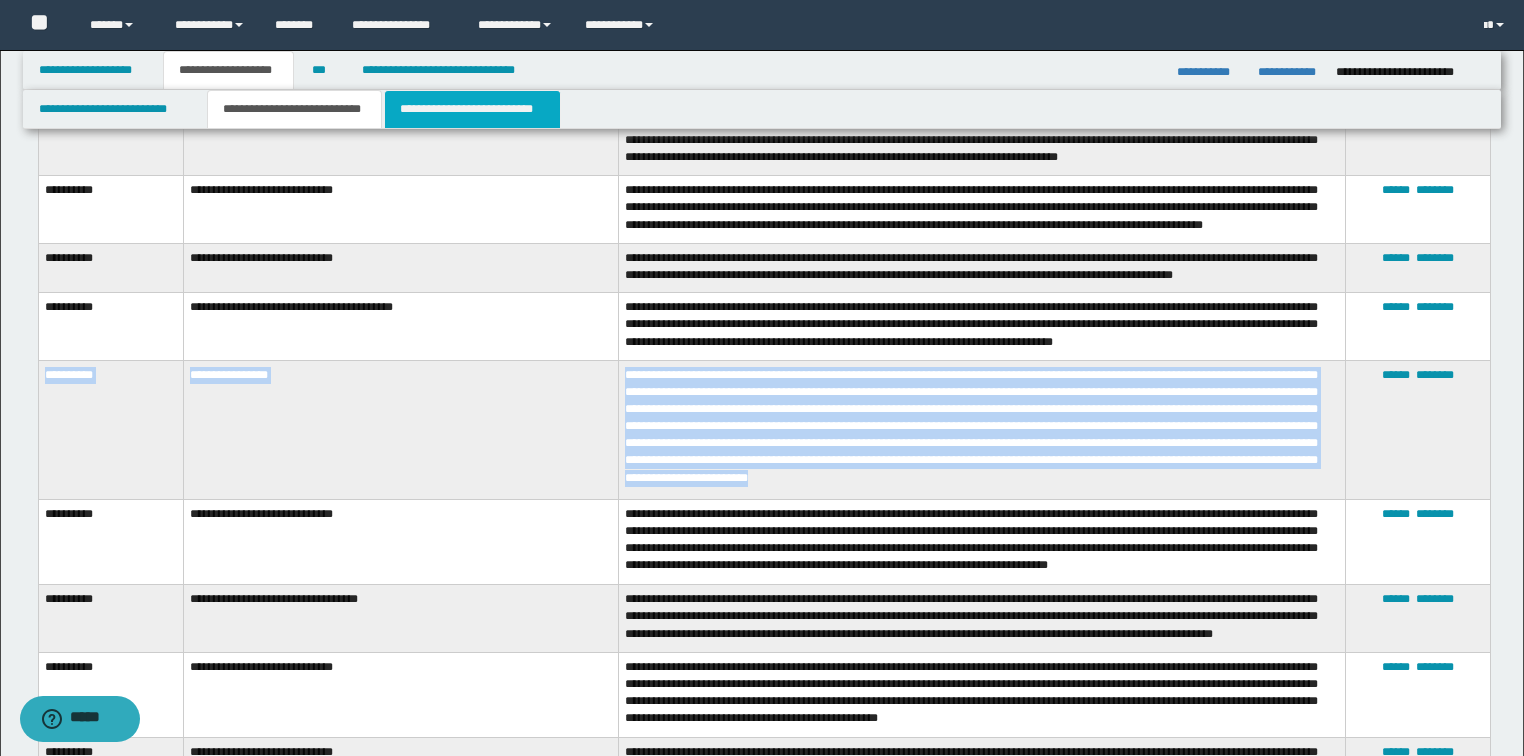 click on "**********" at bounding box center [472, 109] 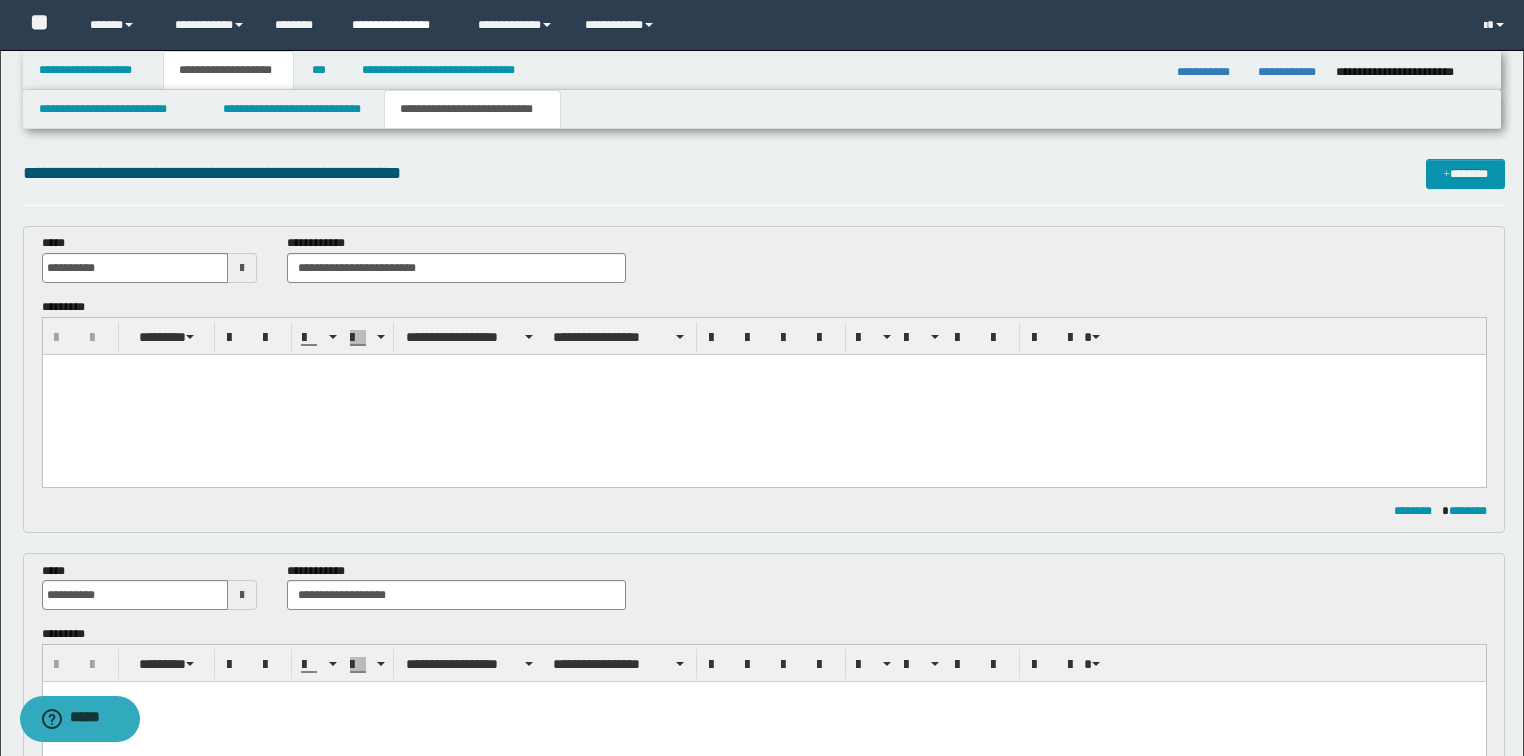 scroll, scrollTop: 0, scrollLeft: 0, axis: both 